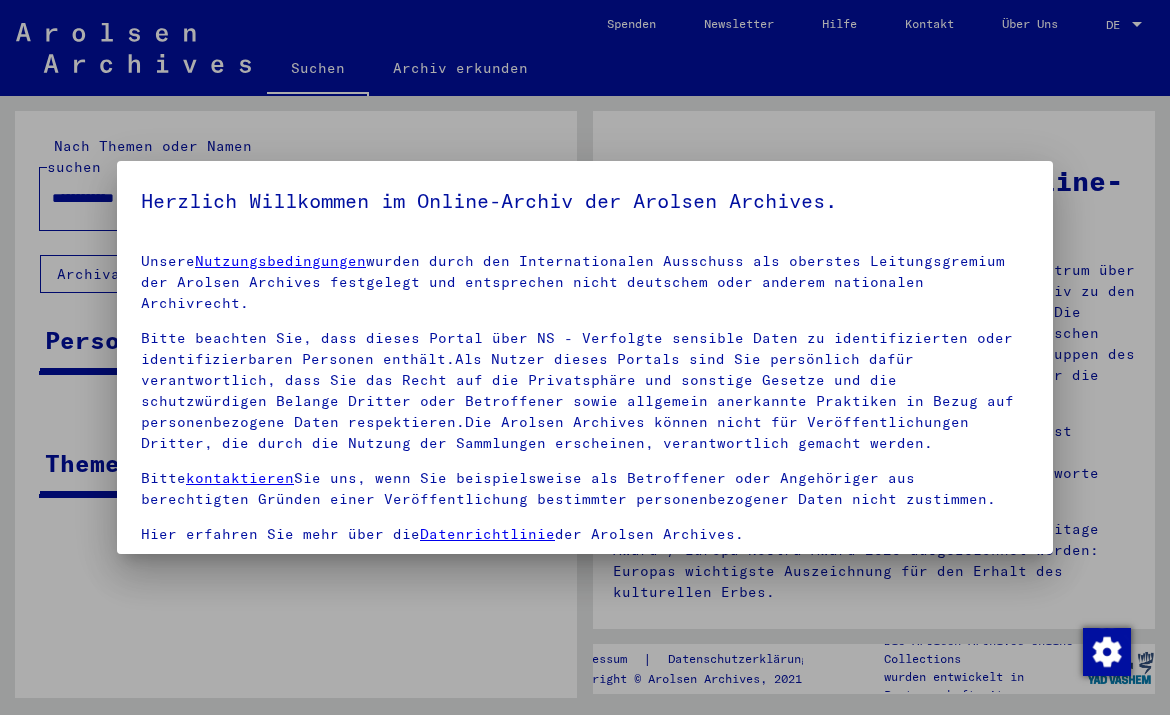 scroll, scrollTop: 0, scrollLeft: 0, axis: both 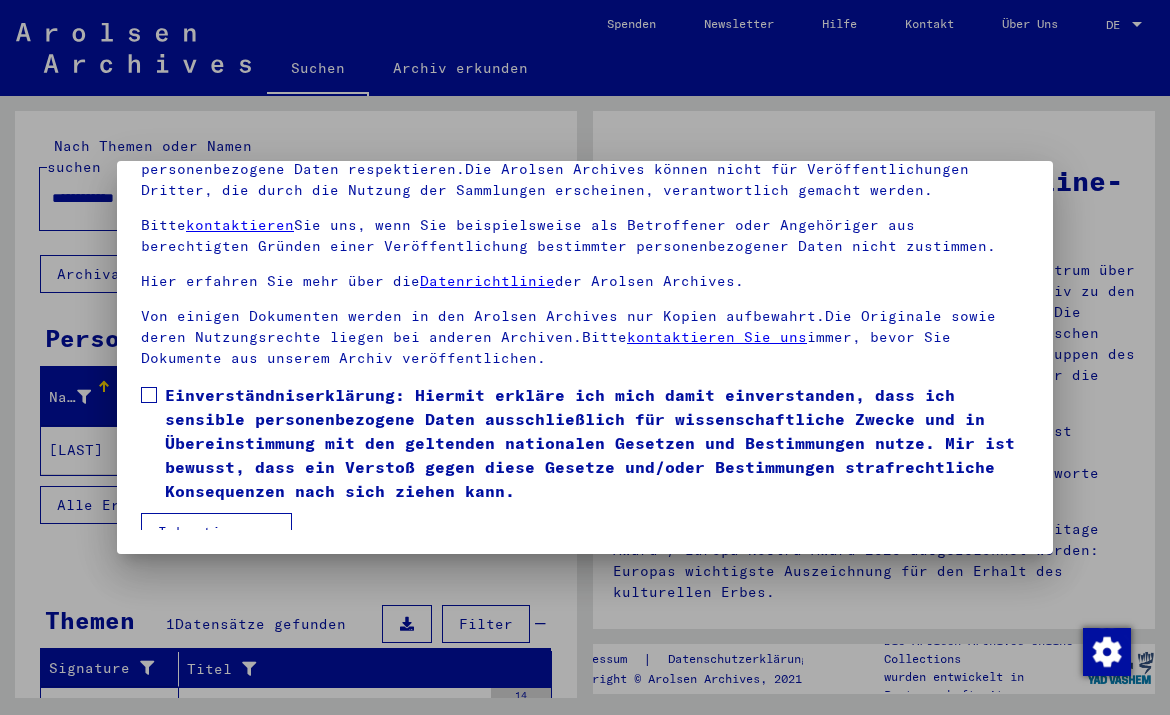 click at bounding box center [149, 395] 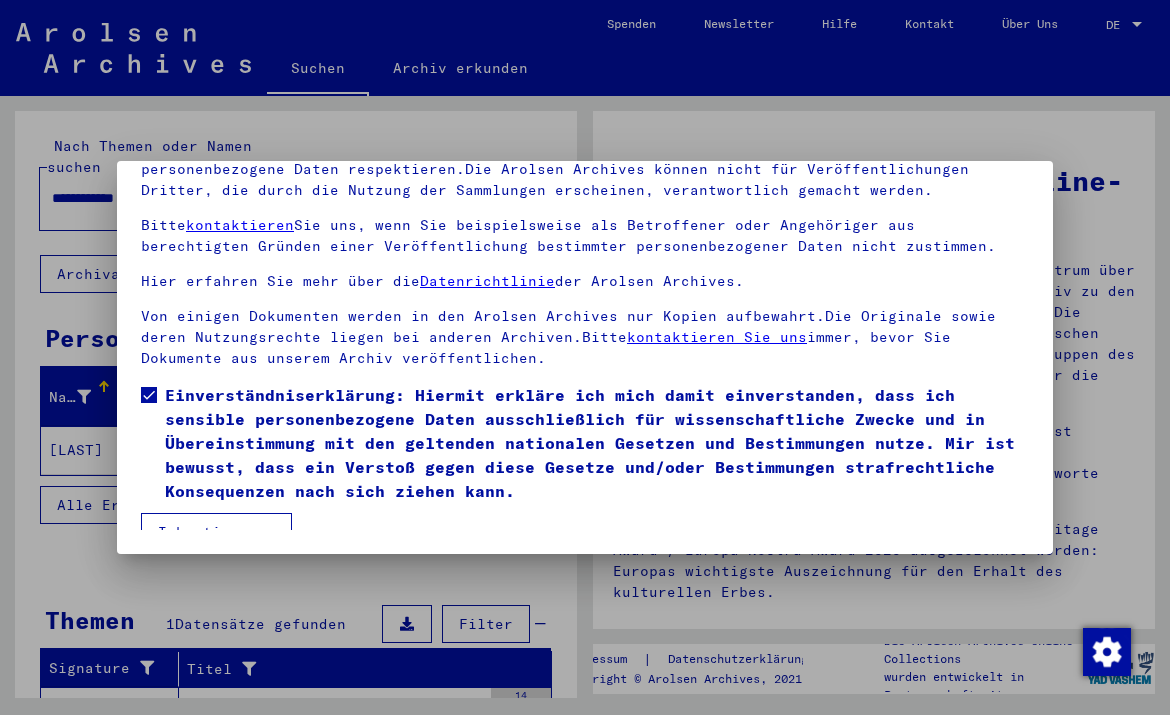 click on "Ich stimme zu" at bounding box center [216, 532] 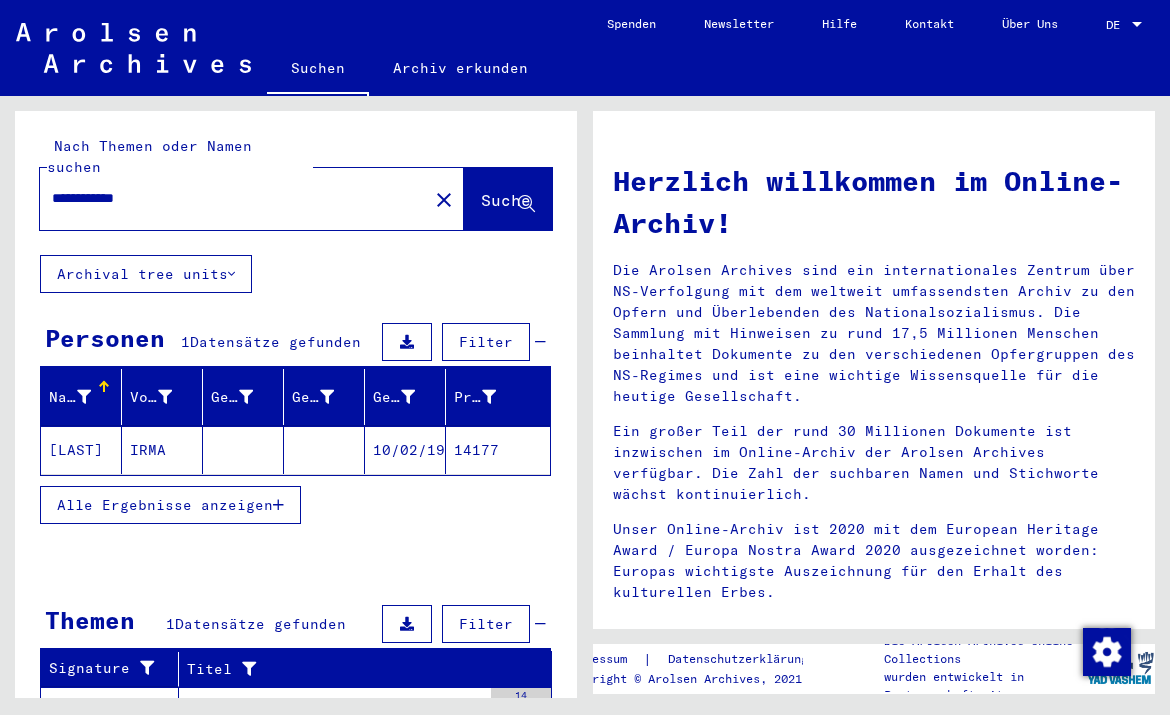 click on "IRMA" 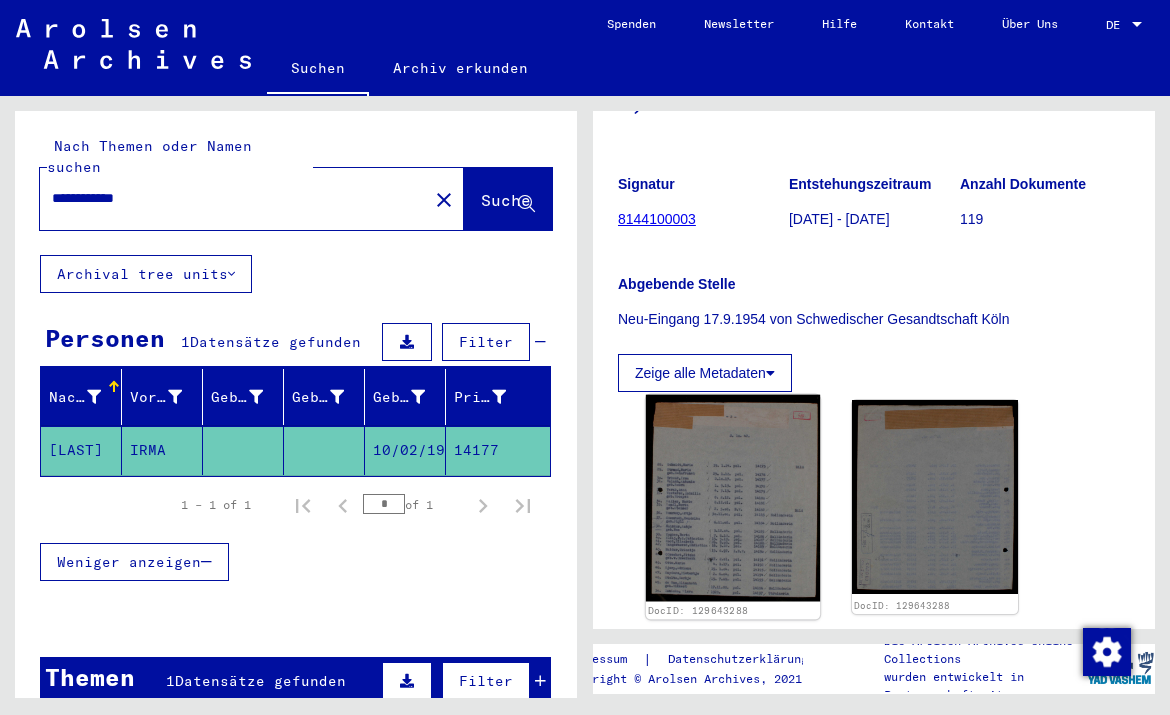 scroll, scrollTop: 260, scrollLeft: 0, axis: vertical 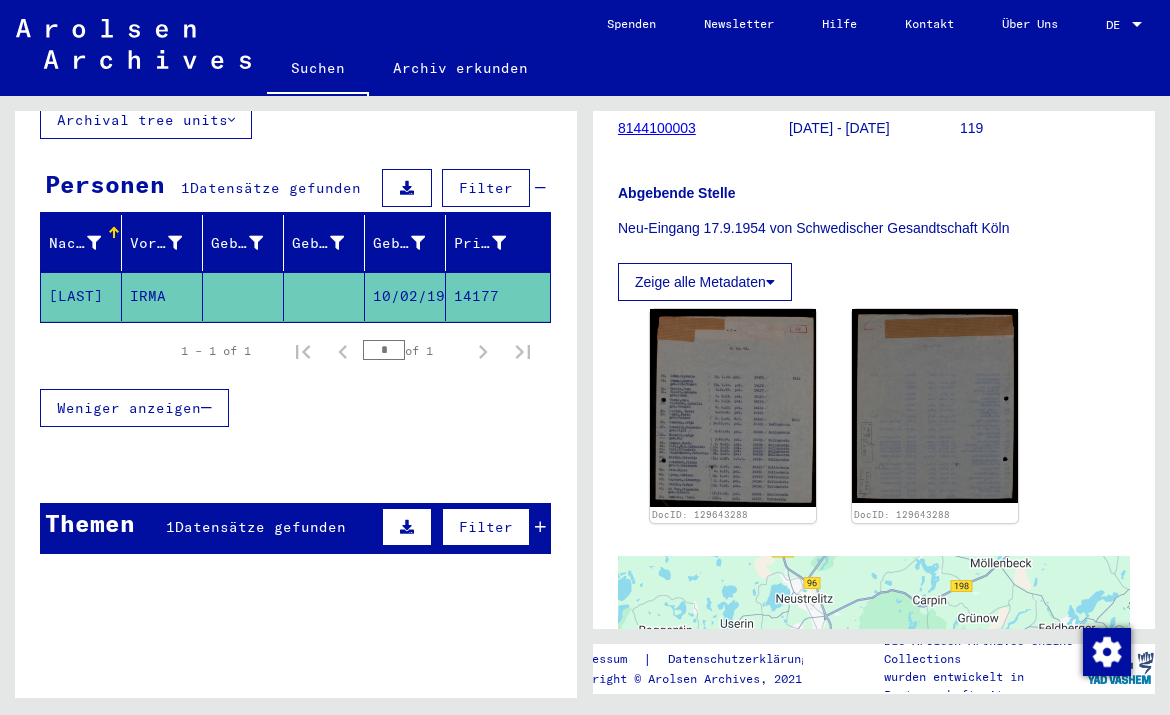 click on "Datensätze gefunden" at bounding box center (260, 527) 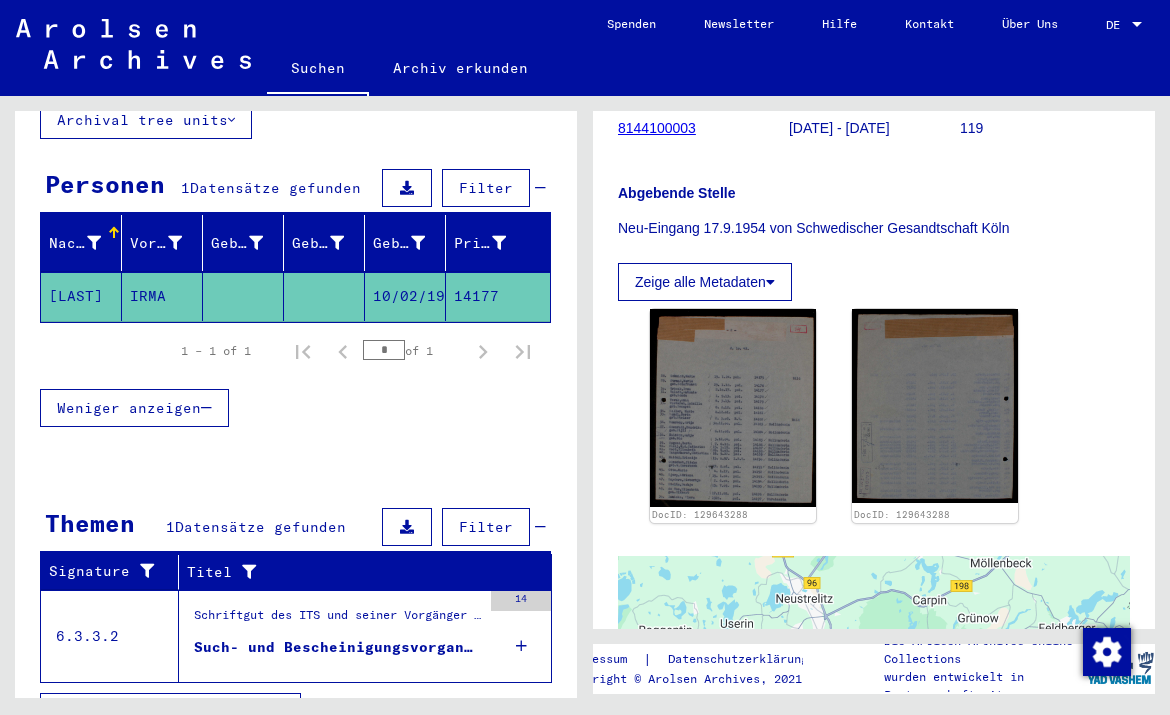 click on "Such- und Bescheinigungsvorgang Nr. 362.431 für [LAST], [FIRST] geboren [DATE]" at bounding box center [337, 647] 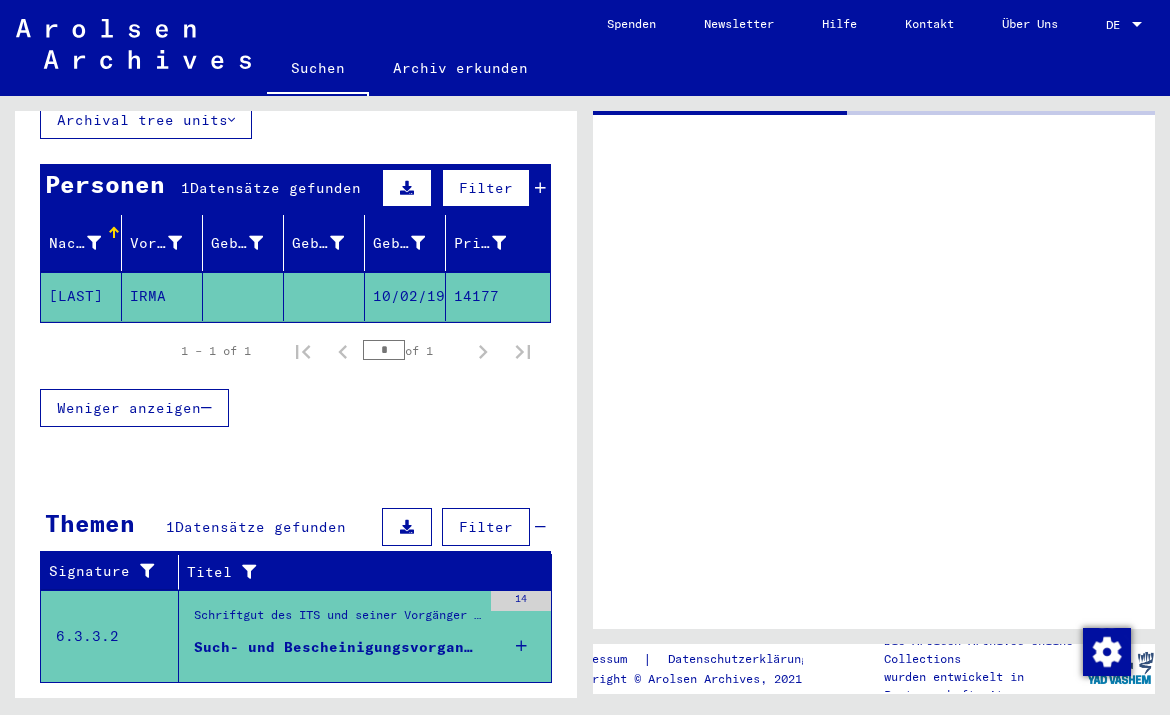 scroll, scrollTop: 0, scrollLeft: 0, axis: both 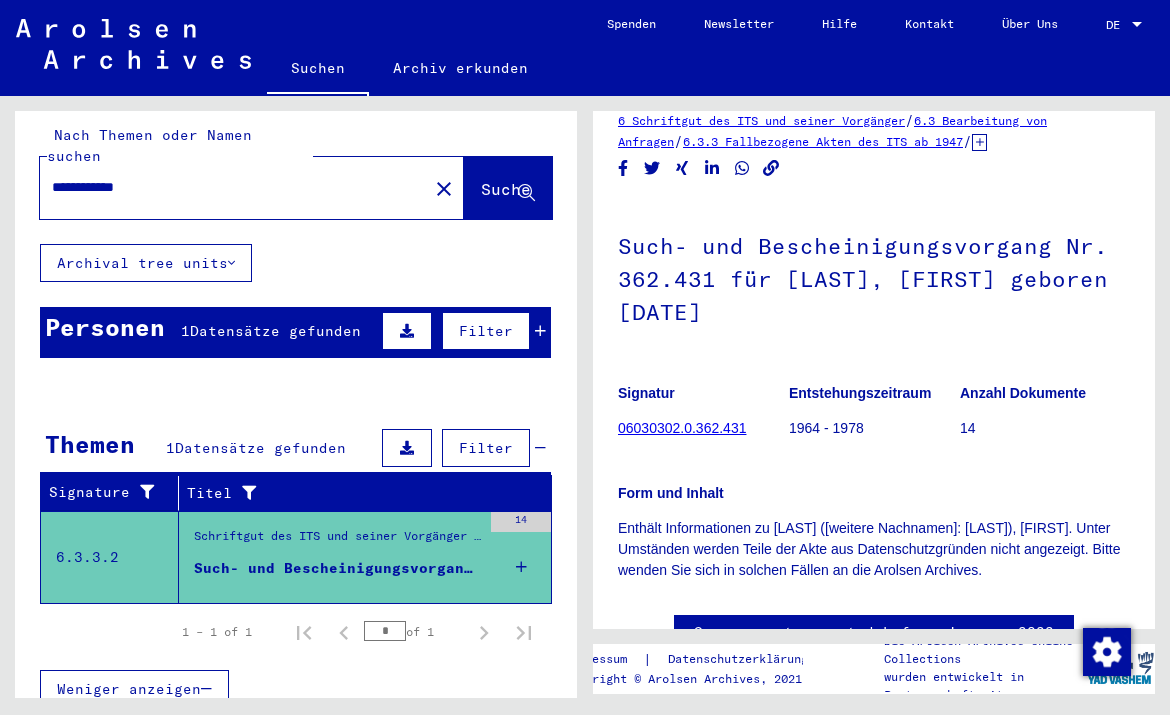 click on "Datensätze gefunden" at bounding box center (275, 331) 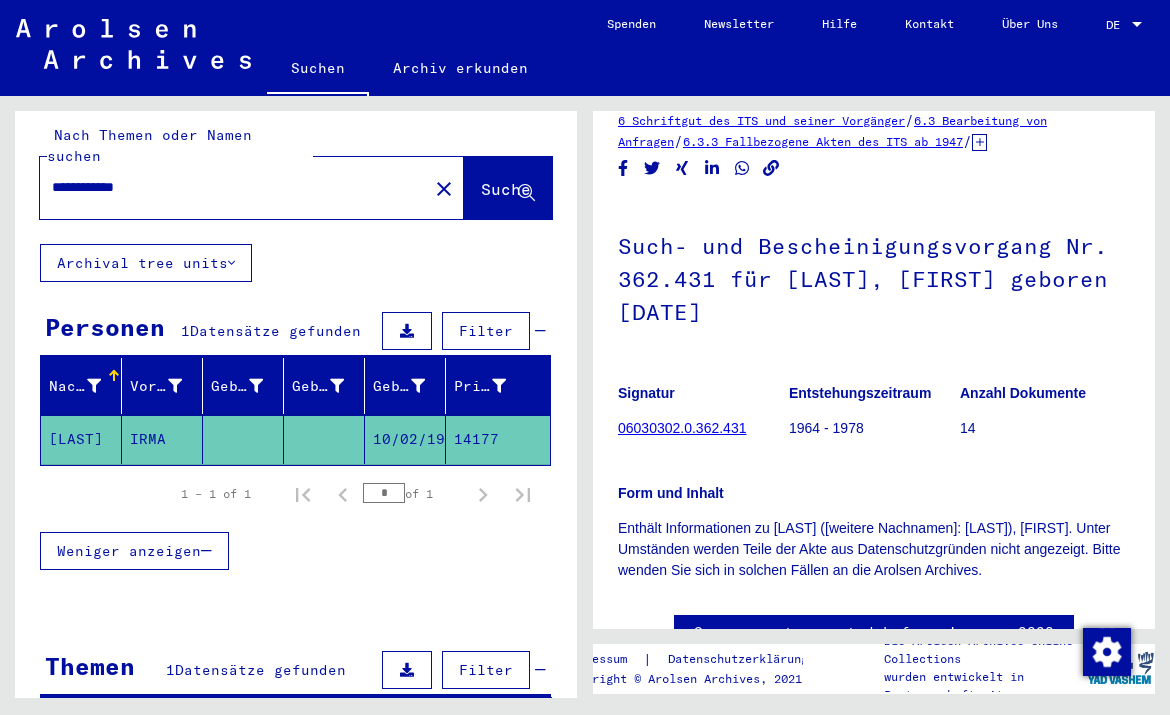 click on "close" 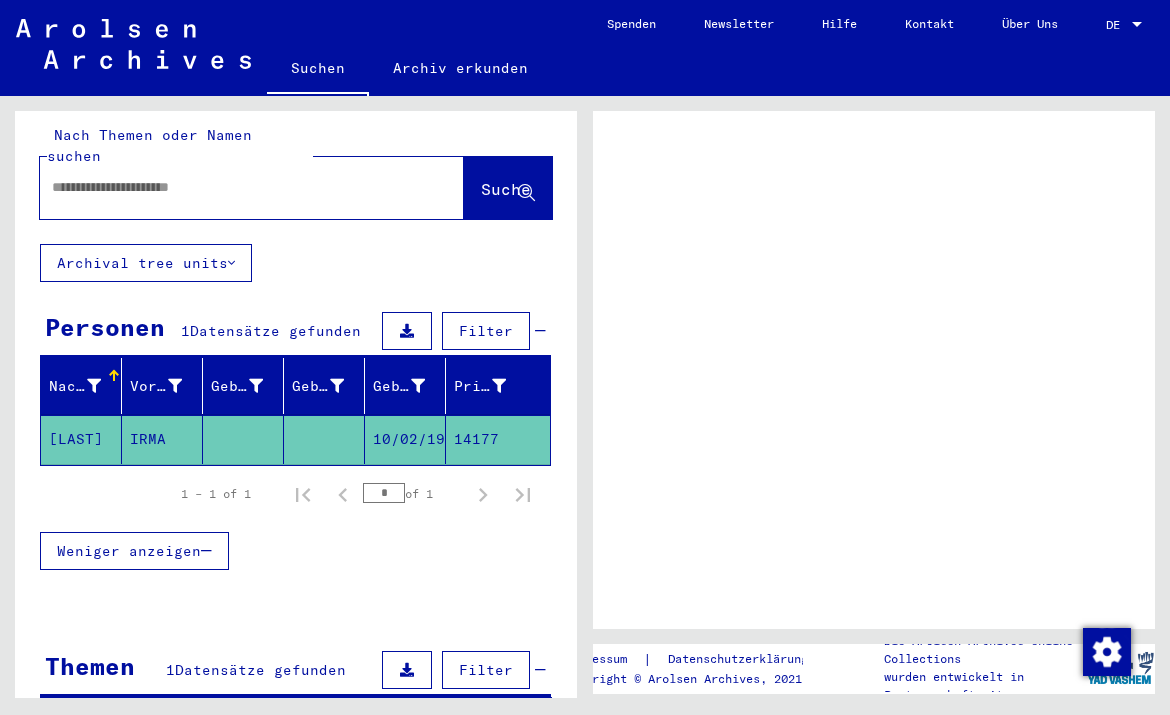 scroll, scrollTop: 0, scrollLeft: 0, axis: both 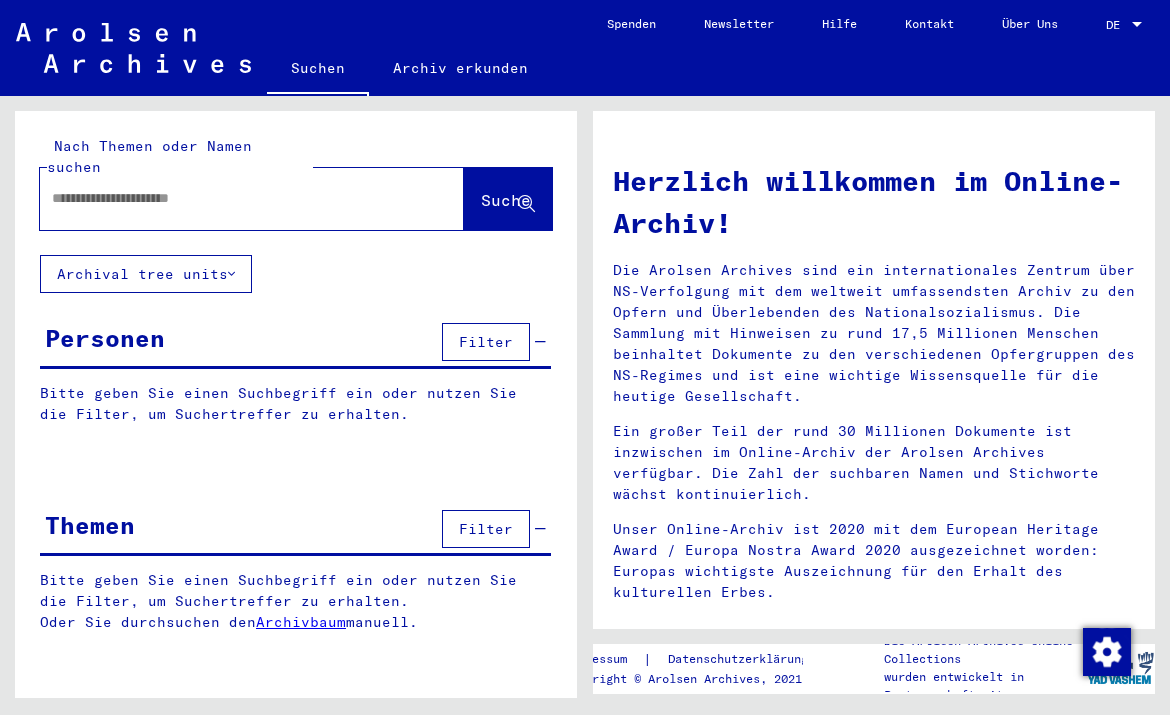 paste on "**********" 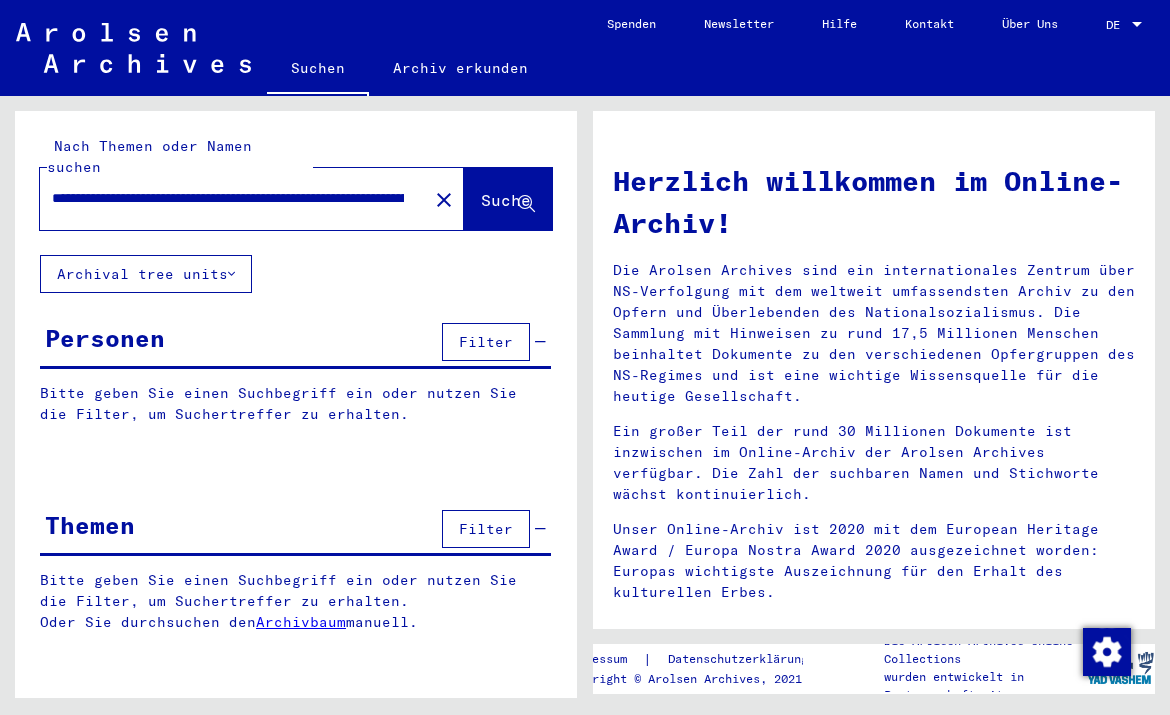 type on "**********" 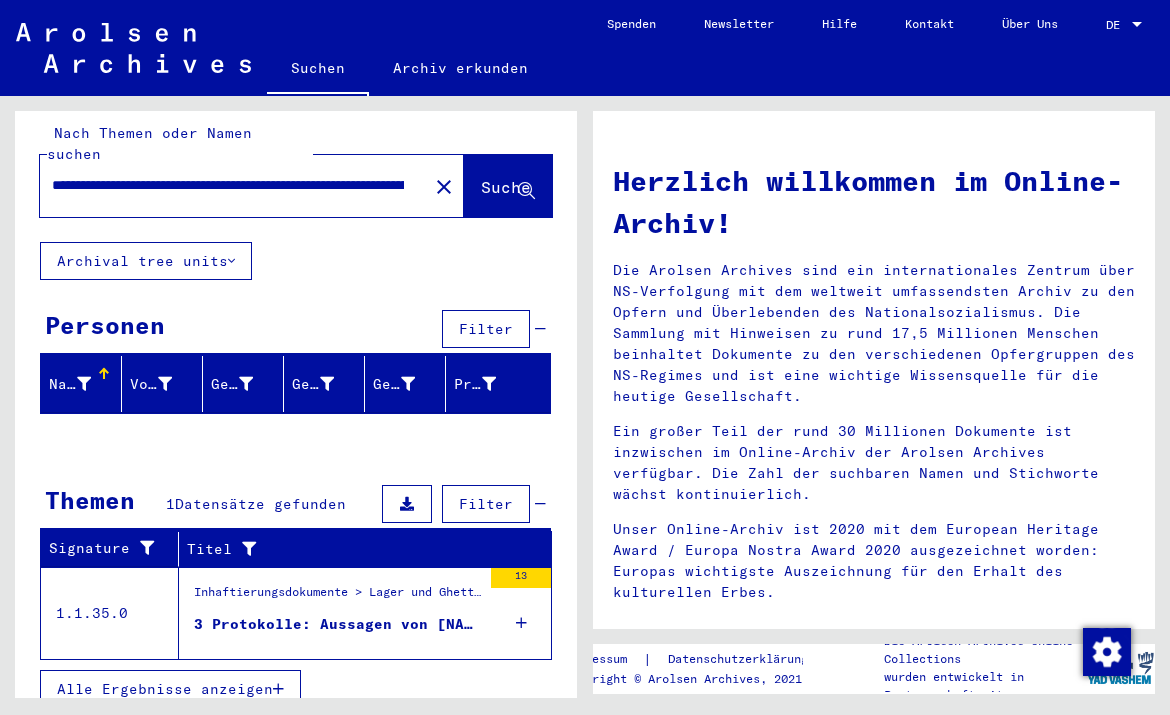 click on "Inhaftierungsdokumente > Lager und Ghettos > Konzentrationslager Ravensbrück > Allgemeine Informationen Konzentrationslager Ravensbrück > Korrespondenz, Listen (verschiedene Außenlager) betreffend Versorgung der      Häftlinge, Bürokratie bei Überstellungen, Ungarische Jüdinnen; Berichte      von Überlebenden (Frauen und Männer) des KL Ravensbrück (1943-1948)" at bounding box center (337, 597) 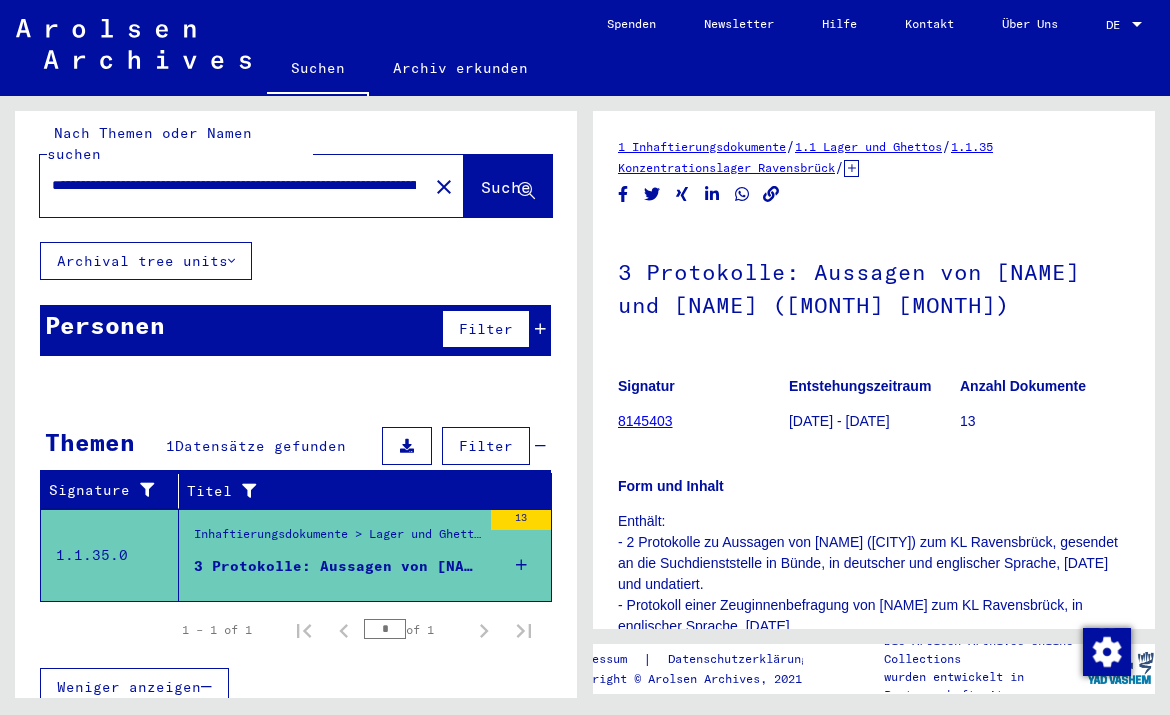 scroll, scrollTop: 11, scrollLeft: 0, axis: vertical 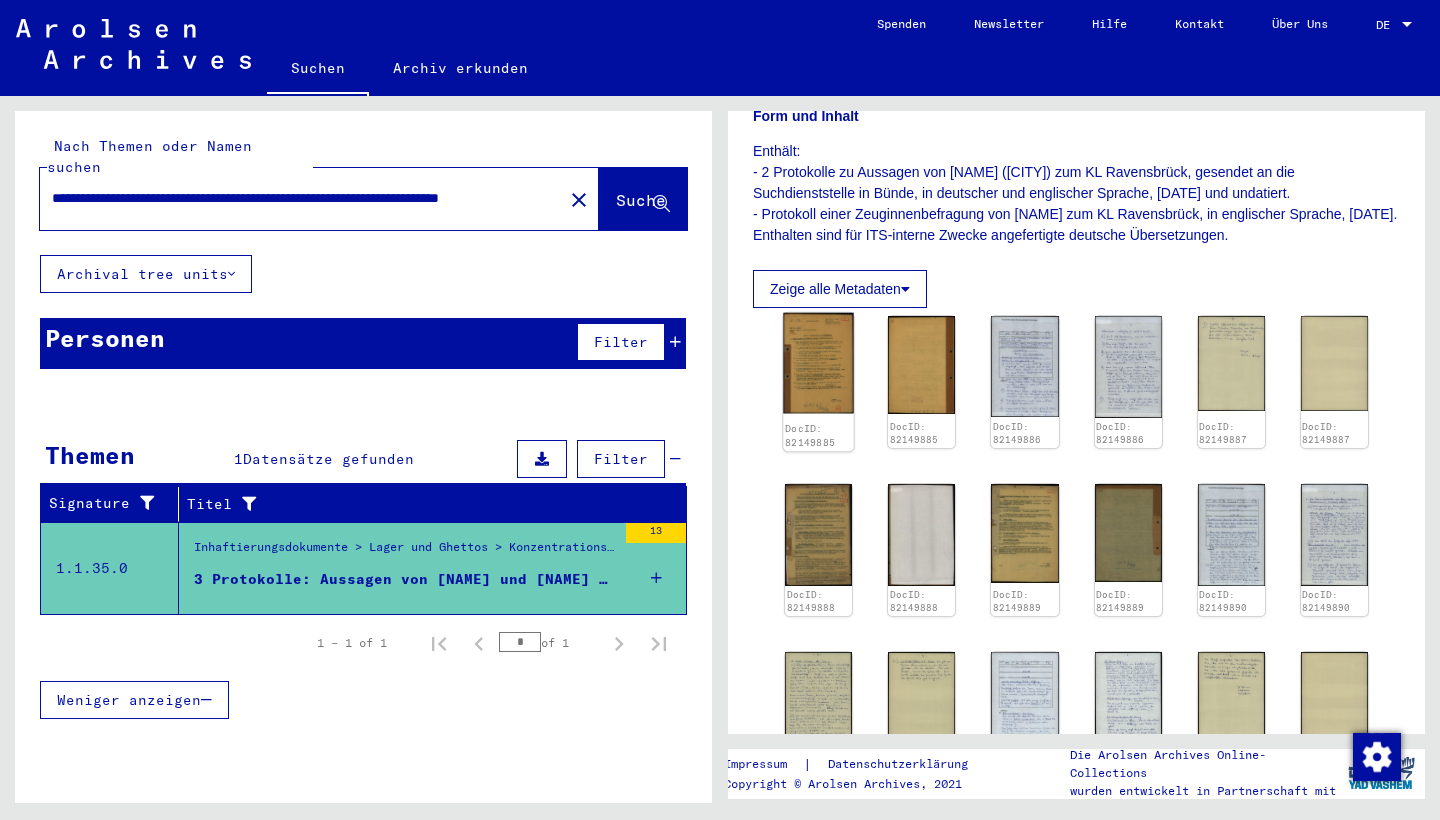 click 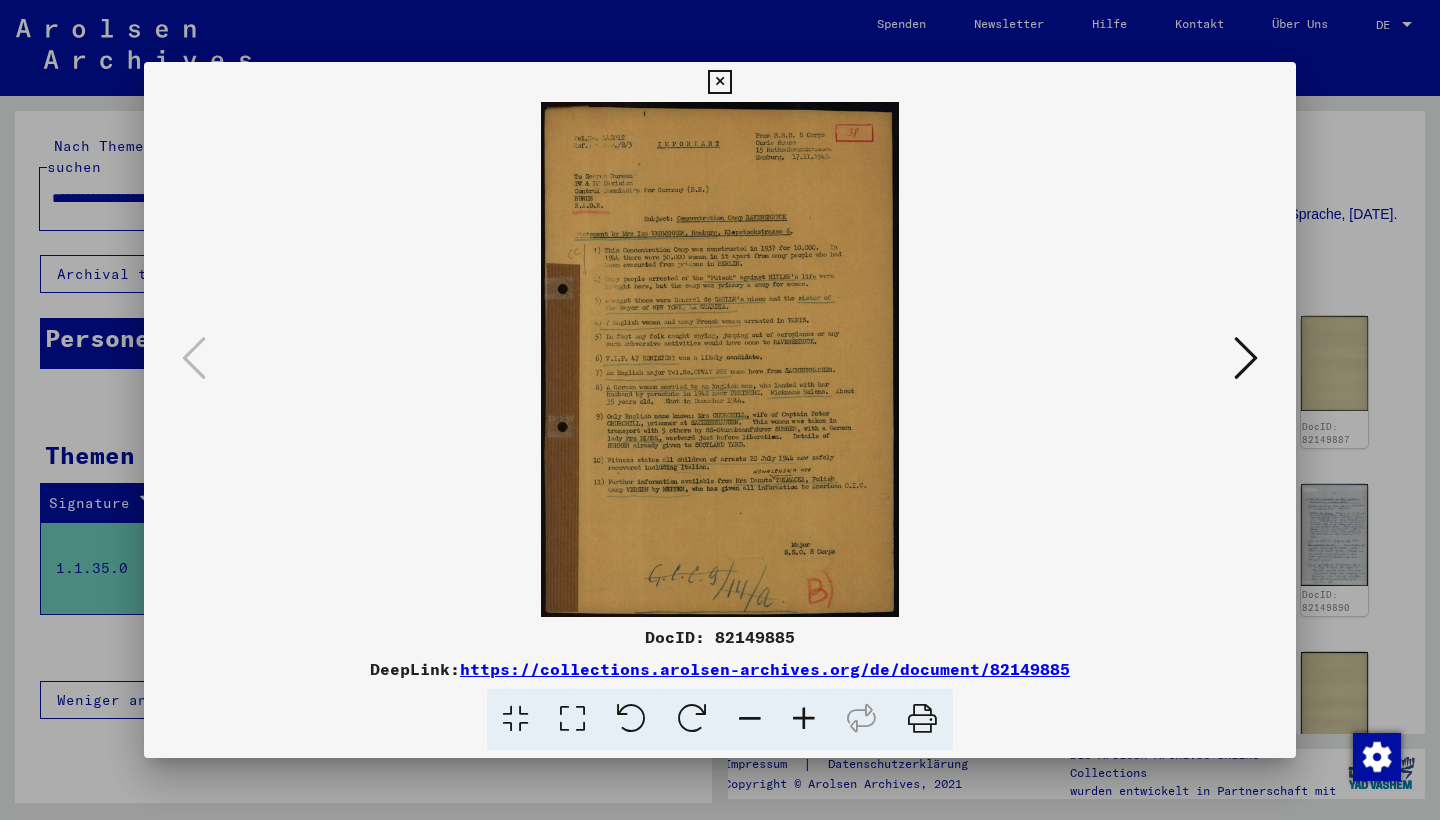 click at bounding box center (720, 359) 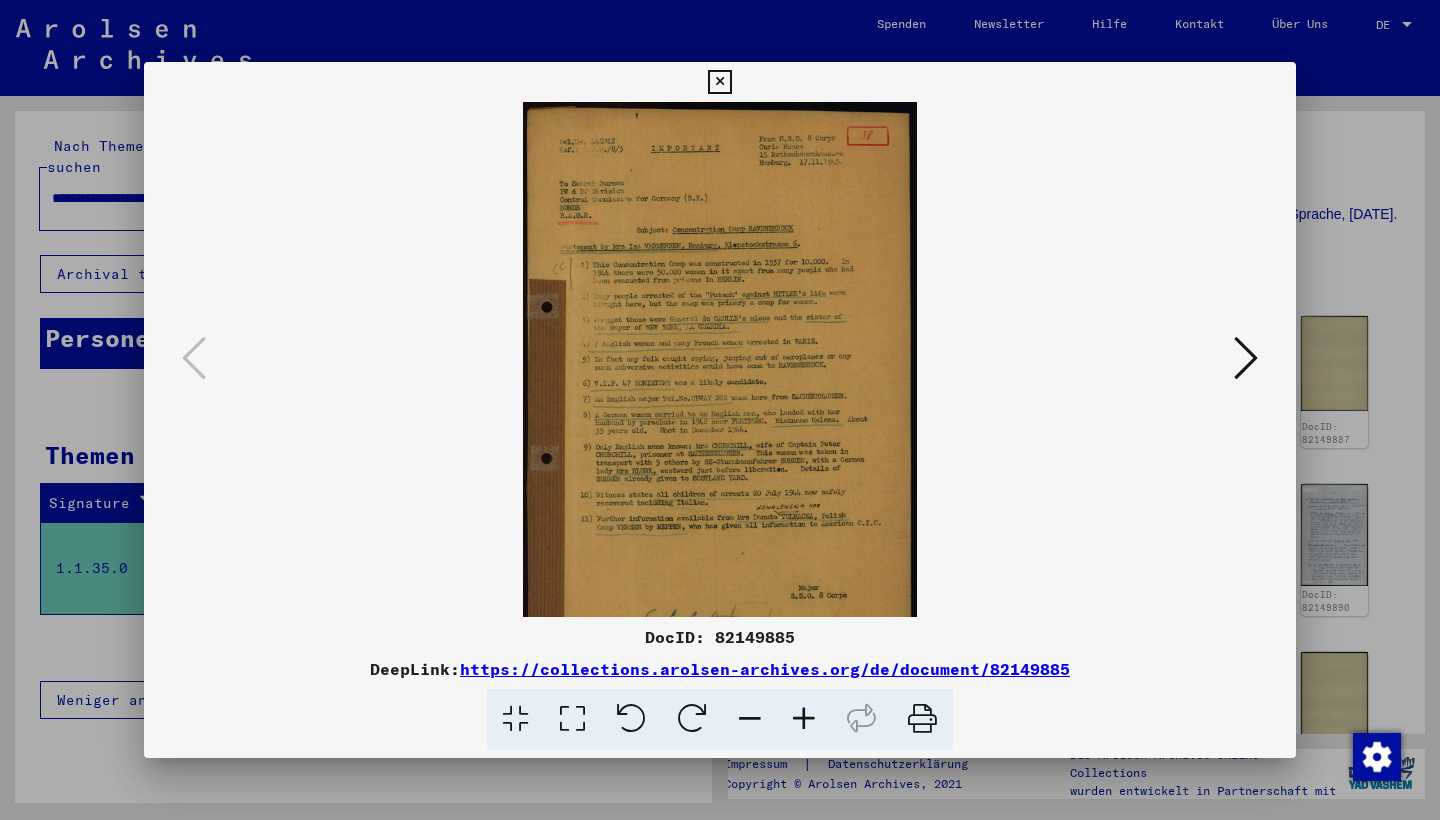 click at bounding box center (804, 719) 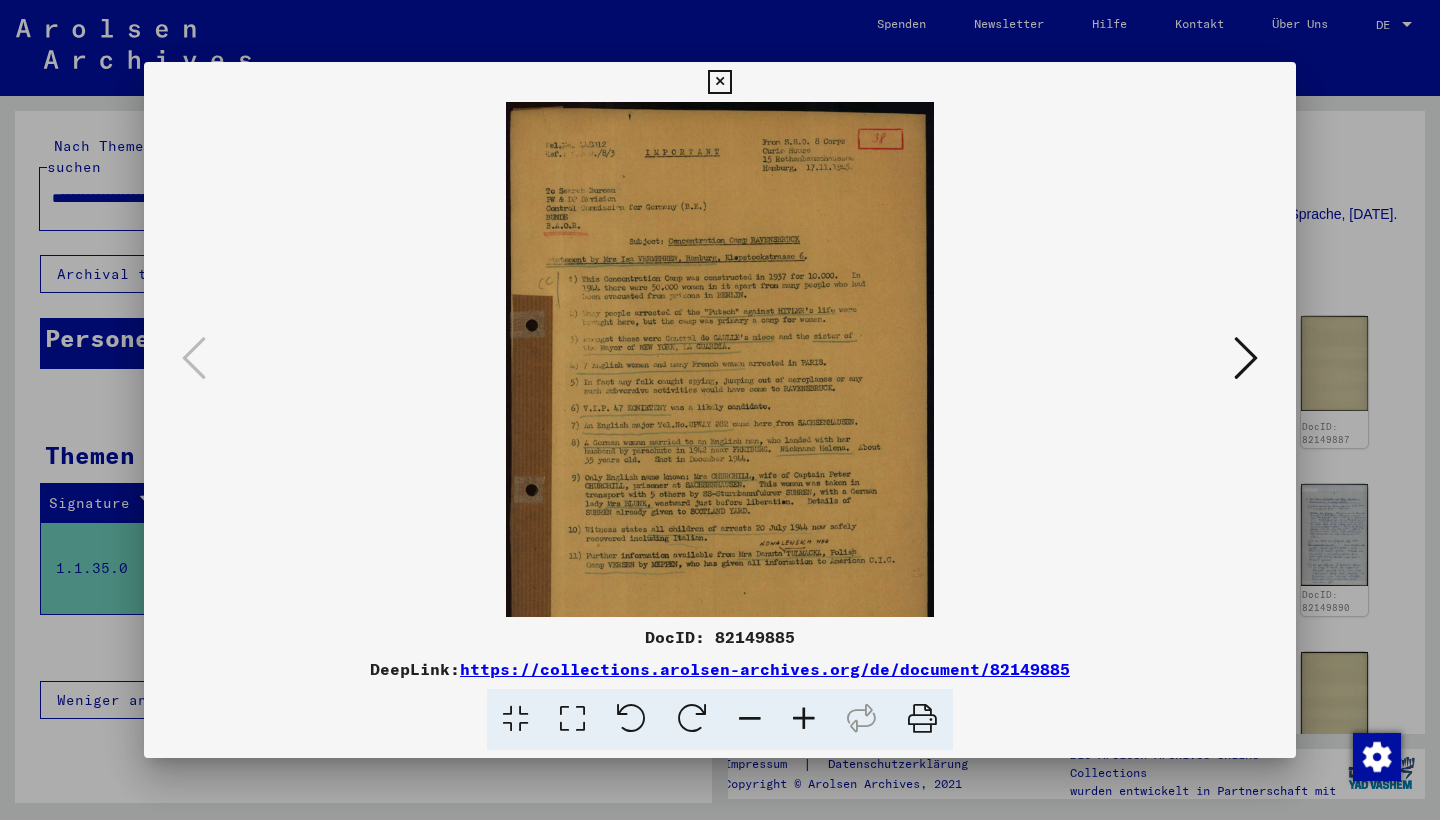 click at bounding box center [804, 719] 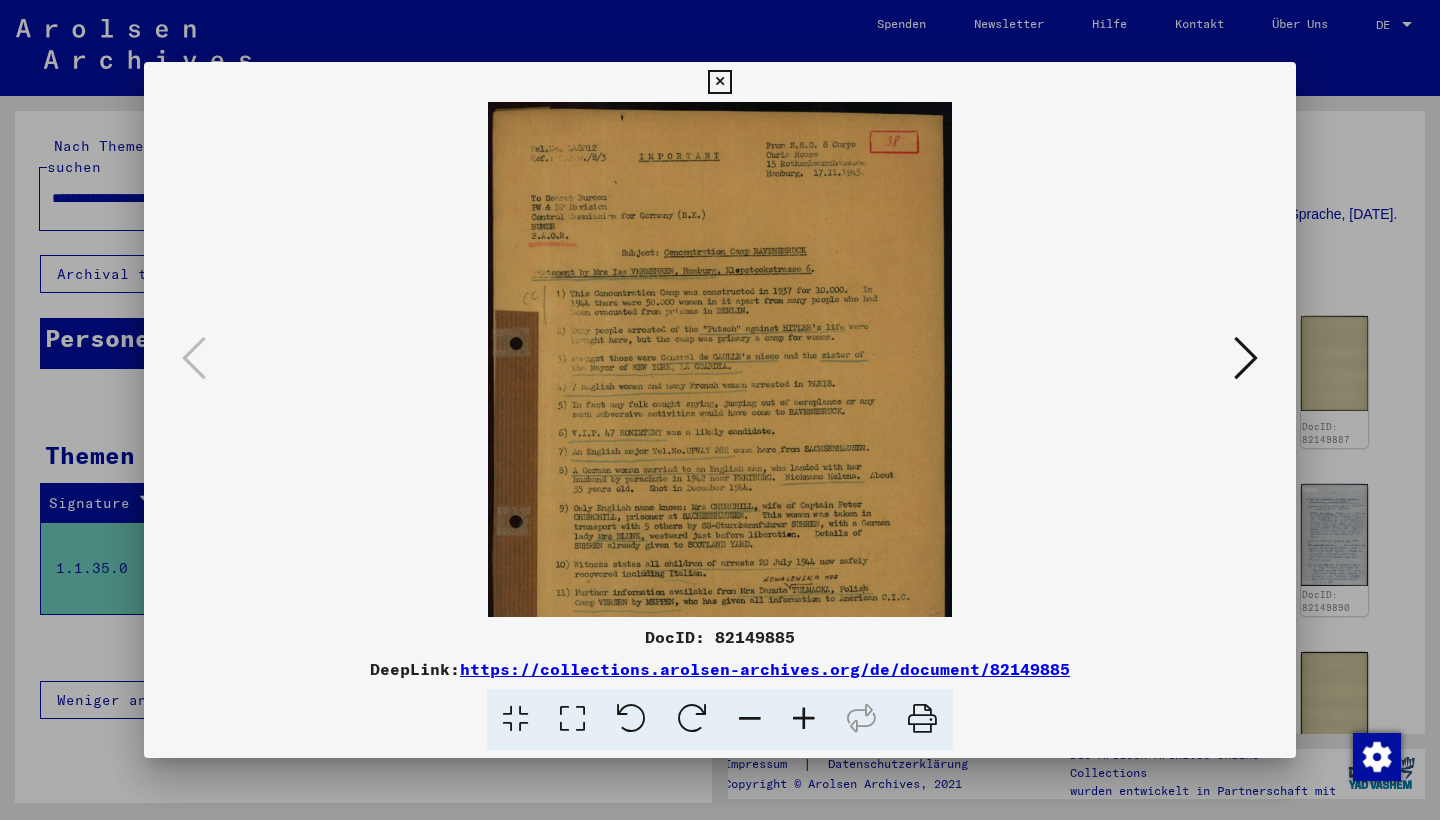 click at bounding box center (804, 719) 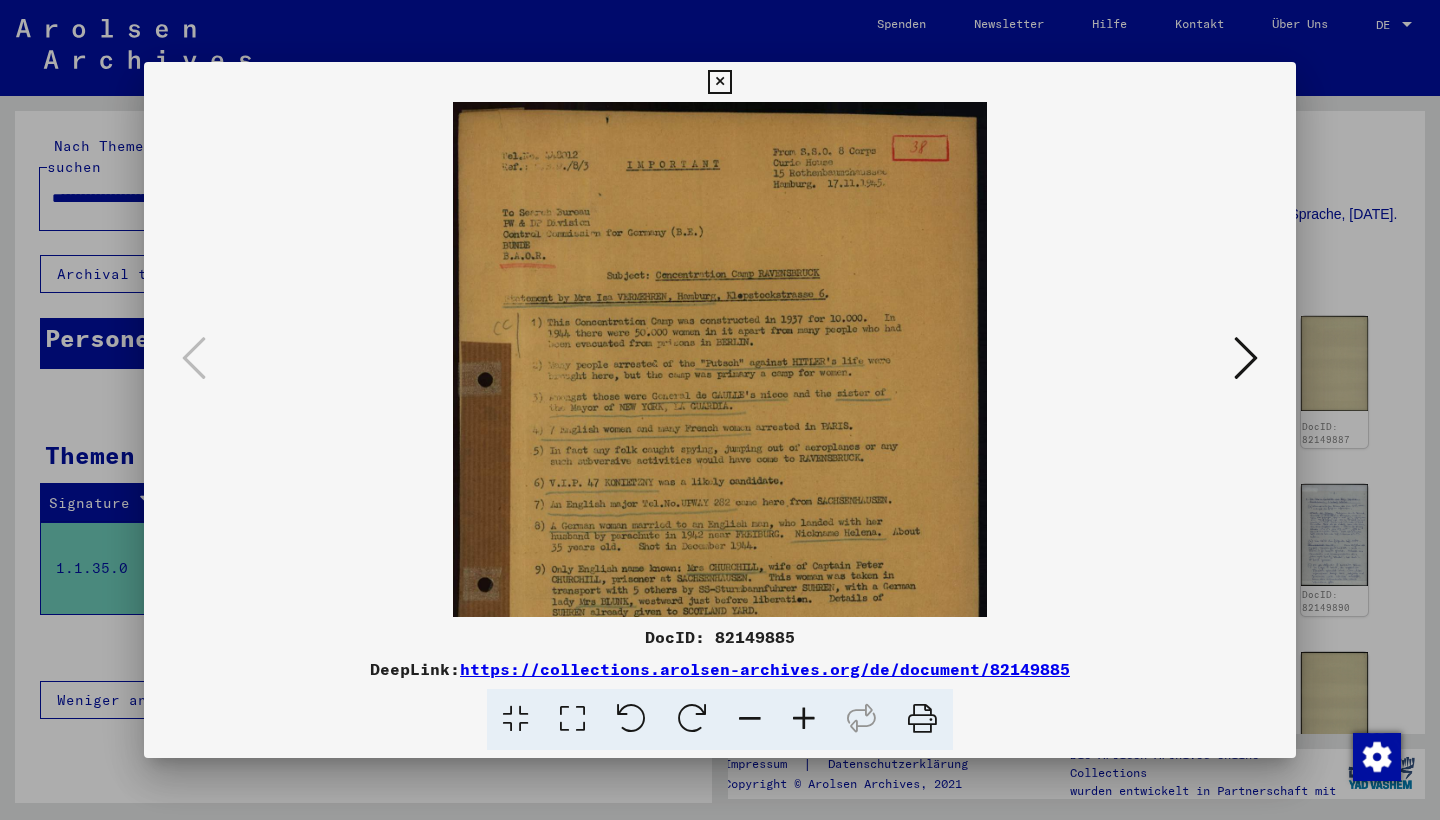 click at bounding box center (804, 719) 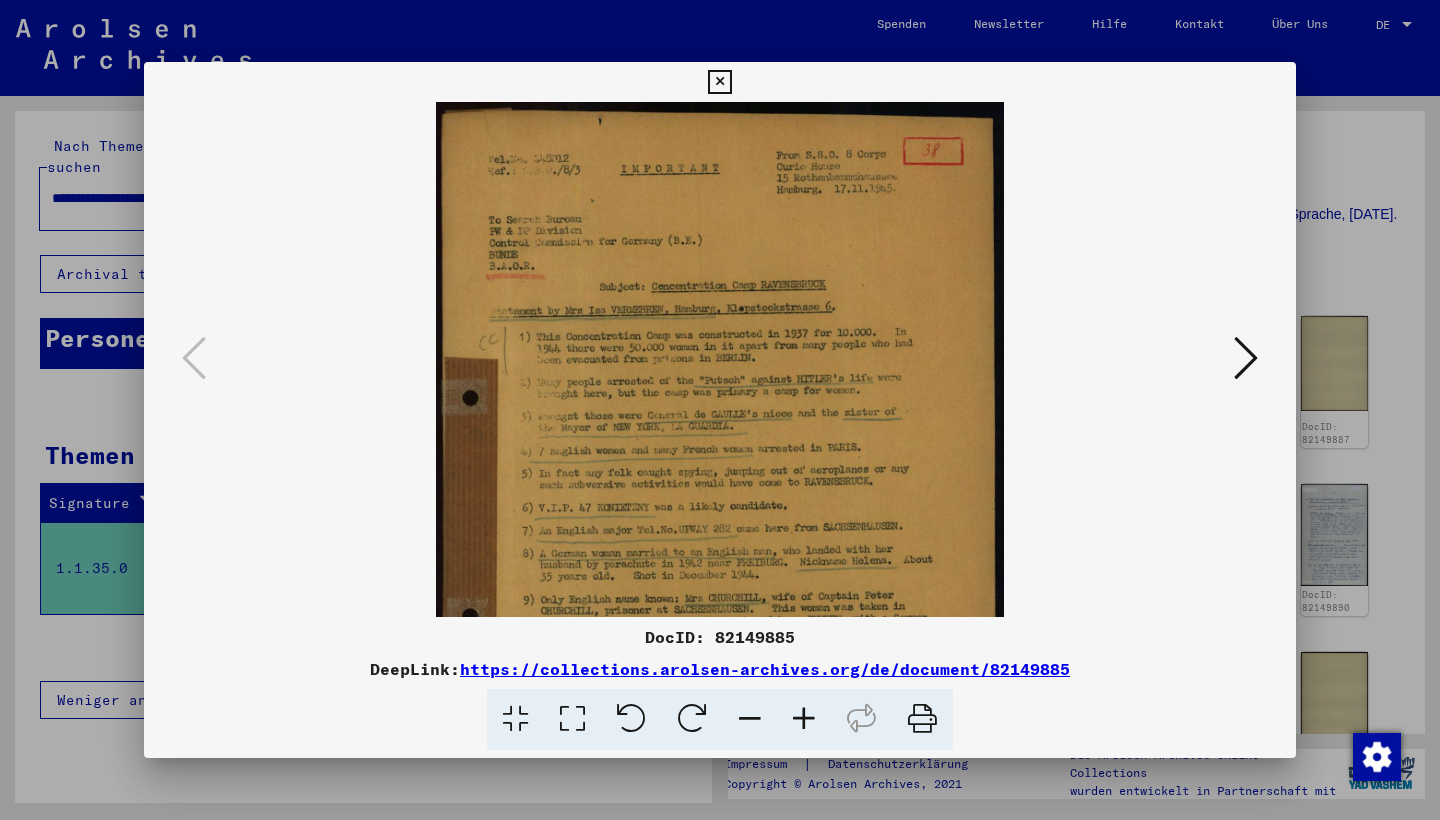 click at bounding box center [804, 719] 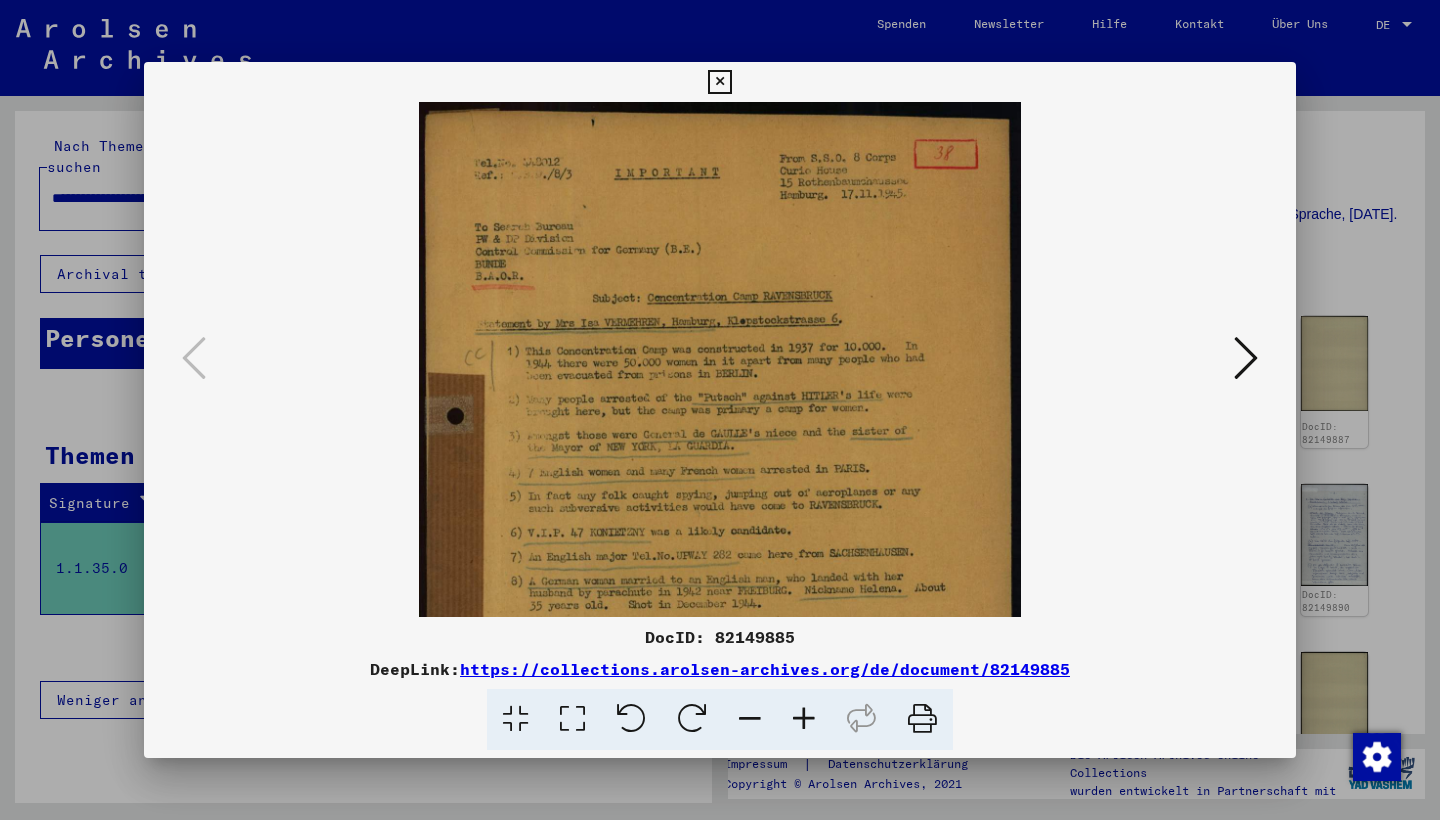 click at bounding box center (804, 719) 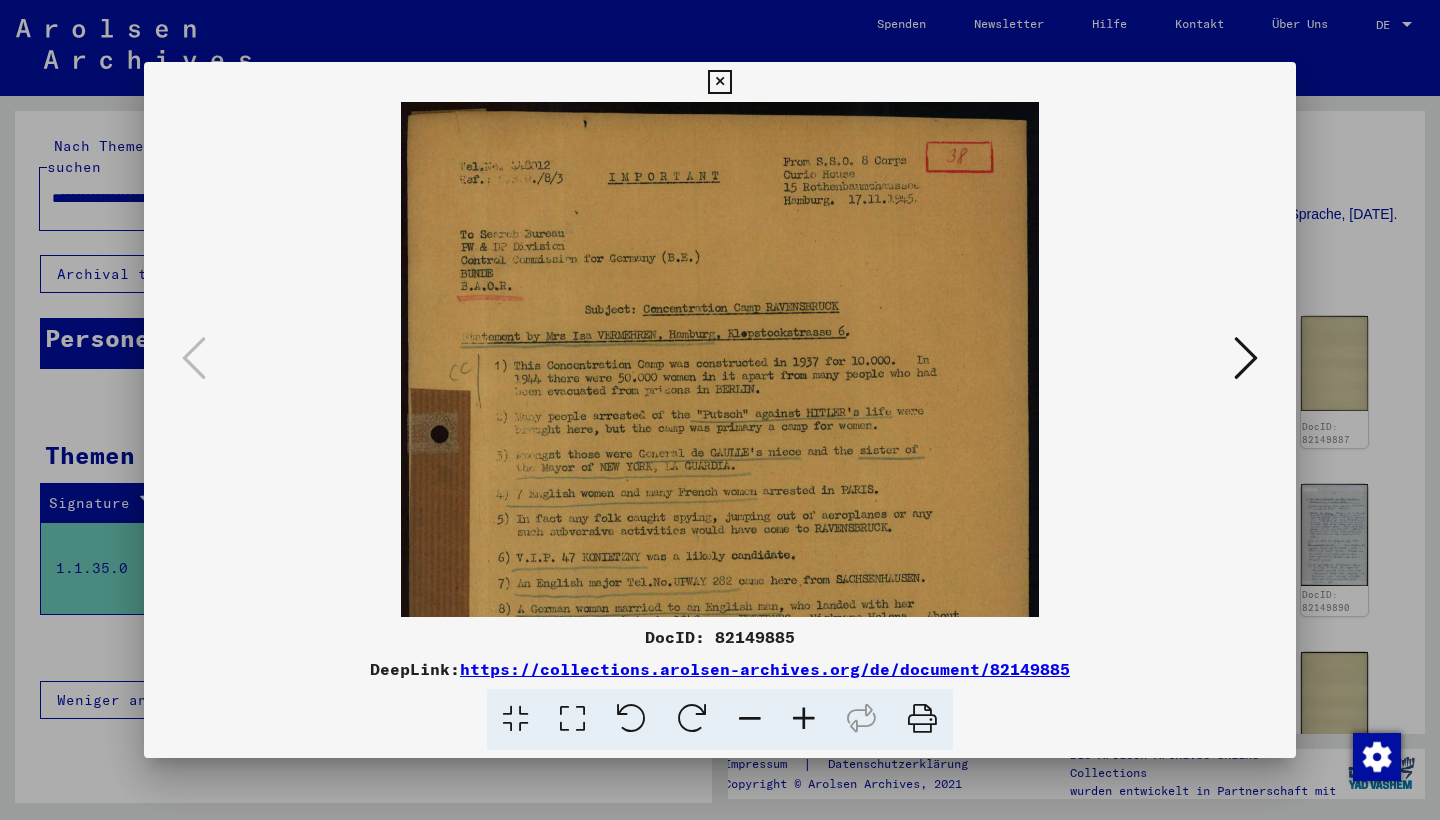 click at bounding box center (804, 719) 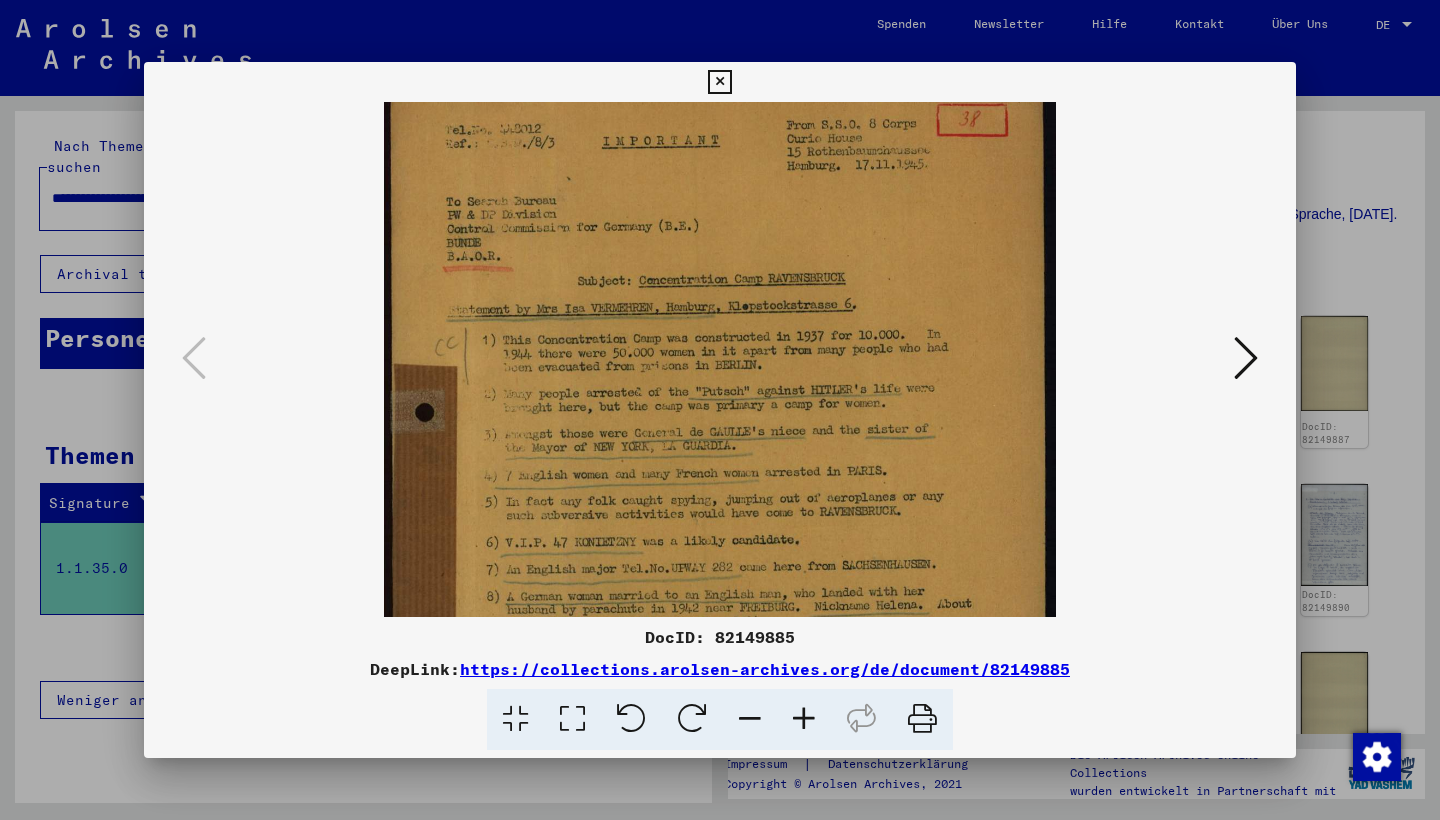 scroll, scrollTop: 42, scrollLeft: 0, axis: vertical 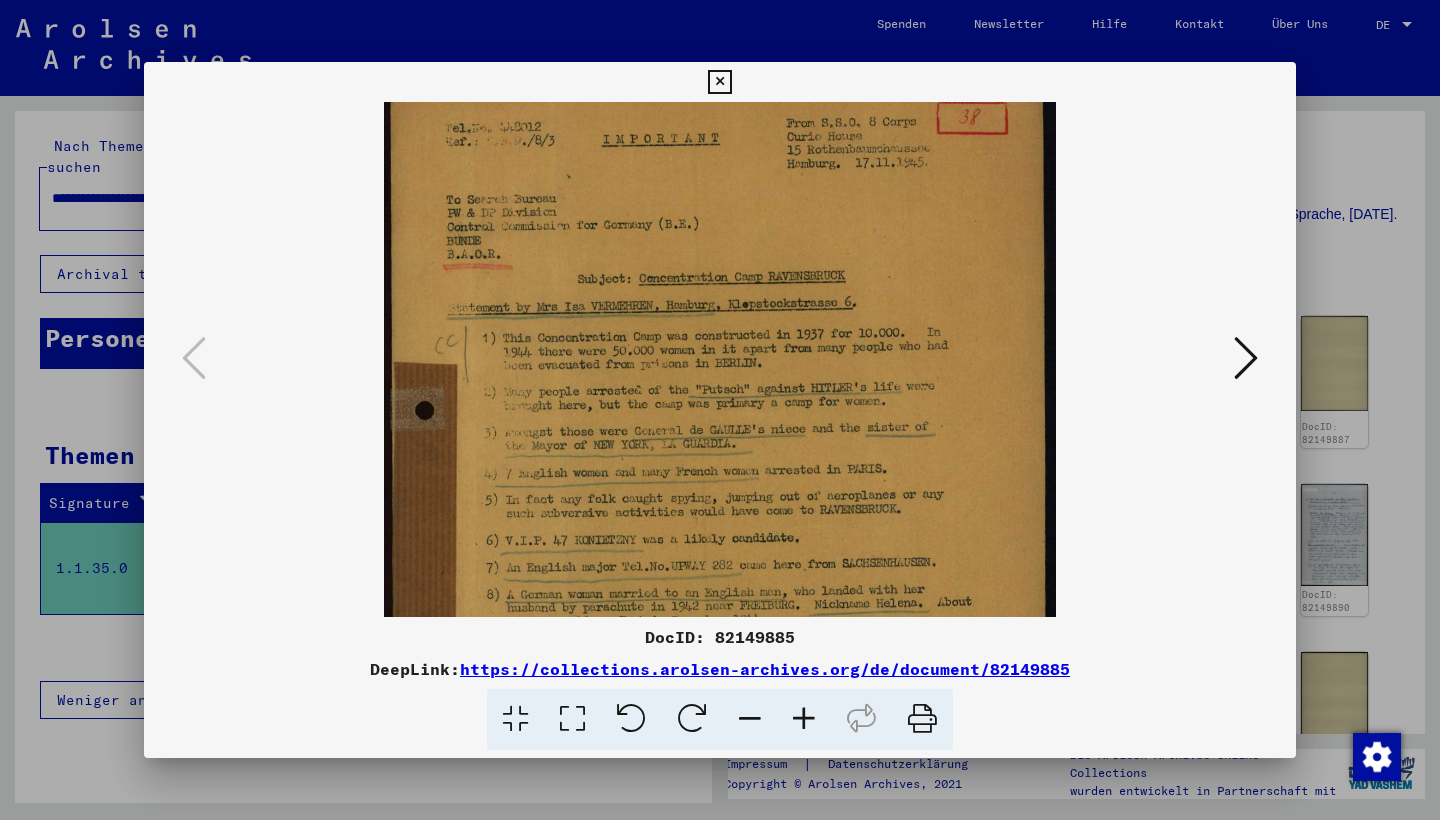 drag, startPoint x: 808, startPoint y: 502, endPoint x: 806, endPoint y: 460, distance: 42.047592 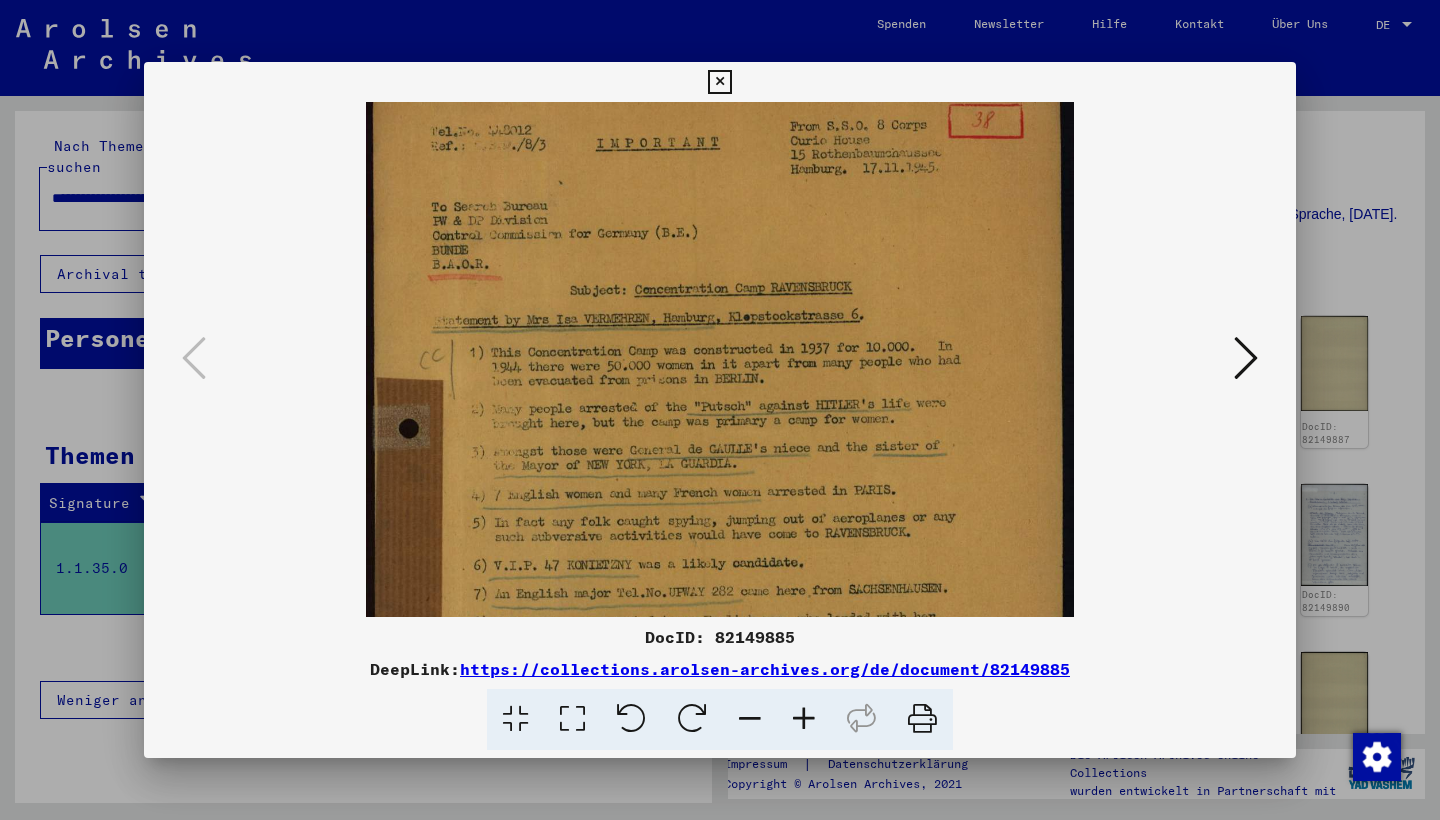 click at bounding box center [804, 719] 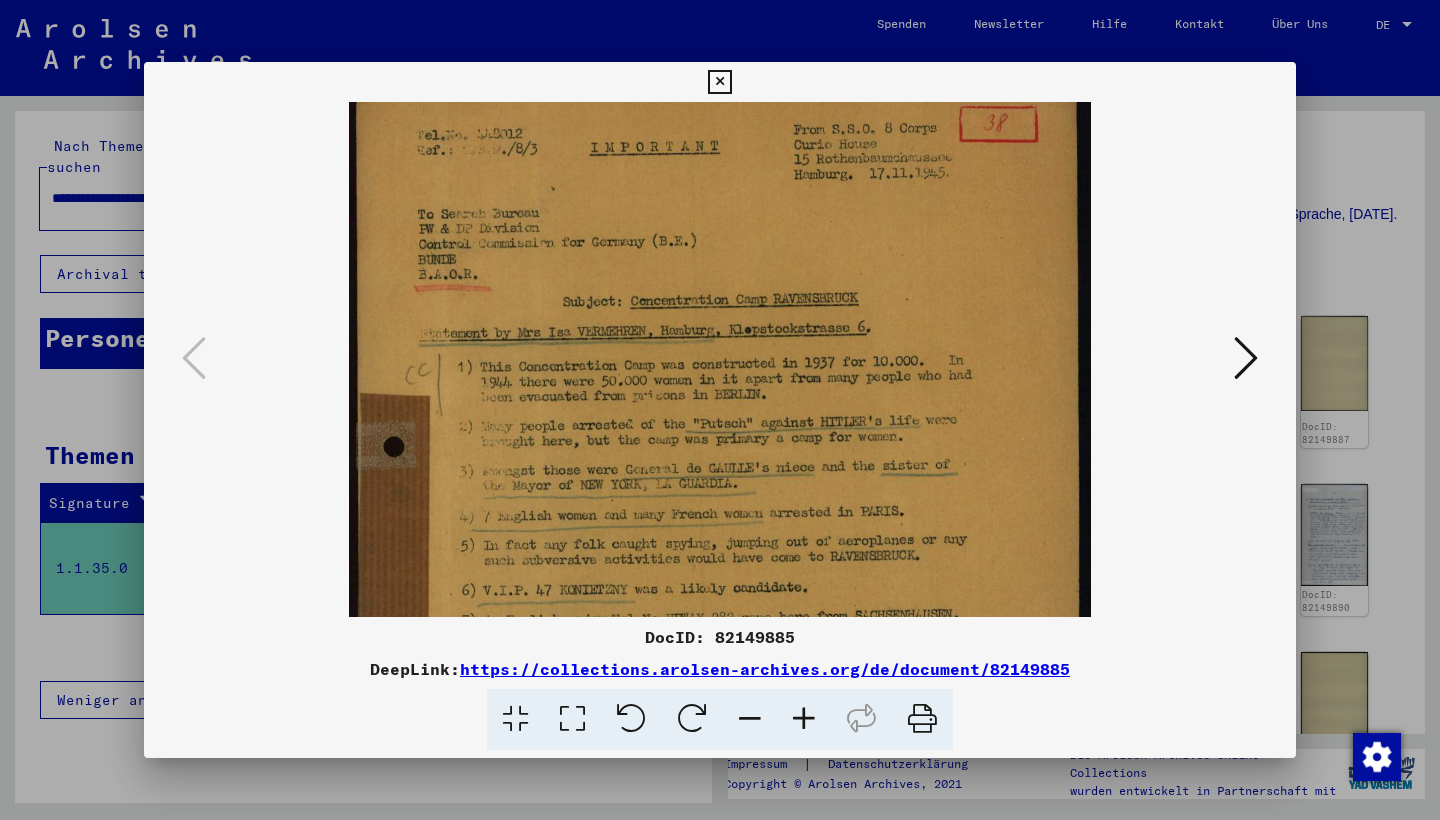 click at bounding box center (804, 719) 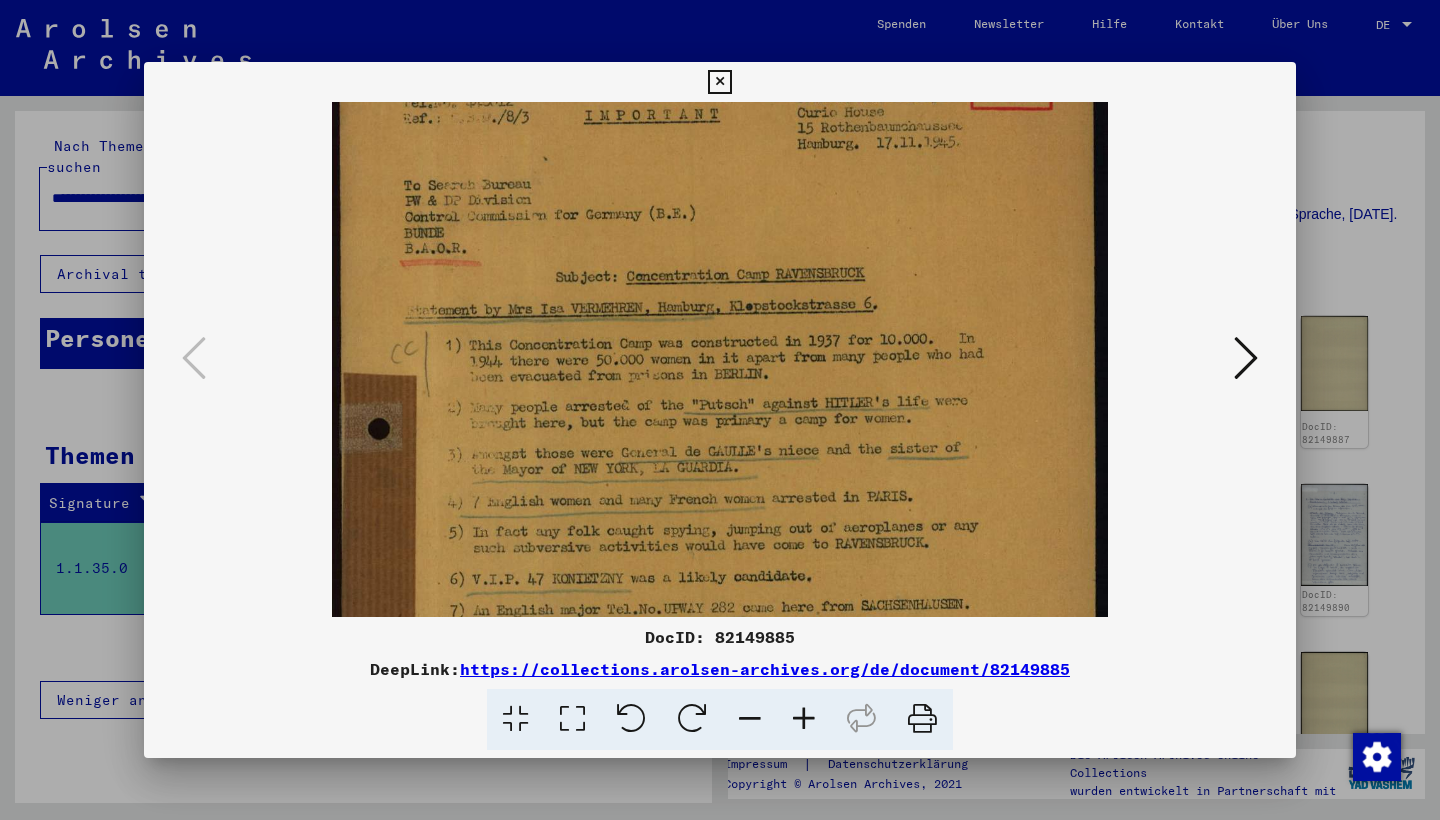 scroll, scrollTop: 79, scrollLeft: 0, axis: vertical 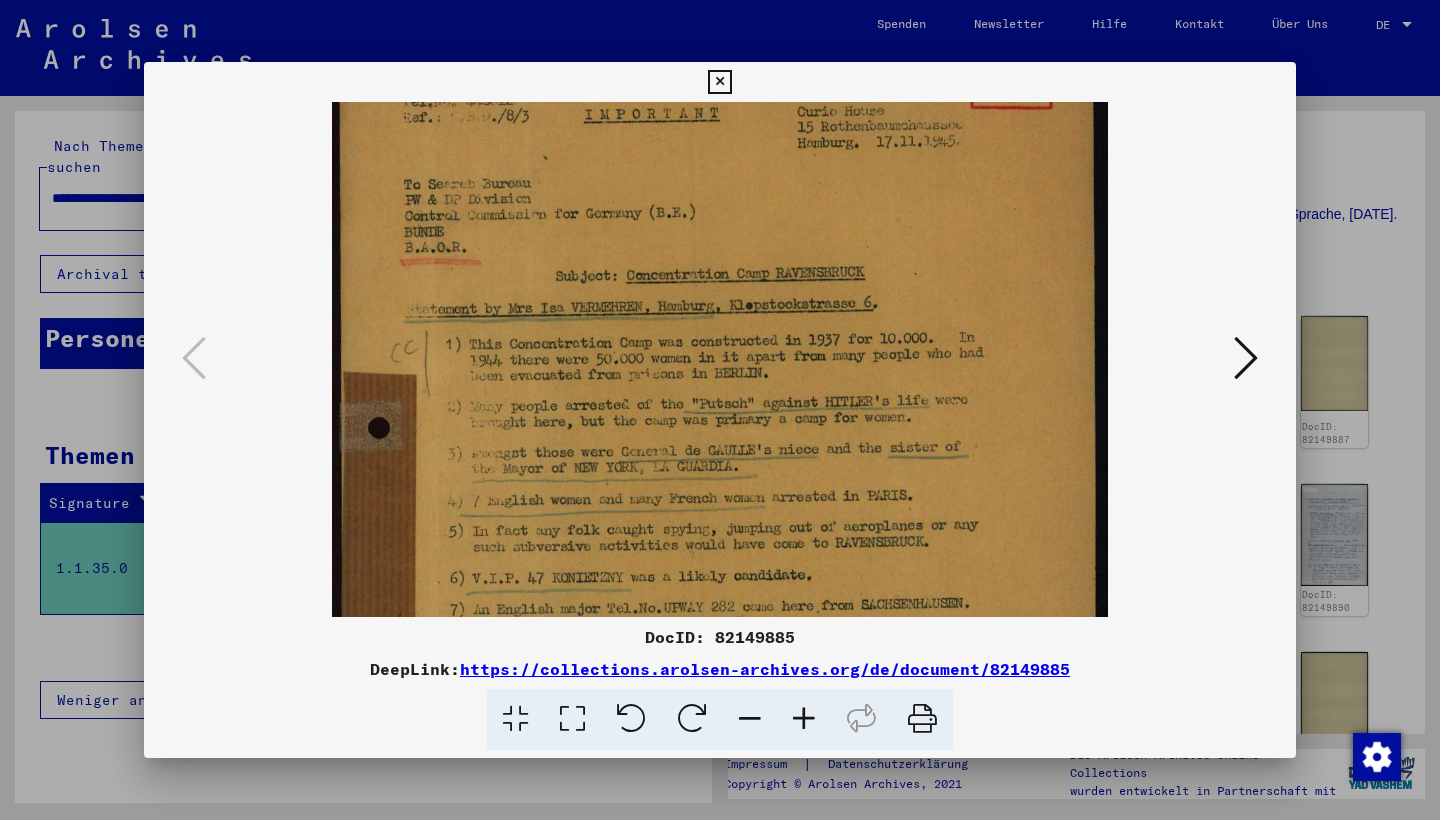 drag, startPoint x: 879, startPoint y: 521, endPoint x: 877, endPoint y: 484, distance: 37.054016 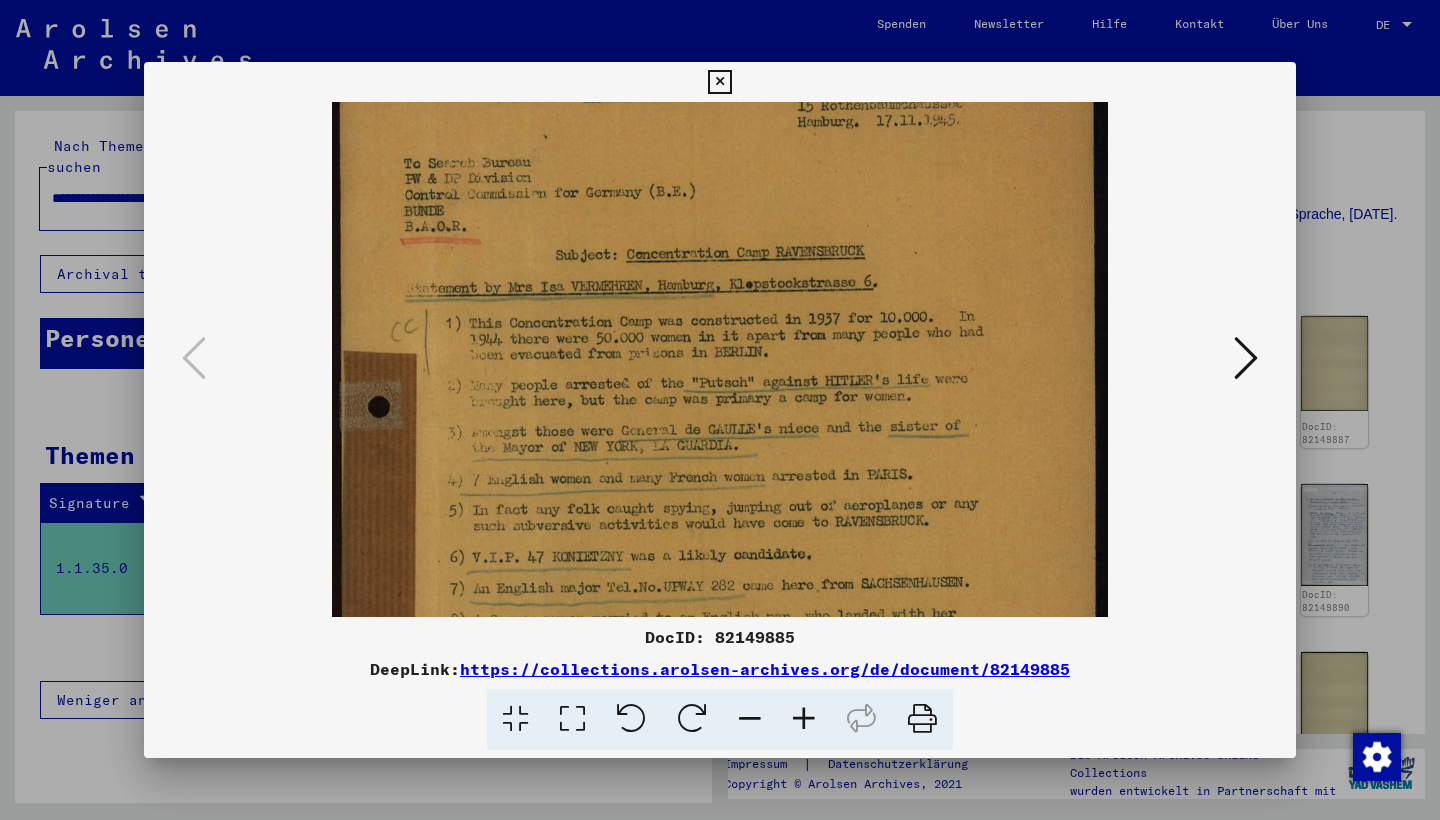 scroll, scrollTop: 105, scrollLeft: 0, axis: vertical 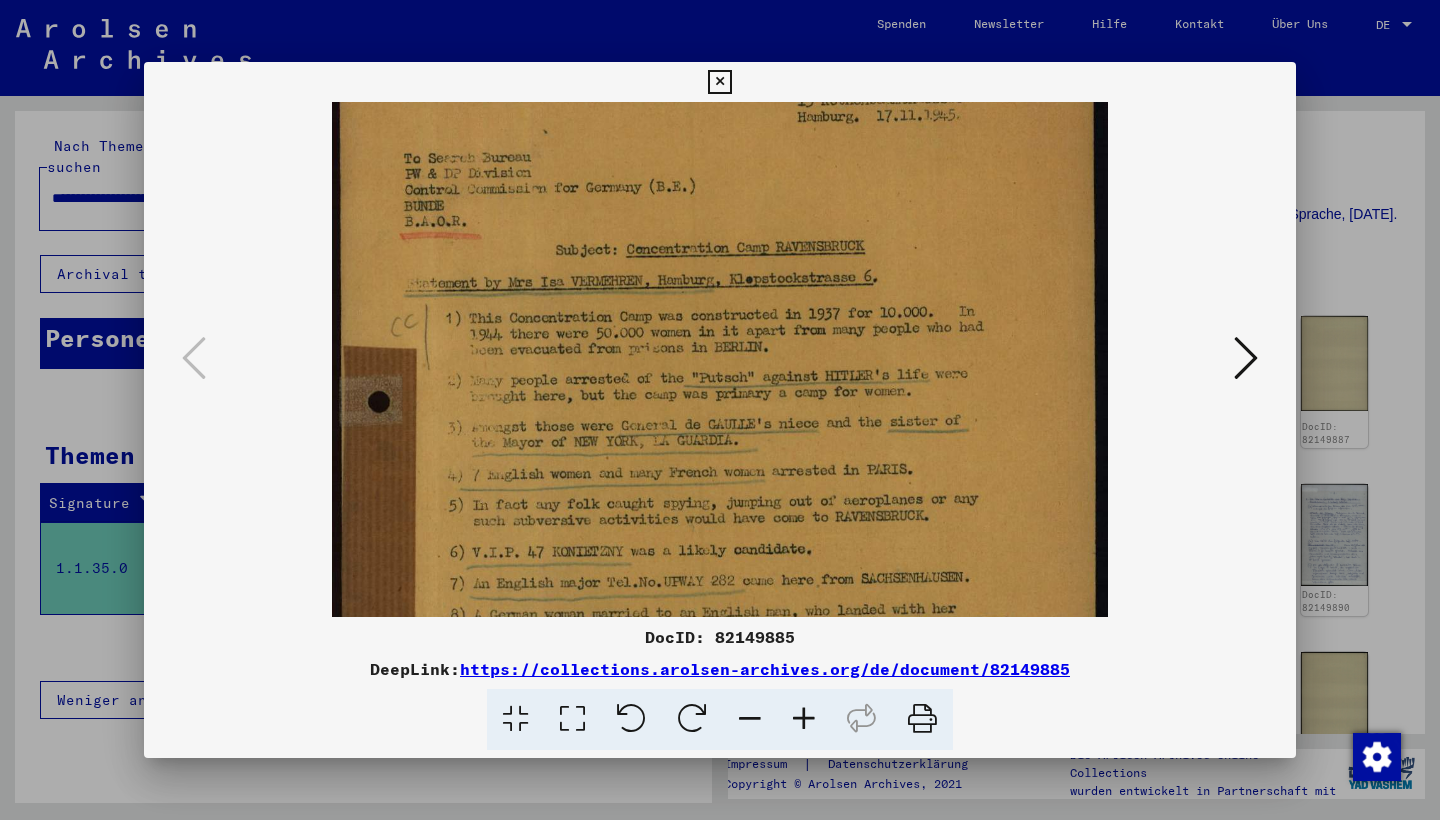 drag, startPoint x: 803, startPoint y: 468, endPoint x: 799, endPoint y: 442, distance: 26.305893 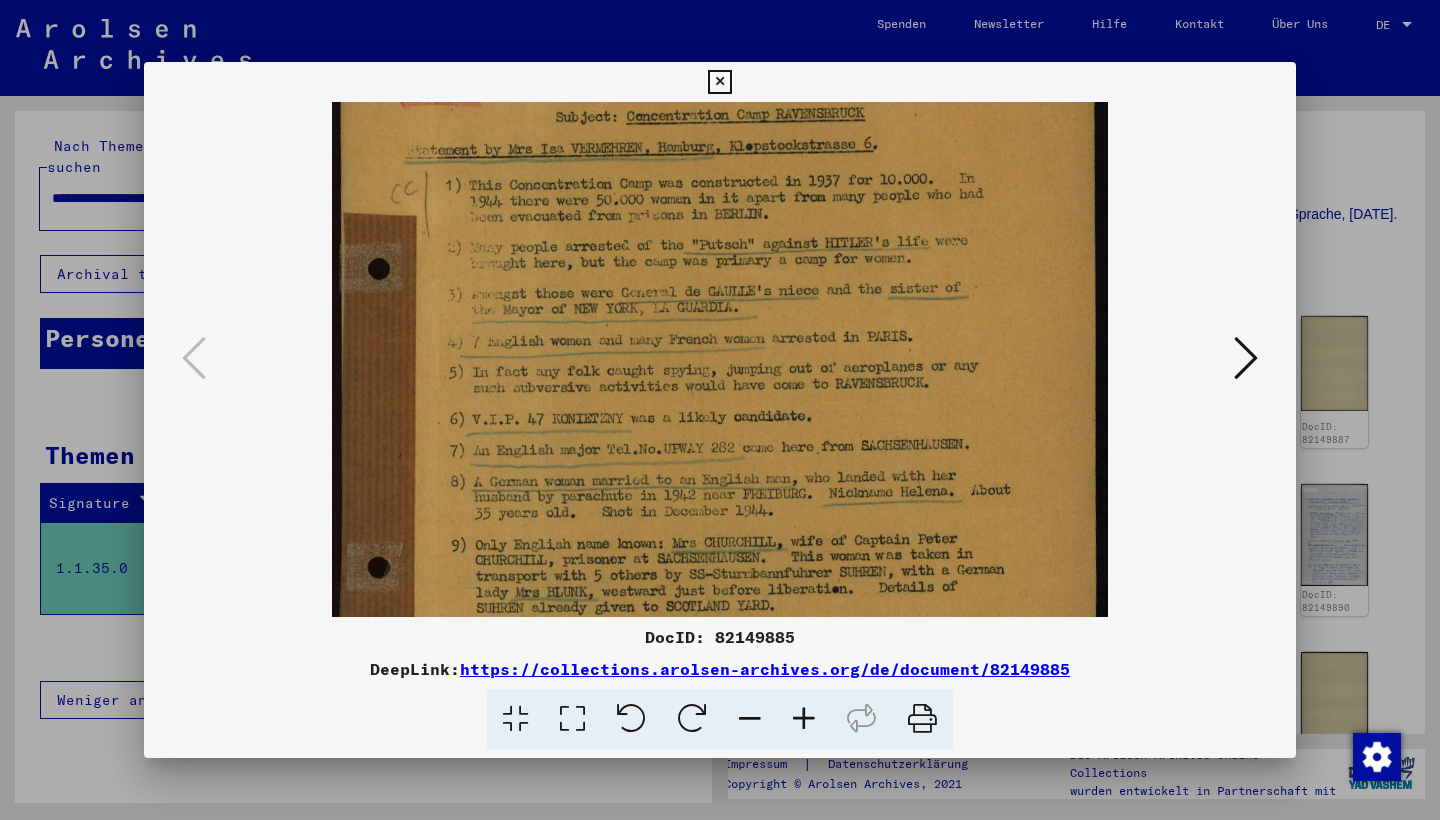 scroll, scrollTop: 239, scrollLeft: 0, axis: vertical 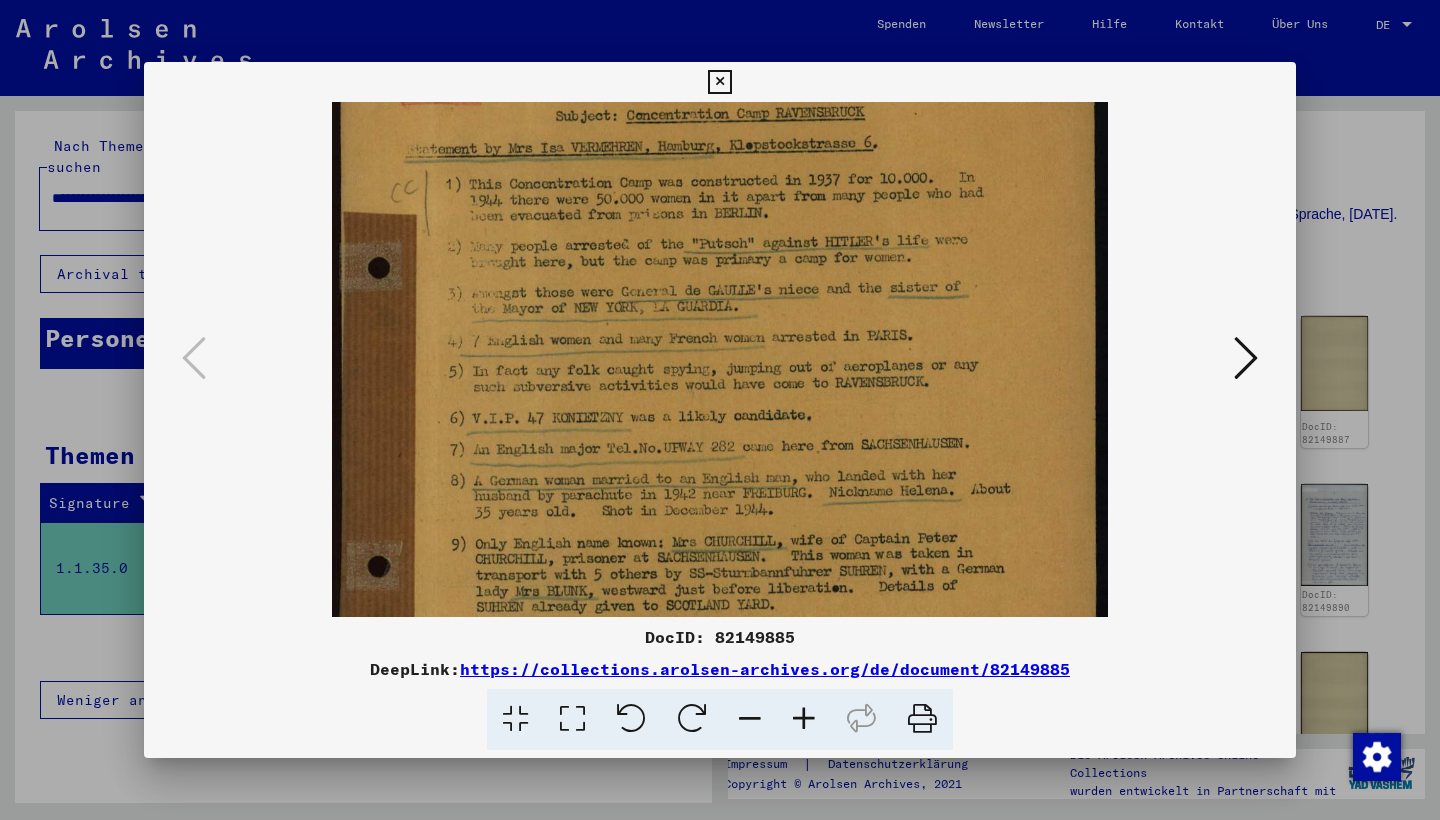 drag, startPoint x: 807, startPoint y: 455, endPoint x: 798, endPoint y: 321, distance: 134.3019 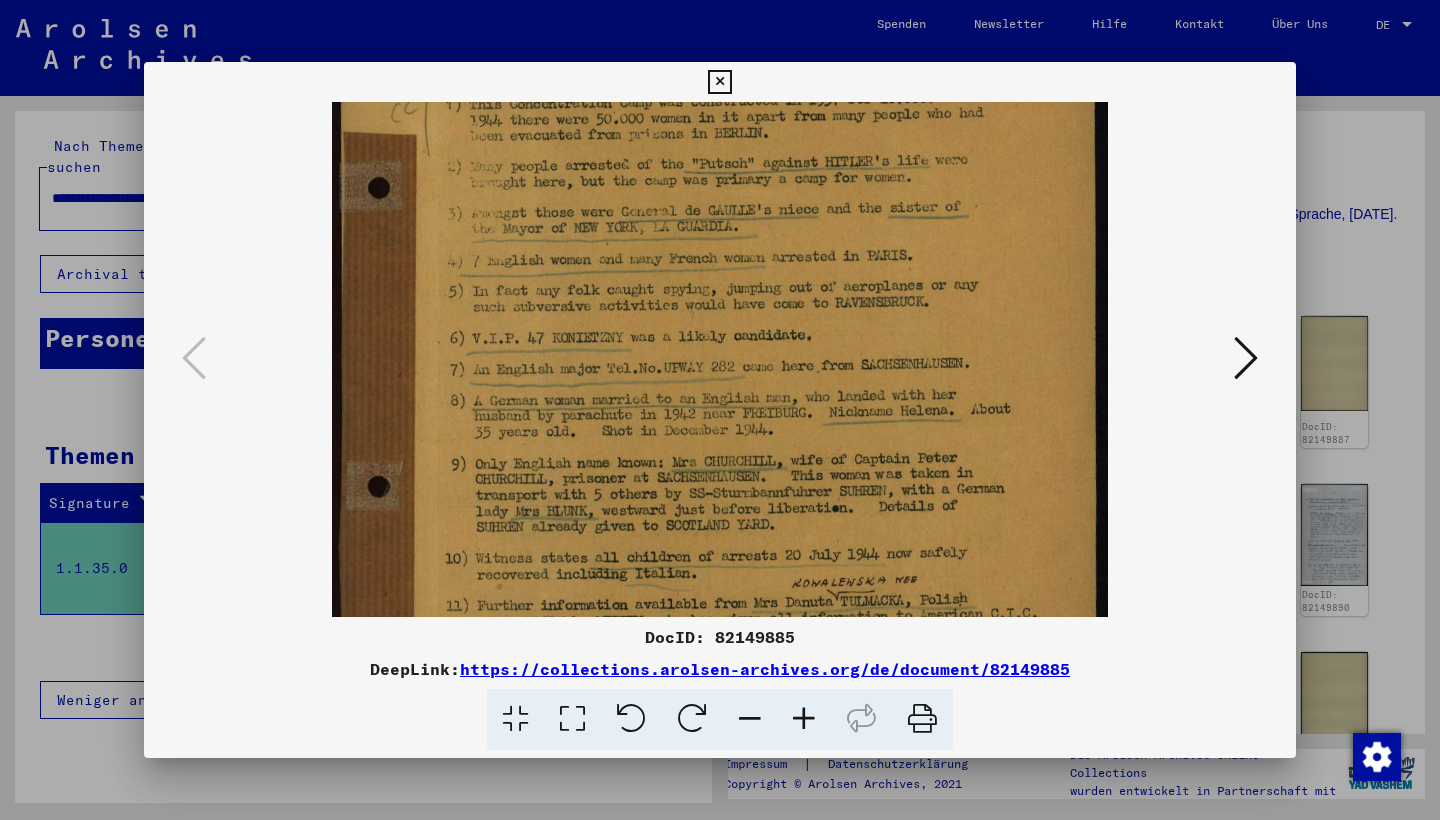 scroll, scrollTop: 320, scrollLeft: 0, axis: vertical 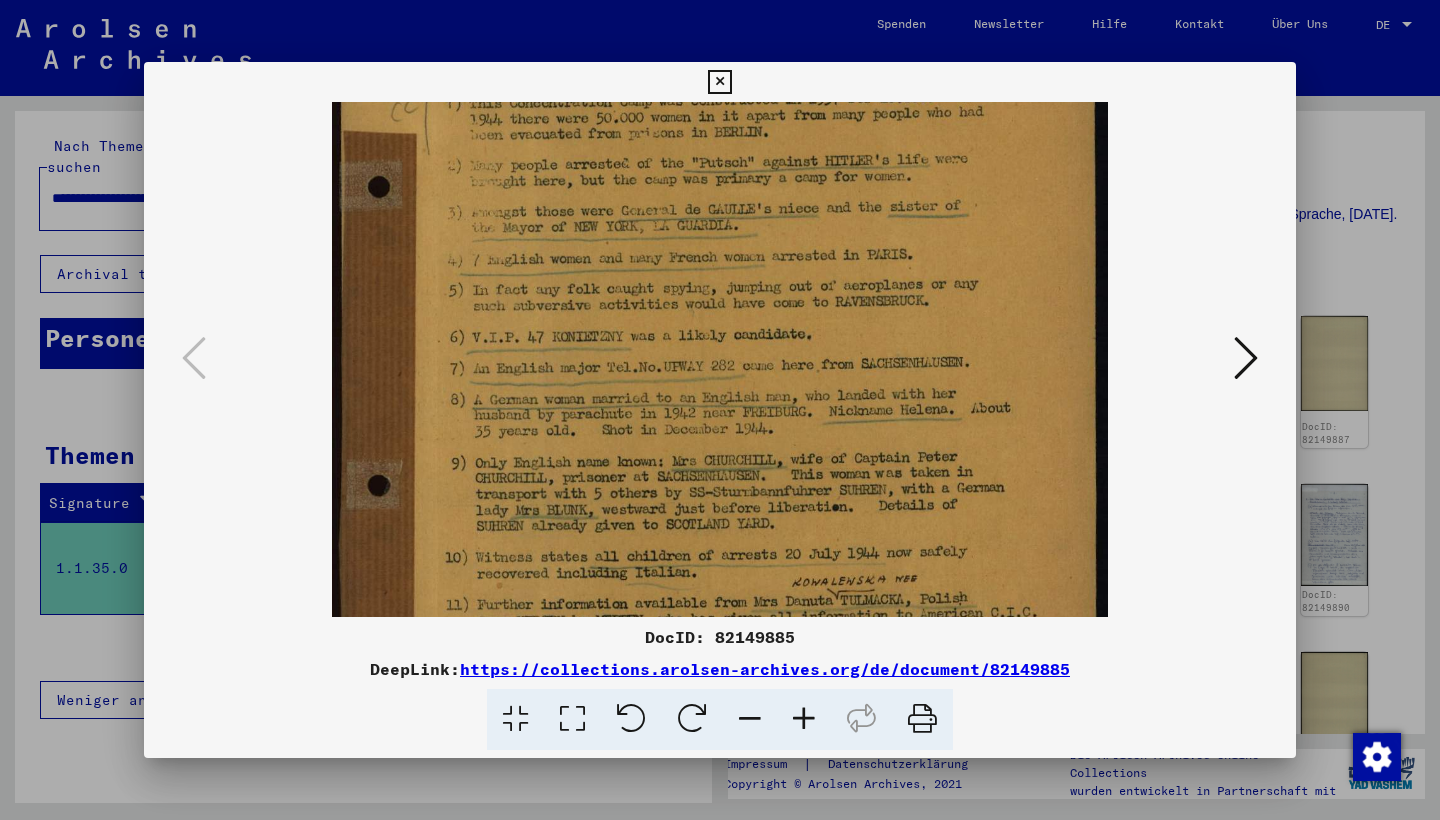drag, startPoint x: 952, startPoint y: 408, endPoint x: 953, endPoint y: 327, distance: 81.00617 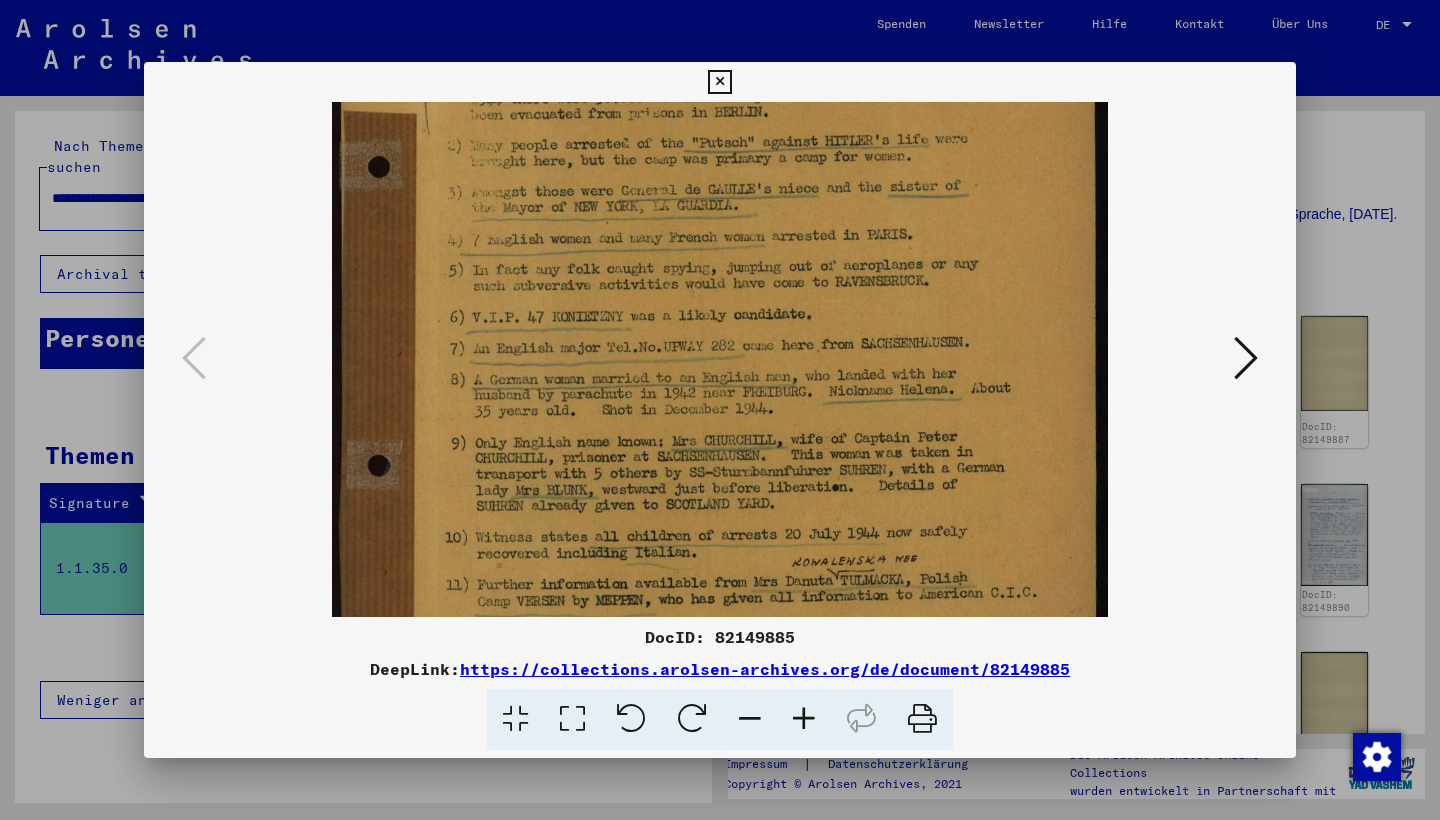 scroll, scrollTop: 341, scrollLeft: 0, axis: vertical 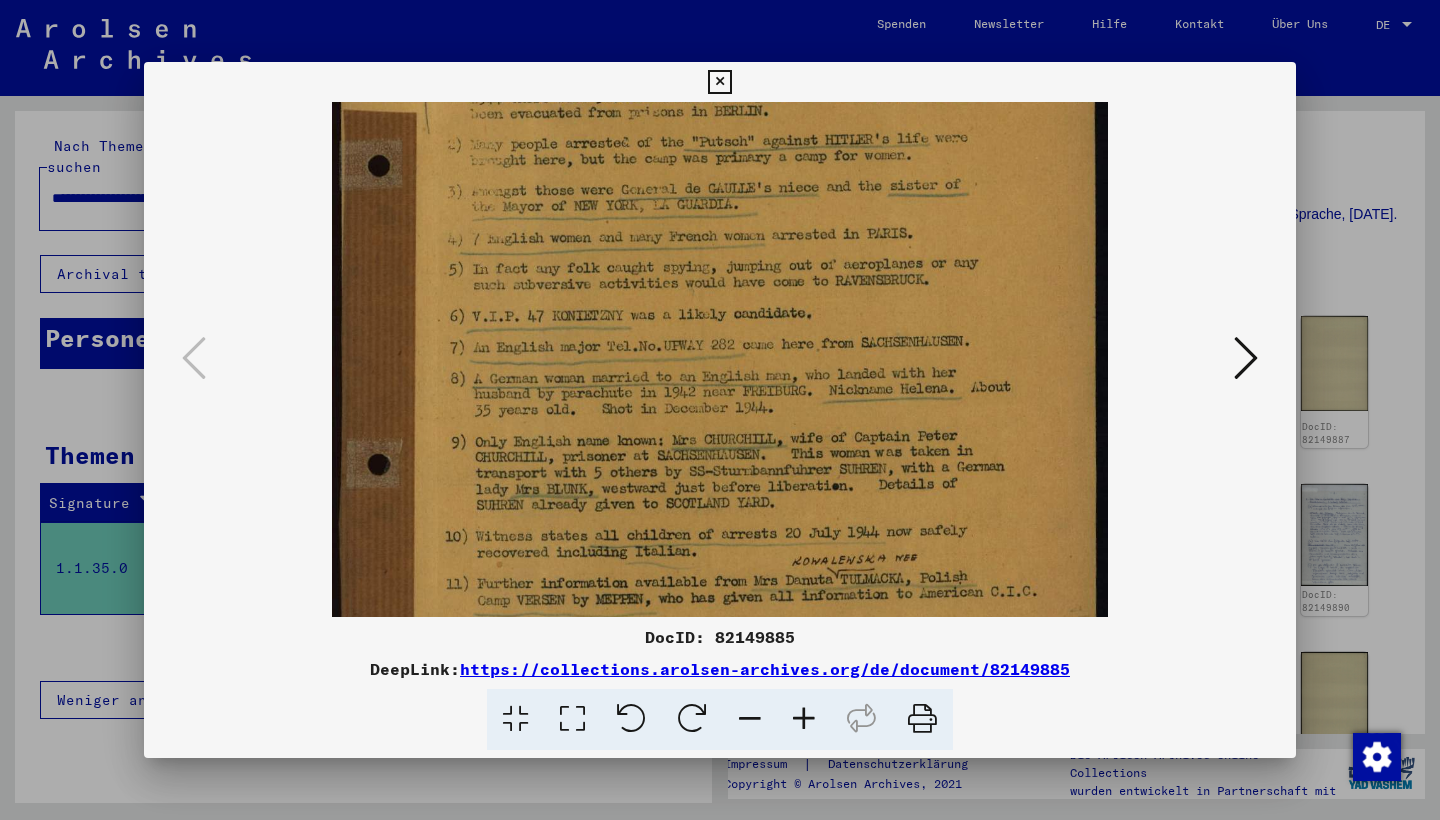 drag, startPoint x: 853, startPoint y: 430, endPoint x: 853, endPoint y: 409, distance: 21 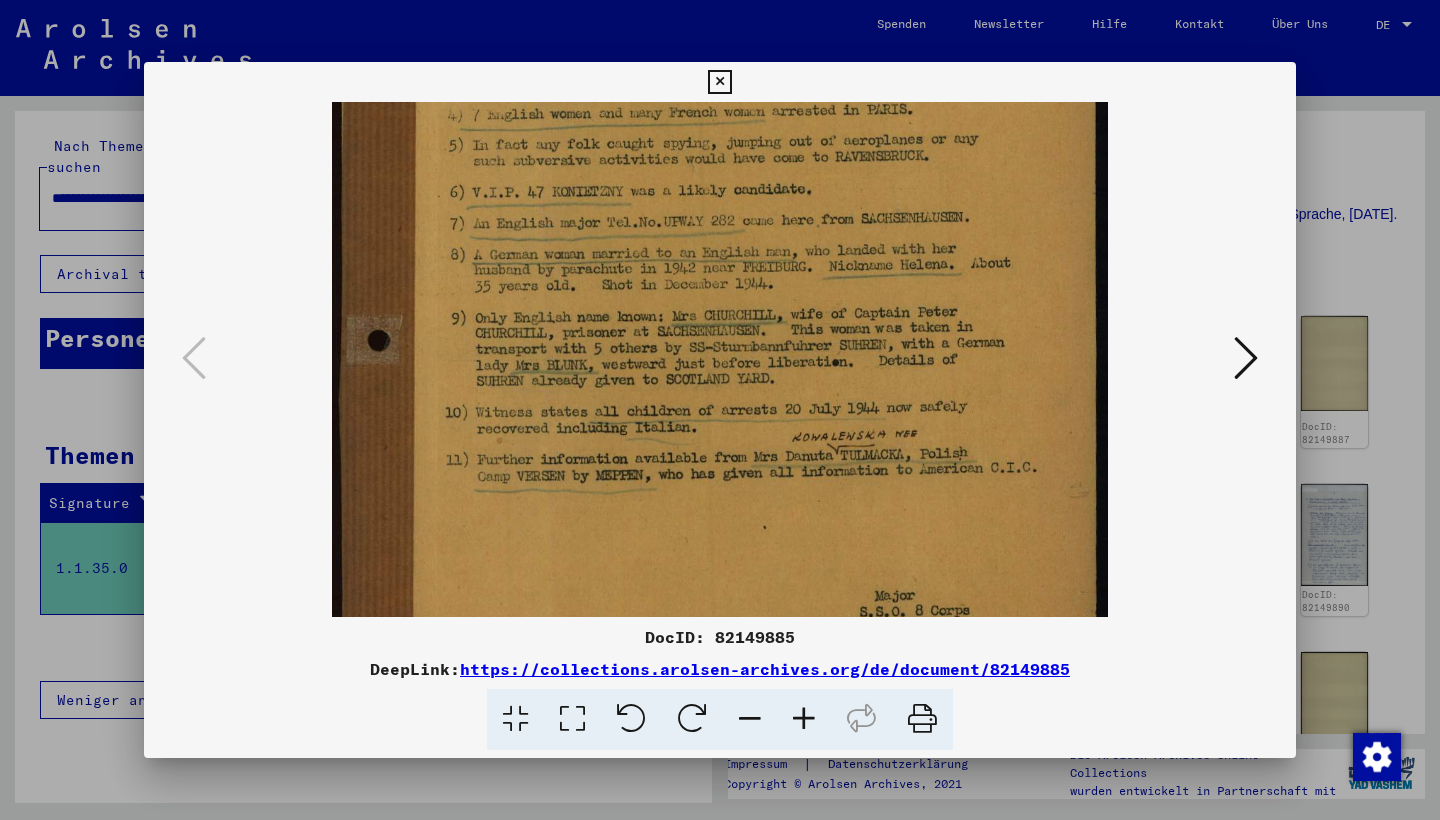drag, startPoint x: 480, startPoint y: 435, endPoint x: 801, endPoint y: 310, distance: 344.4793 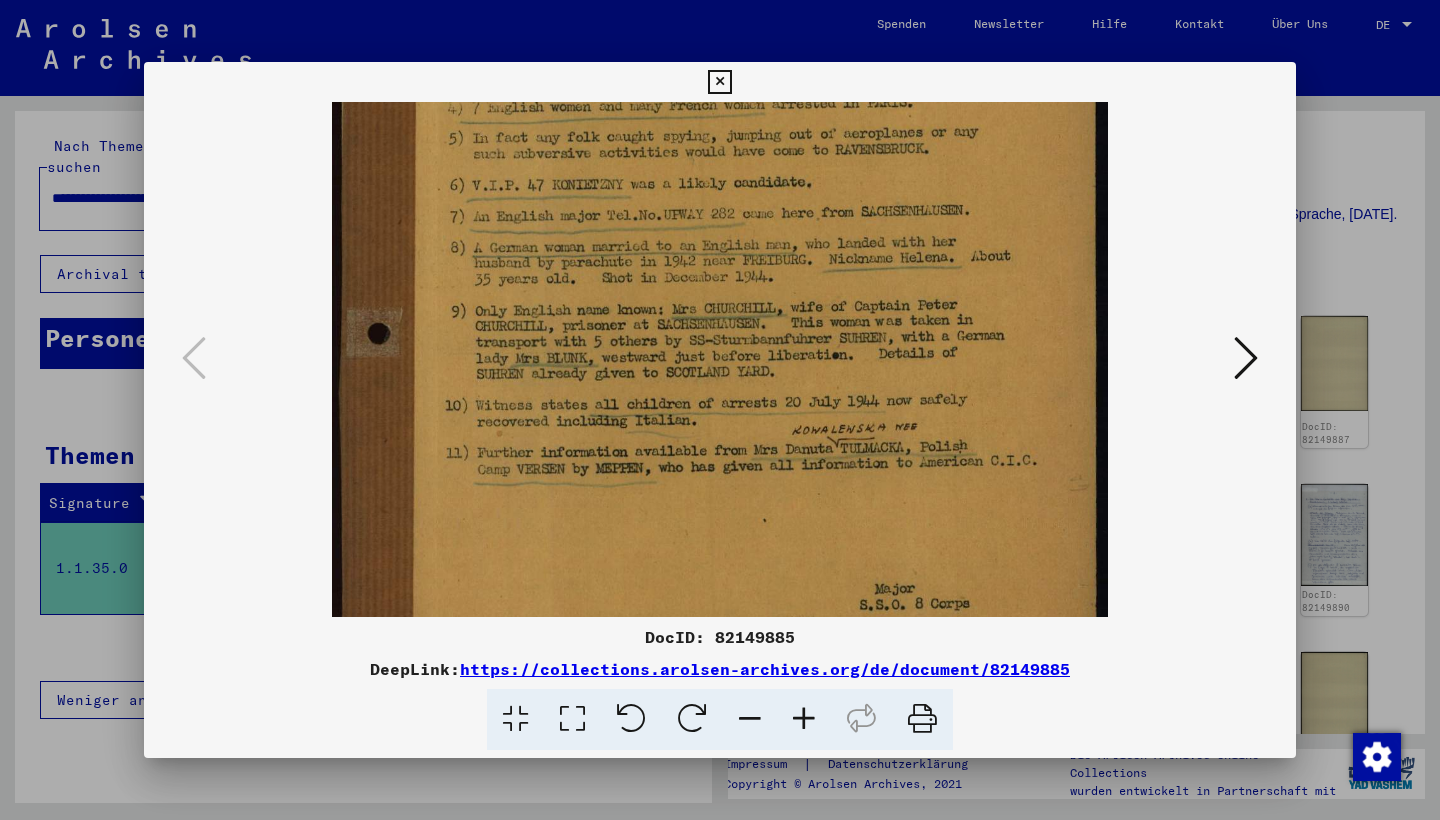 scroll, scrollTop: 473, scrollLeft: 0, axis: vertical 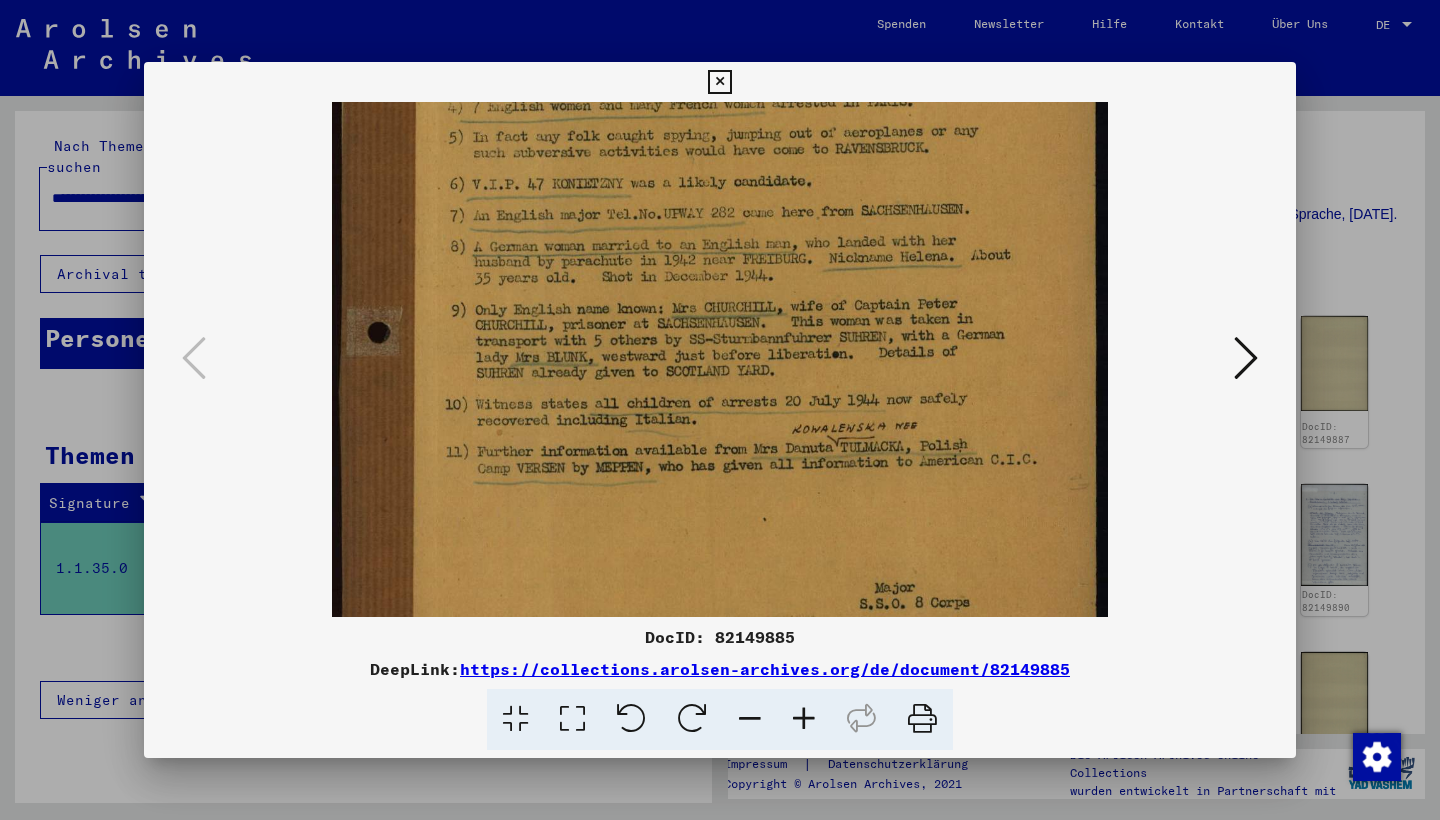 drag, startPoint x: 780, startPoint y: 375, endPoint x: 624, endPoint y: 368, distance: 156.15697 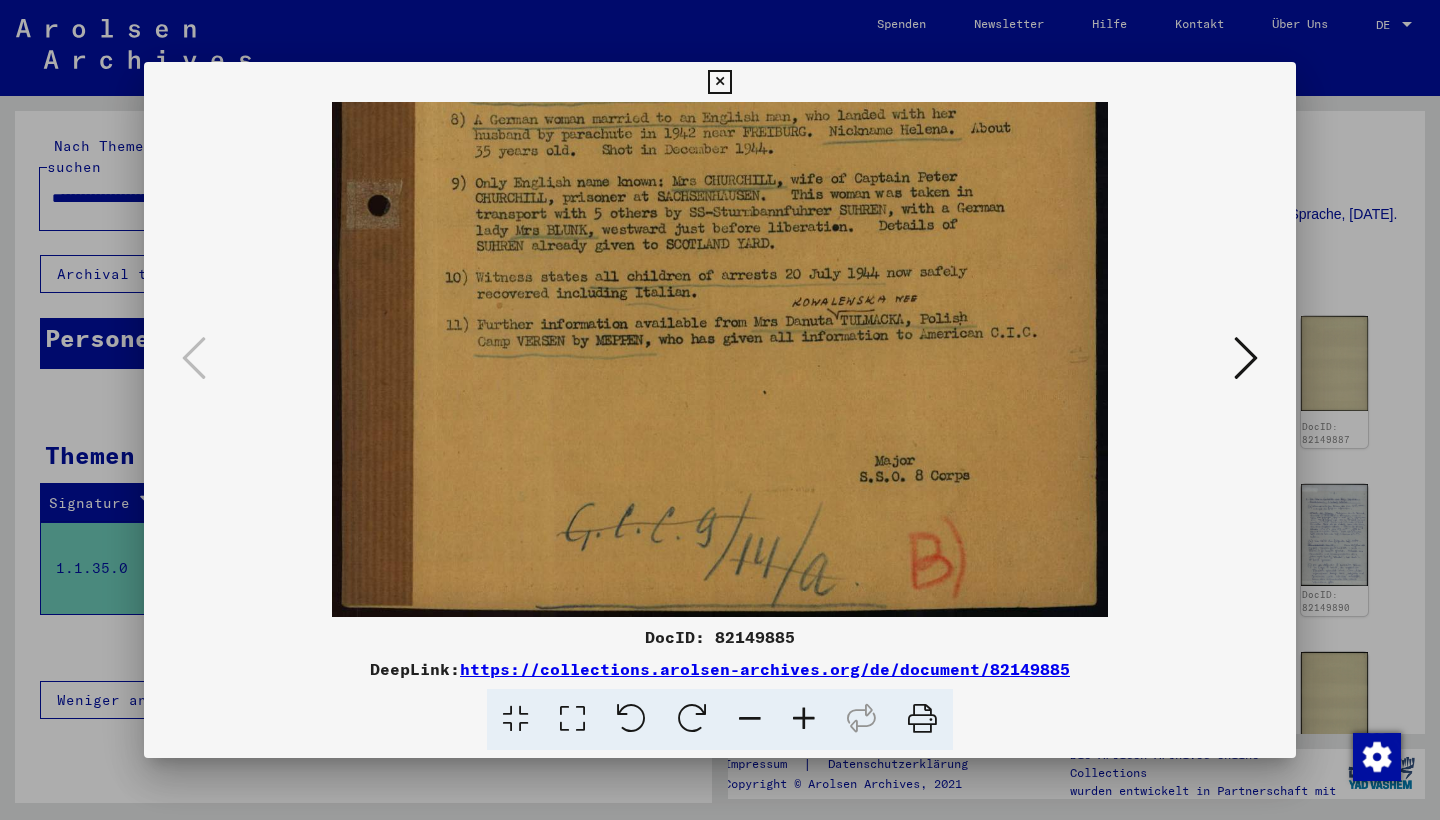 scroll, scrollTop: 600, scrollLeft: 0, axis: vertical 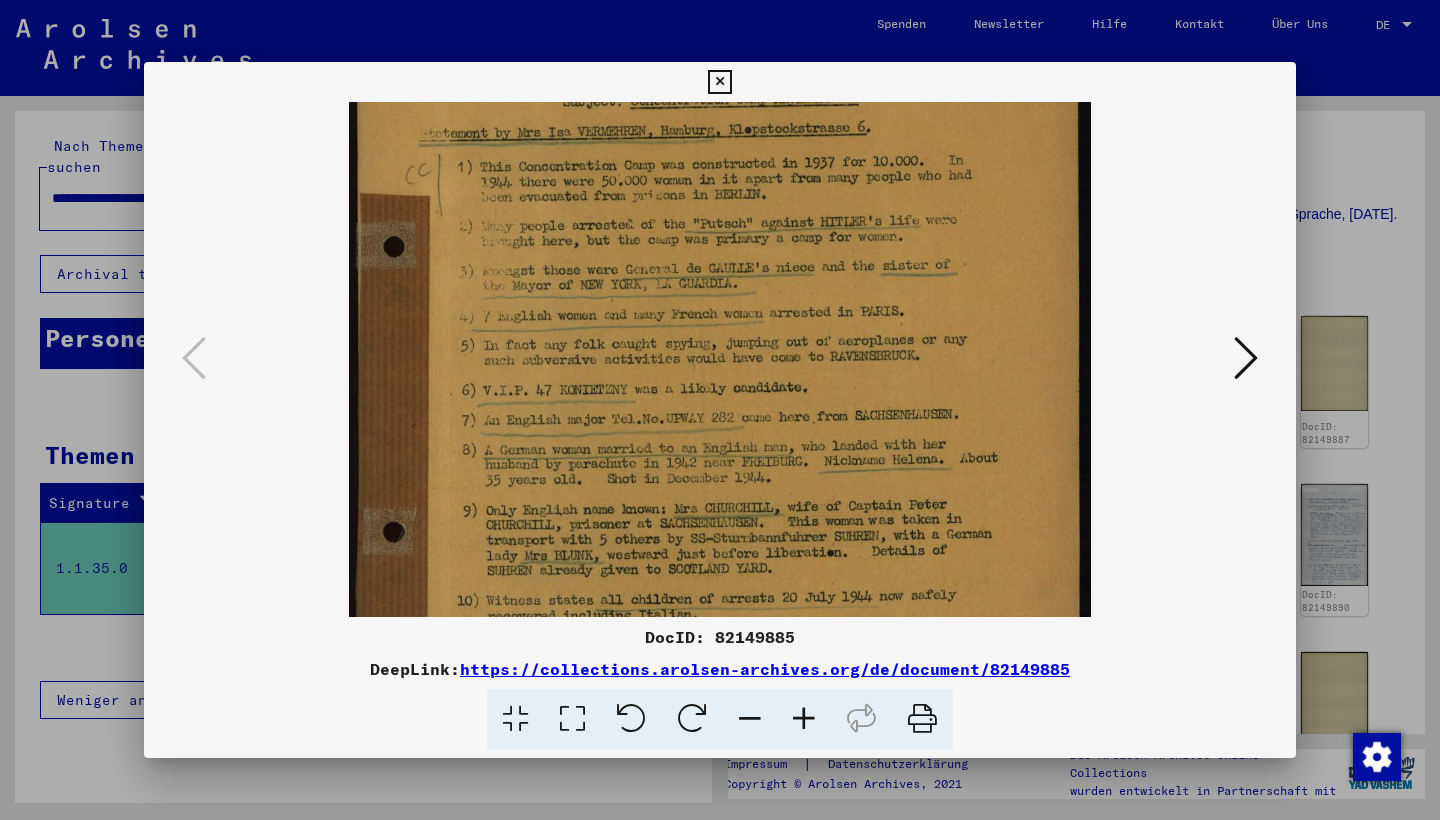 drag, startPoint x: 782, startPoint y: 511, endPoint x: 815, endPoint y: 819, distance: 309.76282 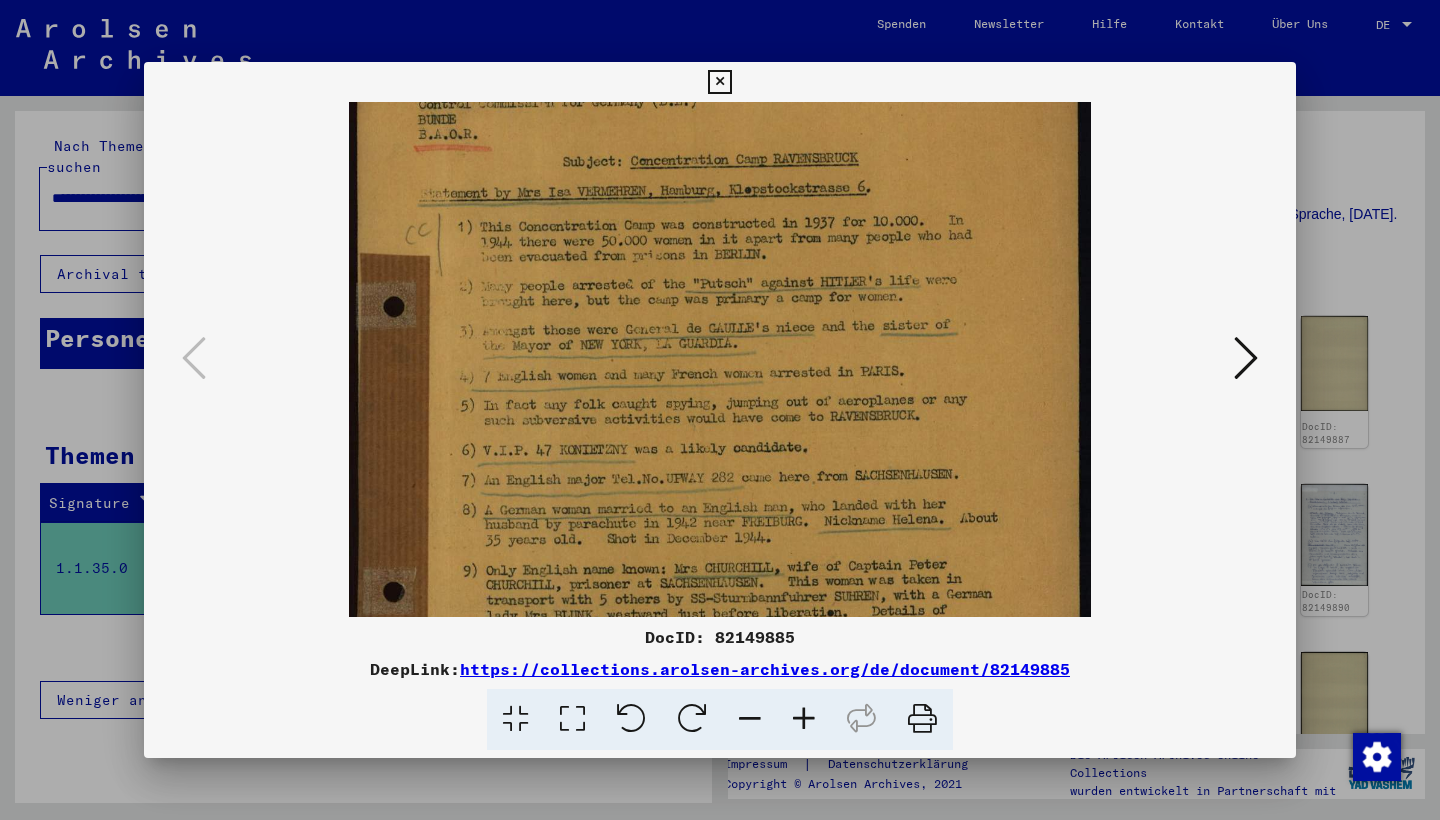 drag, startPoint x: 810, startPoint y: 460, endPoint x: 811, endPoint y: 511, distance: 51.009804 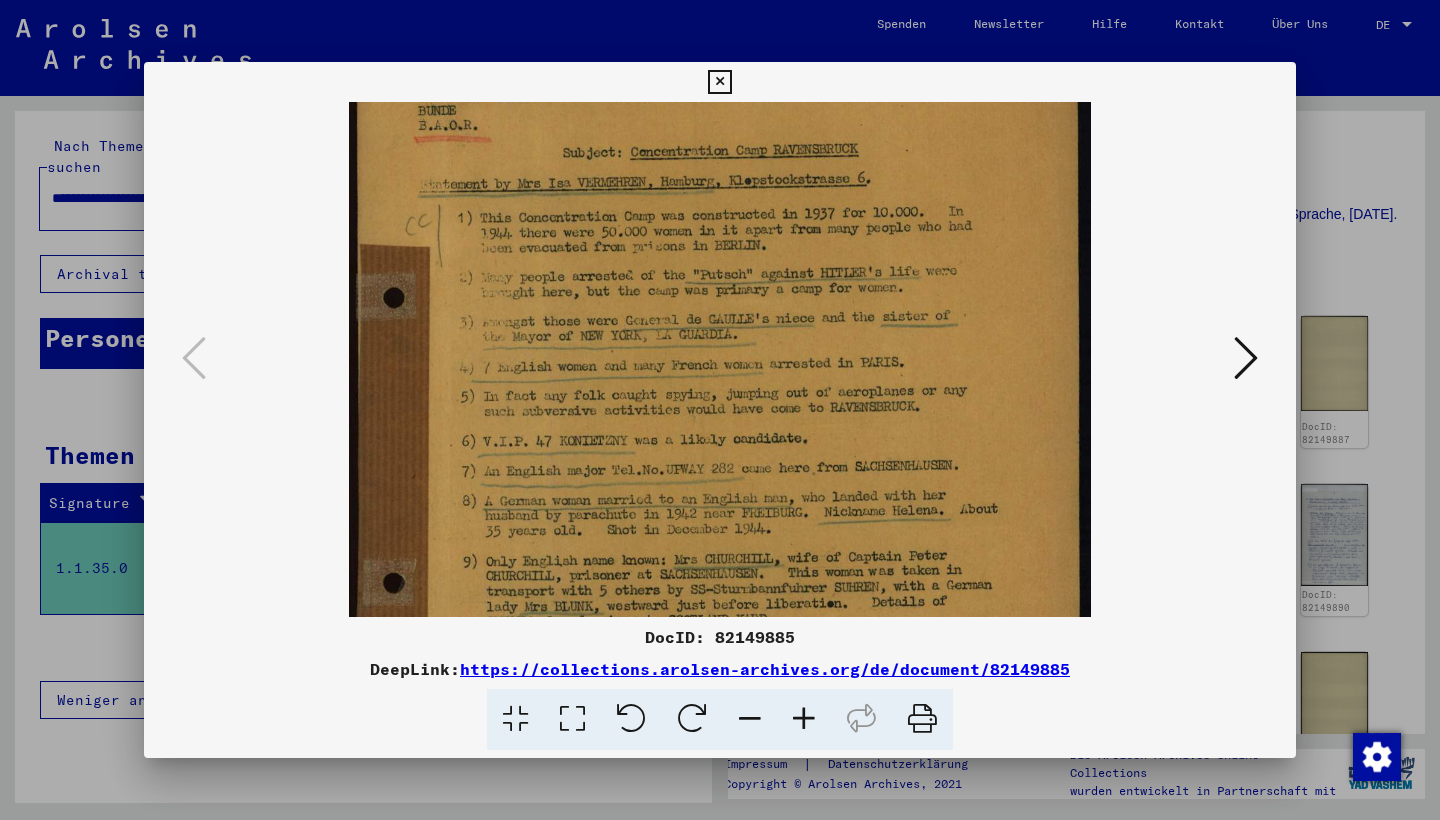 click at bounding box center (720, 443) 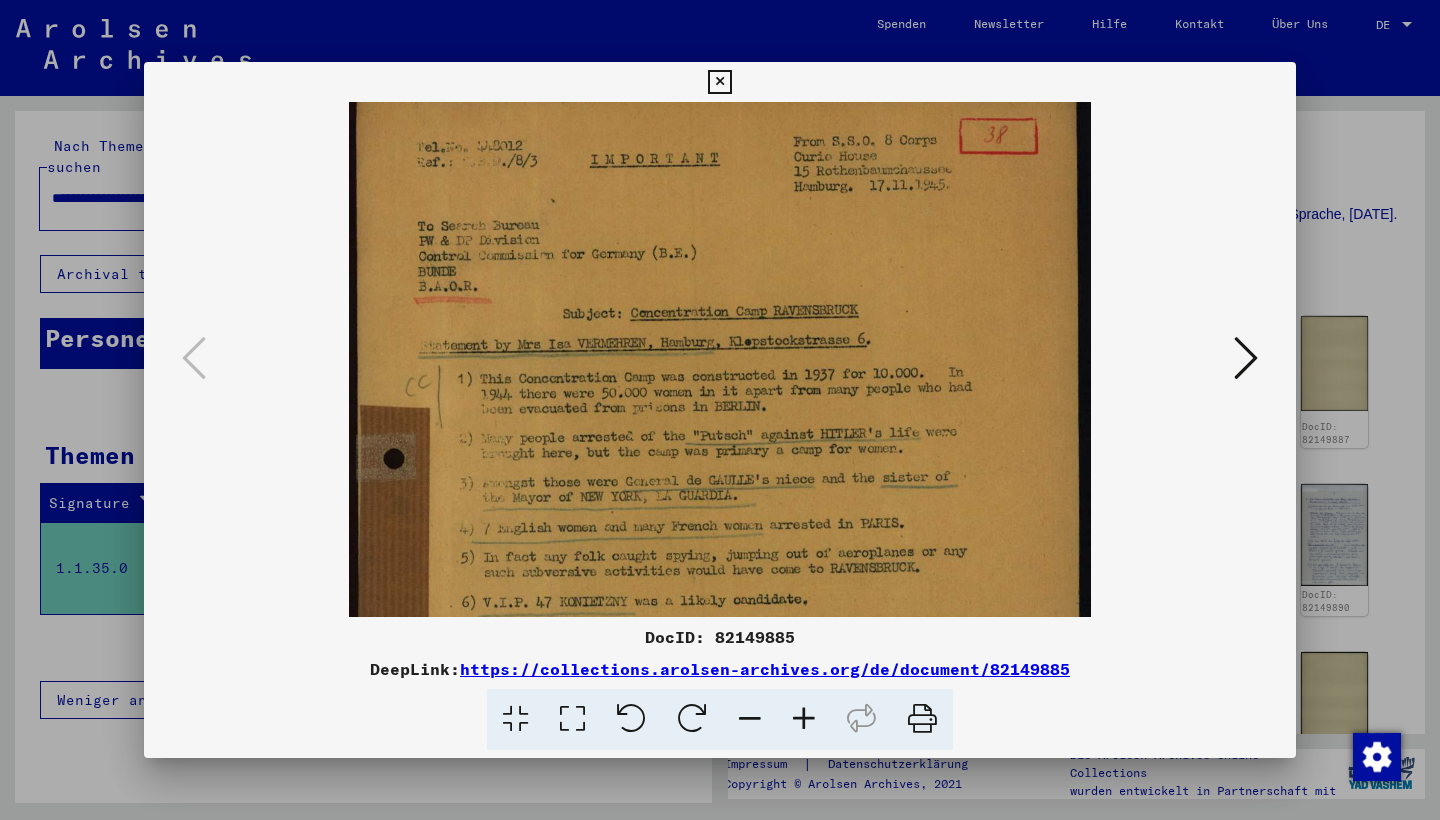 scroll, scrollTop: 29, scrollLeft: 0, axis: vertical 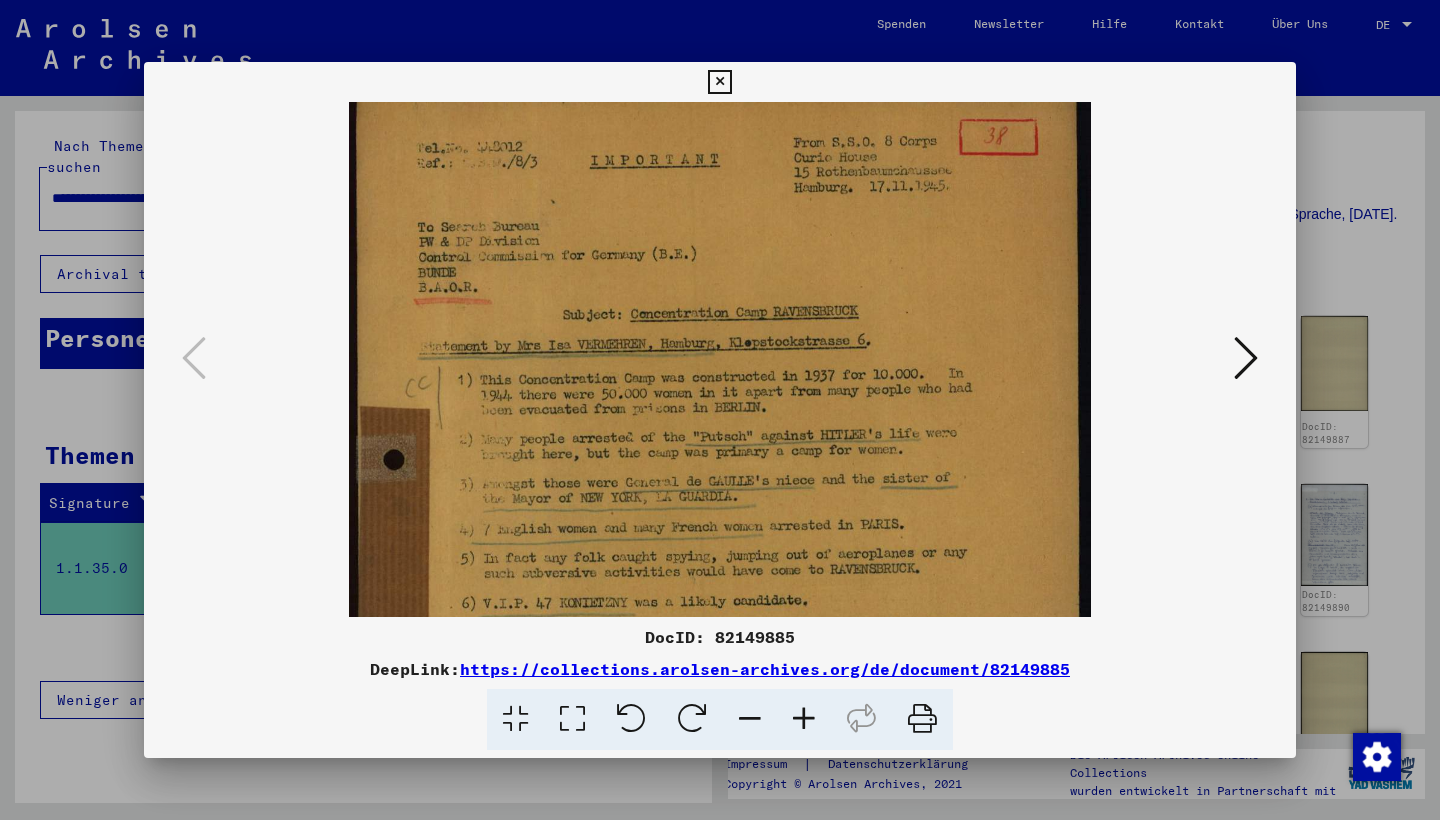 drag, startPoint x: 980, startPoint y: 335, endPoint x: 1018, endPoint y: 497, distance: 166.39711 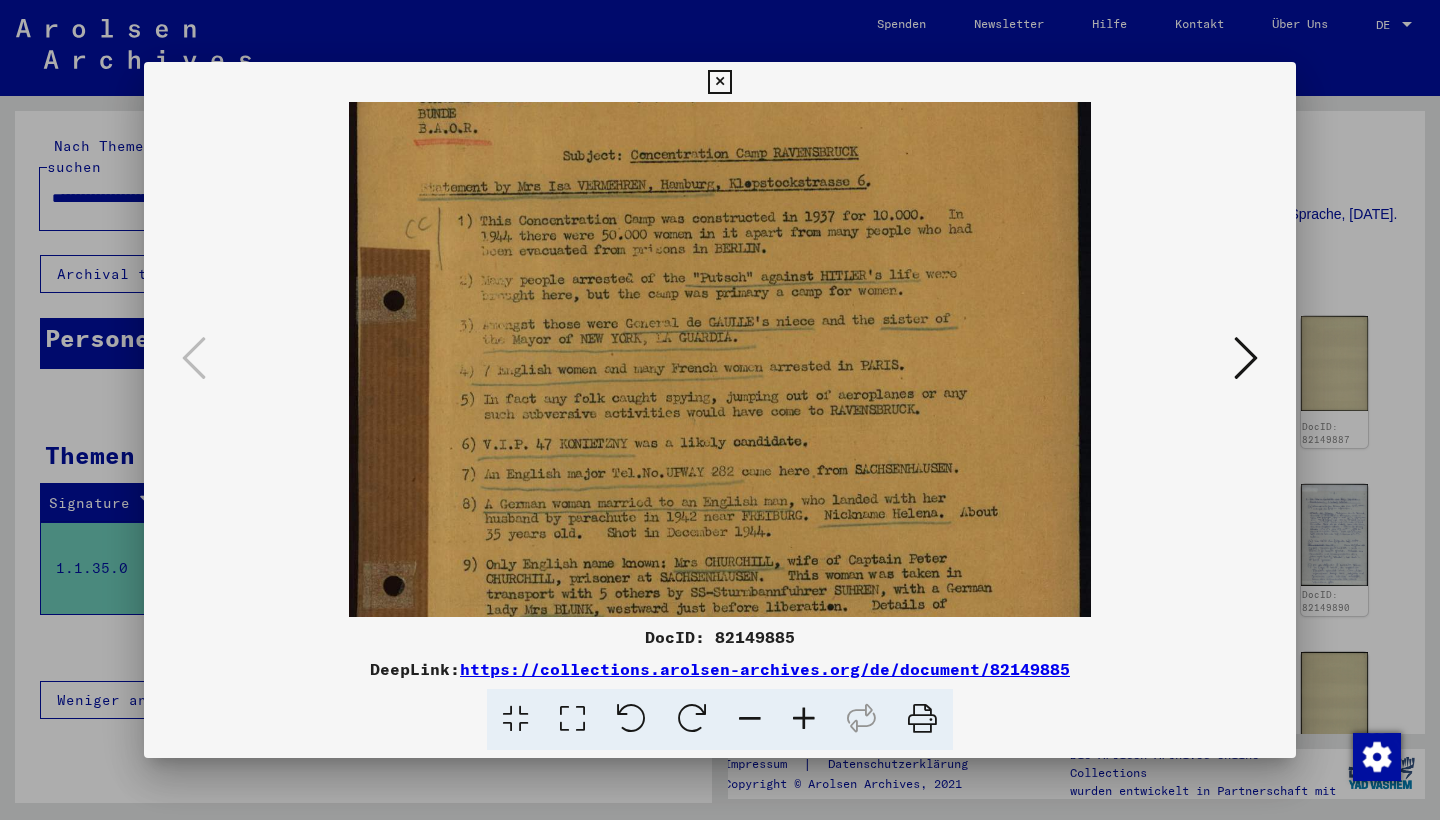 scroll, scrollTop: 190, scrollLeft: 0, axis: vertical 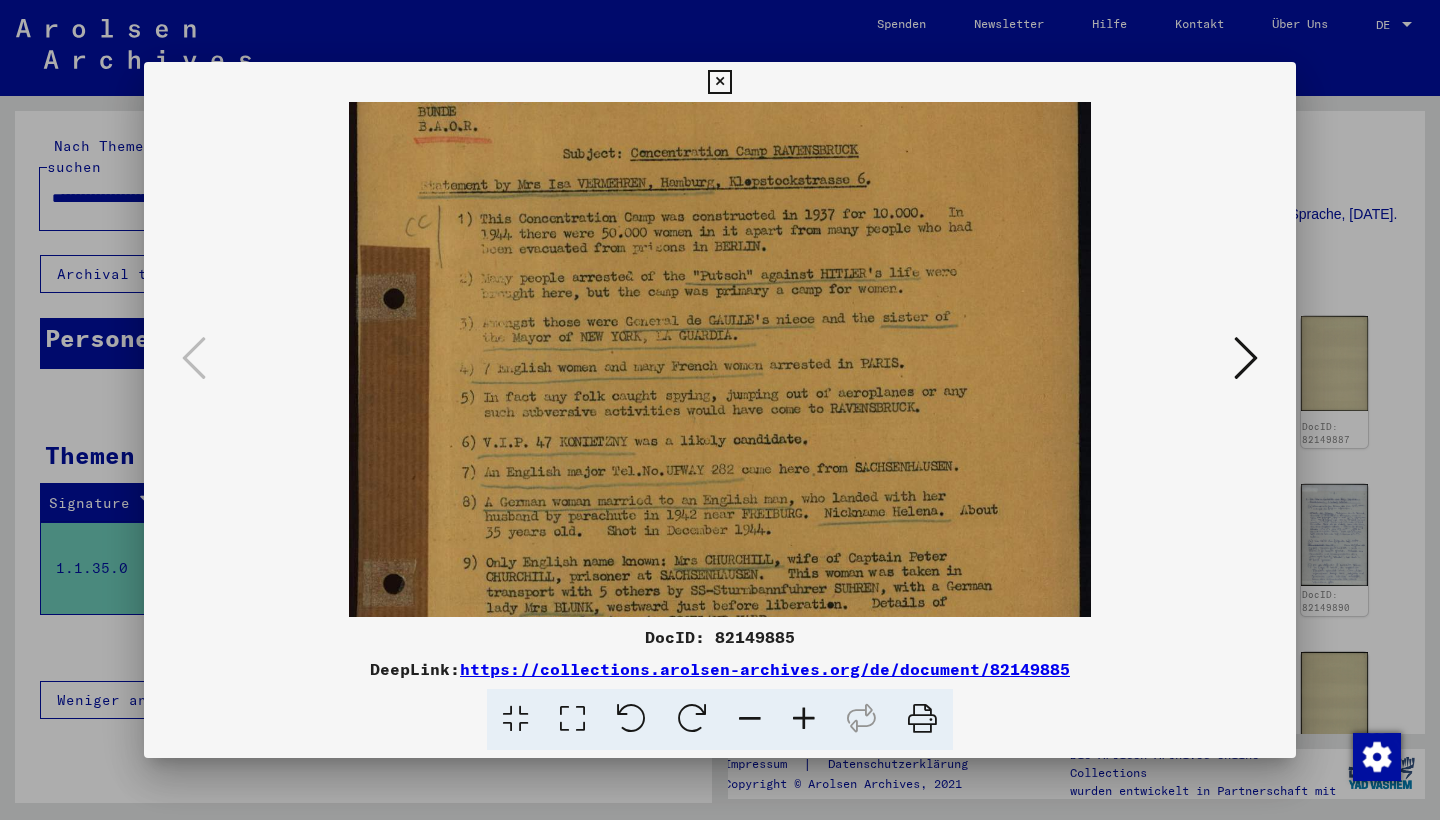drag, startPoint x: 849, startPoint y: 533, endPoint x: 920, endPoint y: 372, distance: 175.96022 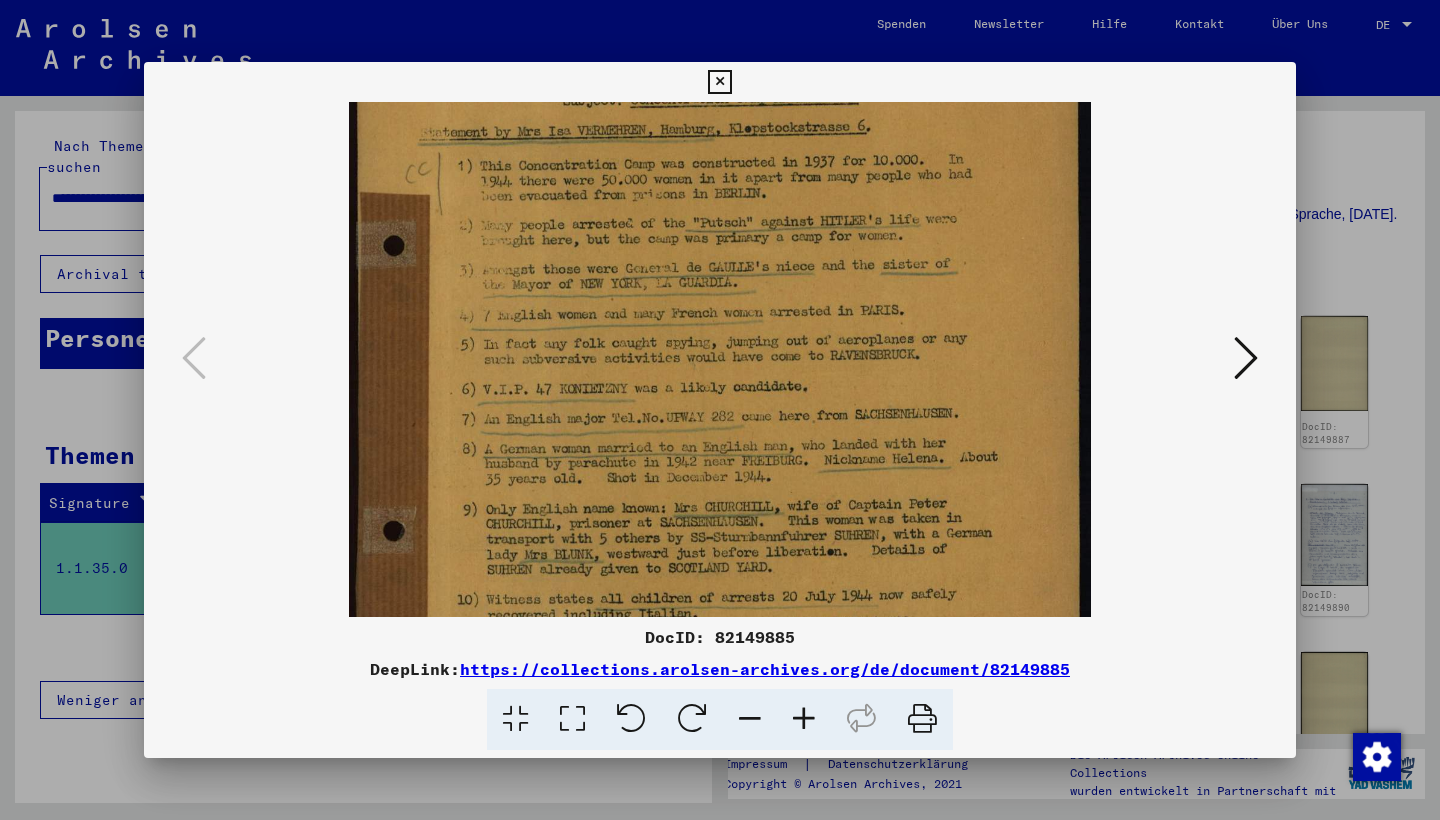 scroll, scrollTop: 243, scrollLeft: 0, axis: vertical 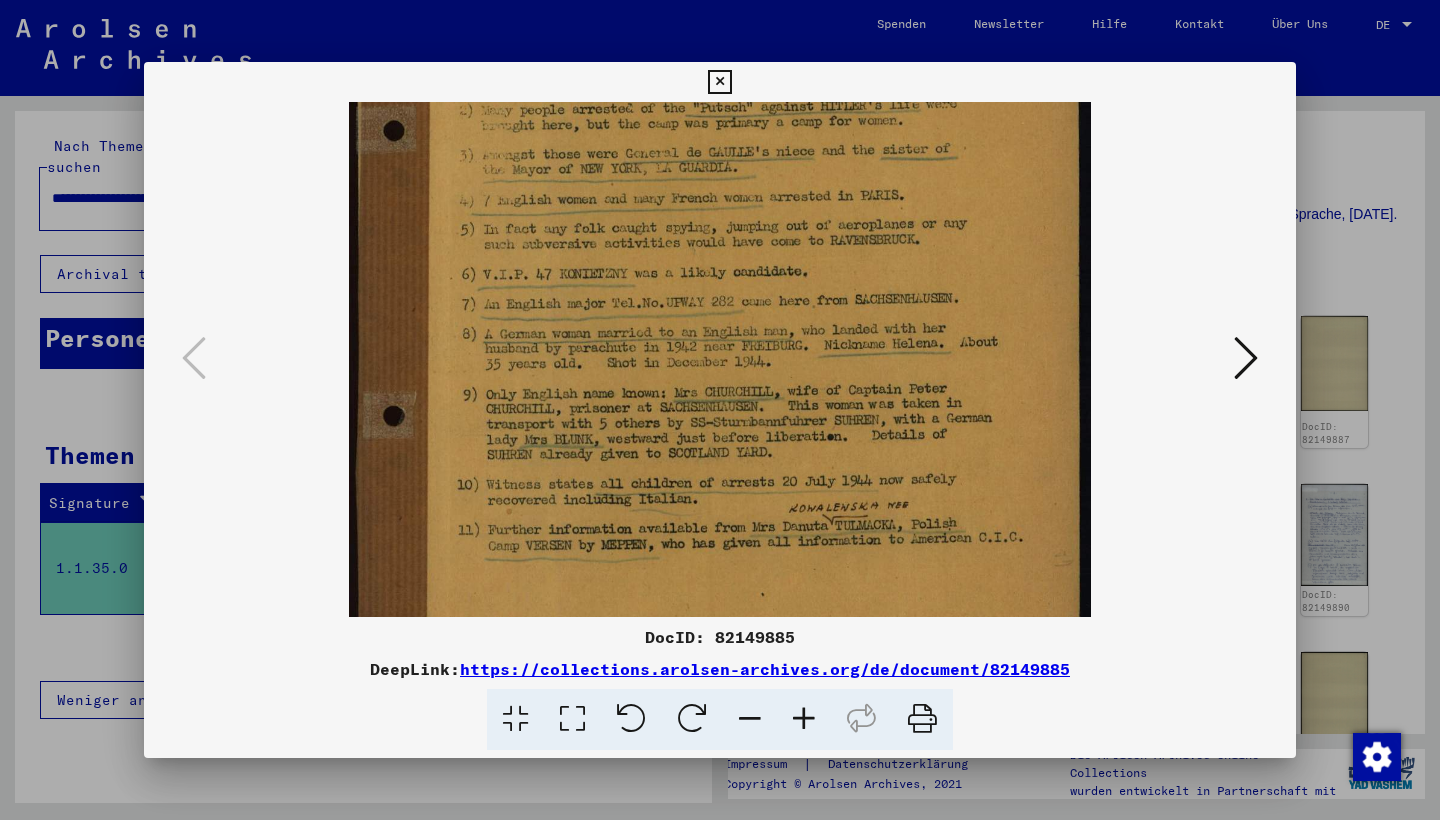 drag, startPoint x: 917, startPoint y: 451, endPoint x: 935, endPoint y: 336, distance: 116.40017 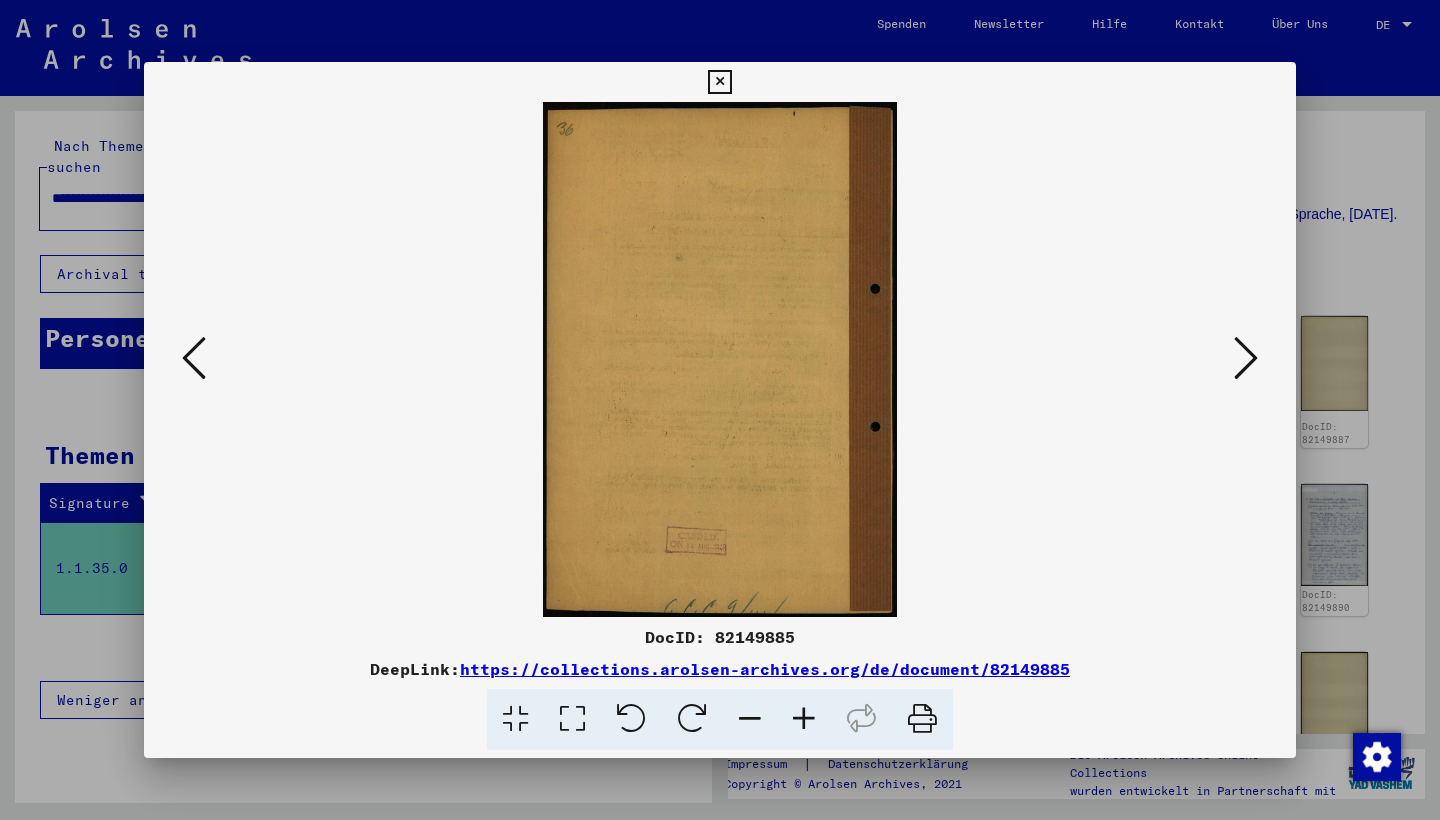 click at bounding box center (1246, 358) 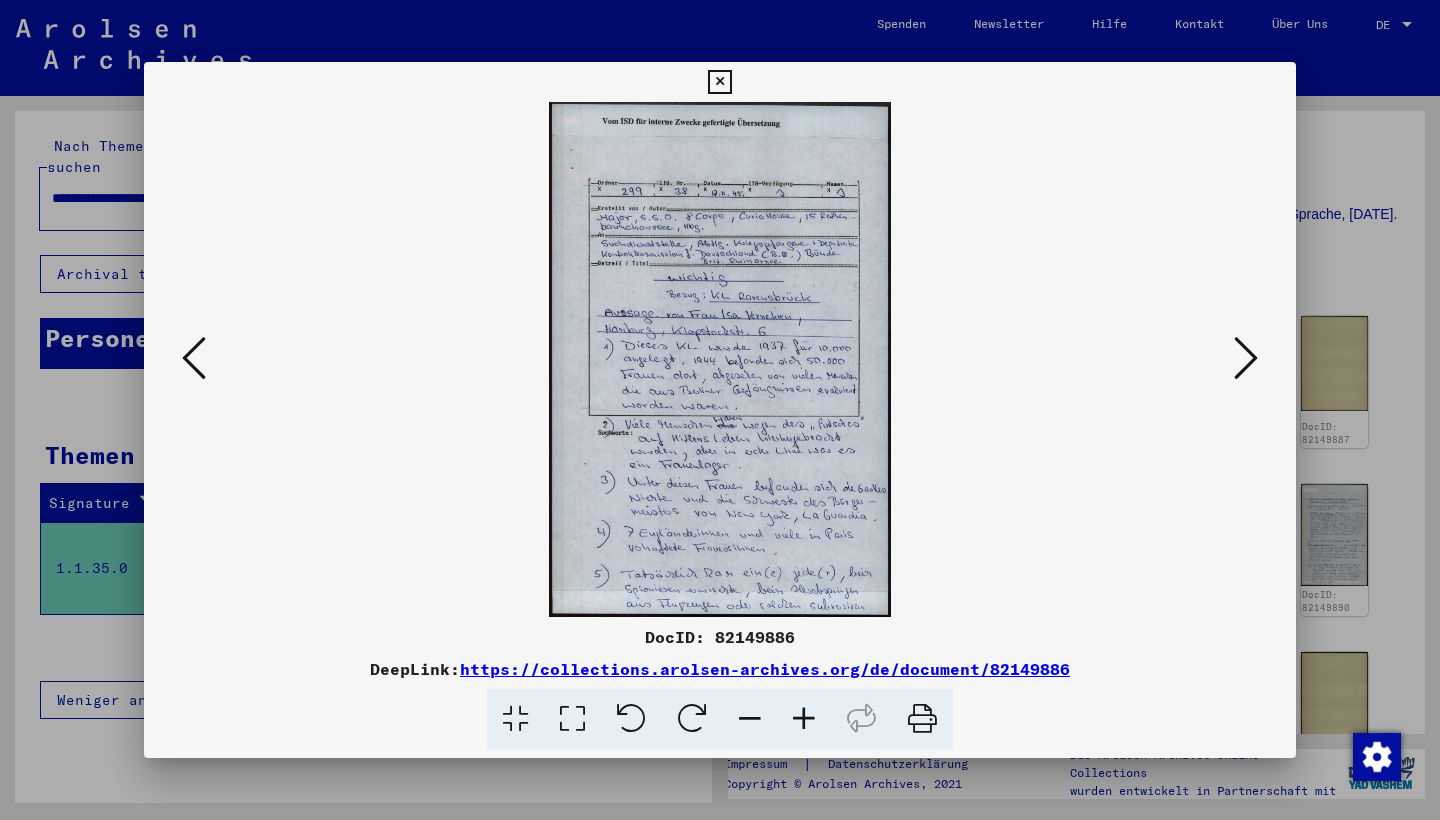 click at bounding box center (720, 359) 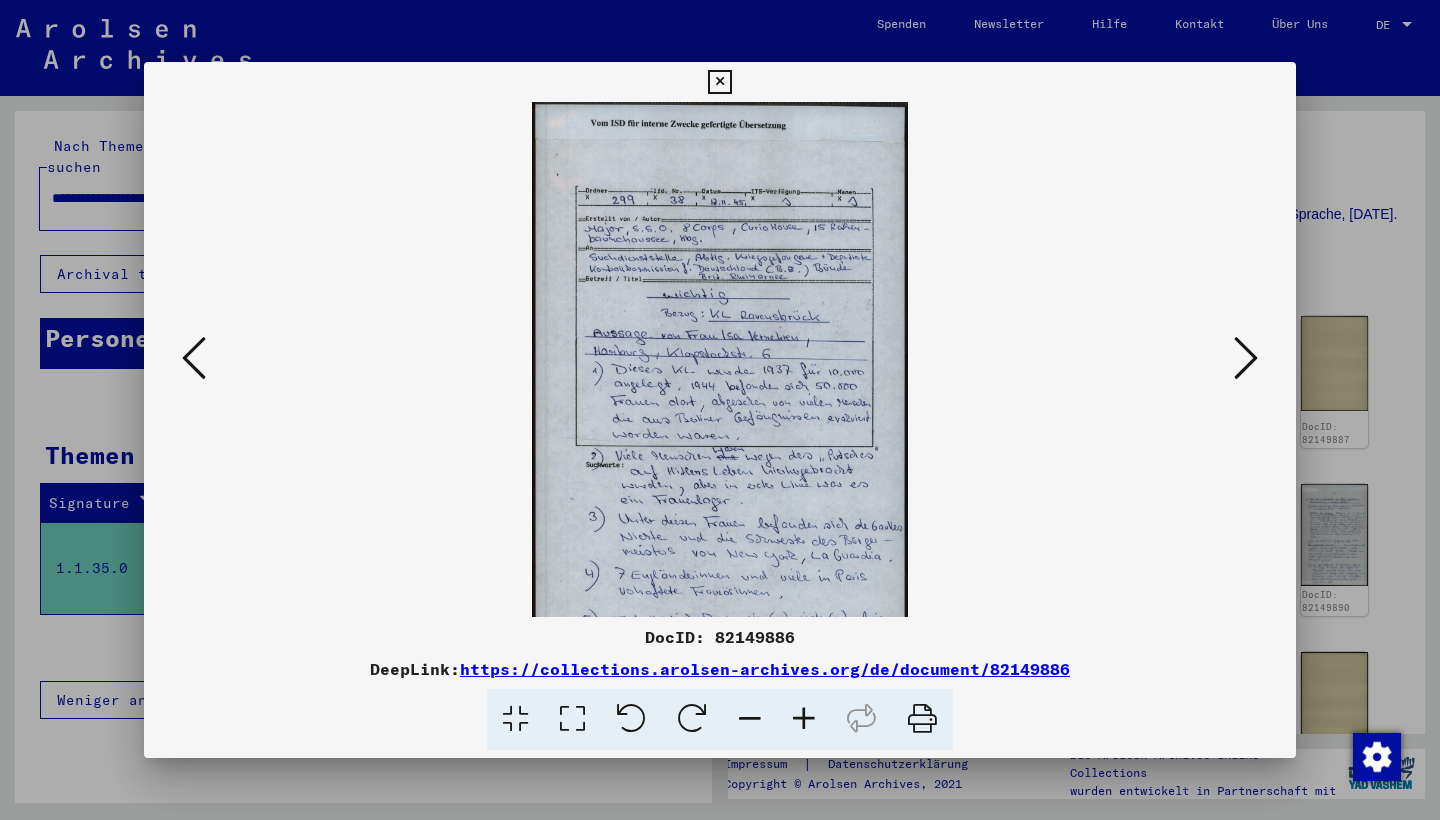 click at bounding box center (804, 719) 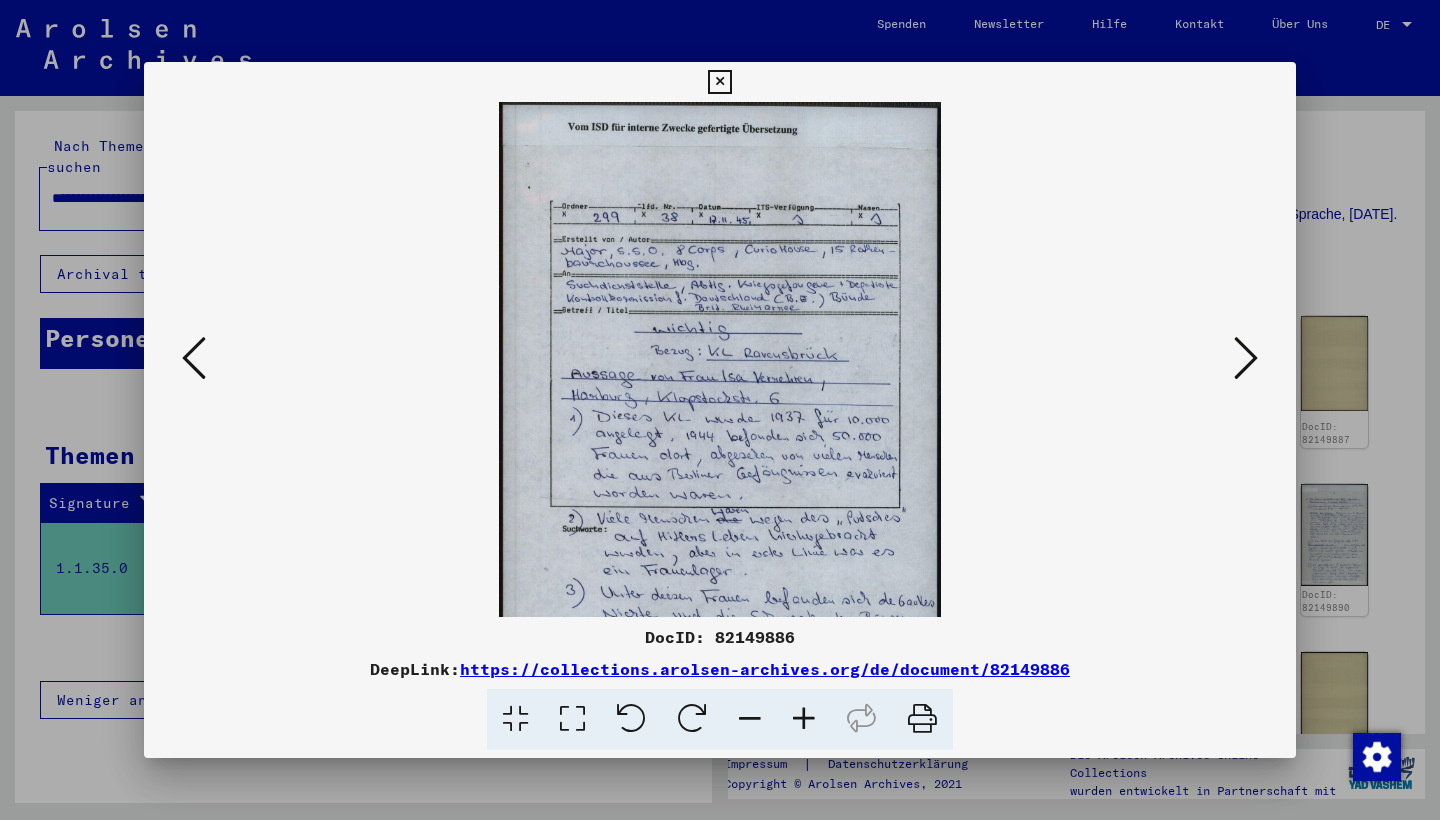 click at bounding box center (804, 719) 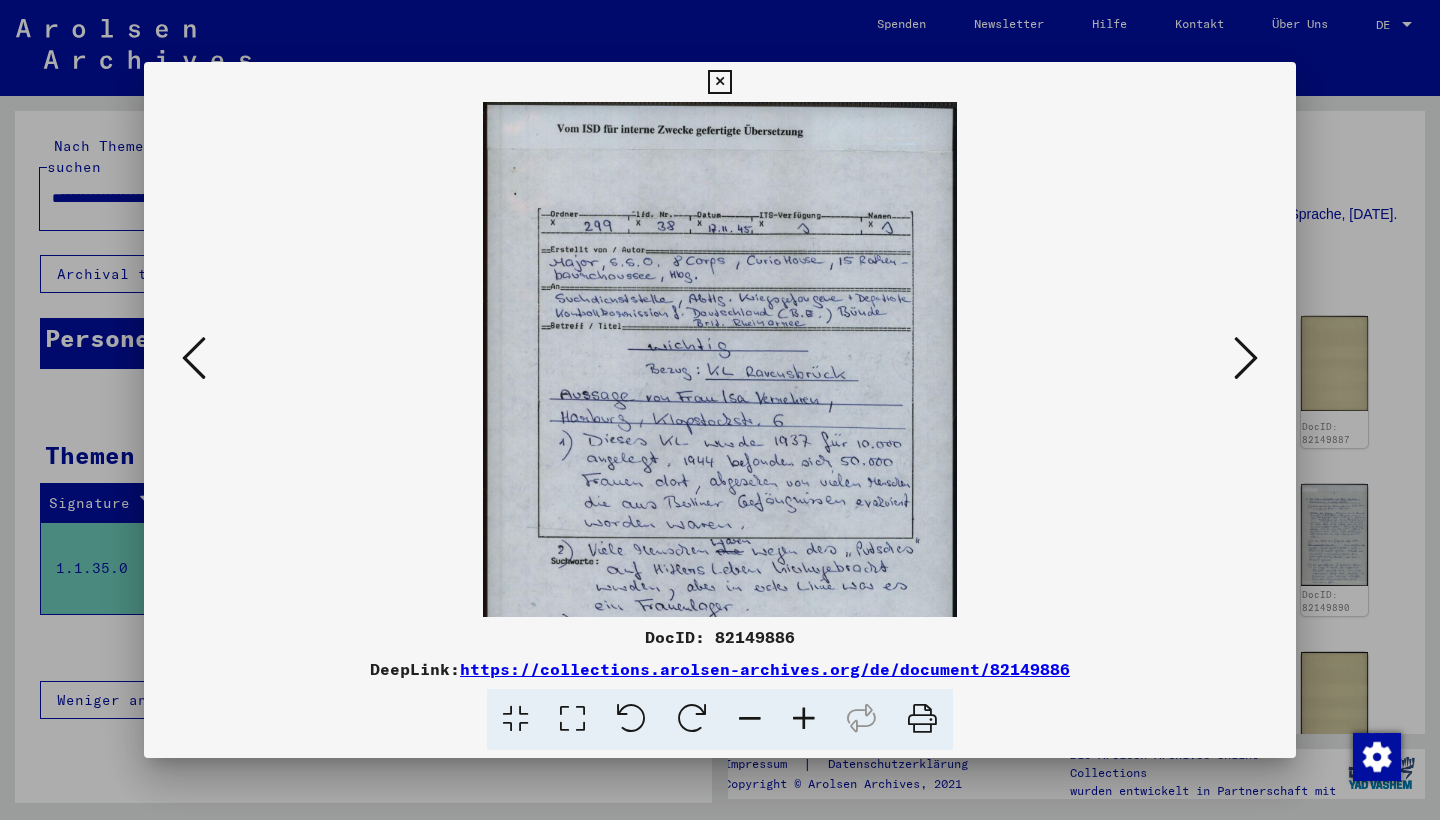 click at bounding box center [804, 719] 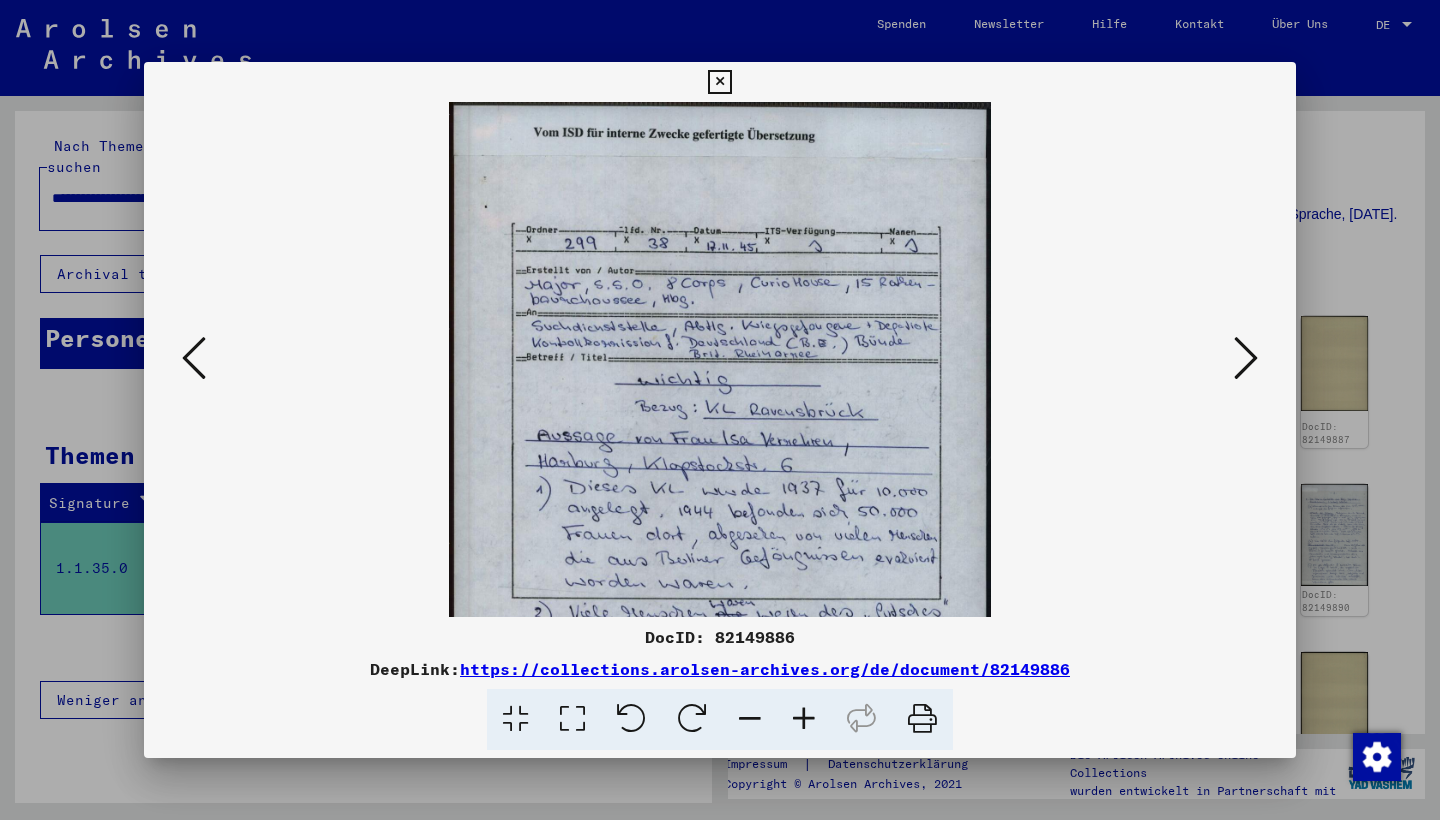 click at bounding box center (804, 719) 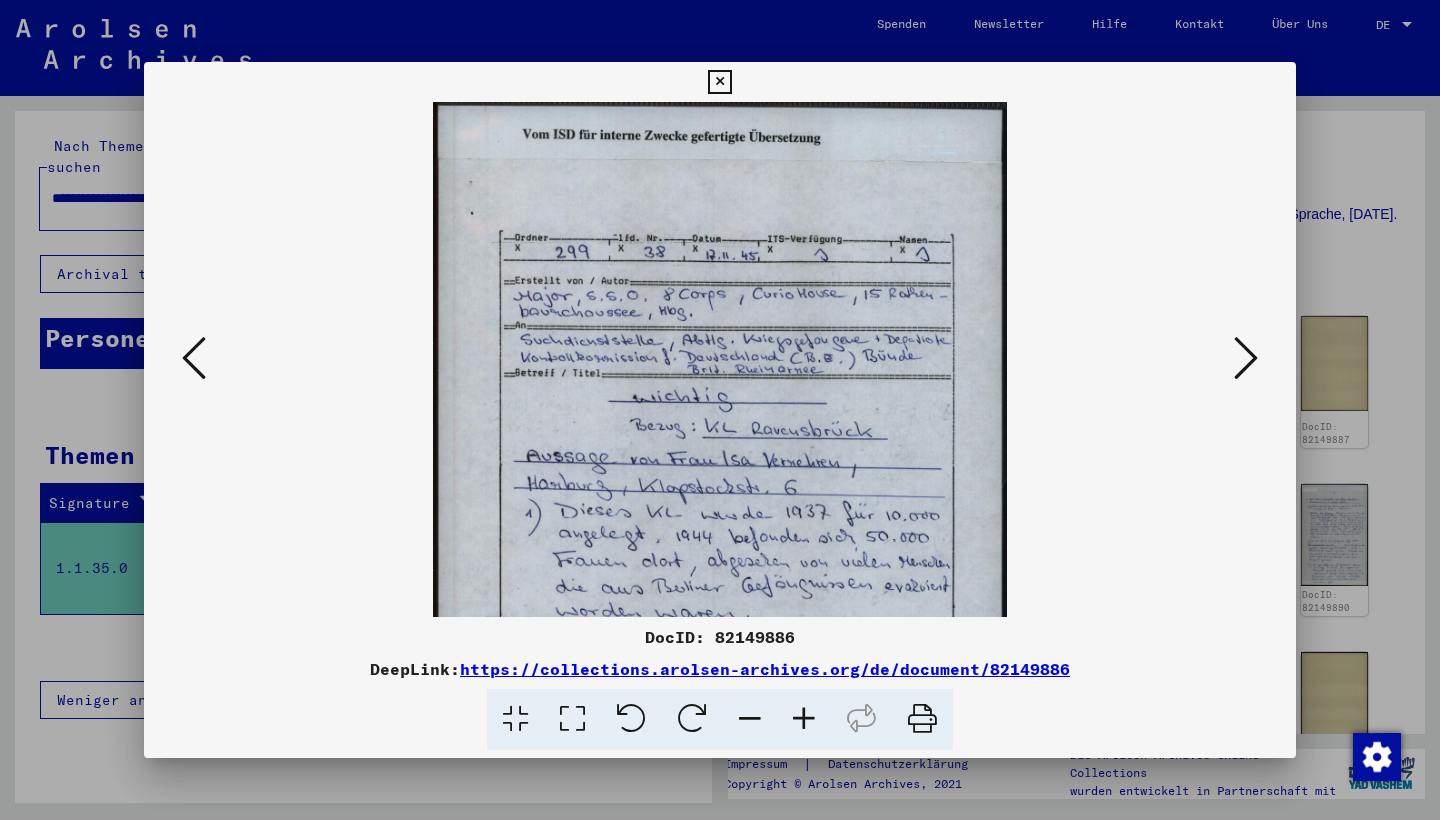 click at bounding box center (804, 719) 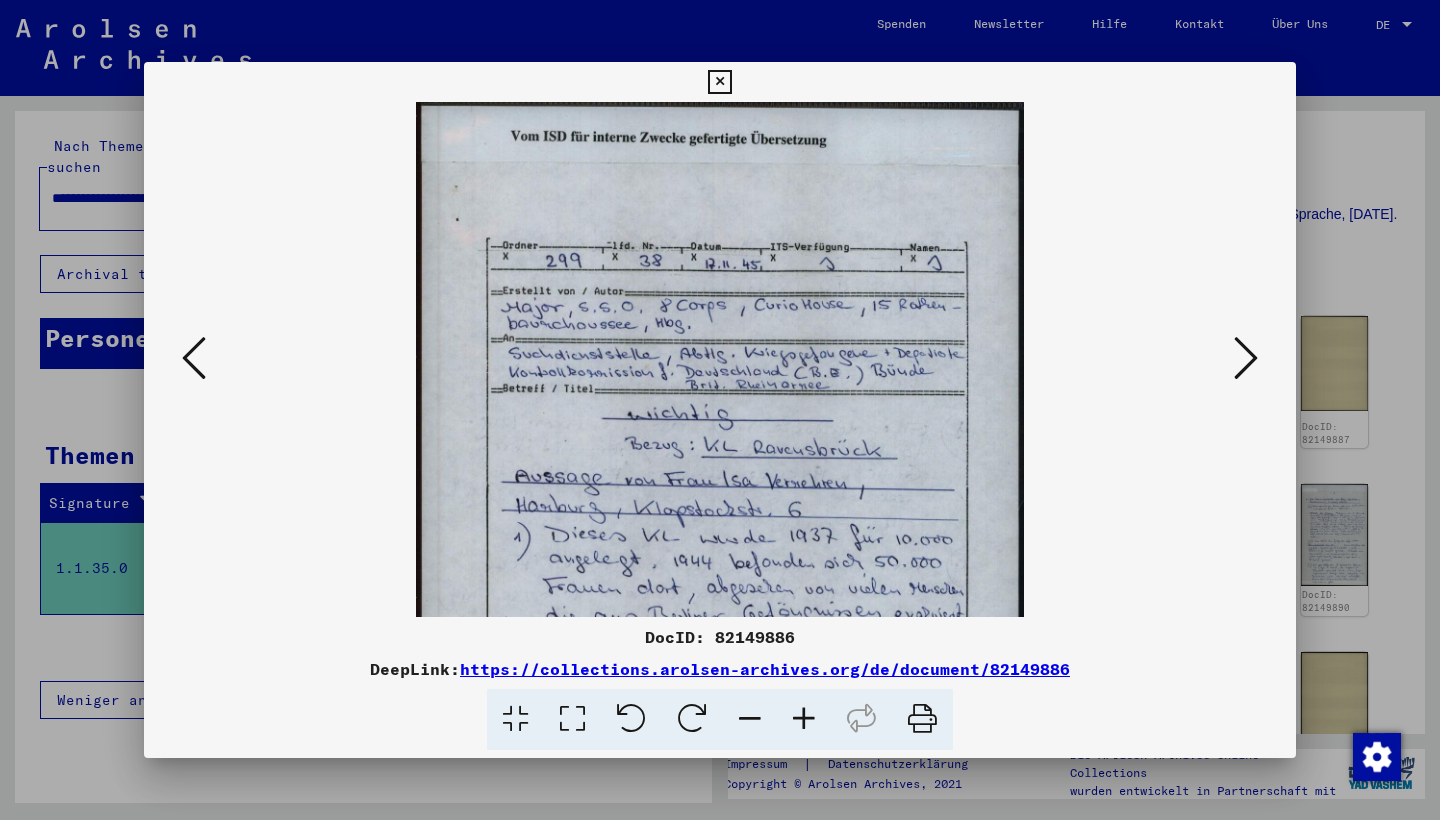 click at bounding box center [804, 719] 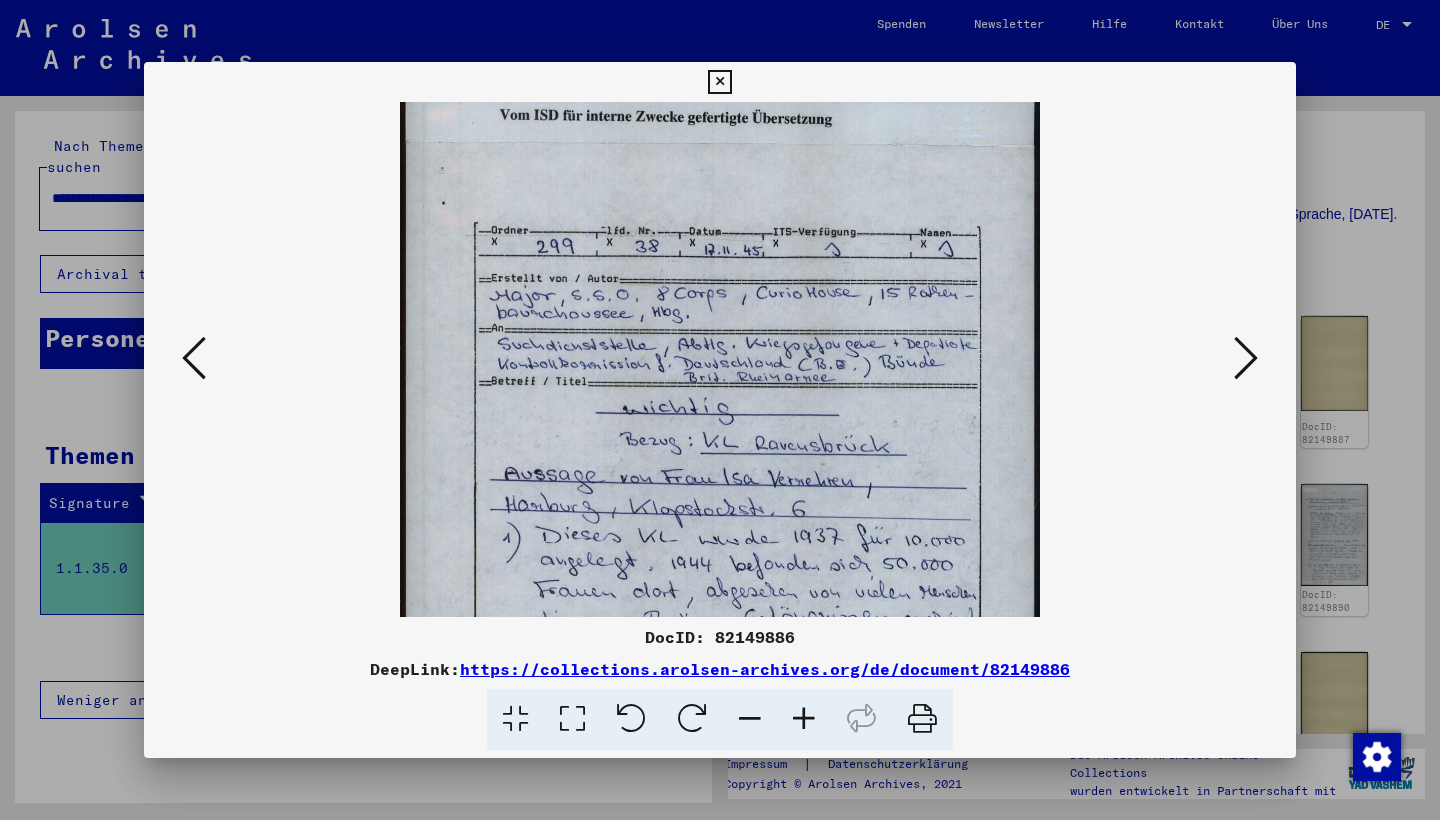 scroll, scrollTop: 31, scrollLeft: 0, axis: vertical 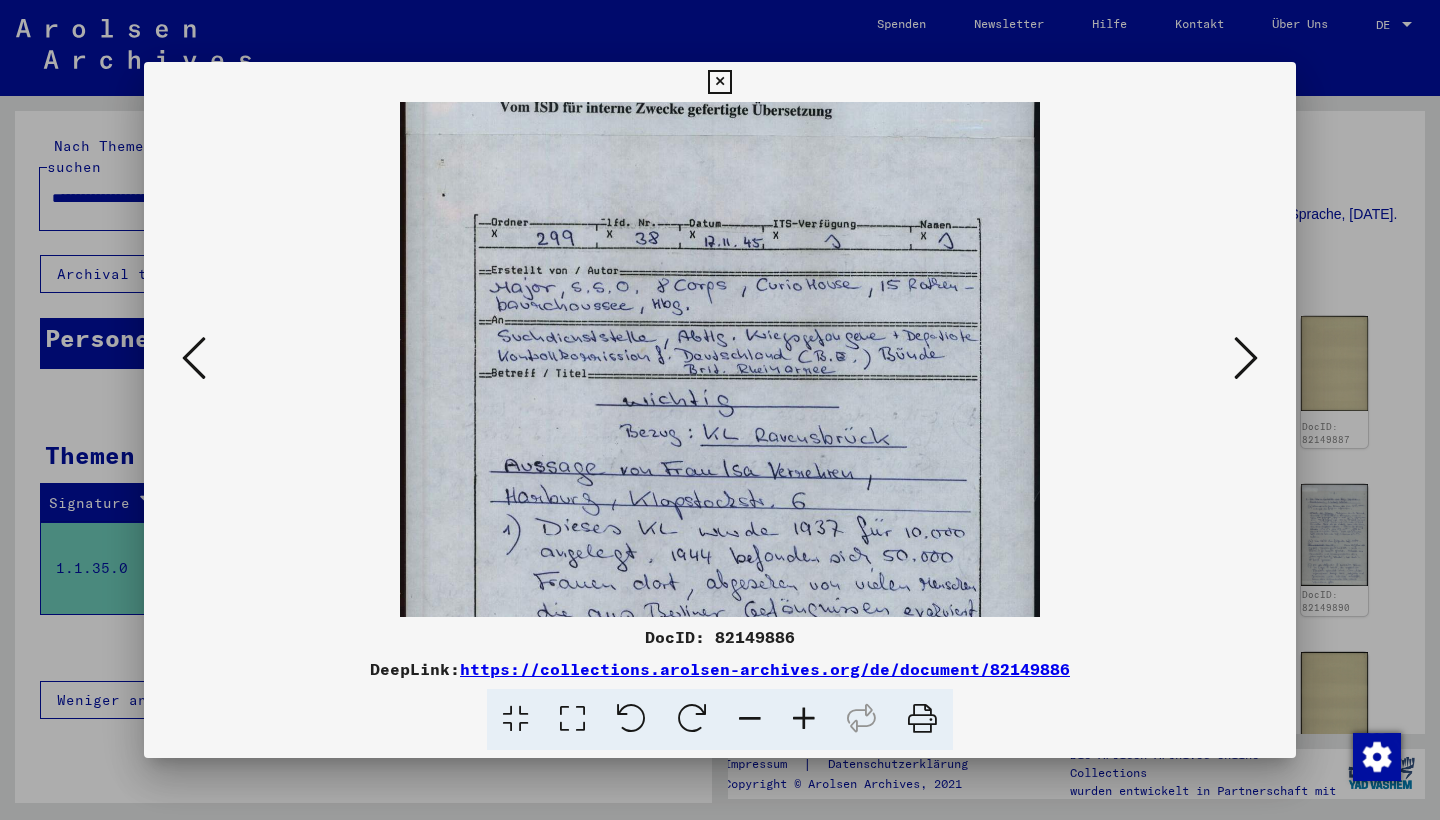 drag, startPoint x: 822, startPoint y: 434, endPoint x: 822, endPoint y: 403, distance: 31 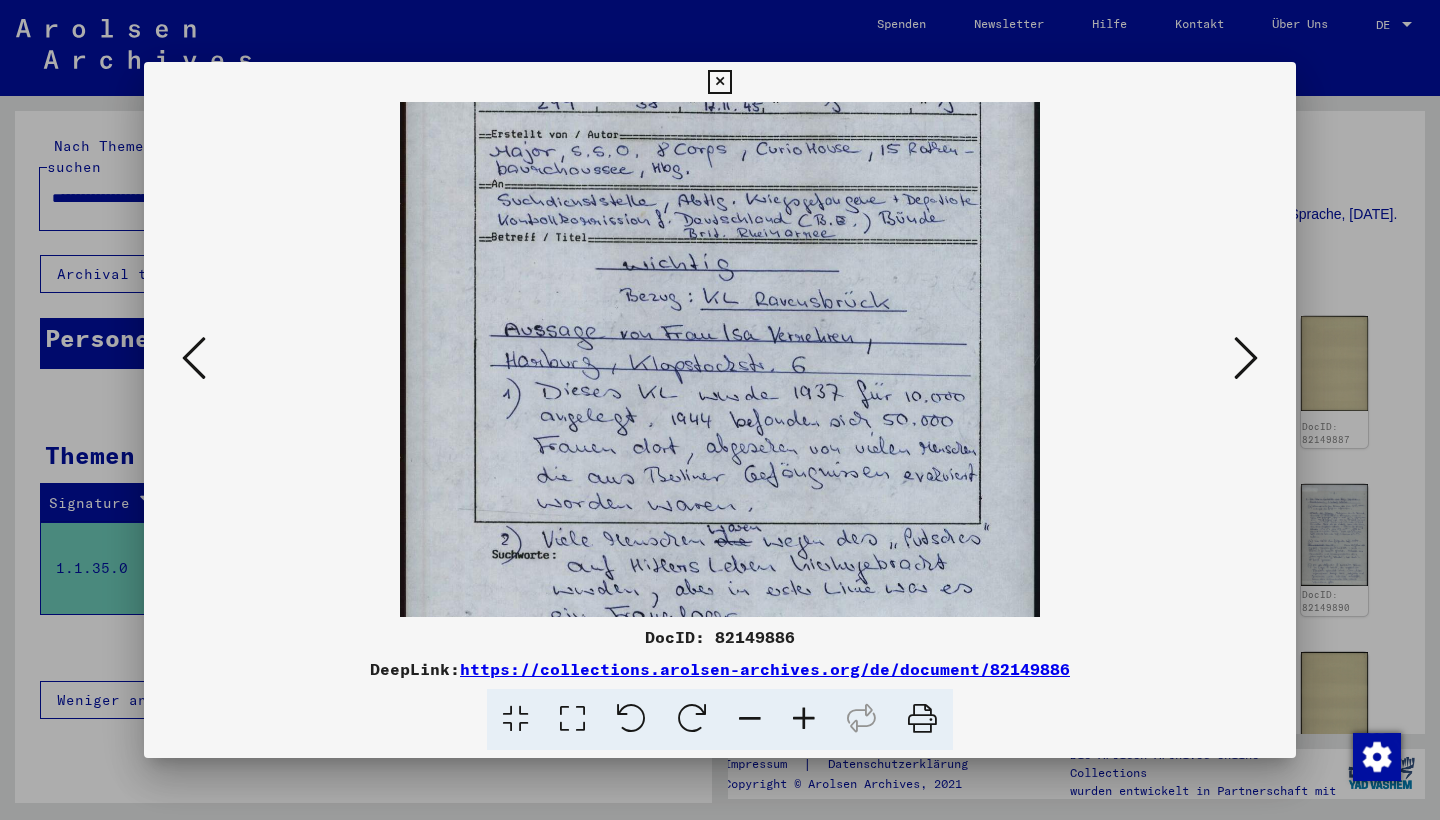 scroll, scrollTop: 173, scrollLeft: 0, axis: vertical 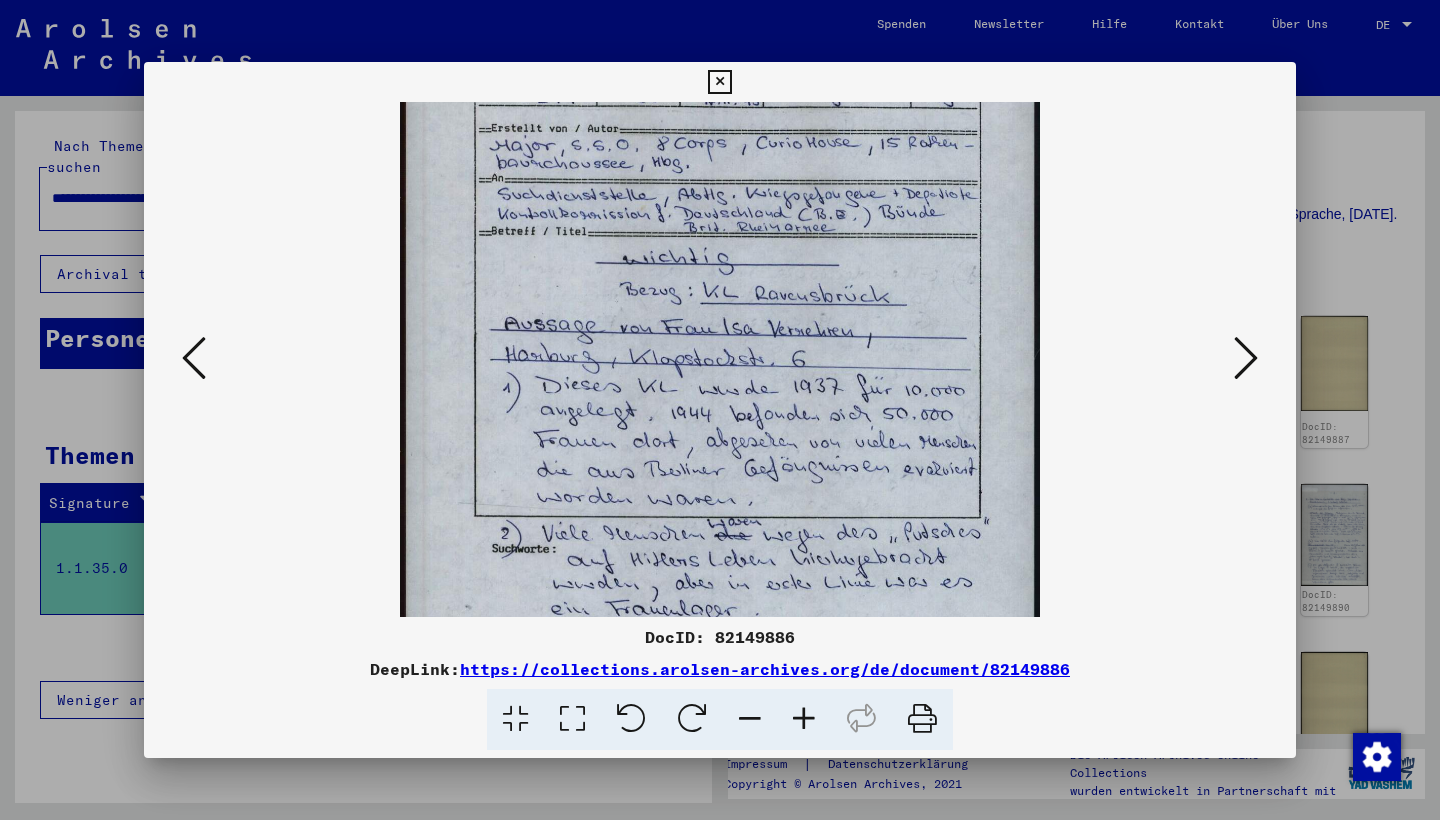 drag, startPoint x: 945, startPoint y: 437, endPoint x: 946, endPoint y: 295, distance: 142.00352 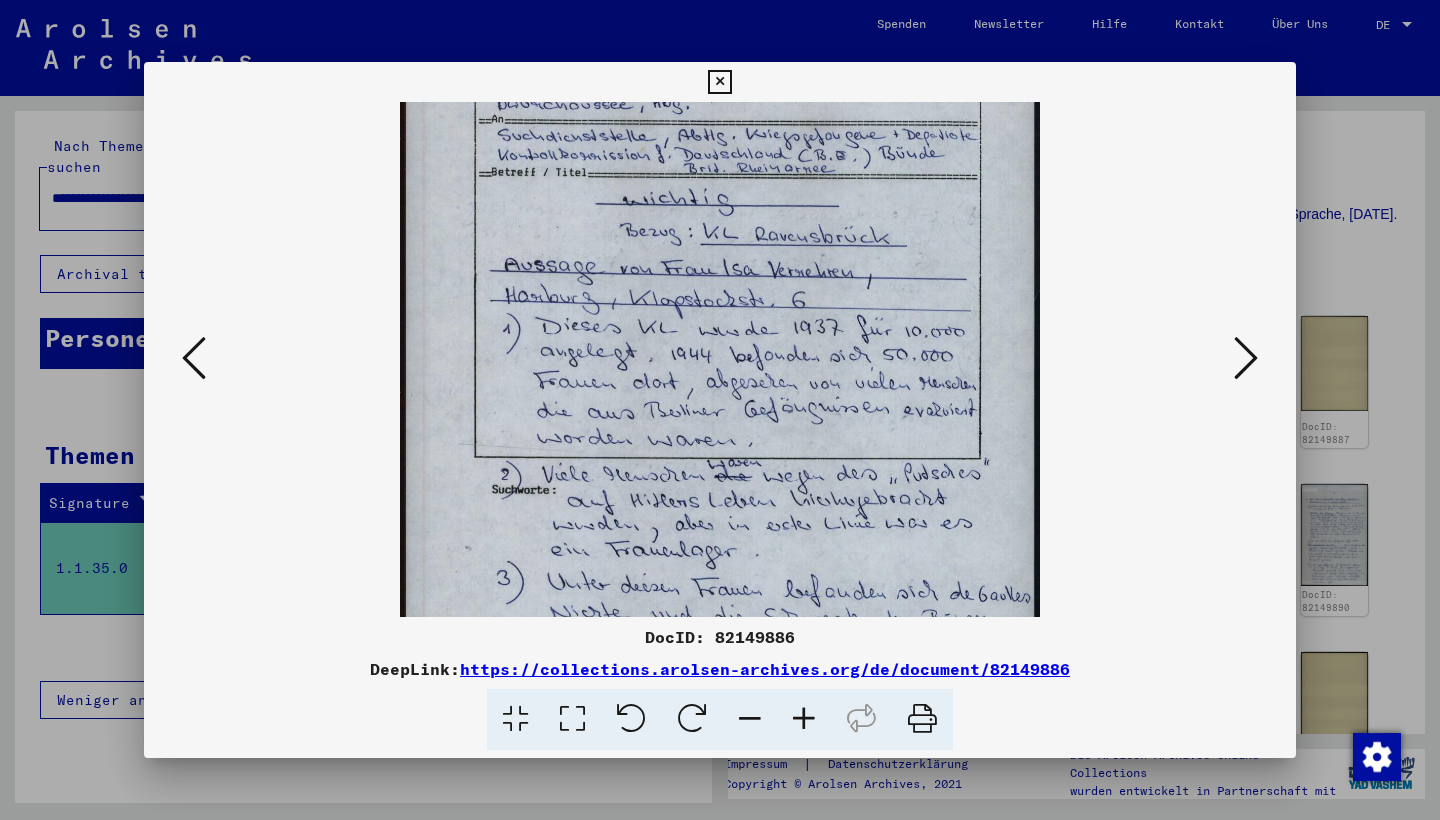 scroll, scrollTop: 242, scrollLeft: 0, axis: vertical 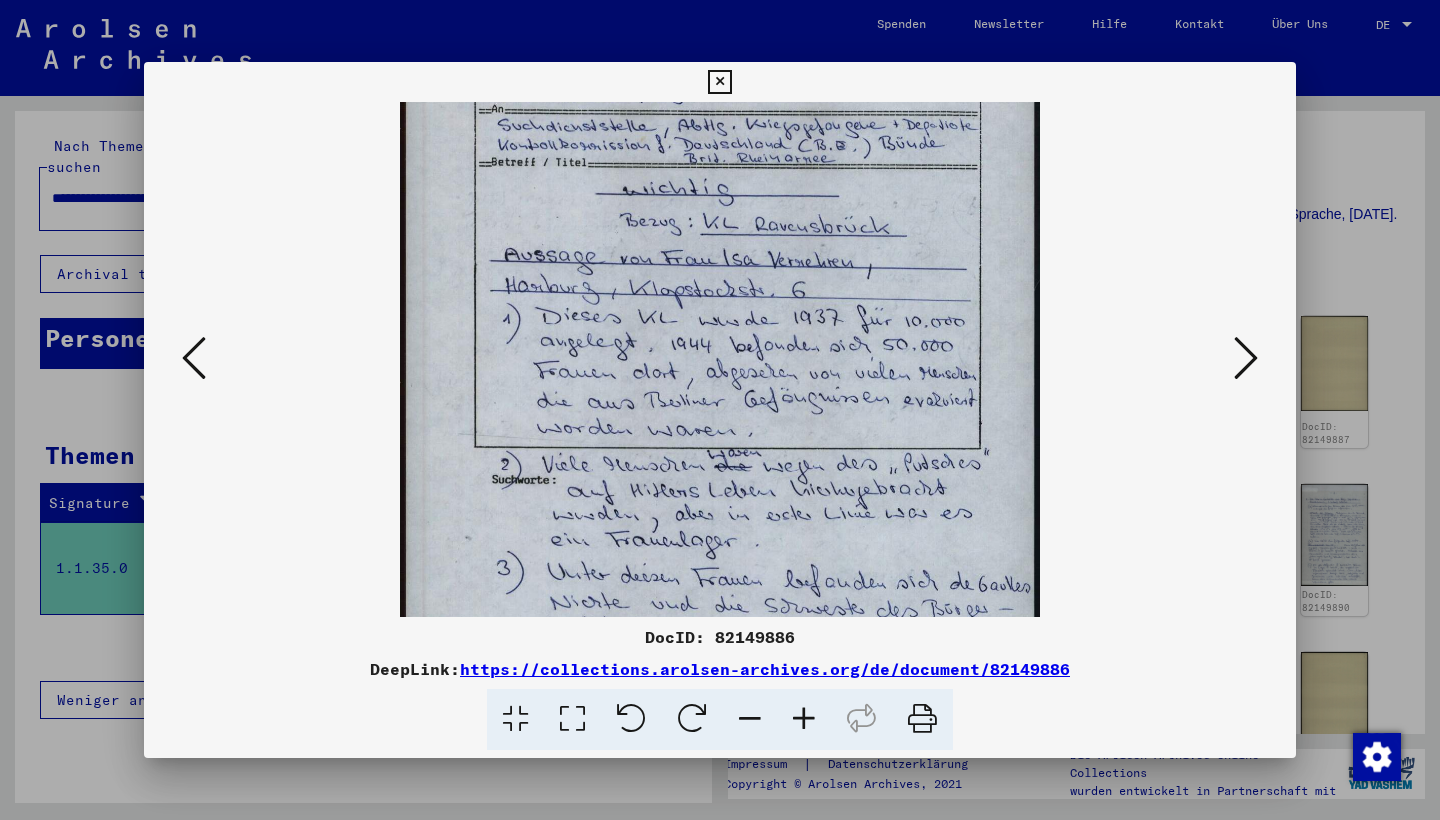 drag, startPoint x: 926, startPoint y: 350, endPoint x: 925, endPoint y: 281, distance: 69.00725 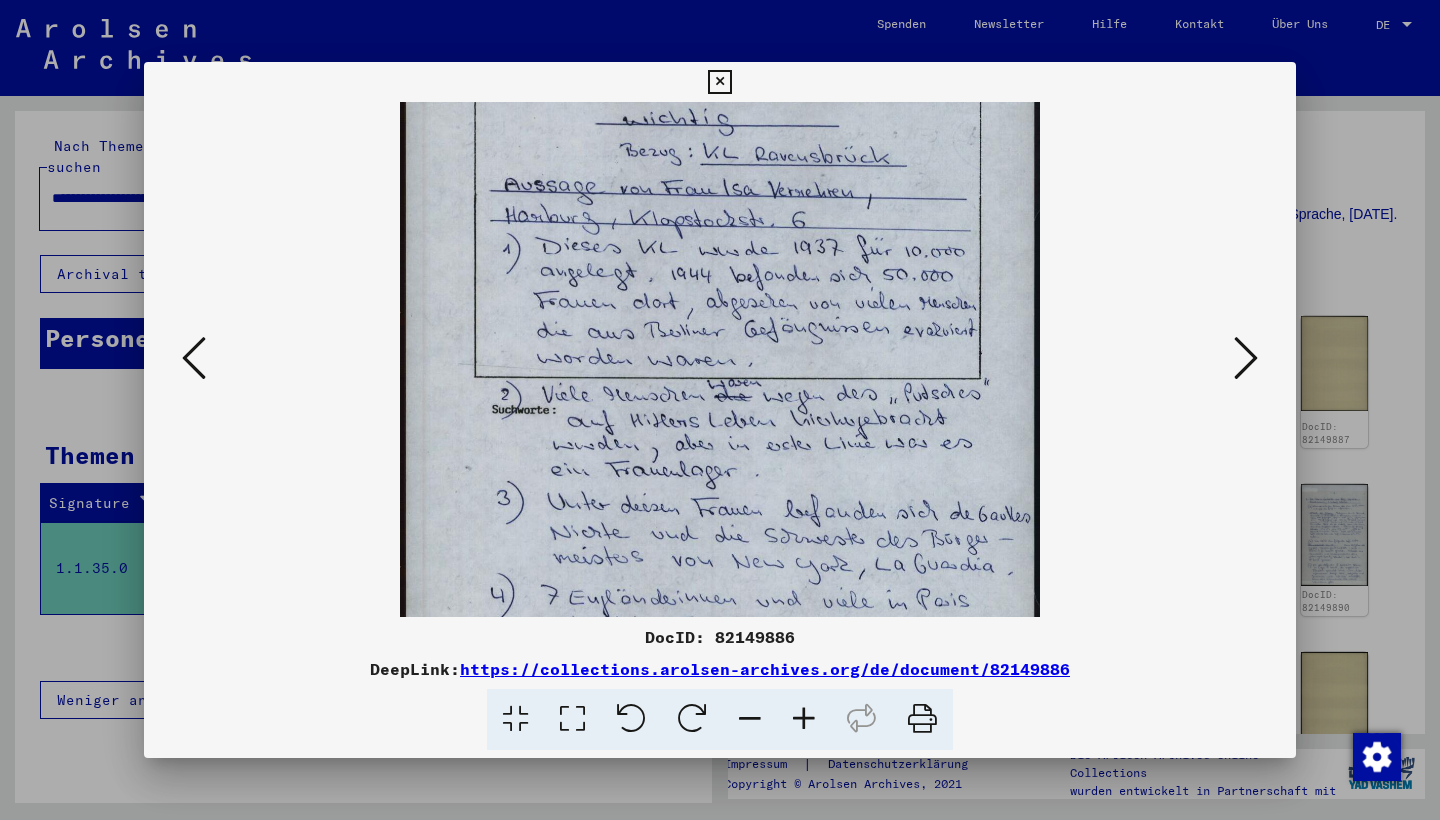 scroll, scrollTop: 313, scrollLeft: 0, axis: vertical 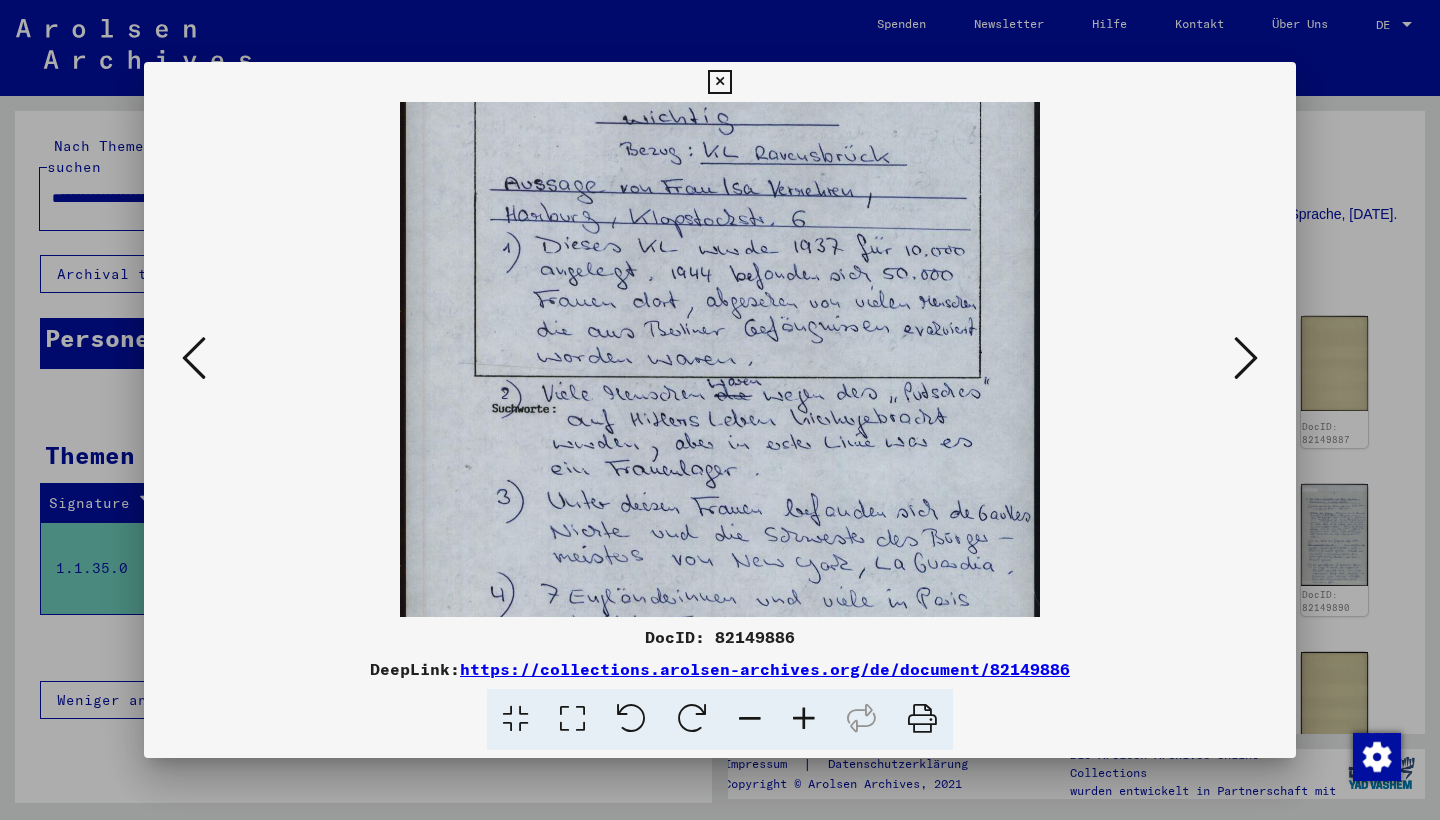 drag, startPoint x: 934, startPoint y: 435, endPoint x: 935, endPoint y: 364, distance: 71.00704 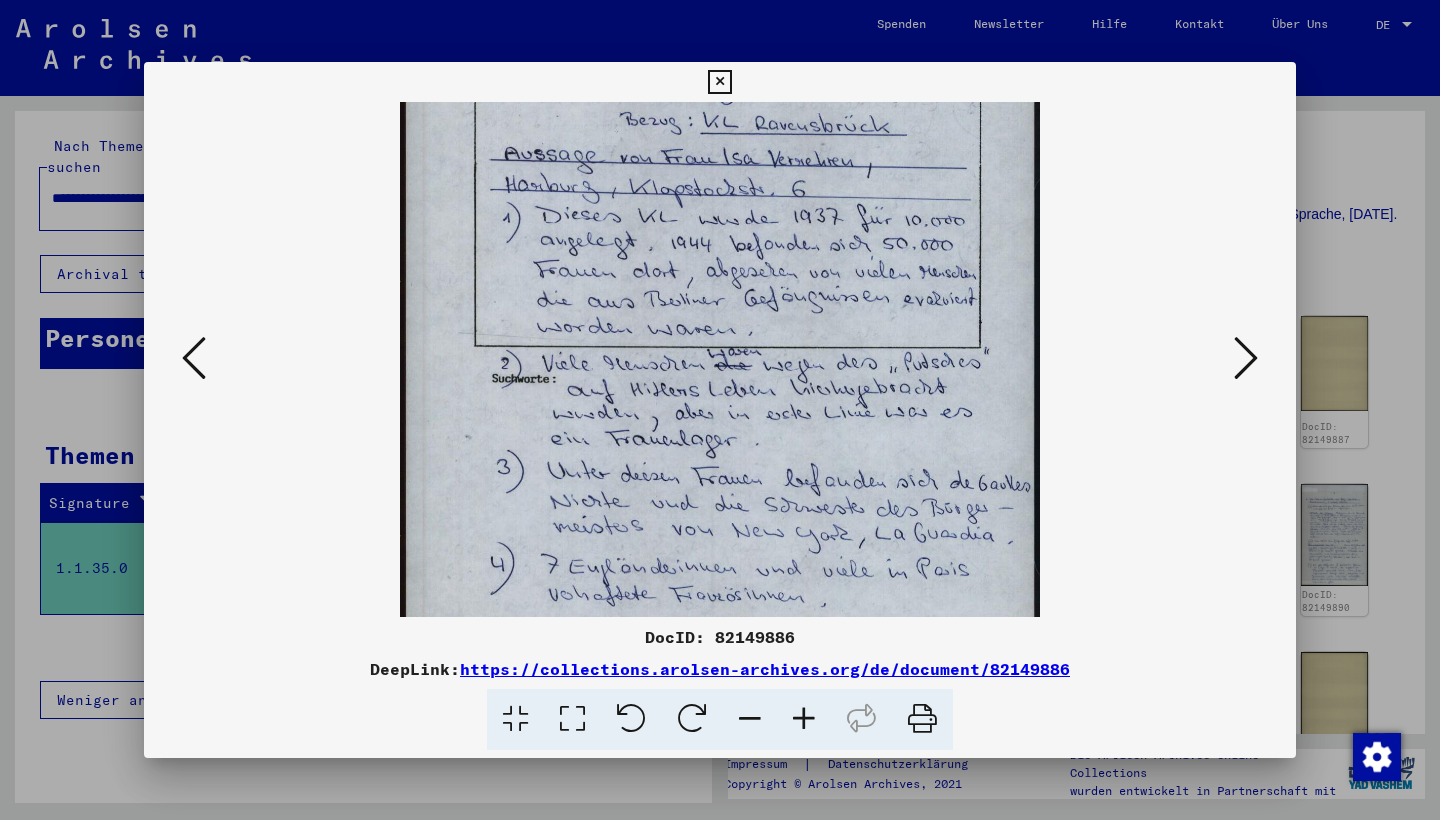 scroll, scrollTop: 349, scrollLeft: 0, axis: vertical 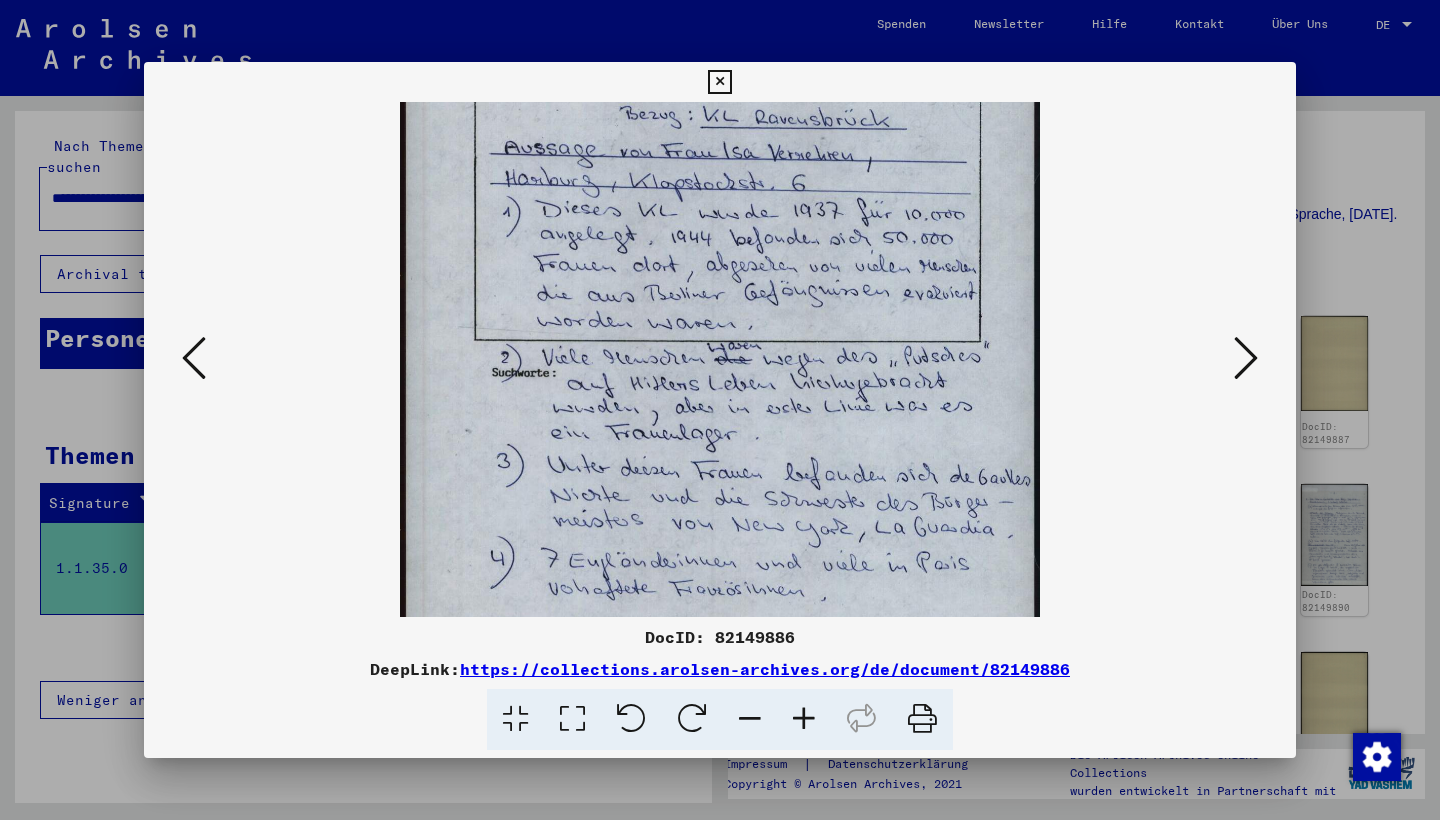 drag, startPoint x: 915, startPoint y: 462, endPoint x: 915, endPoint y: 426, distance: 36 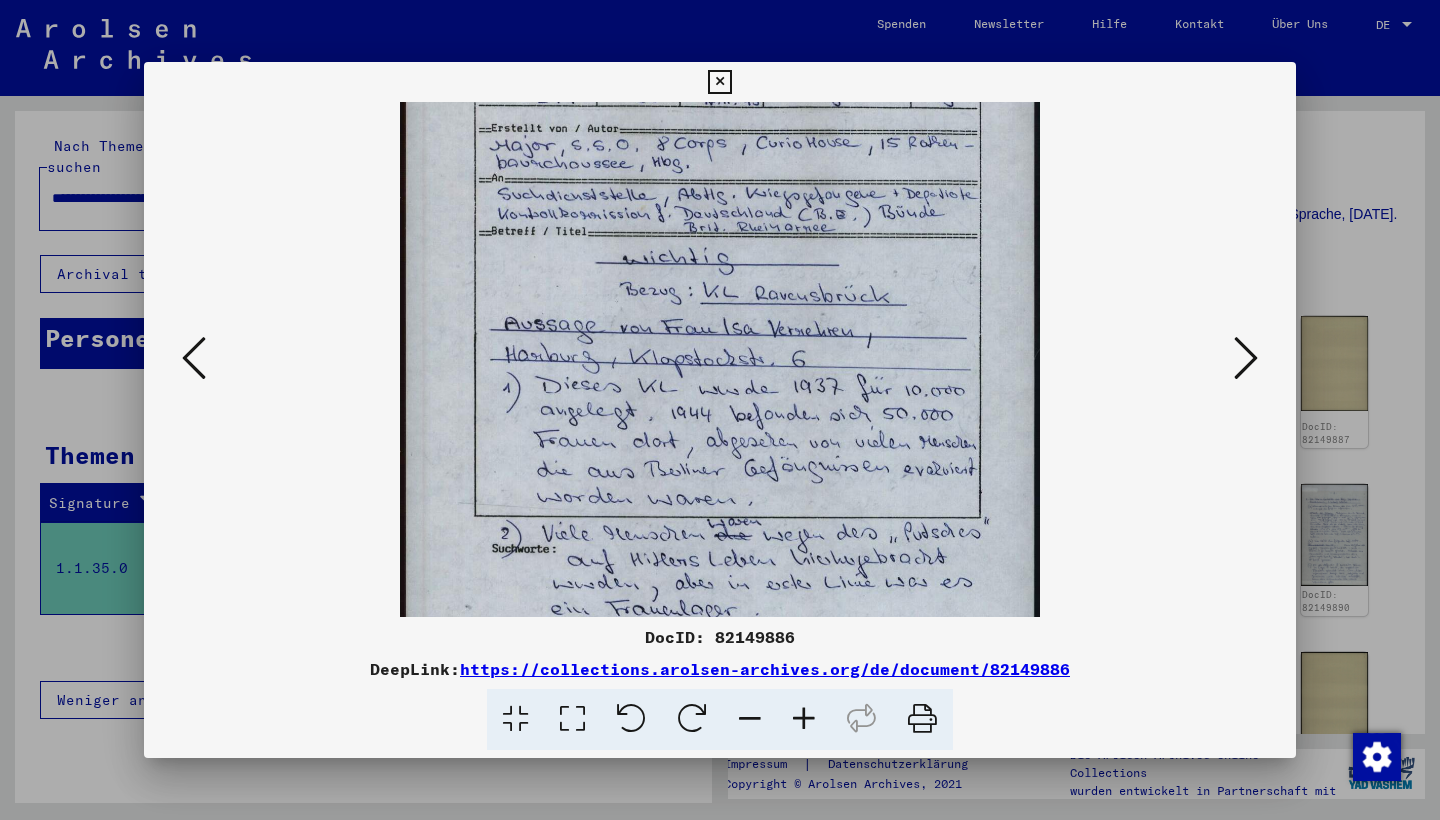 scroll, scrollTop: 162, scrollLeft: 0, axis: vertical 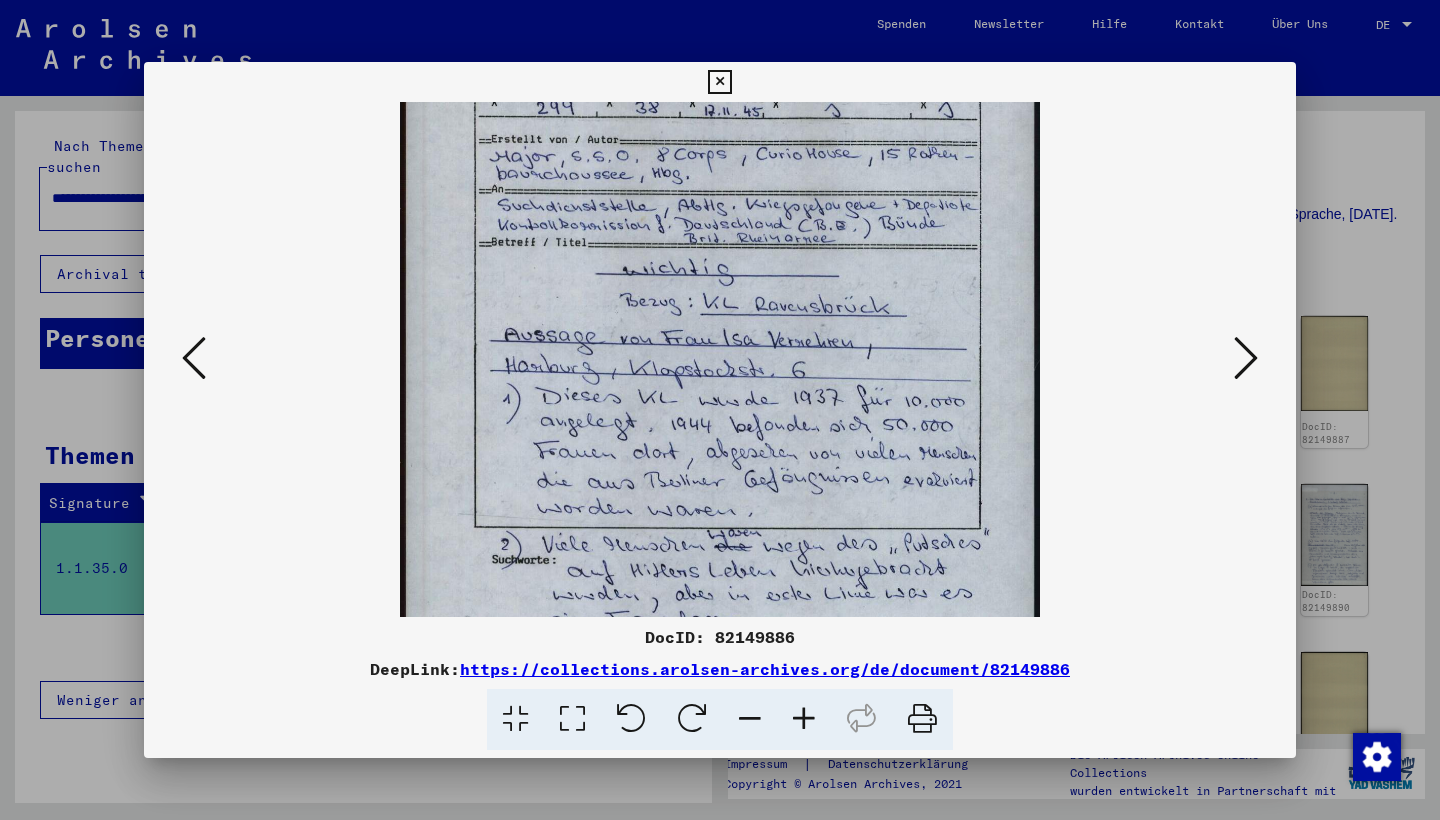 drag, startPoint x: 980, startPoint y: 312, endPoint x: 977, endPoint y: 499, distance: 187.02406 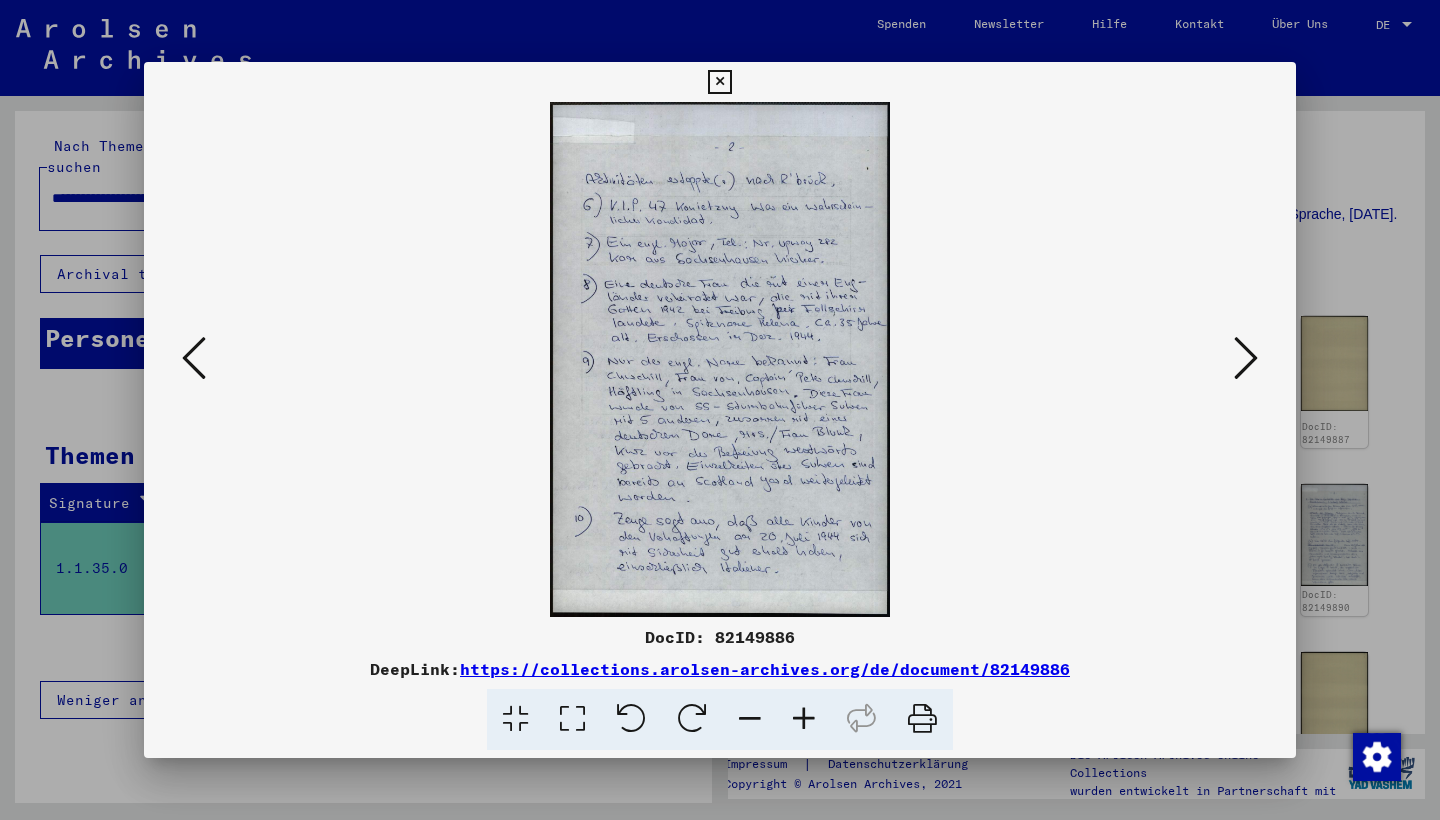 click at bounding box center (804, 719) 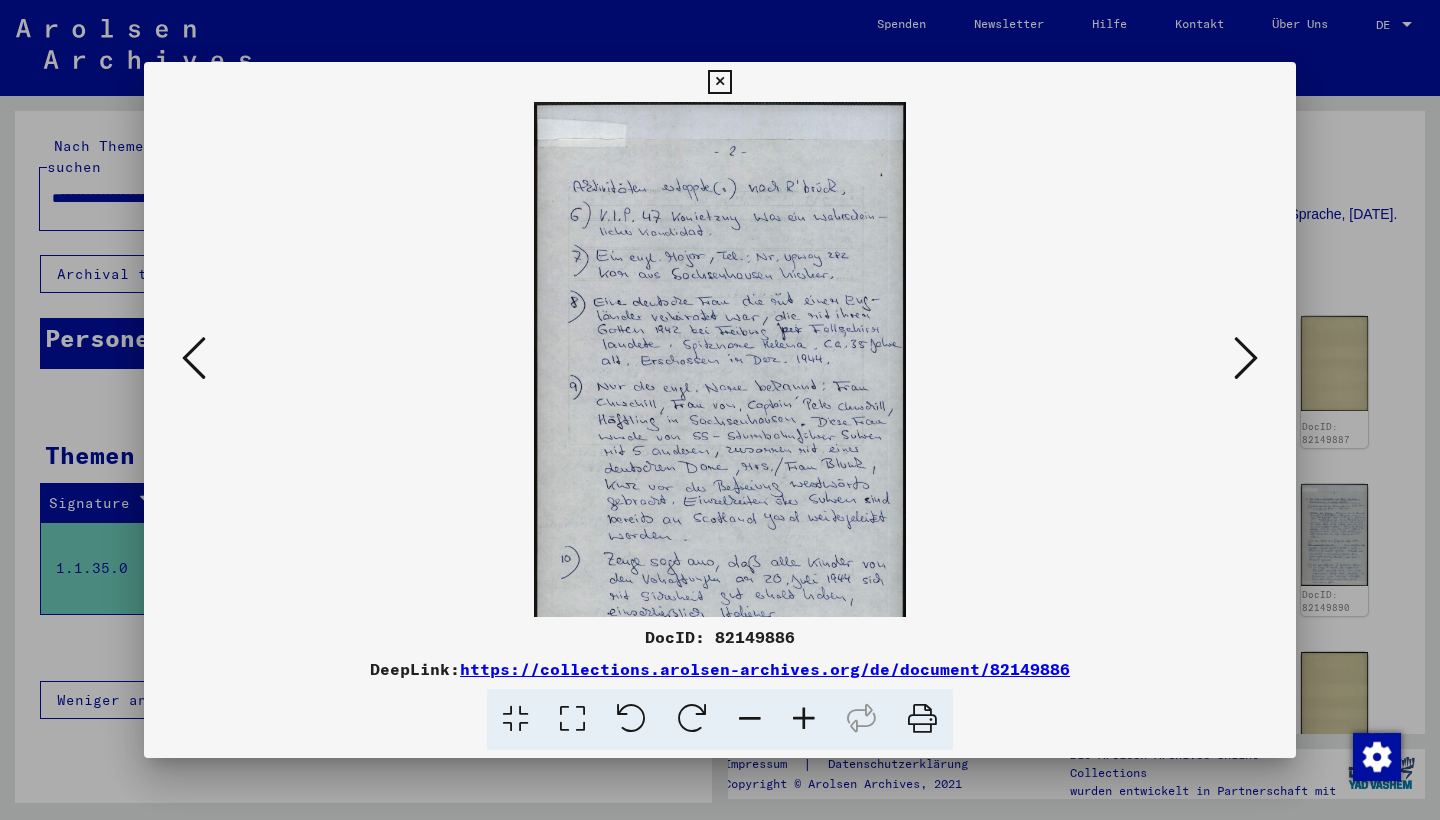 click at bounding box center [804, 719] 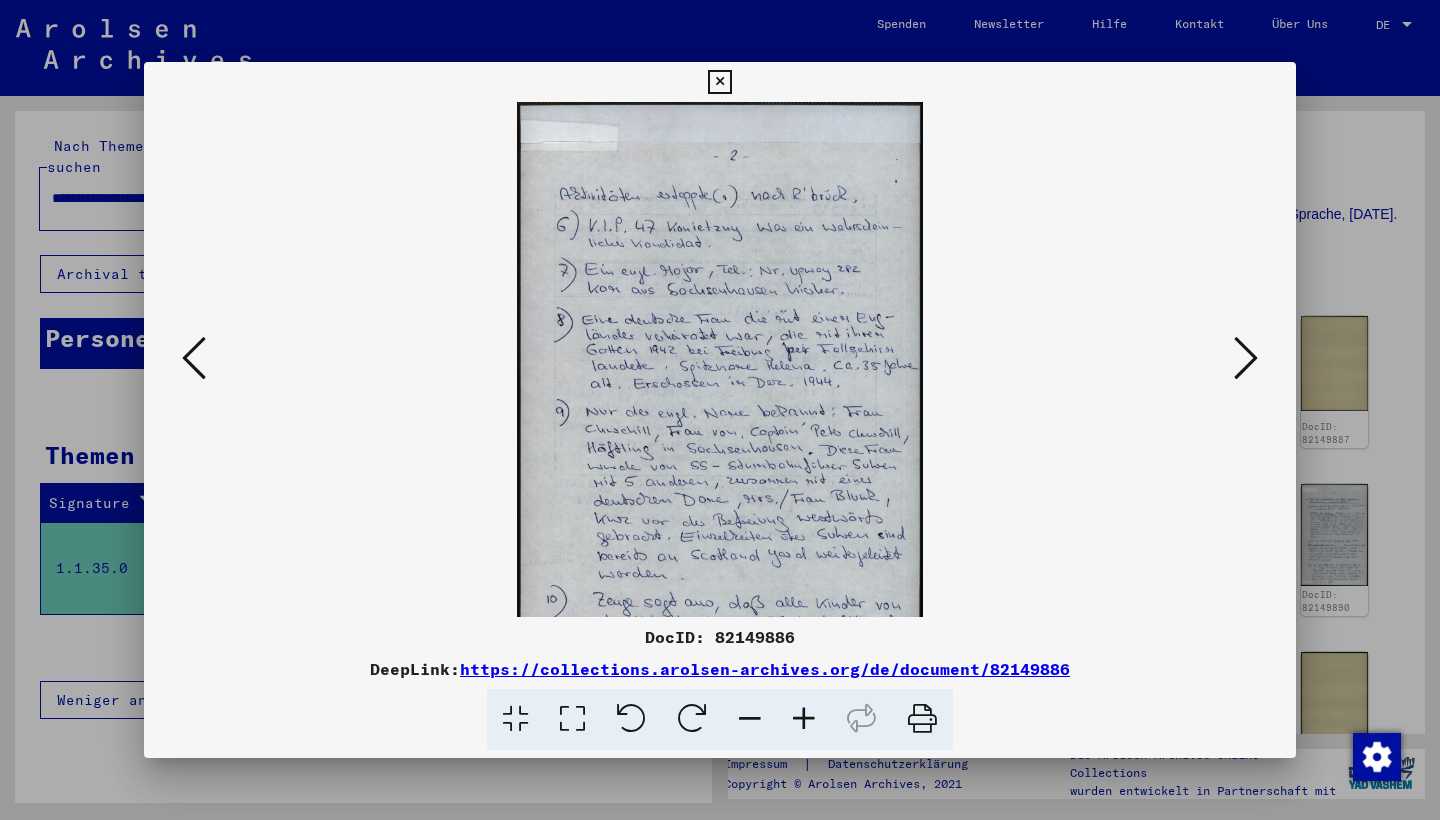 click at bounding box center [804, 719] 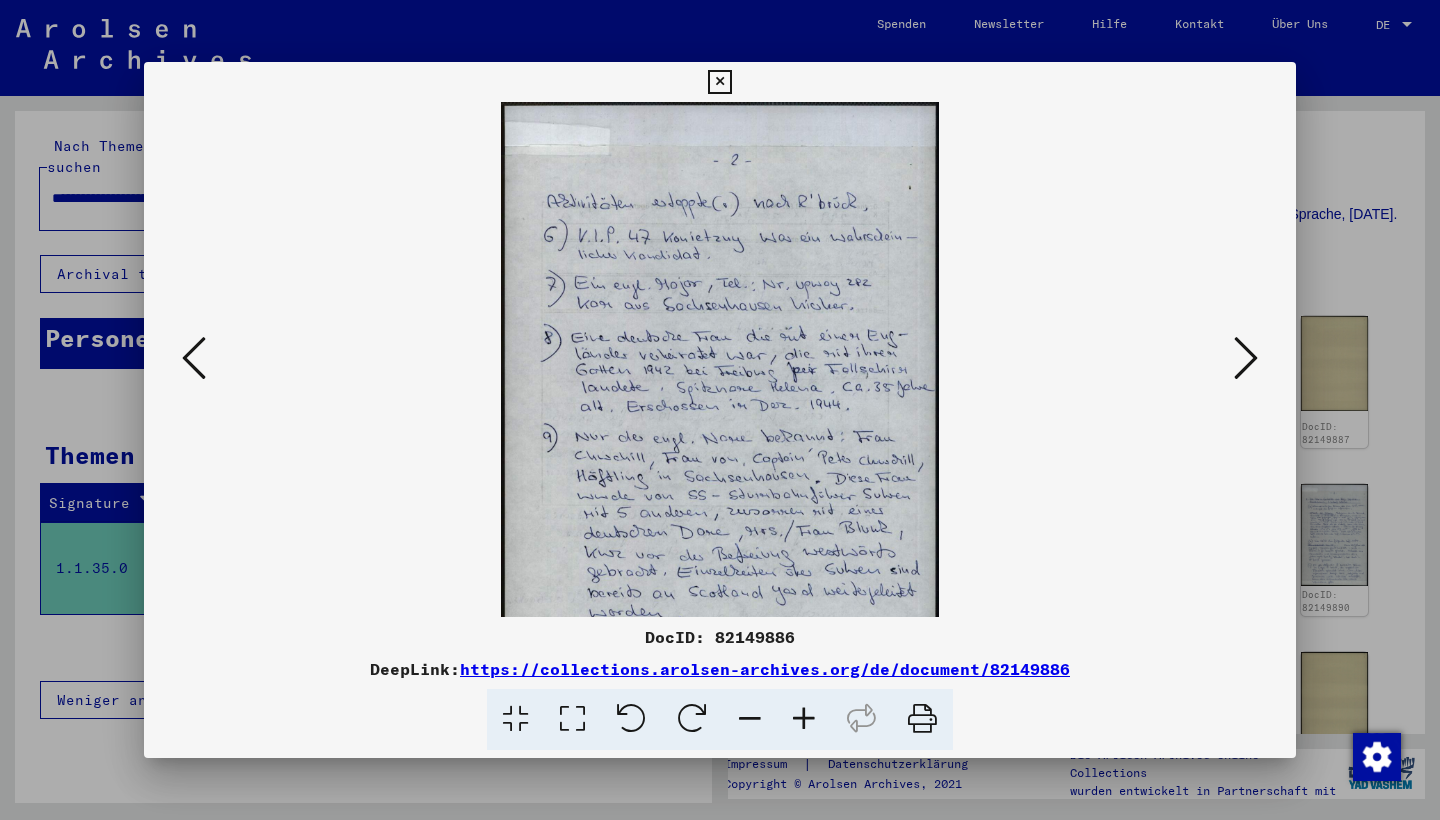 click at bounding box center (804, 719) 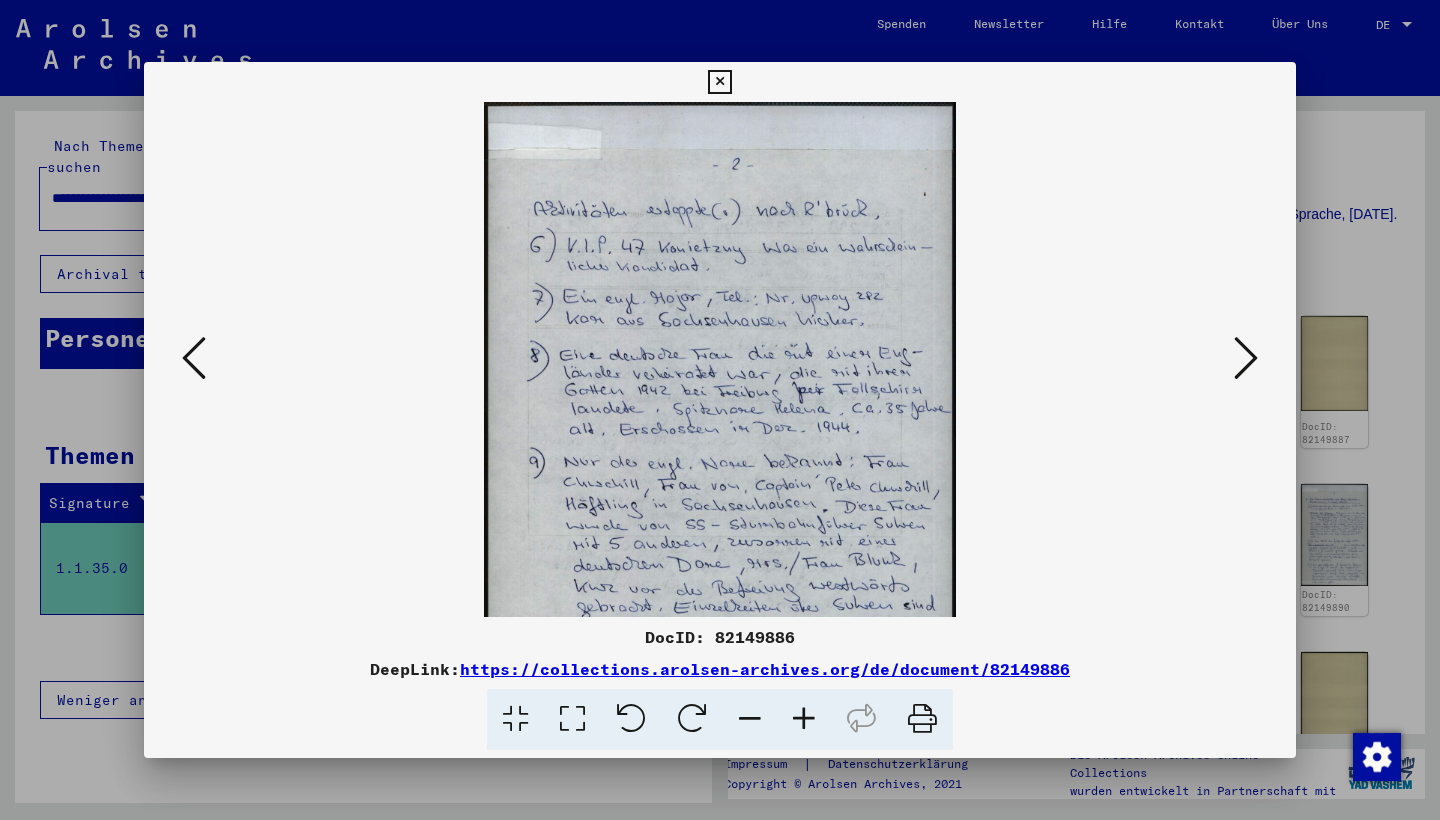 click at bounding box center (804, 719) 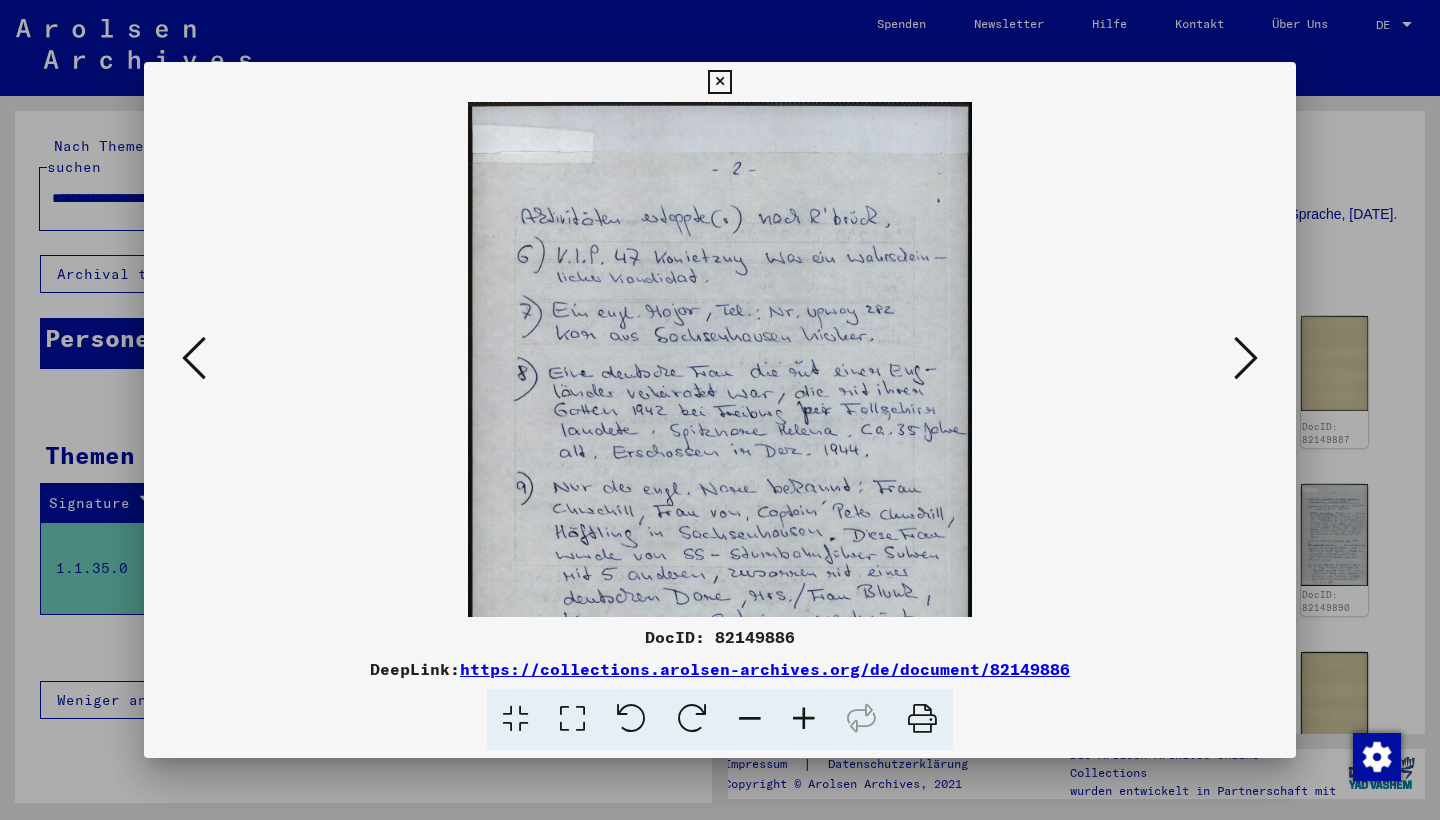 click at bounding box center (804, 719) 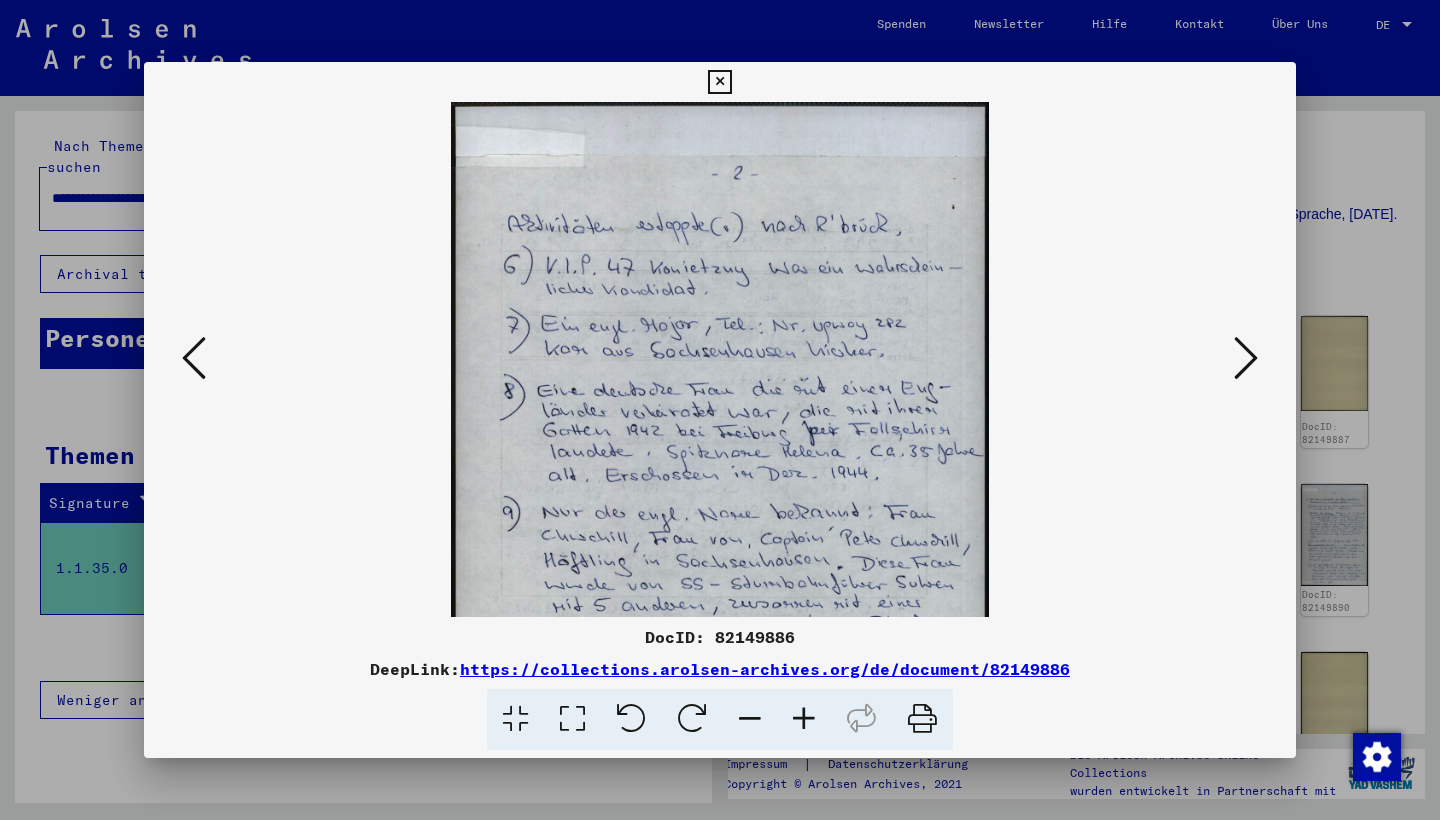 click at bounding box center [804, 719] 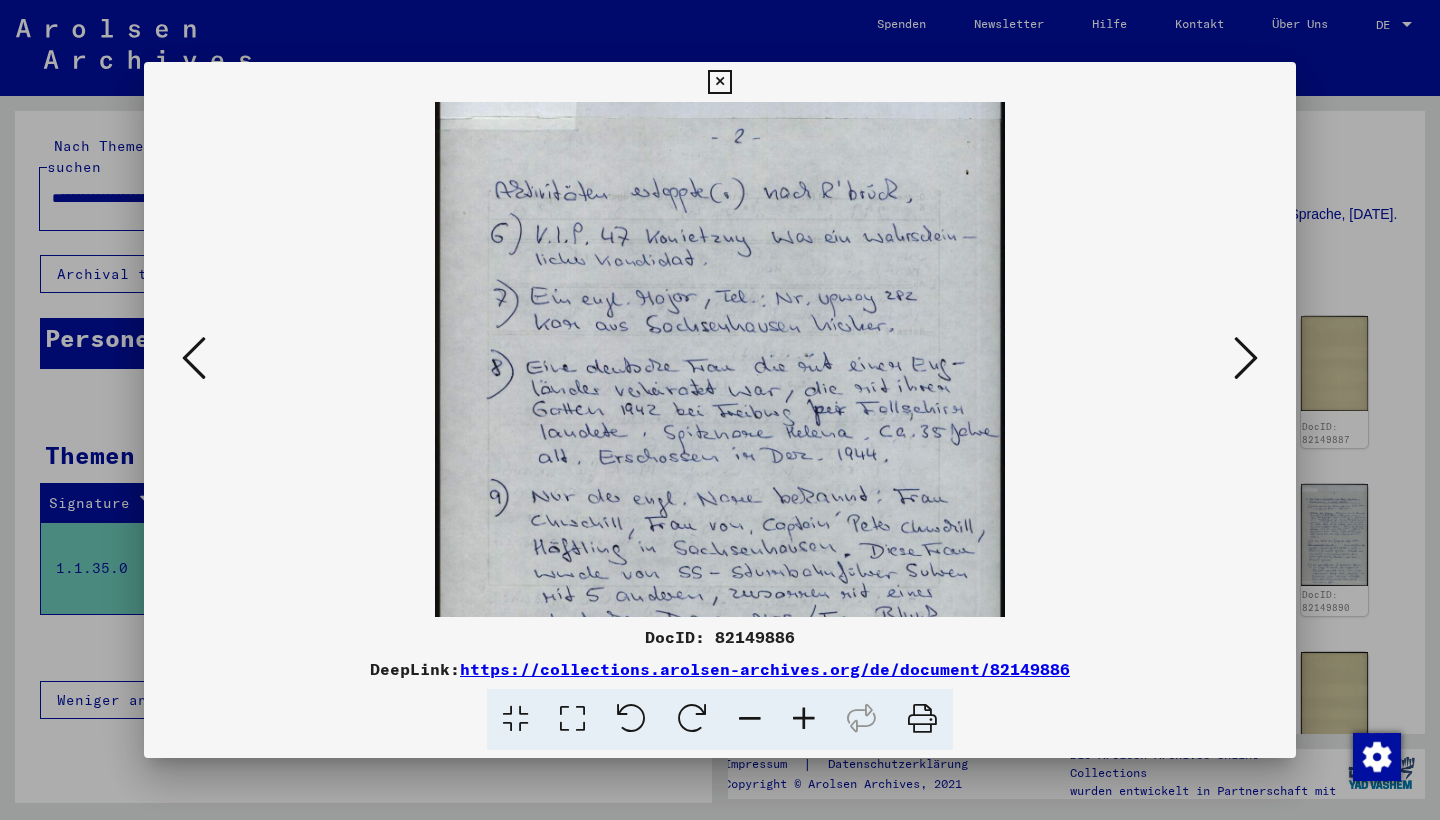drag, startPoint x: 735, startPoint y: 304, endPoint x: 734, endPoint y: 262, distance: 42.0119 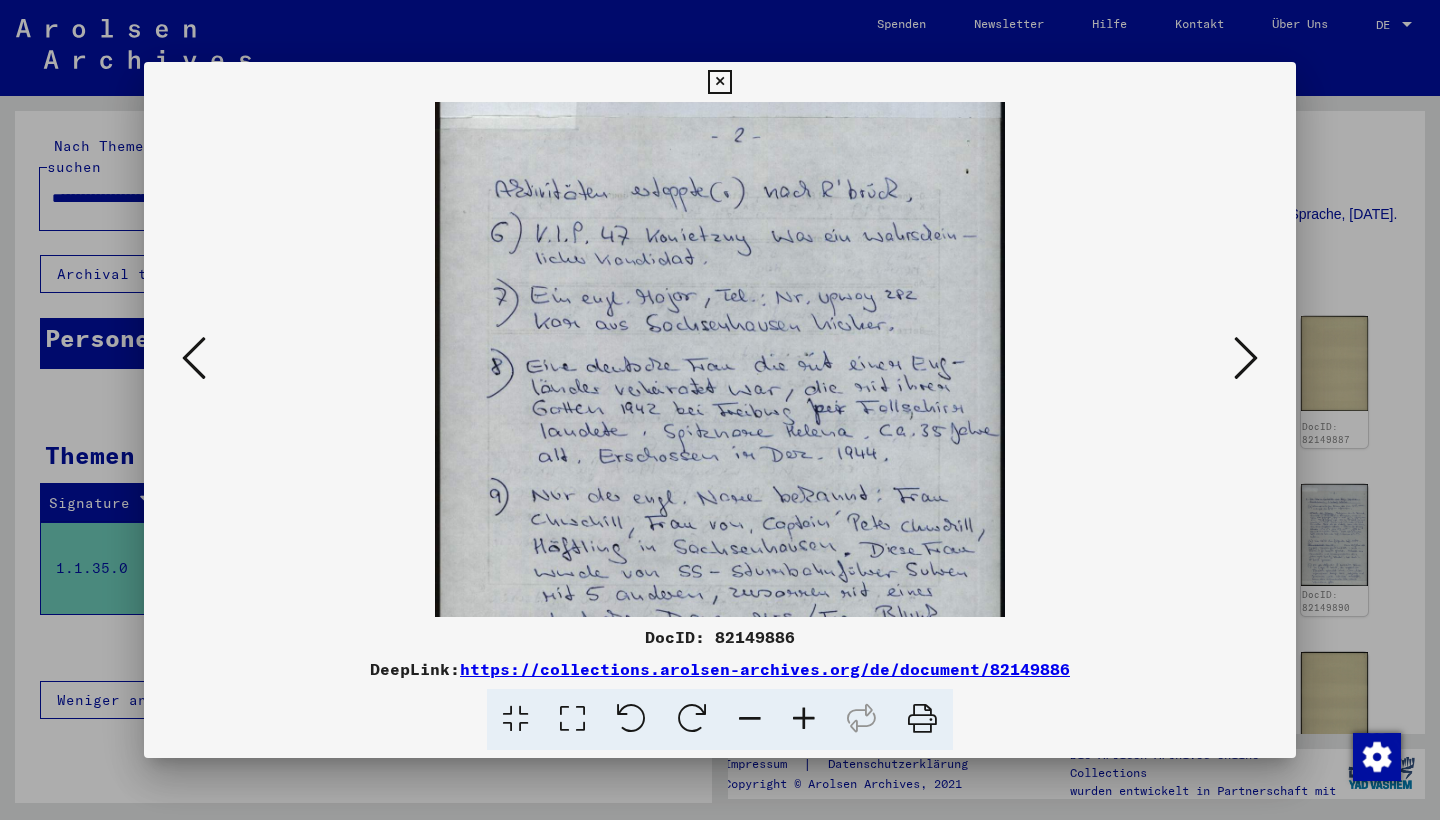 click at bounding box center [720, 492] 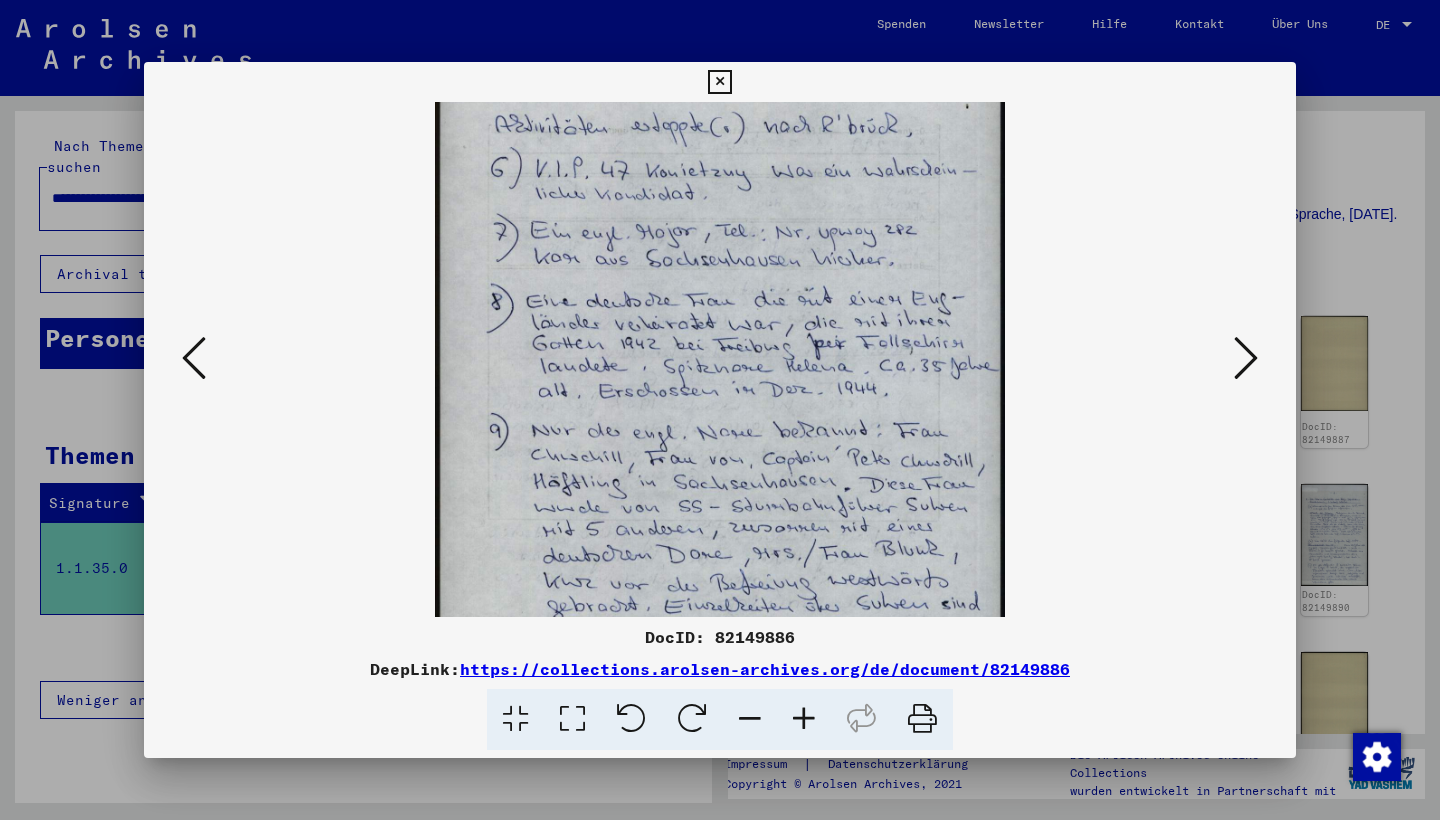 scroll, scrollTop: 107, scrollLeft: 0, axis: vertical 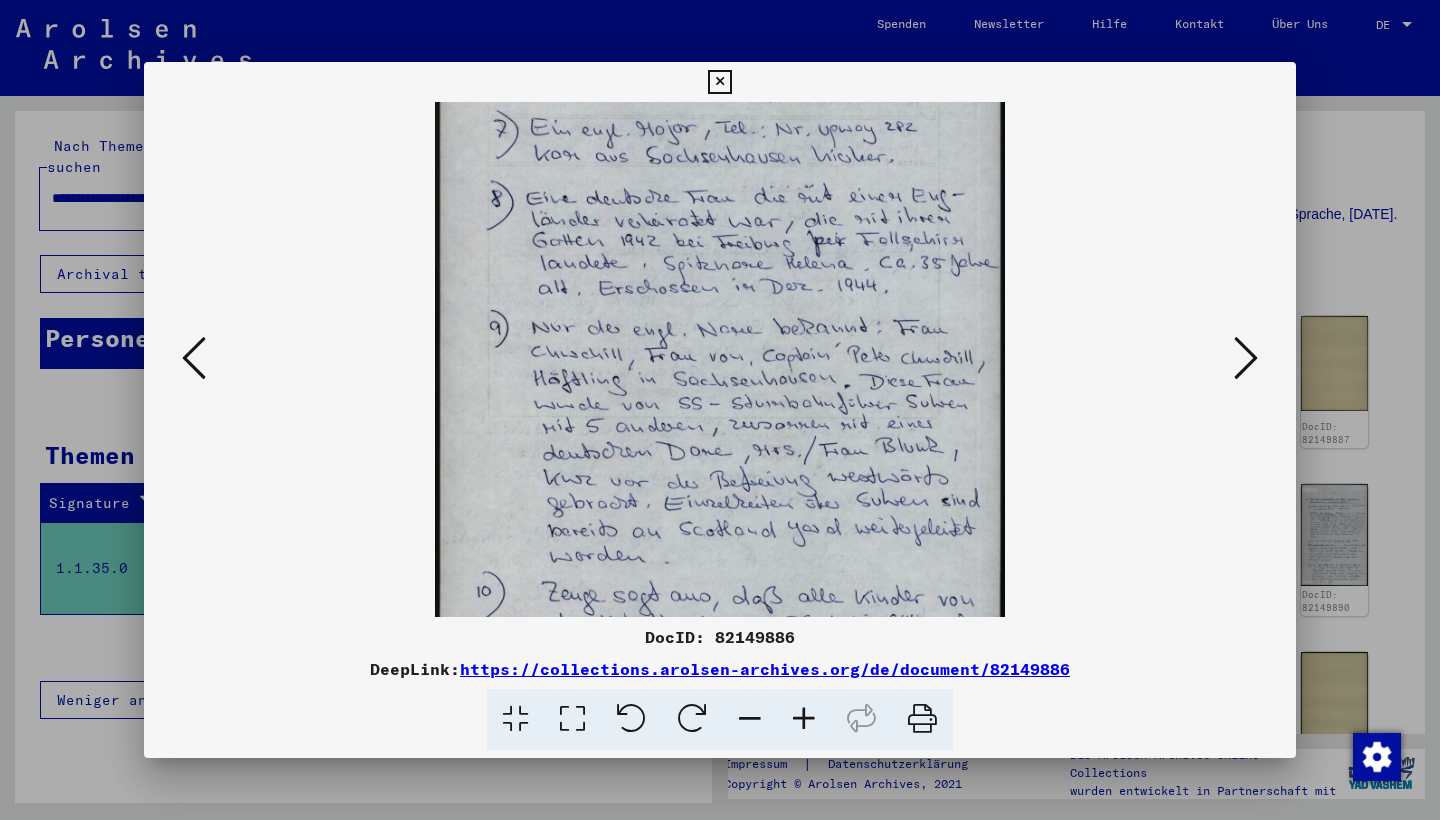 drag, startPoint x: 954, startPoint y: 384, endPoint x: 962, endPoint y: 281, distance: 103.31021 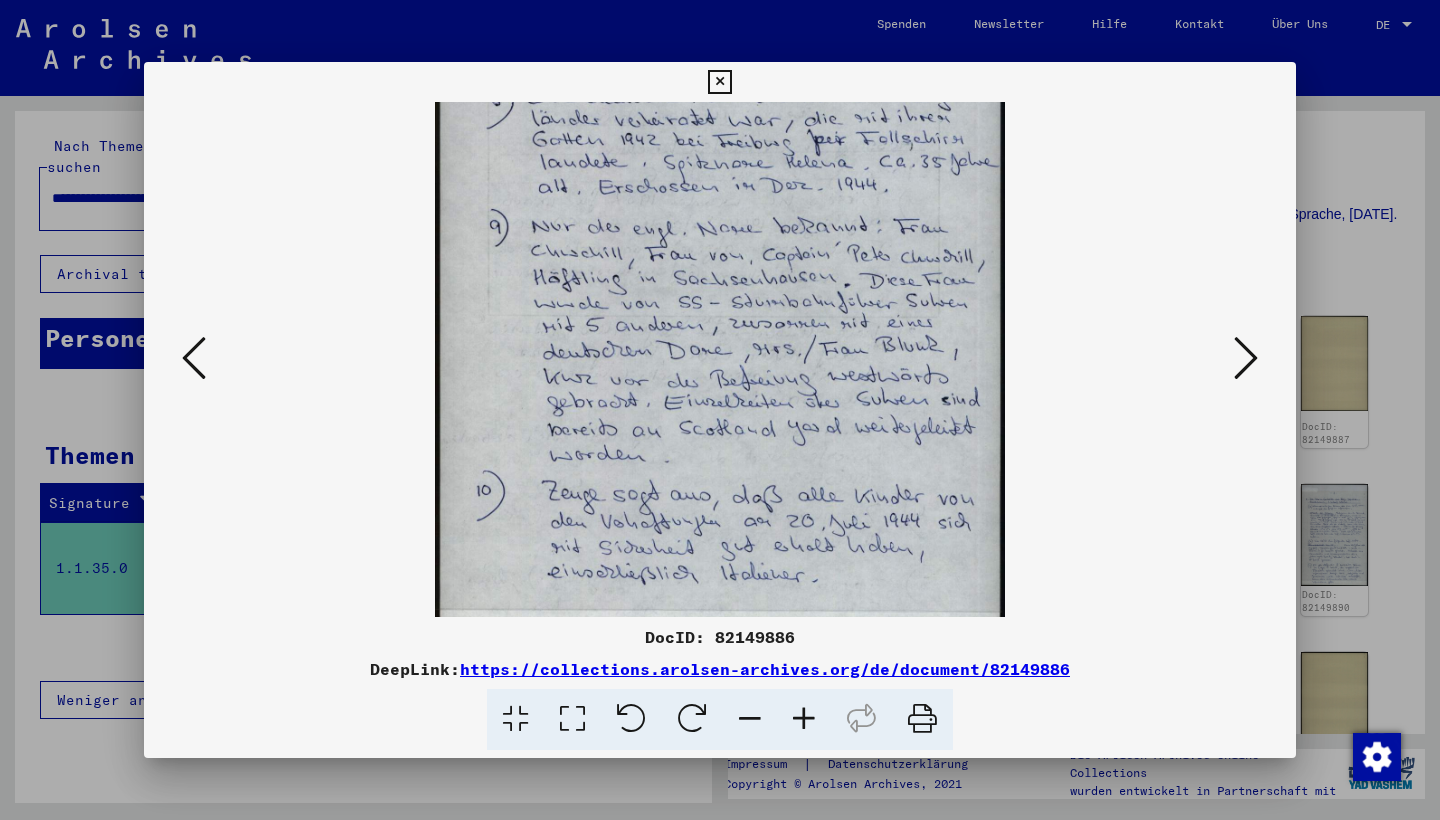 scroll, scrollTop: 313, scrollLeft: 0, axis: vertical 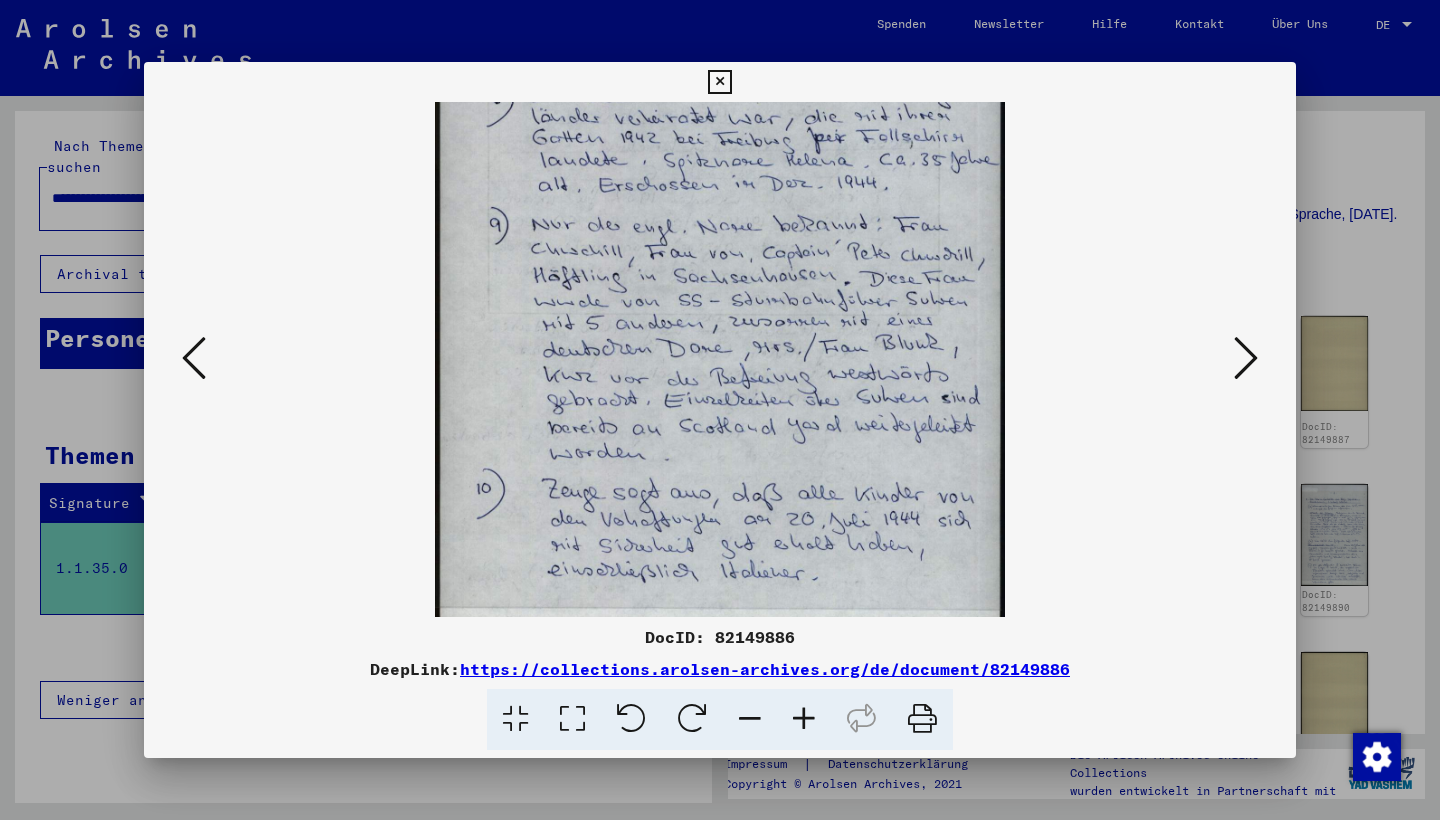 drag, startPoint x: 929, startPoint y: 387, endPoint x: 940, endPoint y: 285, distance: 102.59142 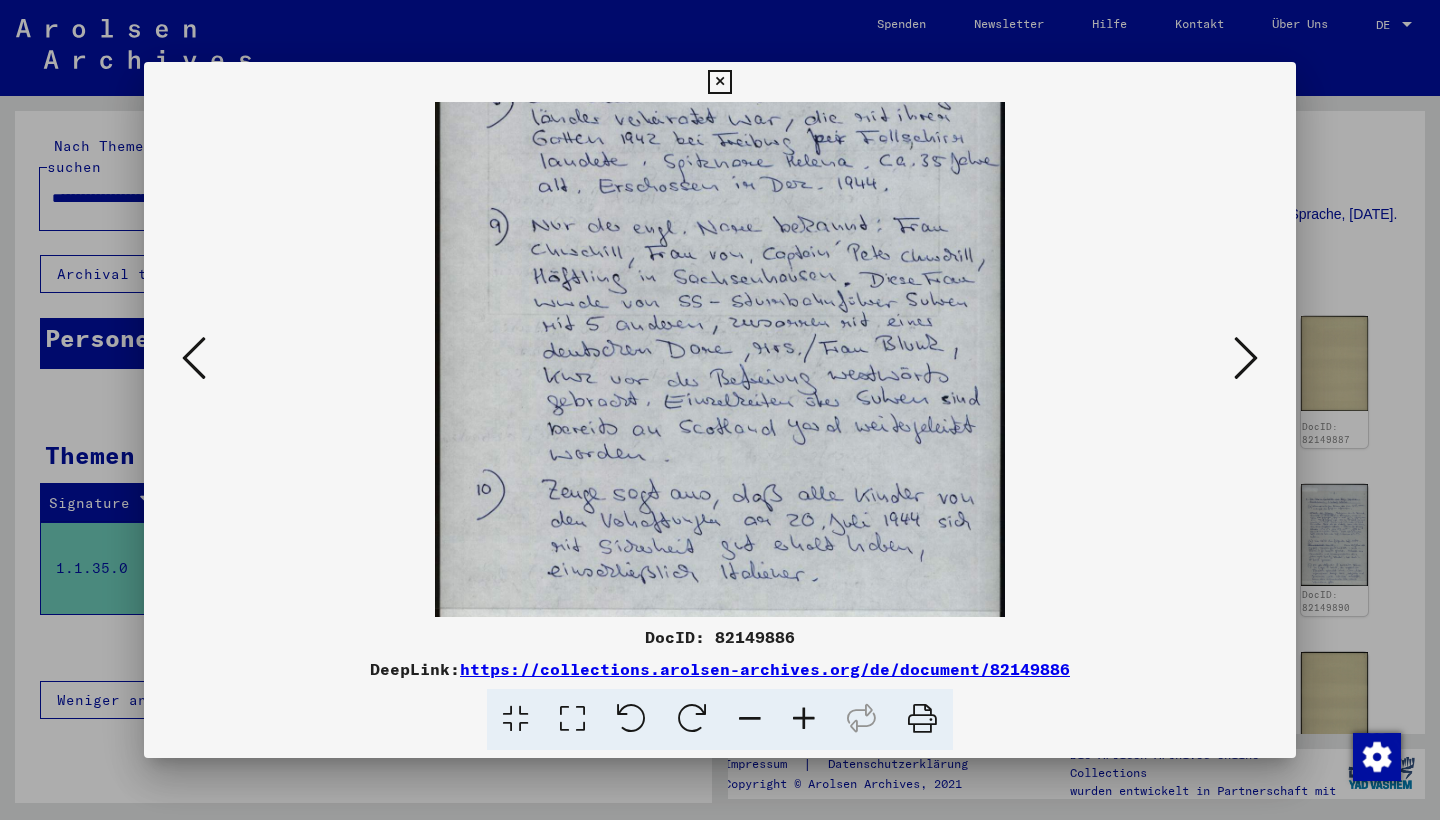 click at bounding box center (750, 719) 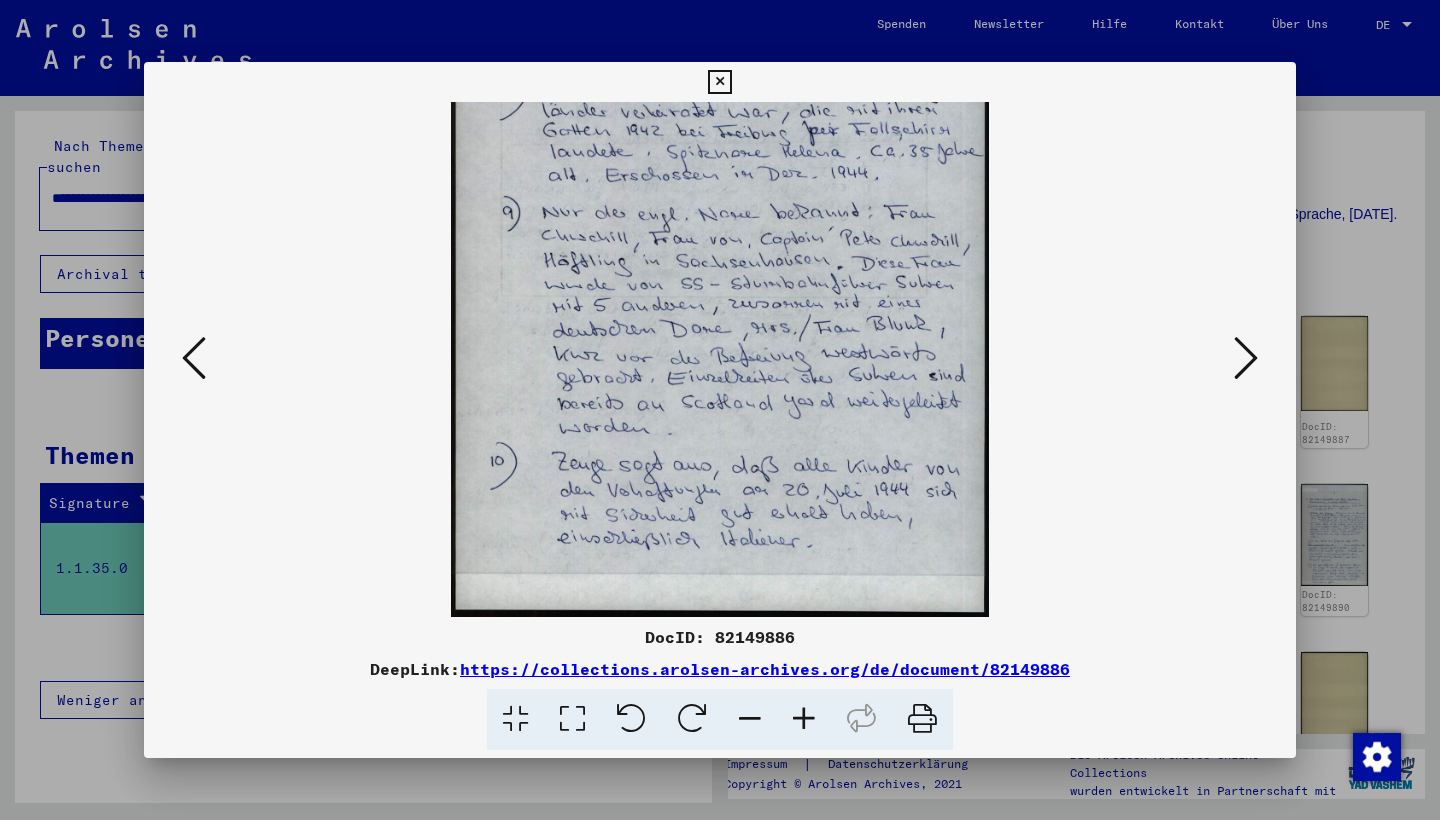 click at bounding box center [750, 719] 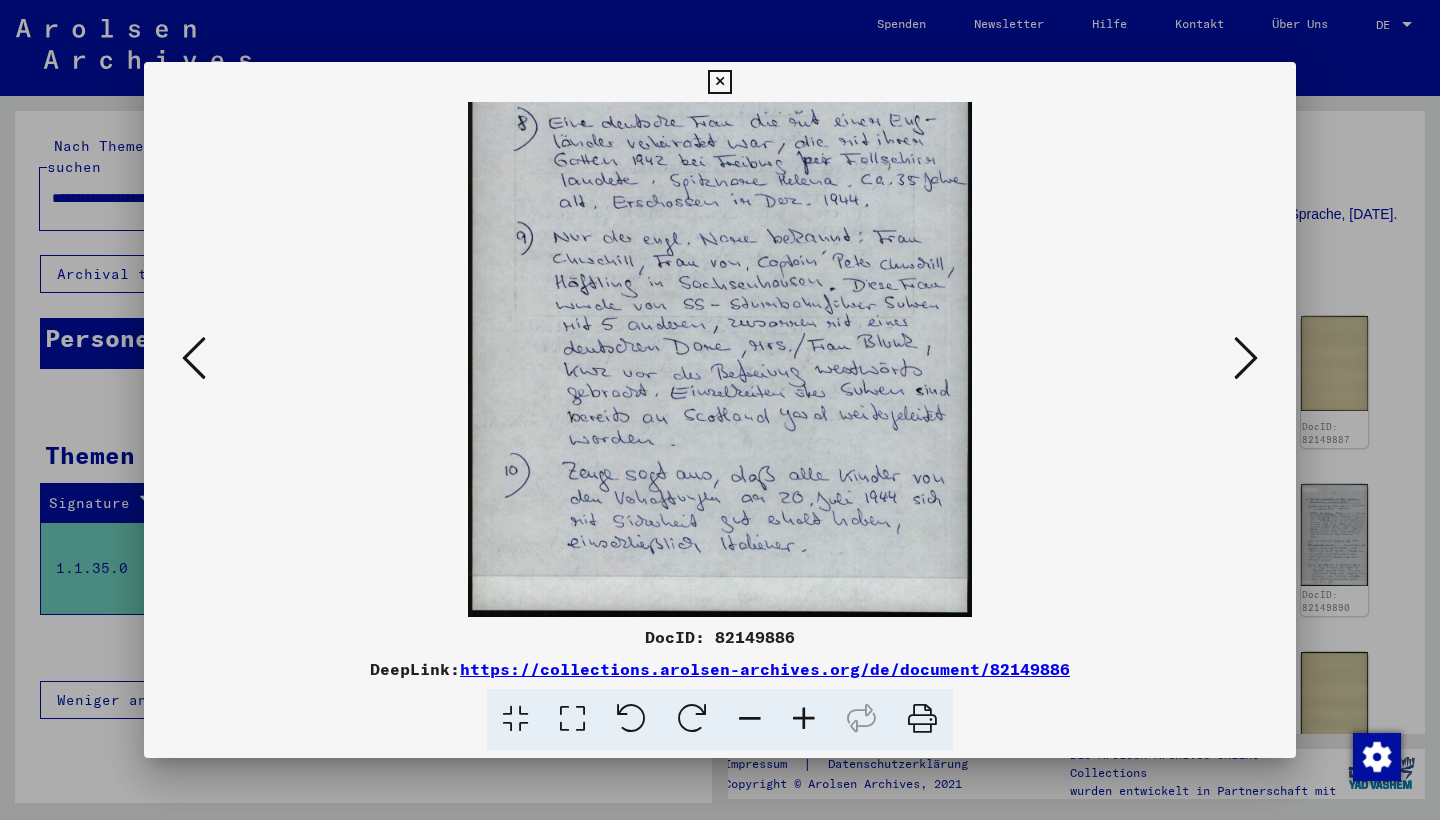 click at bounding box center (750, 719) 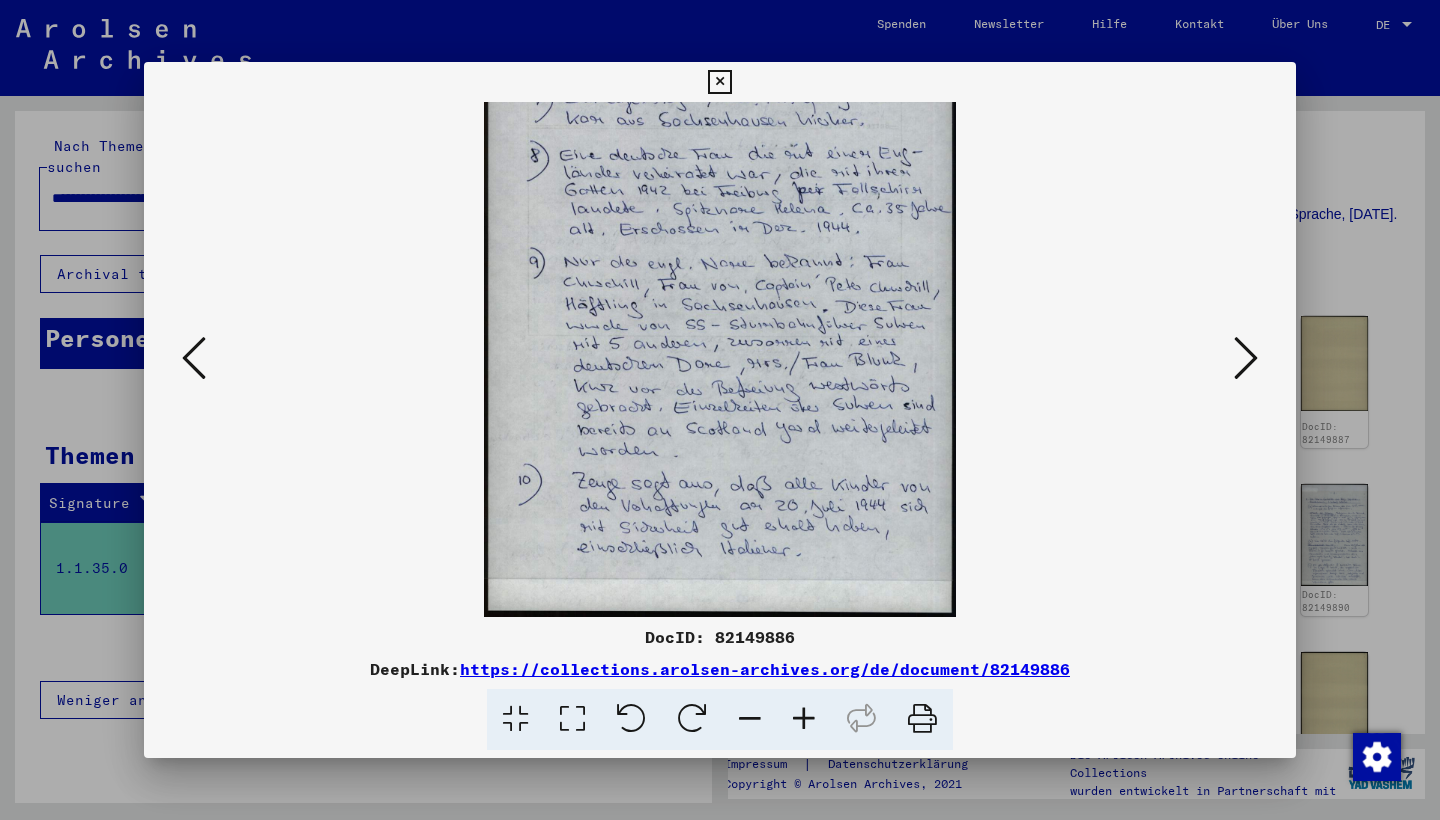 click at bounding box center (1246, 358) 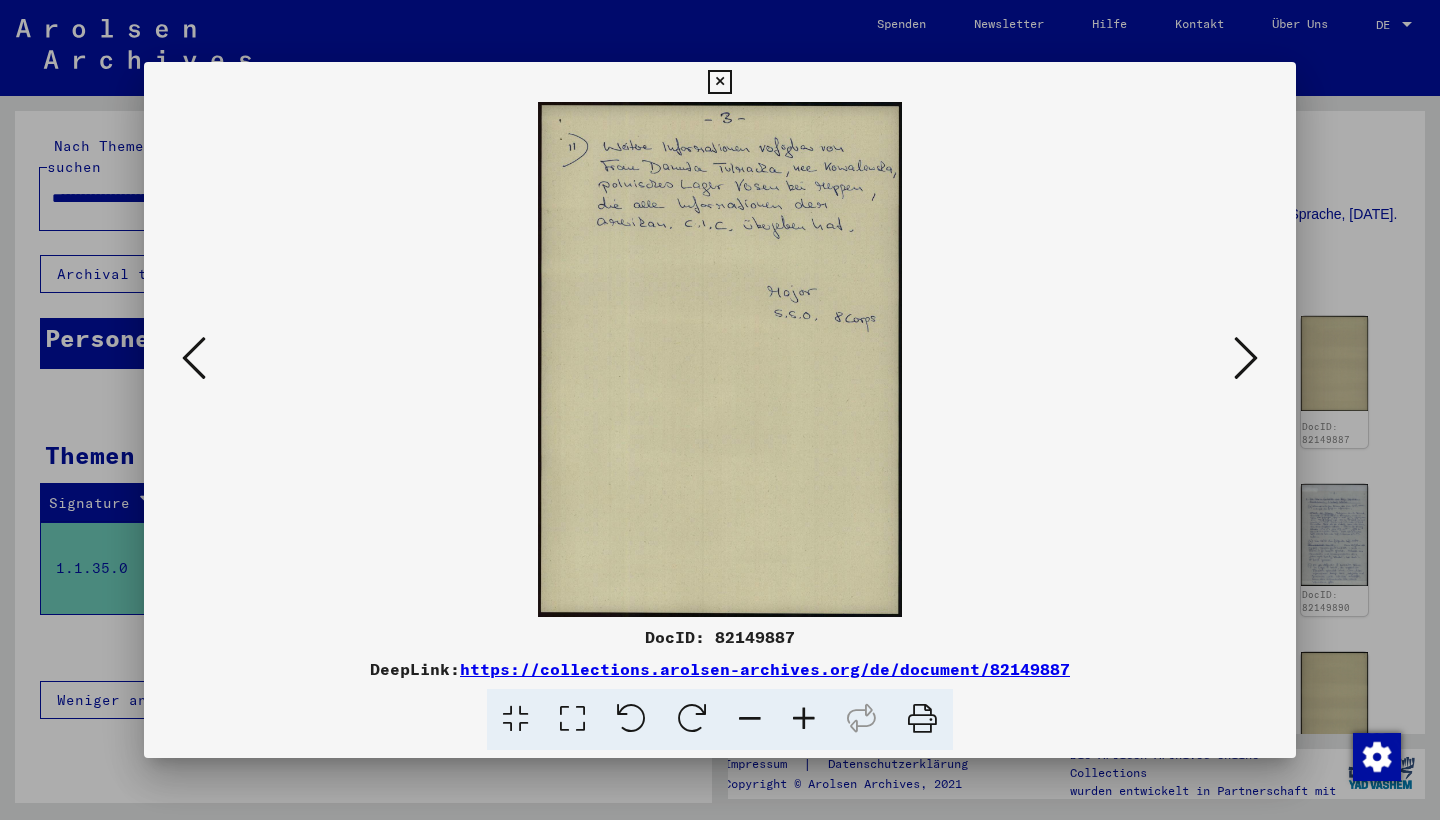scroll, scrollTop: 0, scrollLeft: 0, axis: both 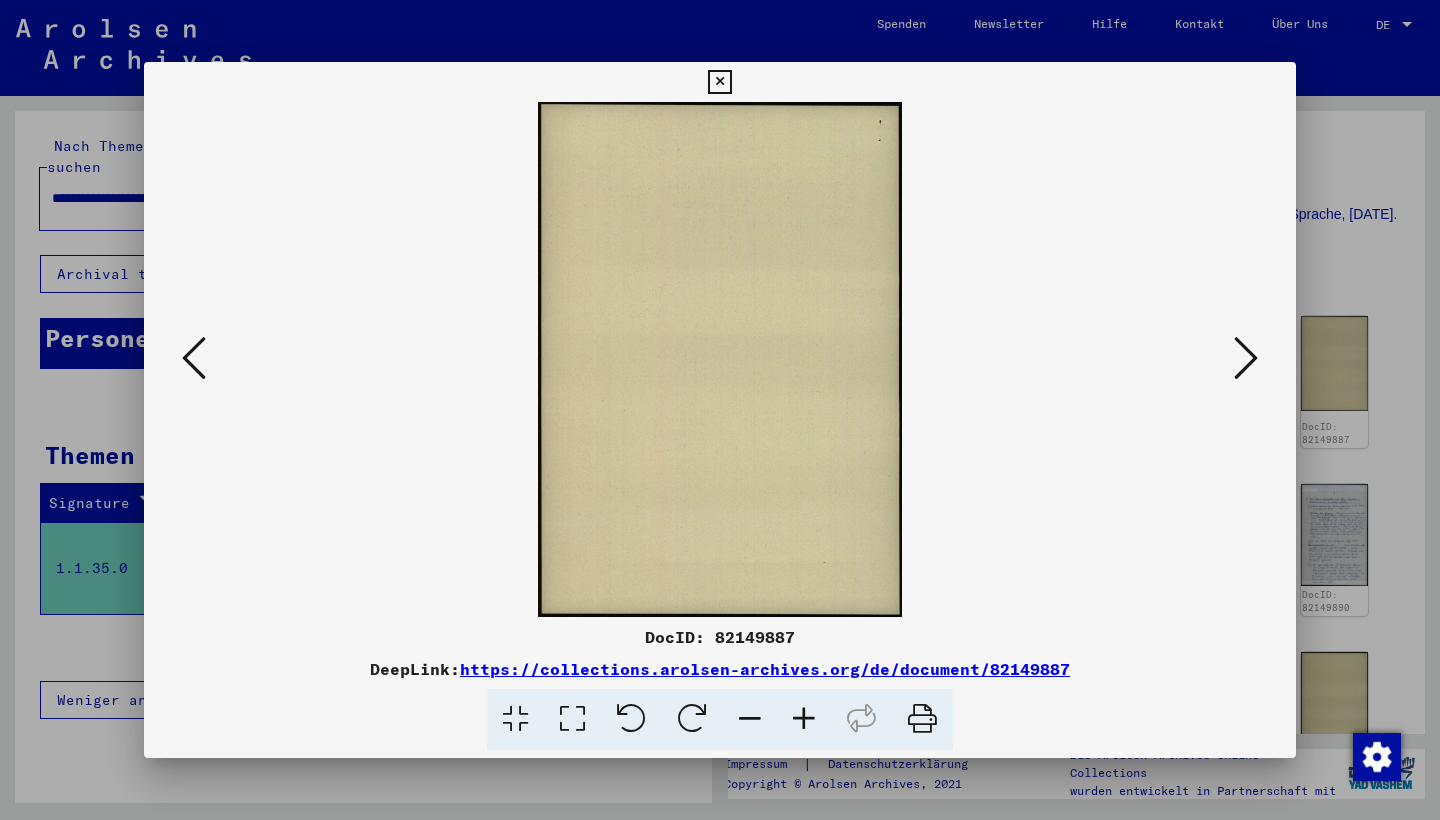 click at bounding box center (1246, 358) 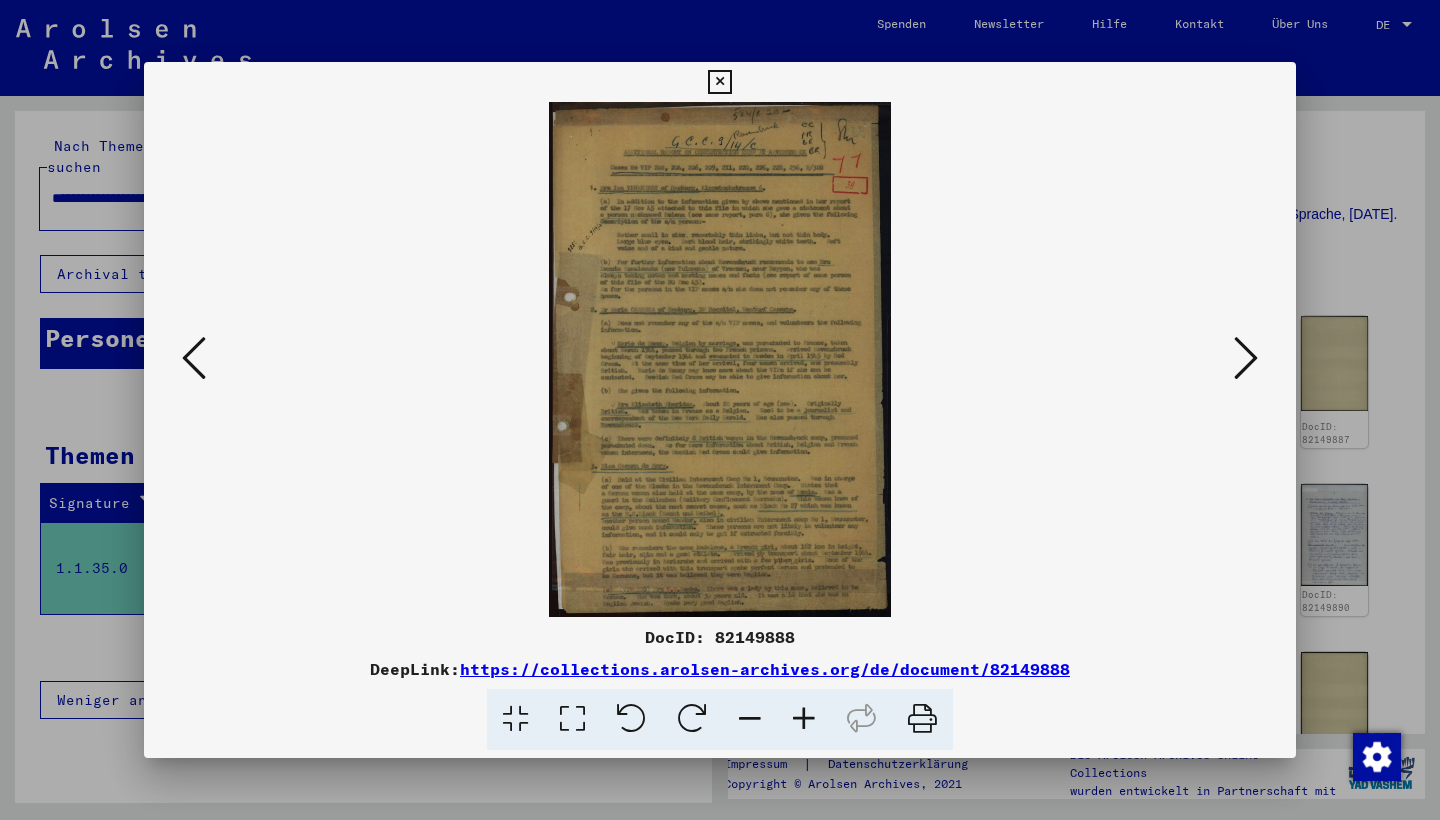 click at bounding box center [804, 719] 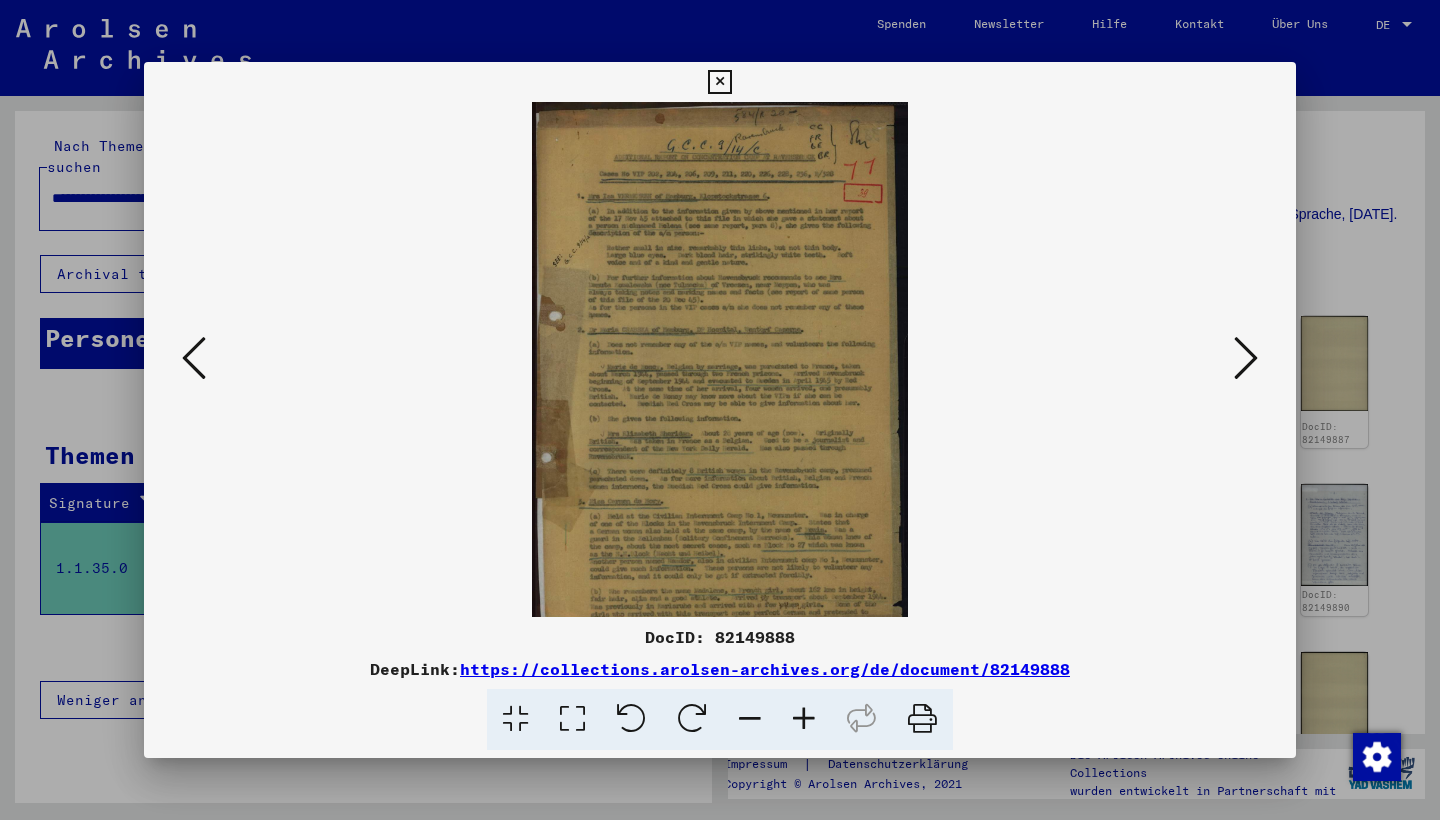 click at bounding box center [804, 719] 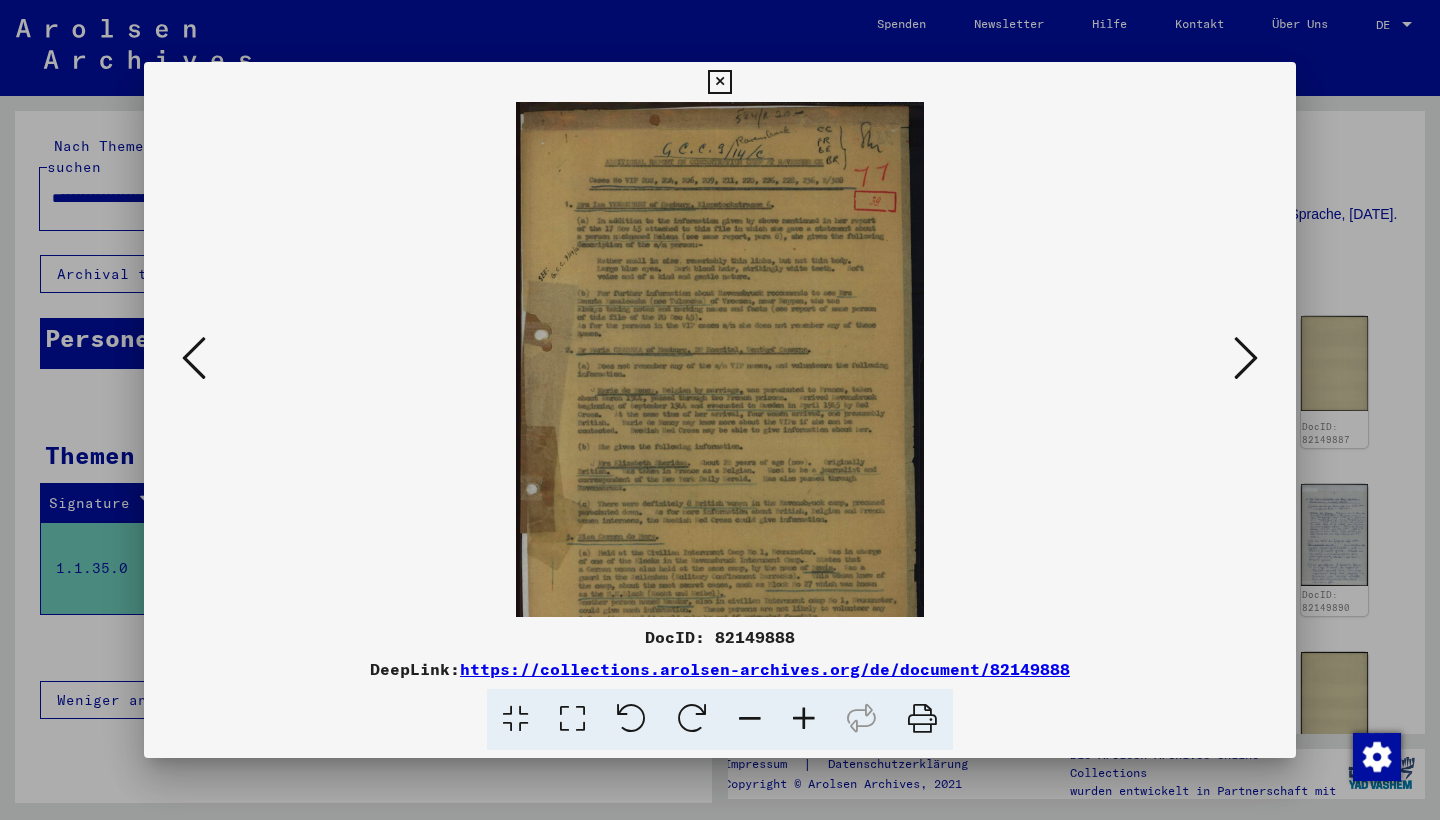 click at bounding box center (804, 719) 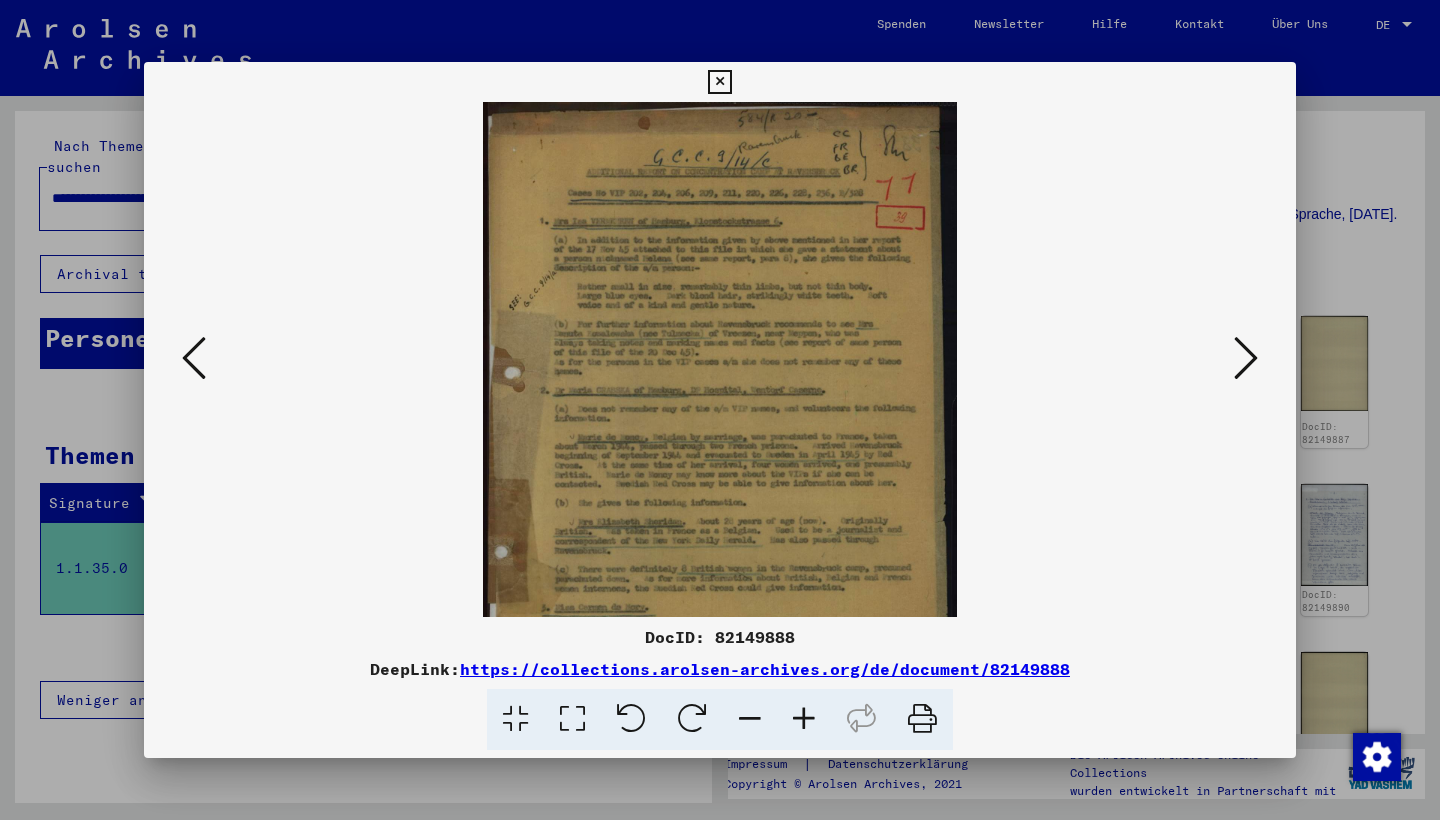click at bounding box center (804, 719) 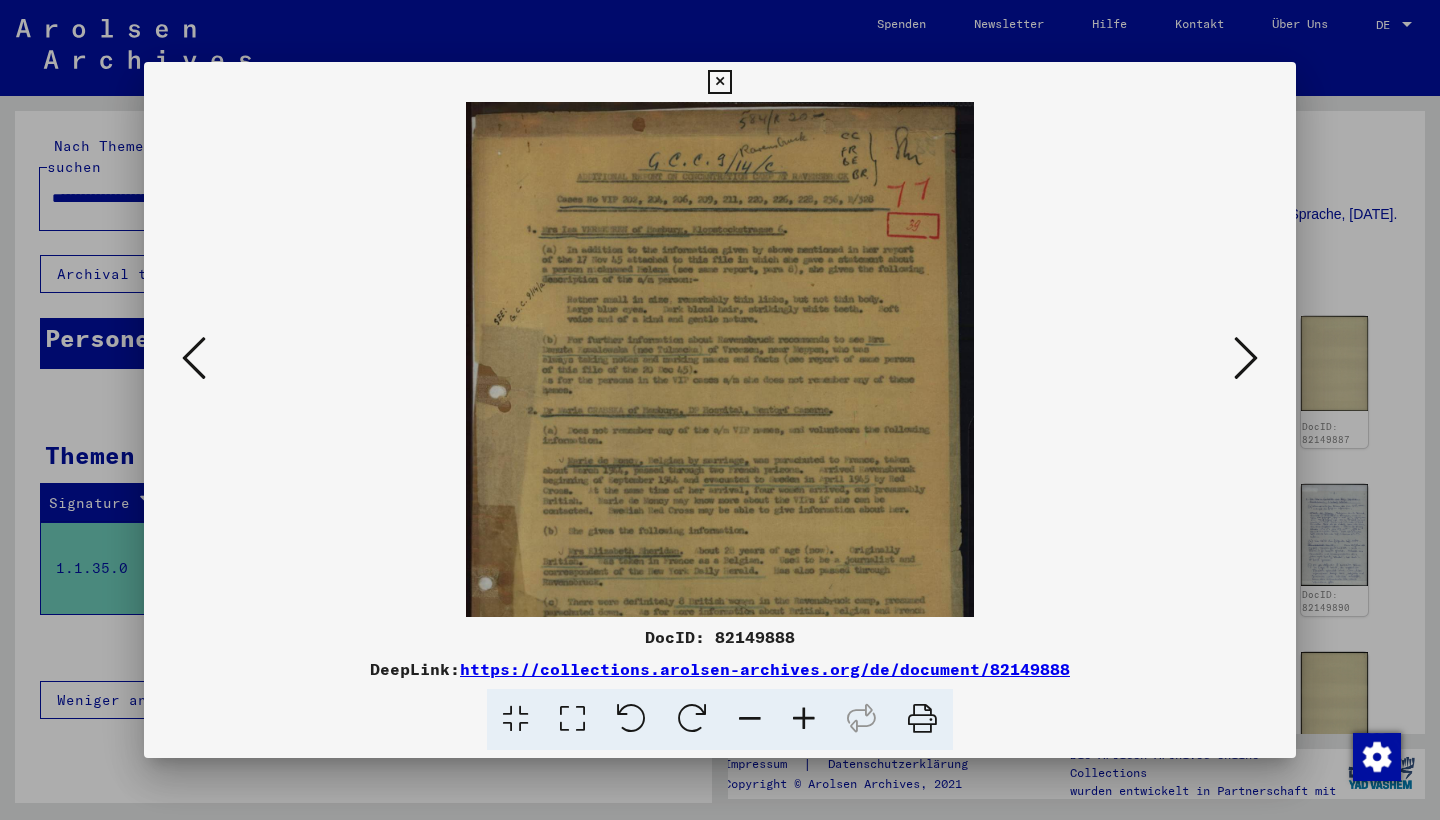 click at bounding box center (804, 719) 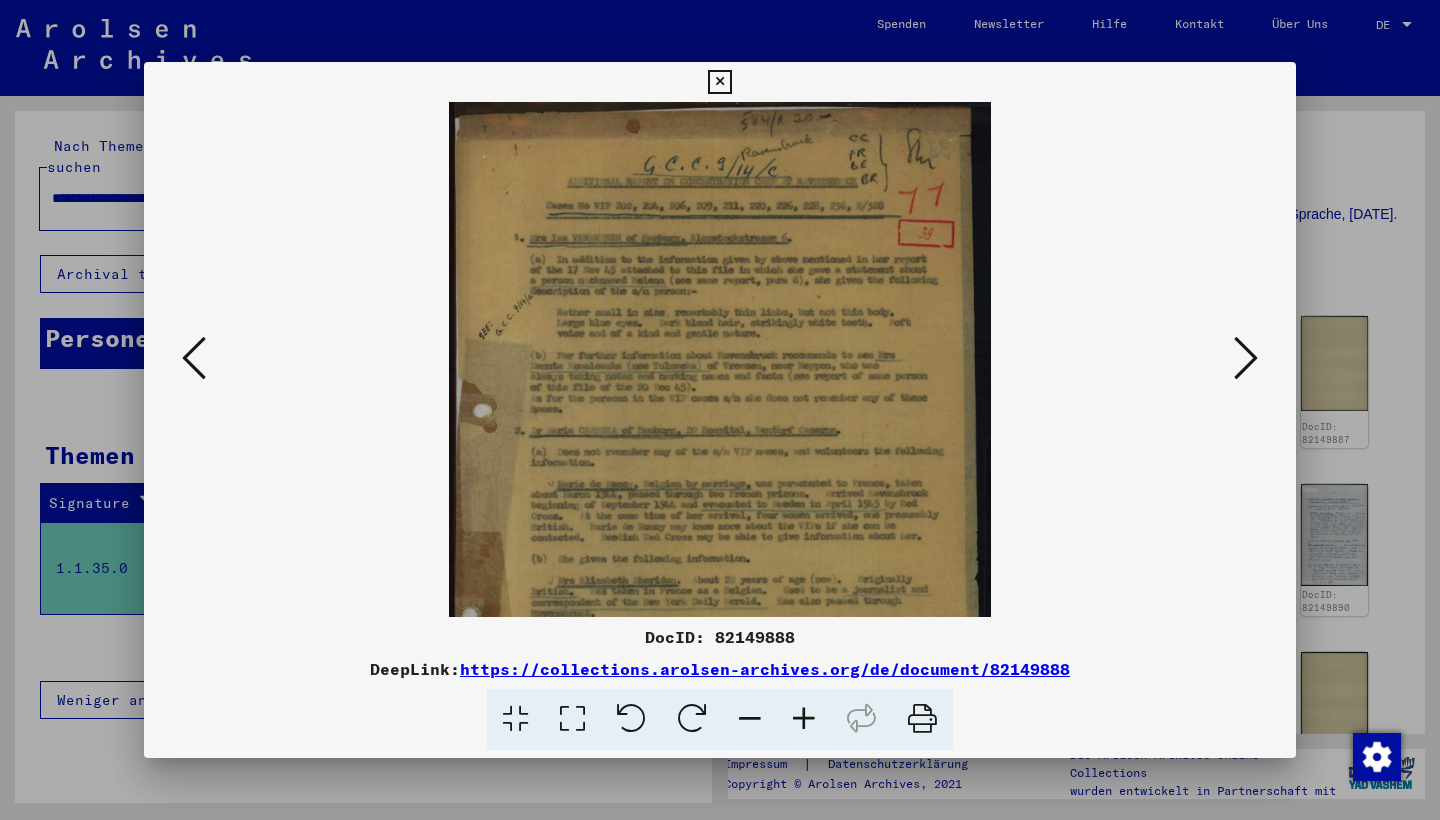click at bounding box center (804, 719) 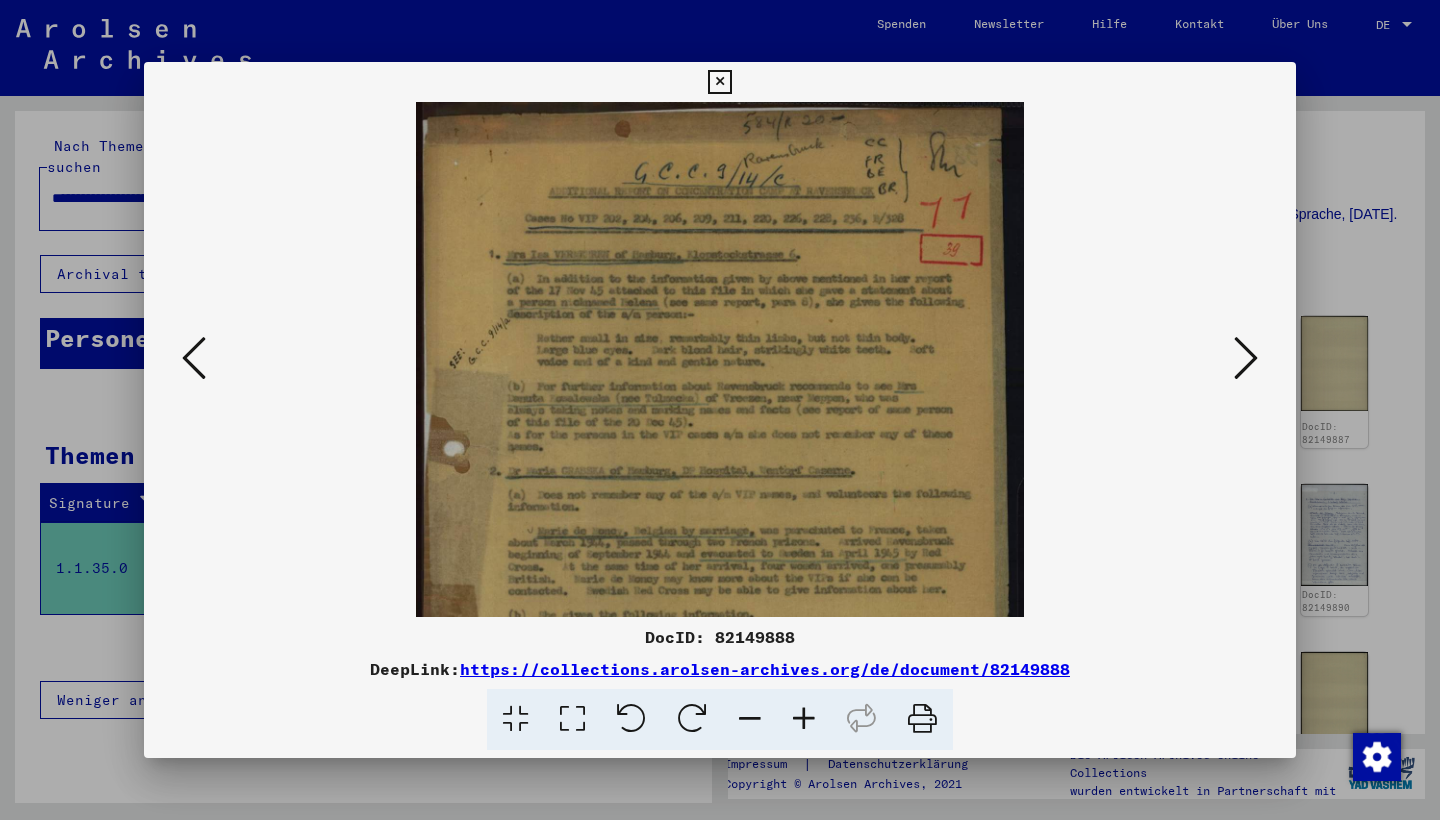 click at bounding box center [804, 719] 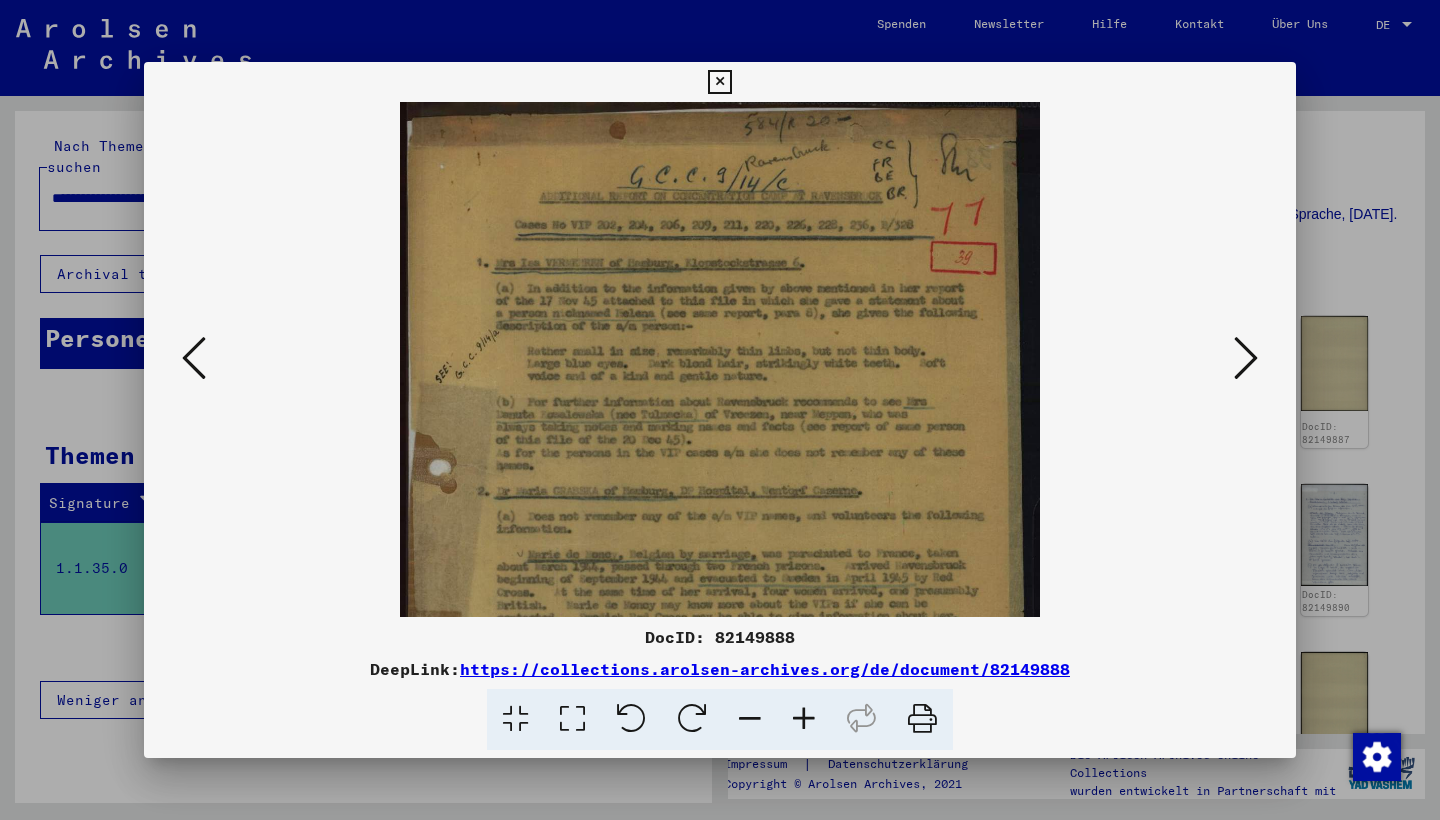 click at bounding box center (804, 719) 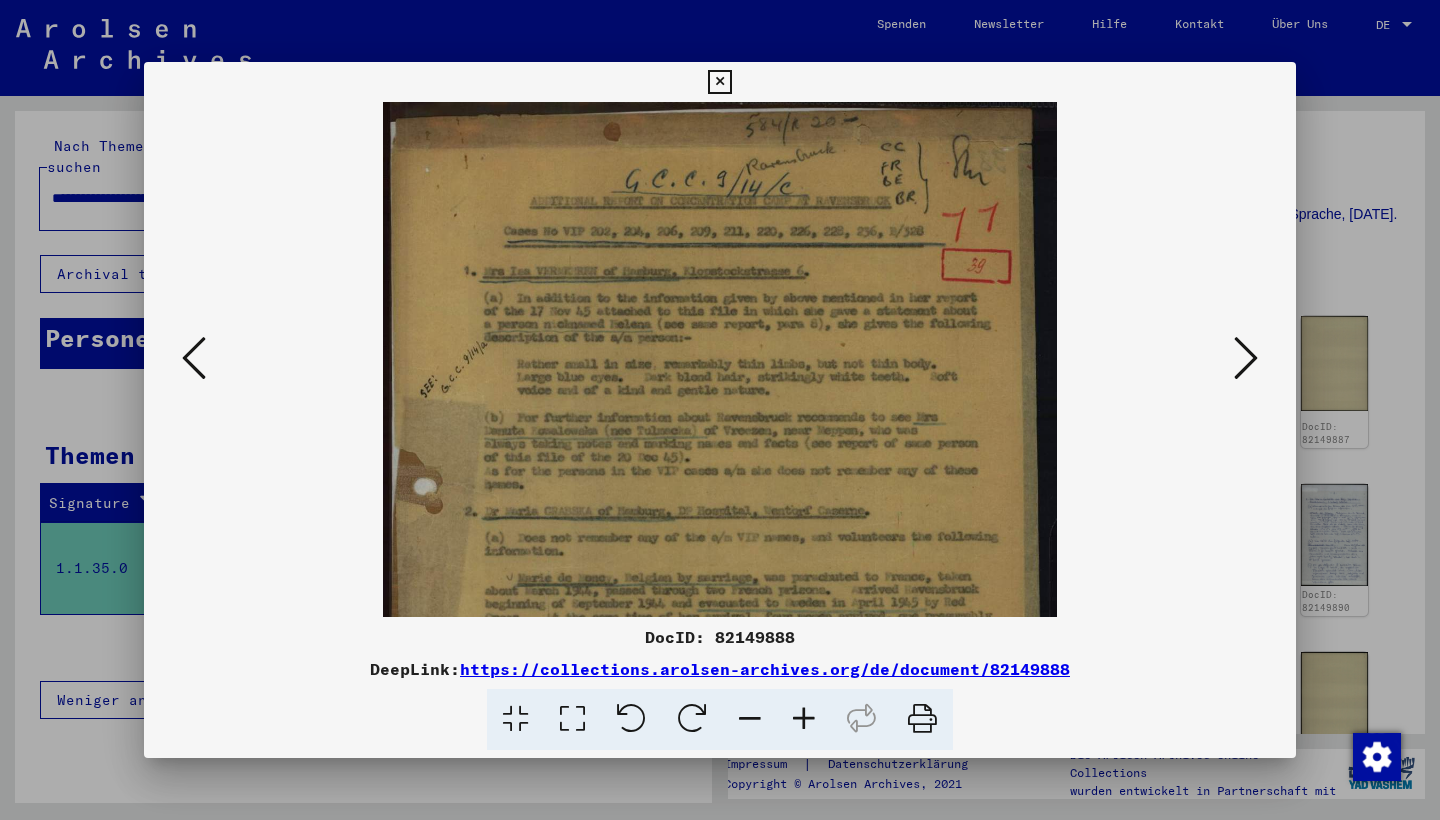 click at bounding box center [804, 719] 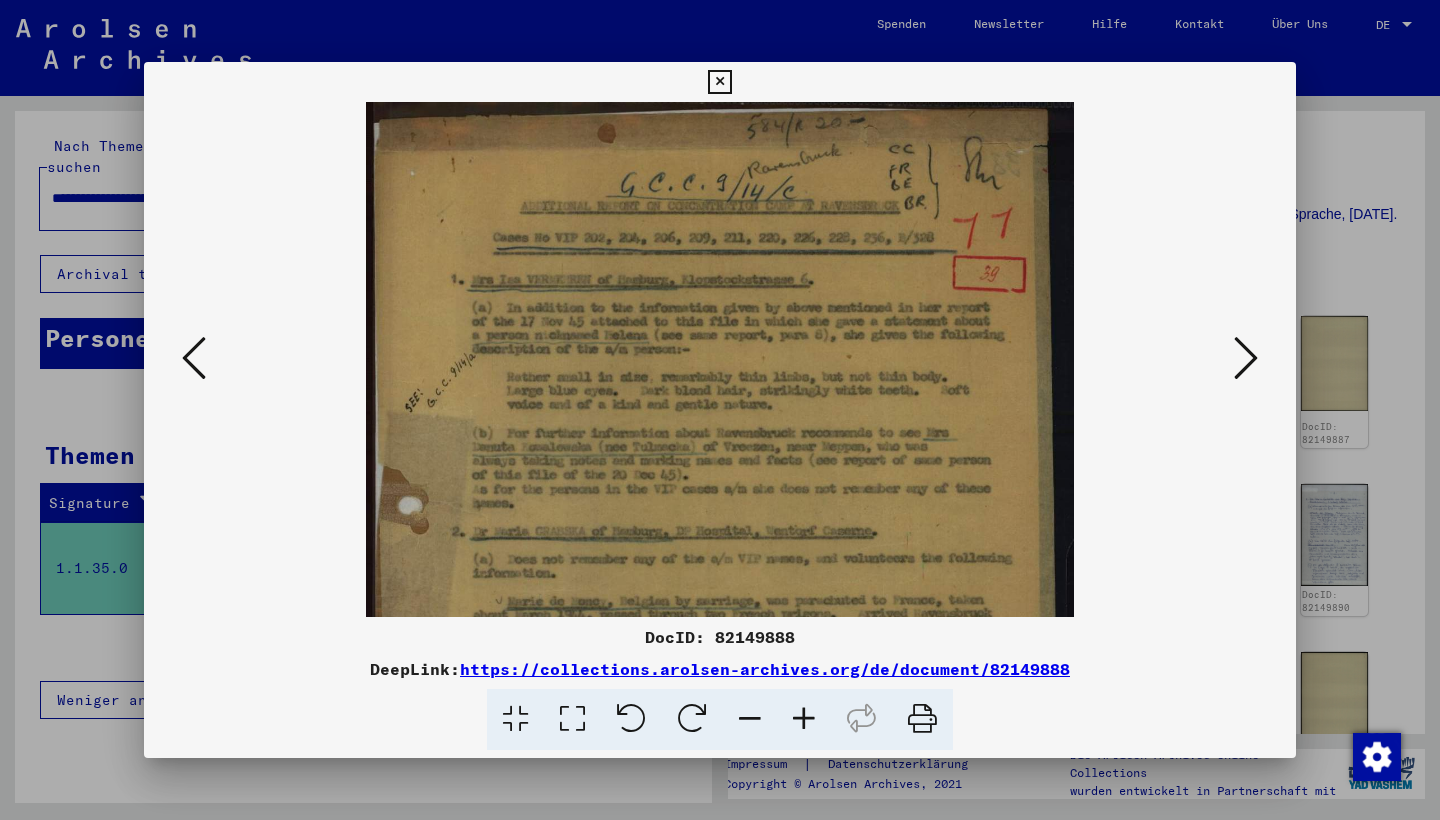 click at bounding box center [804, 719] 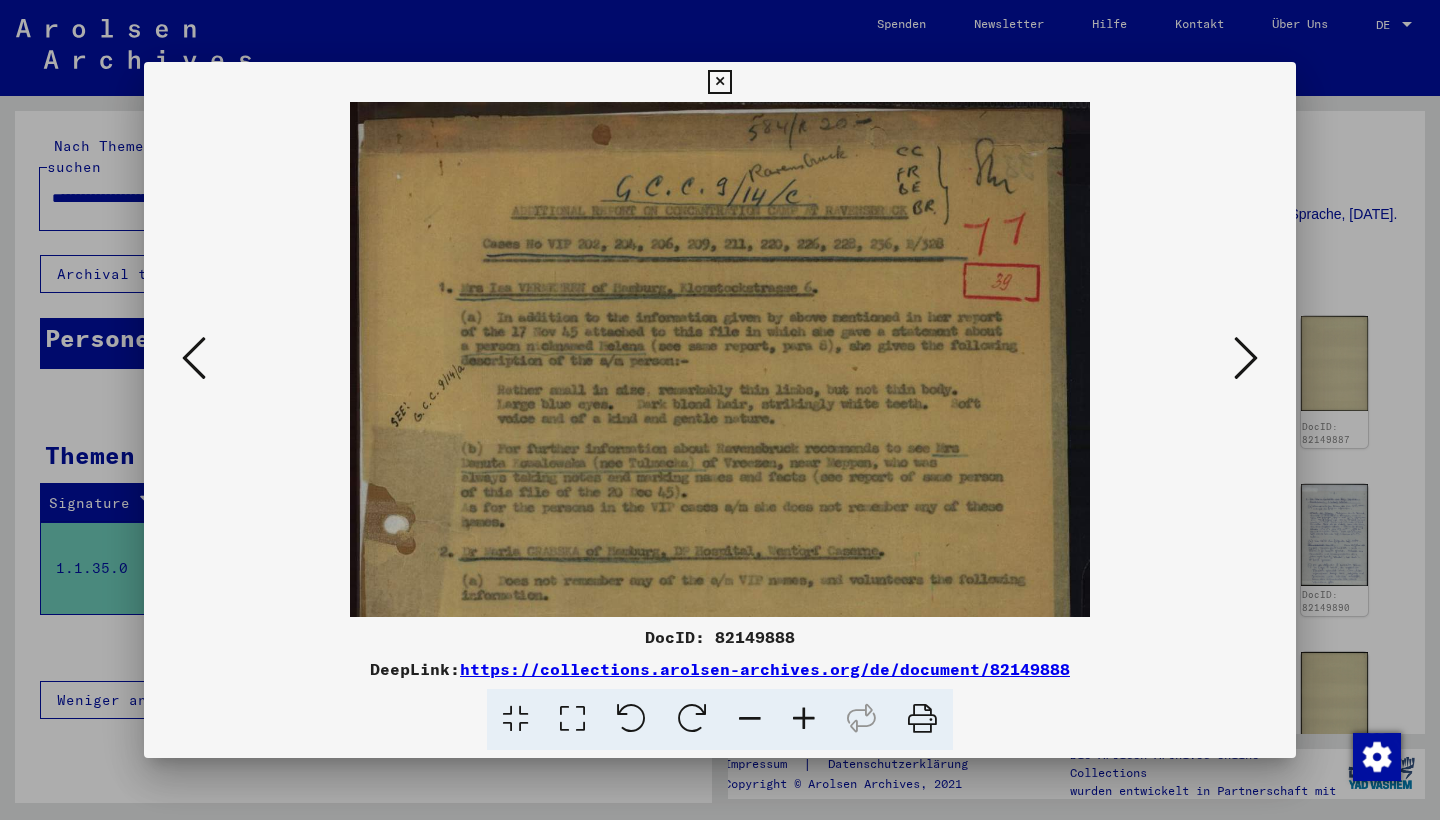 click at bounding box center (804, 719) 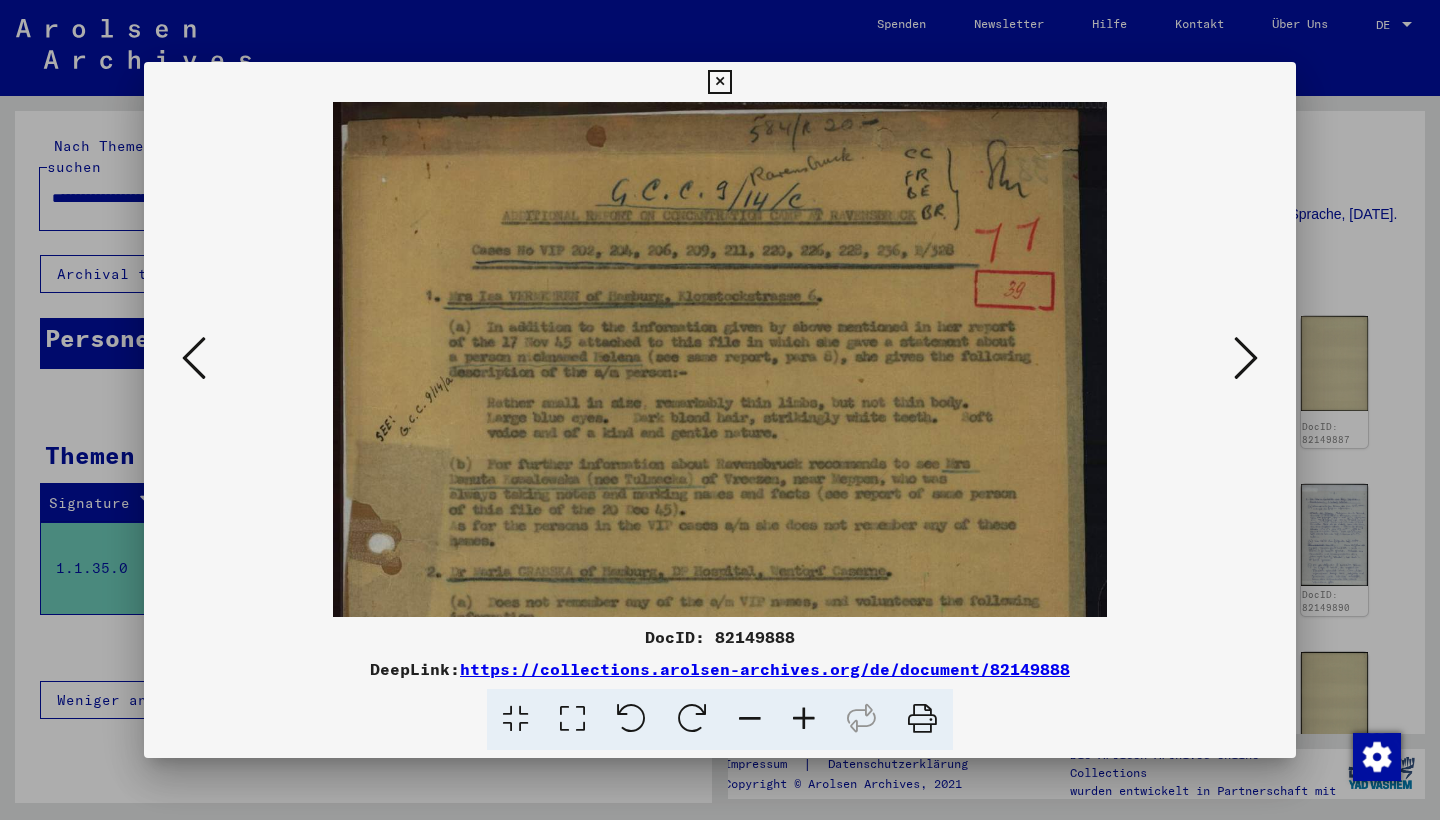 click at bounding box center [804, 719] 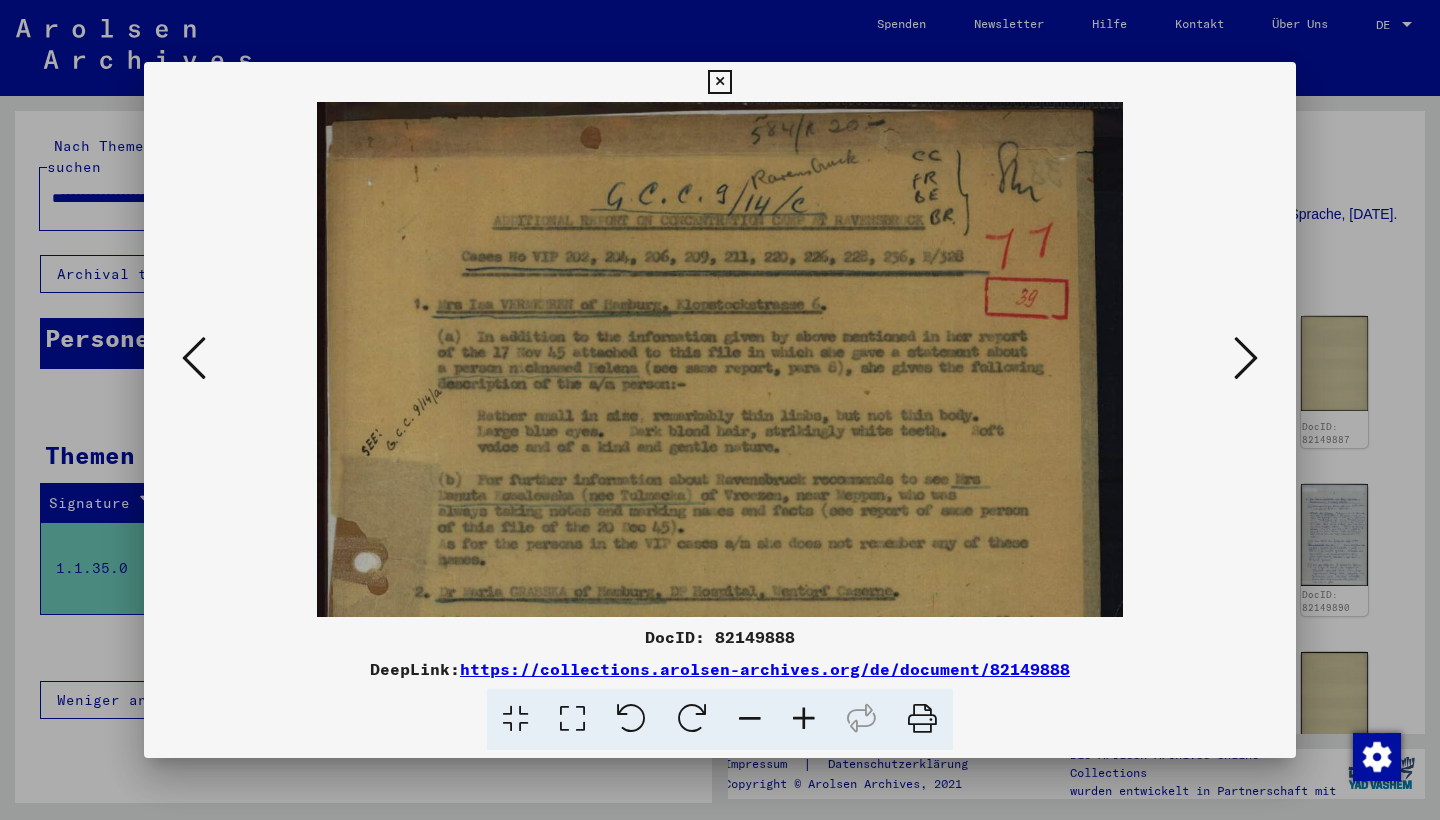 click at bounding box center (804, 719) 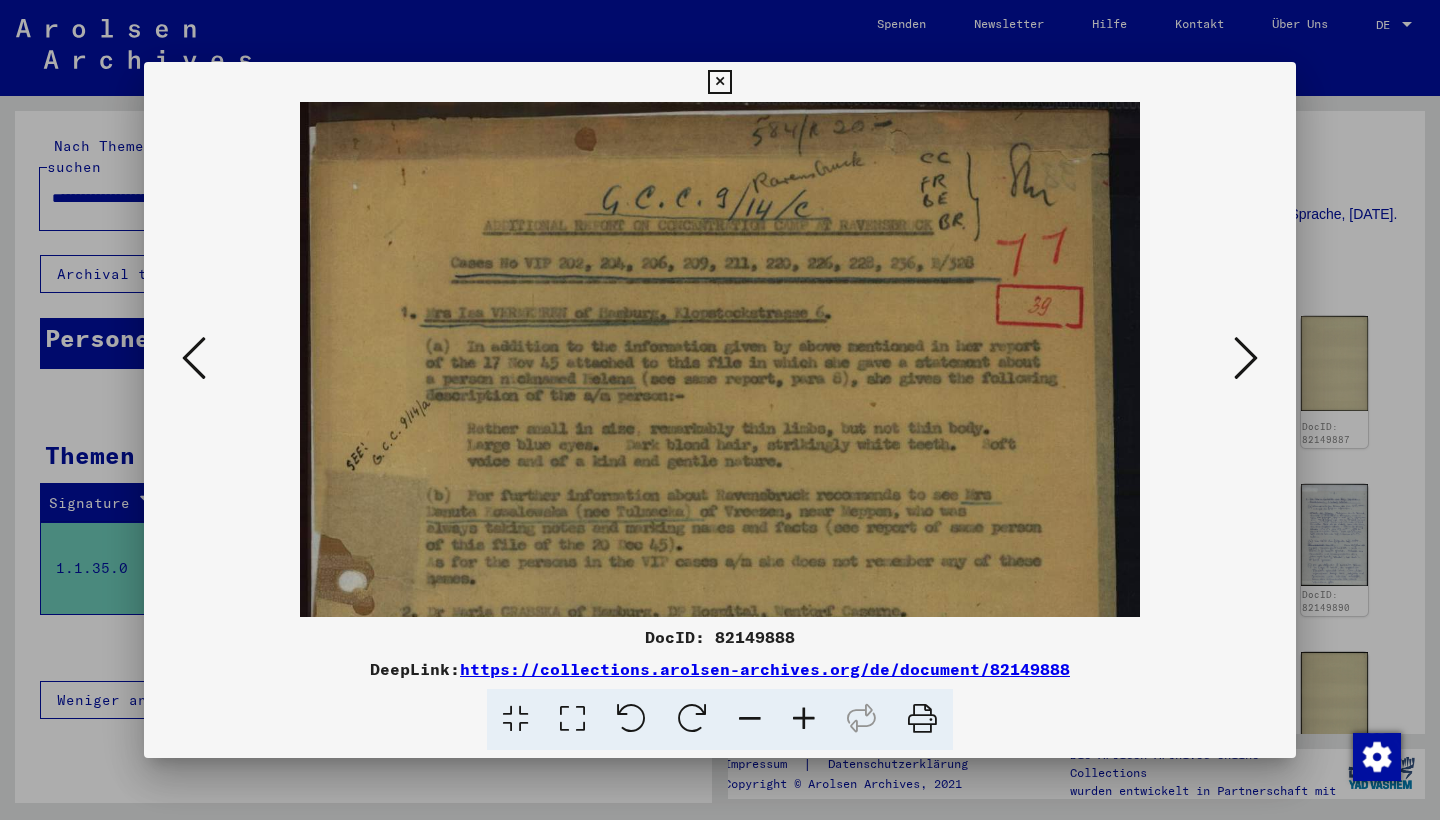 click at bounding box center [719, 82] 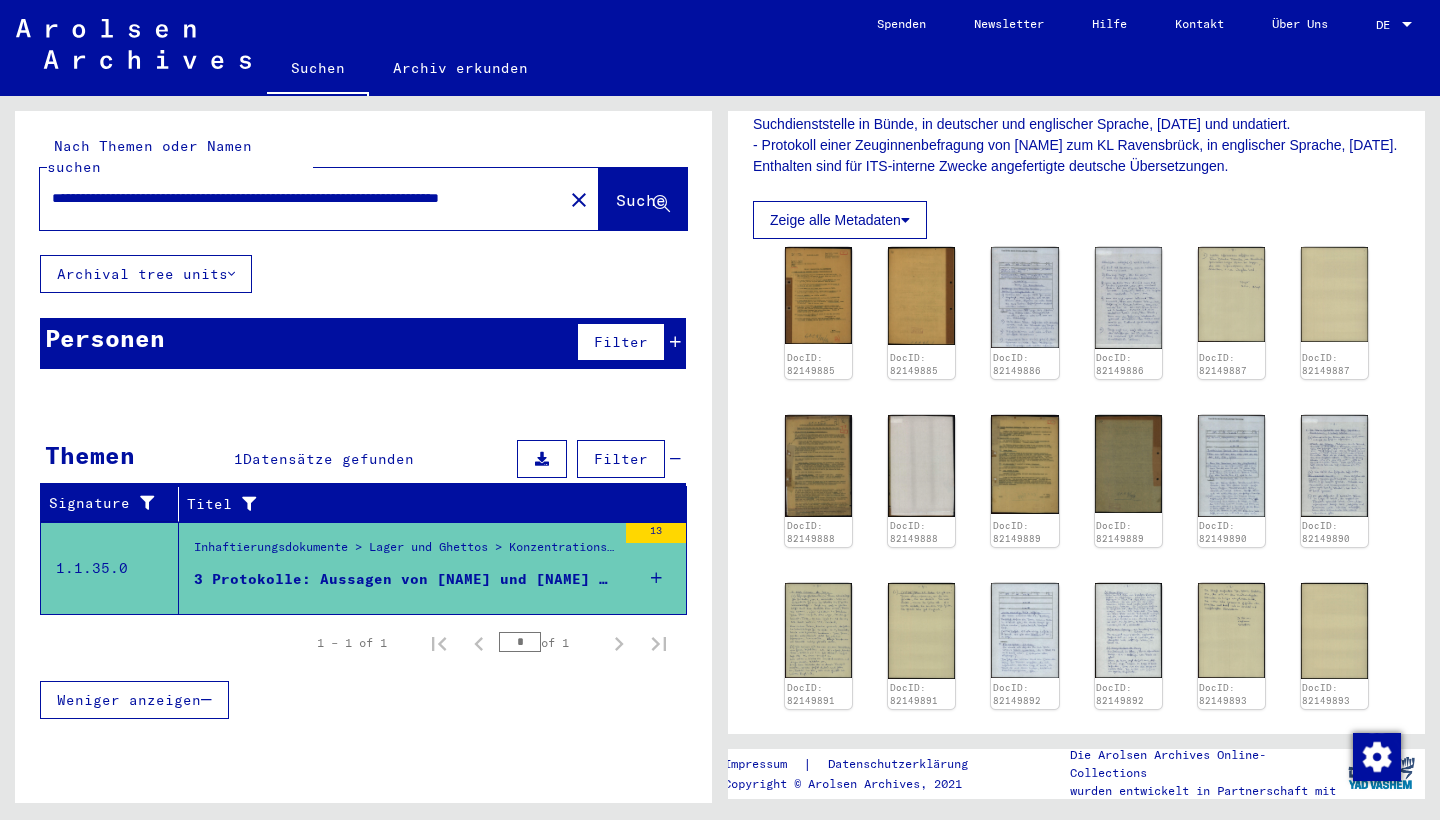 scroll, scrollTop: 443, scrollLeft: 0, axis: vertical 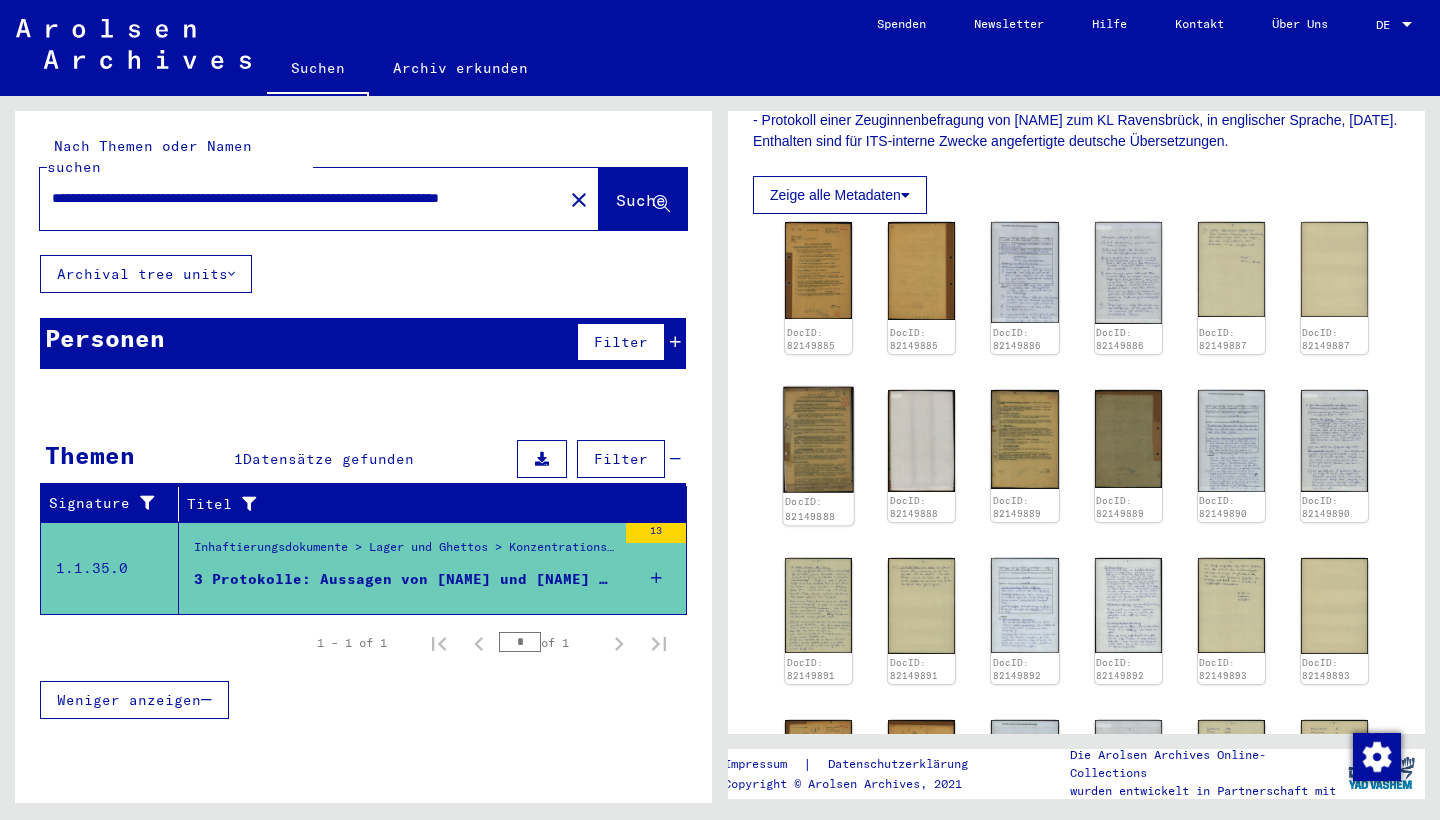 click 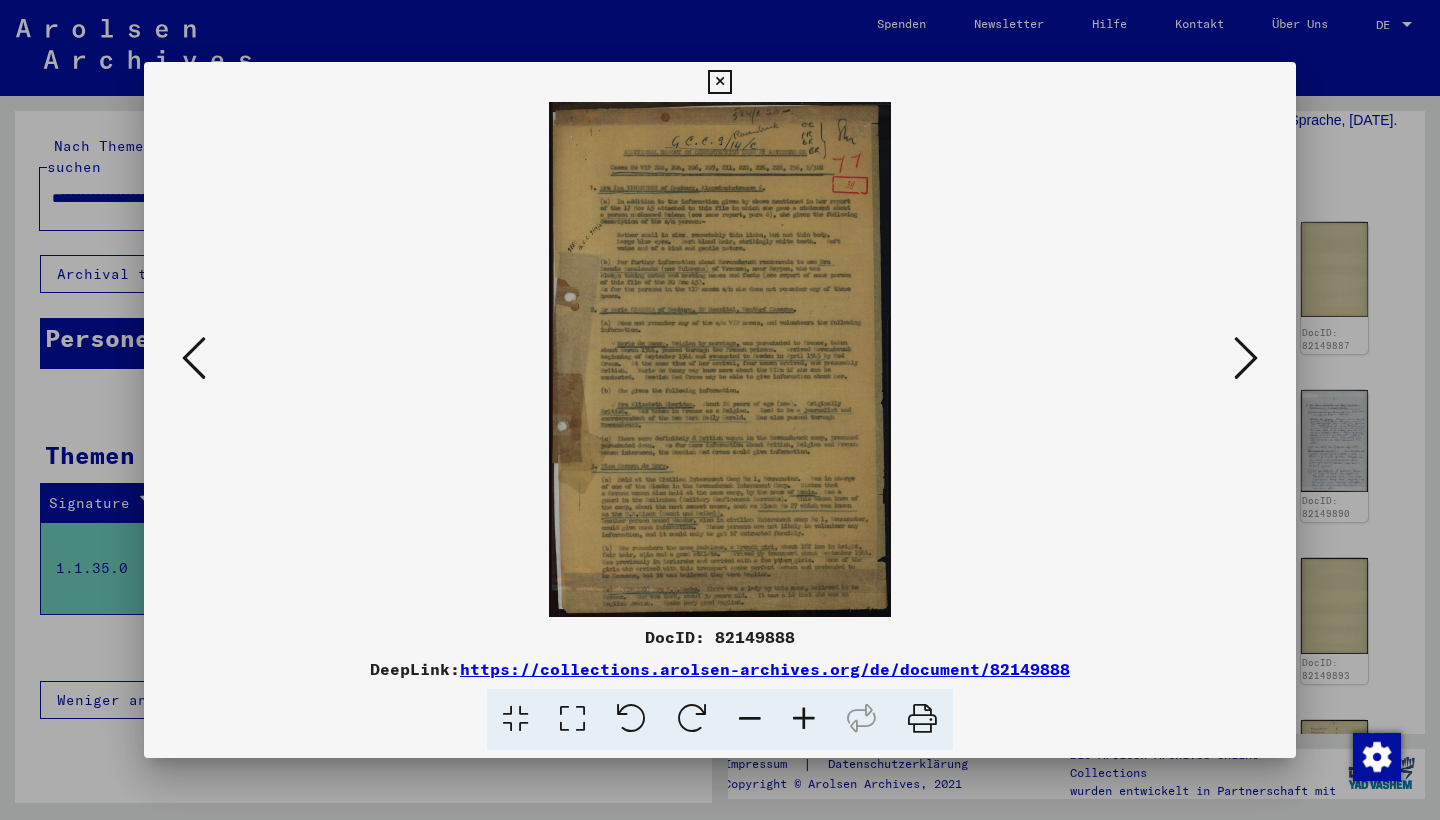 click at bounding box center [804, 719] 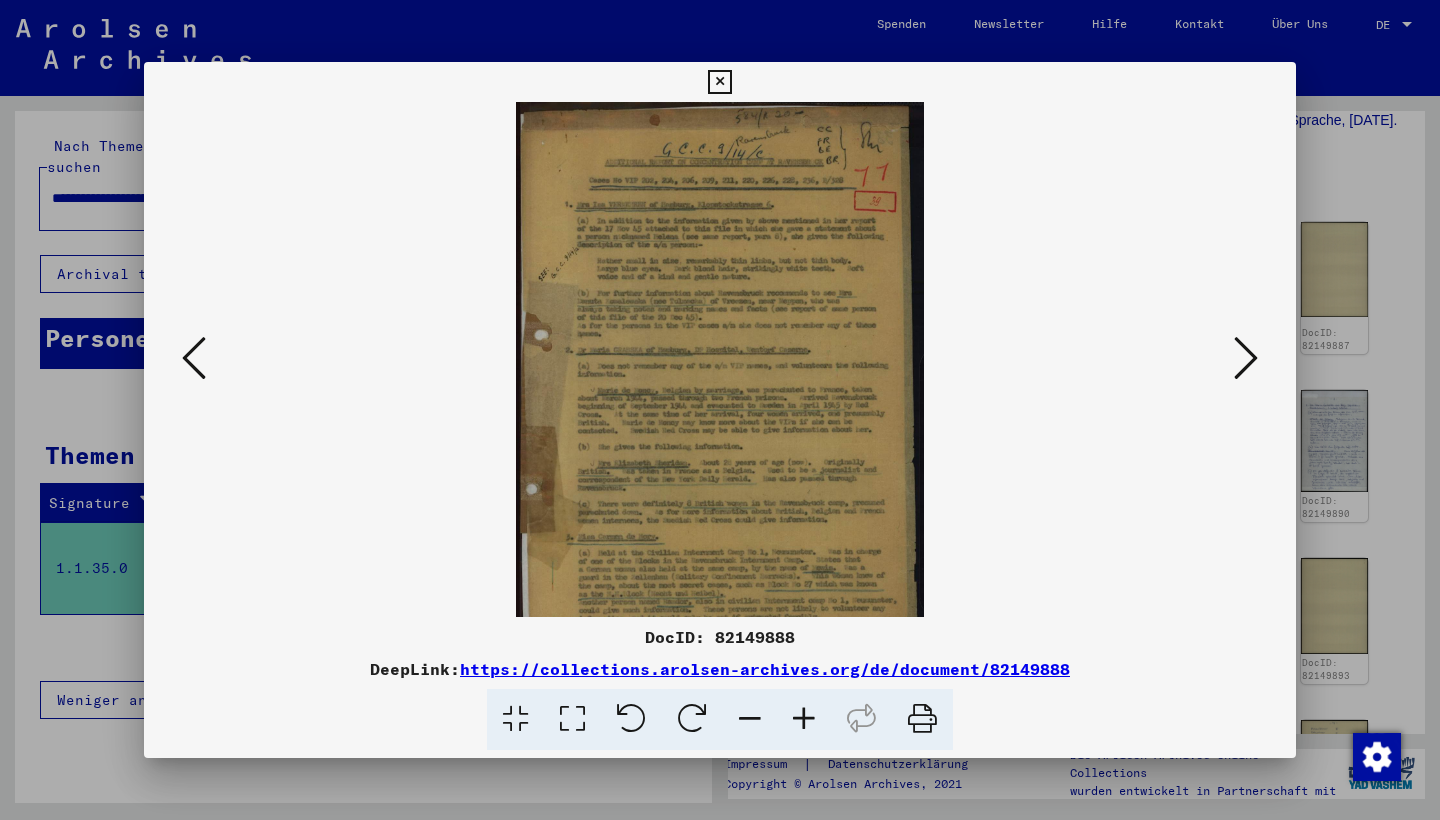 click at bounding box center (804, 719) 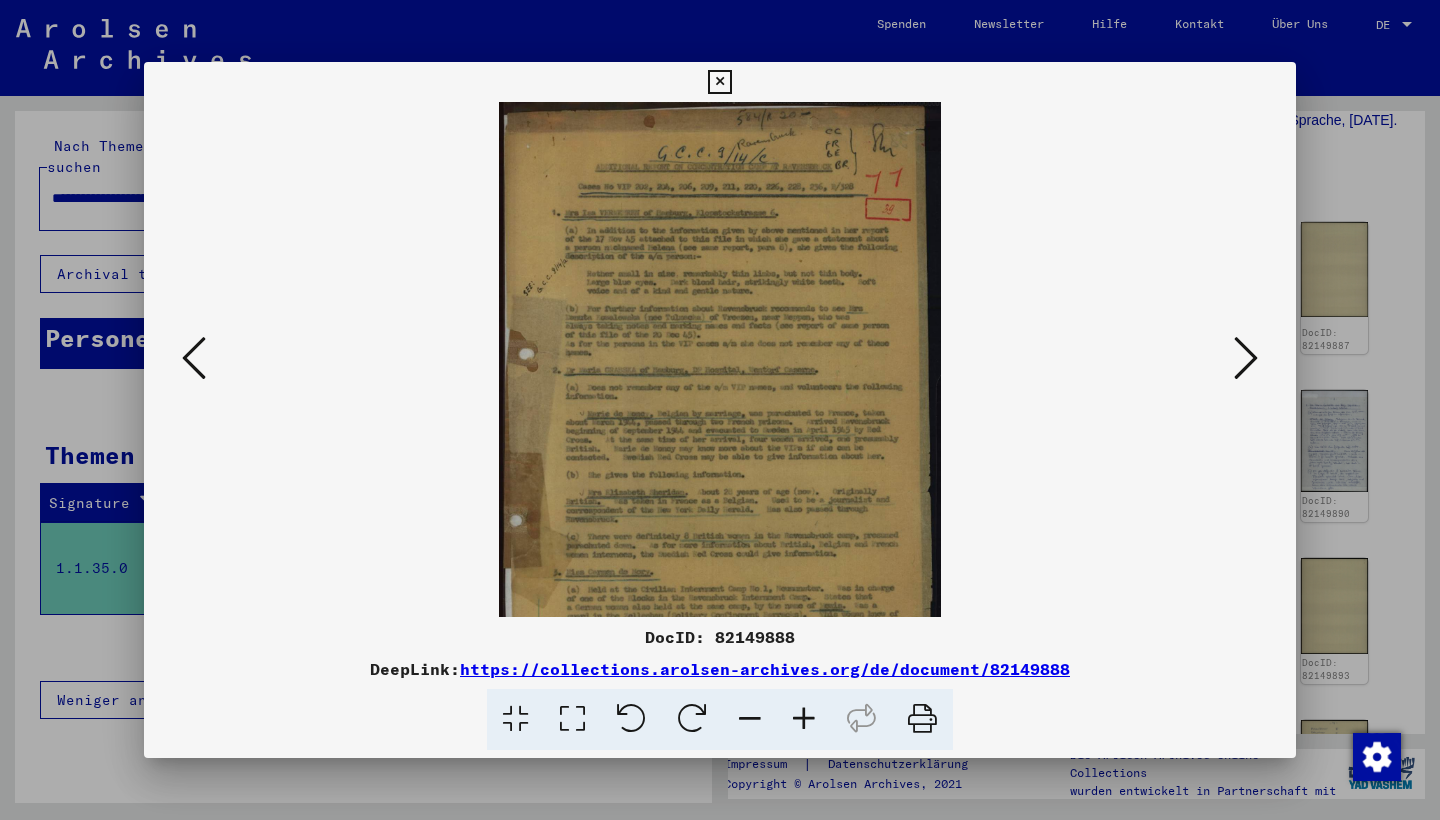 click at bounding box center (804, 719) 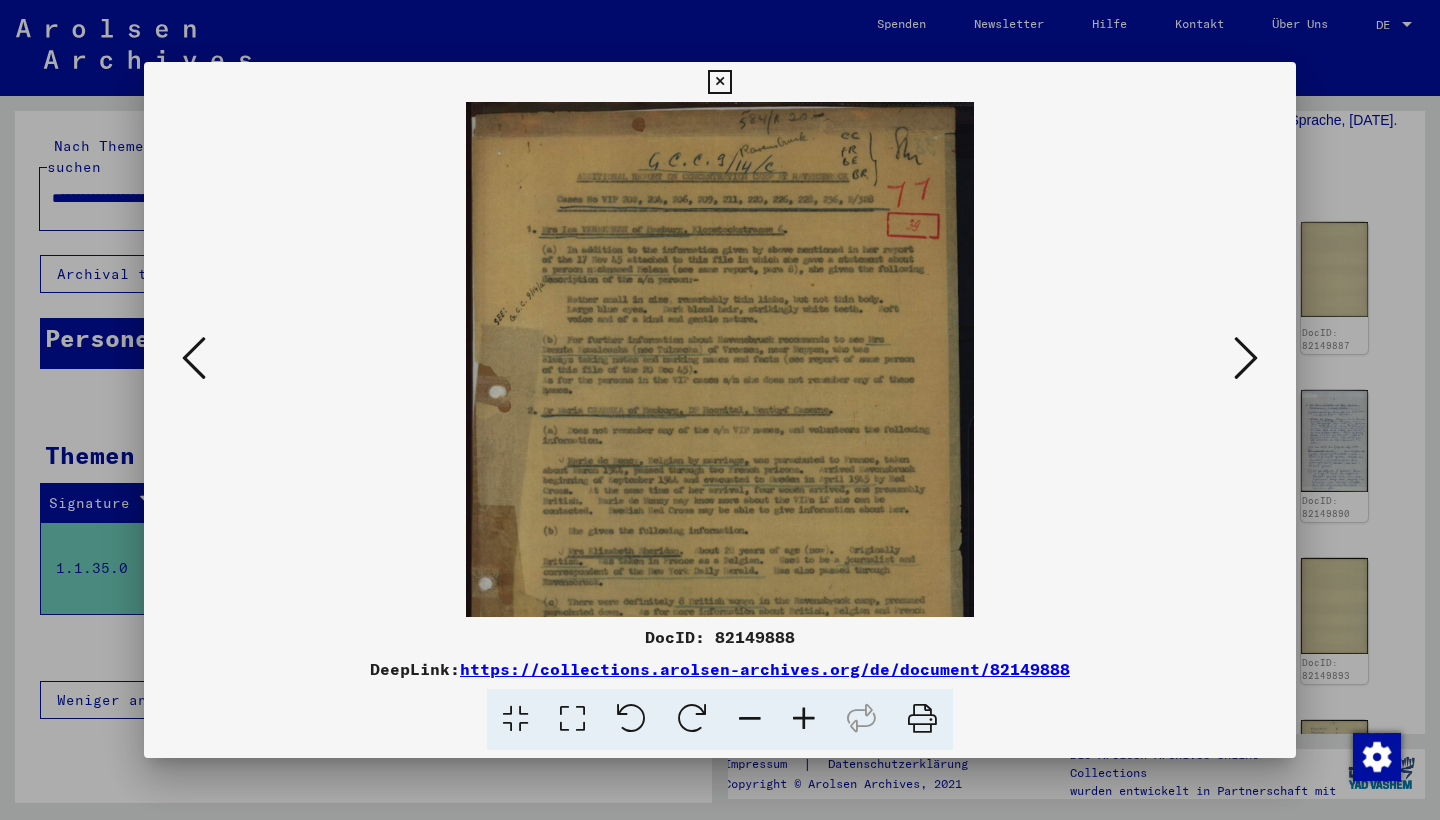 click at bounding box center [804, 719] 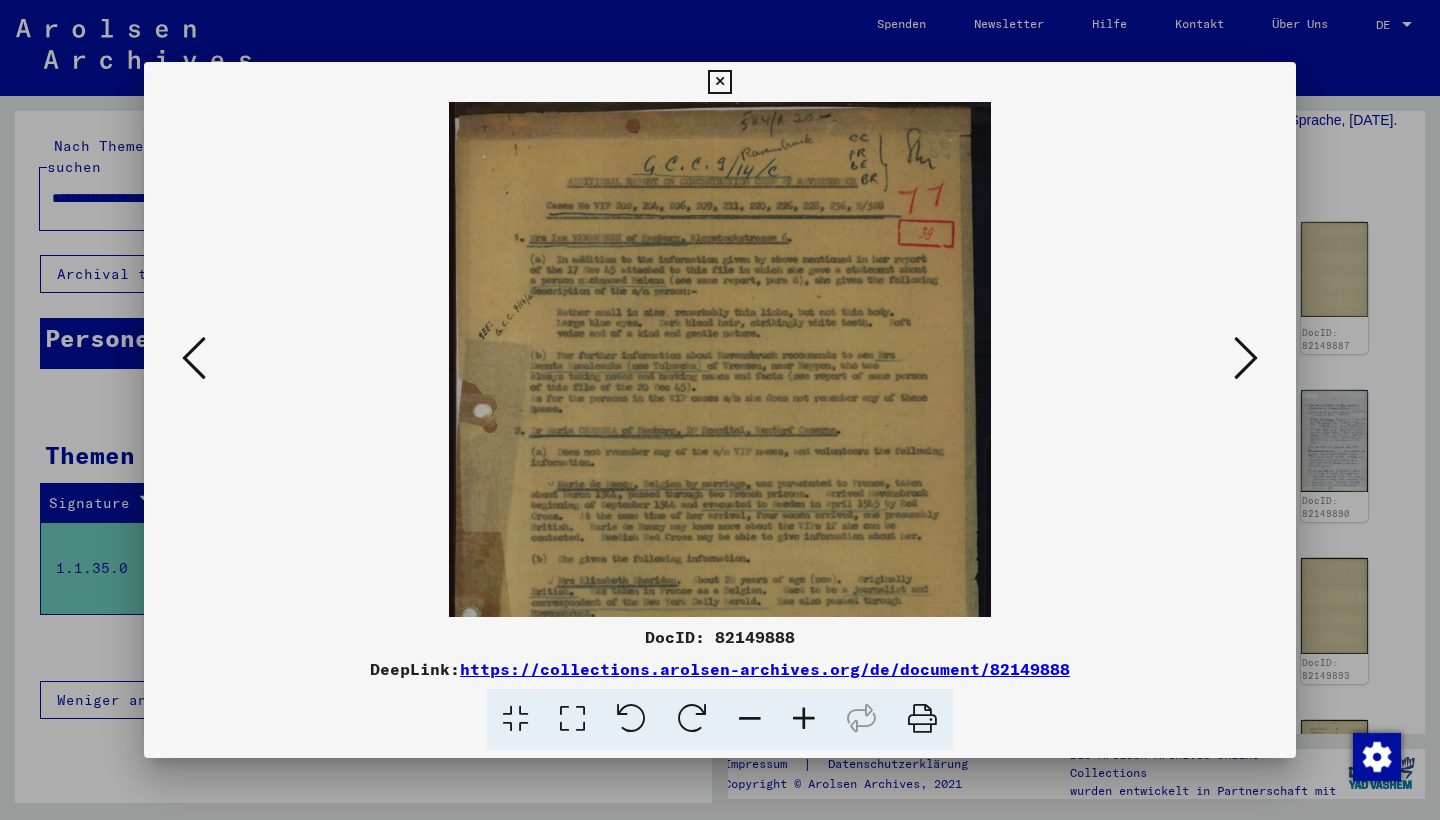click at bounding box center (804, 719) 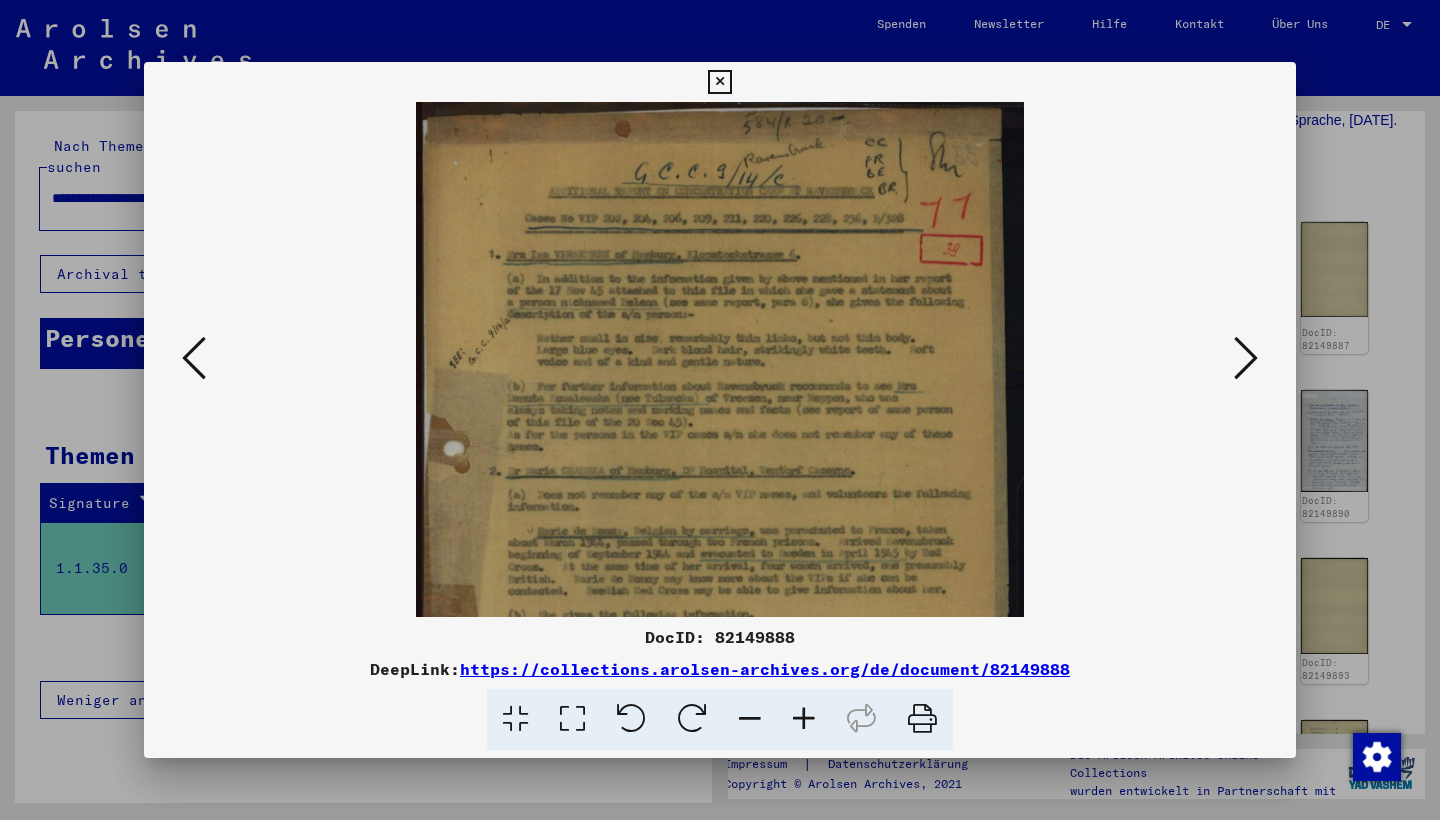 click at bounding box center [804, 719] 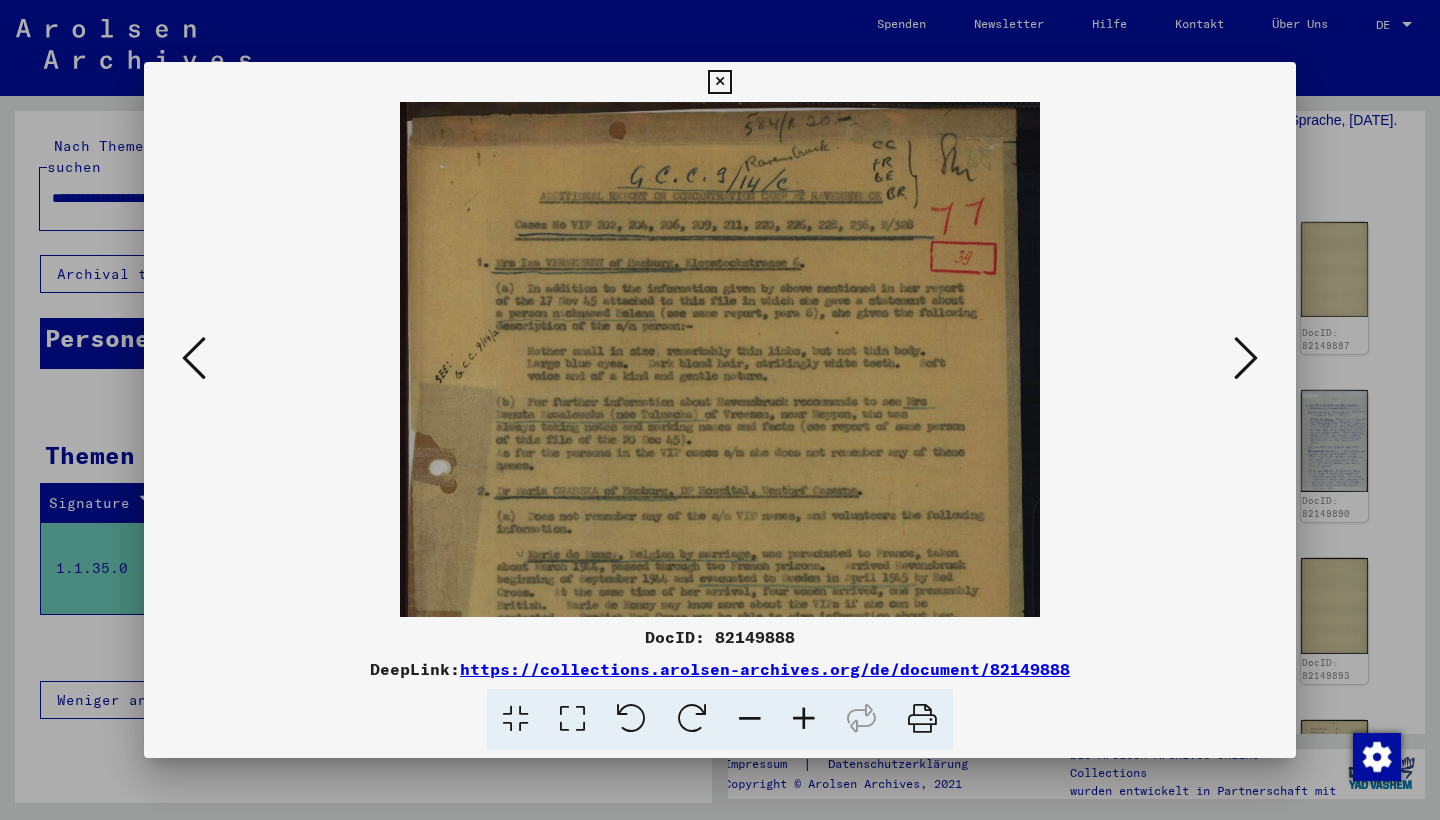 click at bounding box center (804, 719) 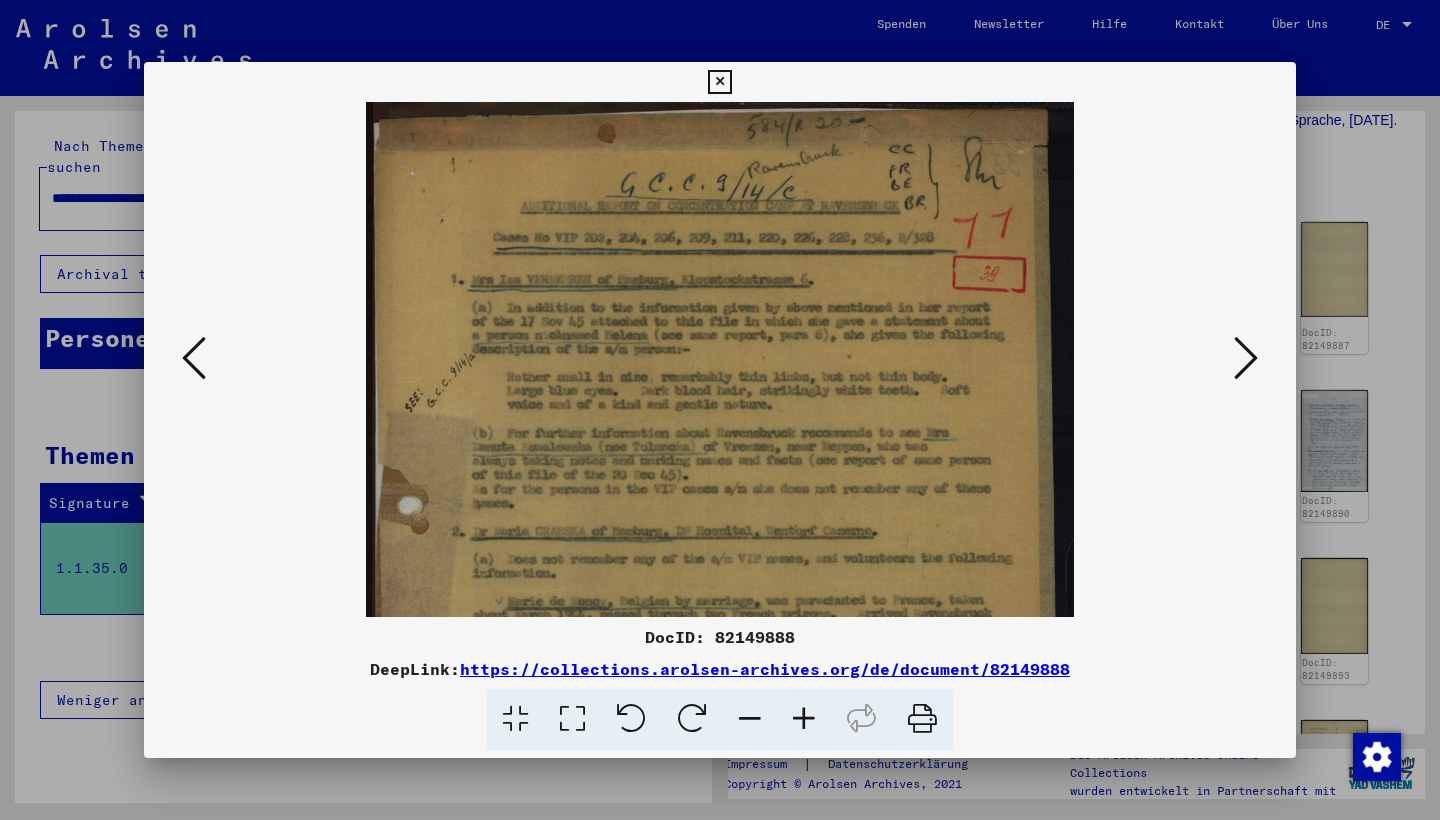 click at bounding box center [804, 719] 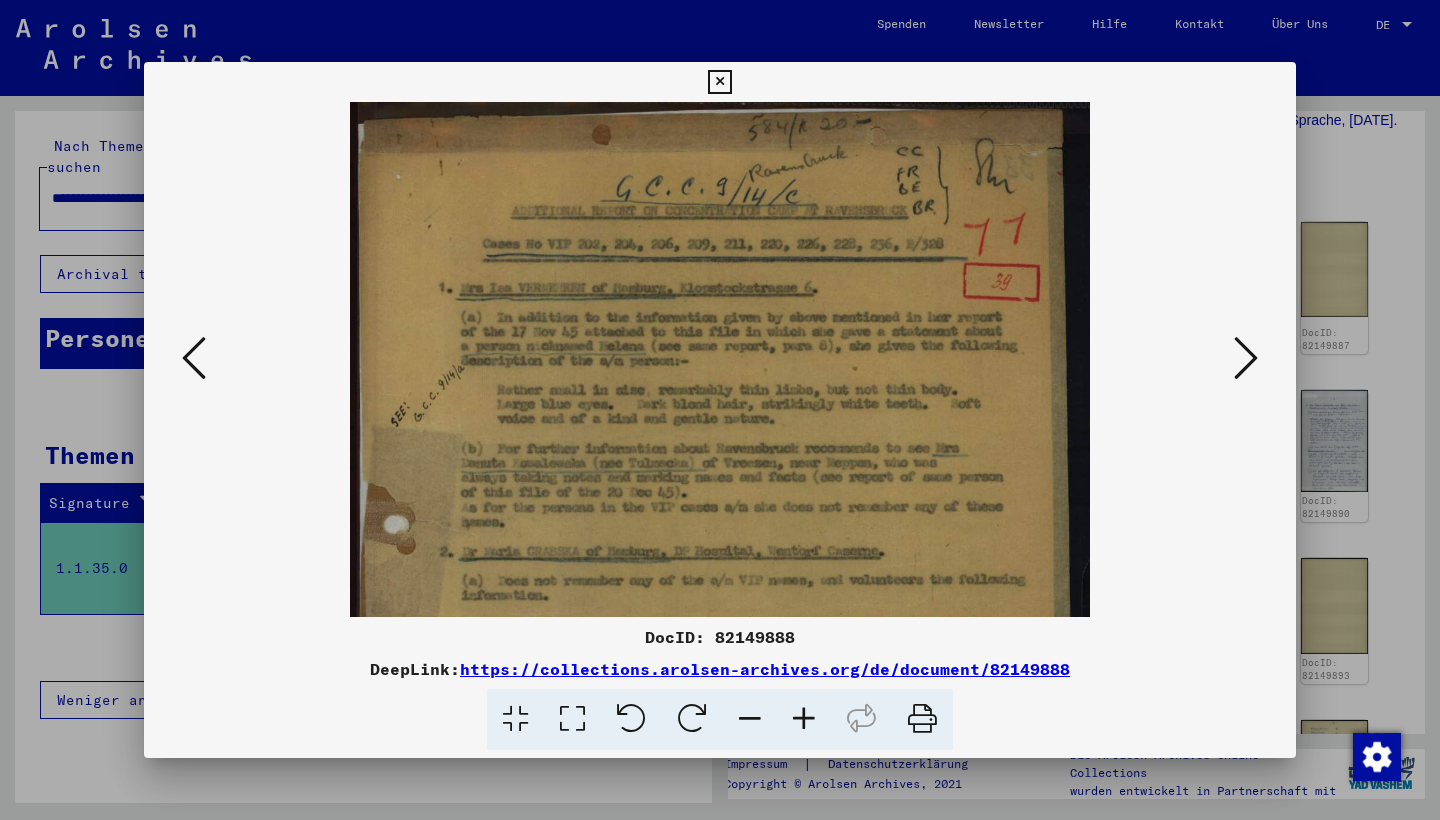 click at bounding box center [804, 719] 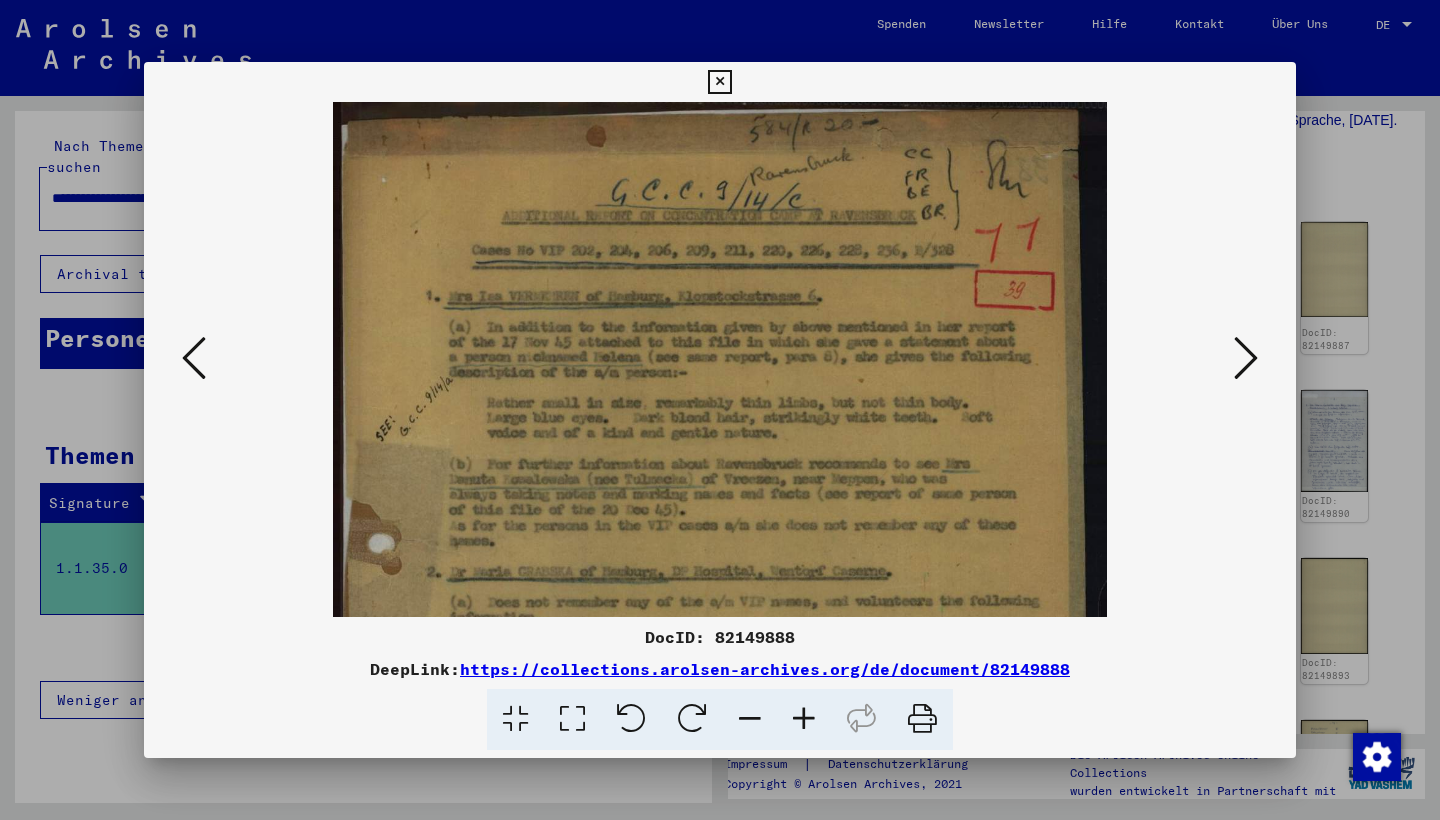 click at bounding box center (804, 719) 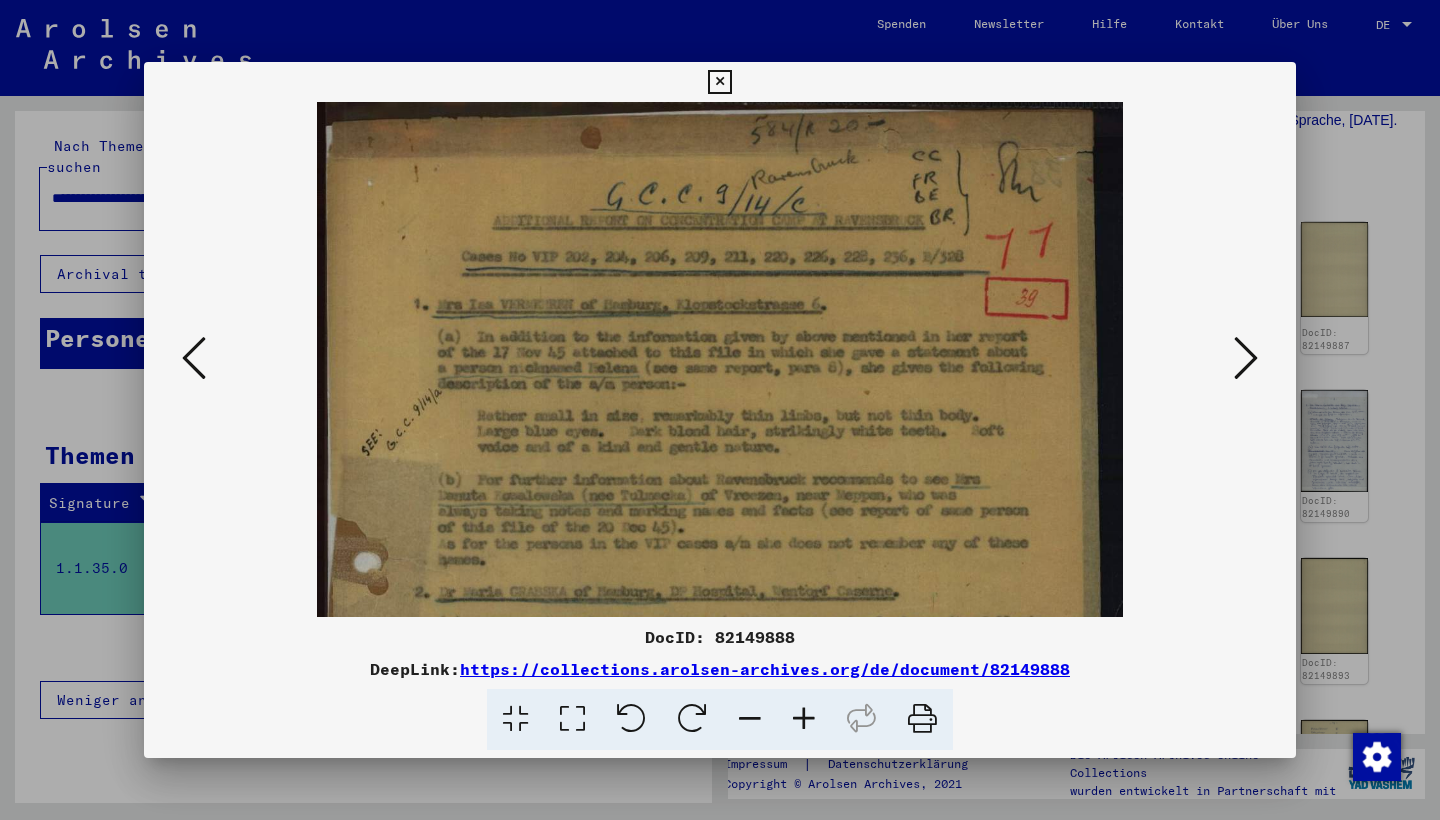 click at bounding box center (804, 719) 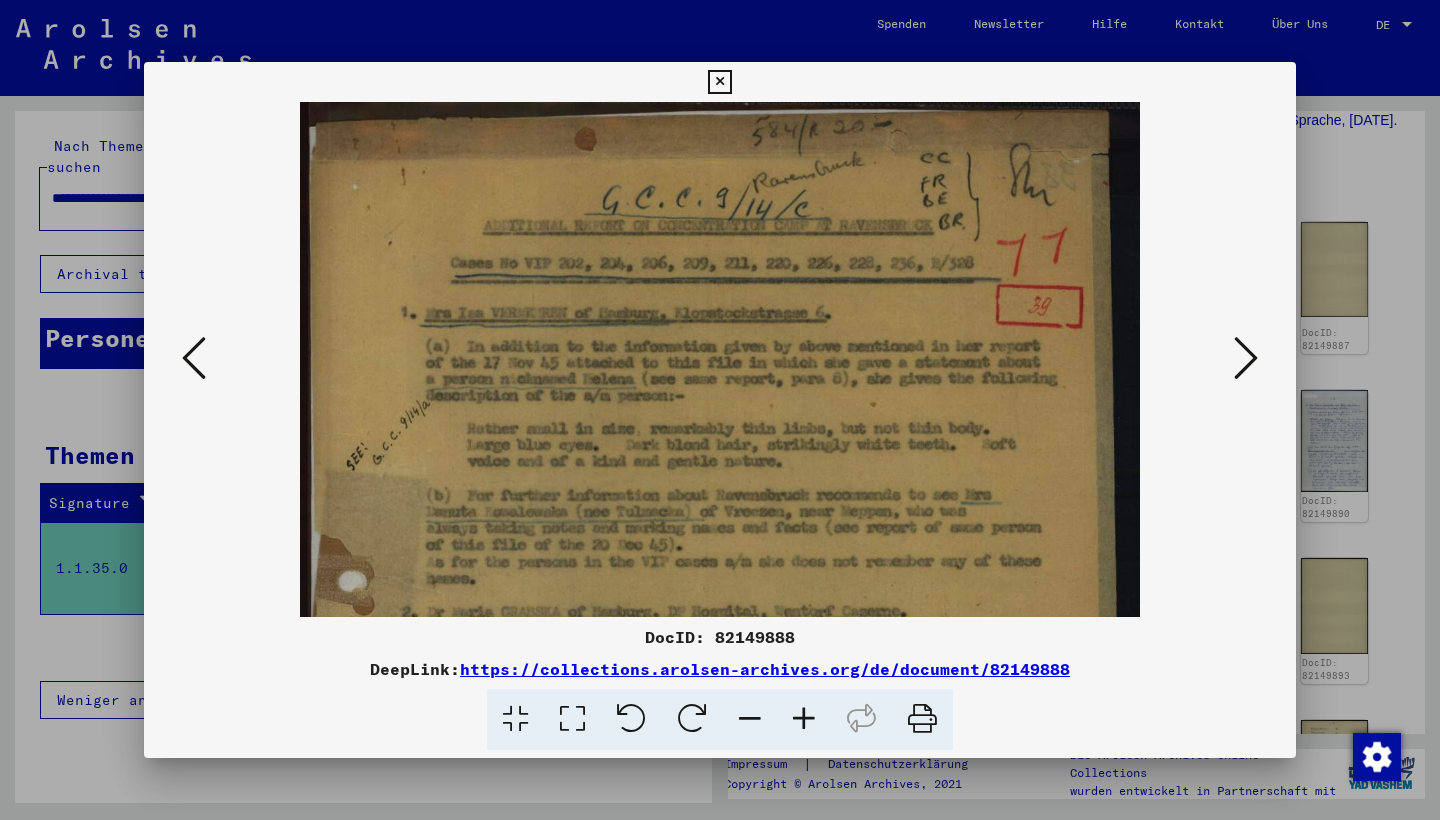 click at bounding box center (804, 719) 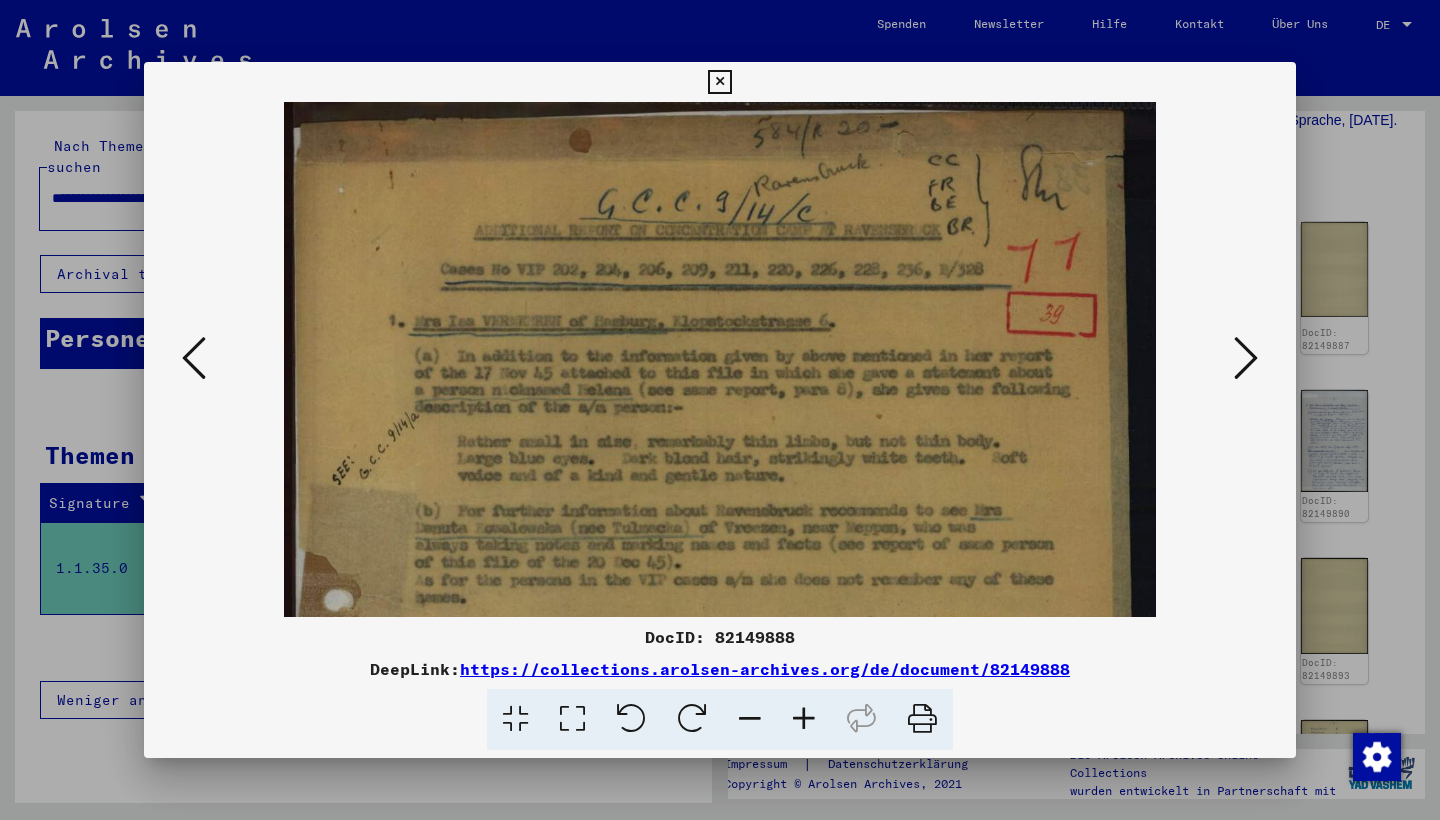 click at bounding box center (804, 719) 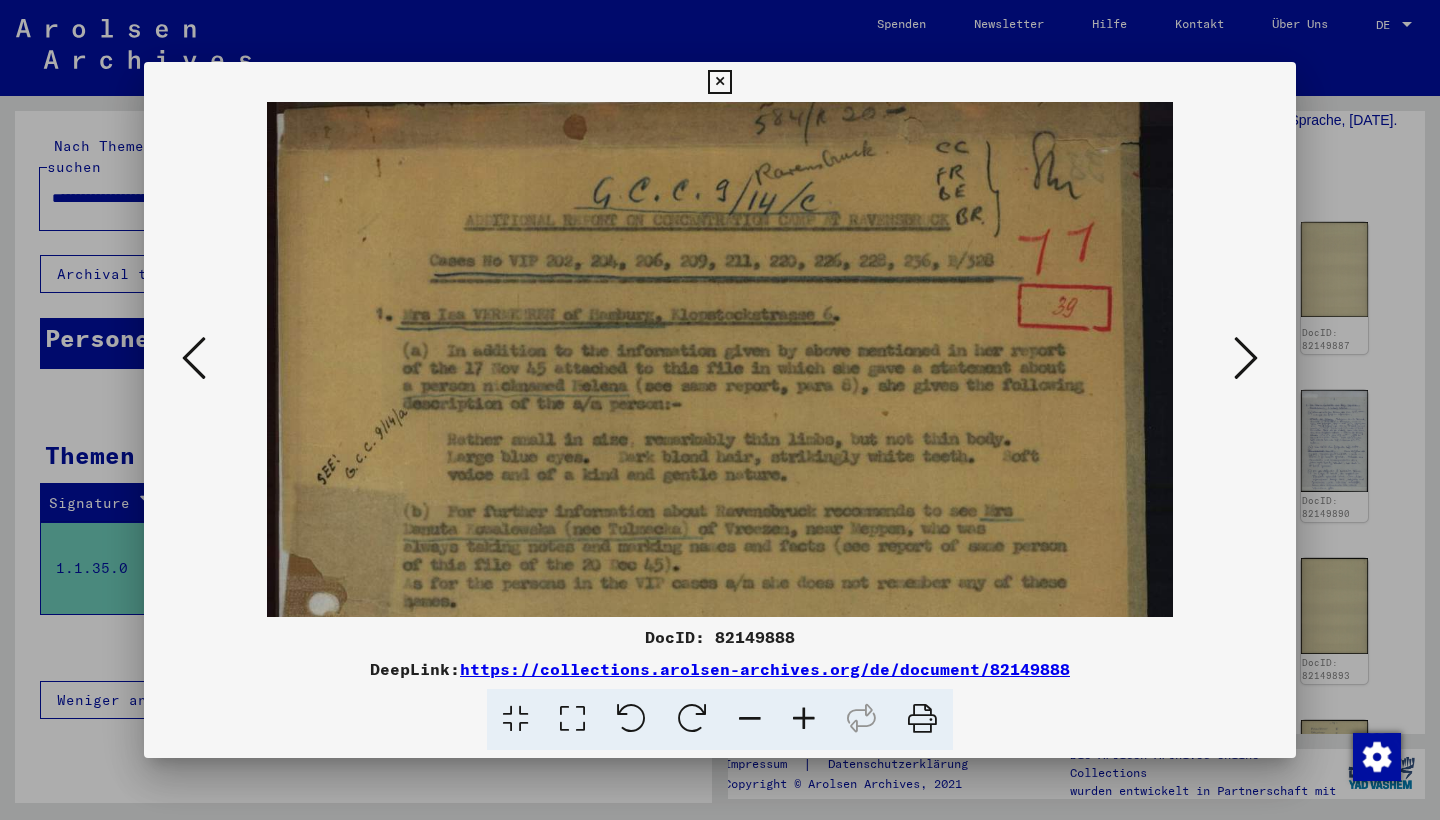 scroll, scrollTop: 20, scrollLeft: 0, axis: vertical 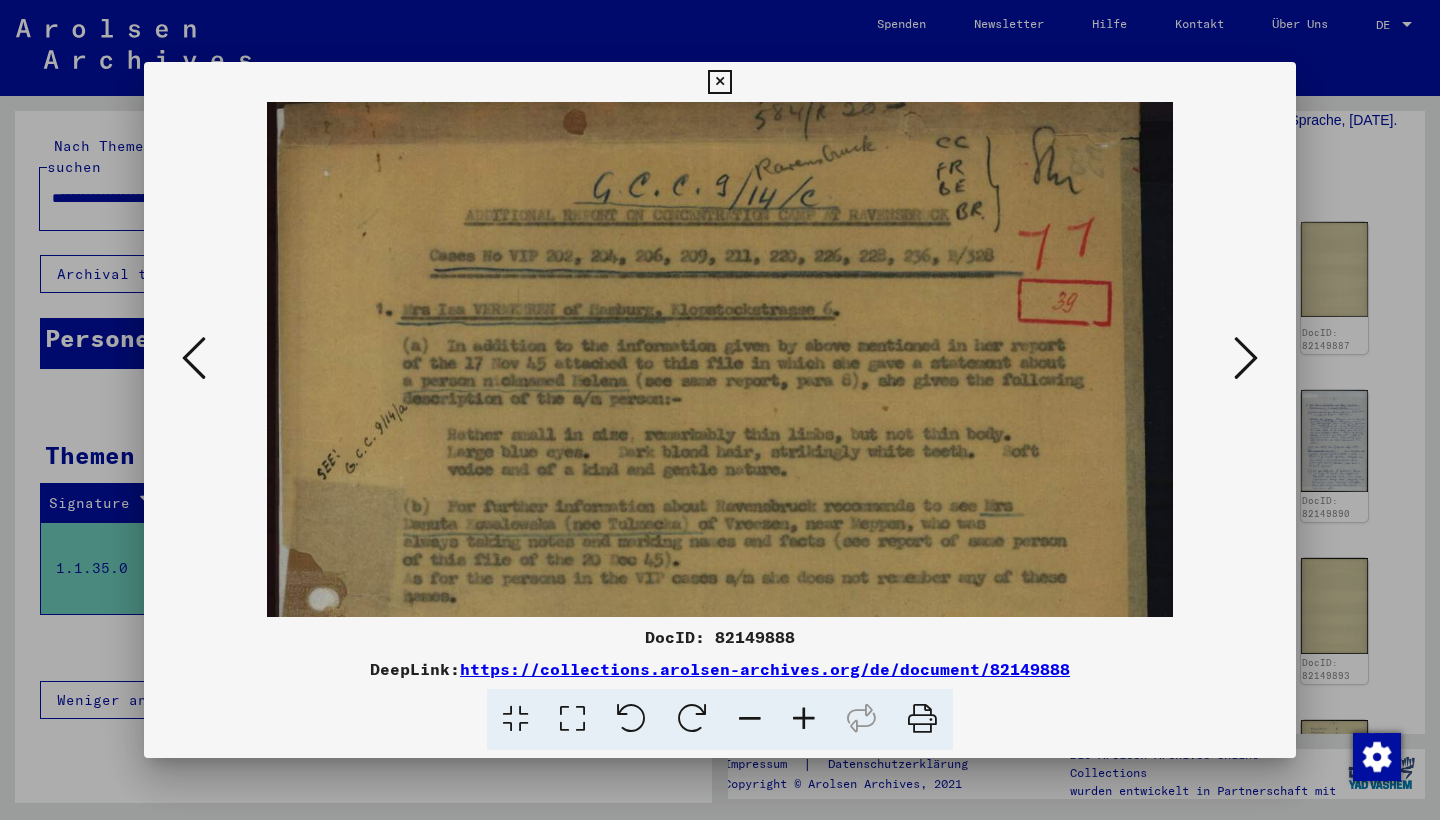 drag, startPoint x: 804, startPoint y: 481, endPoint x: 804, endPoint y: 461, distance: 20 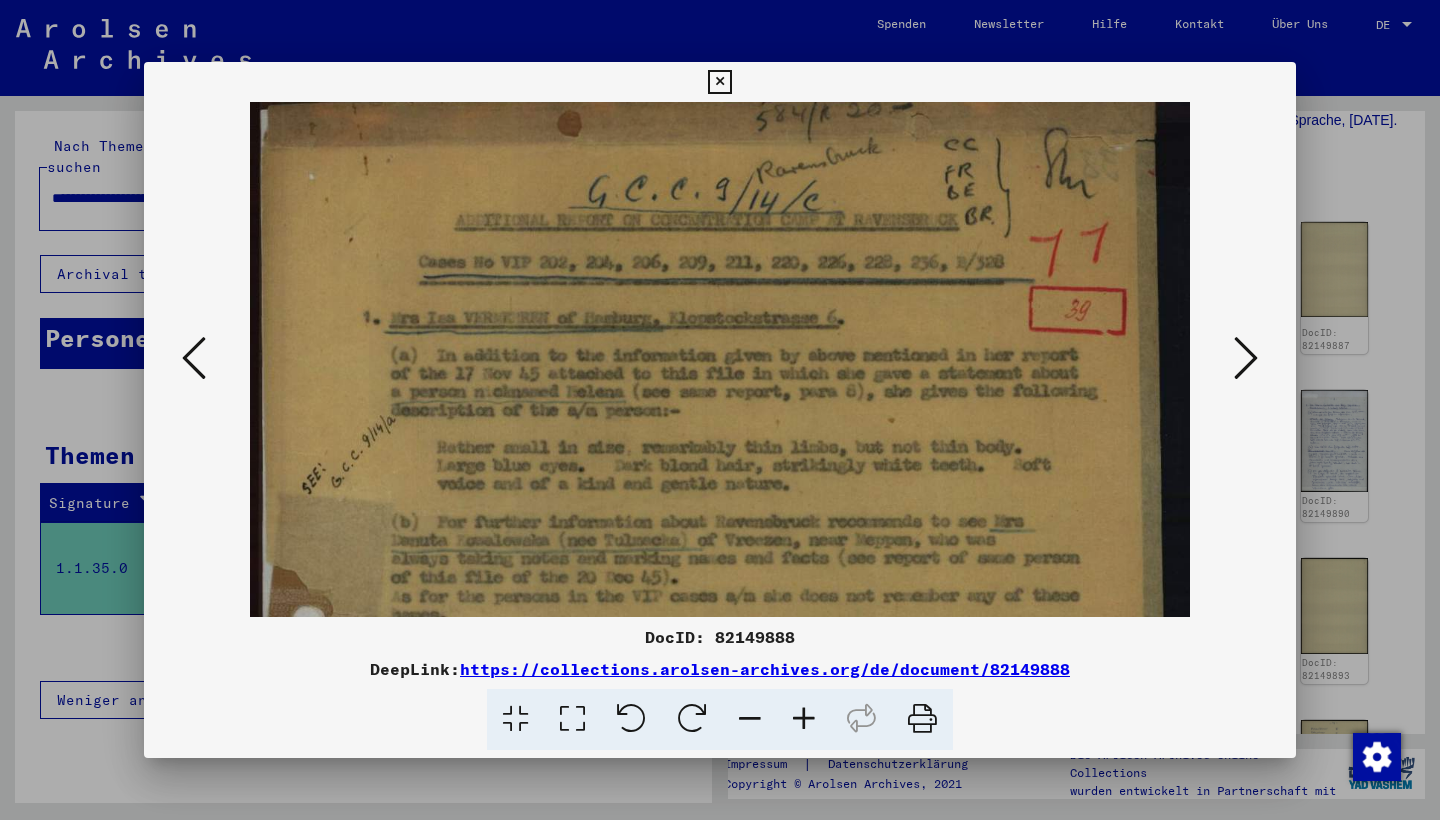 click at bounding box center [804, 719] 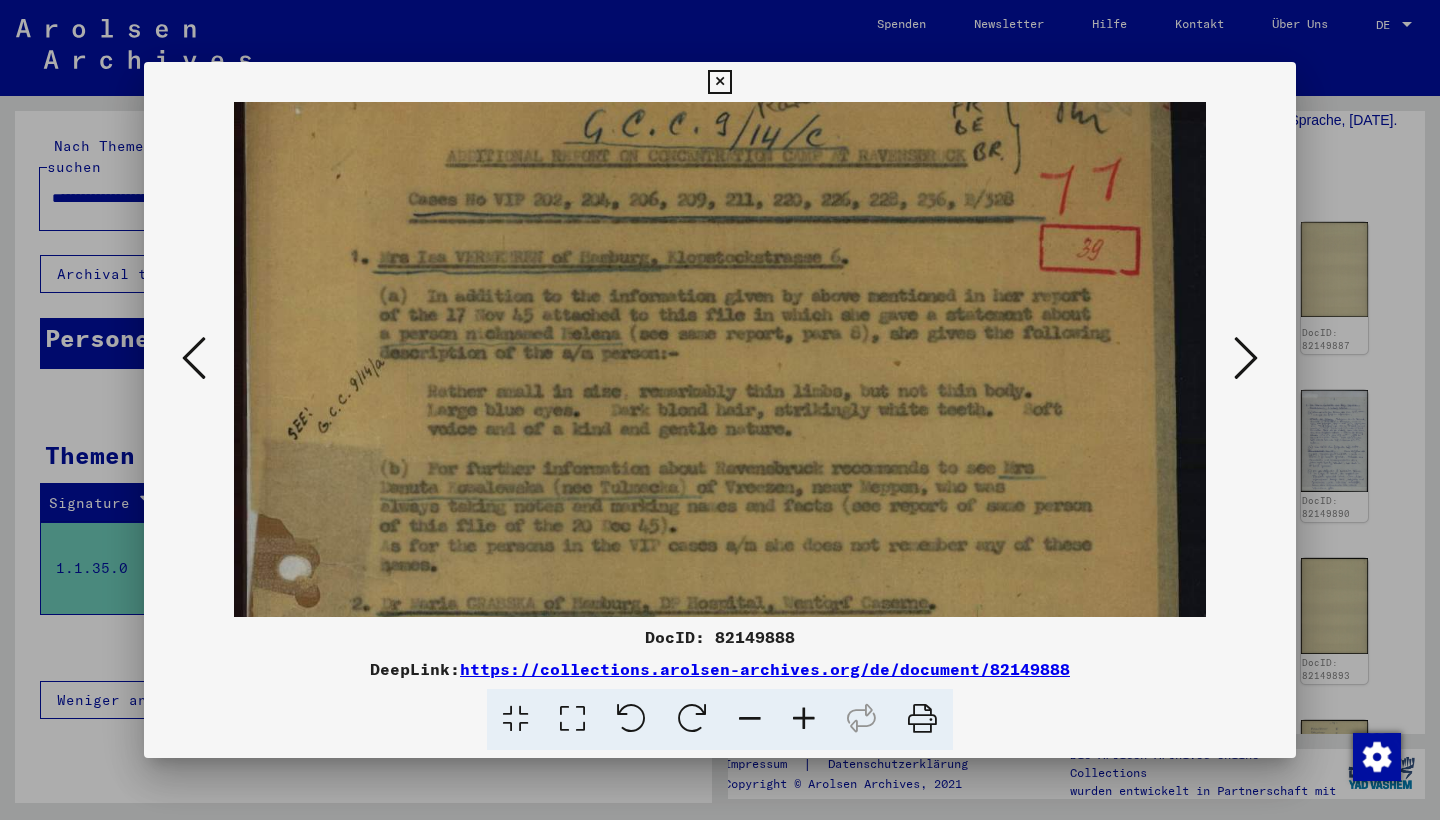 scroll, scrollTop: 89, scrollLeft: 0, axis: vertical 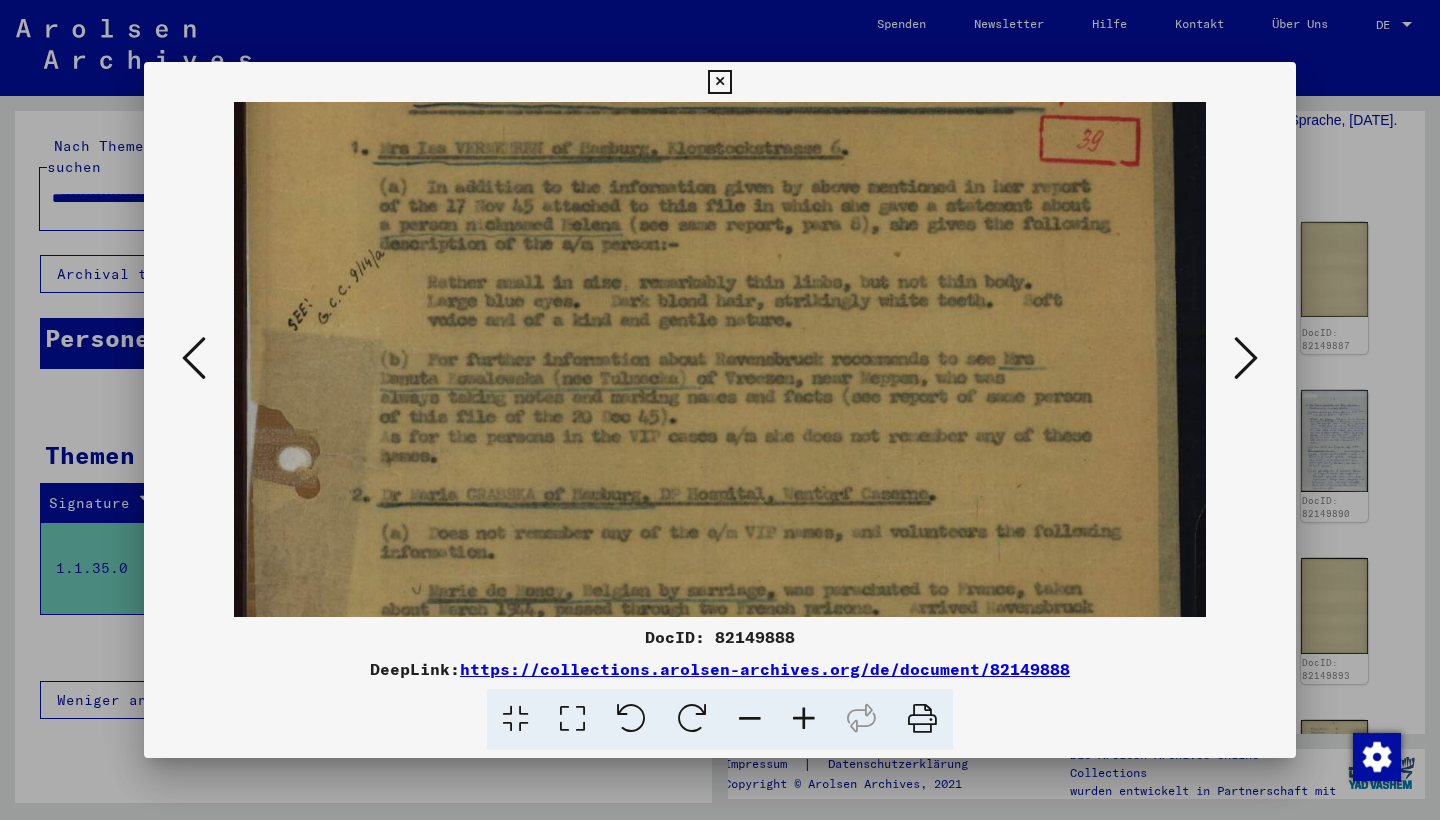 drag, startPoint x: 1074, startPoint y: 355, endPoint x: 1078, endPoint y: 246, distance: 109.07337 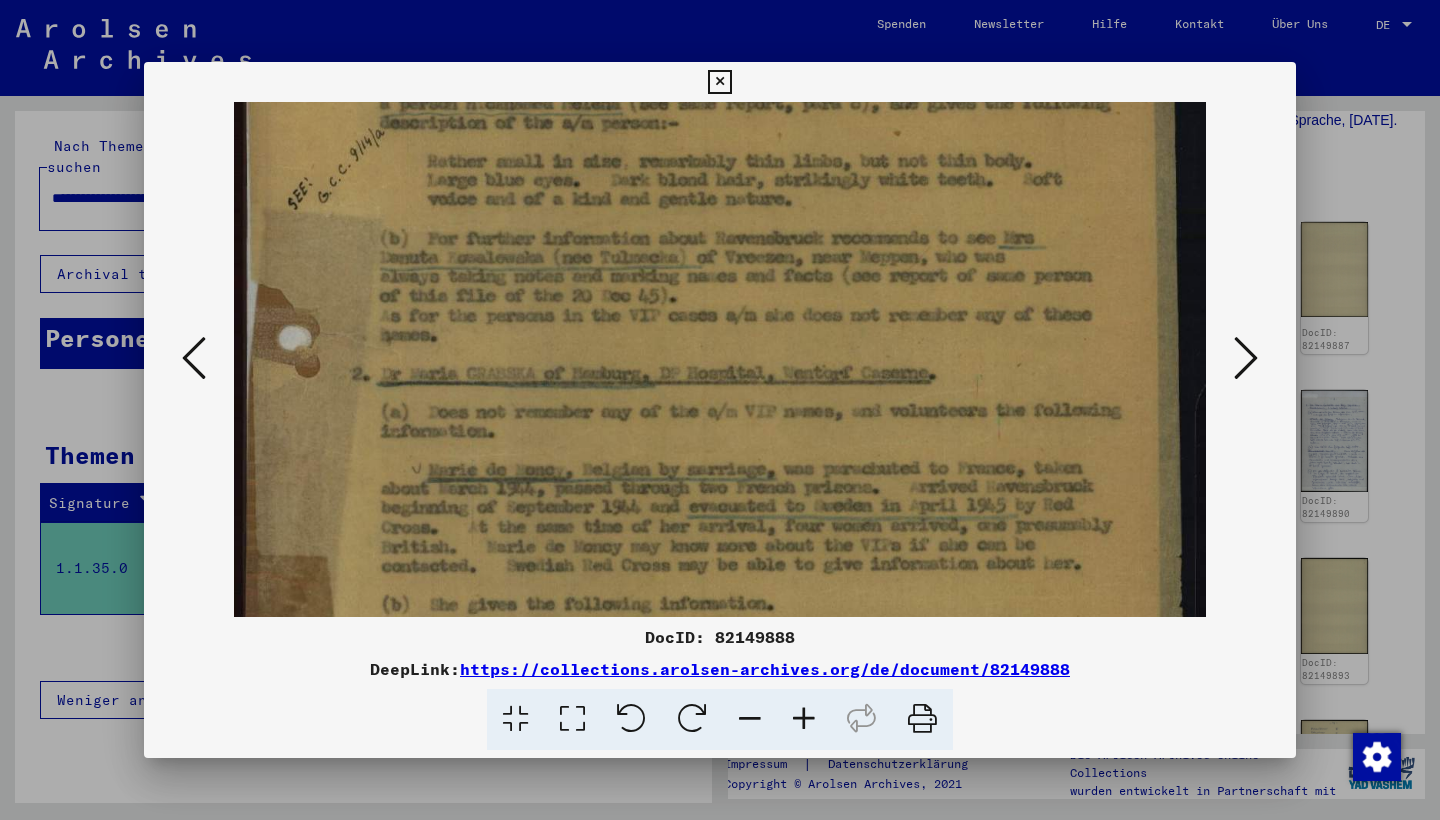 scroll, scrollTop: 320, scrollLeft: 0, axis: vertical 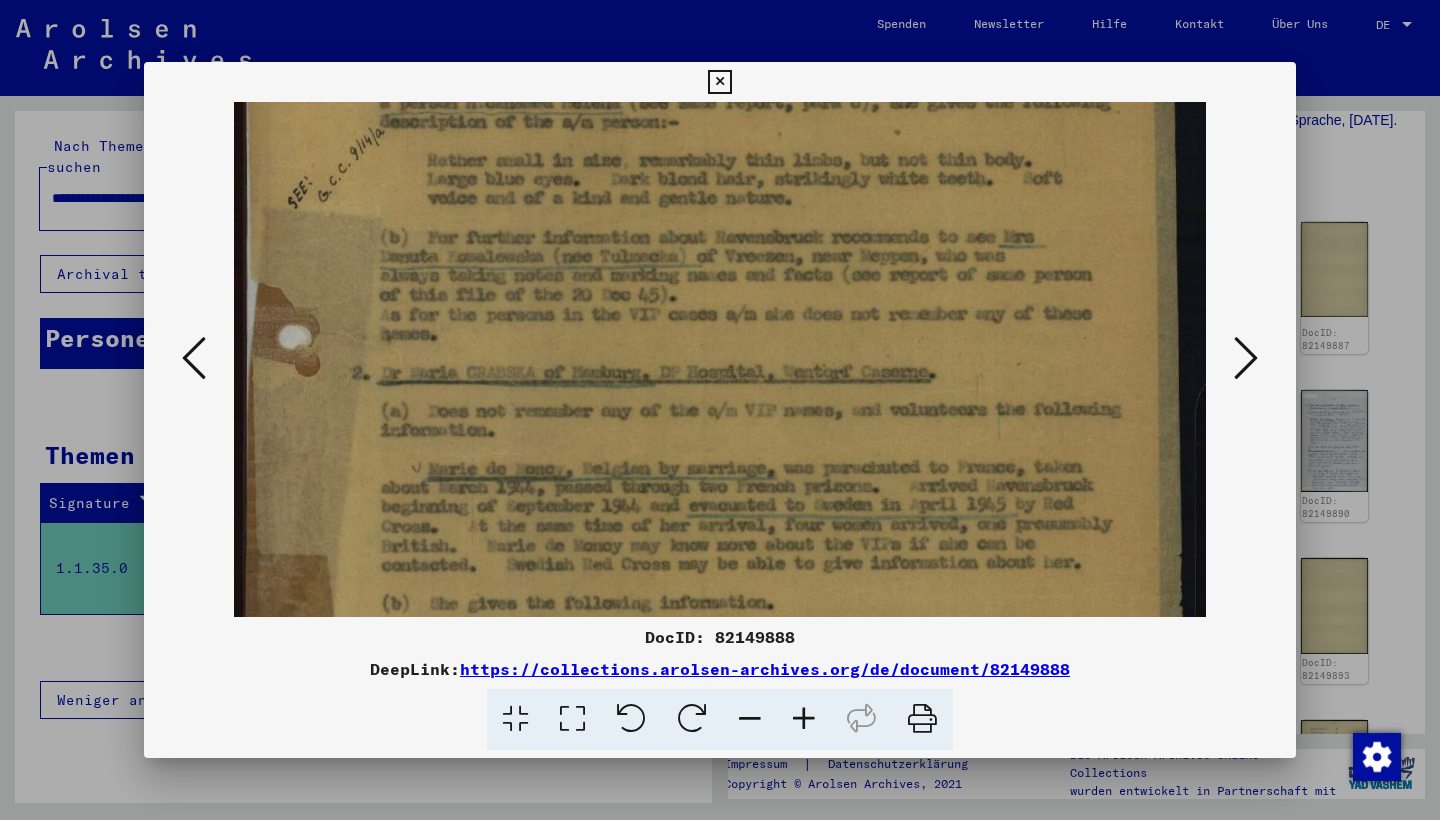 drag, startPoint x: 1078, startPoint y: 395, endPoint x: 1088, endPoint y: 273, distance: 122.40915 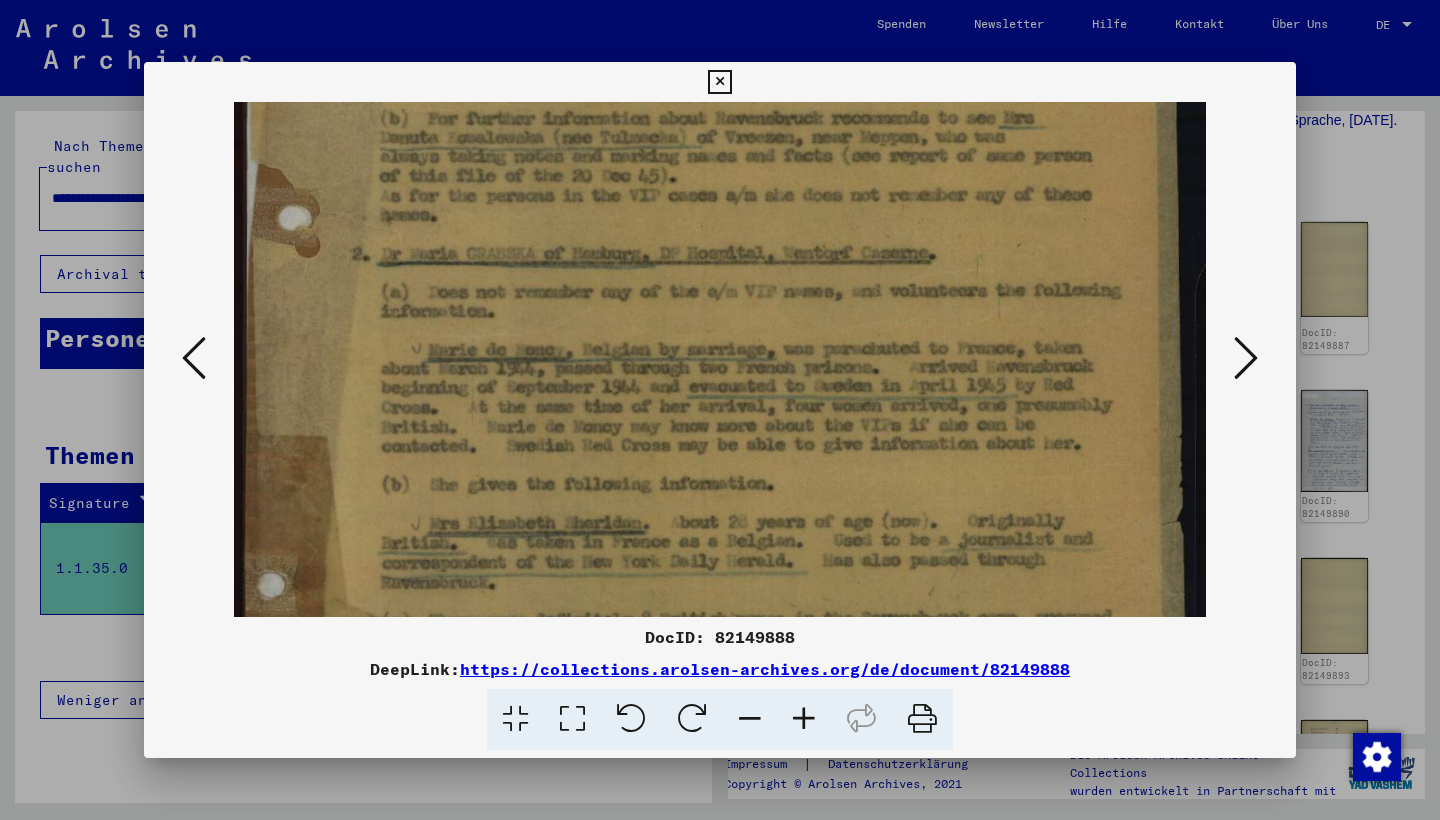scroll, scrollTop: 450, scrollLeft: 0, axis: vertical 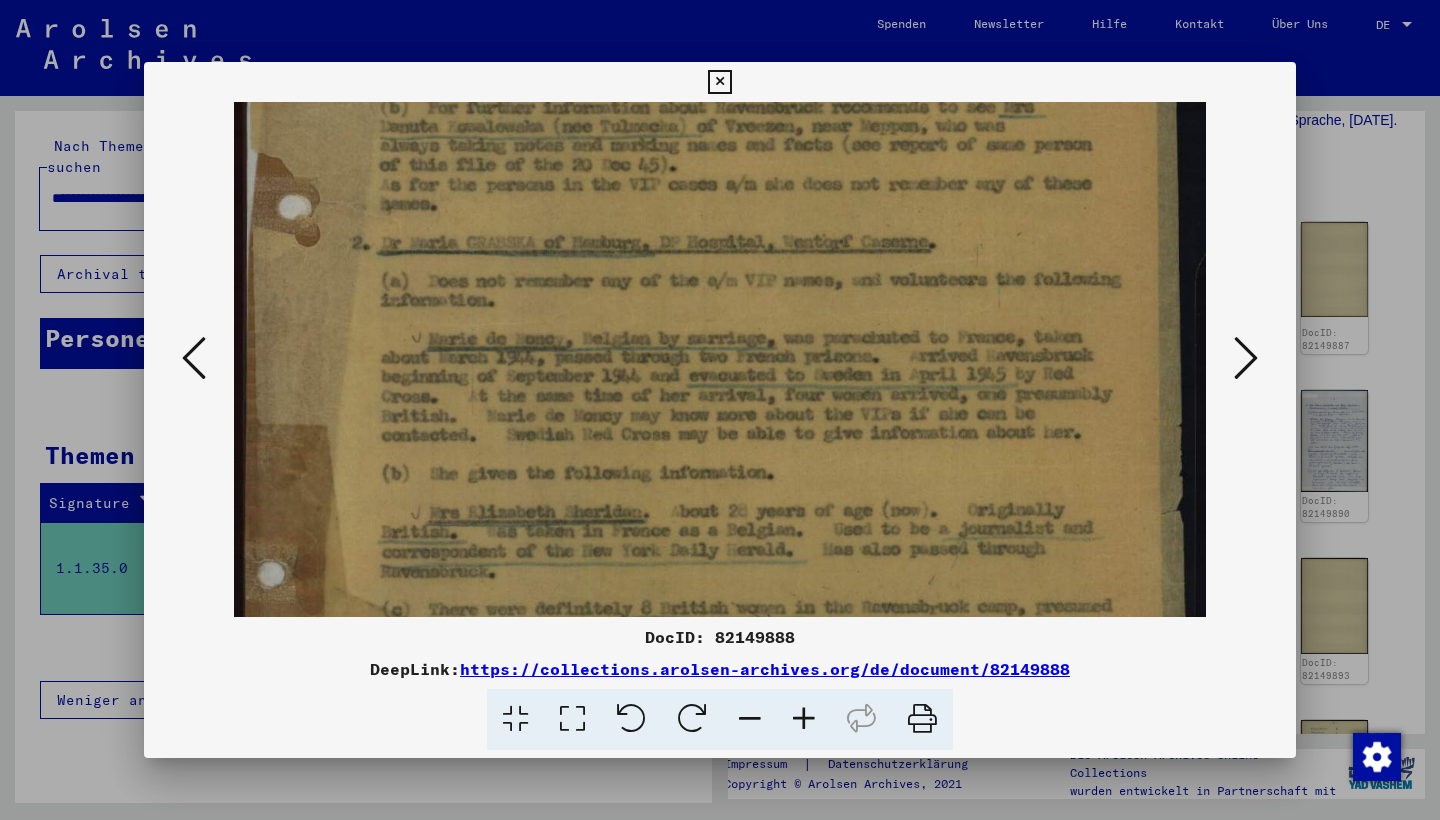 drag, startPoint x: 1033, startPoint y: 335, endPoint x: 1052, endPoint y: 205, distance: 131.38112 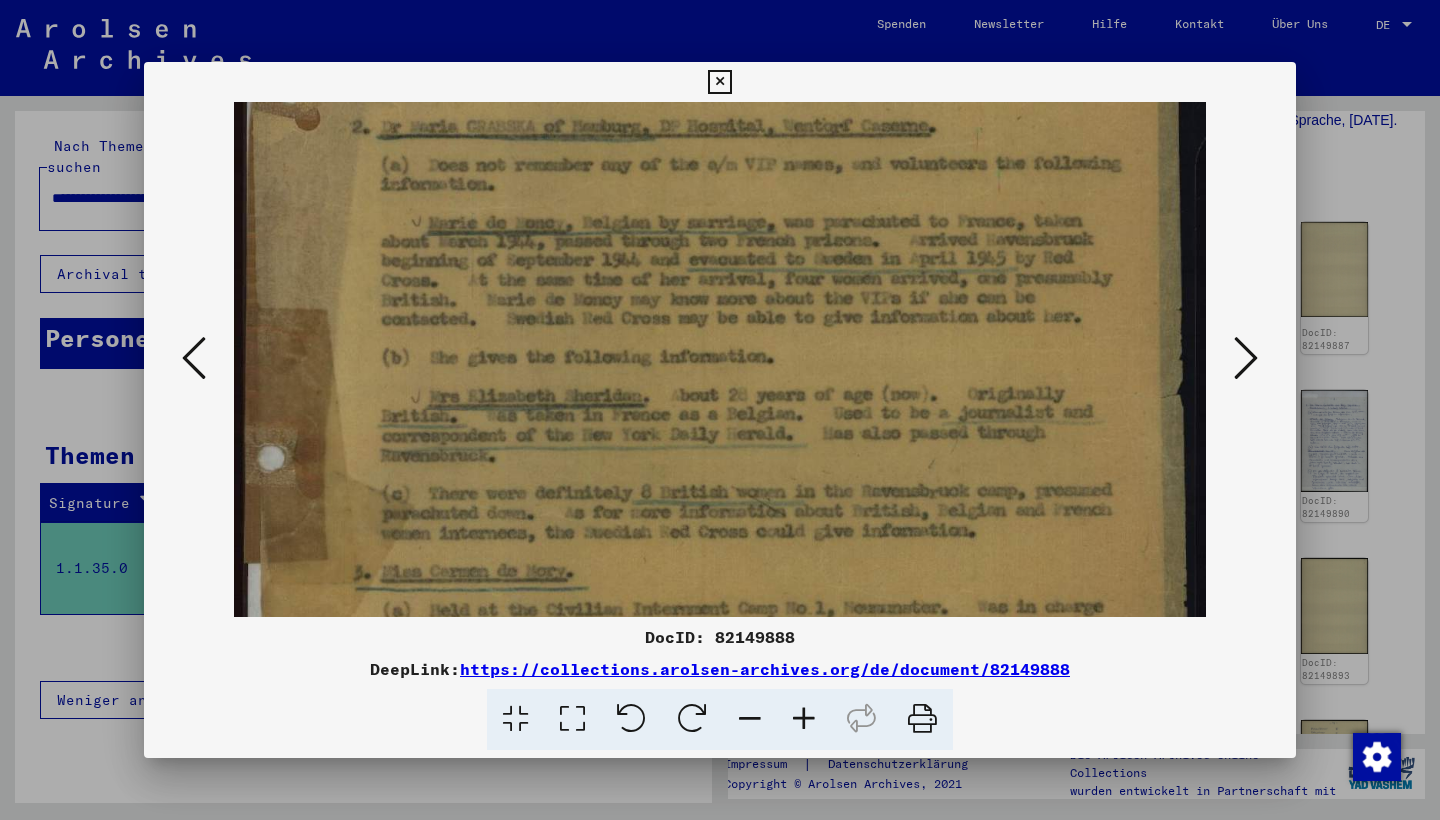 scroll, scrollTop: 569, scrollLeft: 0, axis: vertical 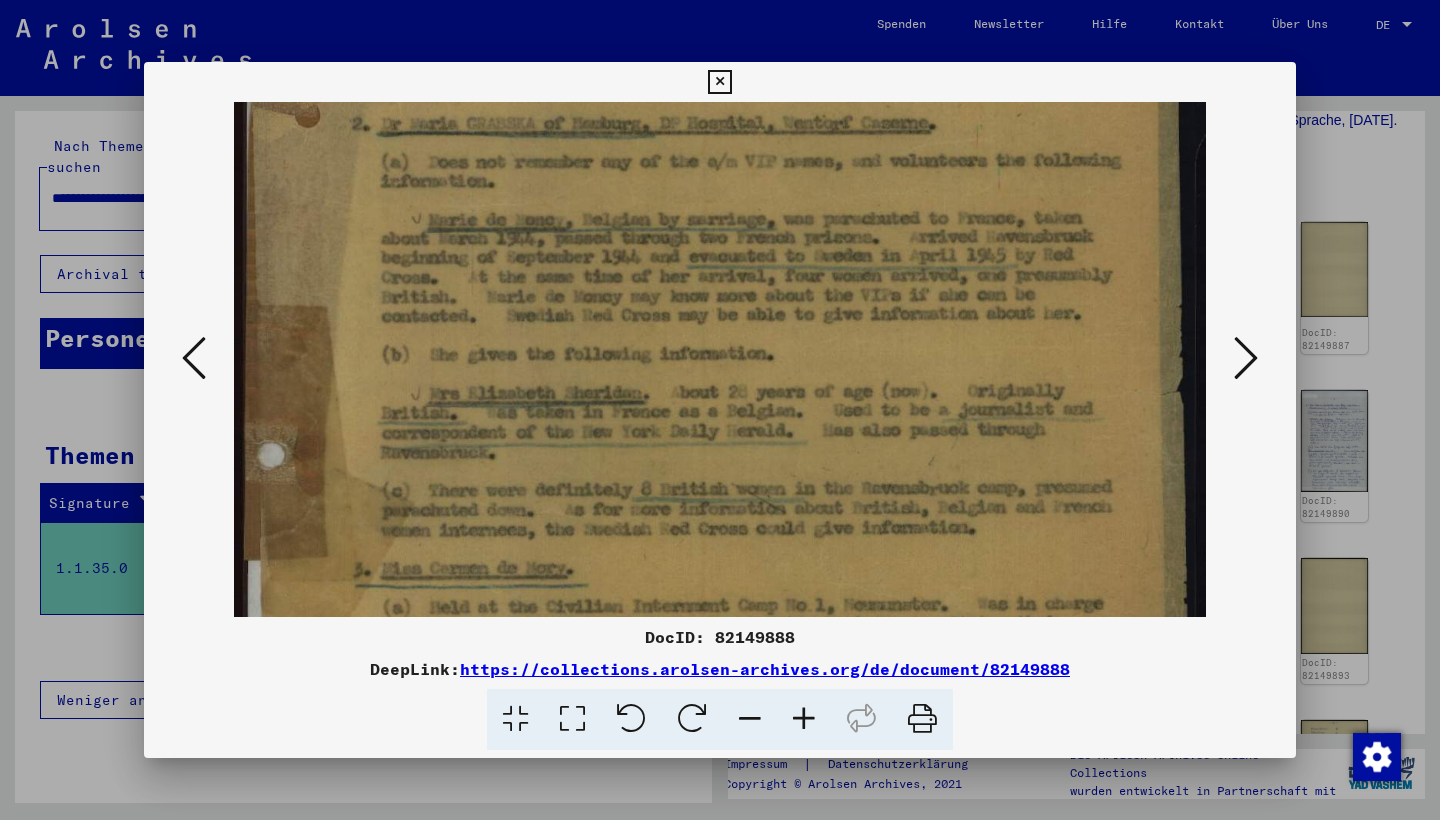 drag, startPoint x: 904, startPoint y: 448, endPoint x: 932, endPoint y: 329, distance: 122.24974 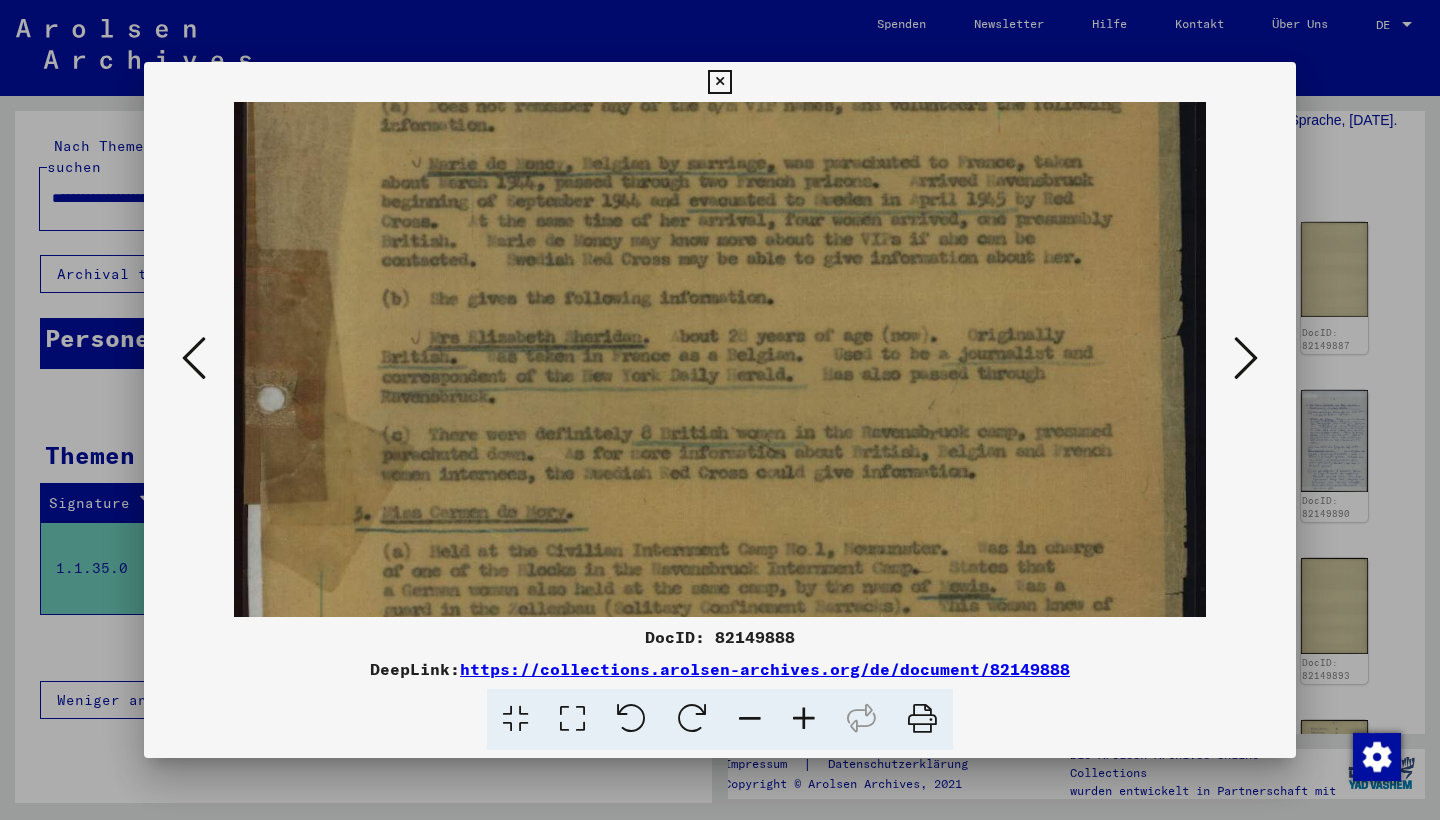 scroll, scrollTop: 638, scrollLeft: 0, axis: vertical 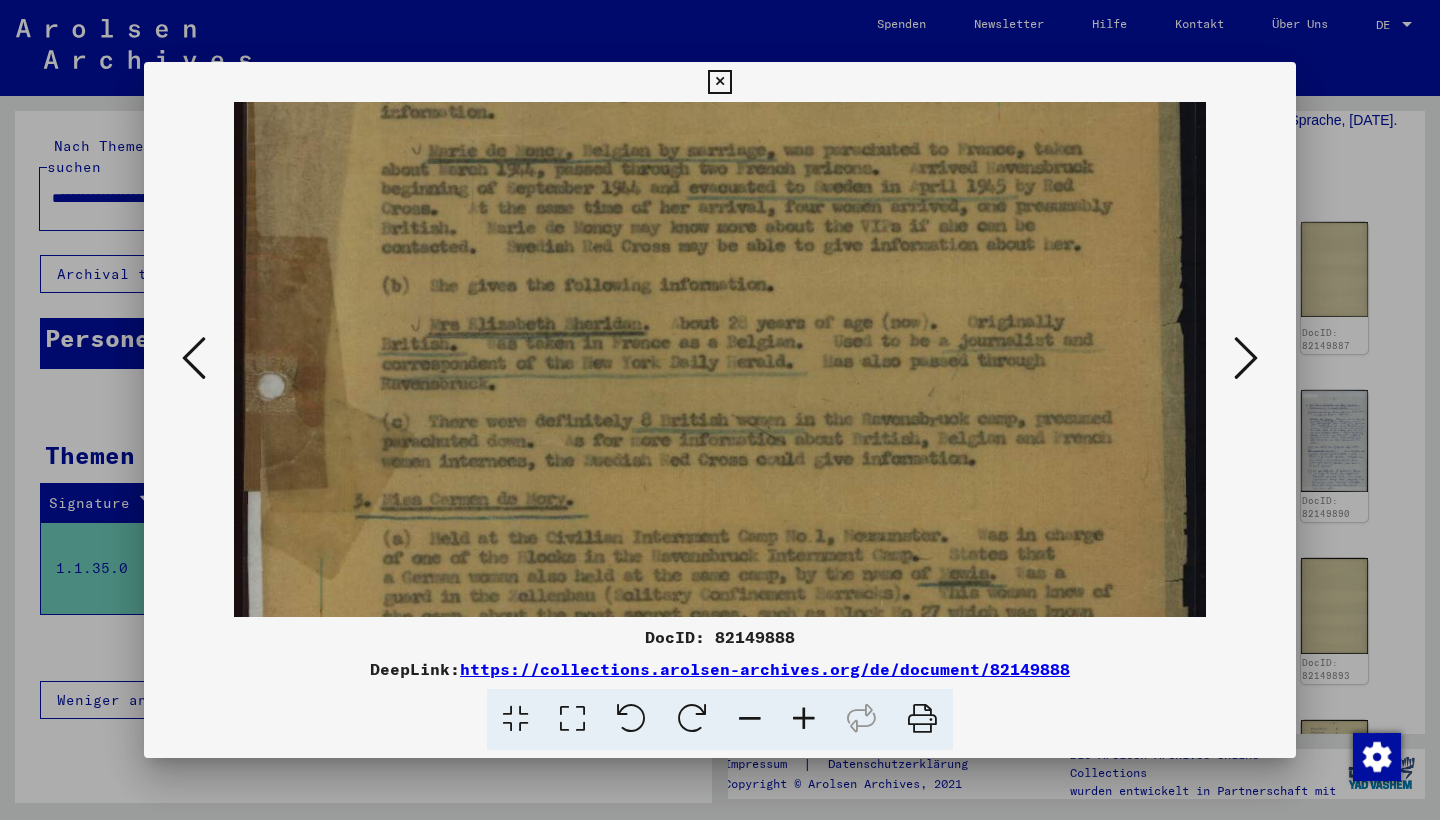 drag, startPoint x: 885, startPoint y: 419, endPoint x: 900, endPoint y: 350, distance: 70.61161 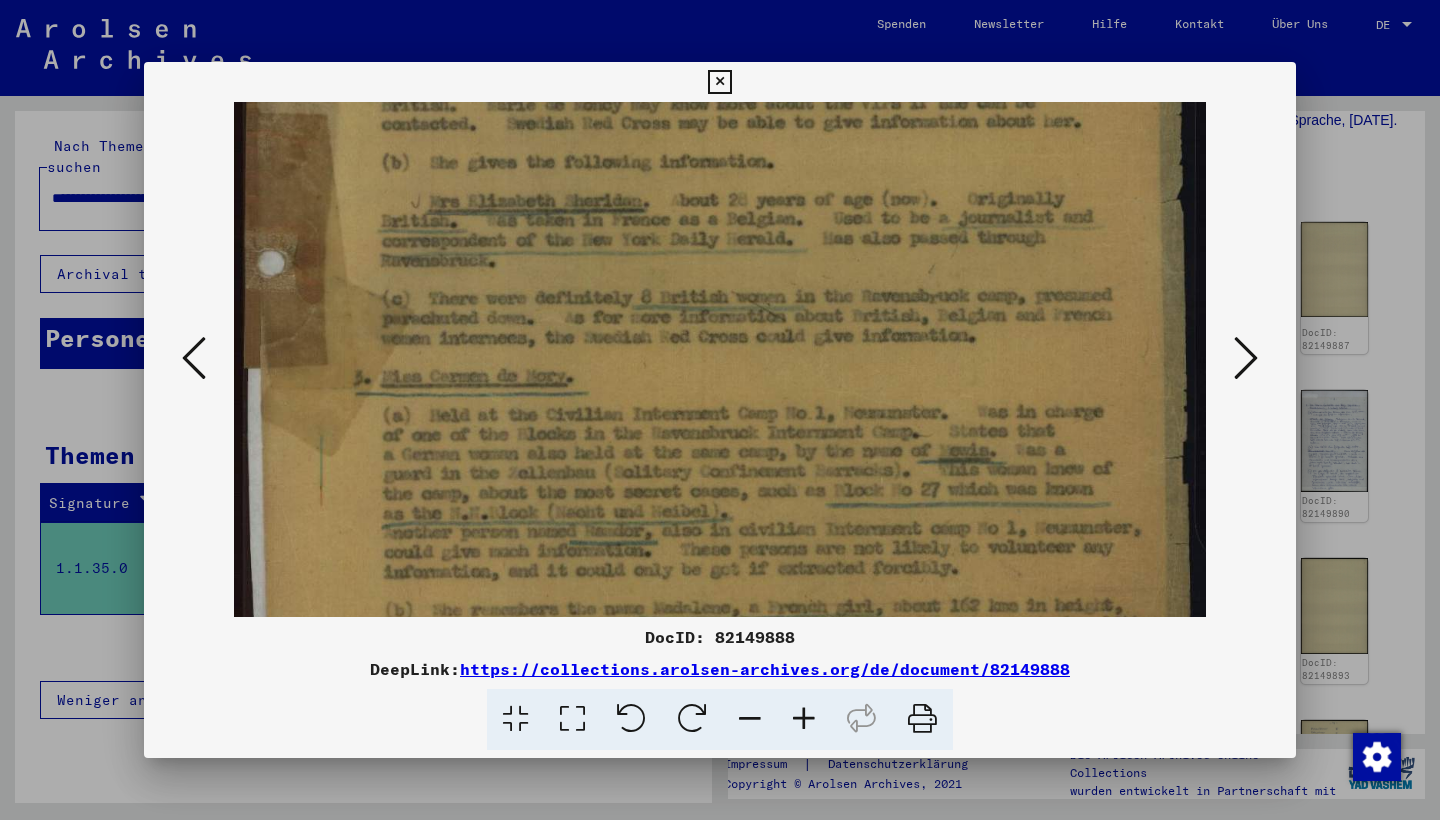scroll, scrollTop: 761, scrollLeft: 0, axis: vertical 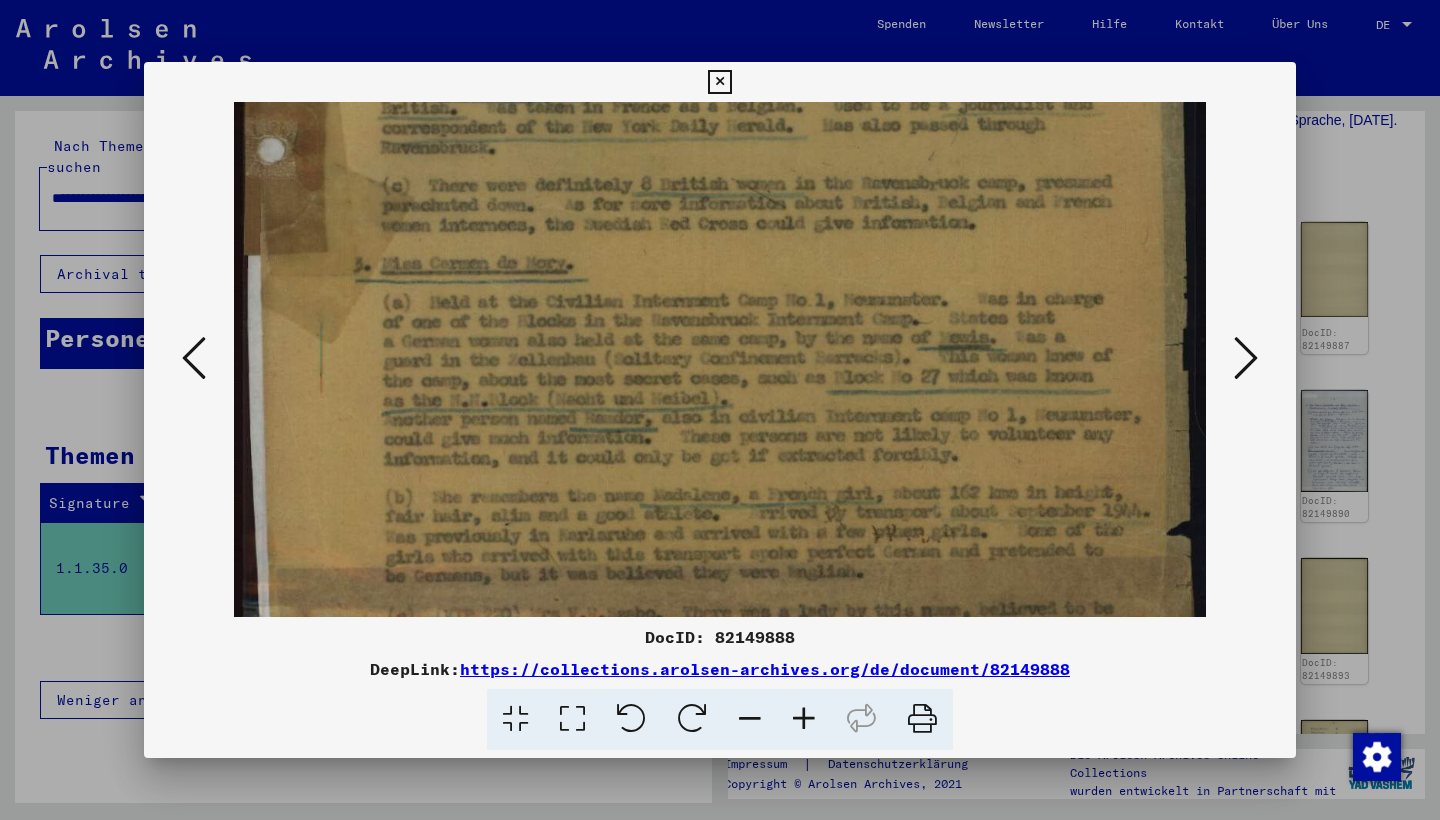 drag, startPoint x: 1043, startPoint y: 423, endPoint x: 1076, endPoint y: 311, distance: 116.76044 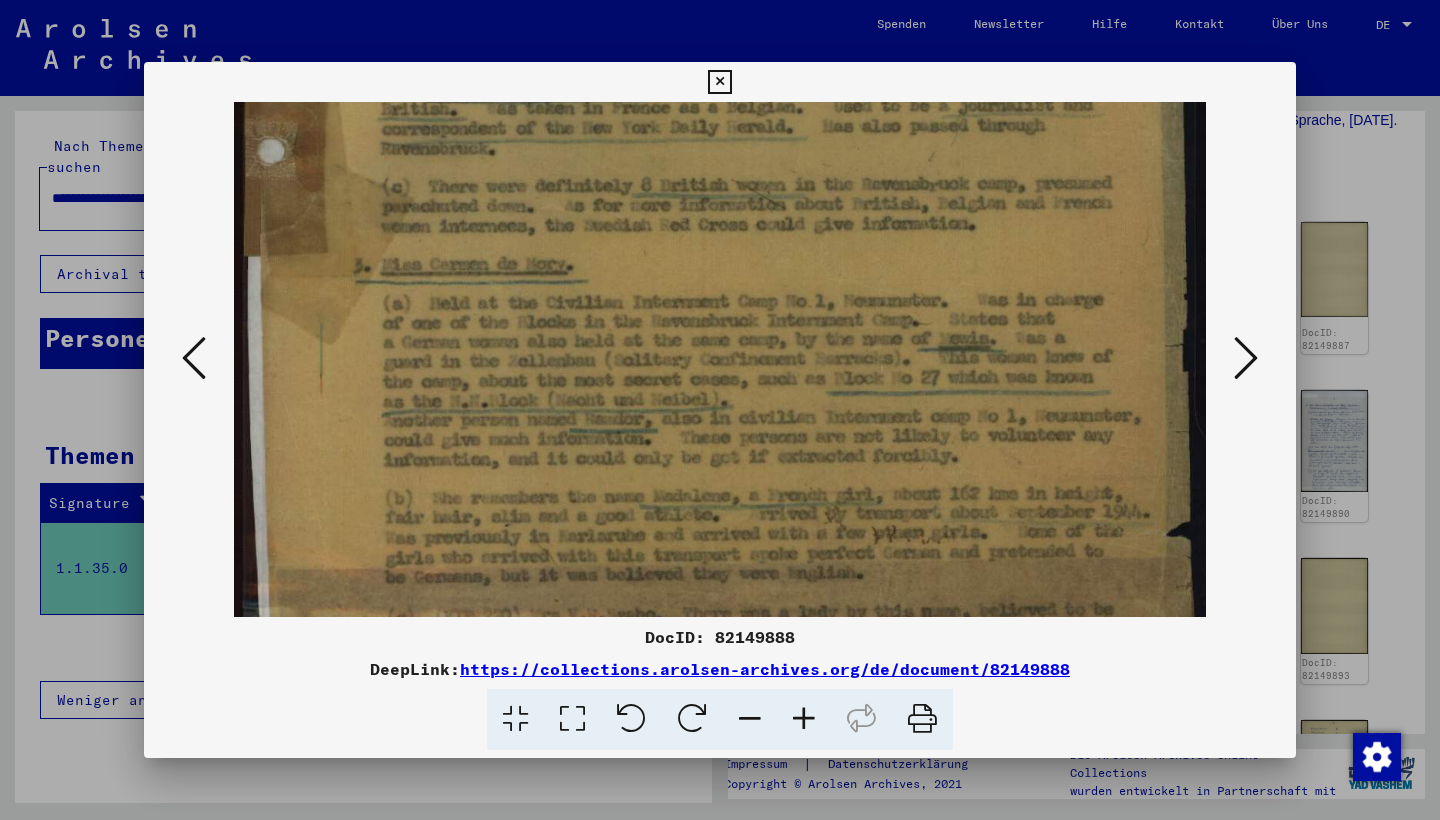 click at bounding box center (720, -39) 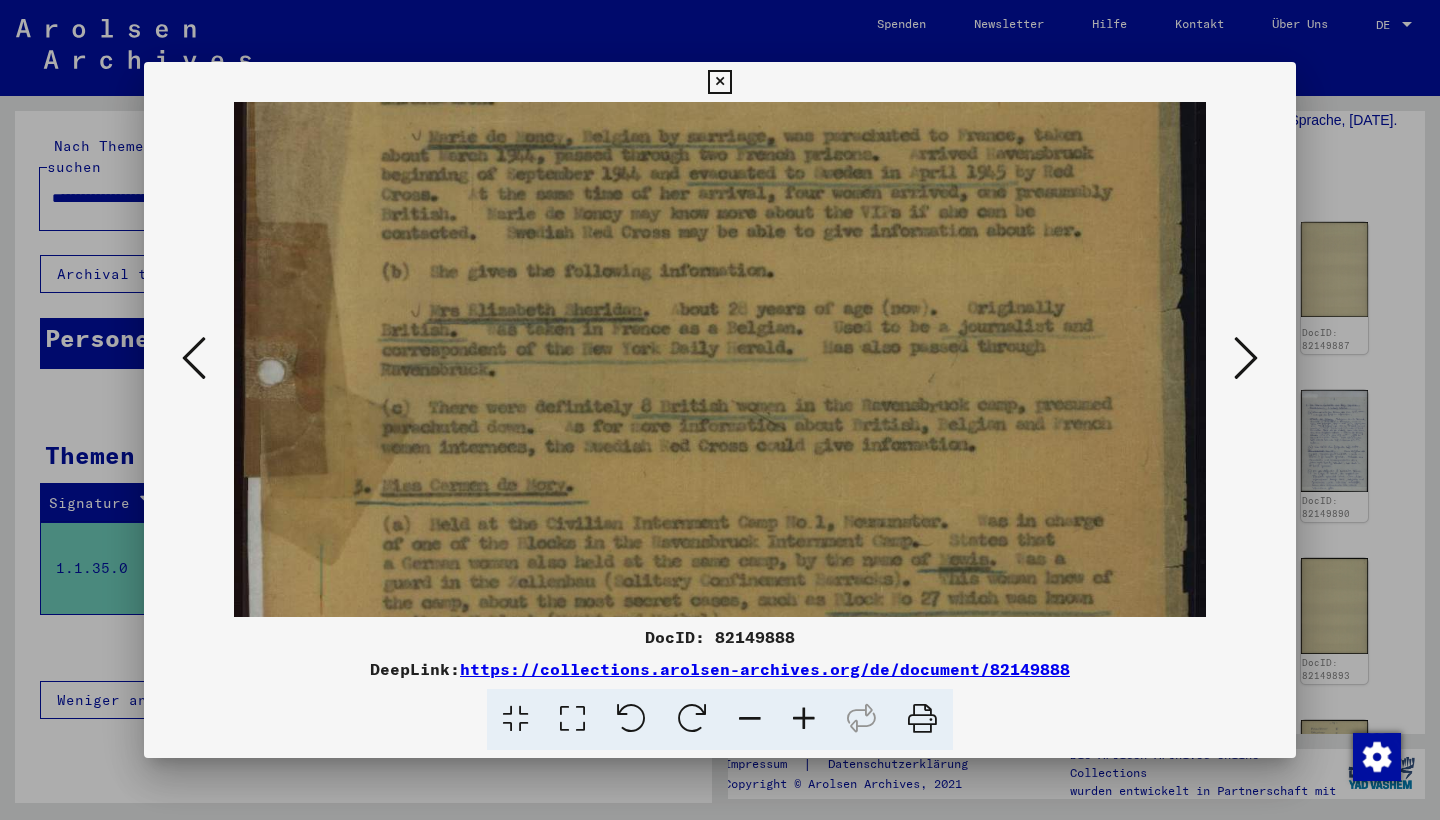 scroll, scrollTop: 640, scrollLeft: 0, axis: vertical 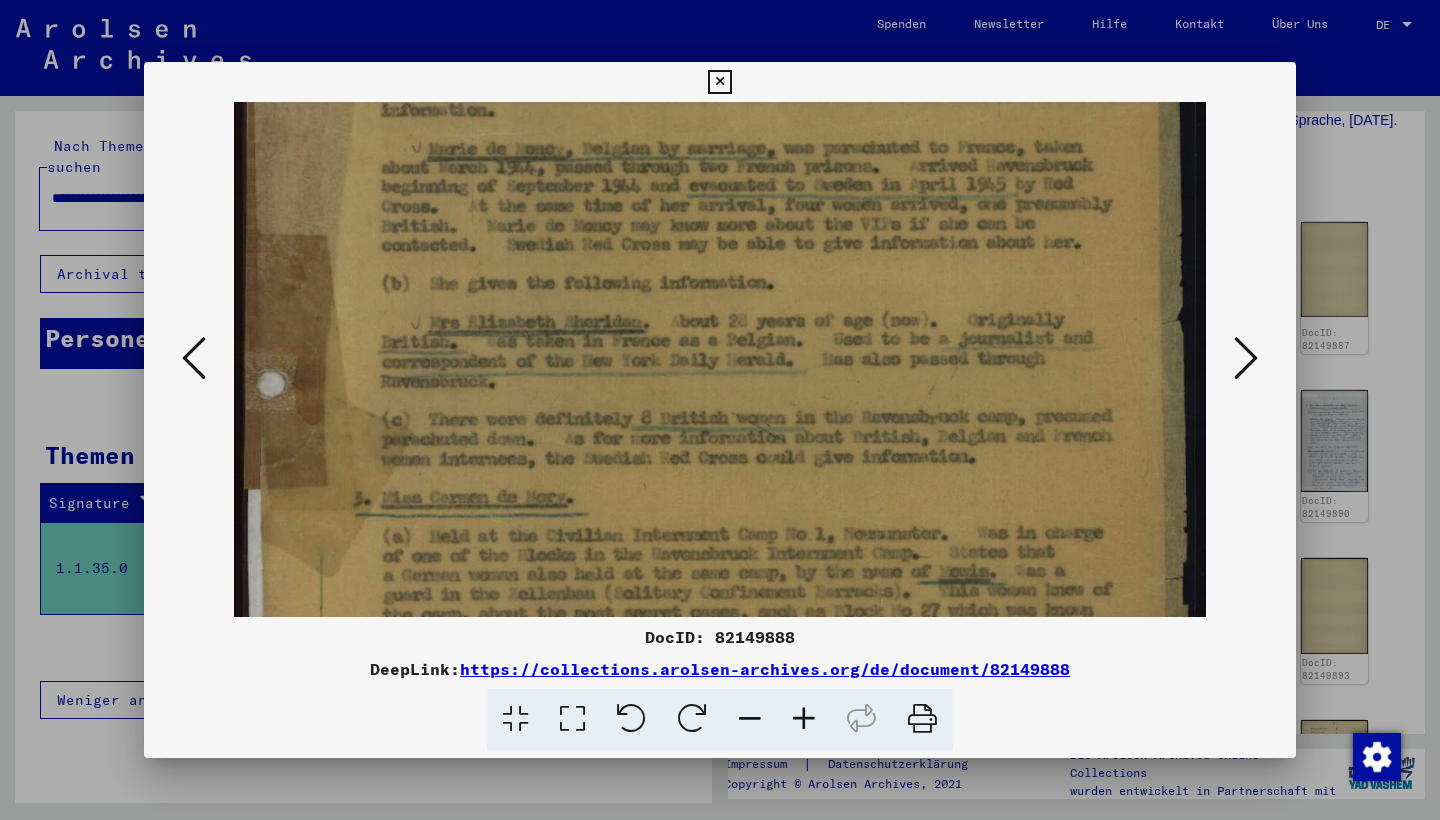 drag, startPoint x: 882, startPoint y: 350, endPoint x: 842, endPoint y: 583, distance: 236.40854 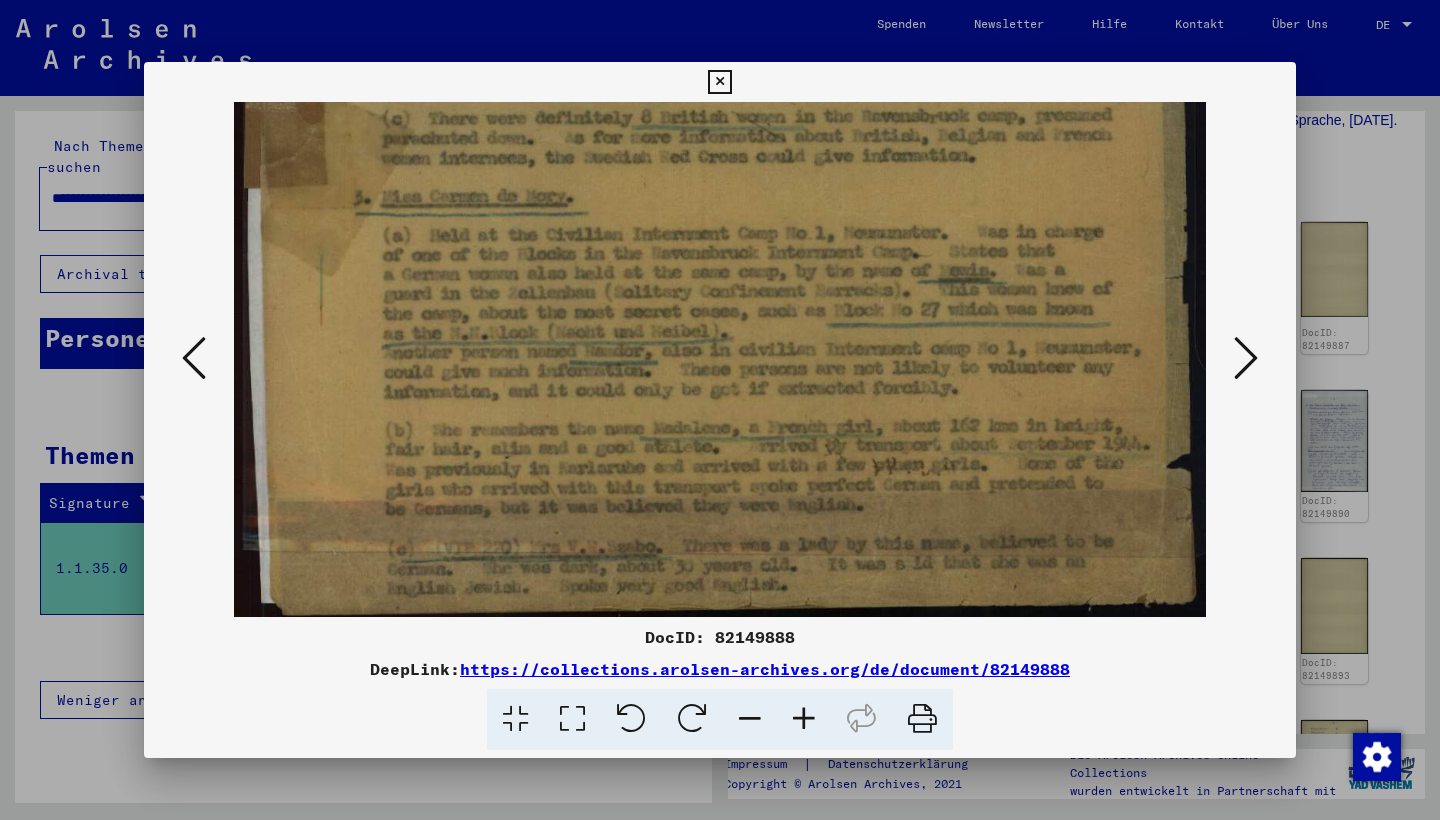 scroll, scrollTop: 950, scrollLeft: 0, axis: vertical 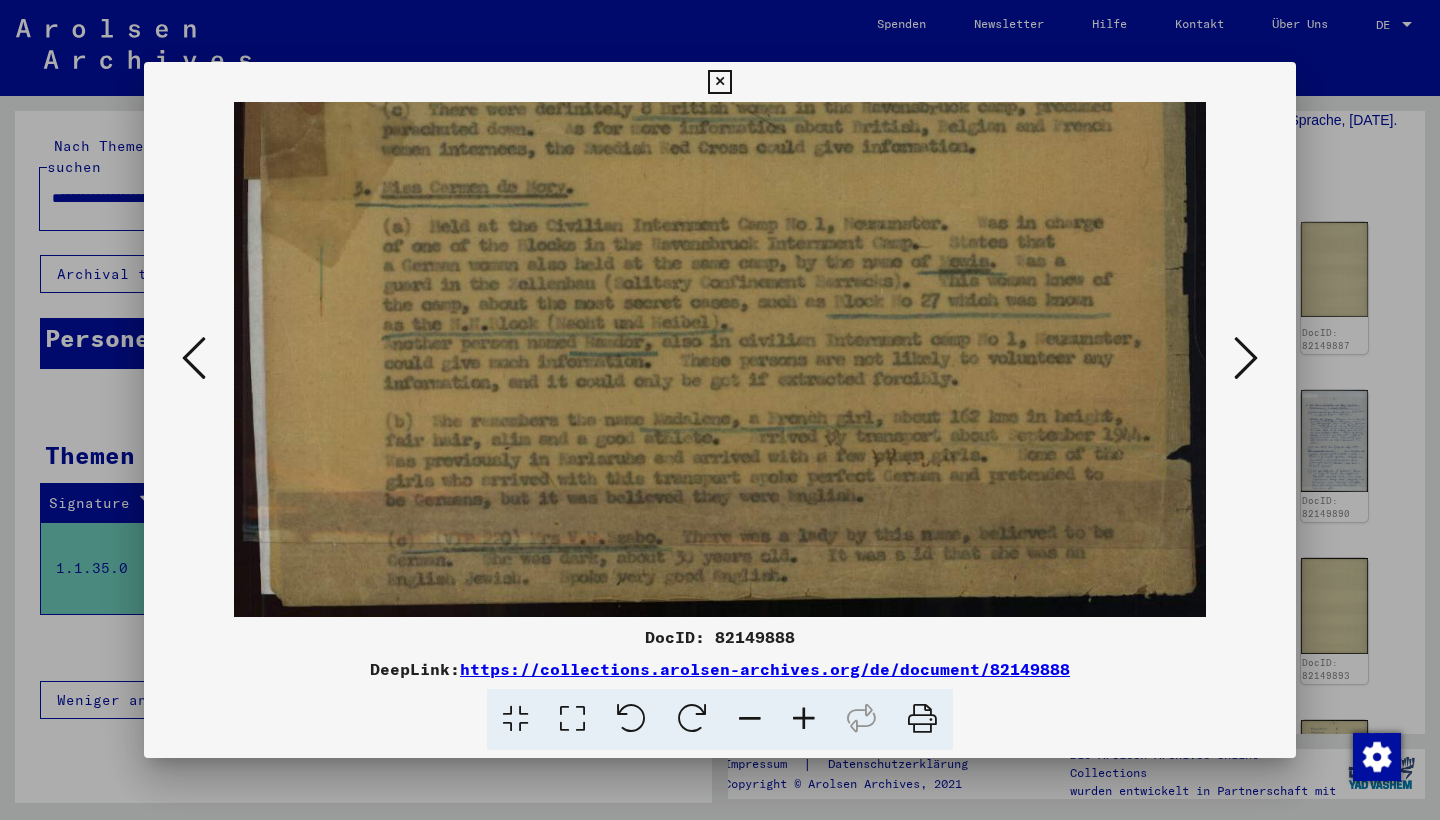 drag, startPoint x: 825, startPoint y: 508, endPoint x: 841, endPoint y: 186, distance: 322.39728 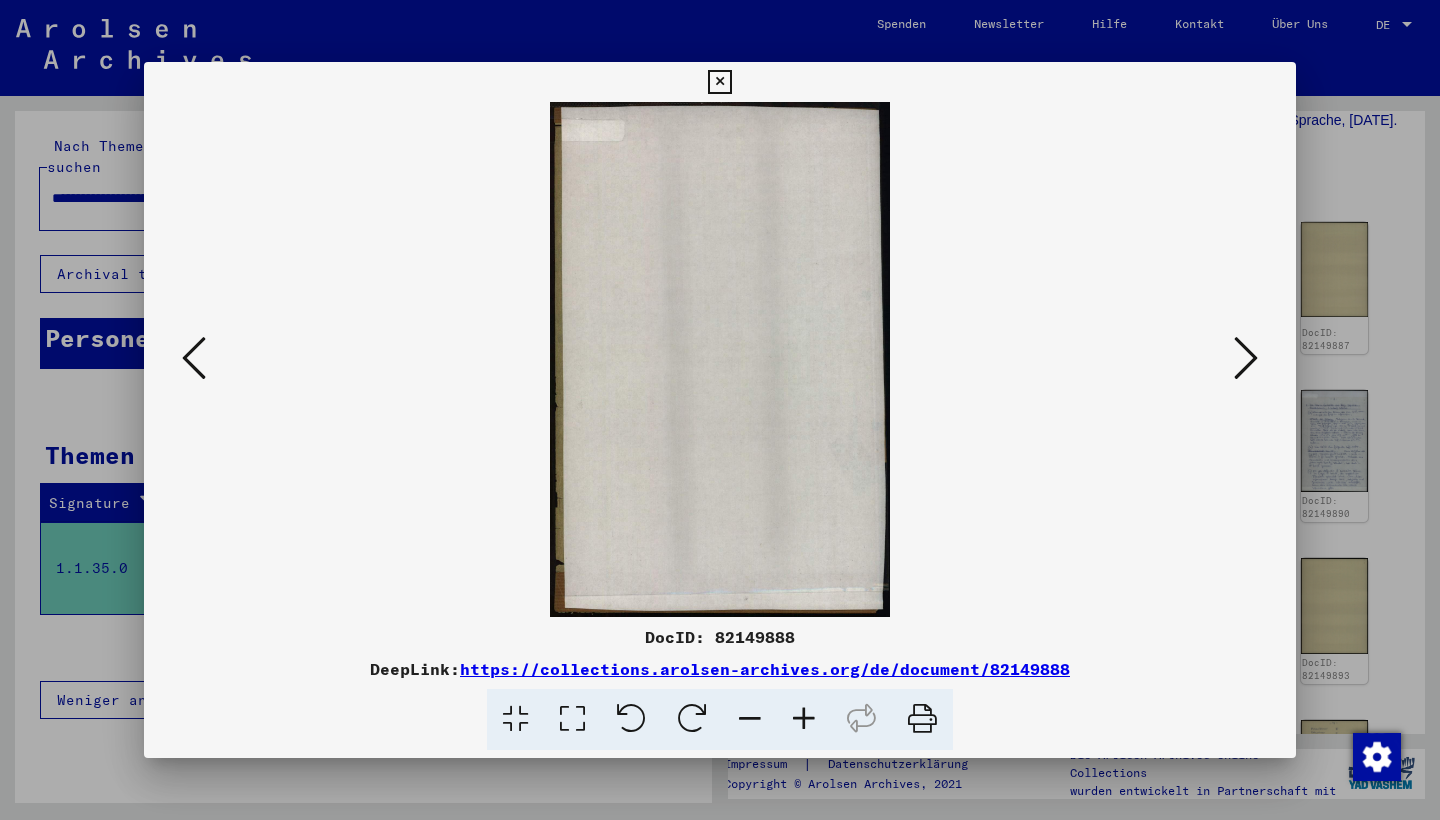 click at bounding box center (1246, 358) 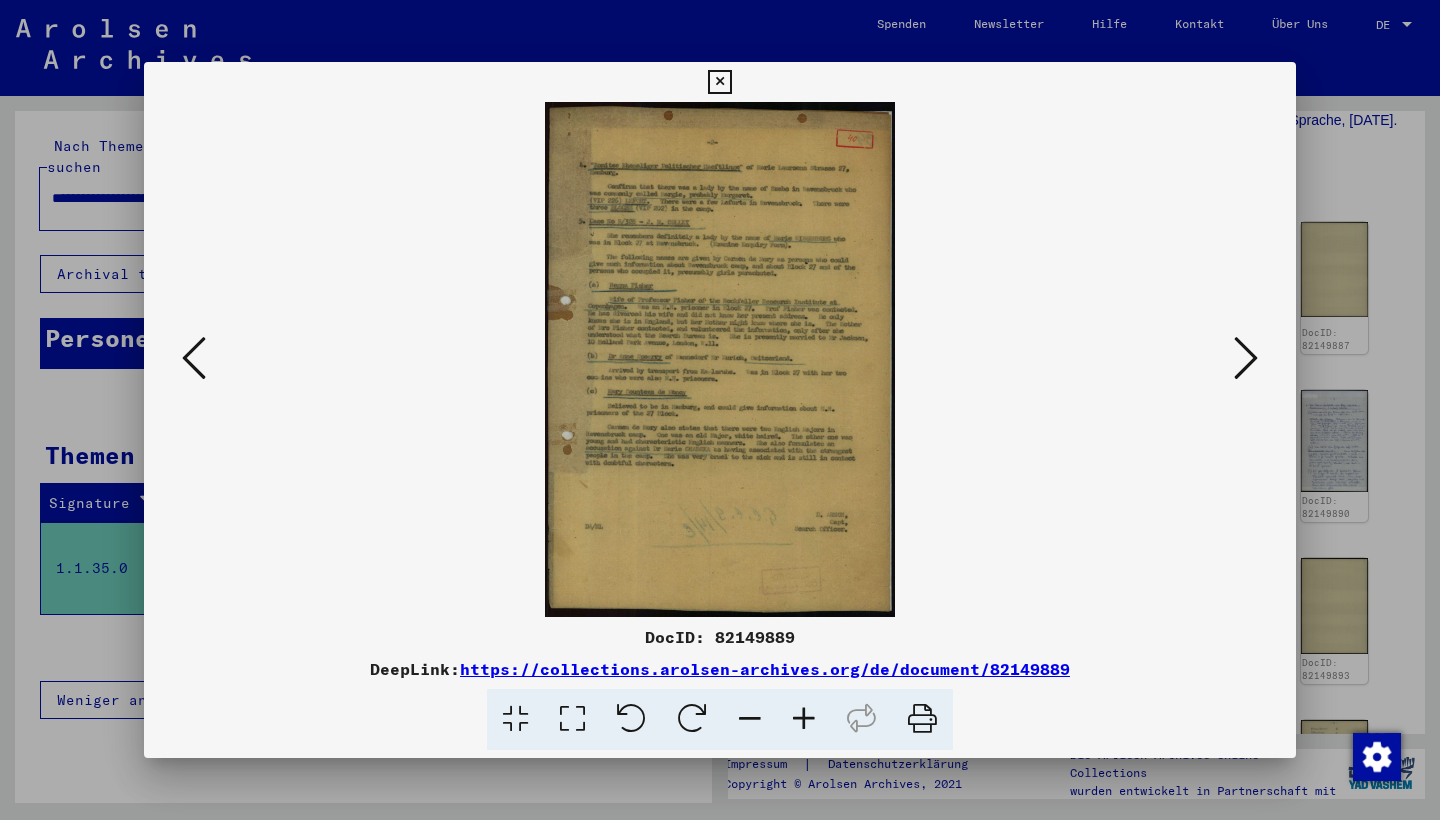 click at bounding box center [804, 719] 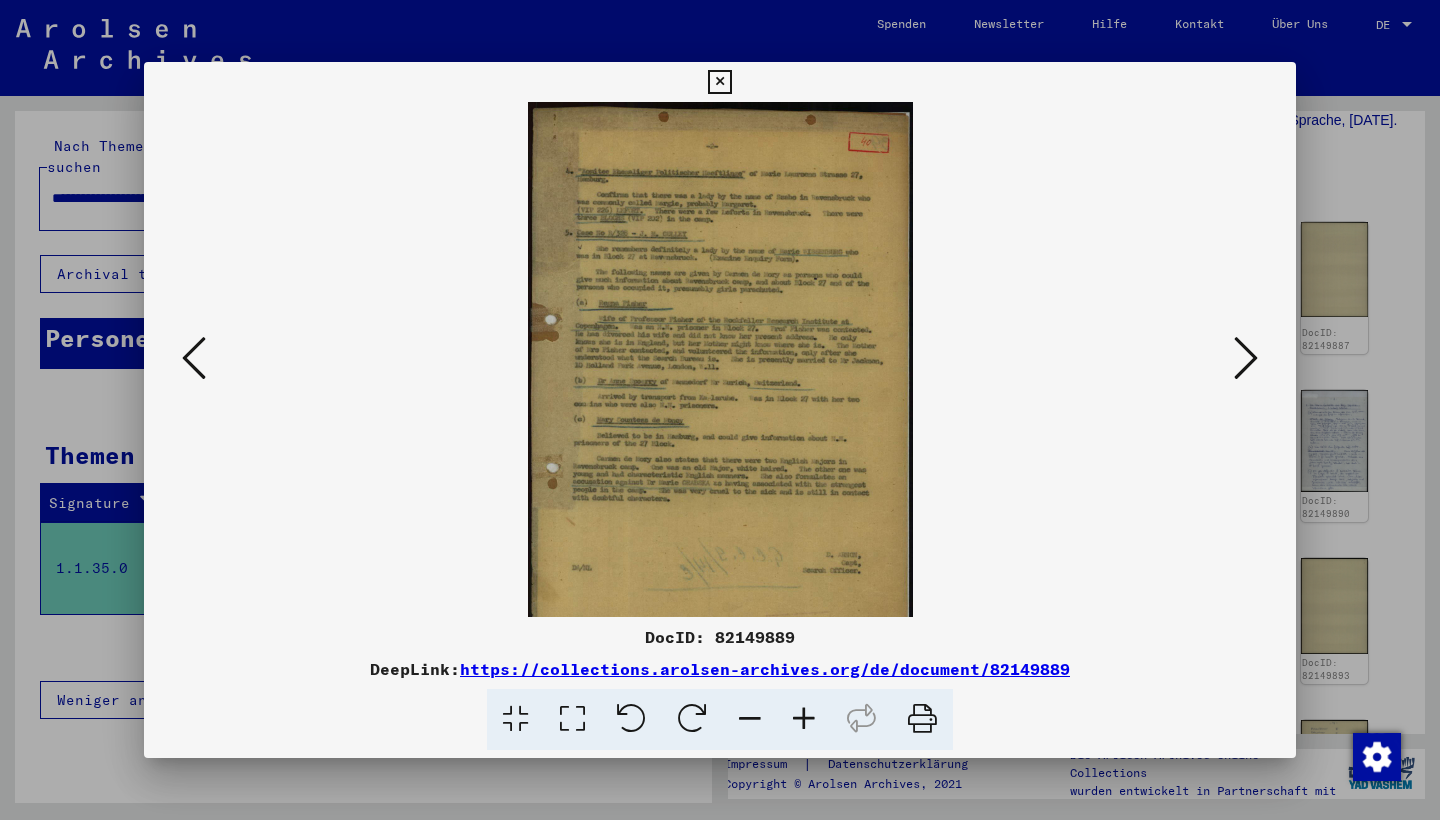 click at bounding box center (804, 719) 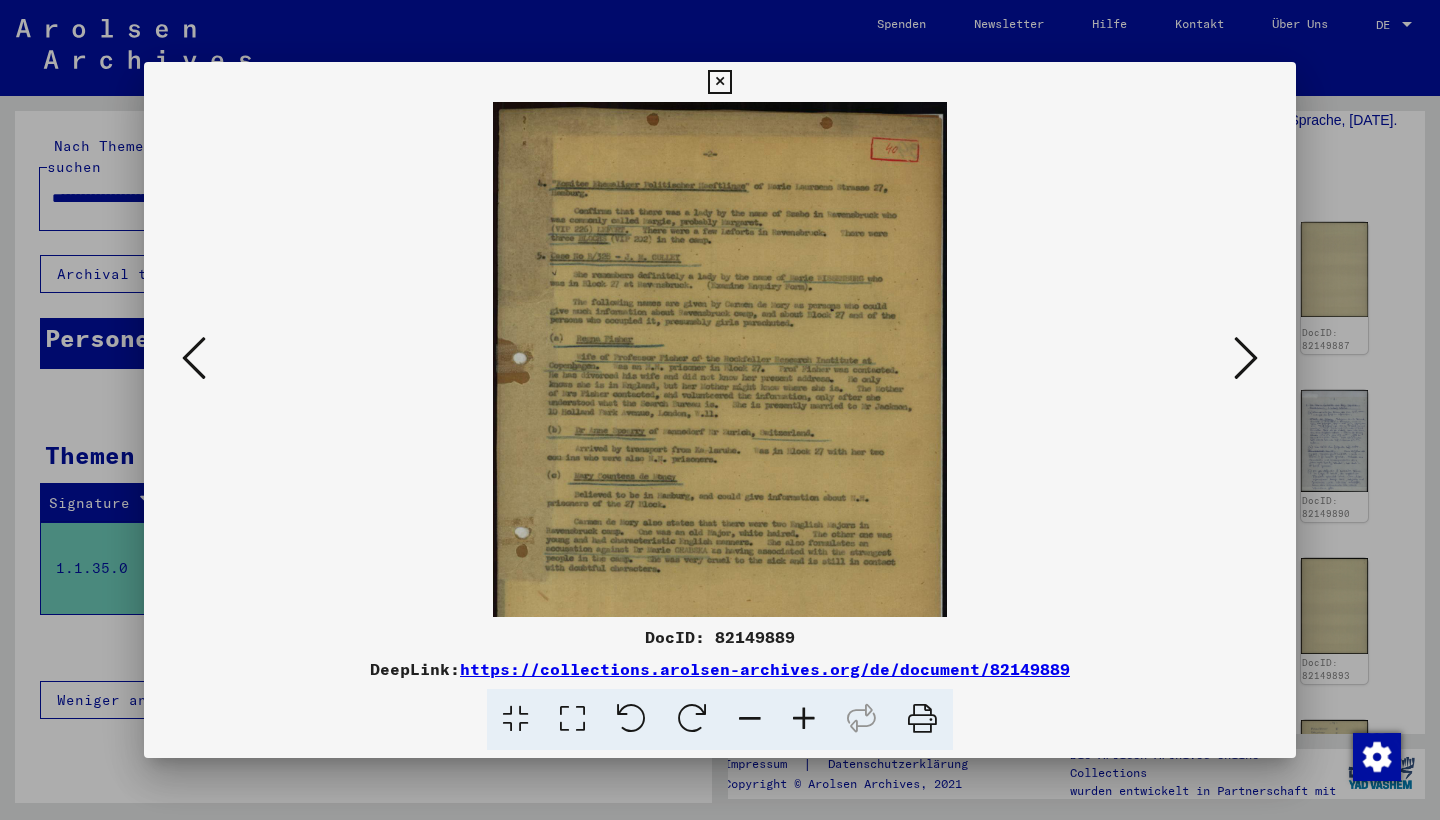 click at bounding box center (804, 719) 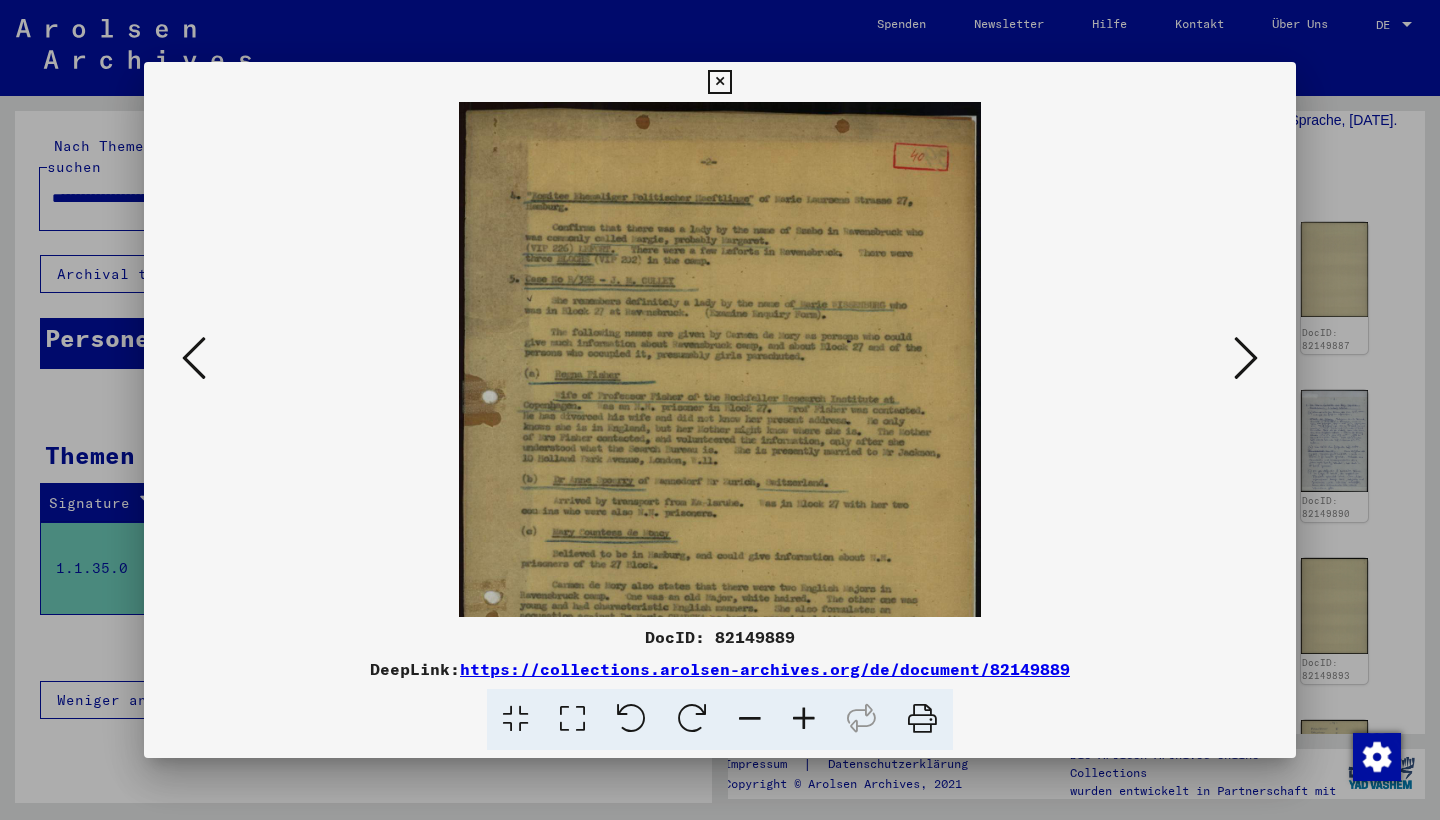 click at bounding box center [804, 719] 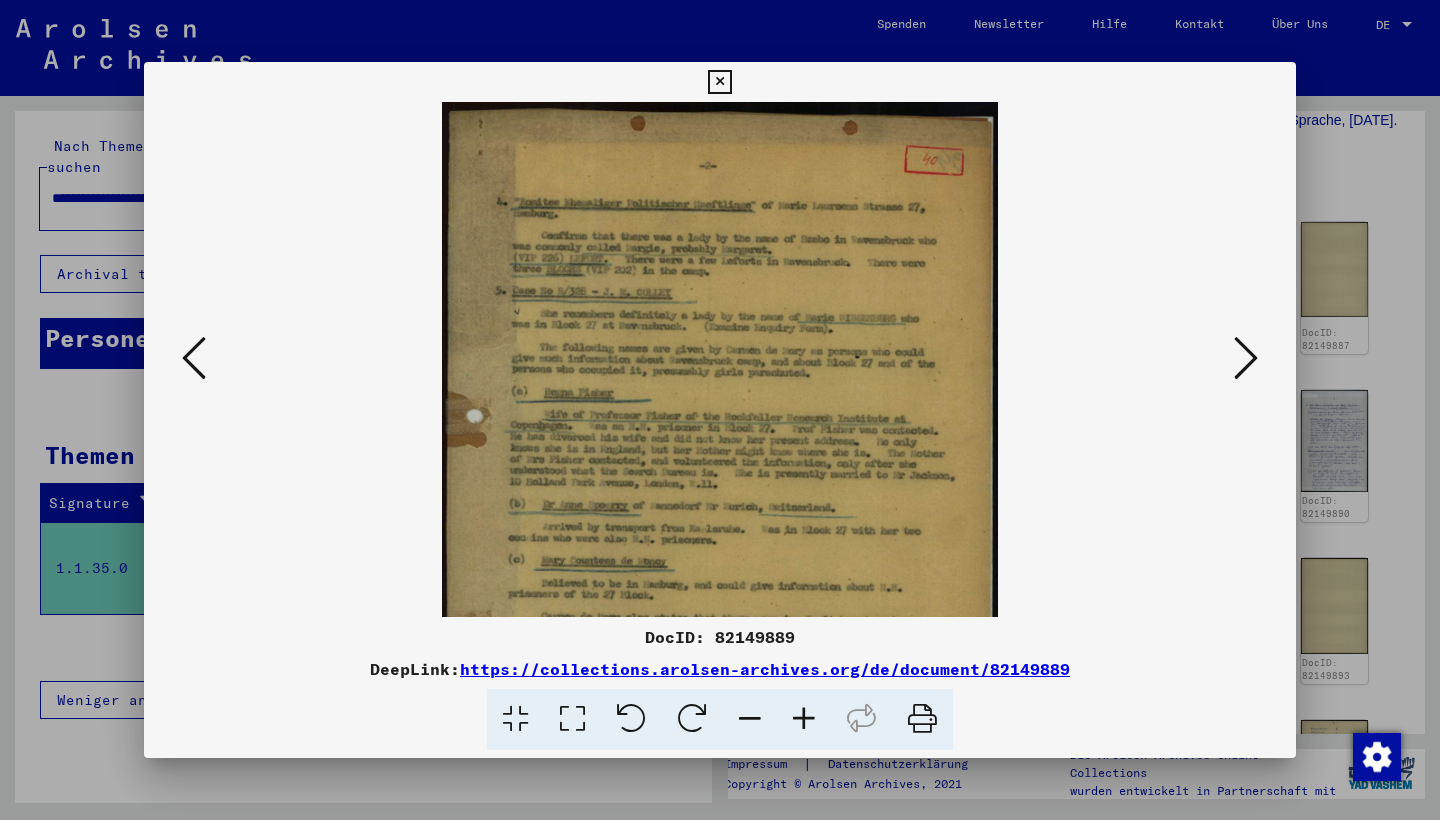 click at bounding box center [804, 719] 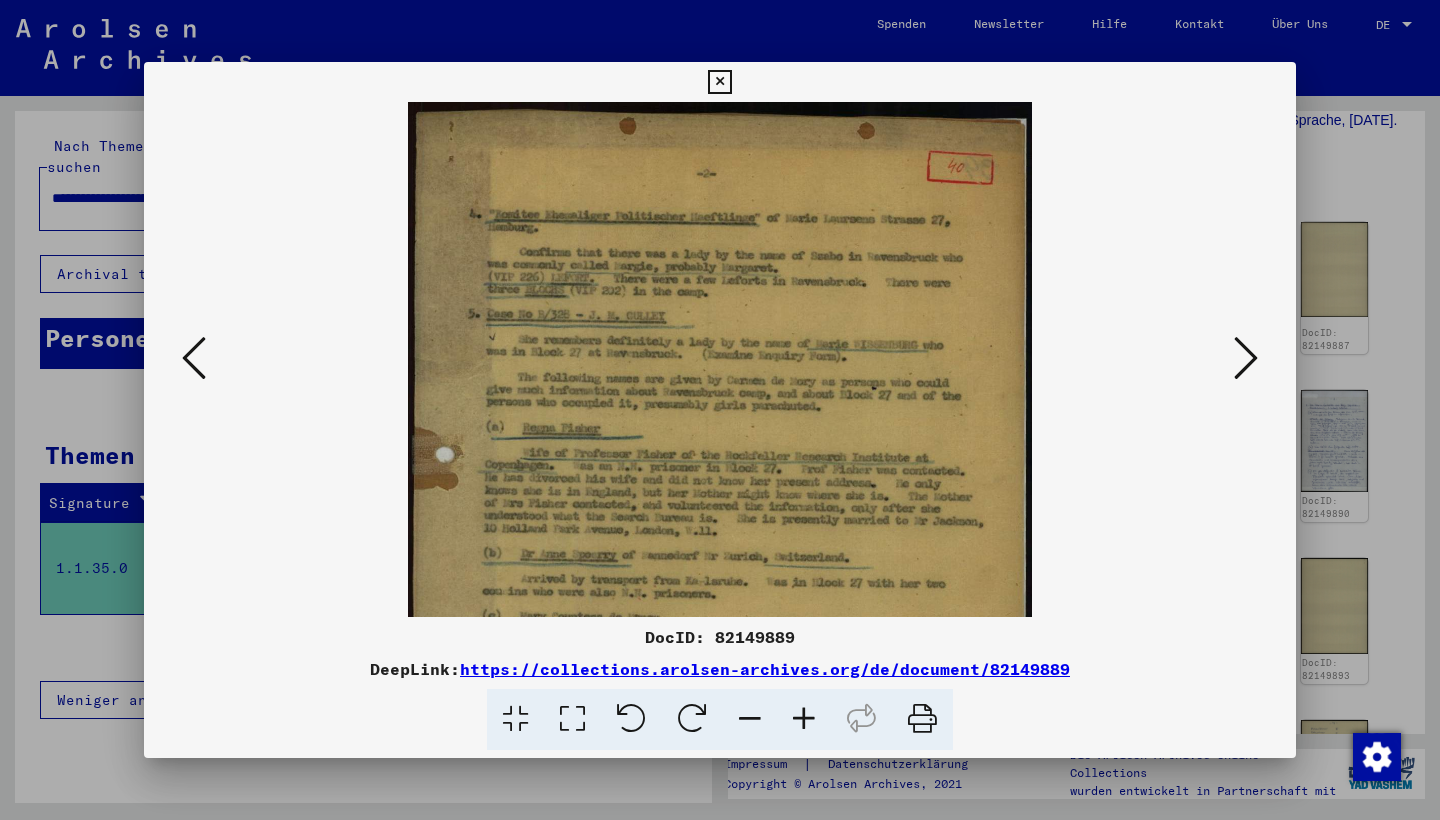click at bounding box center [804, 719] 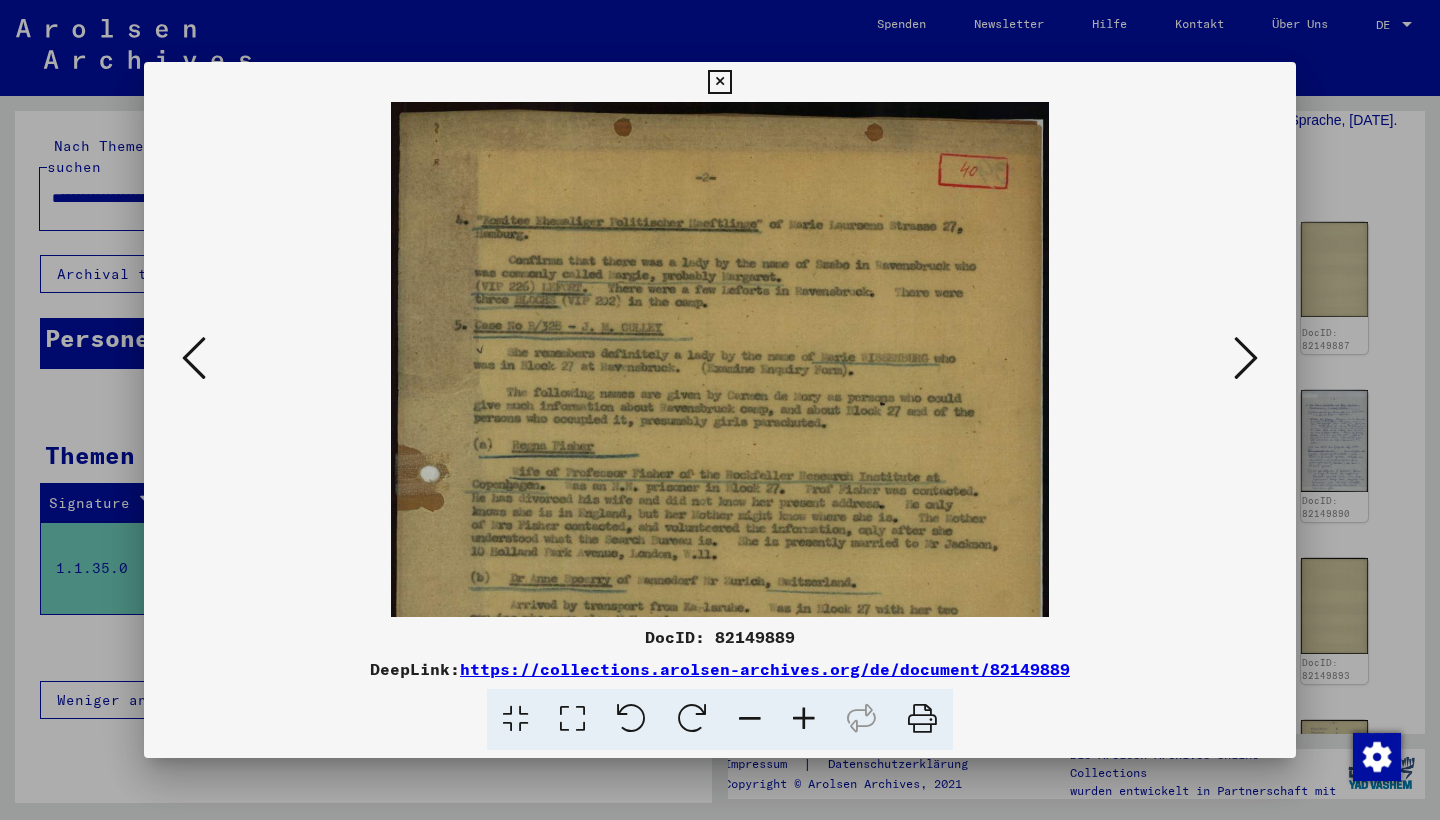 click at bounding box center (804, 719) 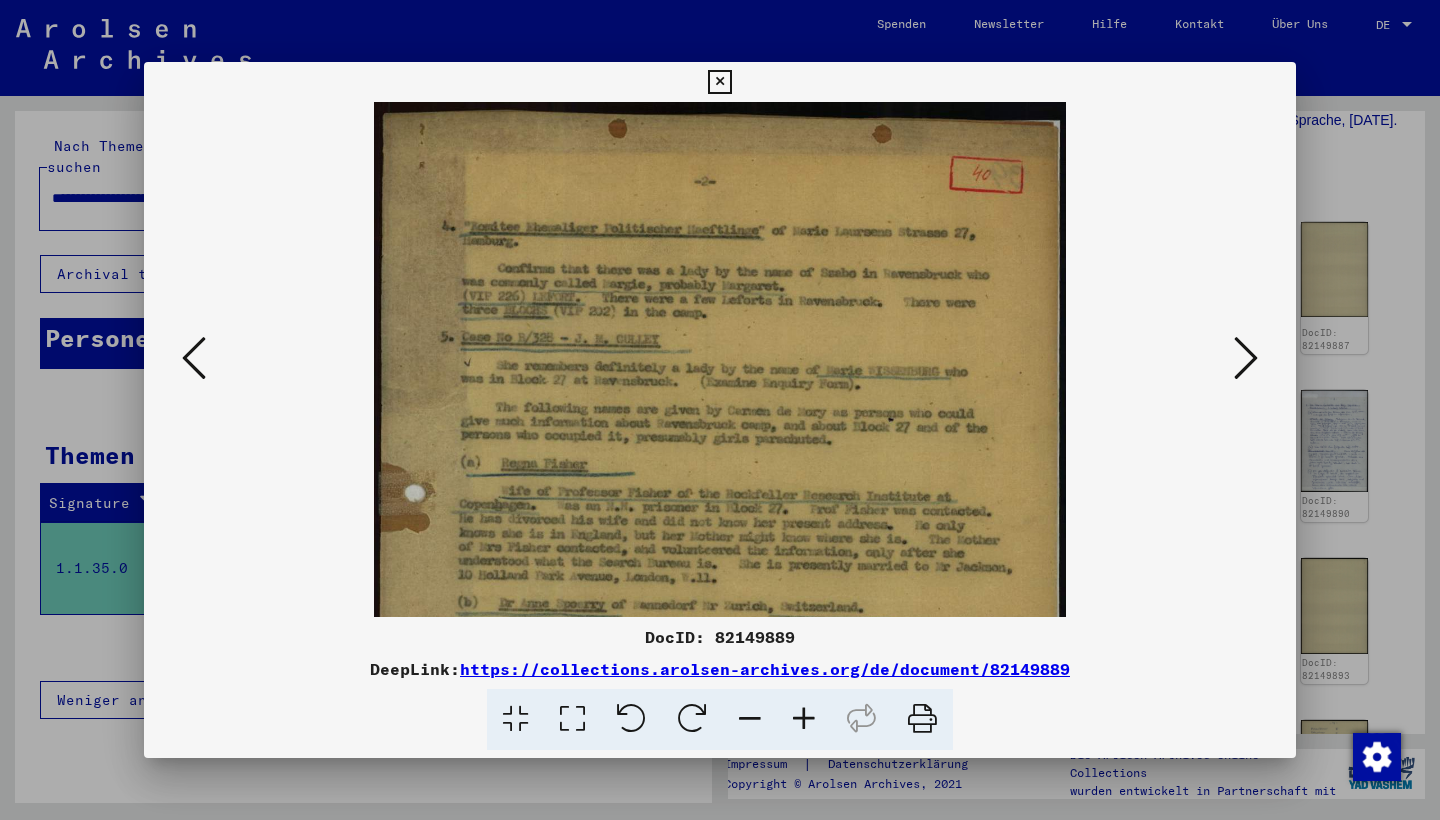 click at bounding box center [804, 719] 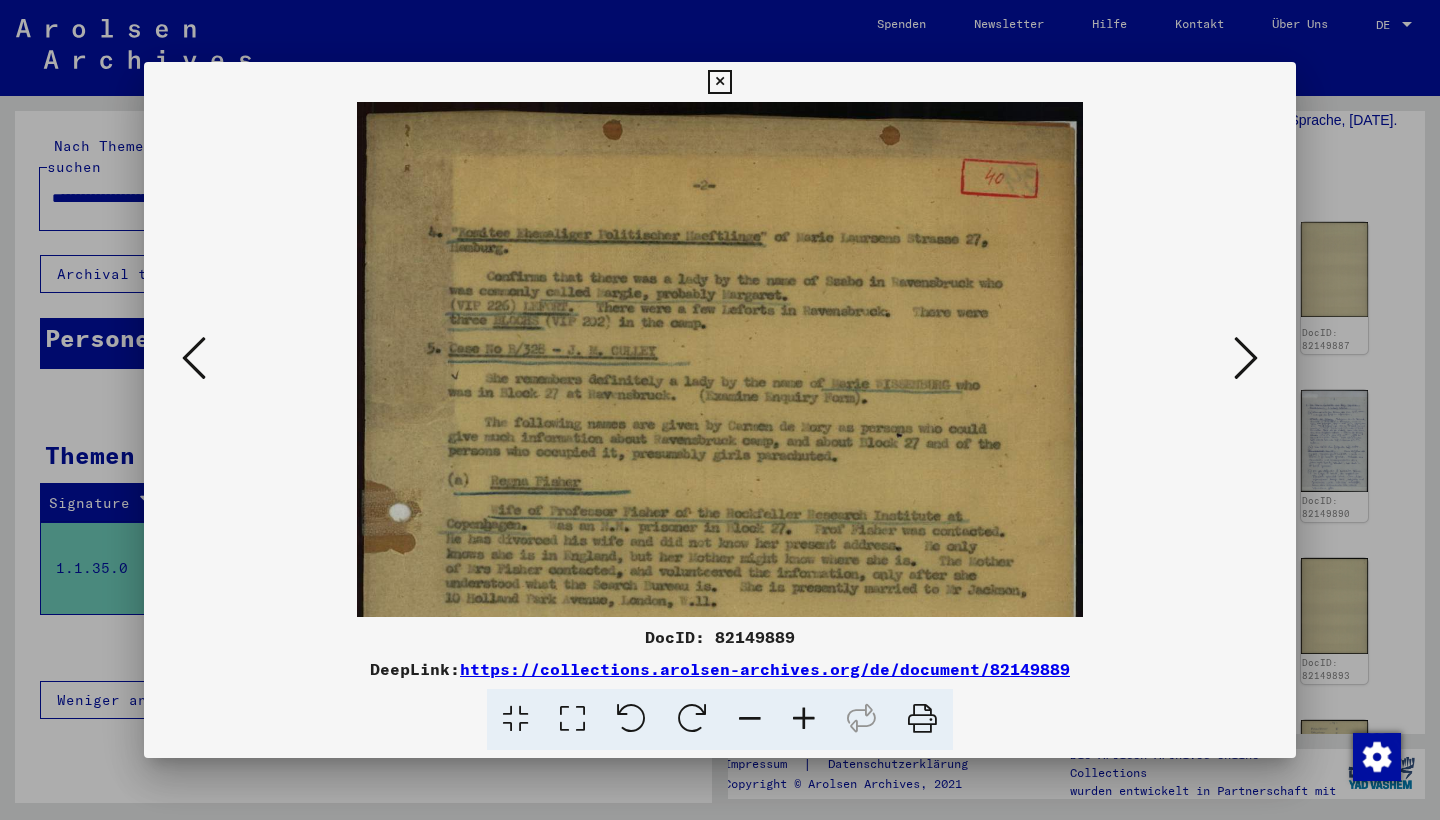 click at bounding box center (804, 719) 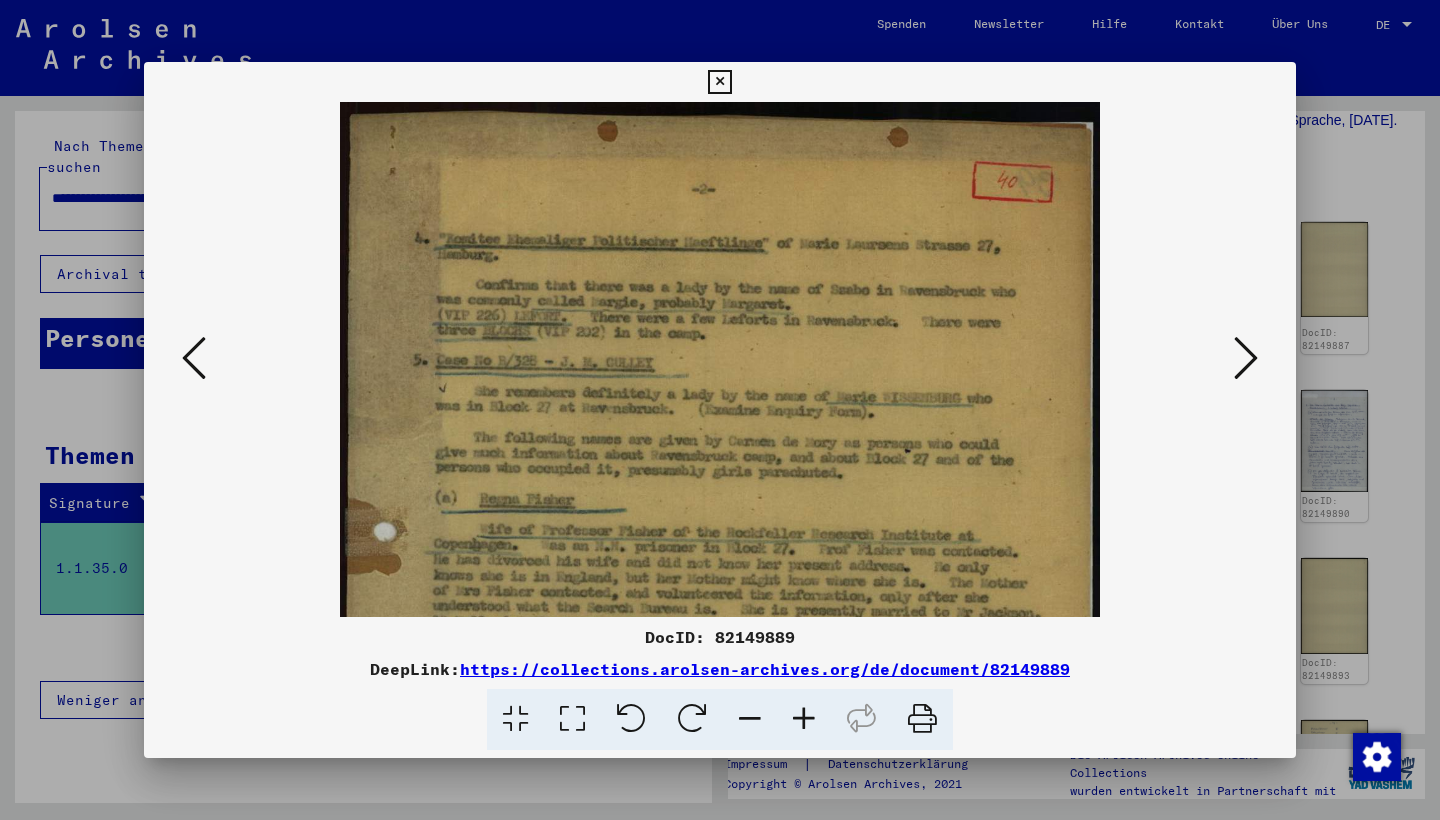 click at bounding box center (804, 719) 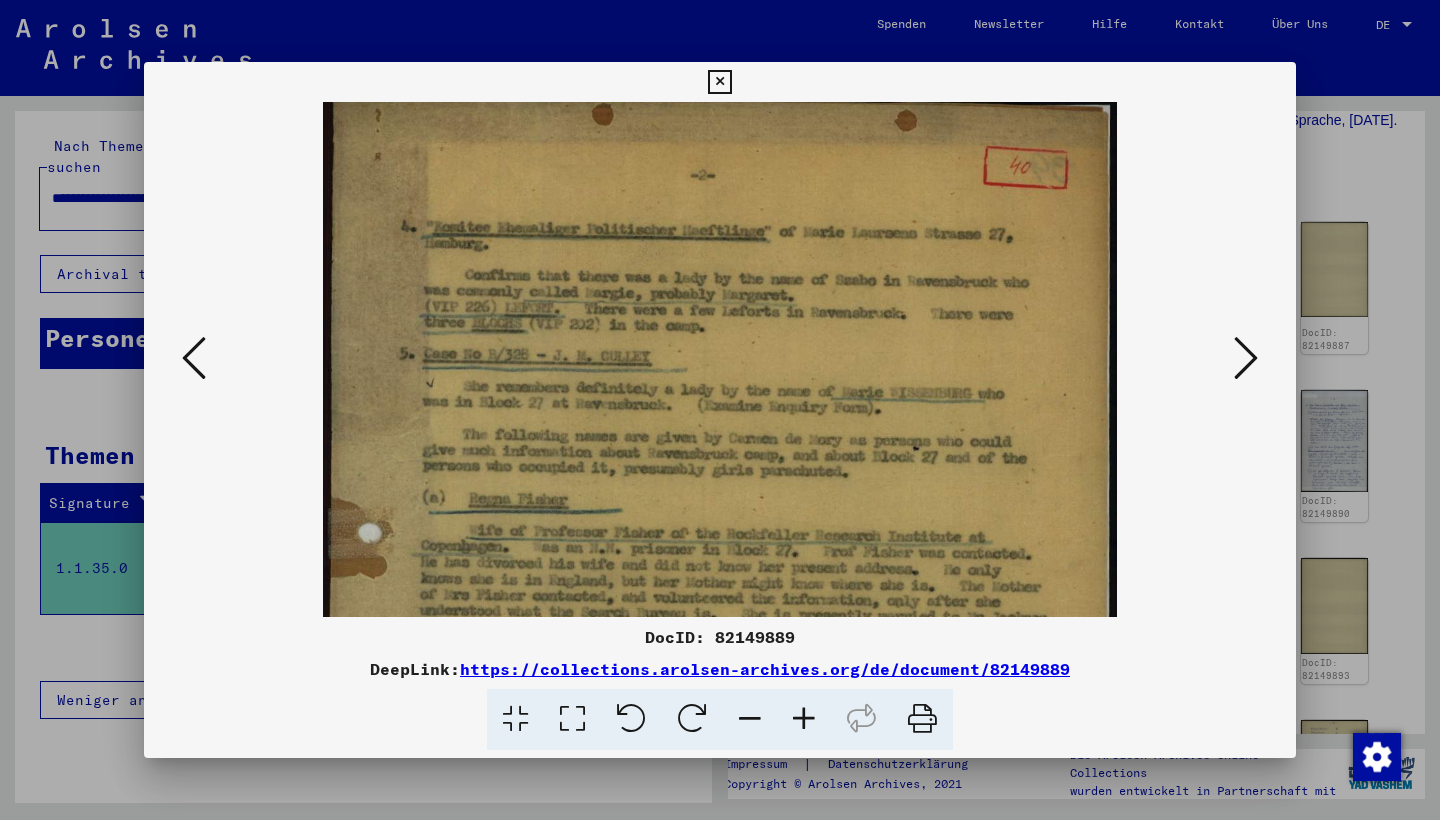 scroll, scrollTop: 32, scrollLeft: 0, axis: vertical 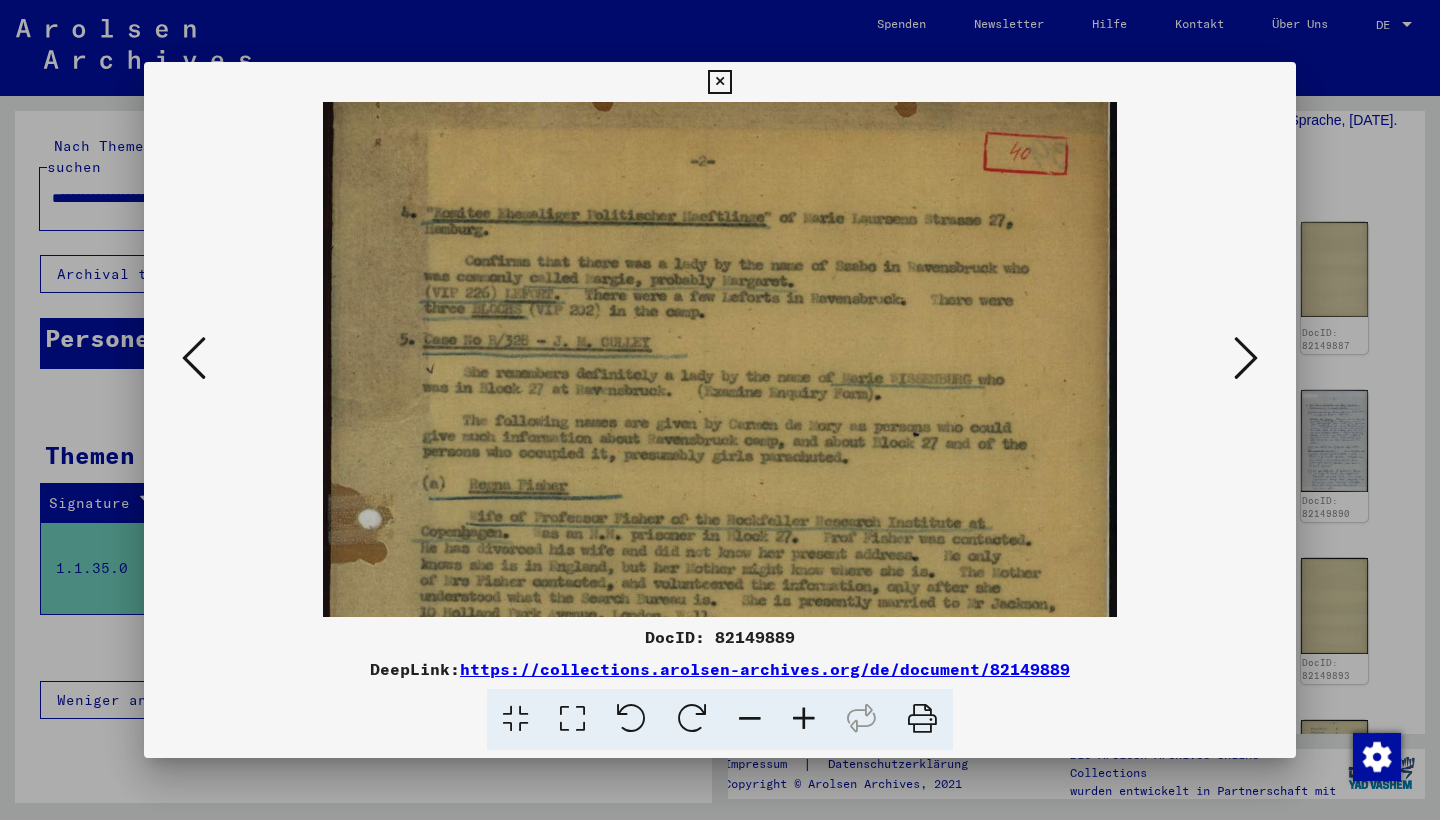 drag, startPoint x: 889, startPoint y: 344, endPoint x: 895, endPoint y: 312, distance: 32.55764 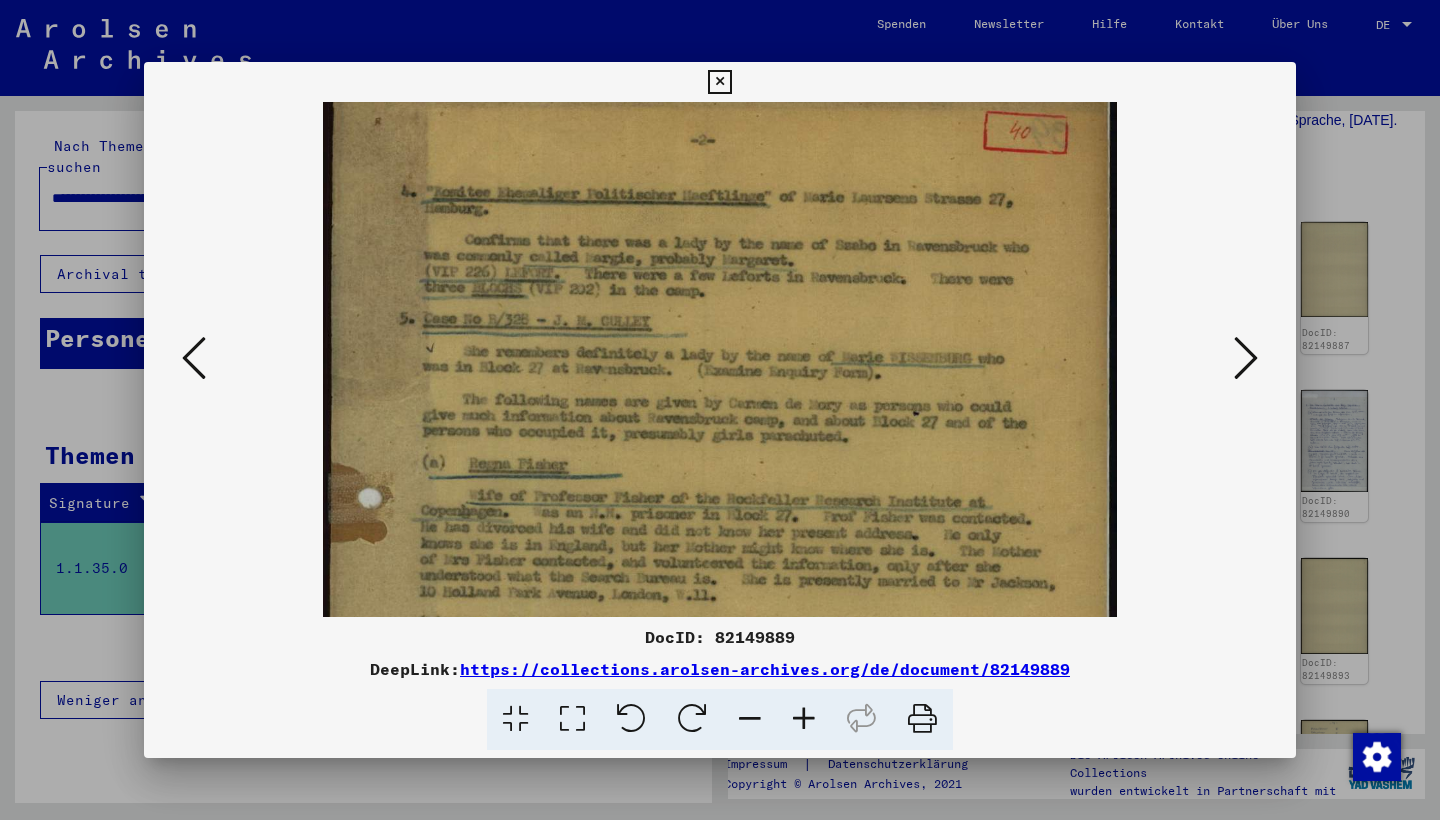 scroll, scrollTop: 54, scrollLeft: 0, axis: vertical 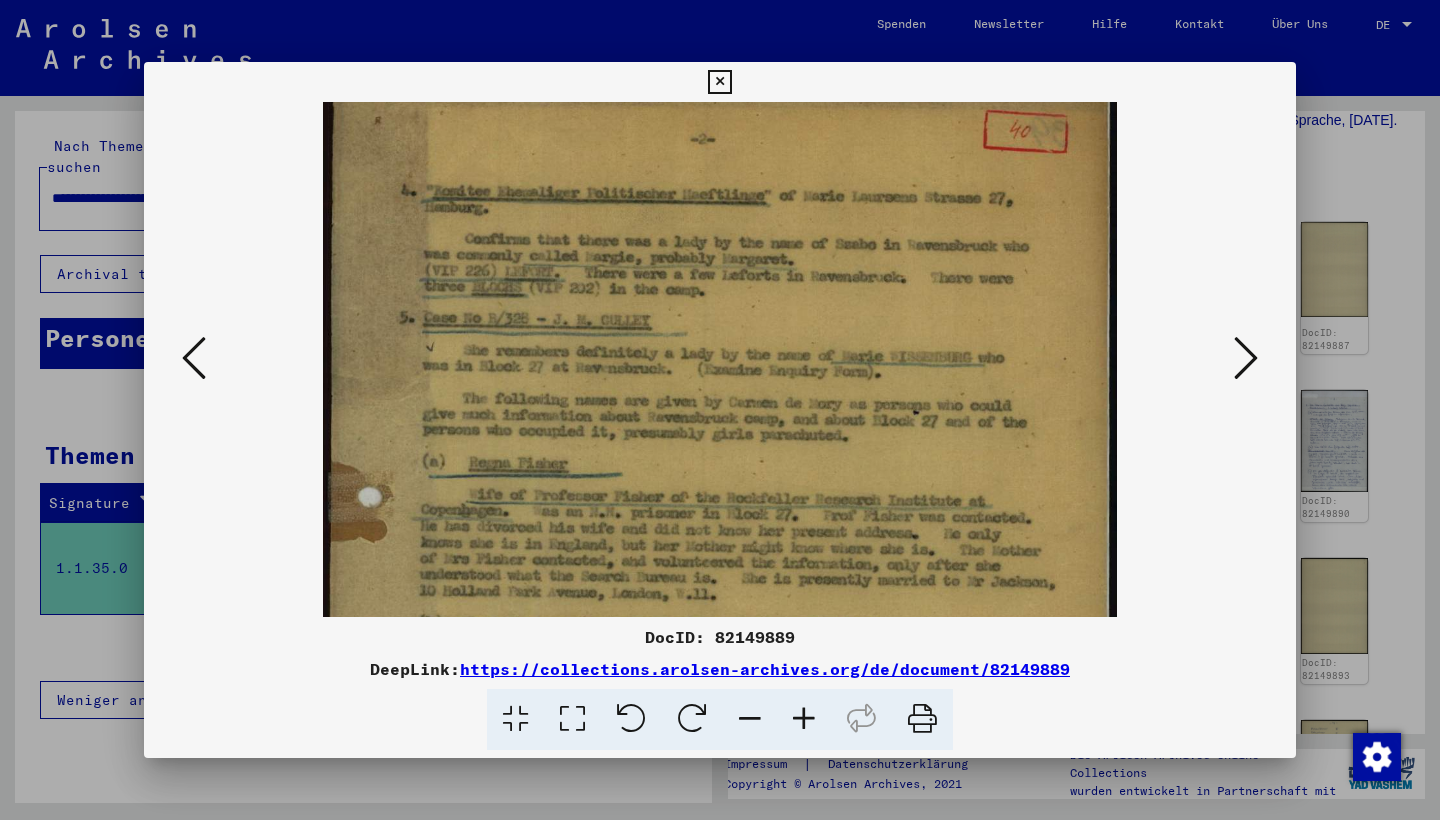 drag, startPoint x: 1011, startPoint y: 335, endPoint x: 1014, endPoint y: 313, distance: 22.203604 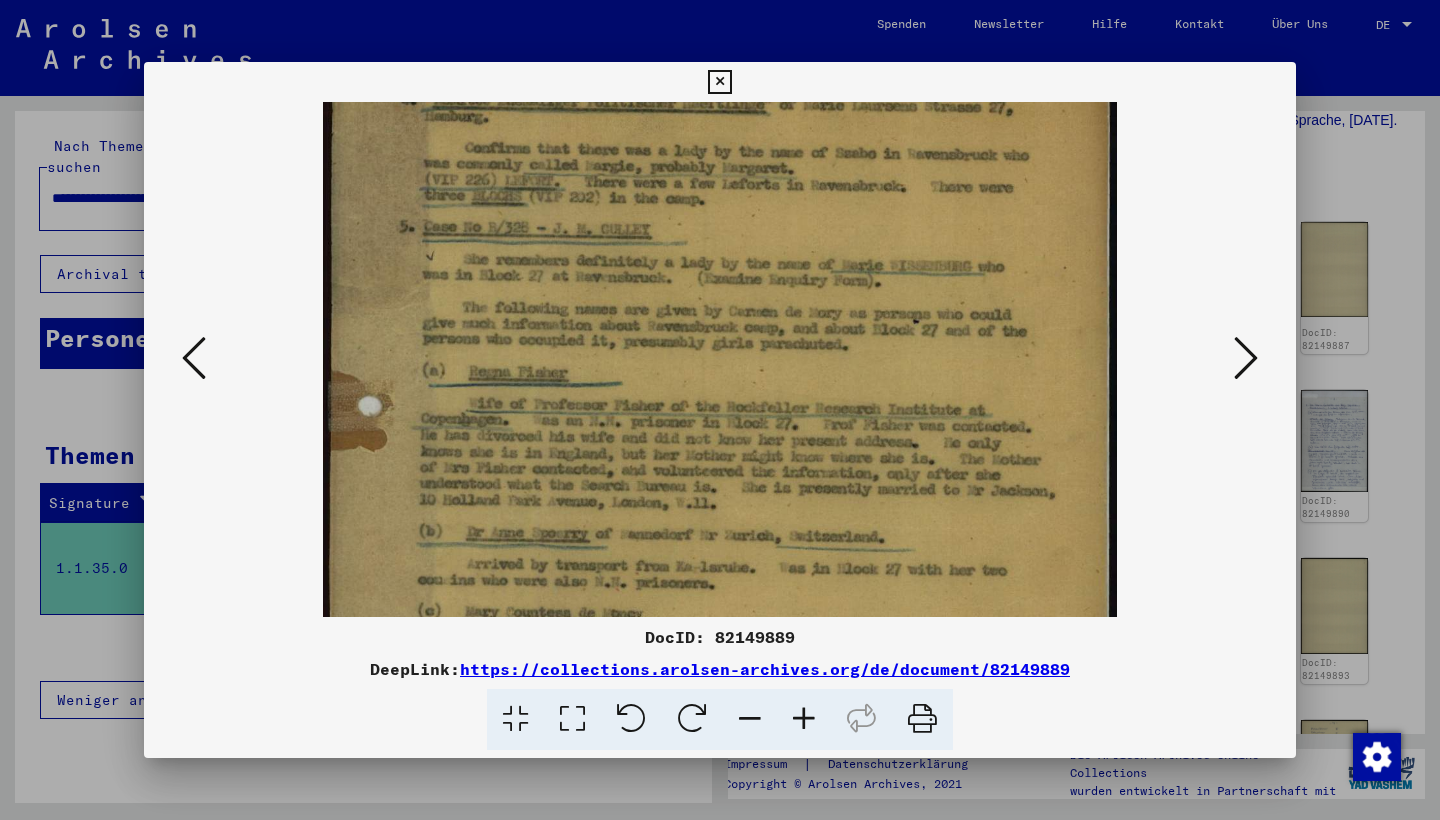scroll, scrollTop: 146, scrollLeft: 0, axis: vertical 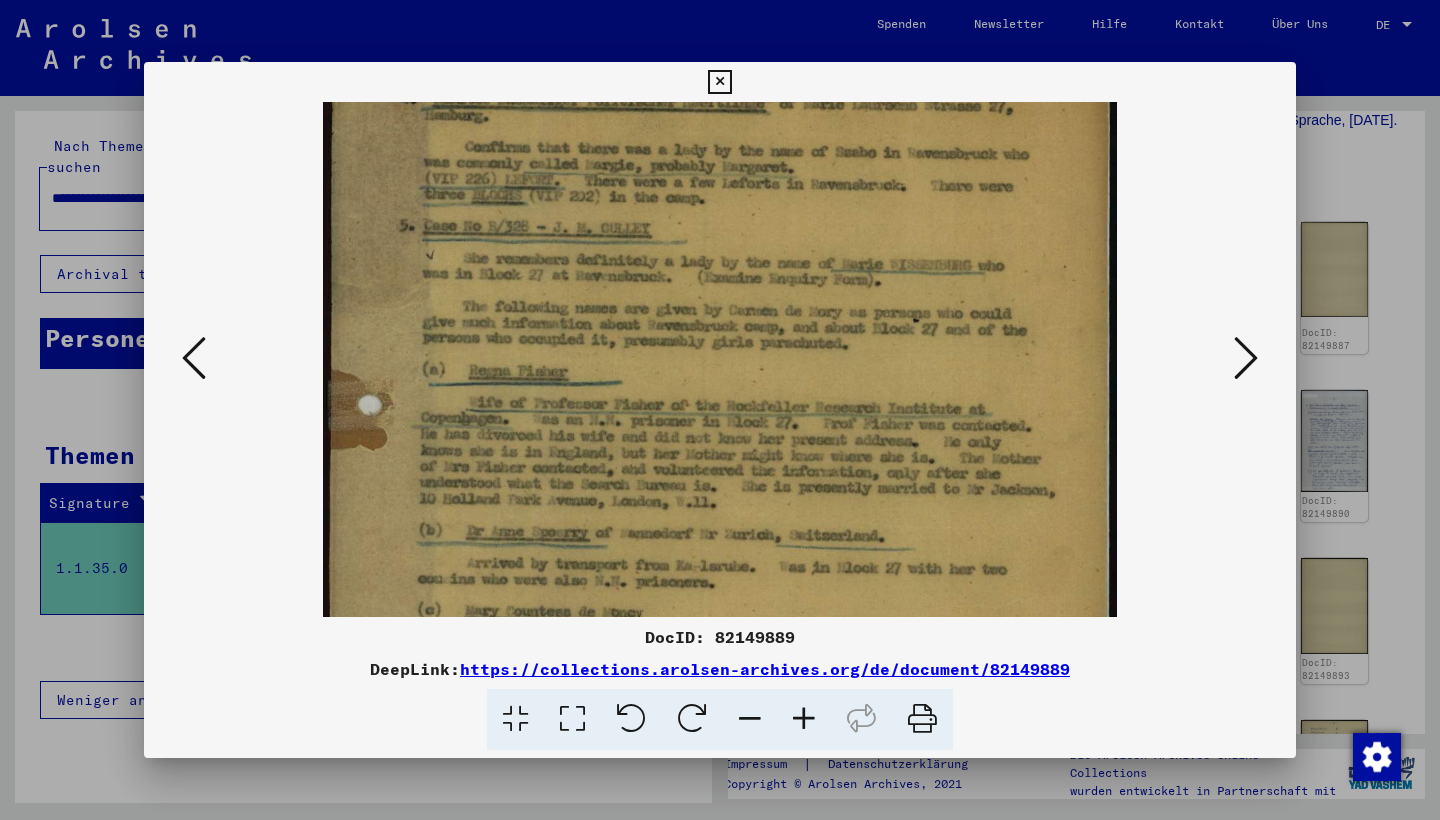 drag, startPoint x: 982, startPoint y: 318, endPoint x: 1020, endPoint y: 227, distance: 98.61542 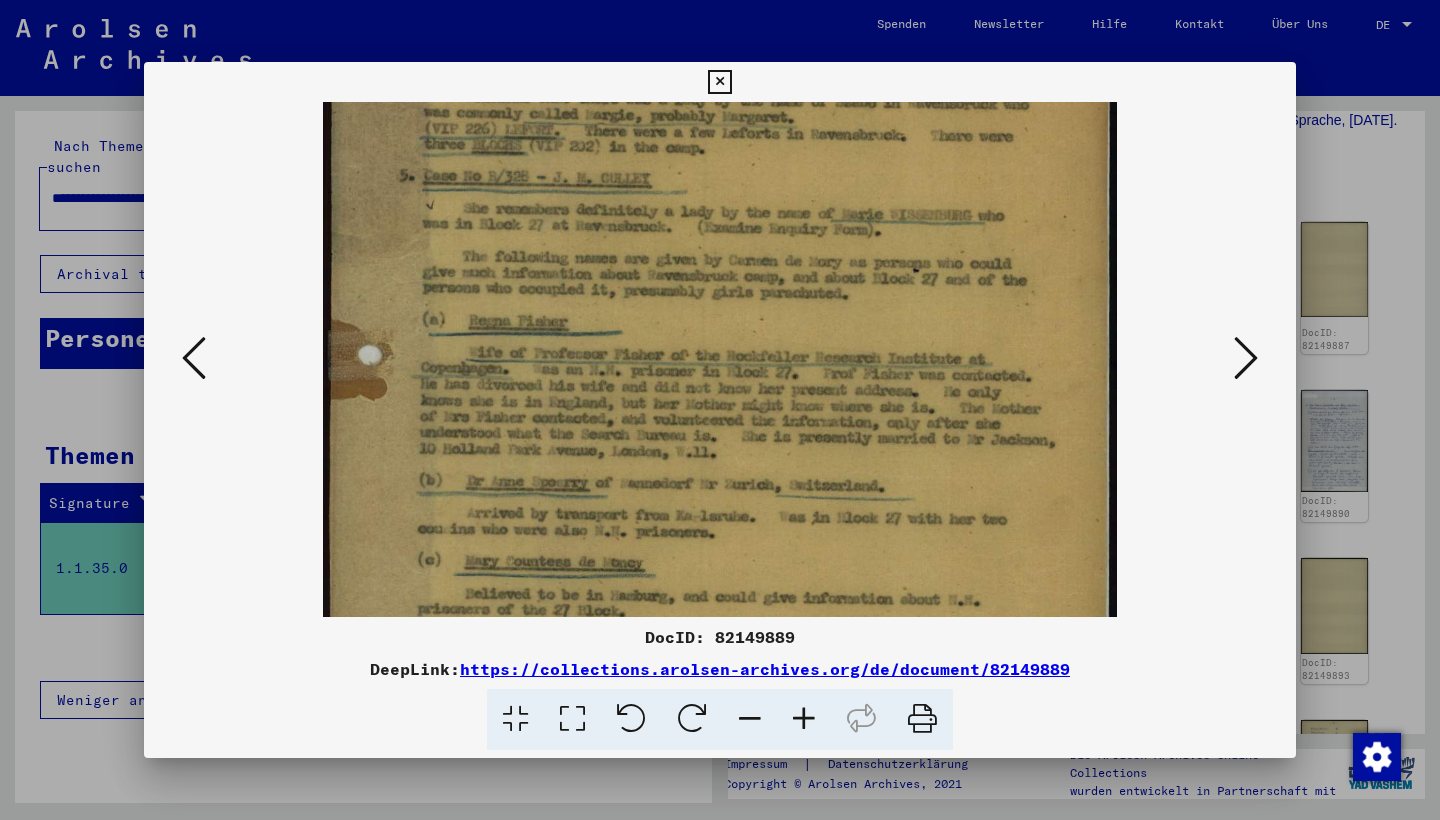 scroll, scrollTop: 210, scrollLeft: 0, axis: vertical 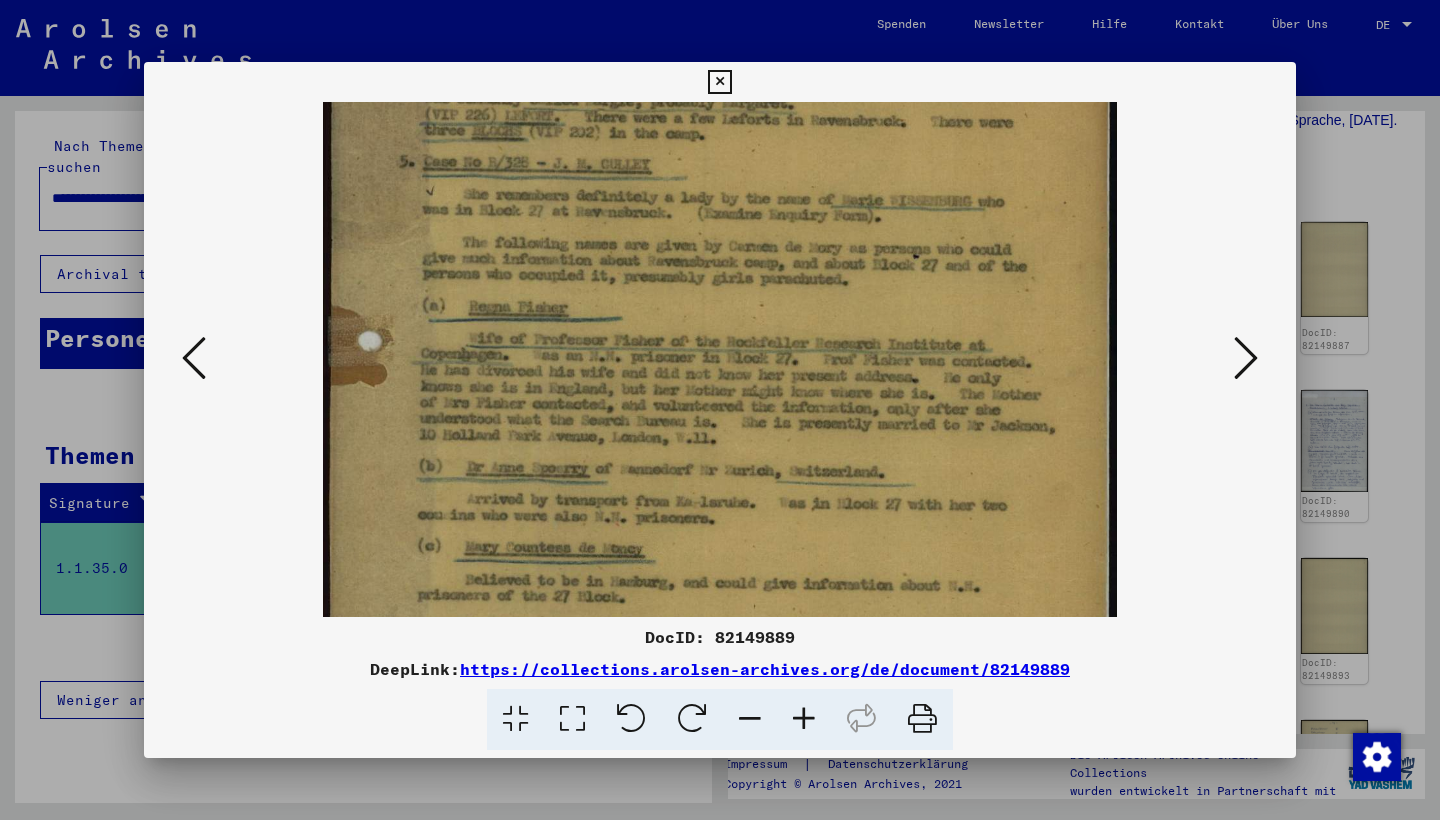 drag, startPoint x: 1047, startPoint y: 346, endPoint x: 1055, endPoint y: 281, distance: 65.490456 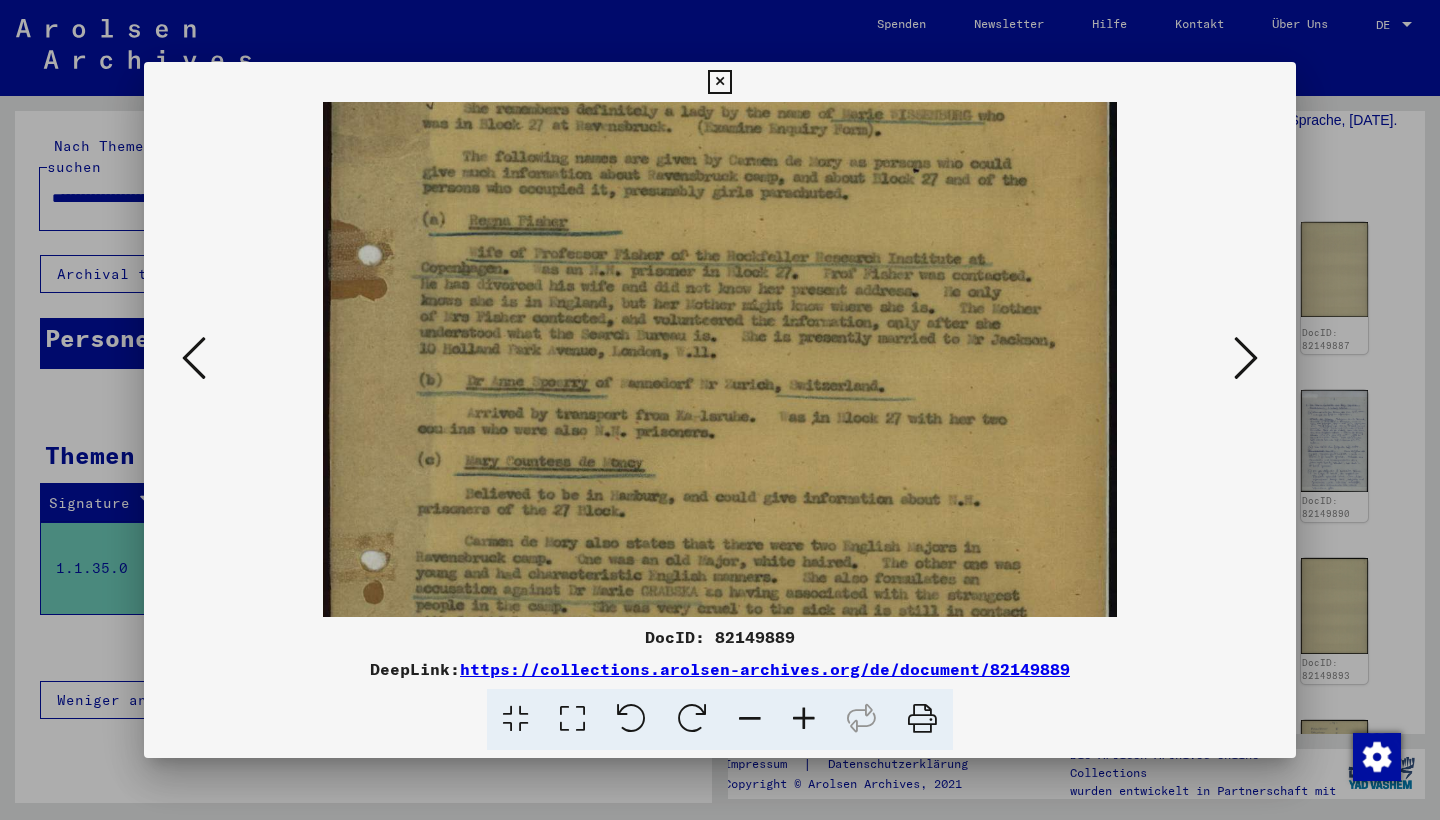 scroll, scrollTop: 300, scrollLeft: 0, axis: vertical 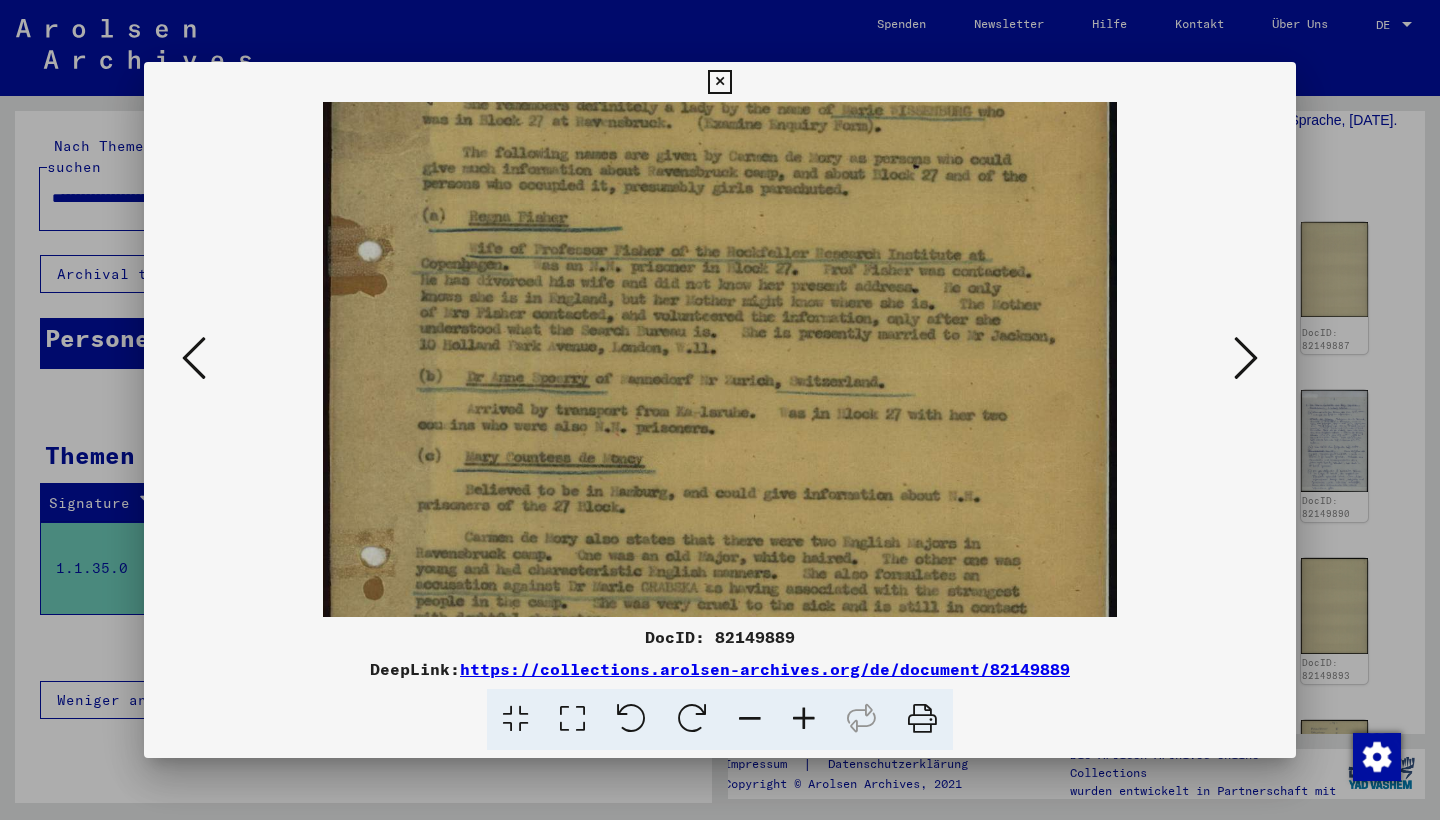 drag, startPoint x: 993, startPoint y: 446, endPoint x: 1009, endPoint y: 356, distance: 91.411156 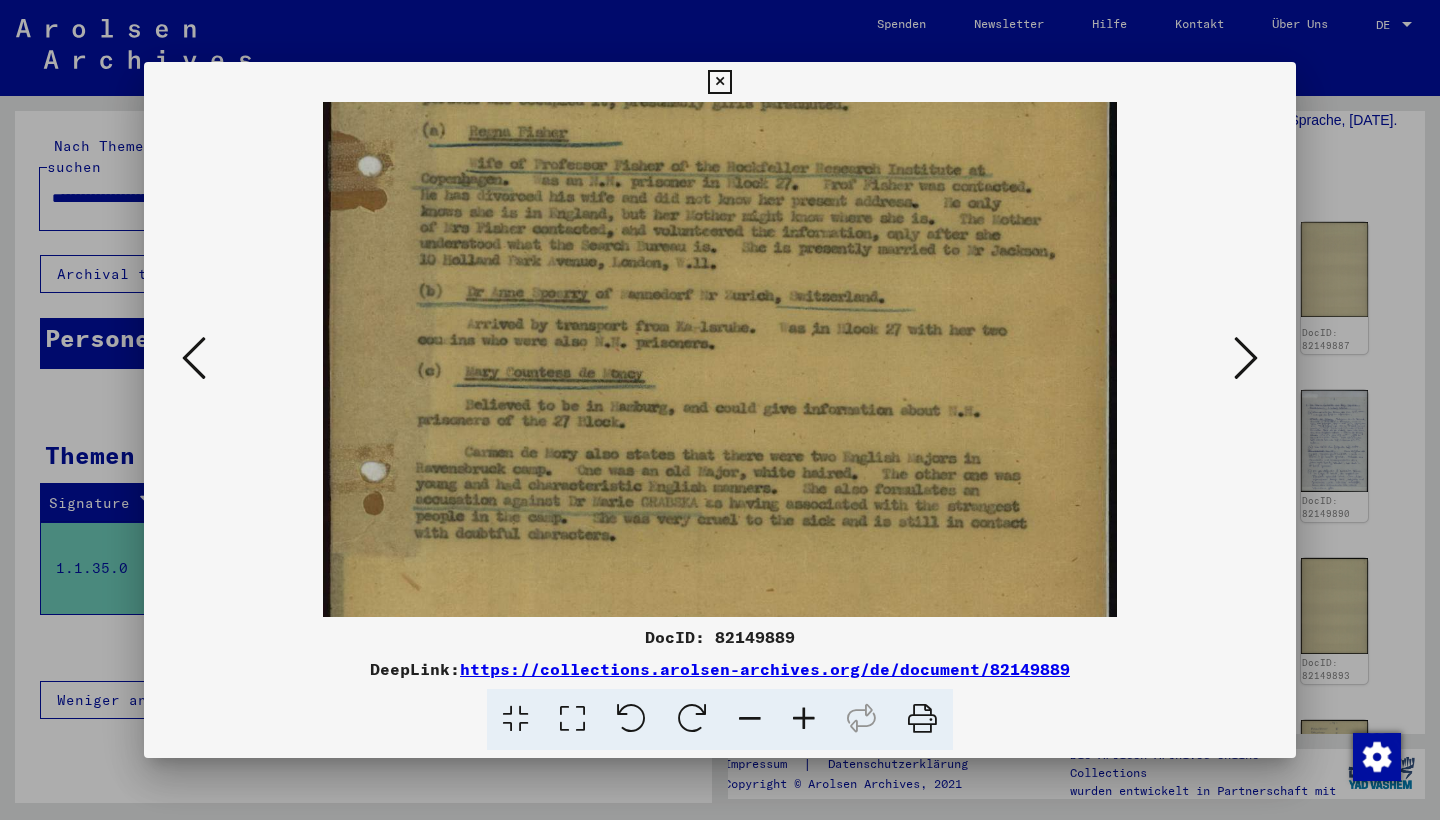 scroll, scrollTop: 398, scrollLeft: 0, axis: vertical 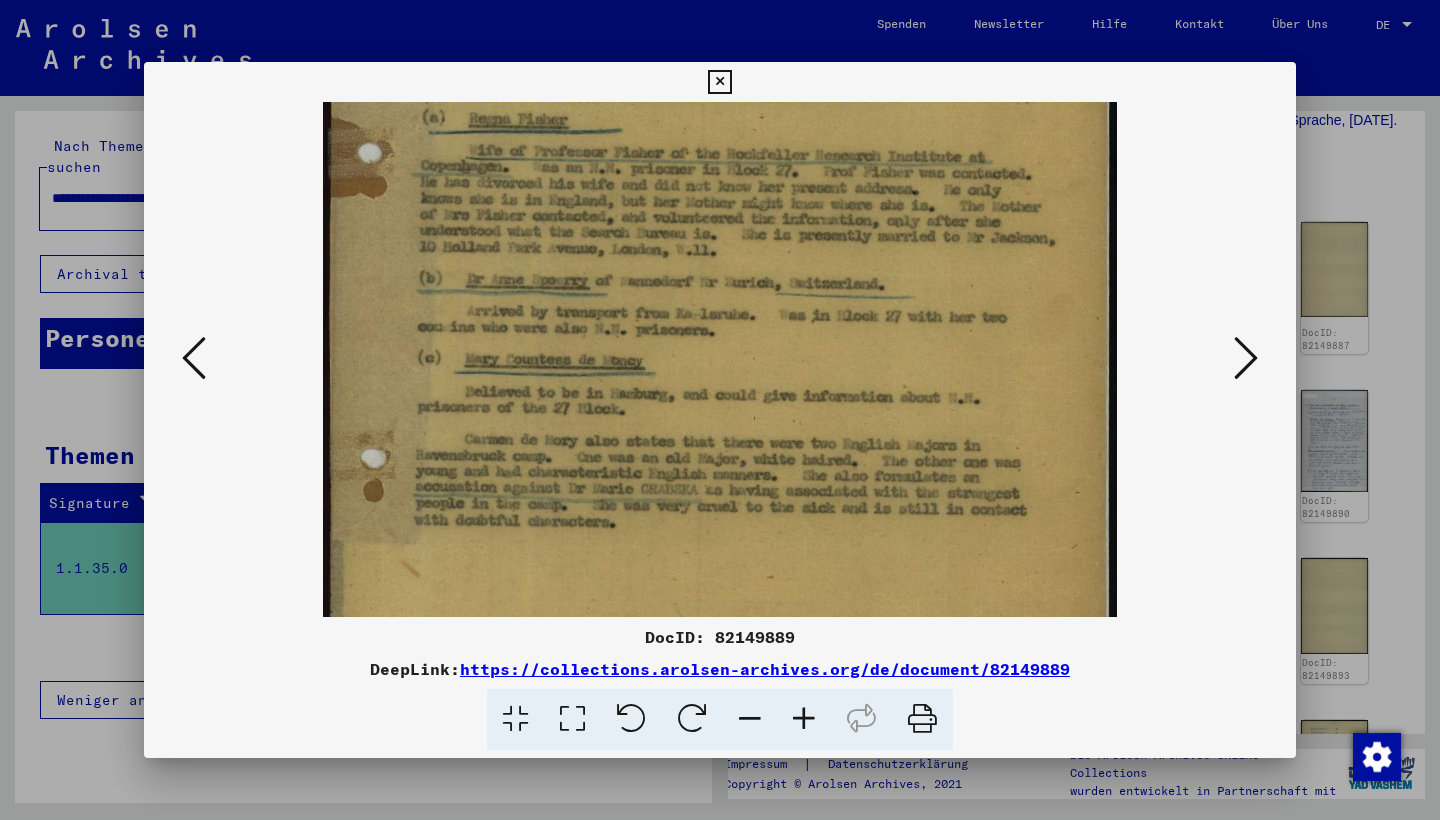 drag, startPoint x: 729, startPoint y: 454, endPoint x: 759, endPoint y: 356, distance: 102.48902 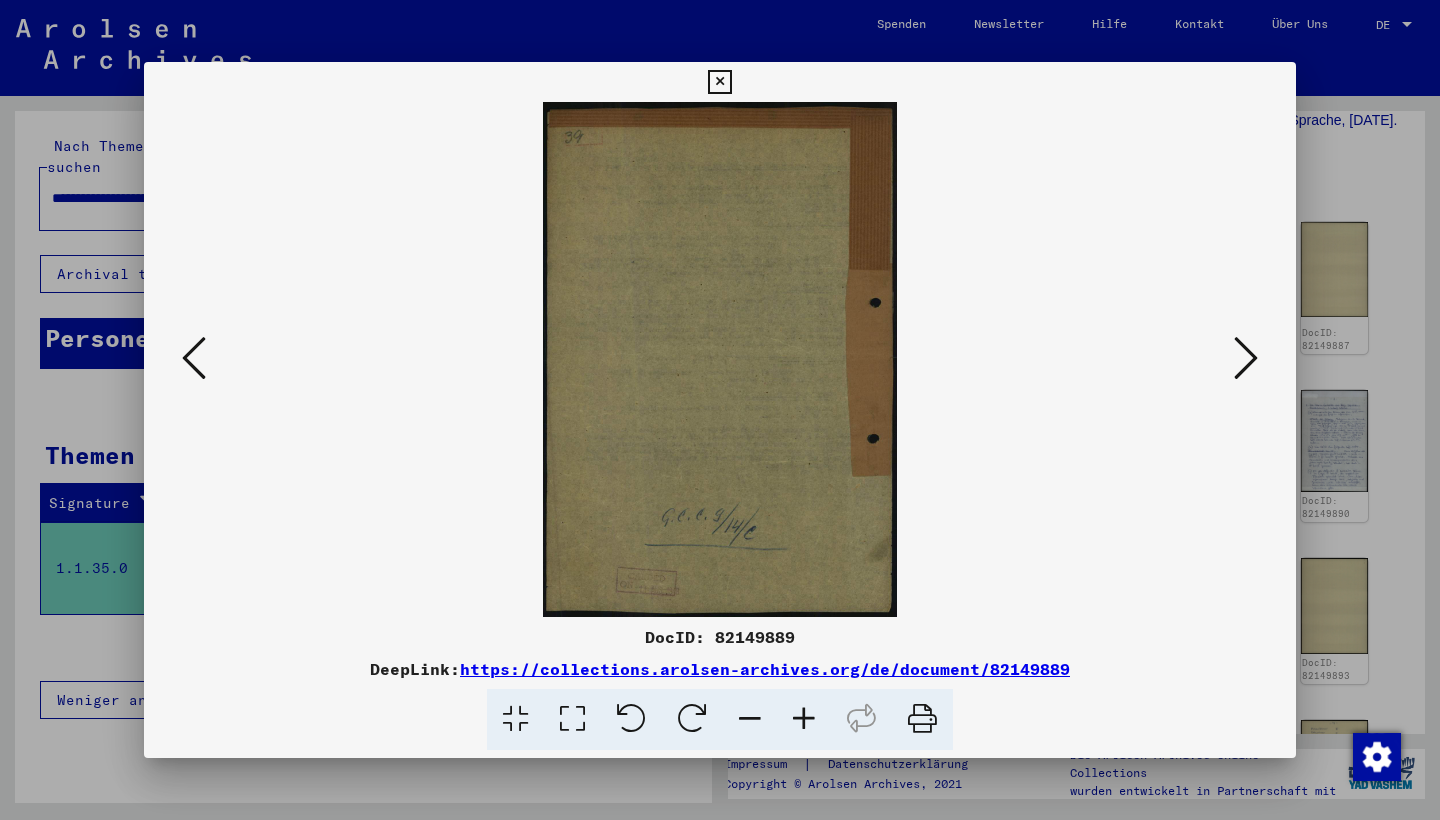 click at bounding box center [1246, 358] 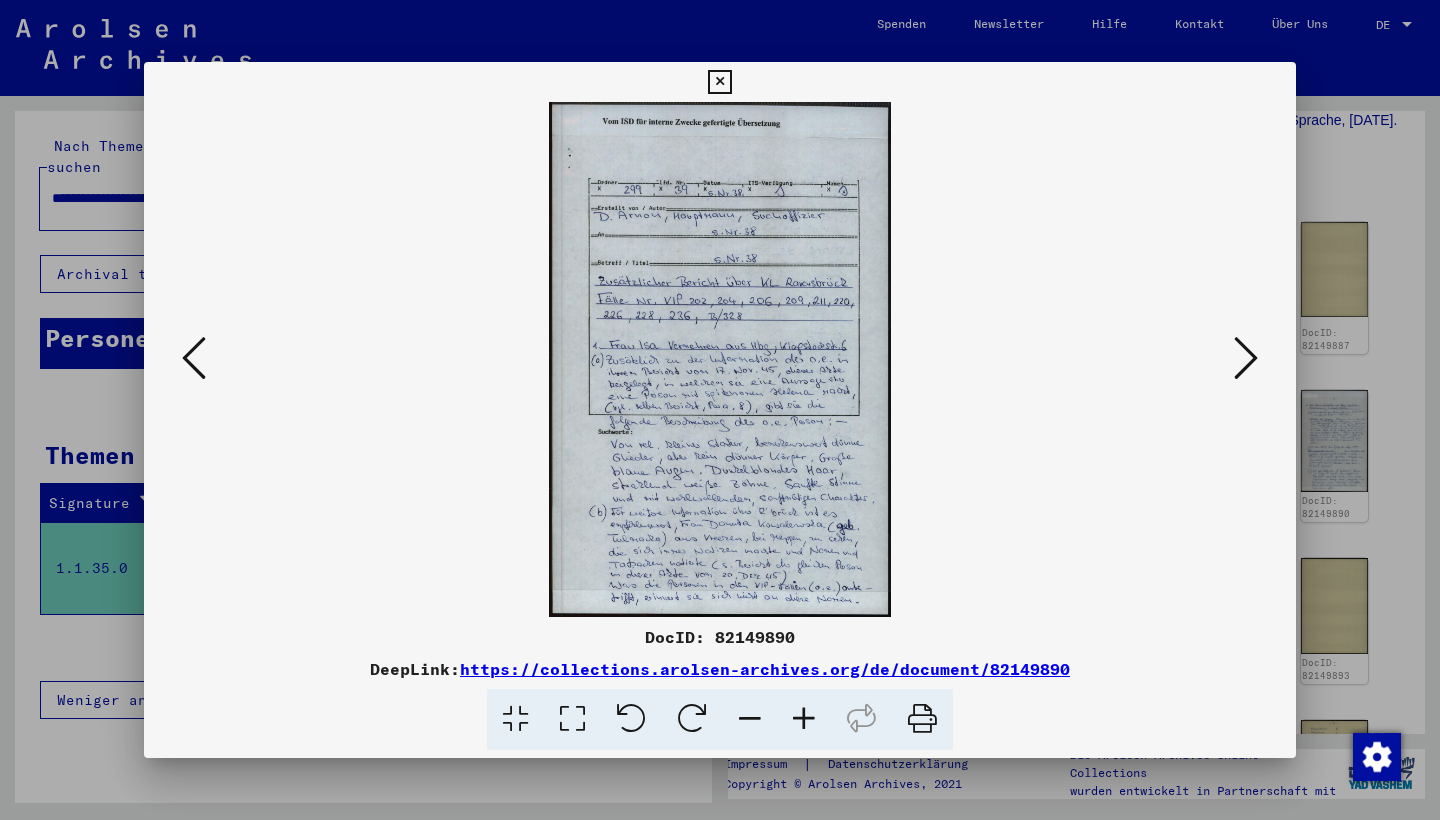 click at bounding box center [804, 719] 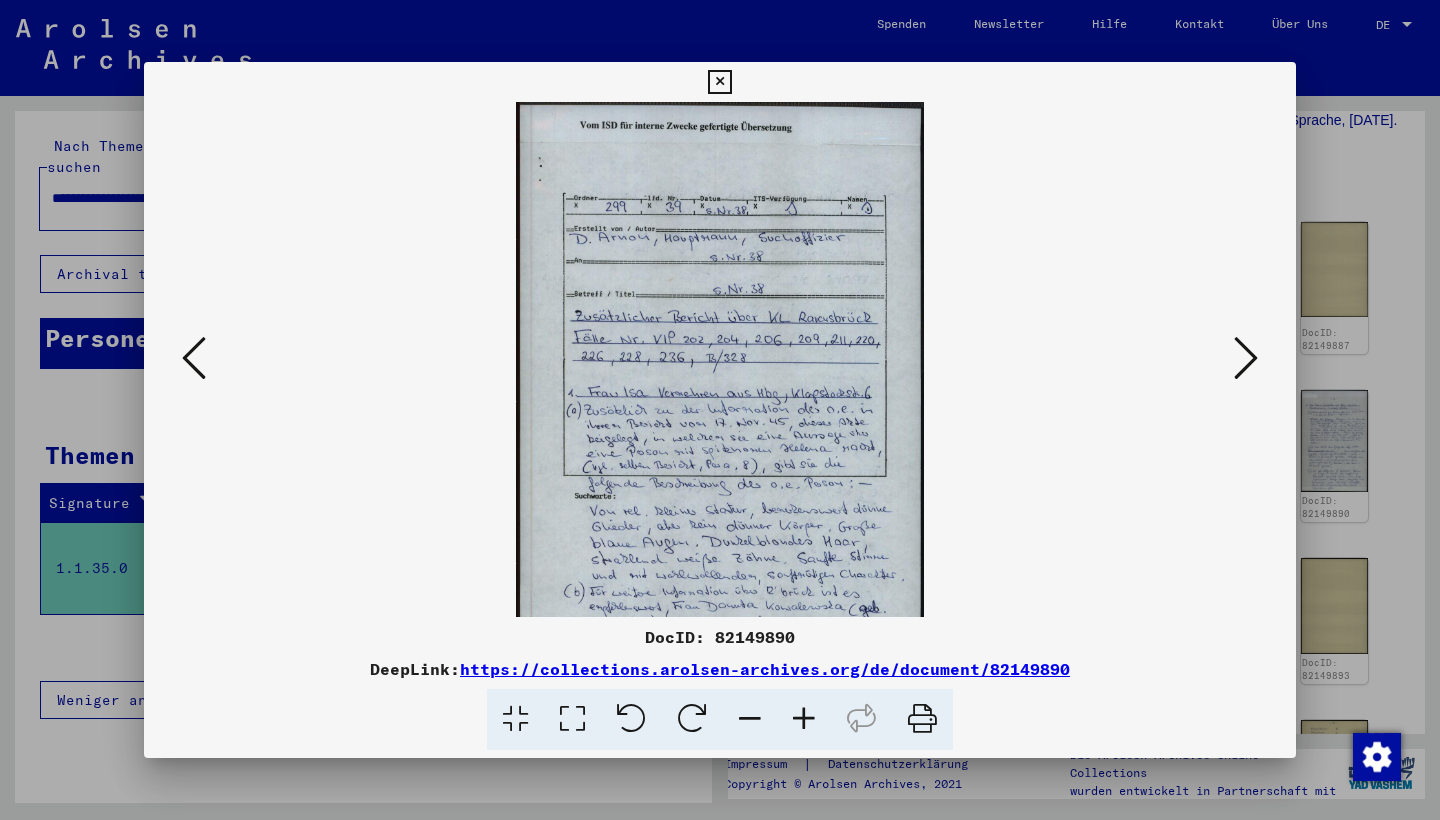 click at bounding box center [804, 719] 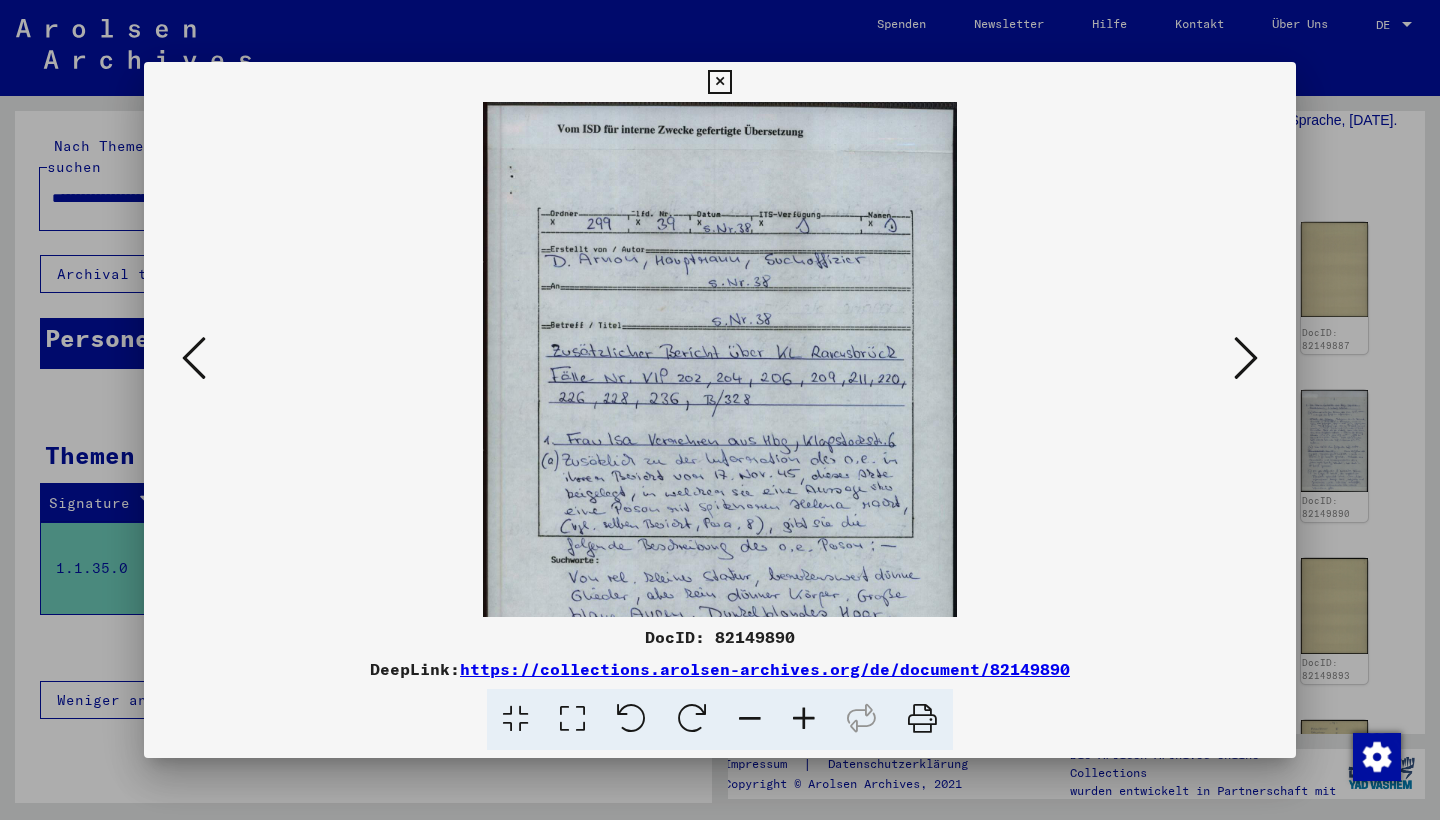 click at bounding box center [804, 719] 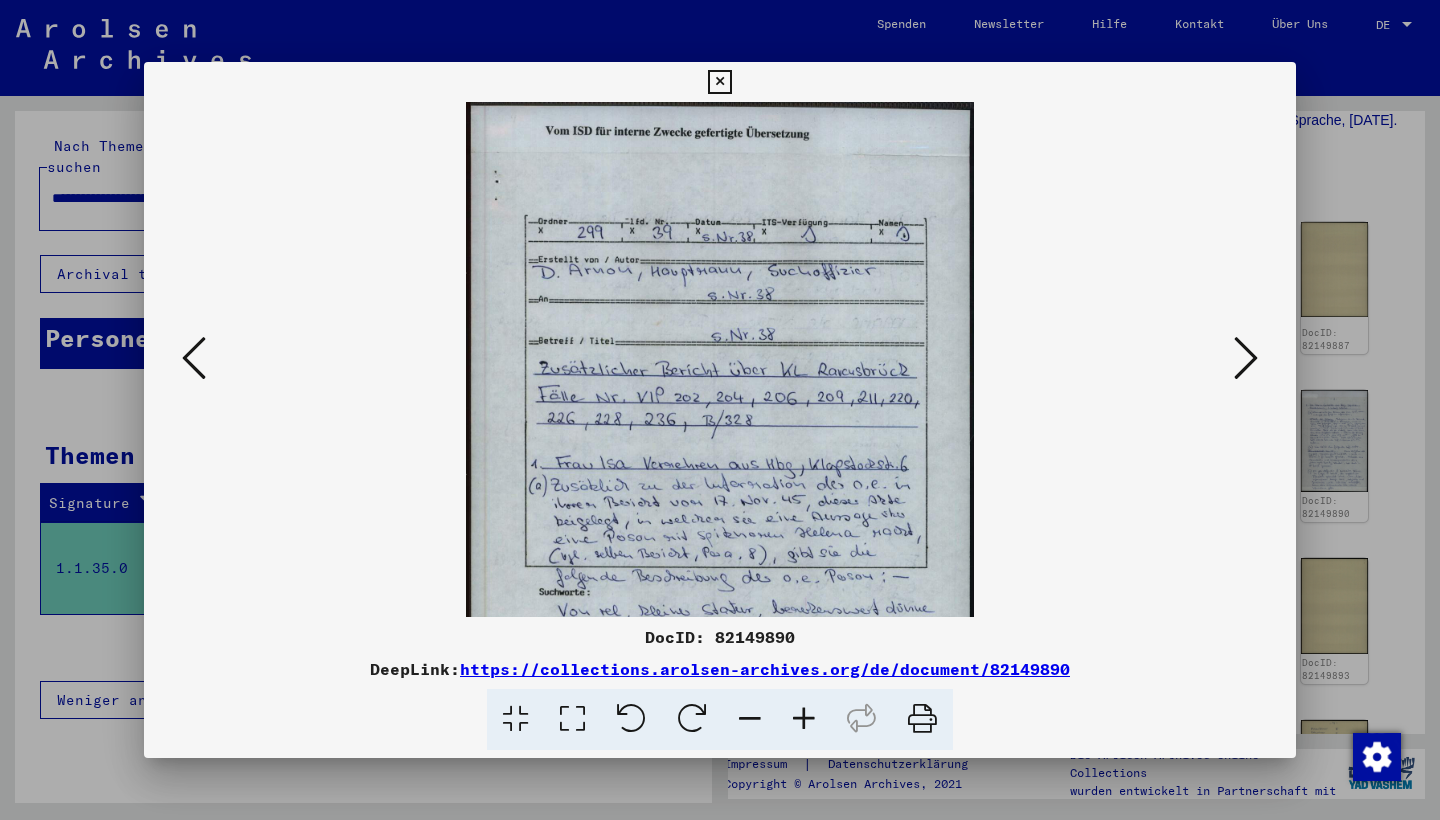 click at bounding box center (804, 719) 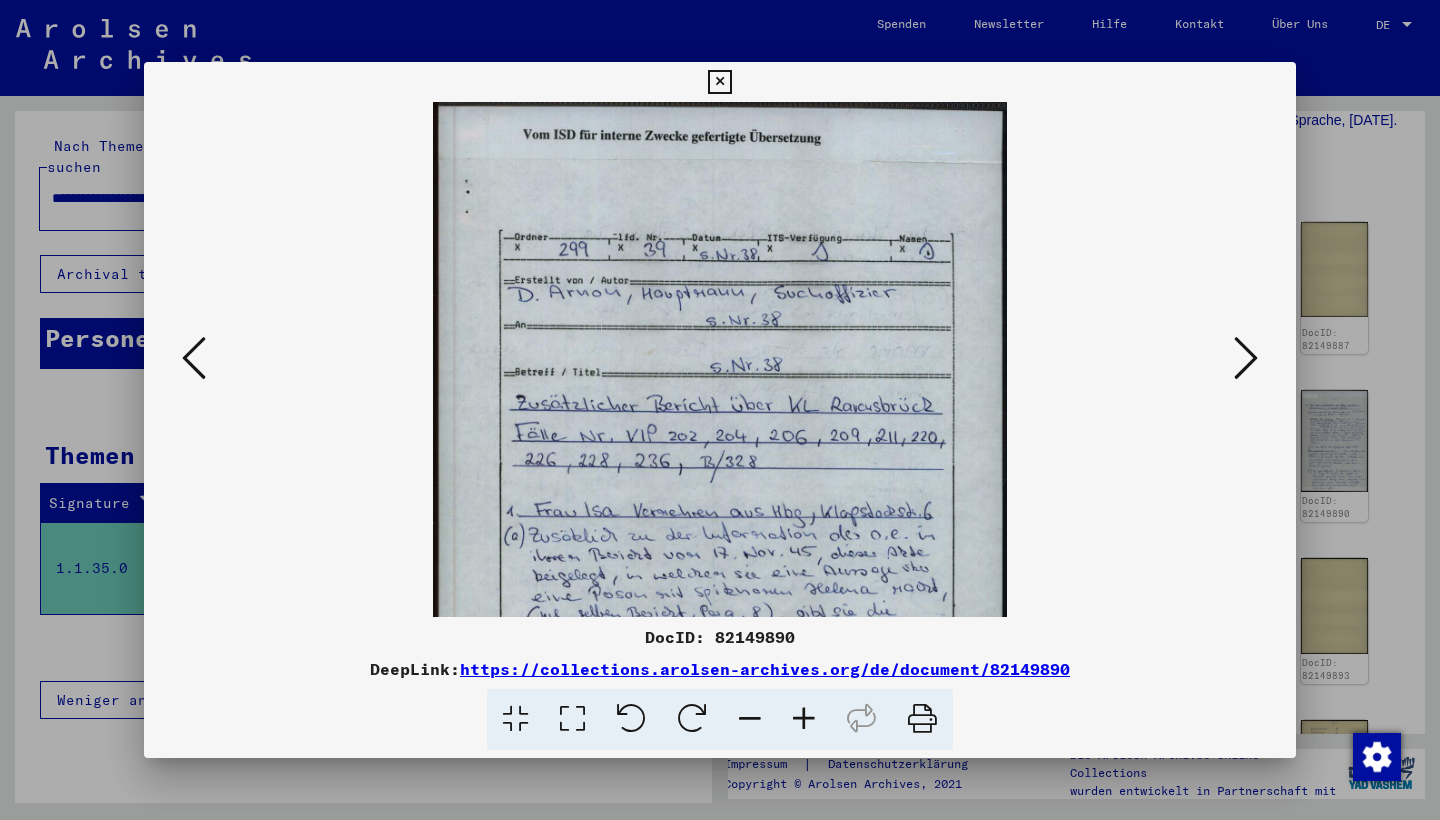 click at bounding box center [804, 719] 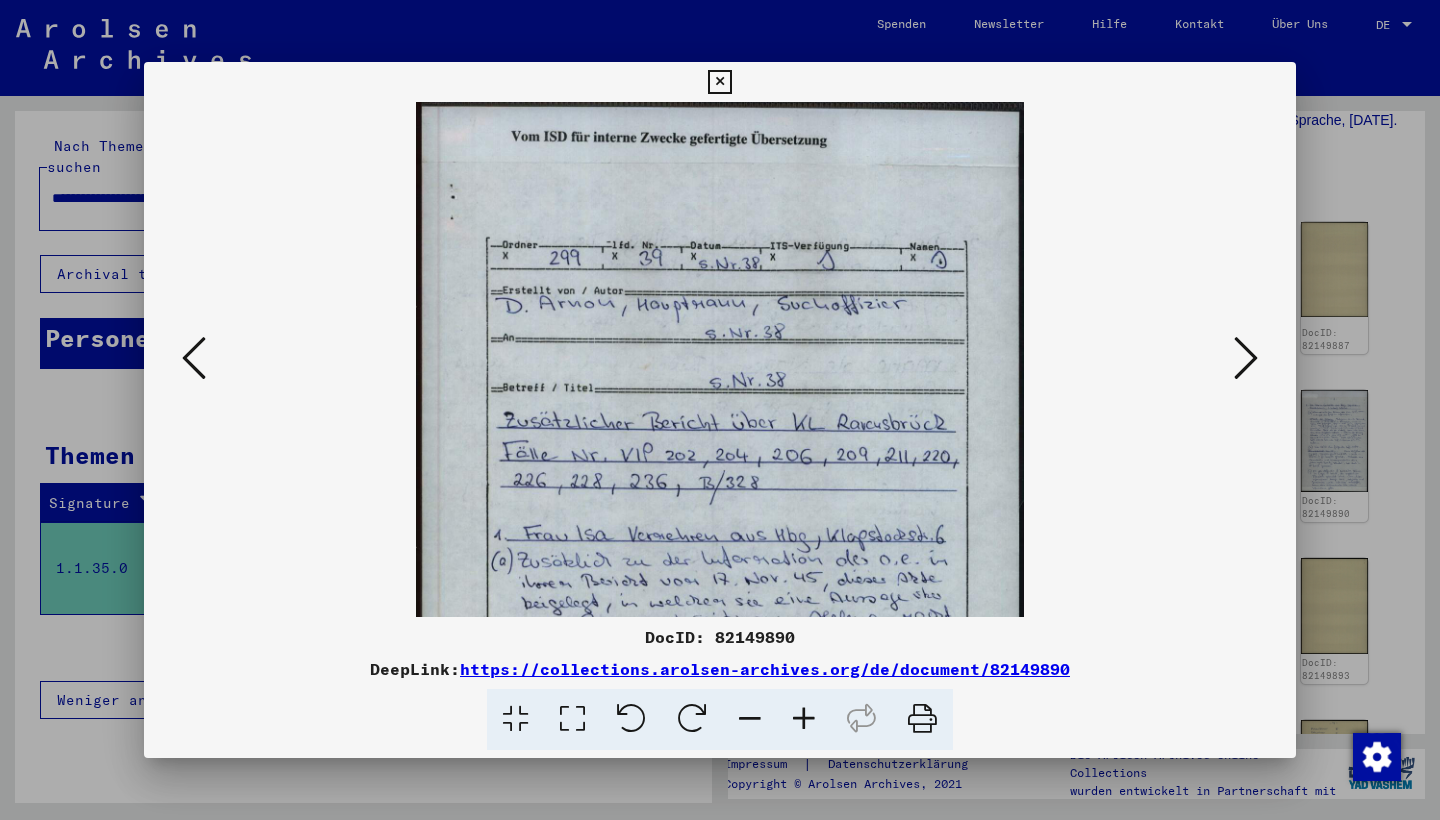 click at bounding box center [804, 719] 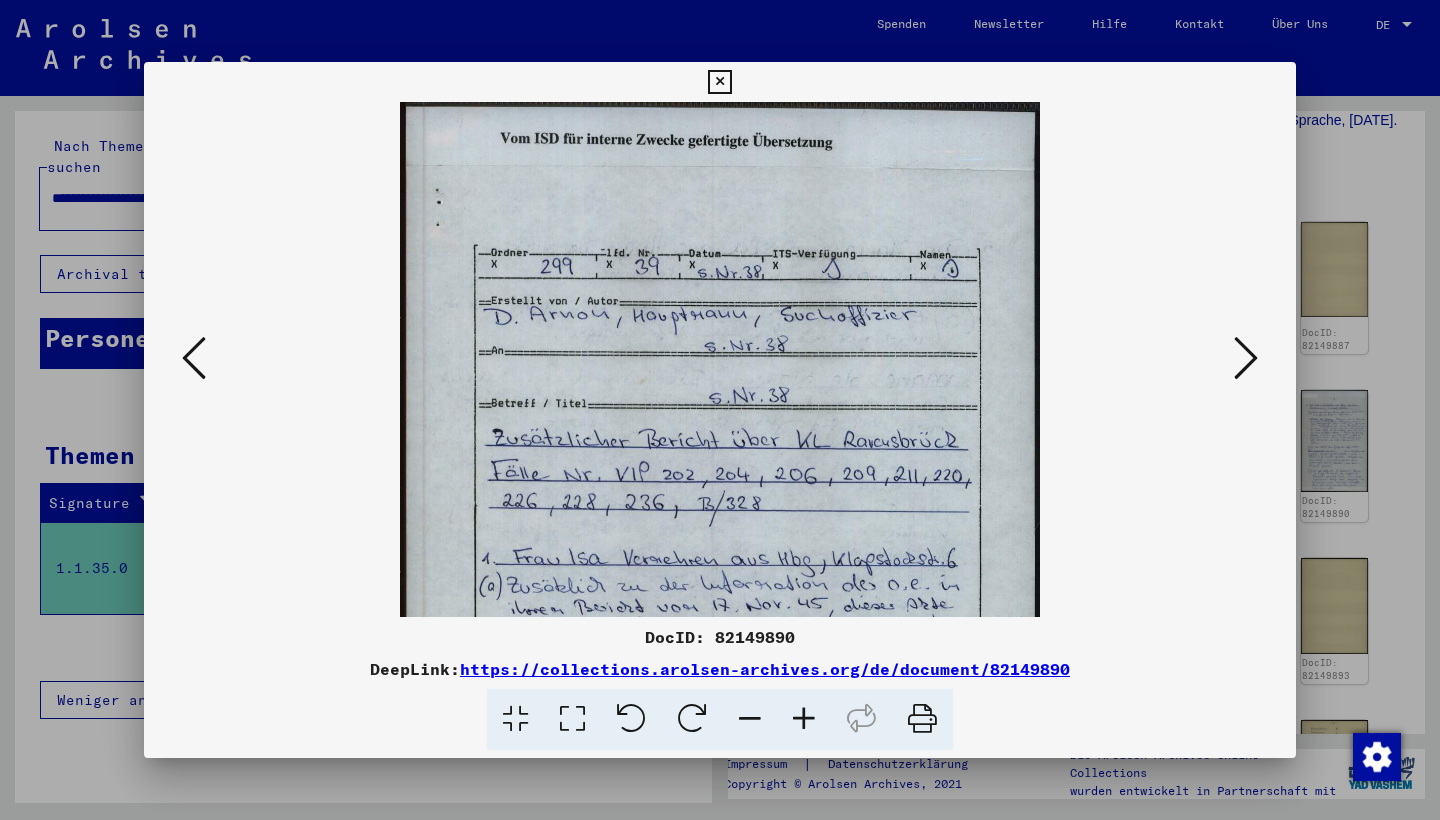 click at bounding box center (804, 719) 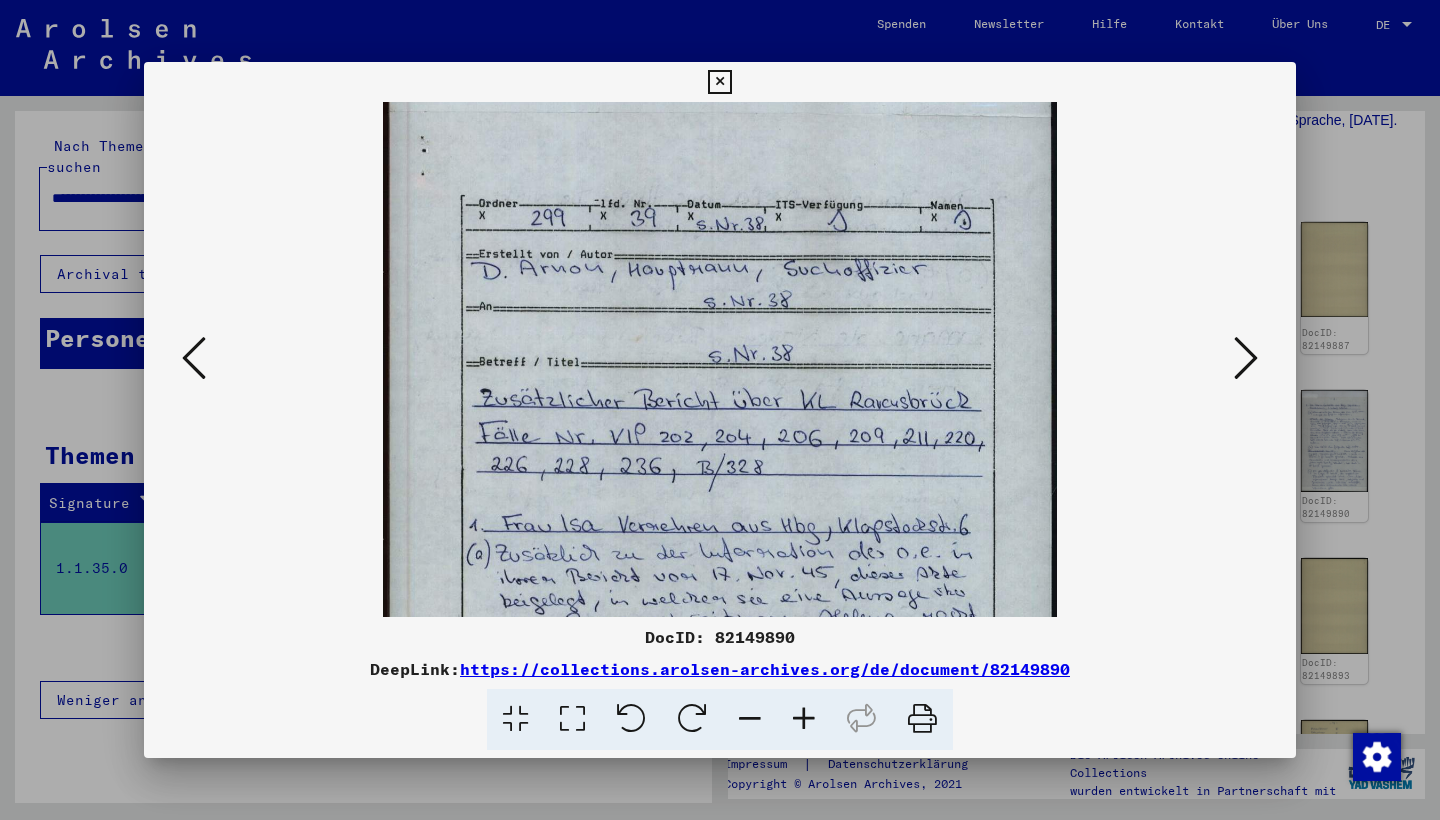 drag, startPoint x: 869, startPoint y: 405, endPoint x: 871, endPoint y: 344, distance: 61.03278 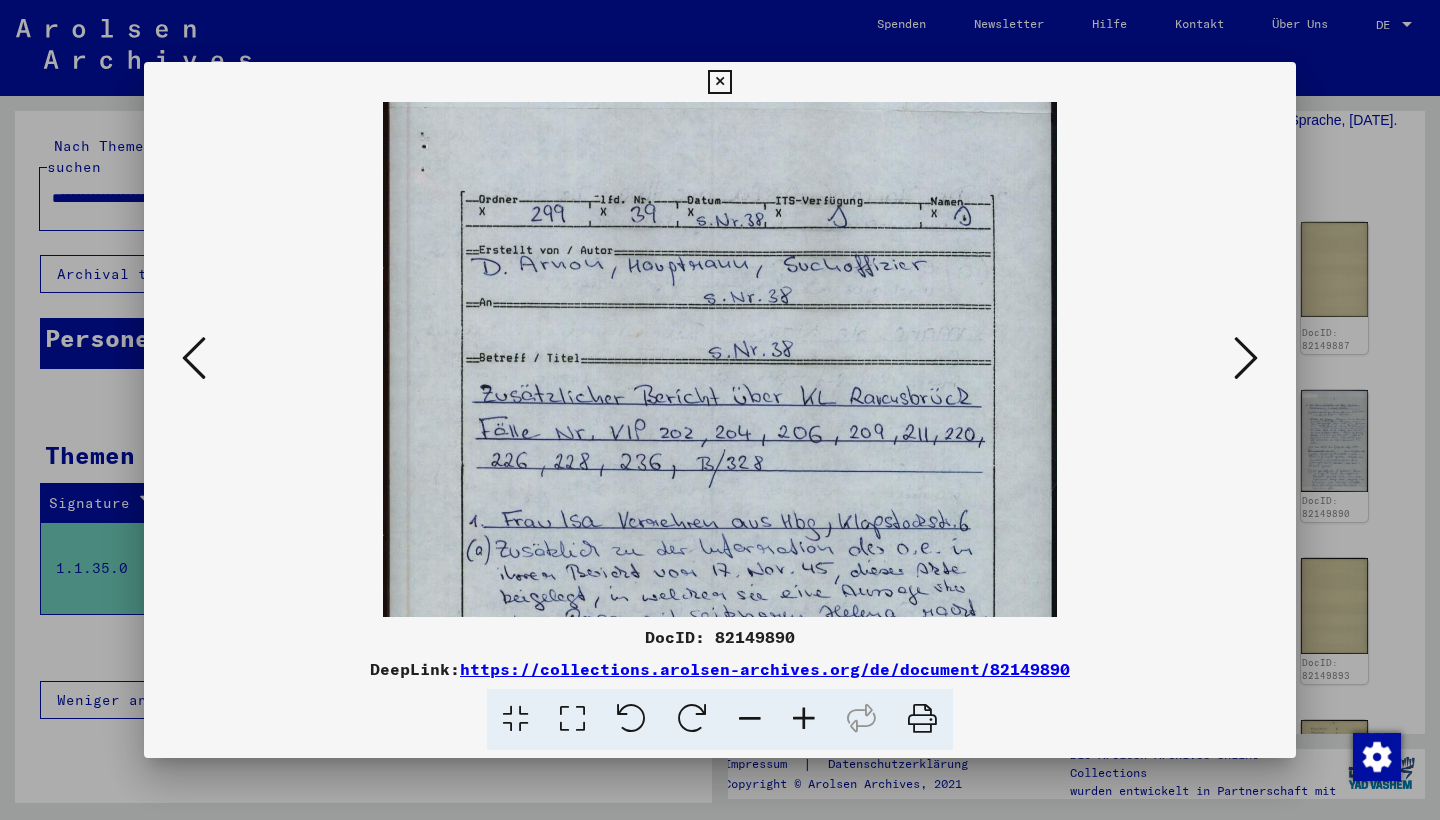click at bounding box center [720, 548] 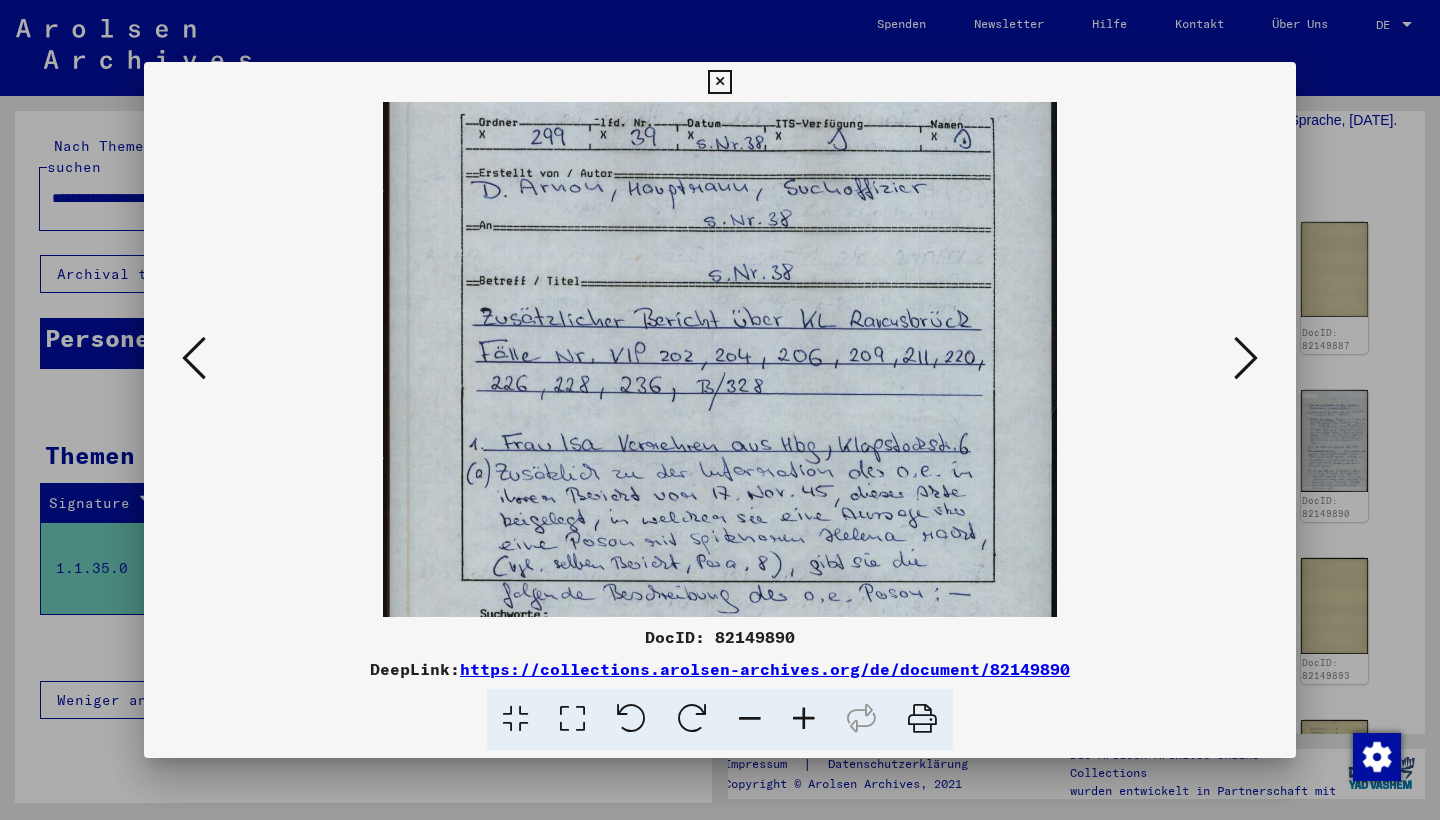 drag, startPoint x: 945, startPoint y: 313, endPoint x: 968, endPoint y: 236, distance: 80.36168 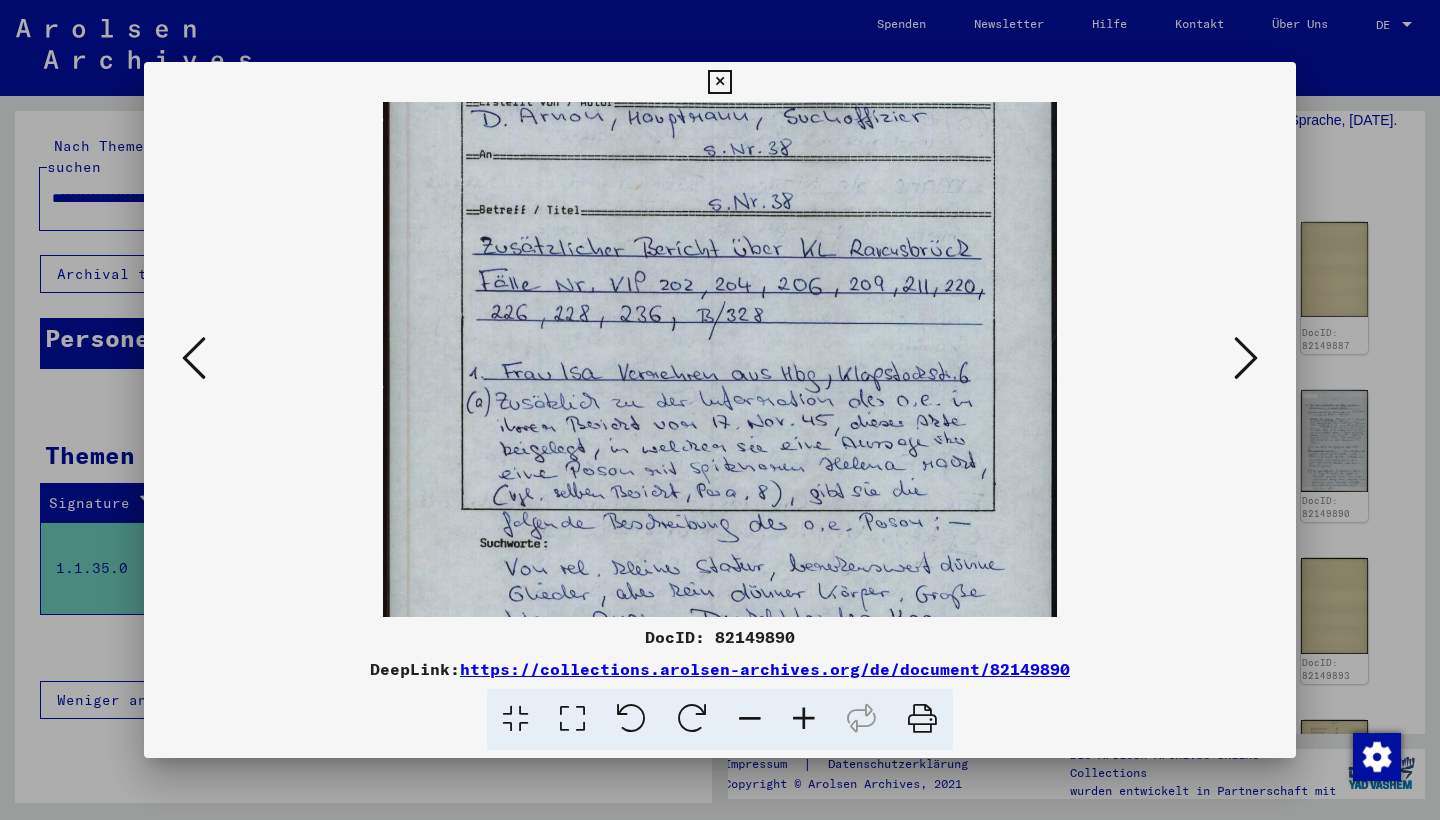 scroll, scrollTop: 219, scrollLeft: 0, axis: vertical 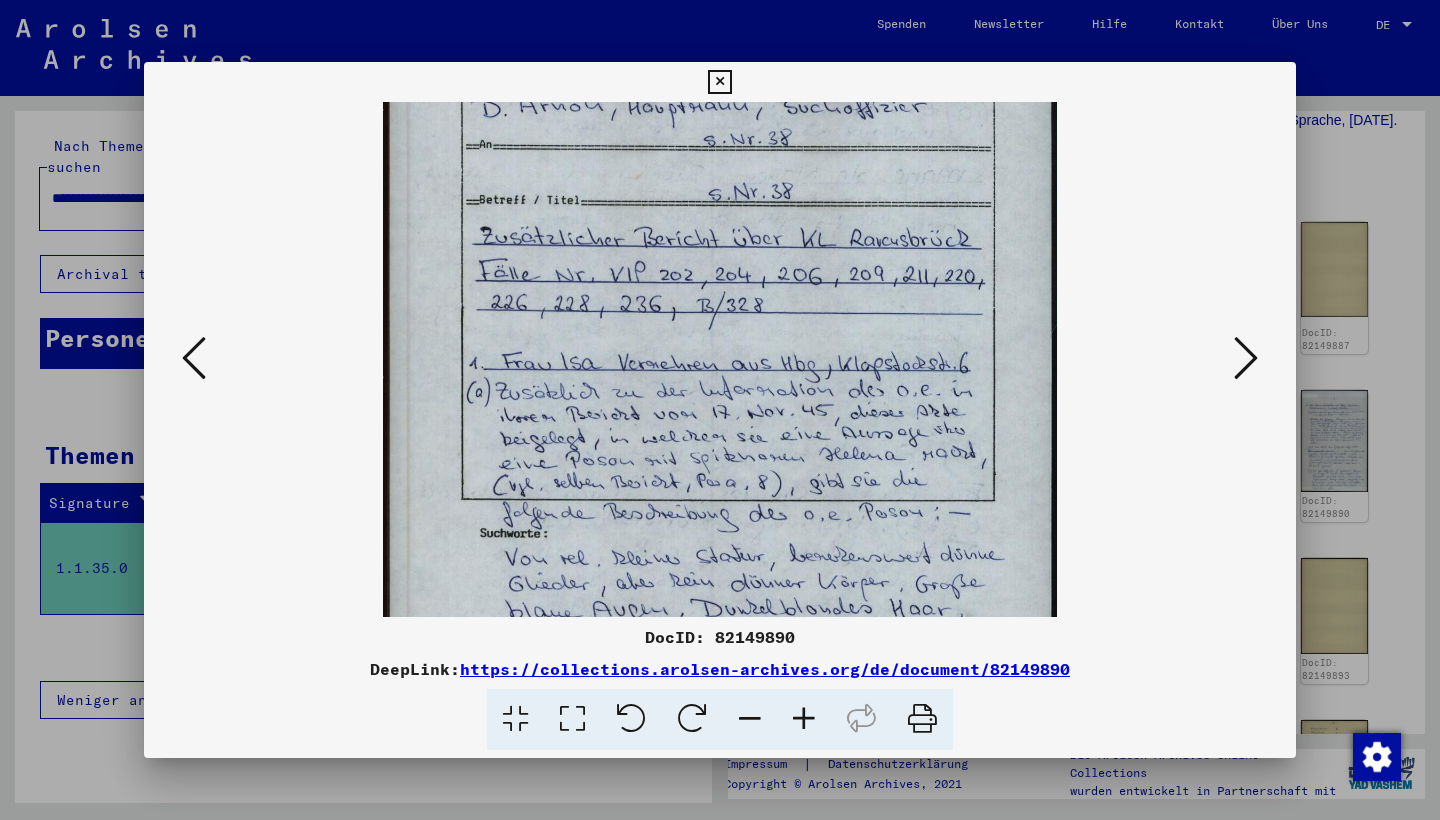 drag, startPoint x: 968, startPoint y: 236, endPoint x: 991, endPoint y: 155, distance: 84.20214 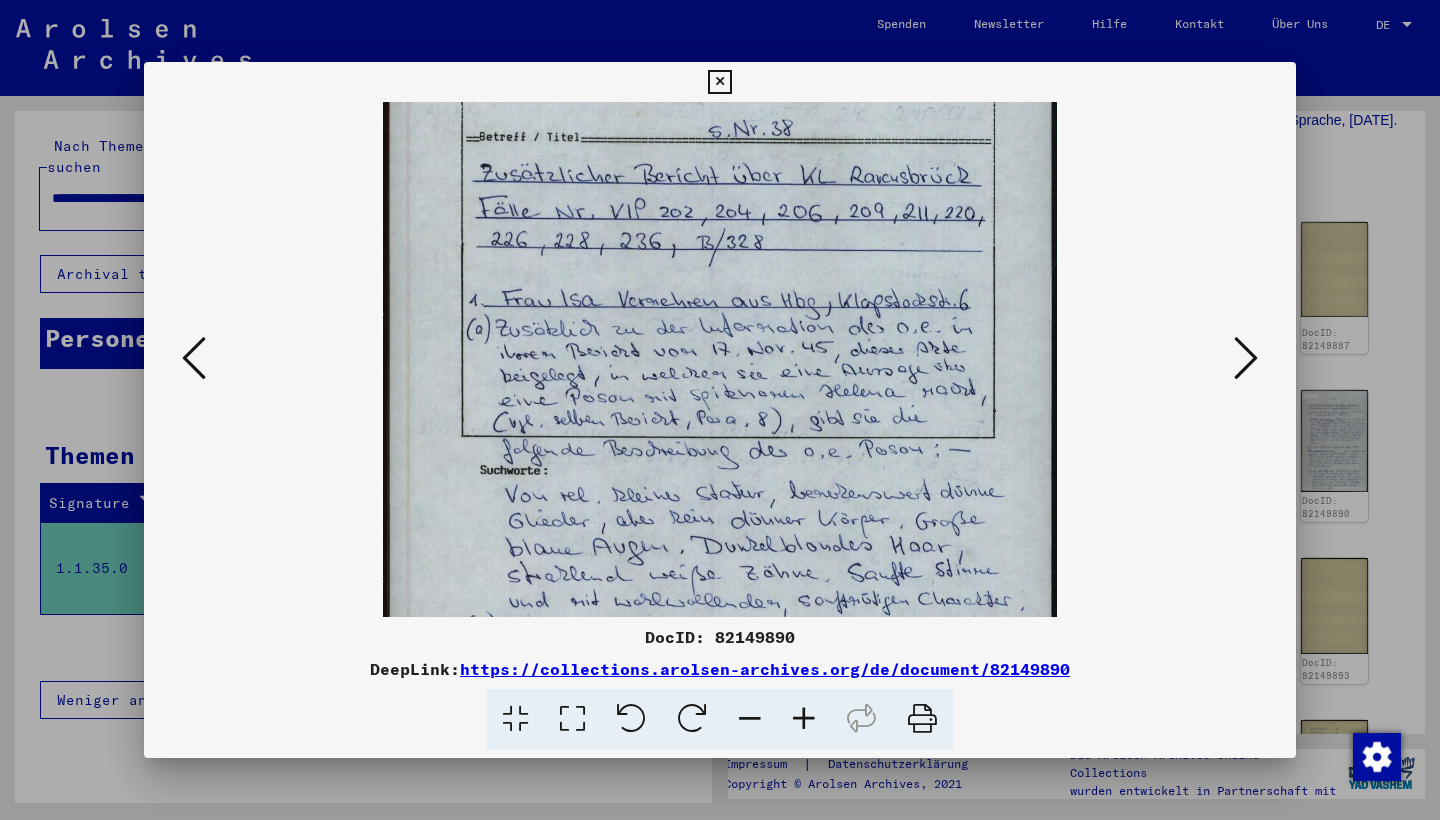 scroll, scrollTop: 291, scrollLeft: 0, axis: vertical 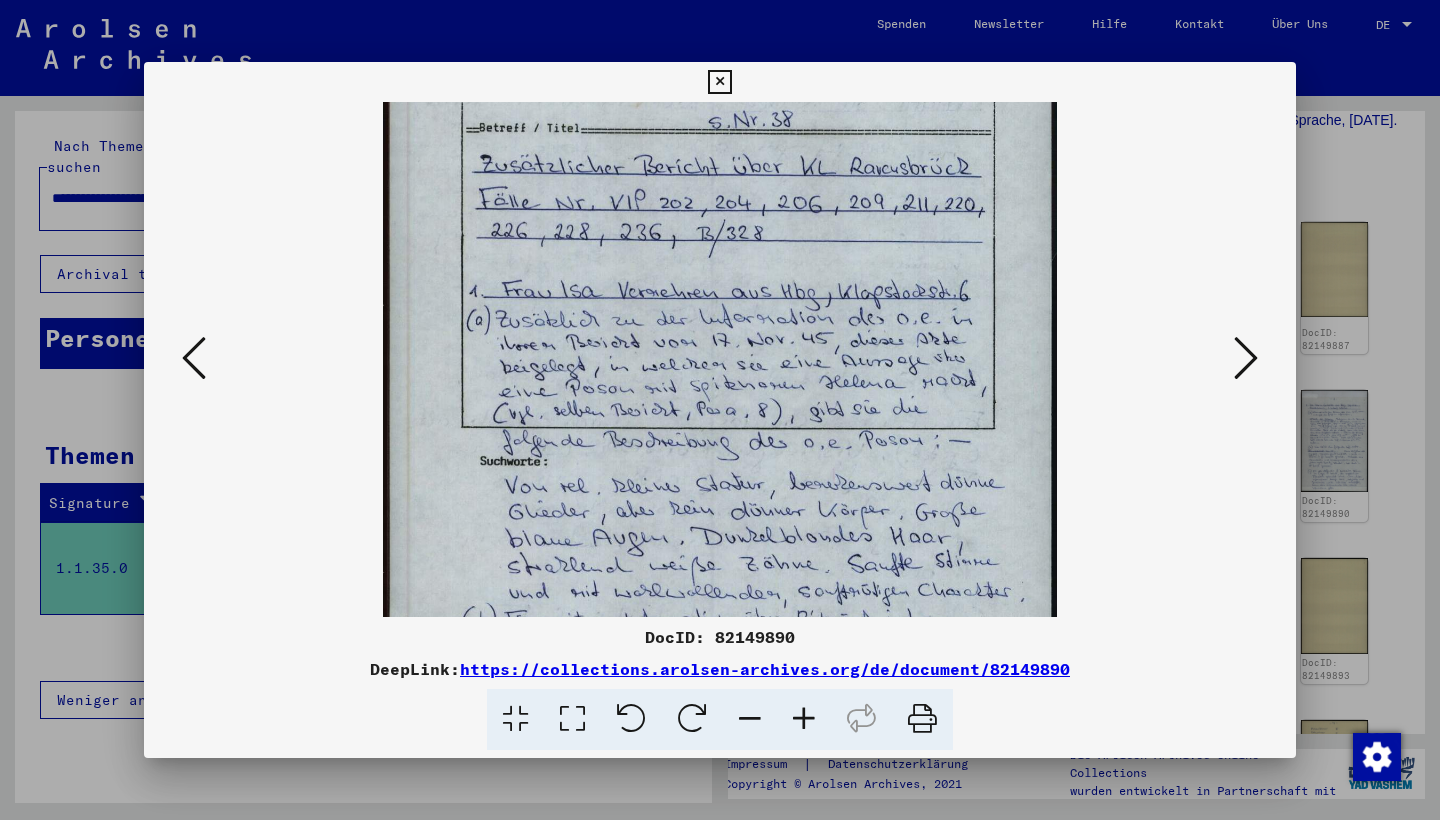 drag, startPoint x: 925, startPoint y: 320, endPoint x: 947, endPoint y: 248, distance: 75.28612 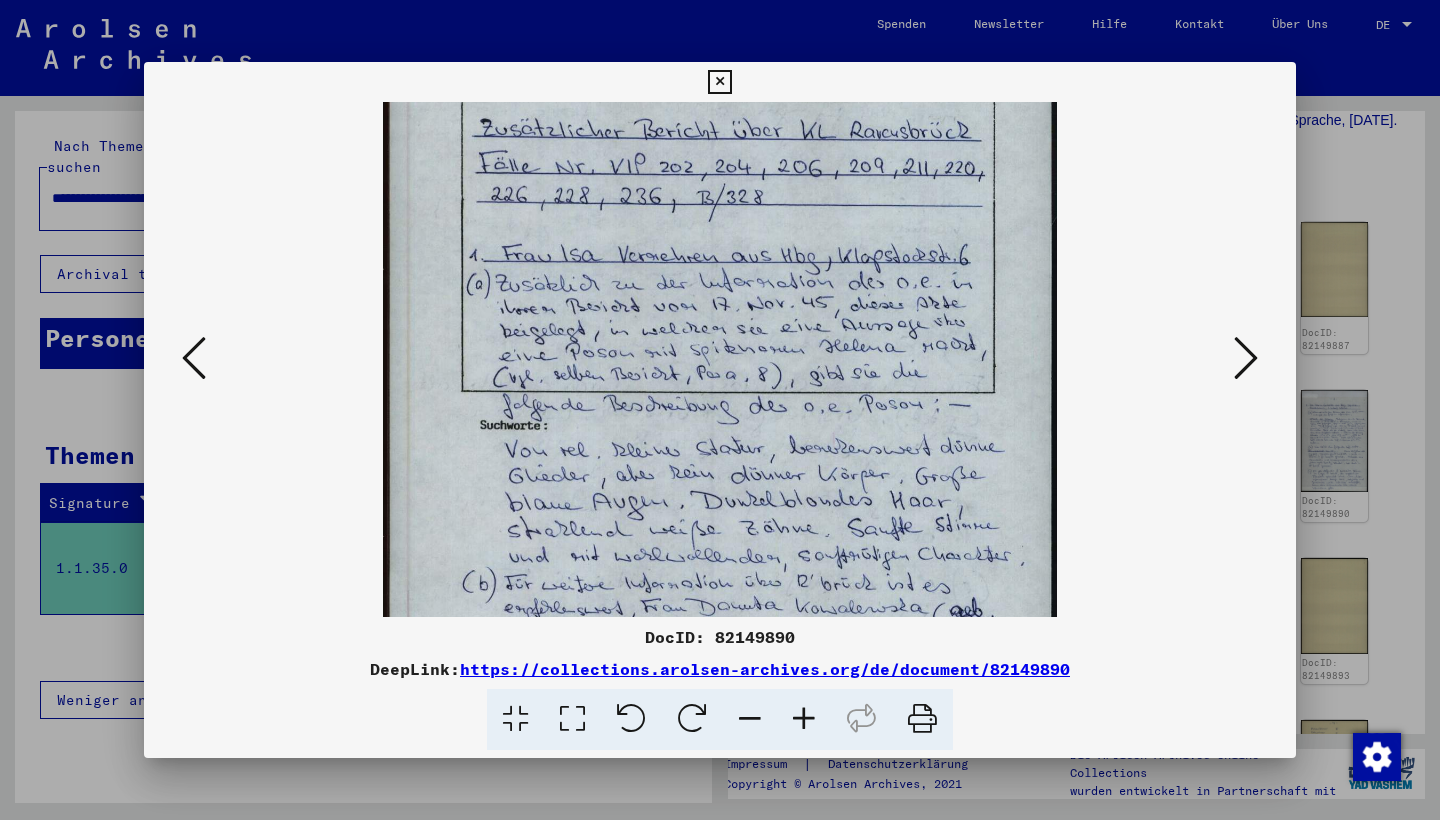 scroll, scrollTop: 339, scrollLeft: 0, axis: vertical 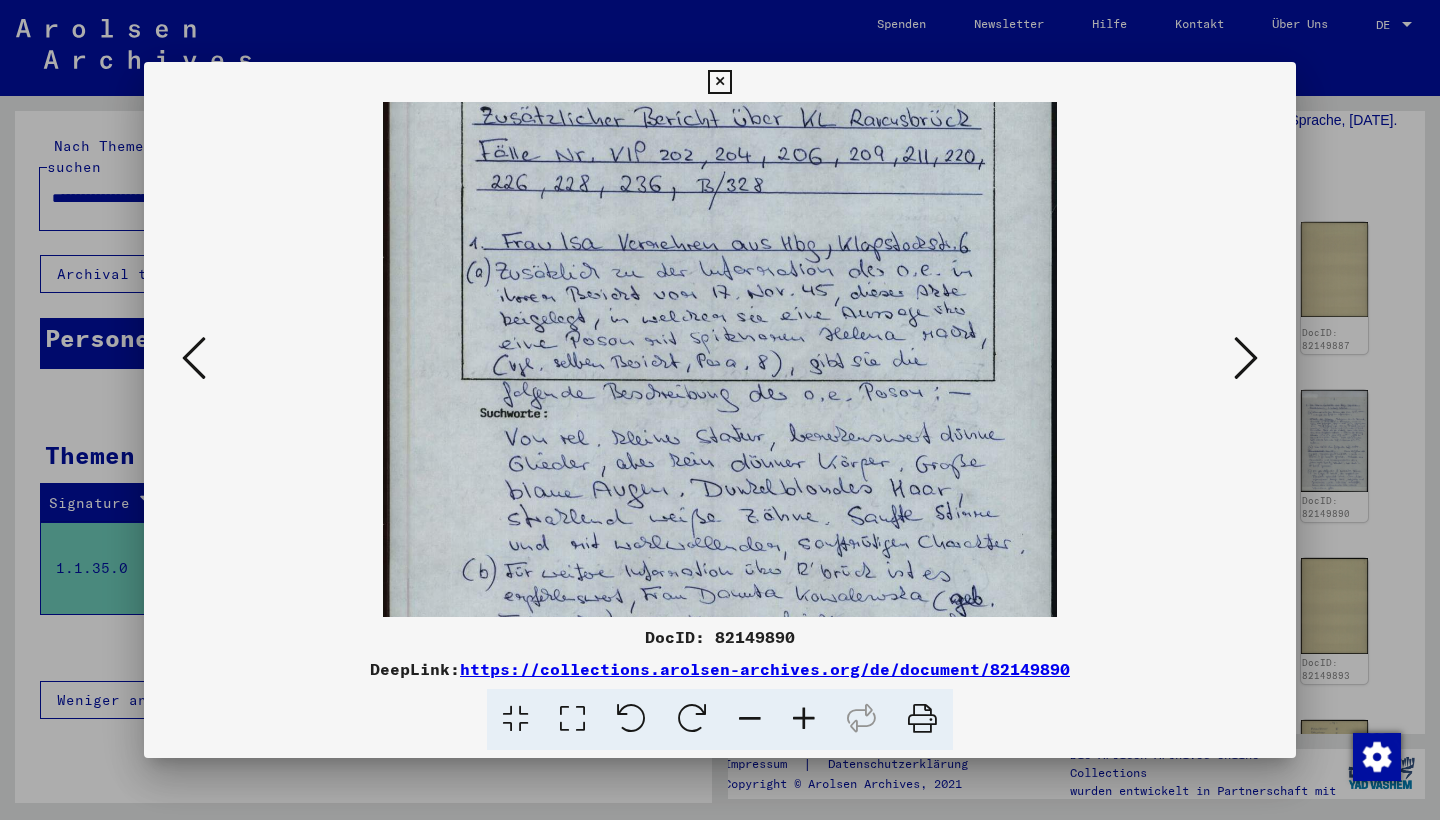 drag, startPoint x: 1000, startPoint y: 281, endPoint x: 1007, endPoint y: 234, distance: 47.518417 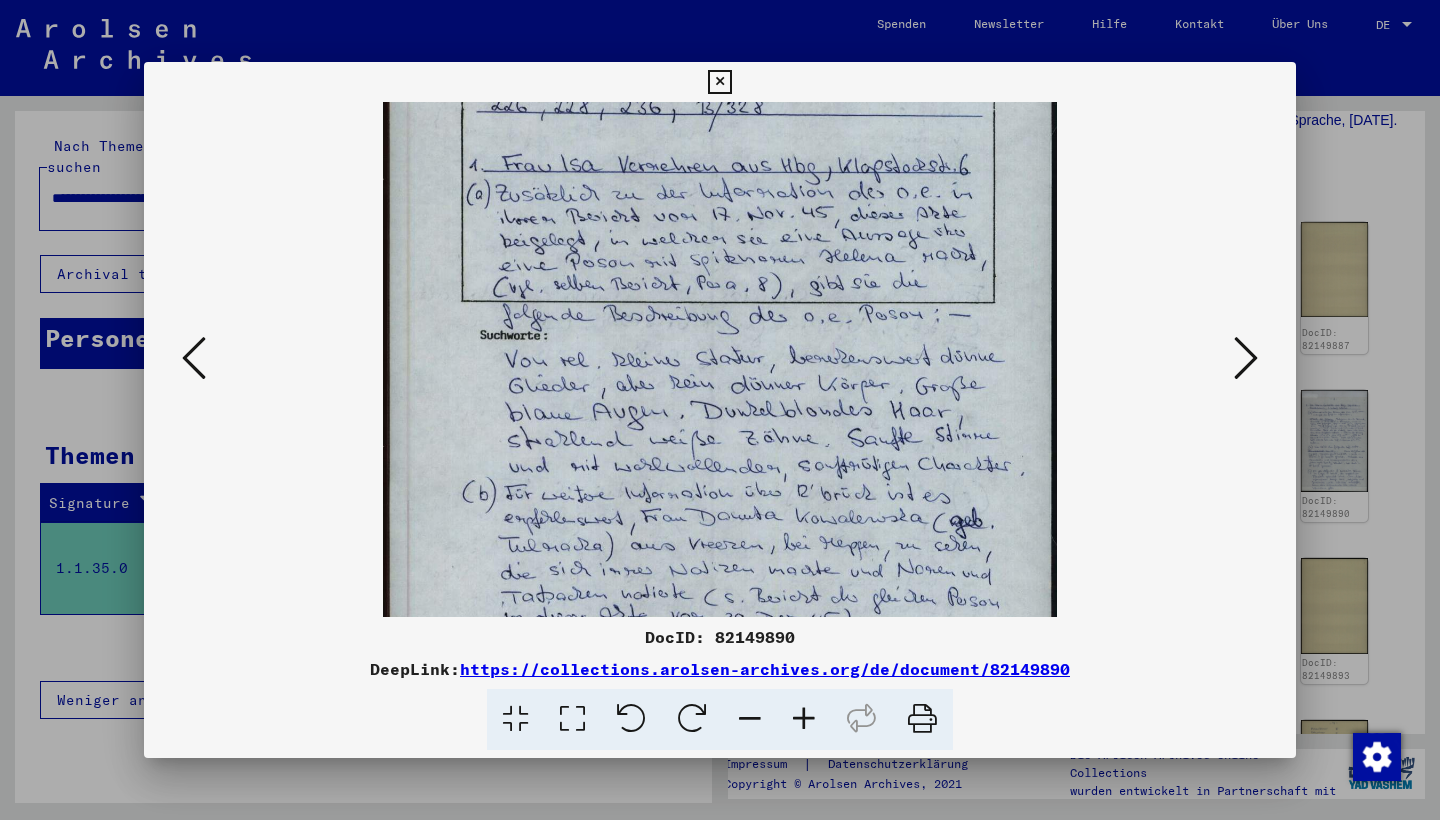 drag, startPoint x: 951, startPoint y: 367, endPoint x: 971, endPoint y: 290, distance: 79.555016 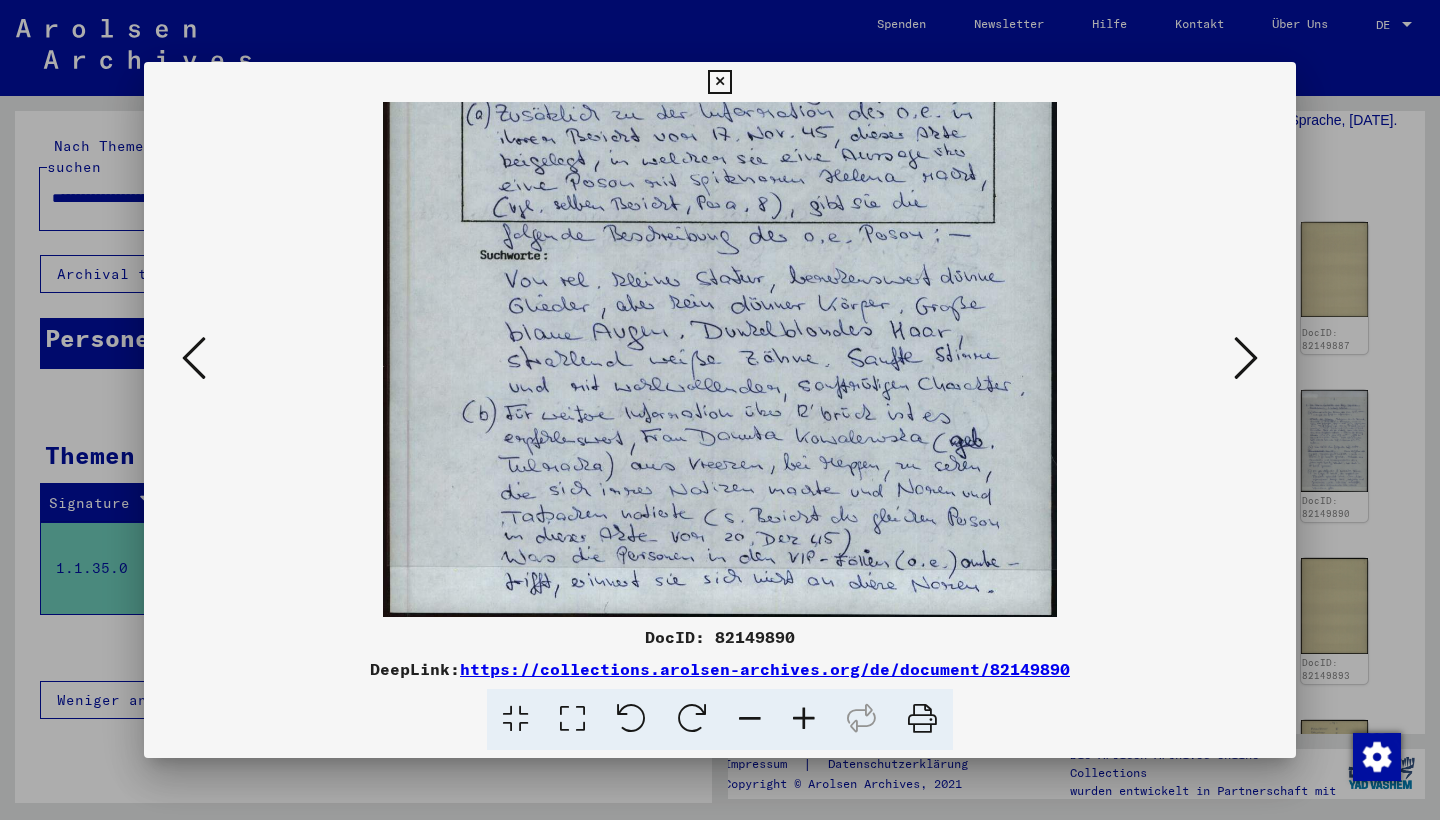 scroll, scrollTop: 500, scrollLeft: 0, axis: vertical 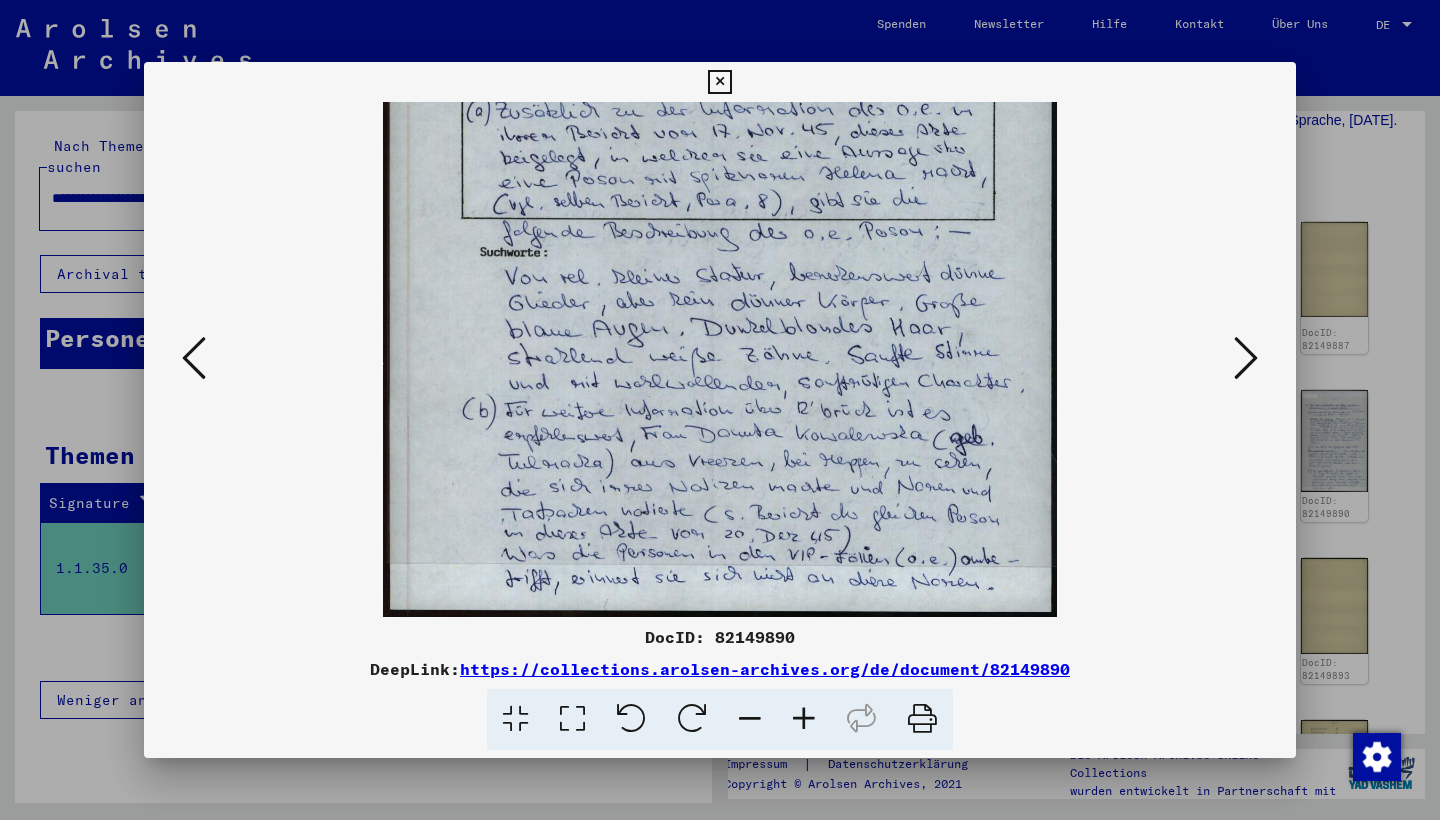 drag, startPoint x: 996, startPoint y: 339, endPoint x: 1009, endPoint y: 248, distance: 91.92388 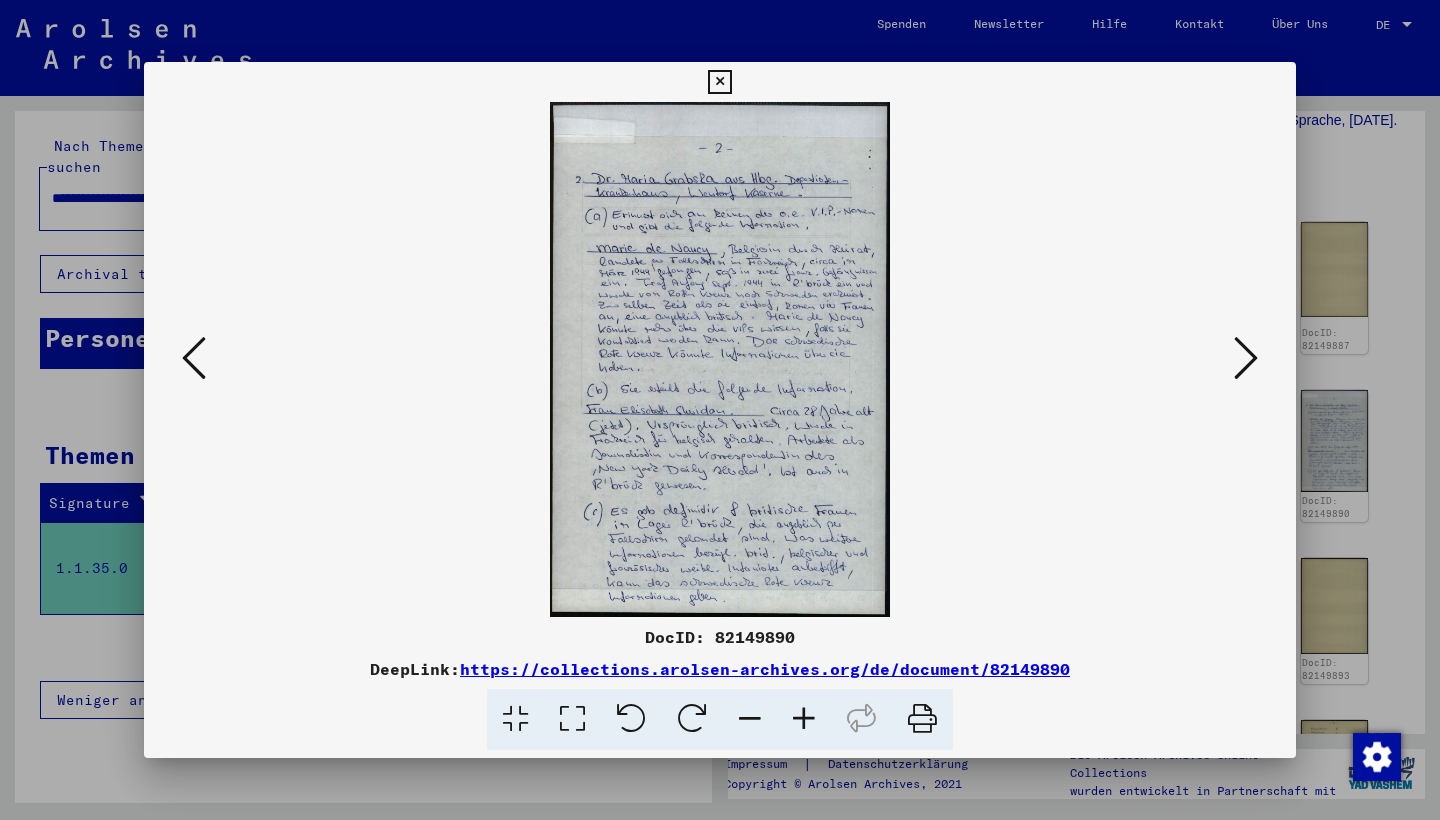 scroll, scrollTop: 0, scrollLeft: 0, axis: both 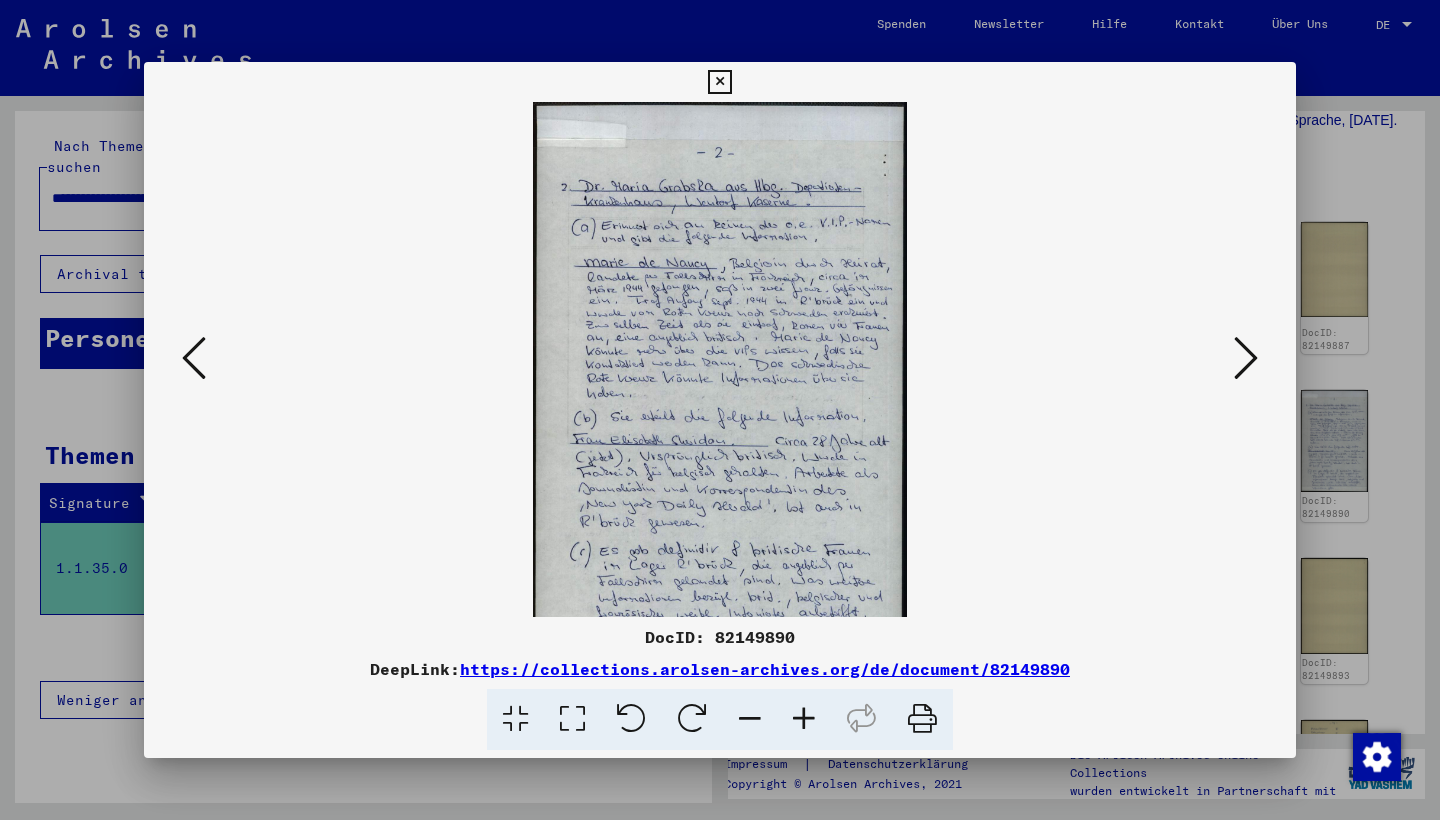 click at bounding box center [804, 719] 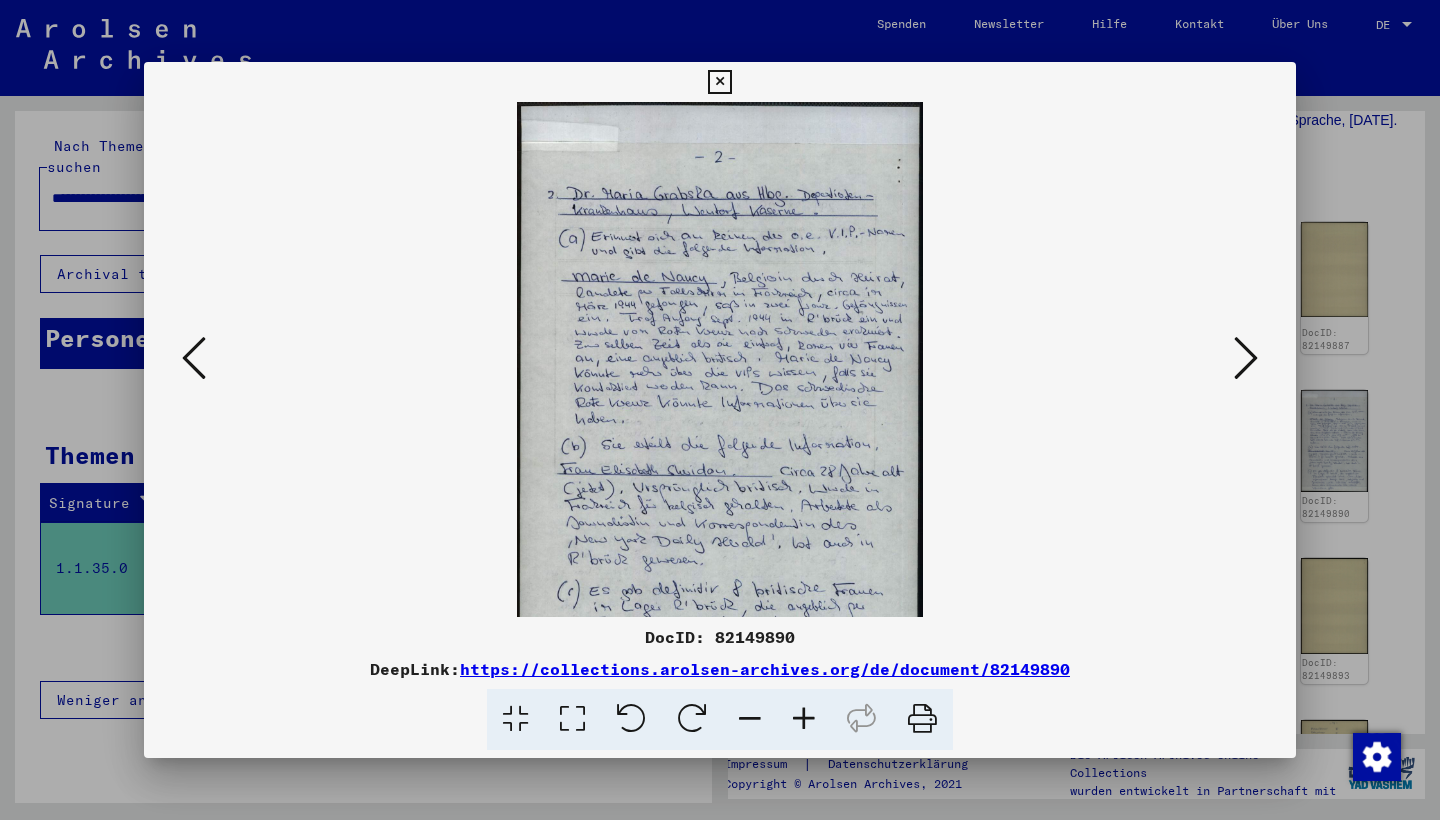 click at bounding box center [804, 719] 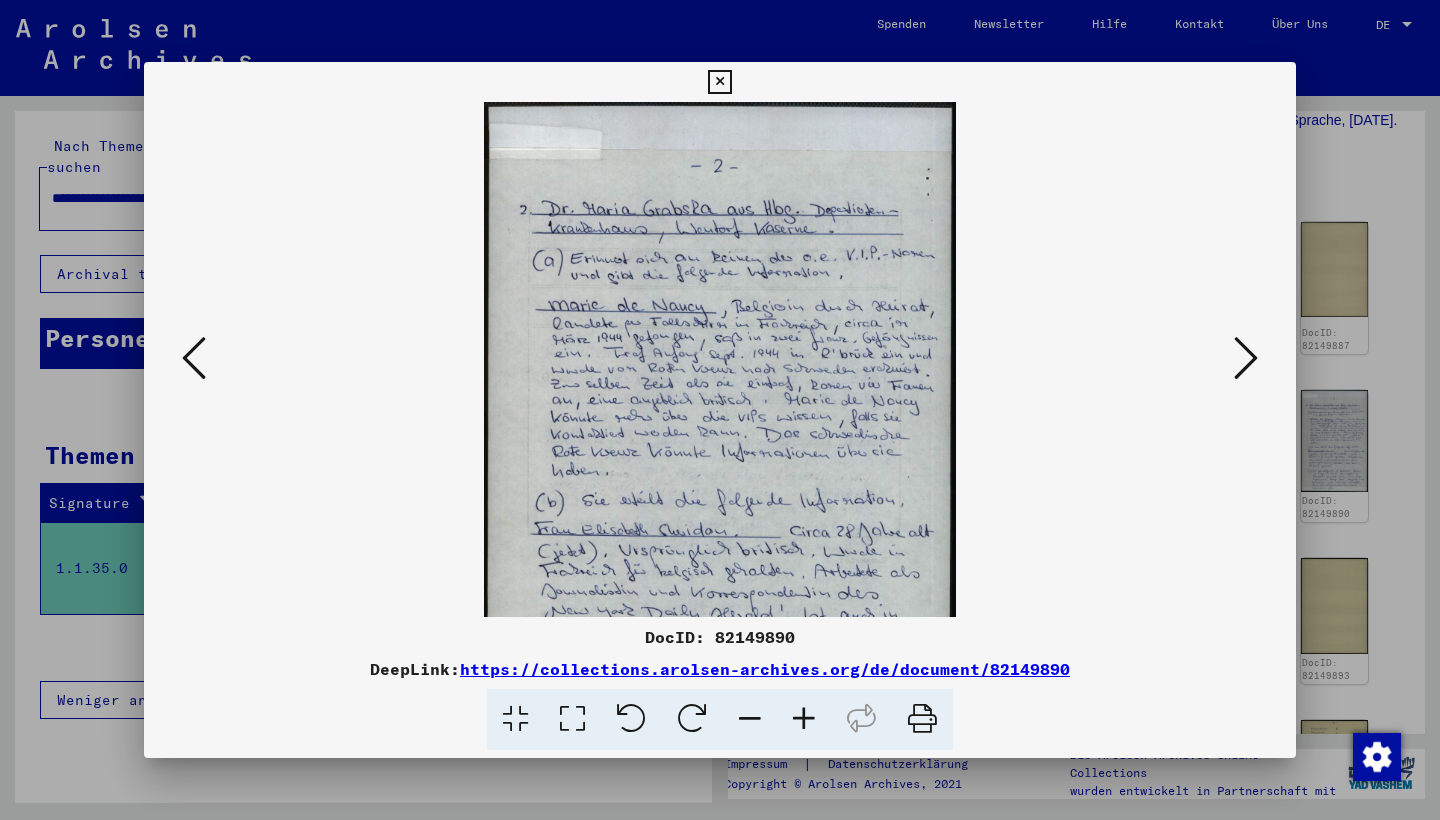 click at bounding box center (804, 719) 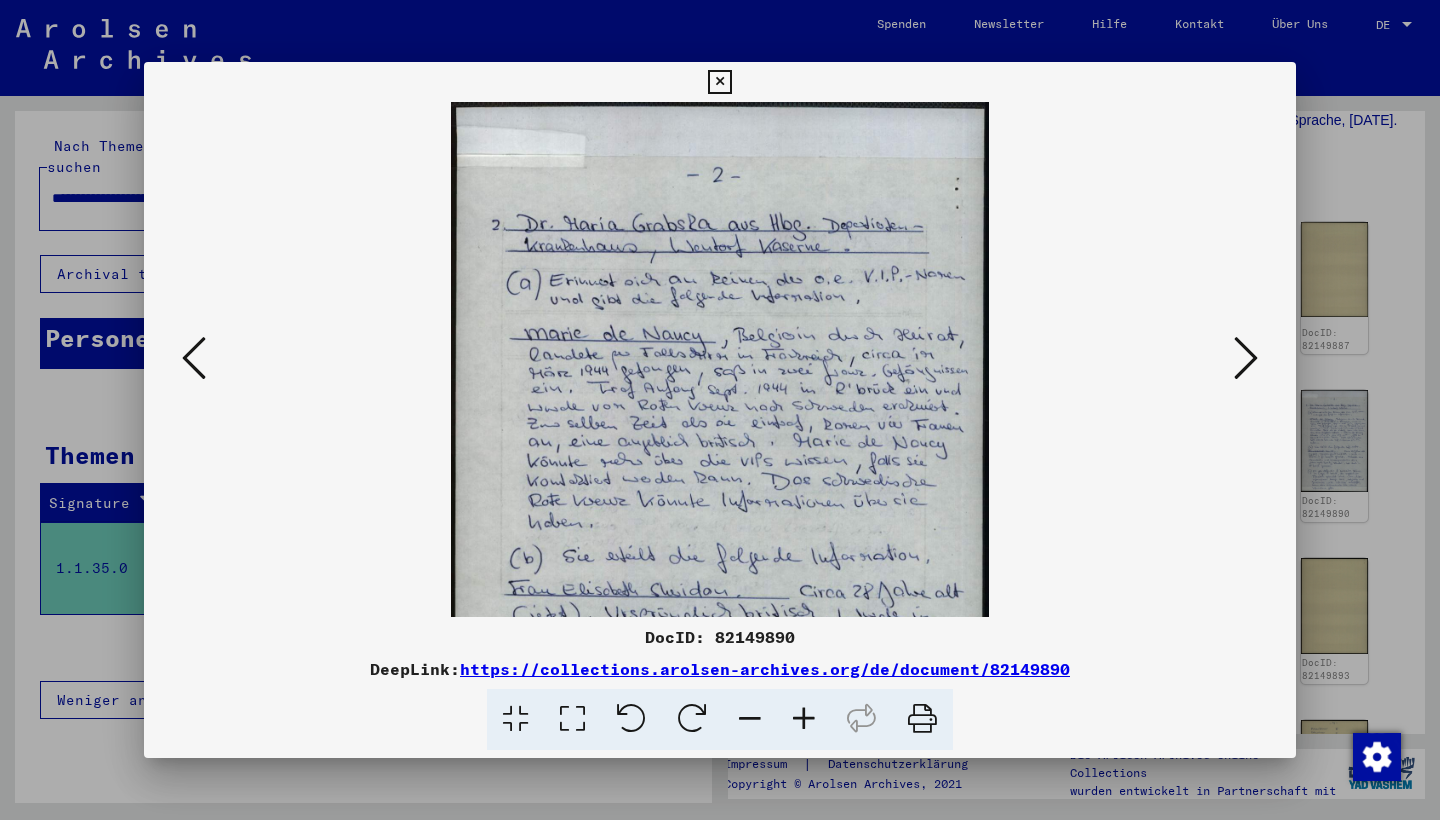 click at bounding box center (804, 719) 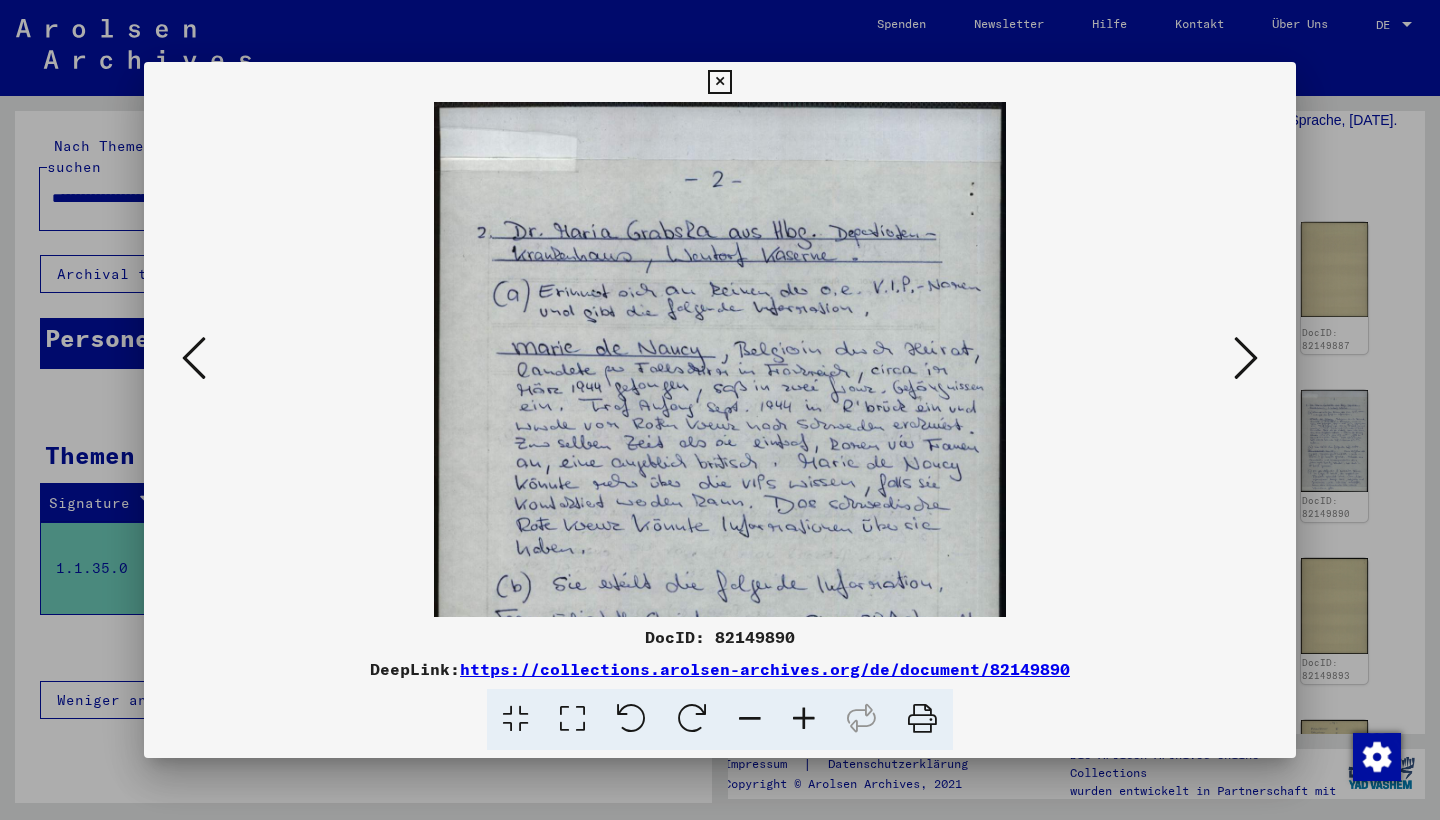 click at bounding box center [804, 719] 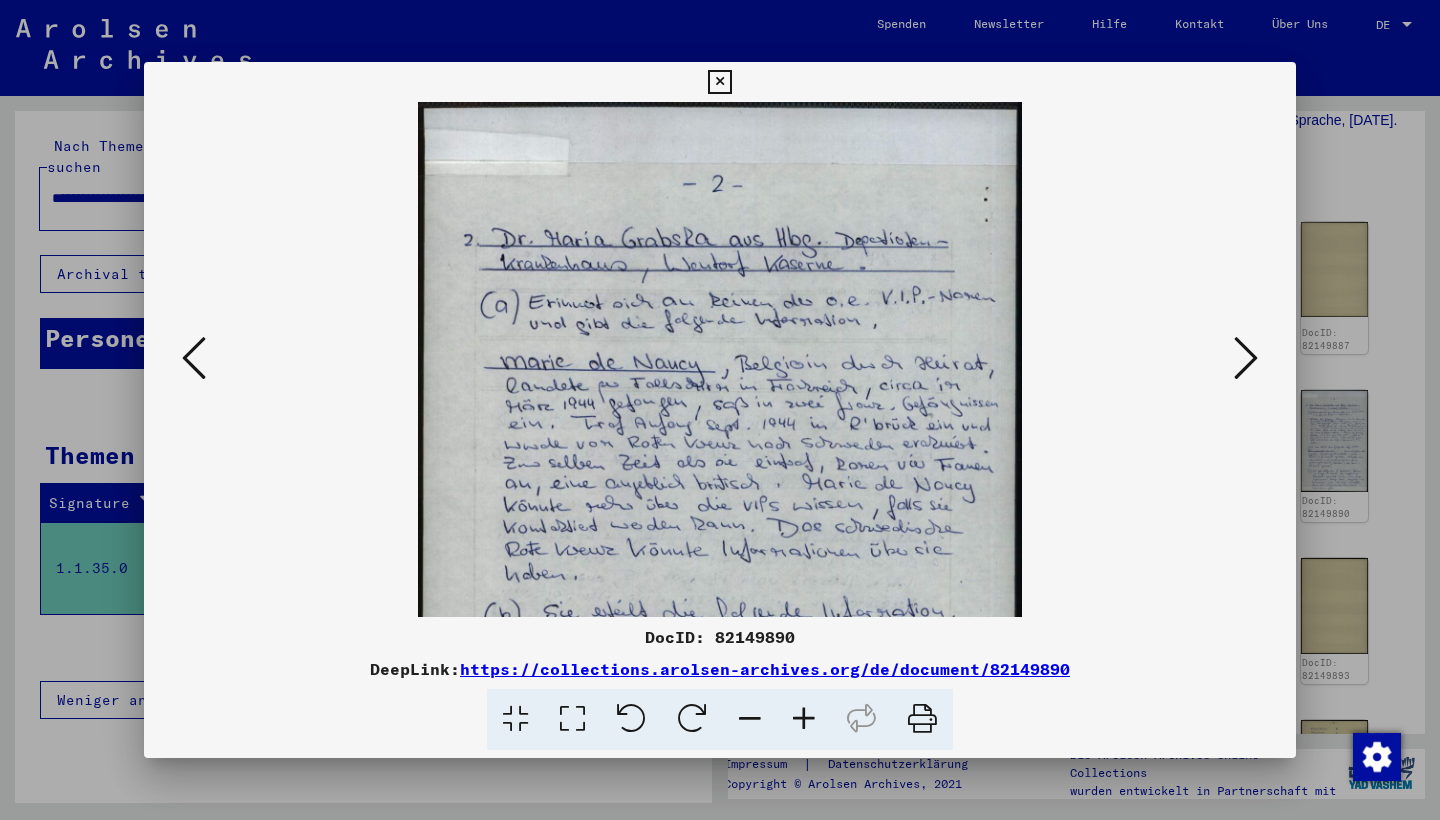 click at bounding box center (804, 719) 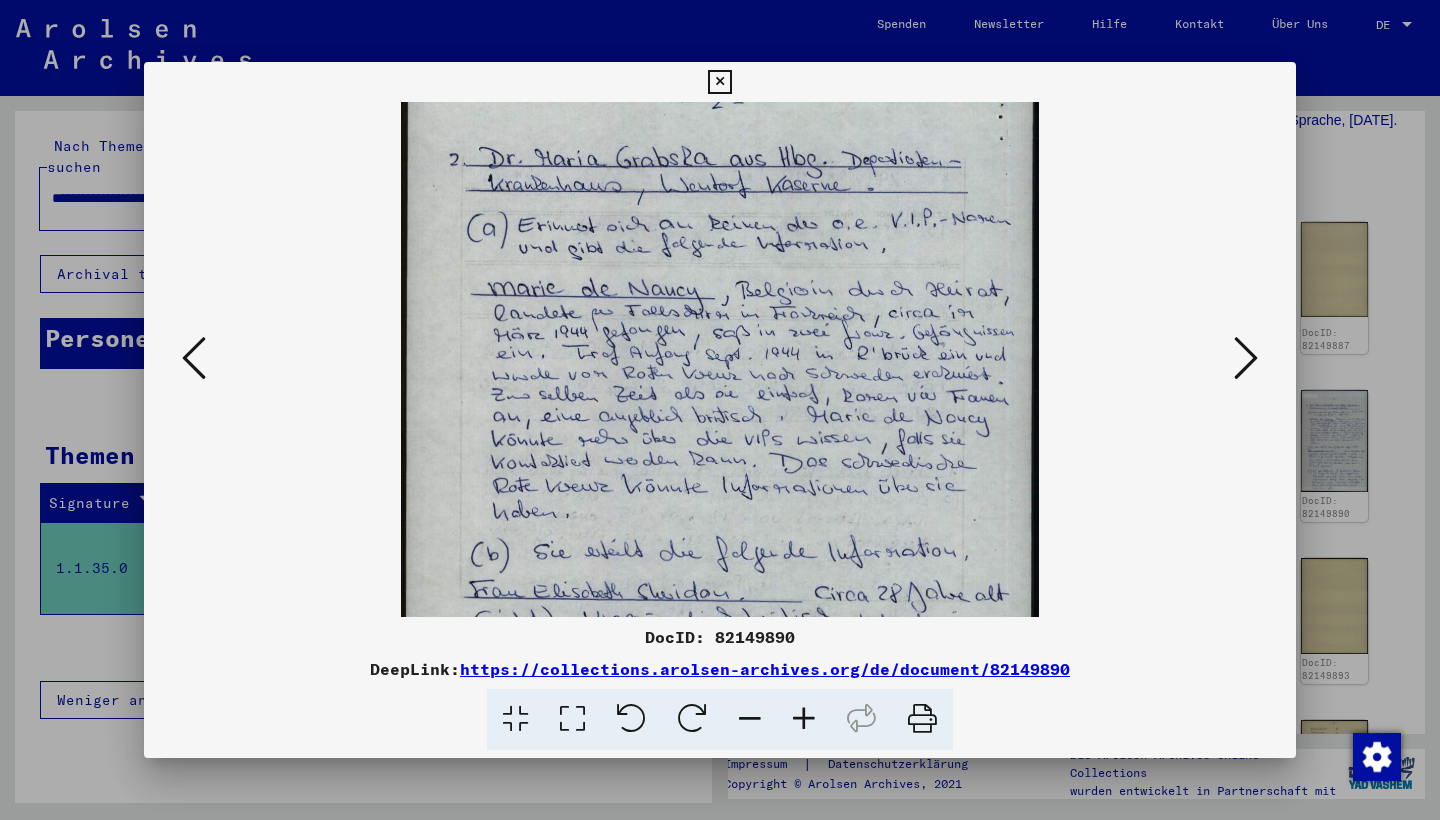 scroll, scrollTop: 94, scrollLeft: 0, axis: vertical 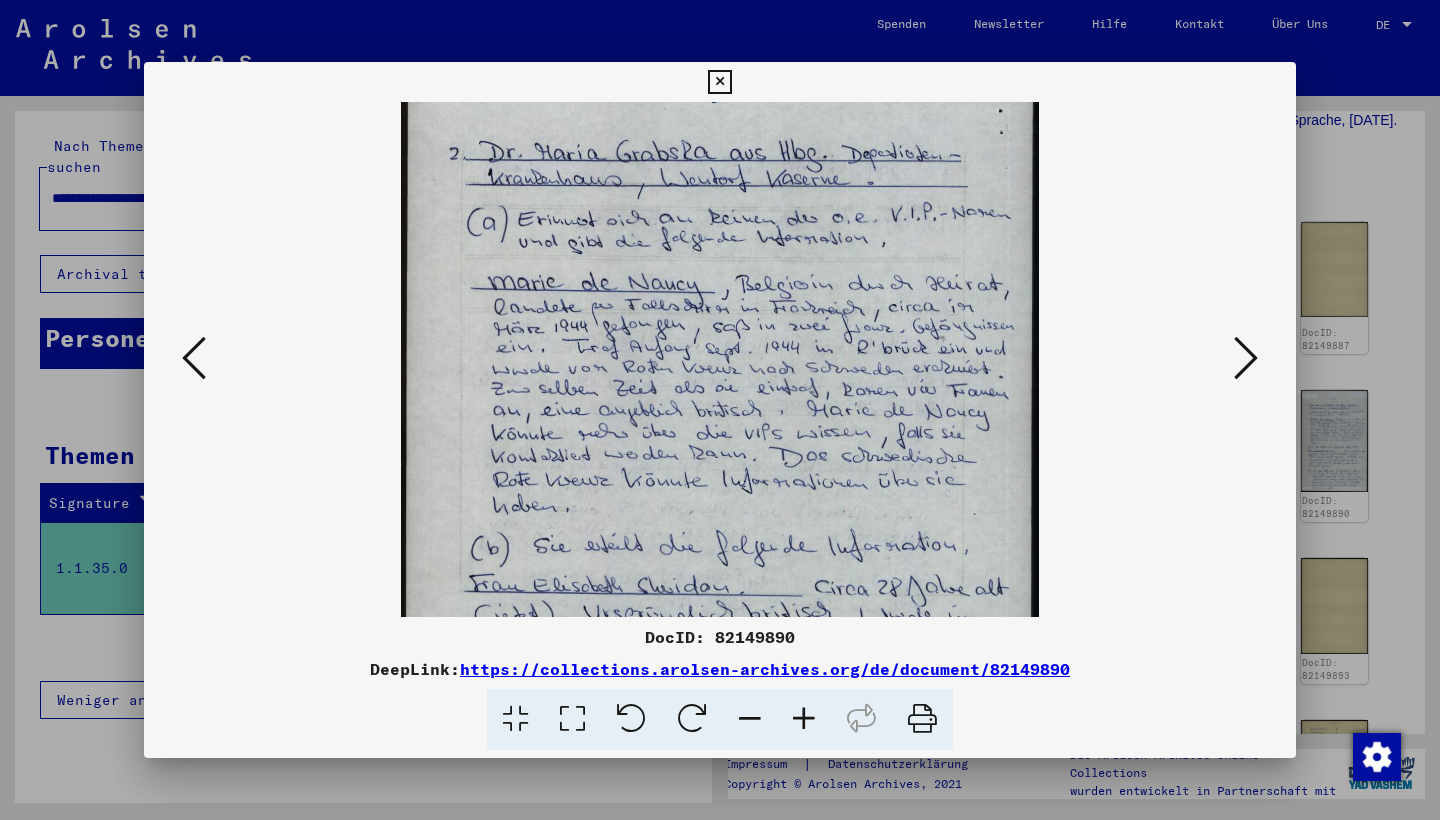 drag, startPoint x: 982, startPoint y: 410, endPoint x: 1001, endPoint y: 316, distance: 95.90099 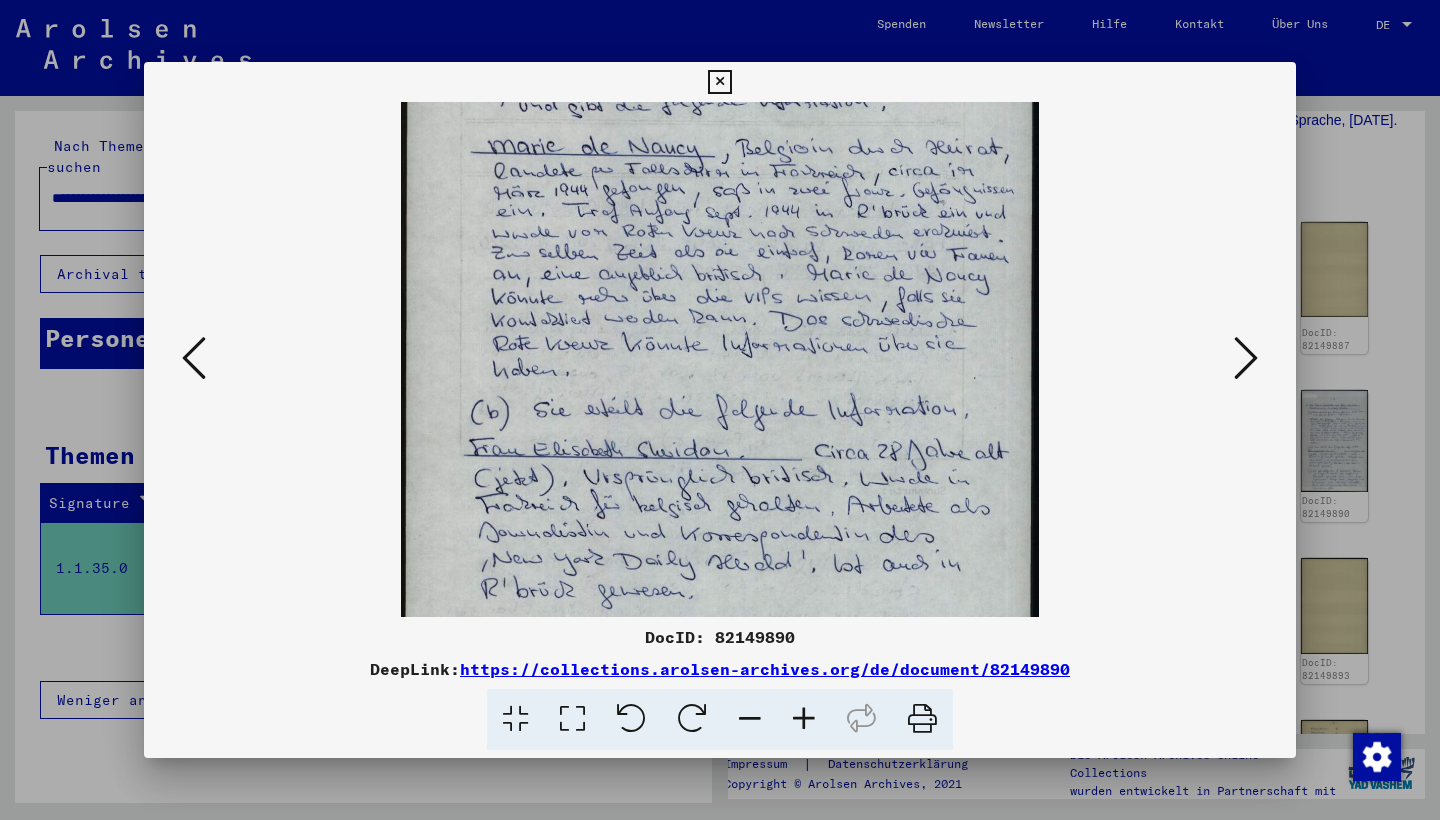 scroll, scrollTop: 236, scrollLeft: 0, axis: vertical 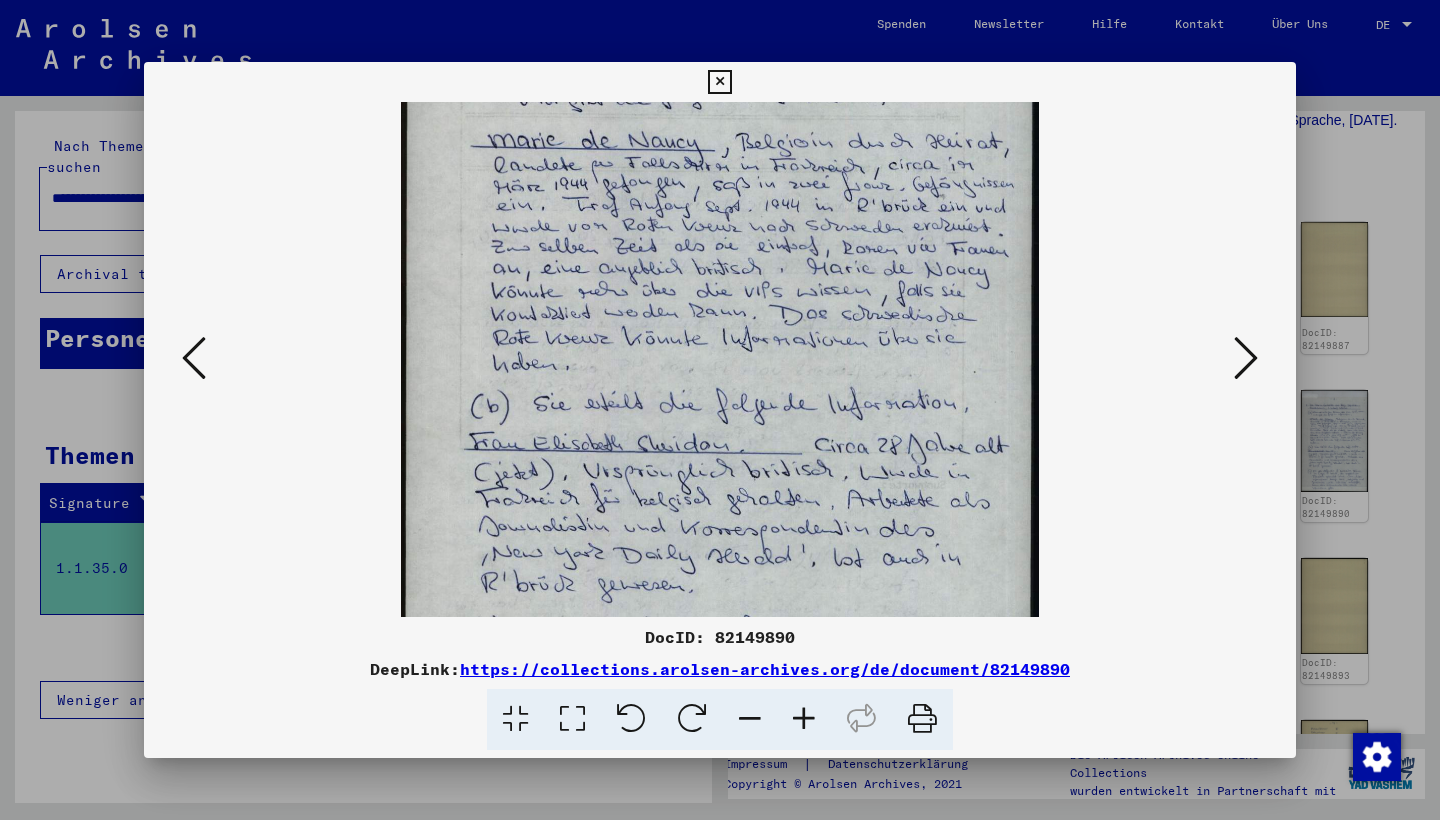drag, startPoint x: 687, startPoint y: 382, endPoint x: 698, endPoint y: 240, distance: 142.42542 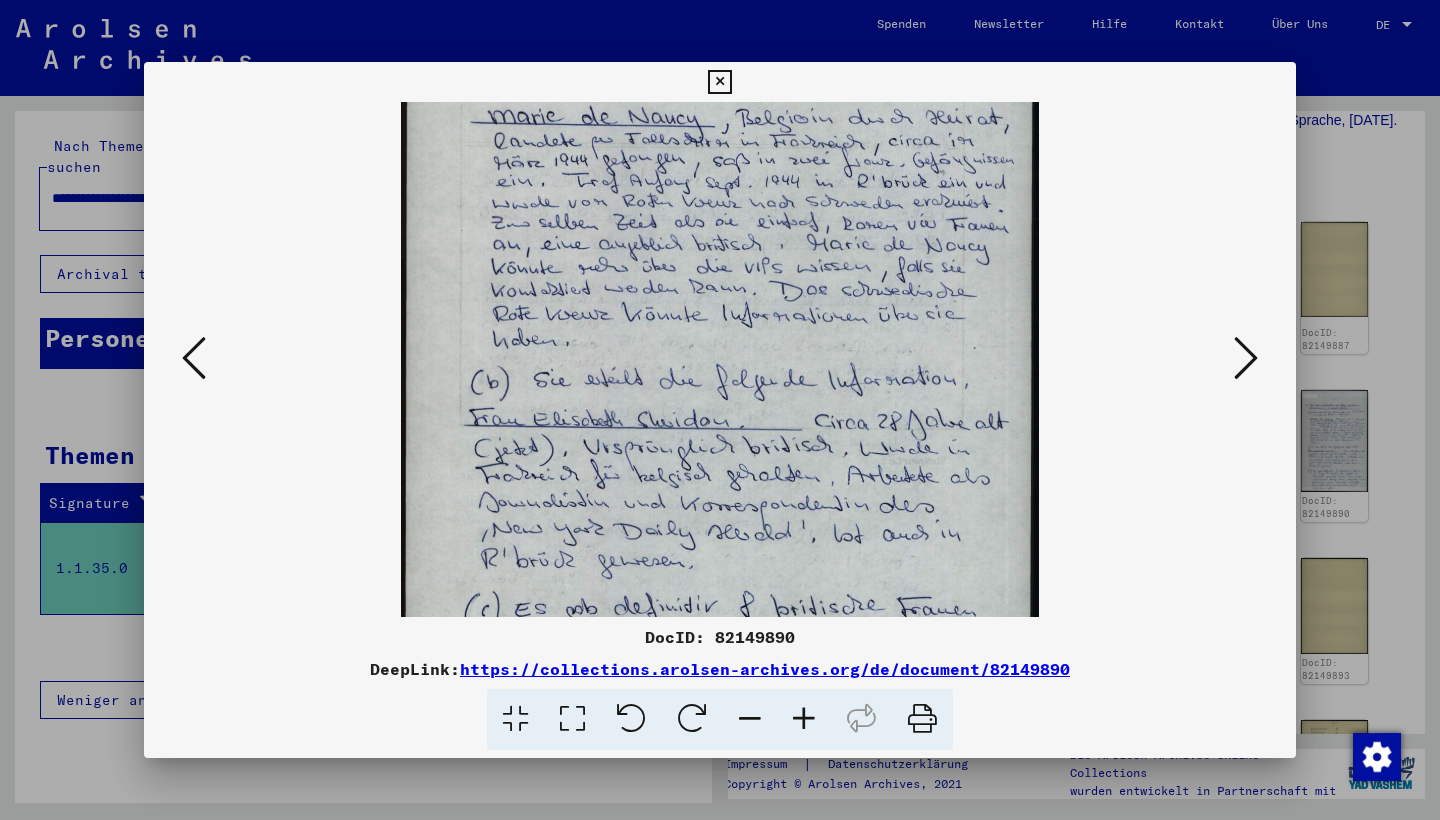 drag, startPoint x: 694, startPoint y: 342, endPoint x: 694, endPoint y: 318, distance: 24 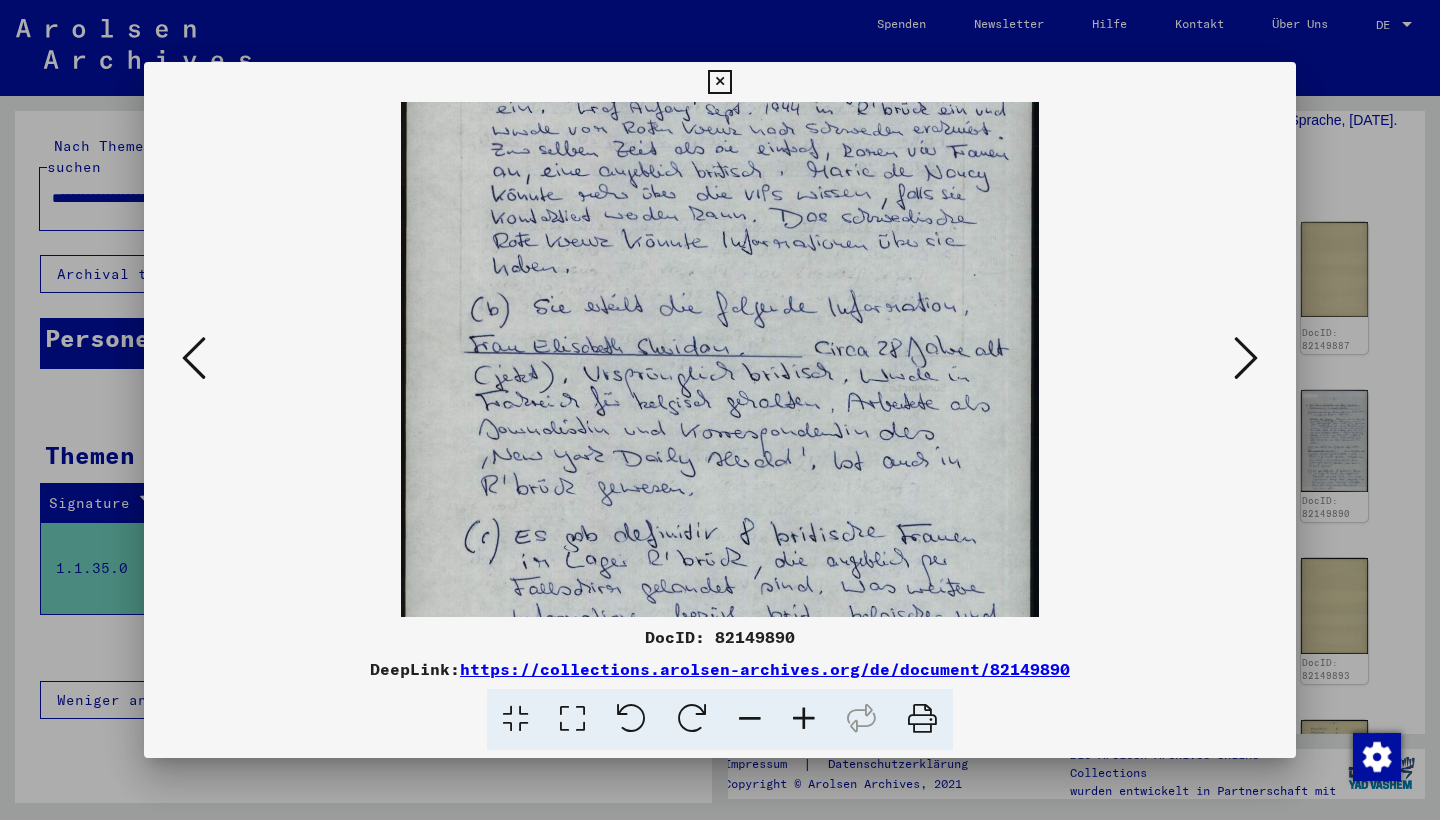 scroll, scrollTop: 336, scrollLeft: 0, axis: vertical 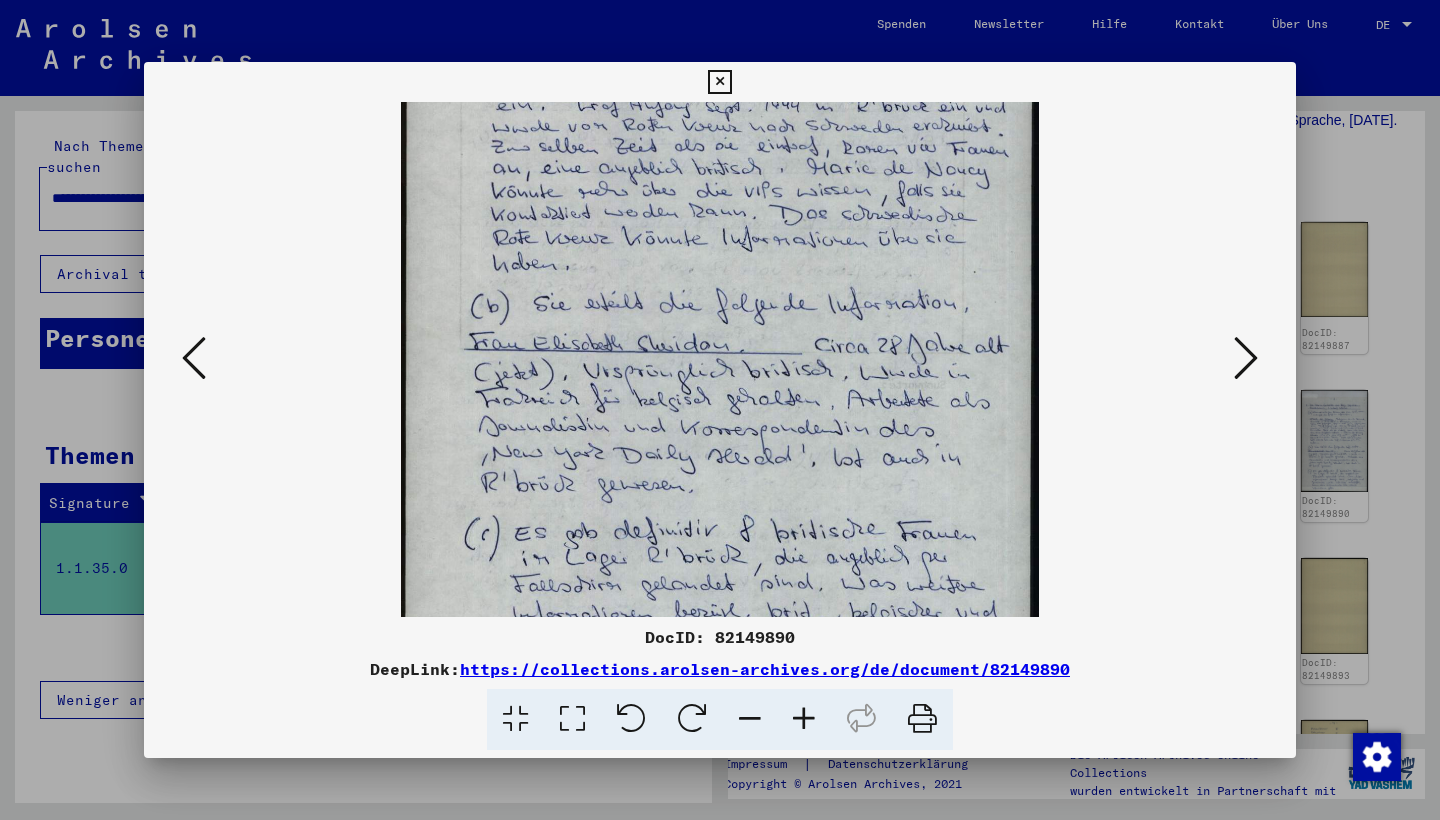 drag, startPoint x: 694, startPoint y: 318, endPoint x: 710, endPoint y: 242, distance: 77.665955 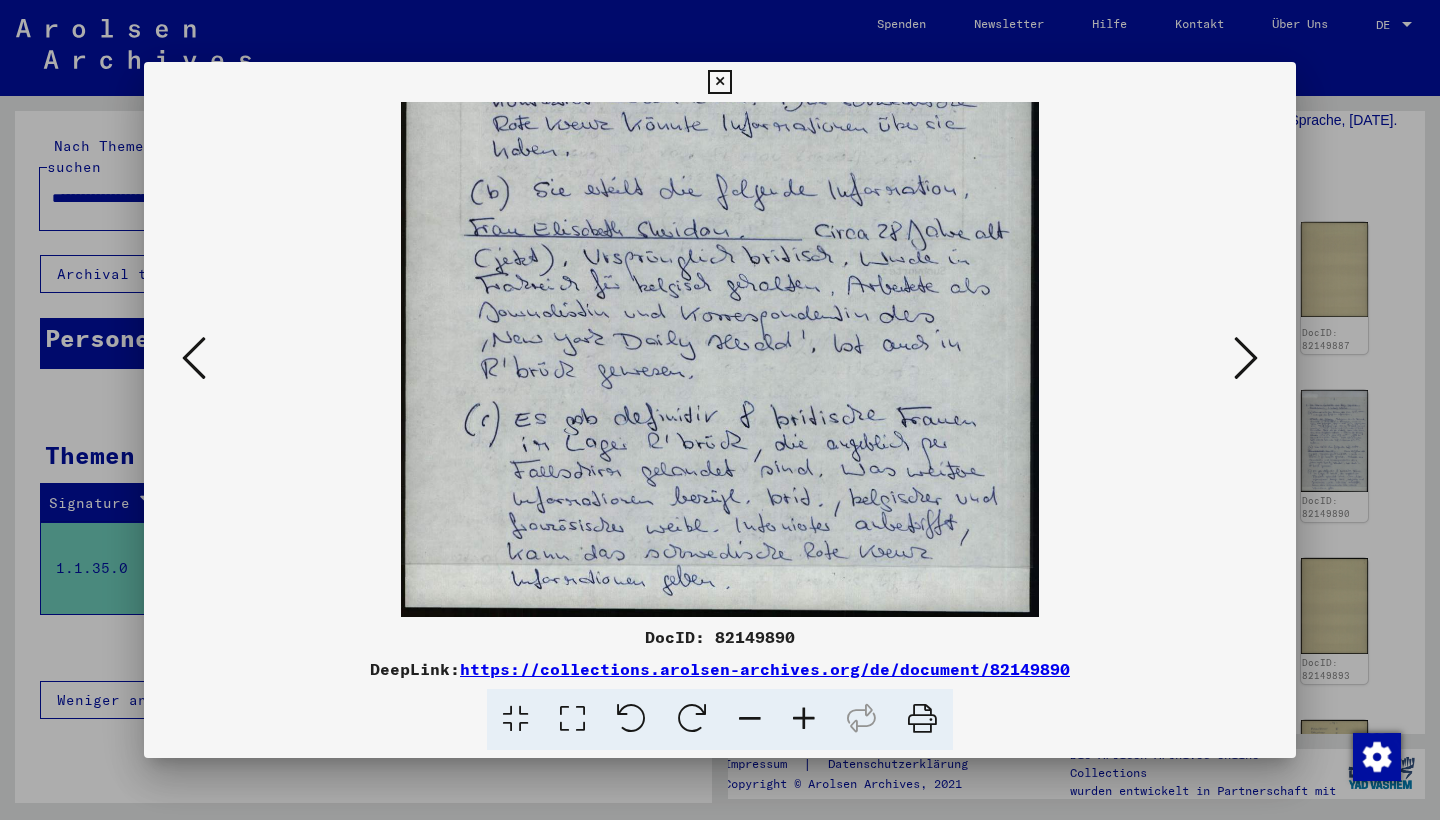 drag, startPoint x: 768, startPoint y: 481, endPoint x: 793, endPoint y: 352, distance: 131.40015 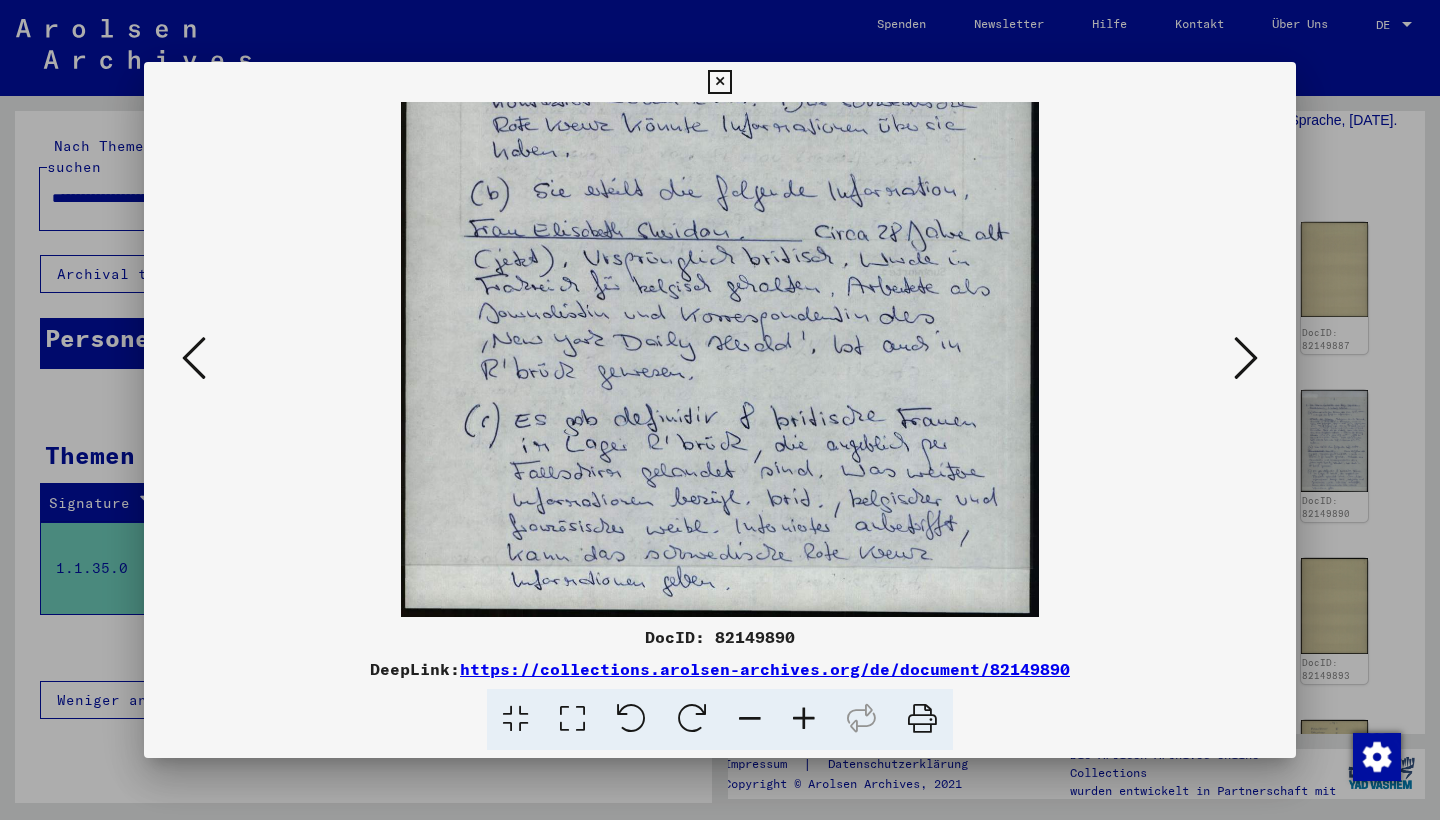 click at bounding box center (720, 359) 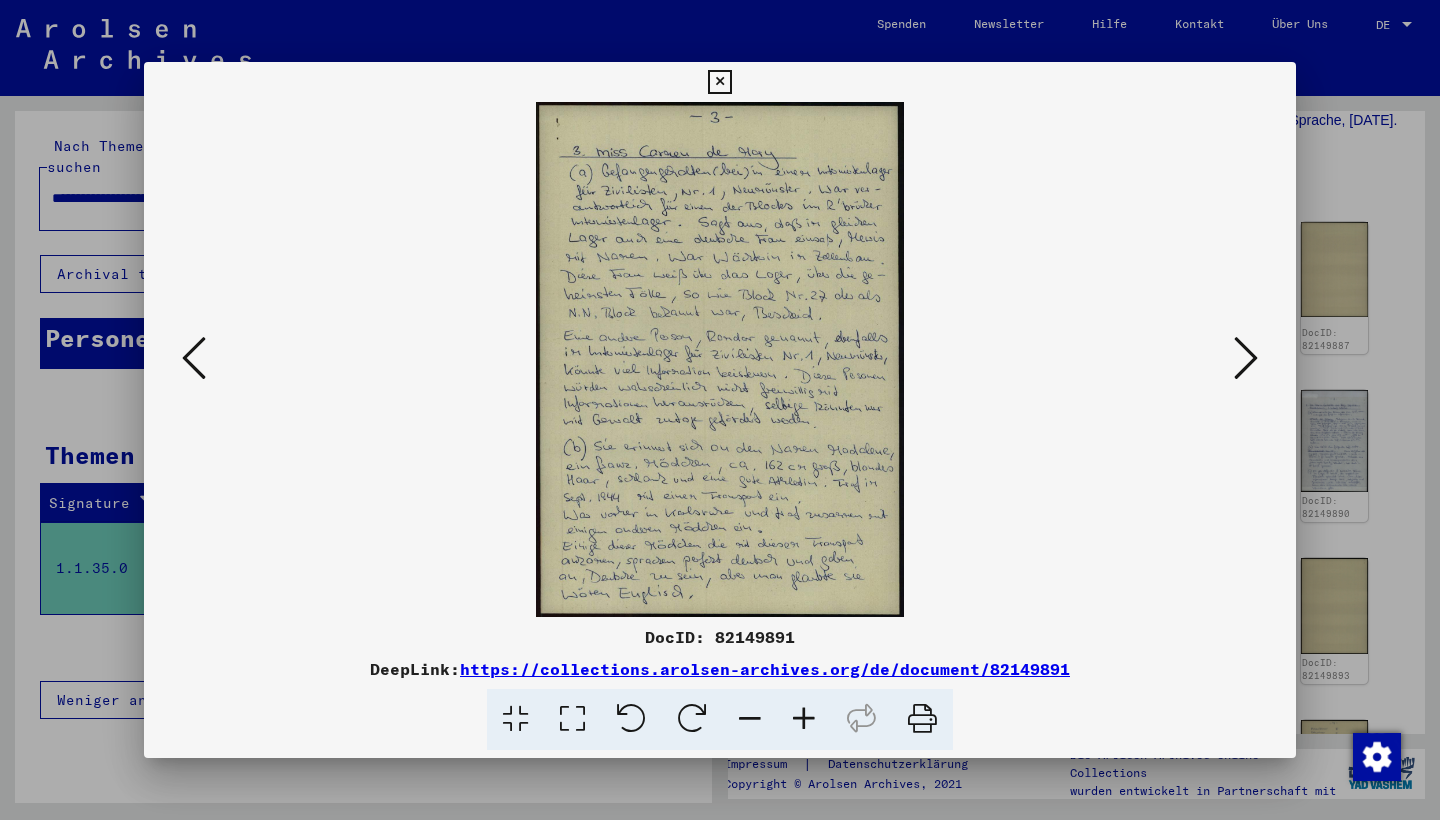 scroll, scrollTop: 0, scrollLeft: 0, axis: both 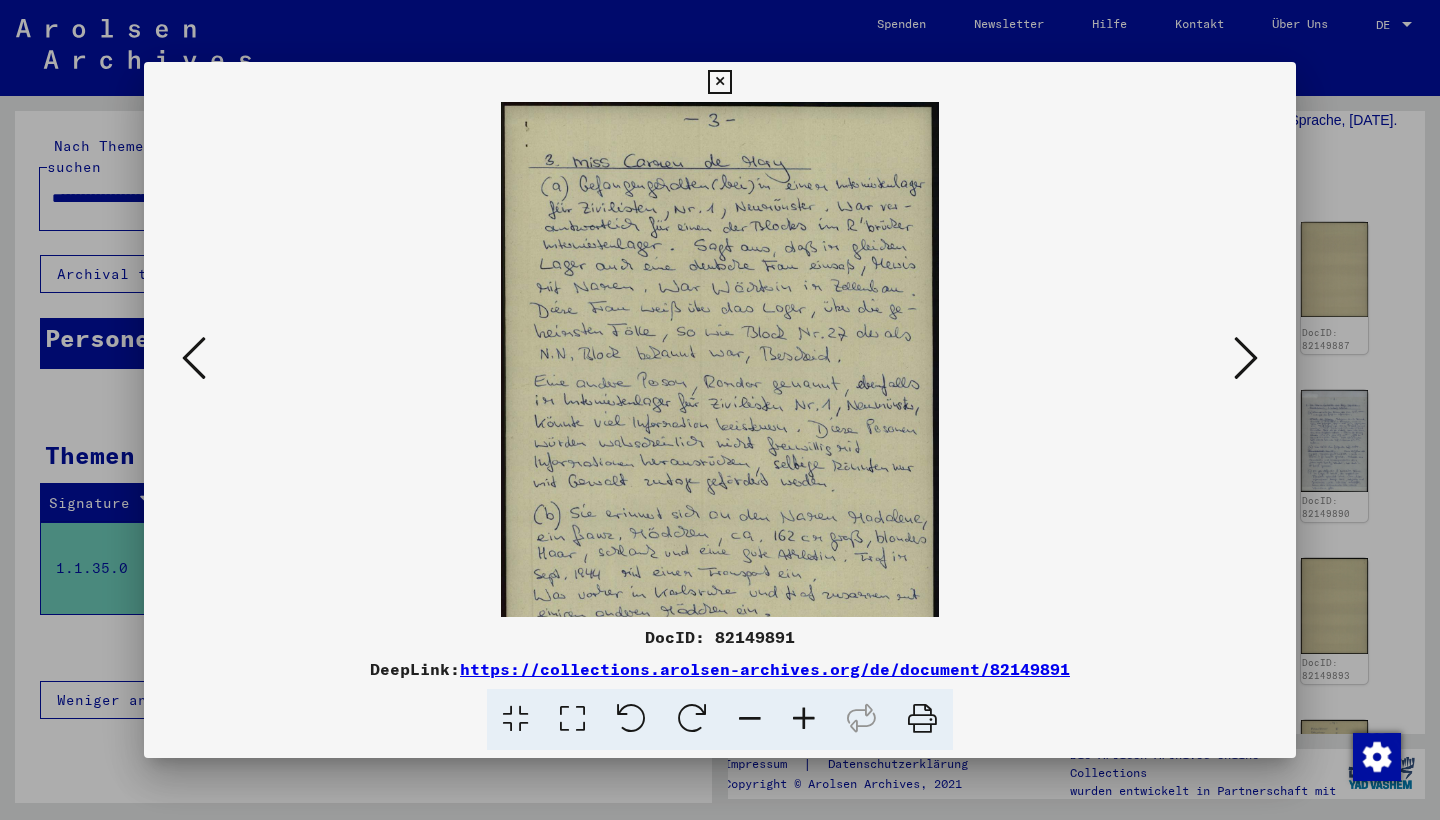 click at bounding box center [804, 719] 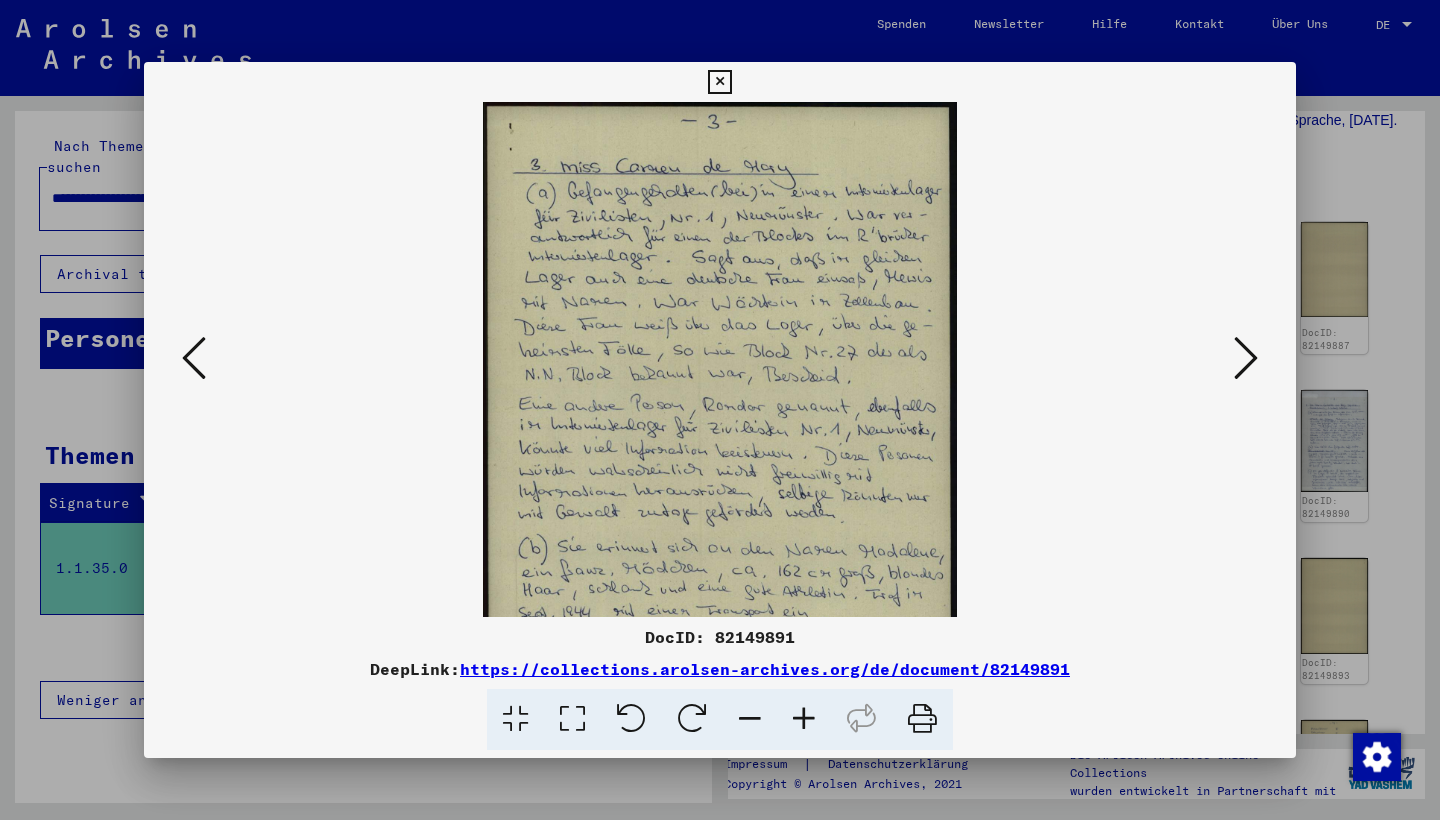 click at bounding box center (804, 719) 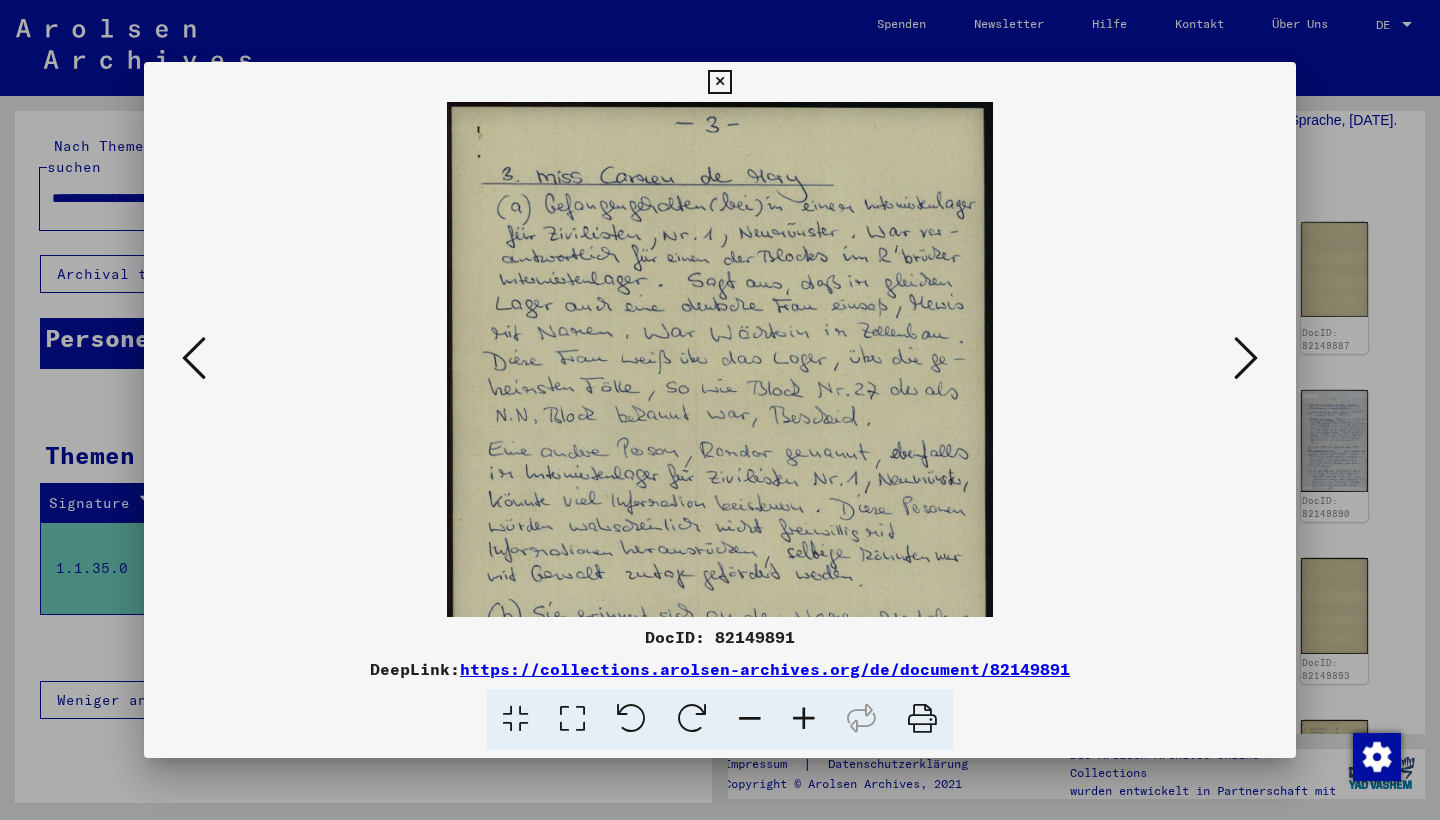 click at bounding box center [804, 719] 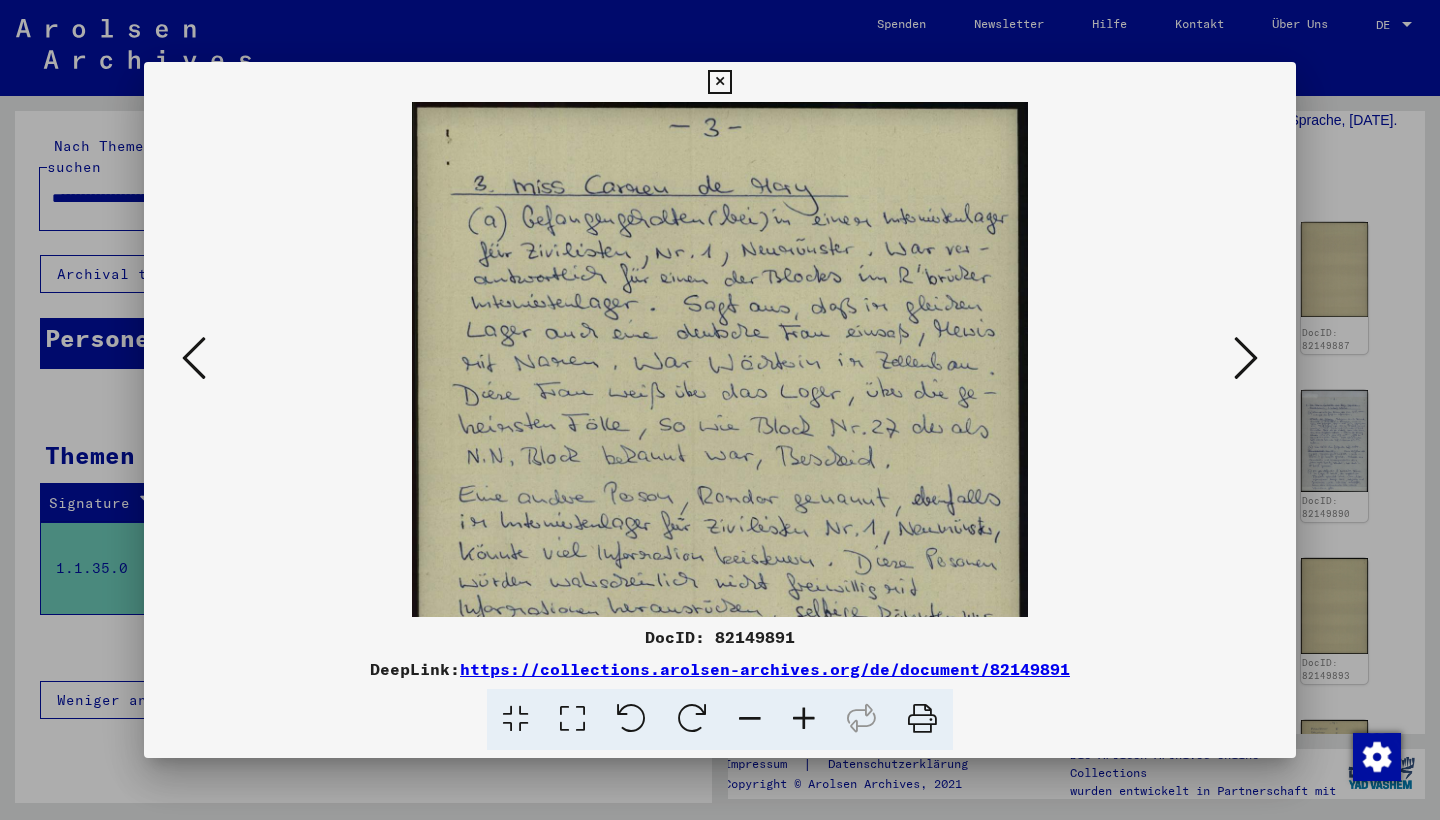 click at bounding box center (804, 719) 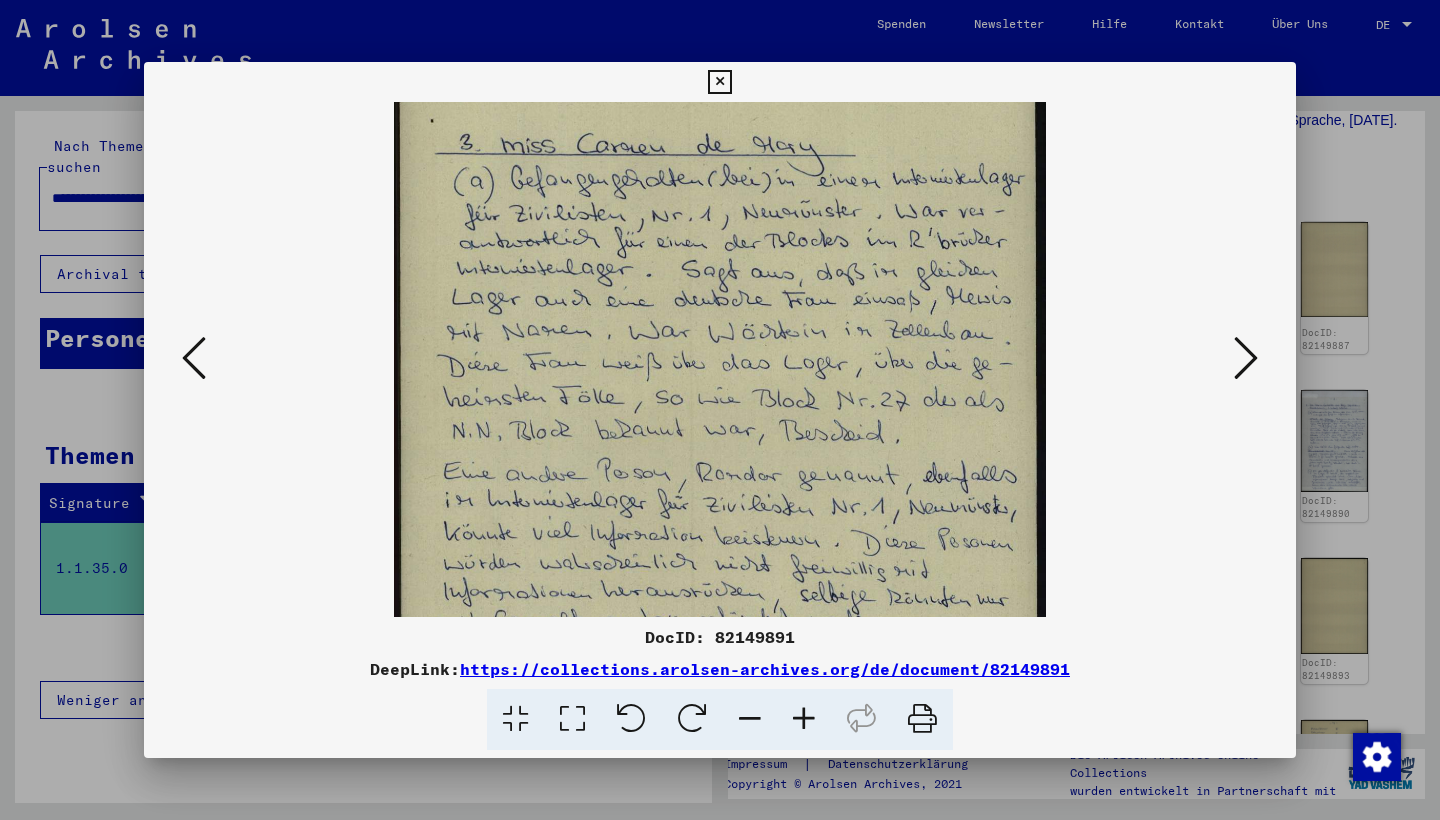scroll, scrollTop: 56, scrollLeft: 0, axis: vertical 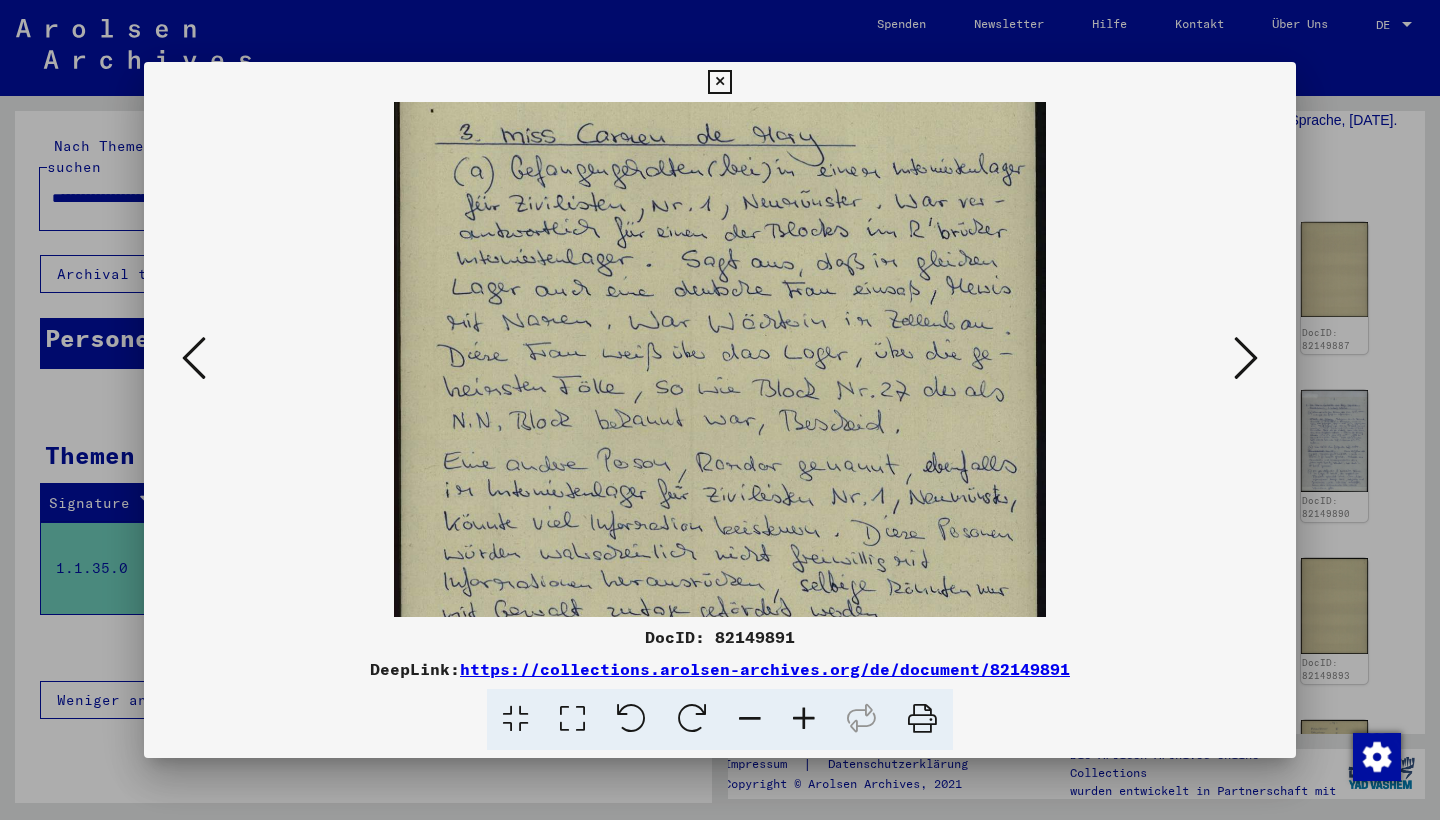 drag, startPoint x: 923, startPoint y: 419, endPoint x: 932, endPoint y: 363, distance: 56.718605 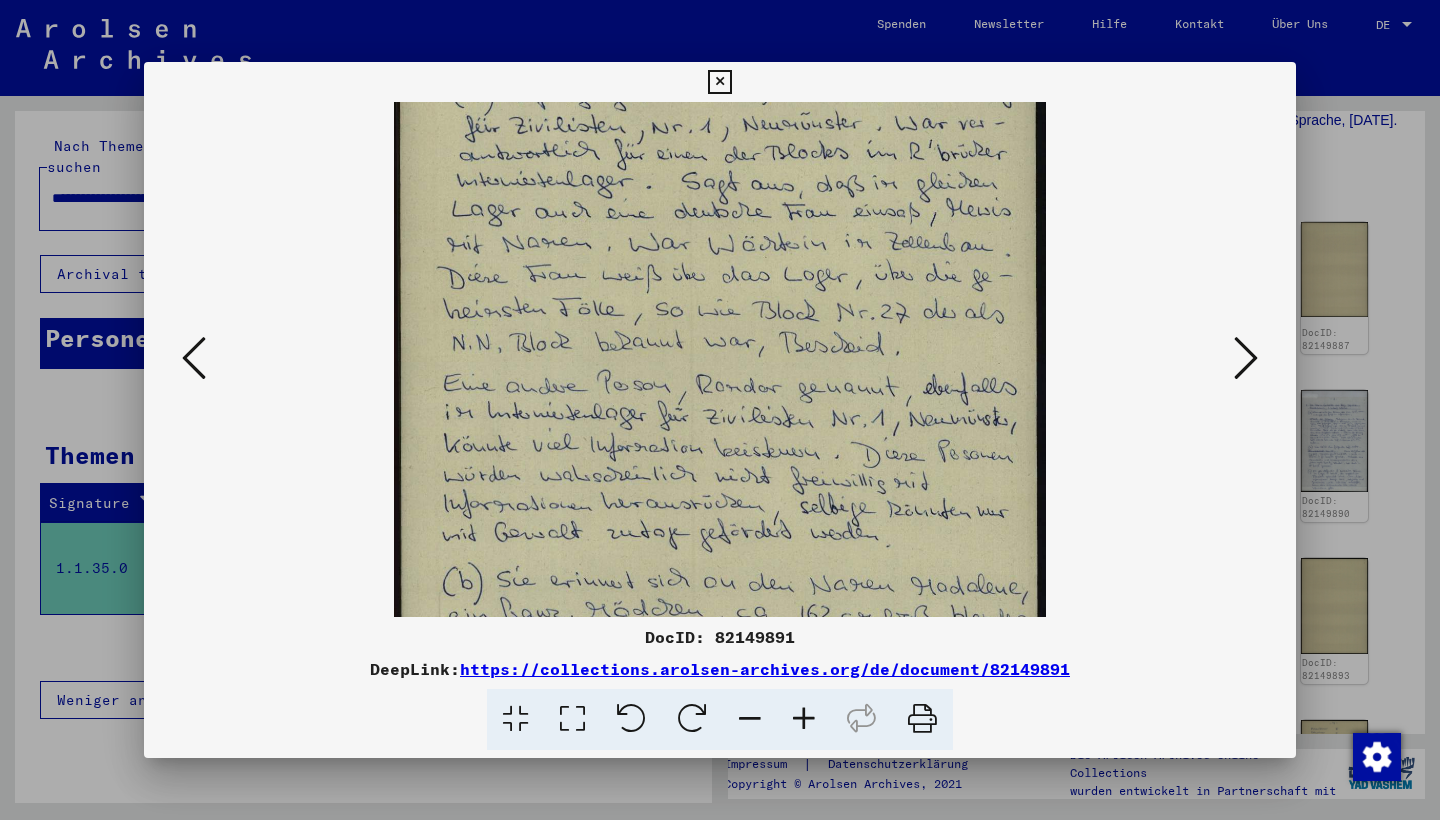 scroll, scrollTop: 135, scrollLeft: 0, axis: vertical 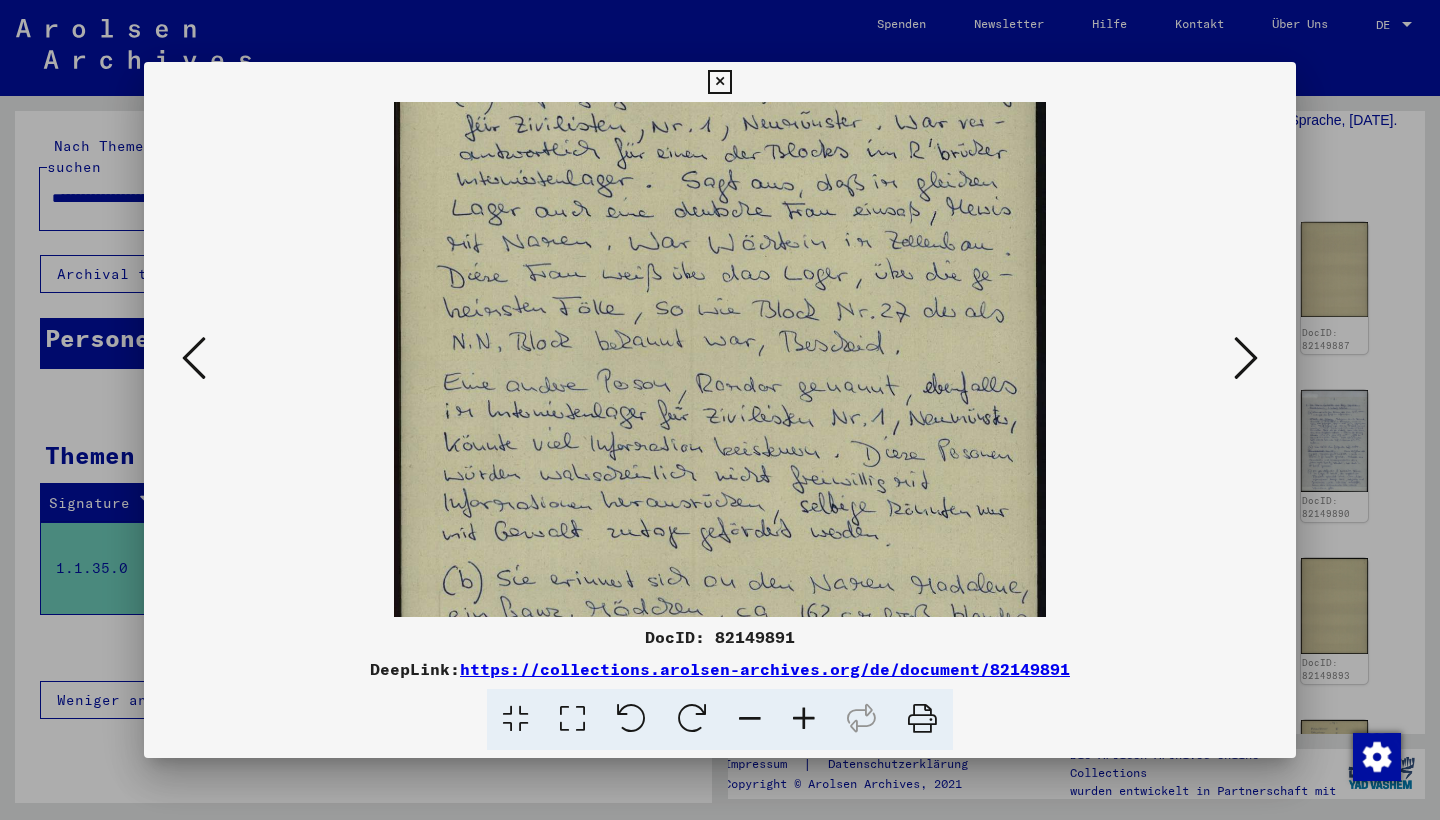 drag, startPoint x: 885, startPoint y: 429, endPoint x: 920, endPoint y: 350, distance: 86.40602 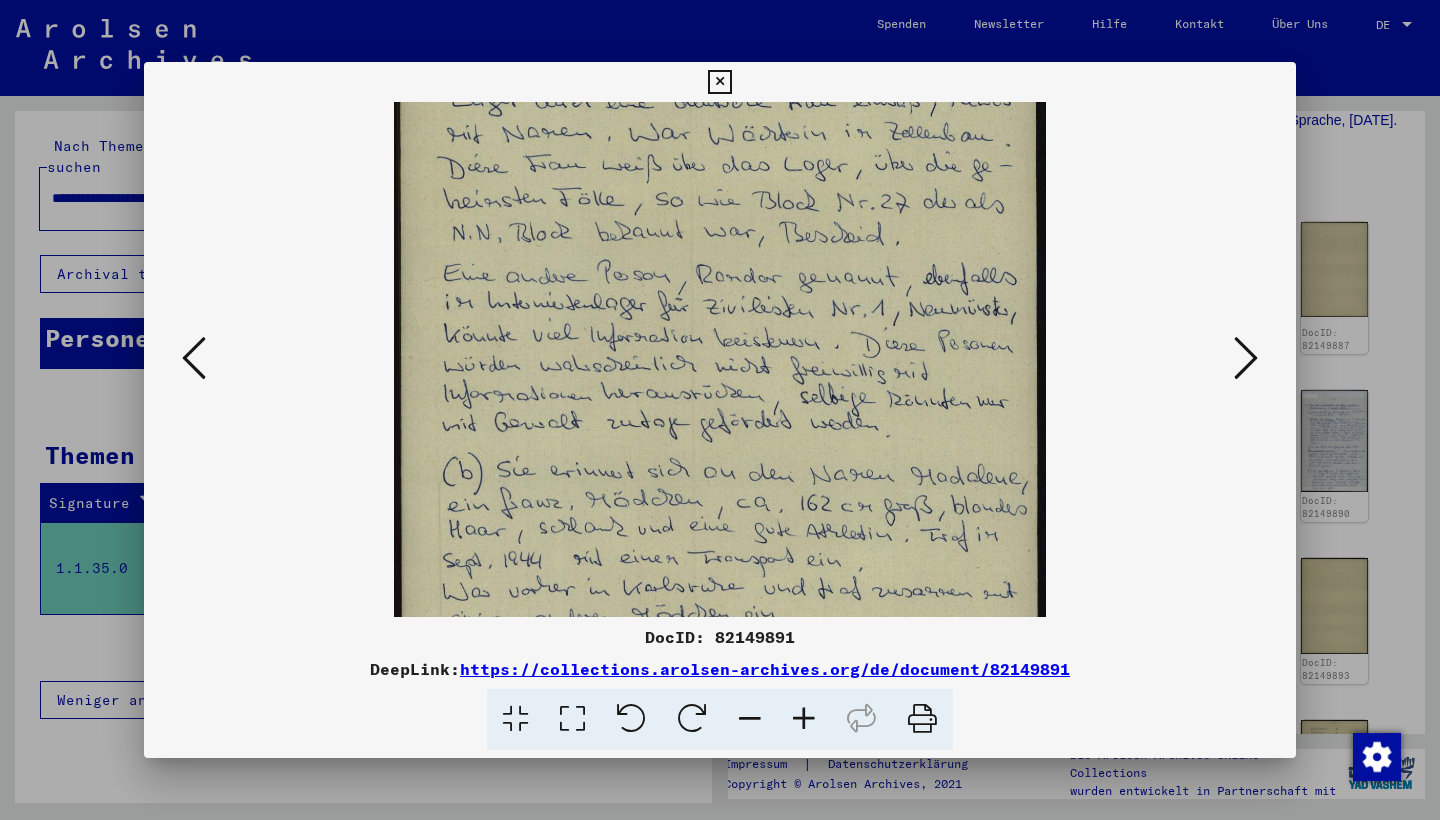 scroll, scrollTop: 245, scrollLeft: 0, axis: vertical 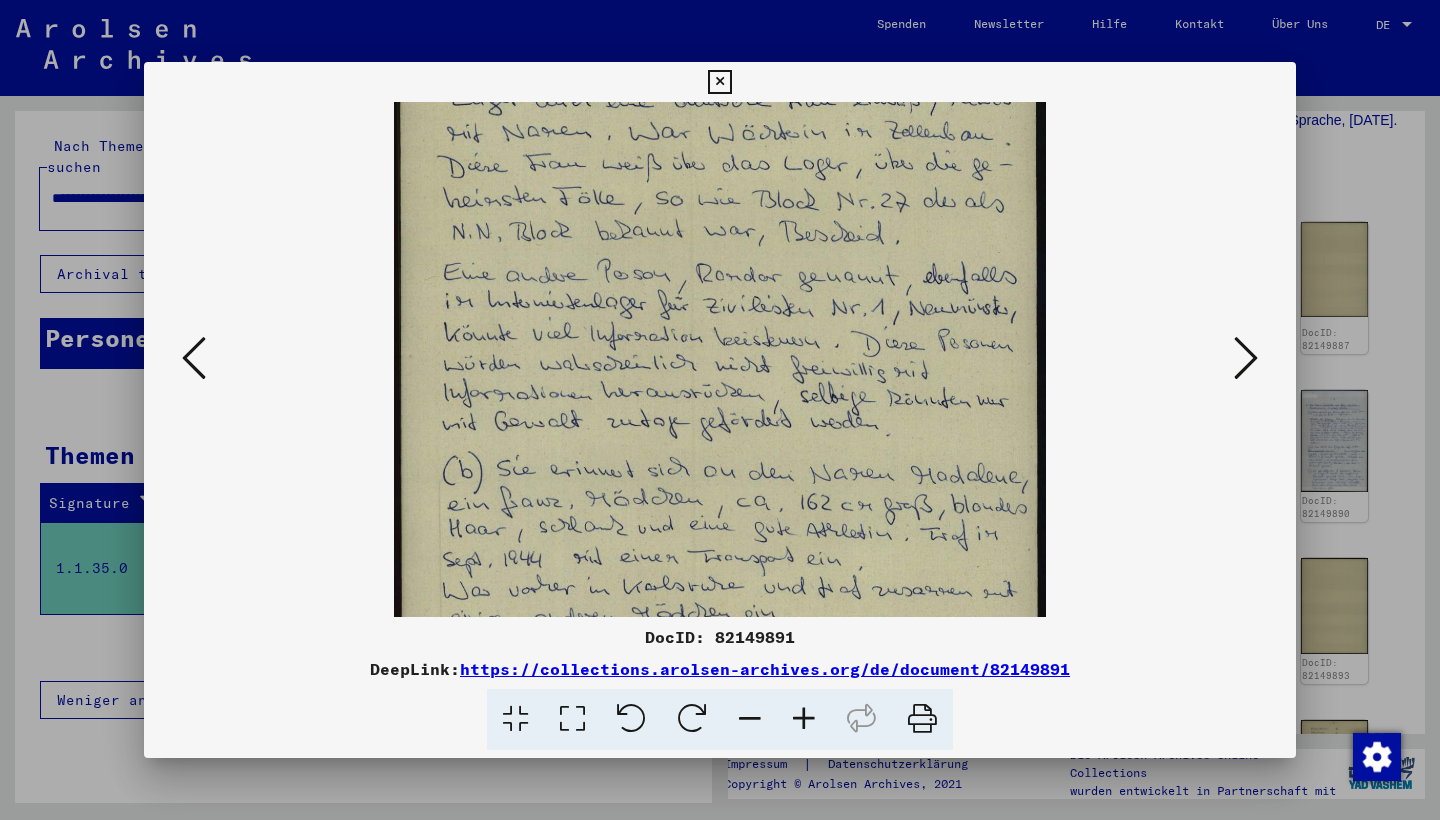 drag, startPoint x: 929, startPoint y: 350, endPoint x: 965, endPoint y: 240, distance: 115.74109 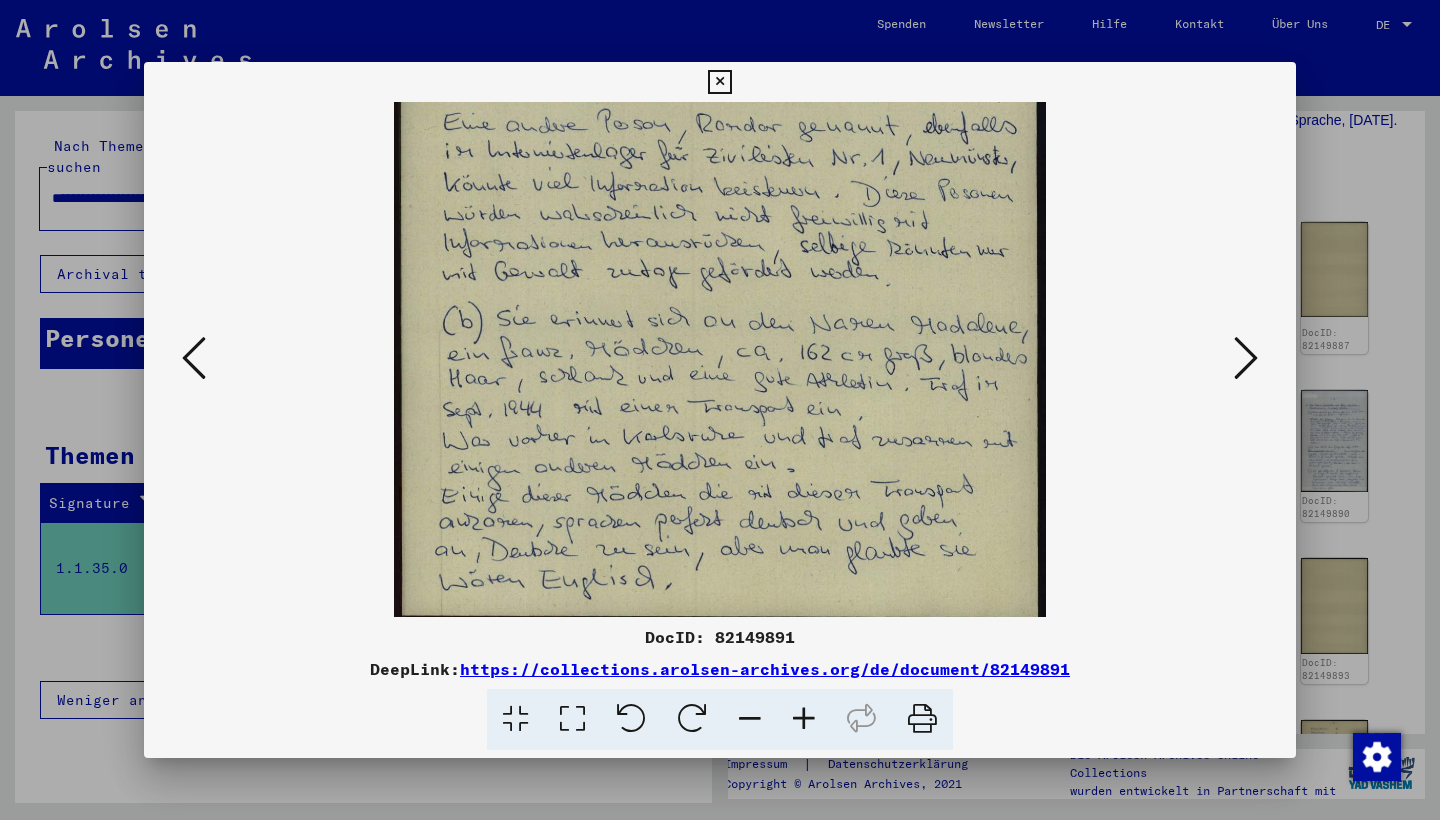scroll, scrollTop: 396, scrollLeft: 0, axis: vertical 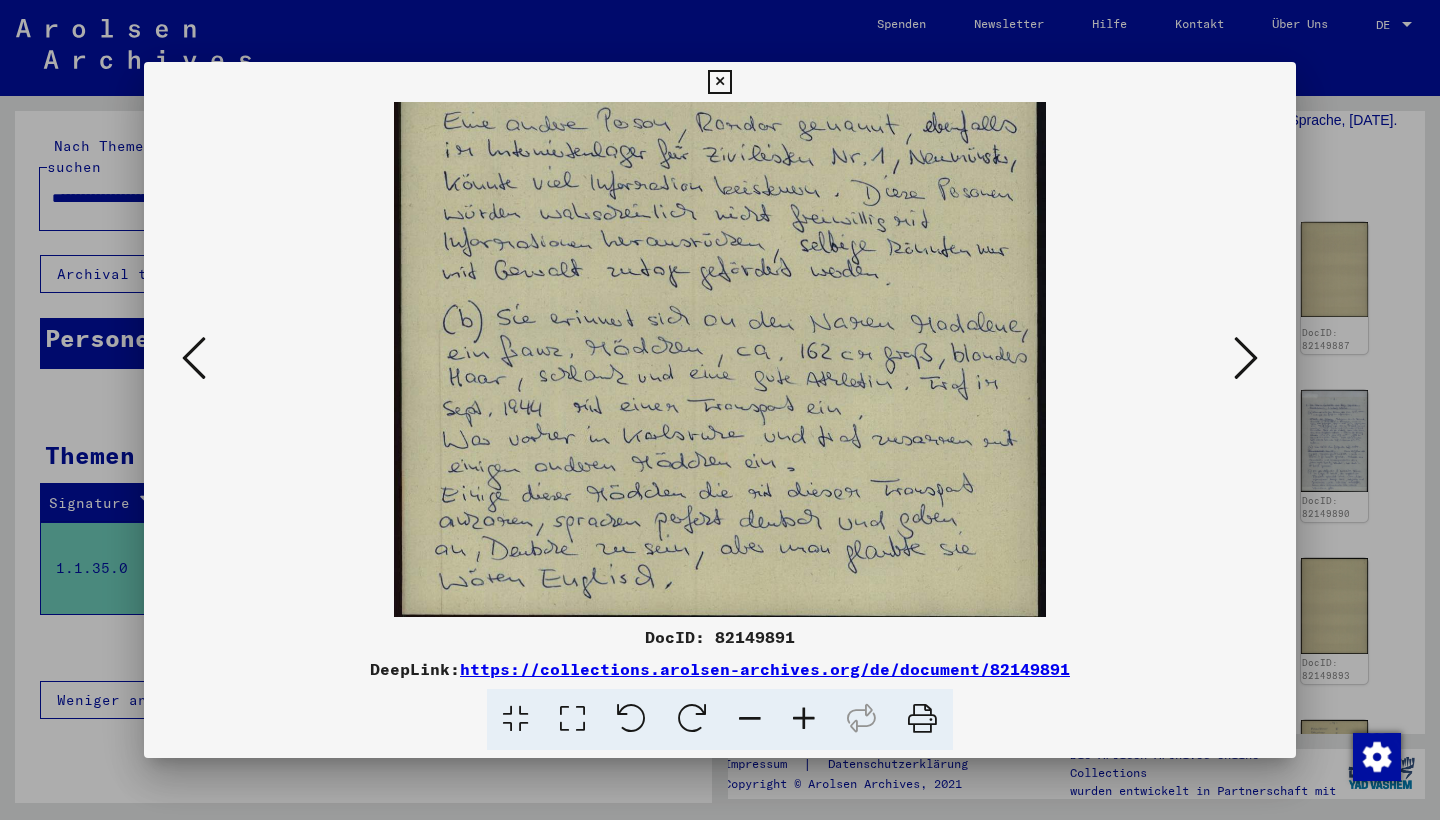 drag, startPoint x: 974, startPoint y: 424, endPoint x: 1011, endPoint y: 273, distance: 155.46704 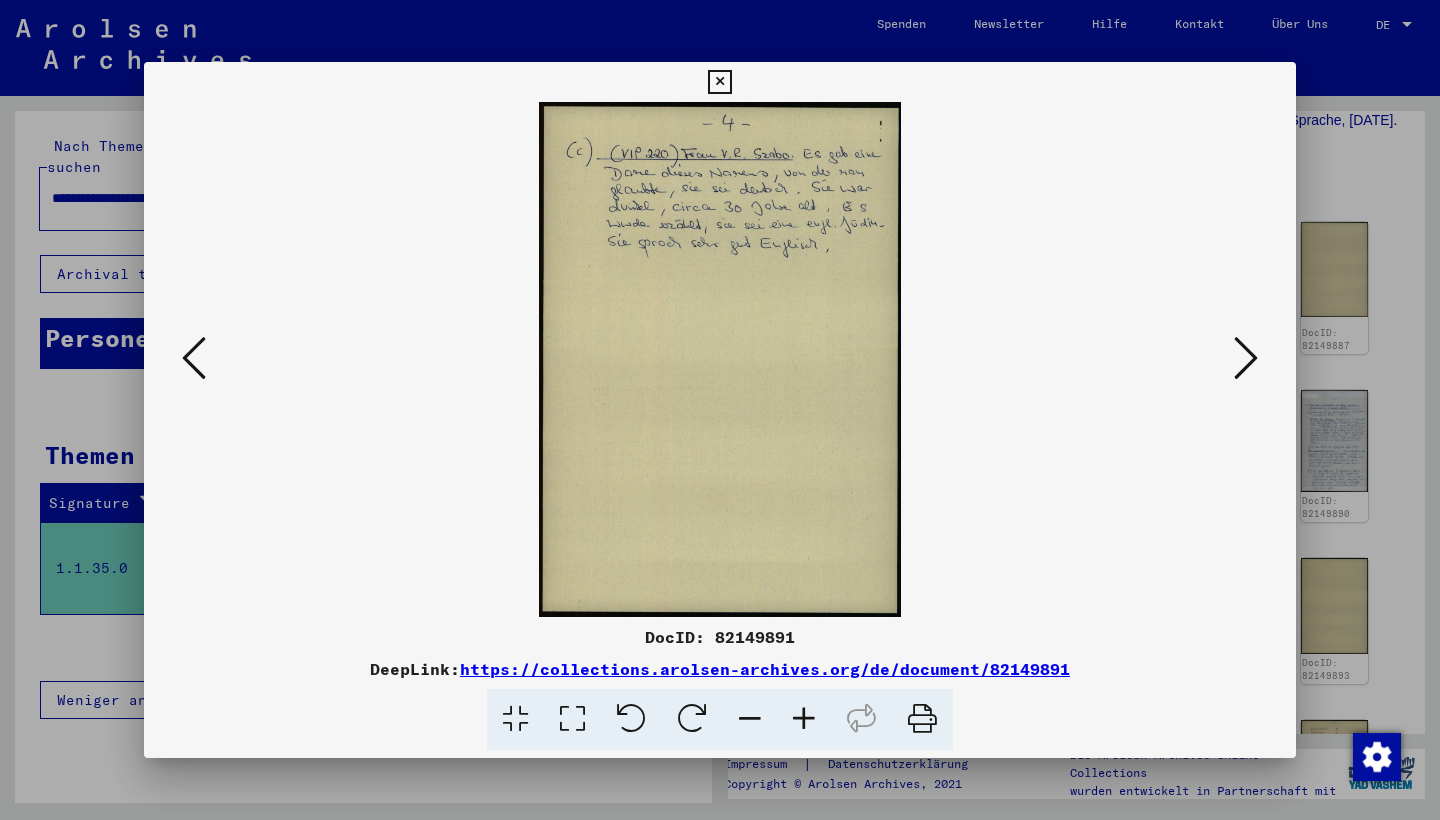 scroll, scrollTop: 0, scrollLeft: 0, axis: both 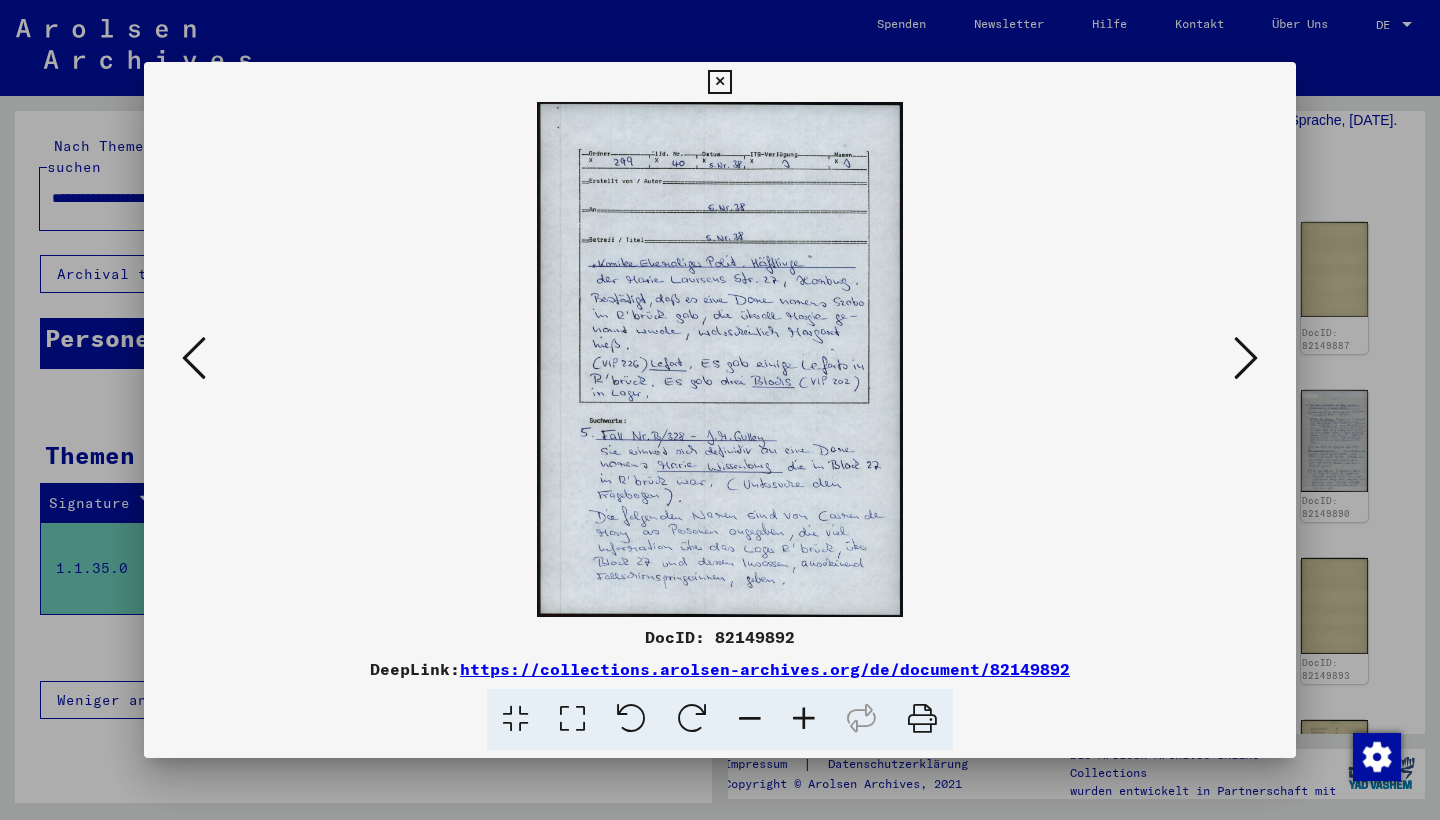 click at bounding box center (804, 719) 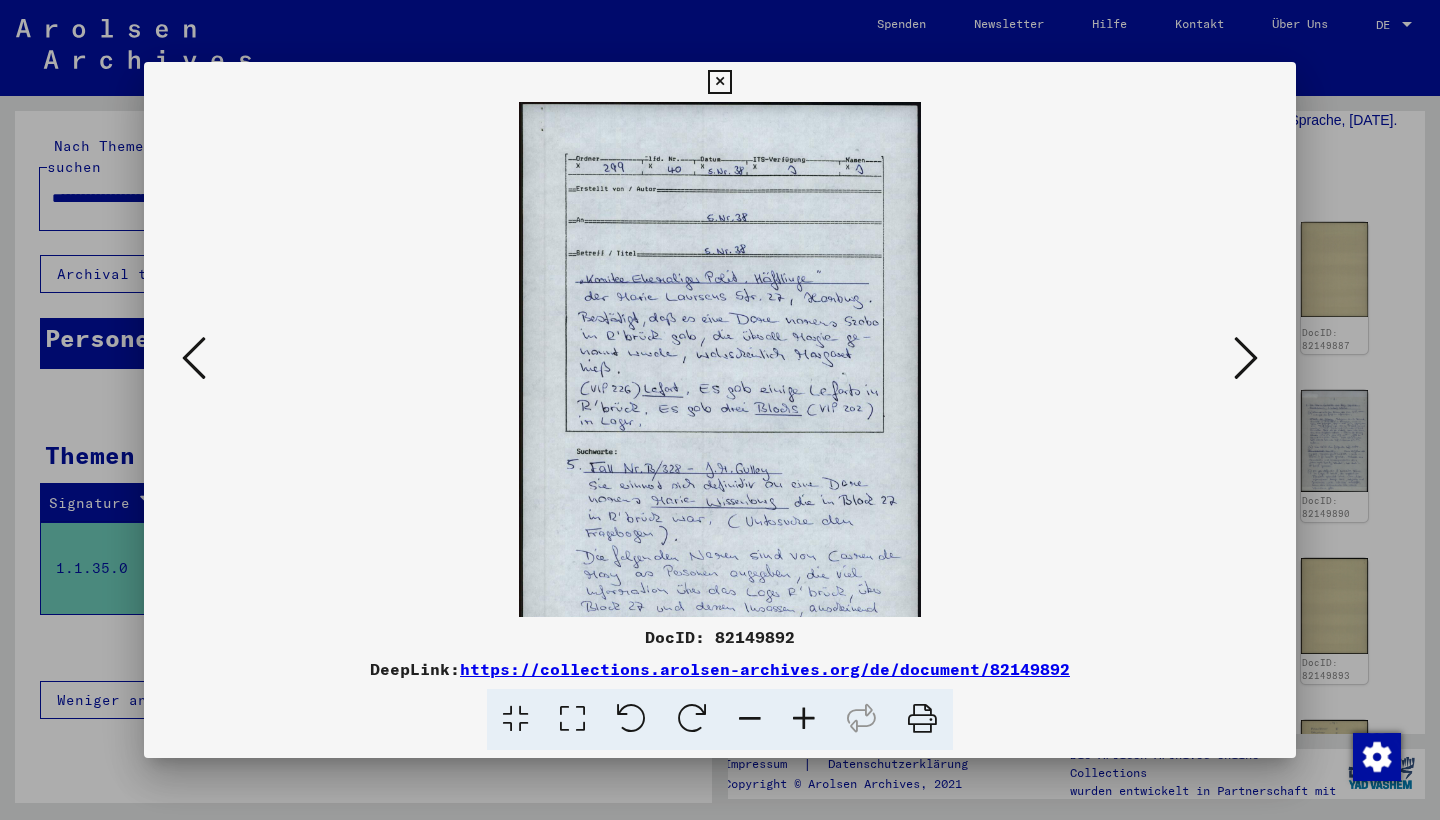 click at bounding box center [804, 719] 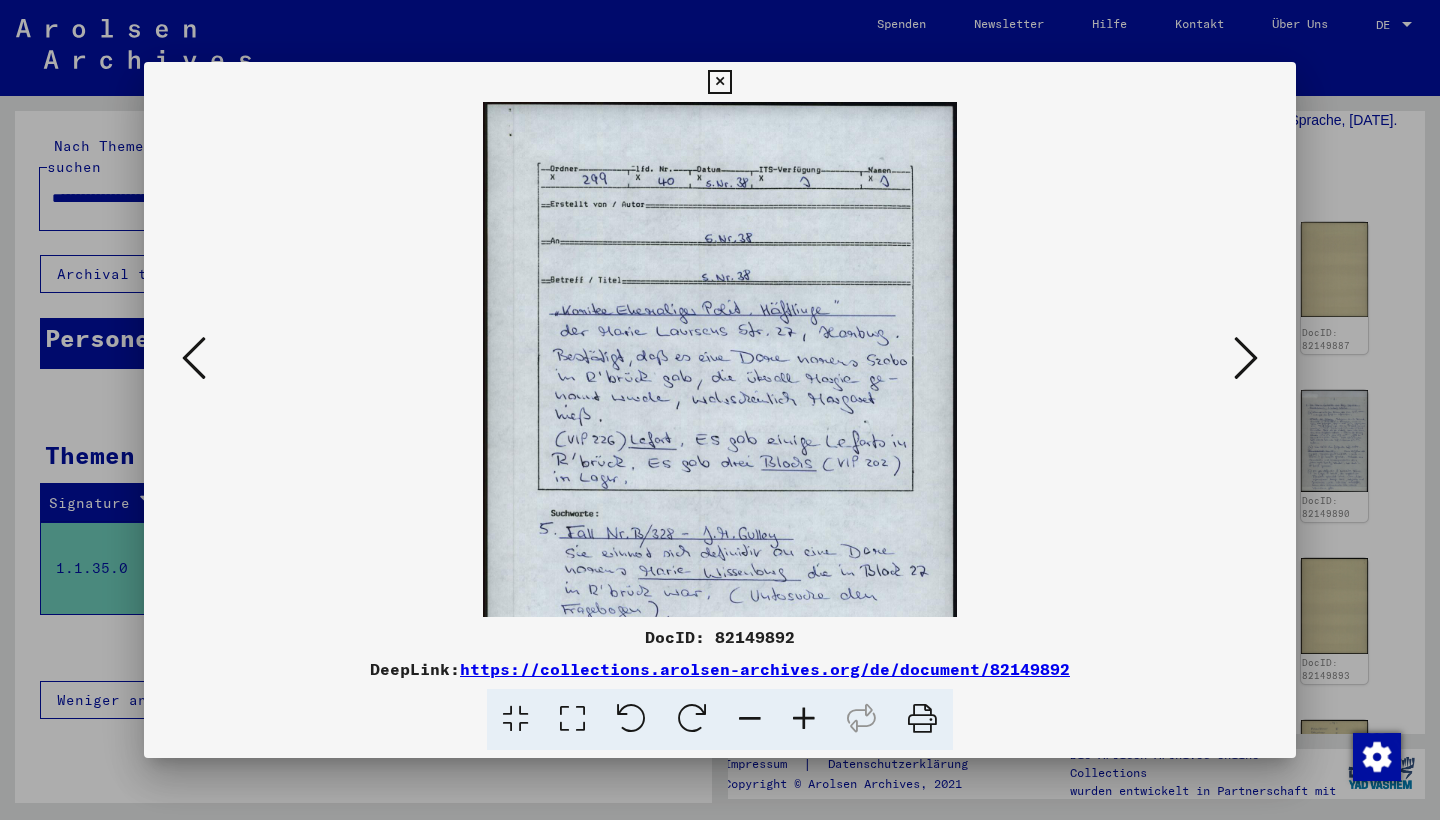 click at bounding box center [804, 719] 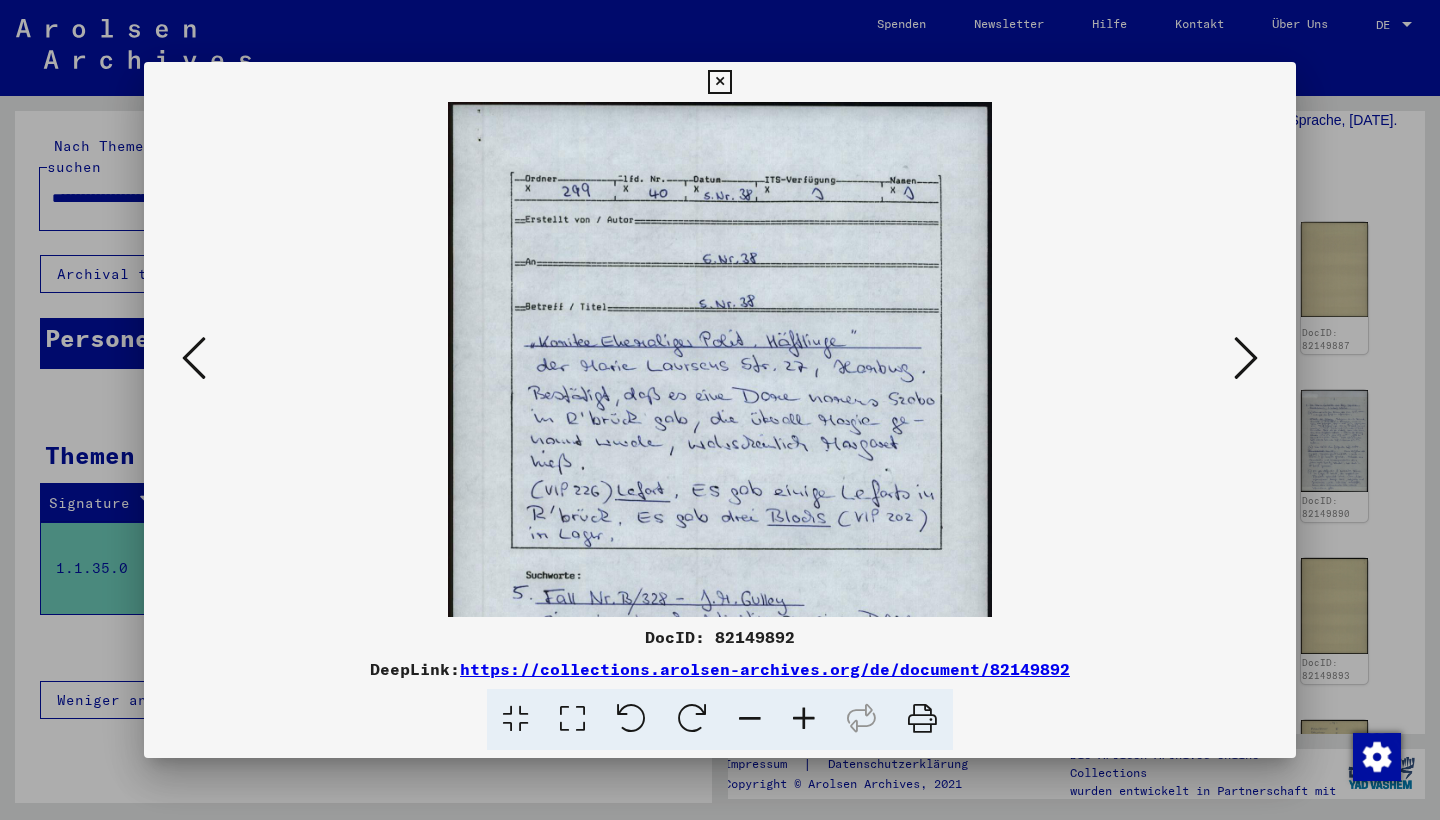click at bounding box center (804, 719) 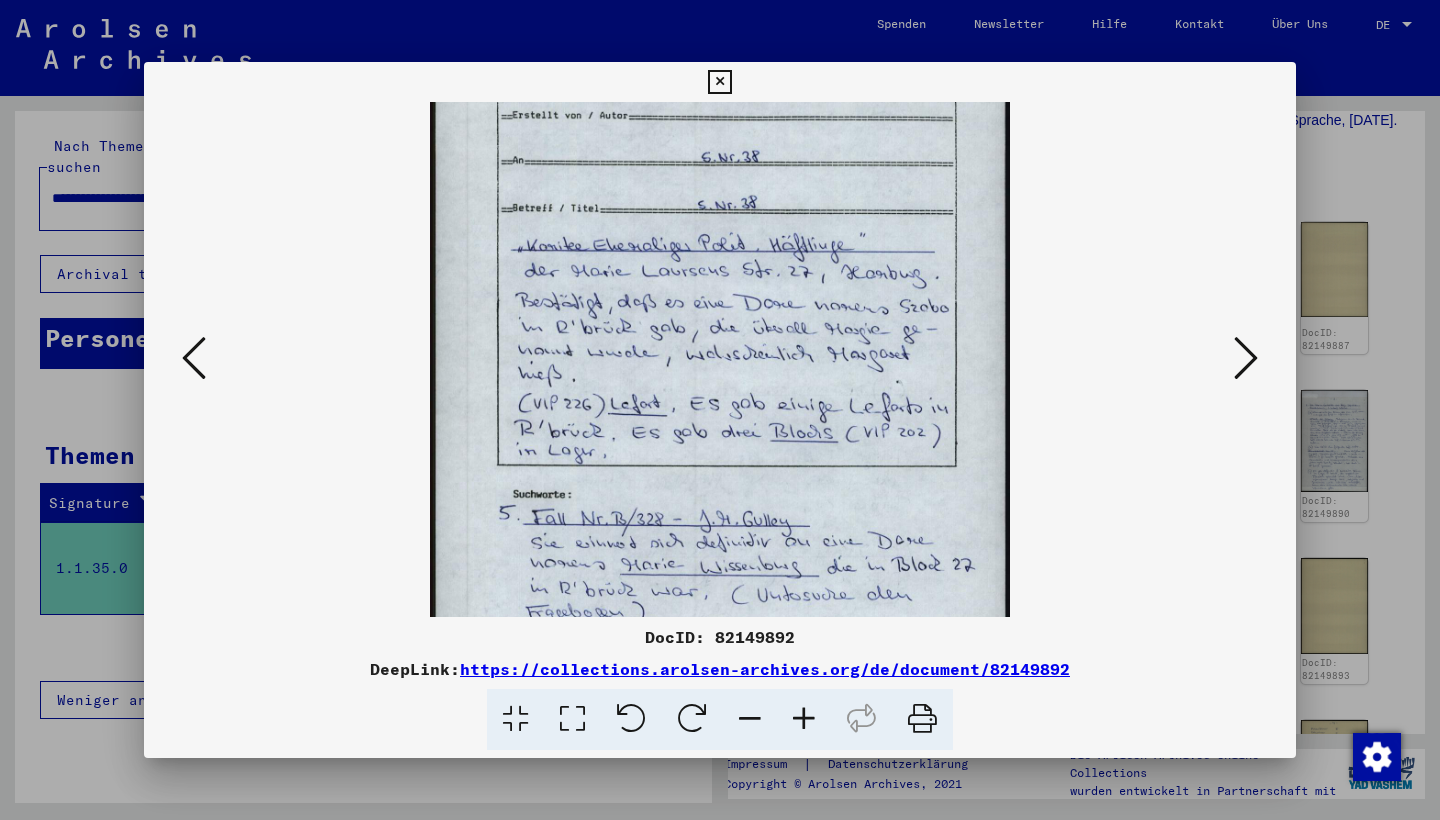 scroll, scrollTop: 113, scrollLeft: 0, axis: vertical 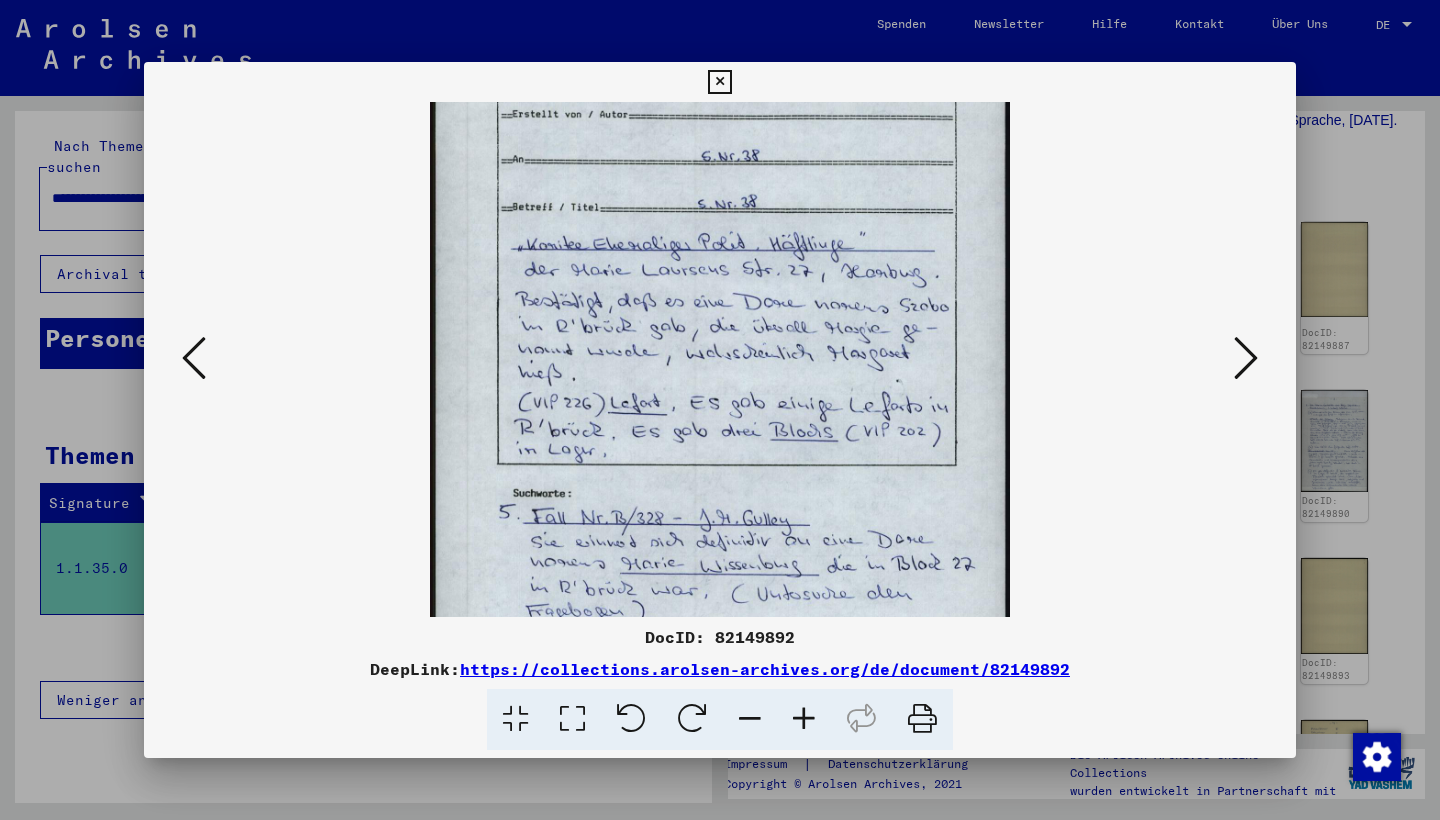 drag, startPoint x: 799, startPoint y: 523, endPoint x: 851, endPoint y: 410, distance: 124.39051 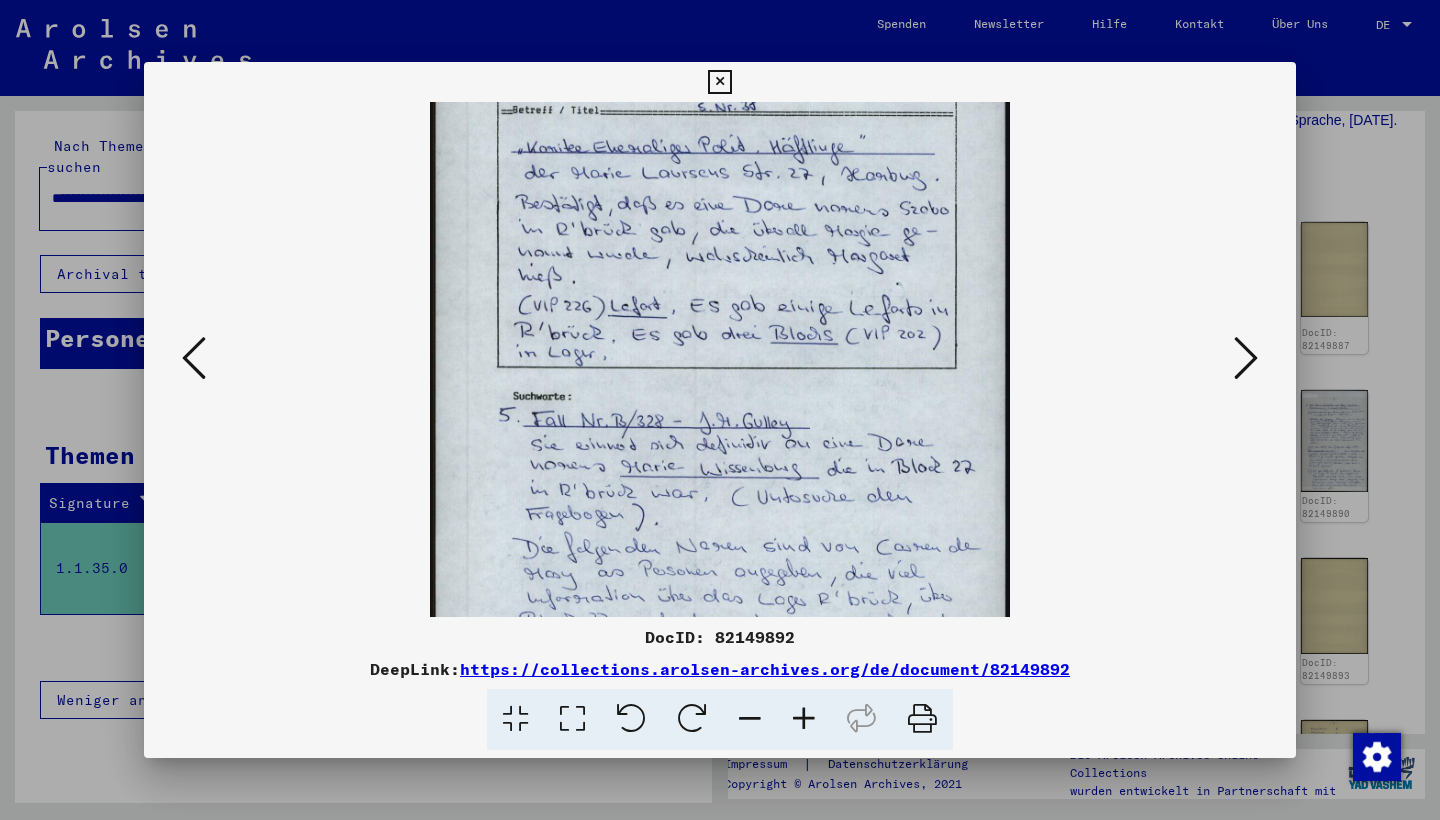 scroll, scrollTop: 216, scrollLeft: 0, axis: vertical 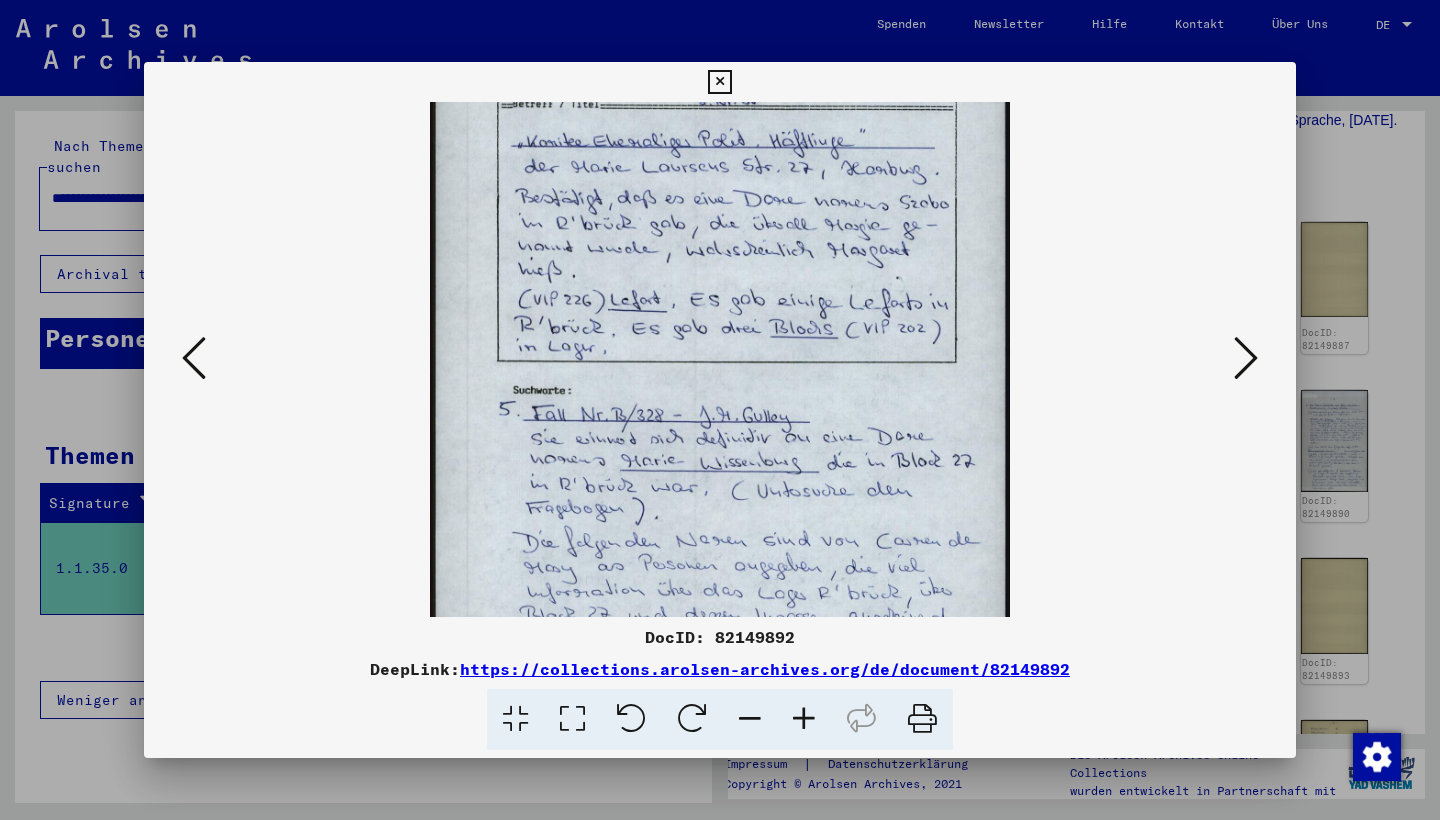 drag, startPoint x: 933, startPoint y: 370, endPoint x: 978, endPoint y: 267, distance: 112.40107 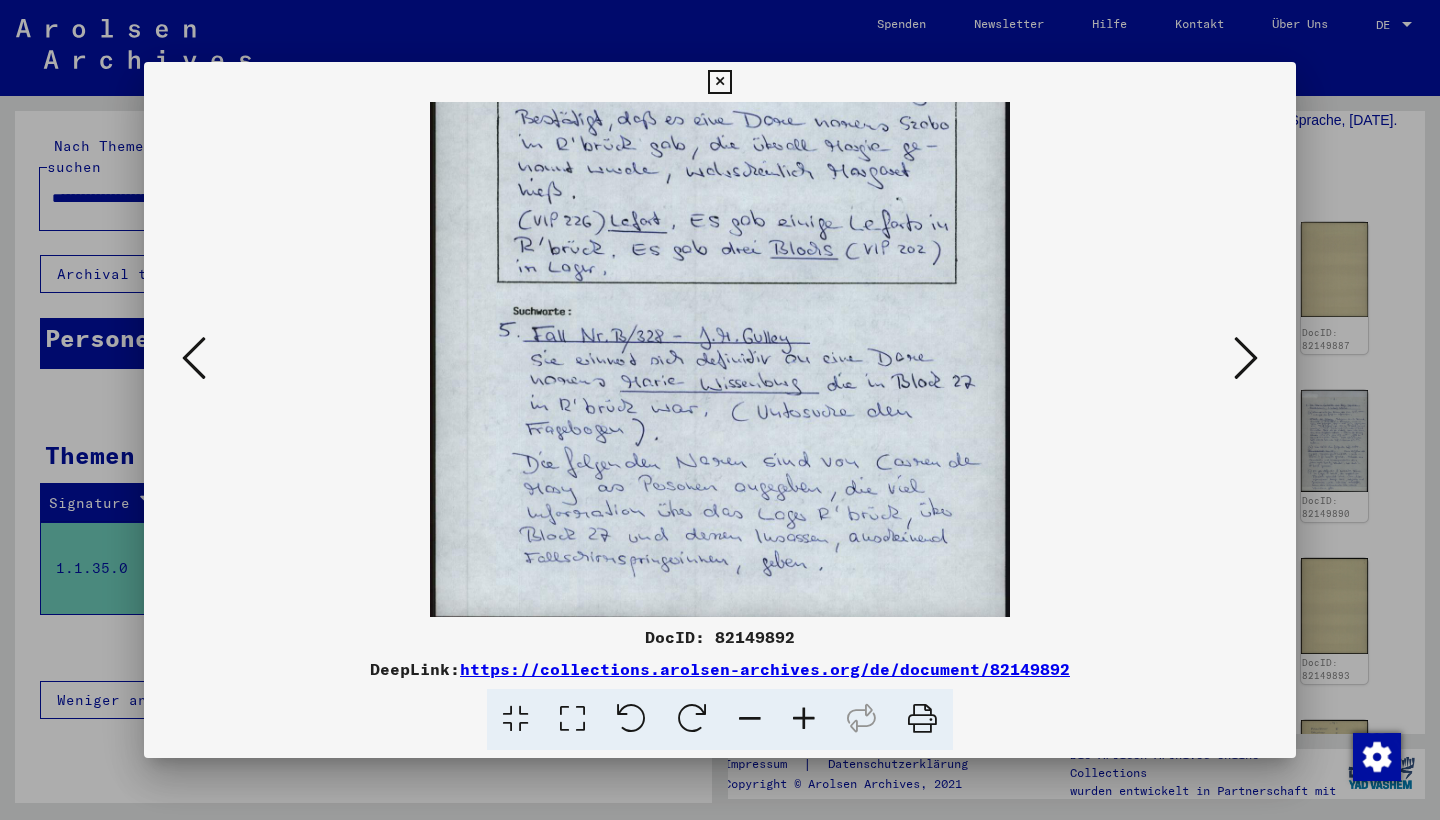 scroll, scrollTop: 295, scrollLeft: 0, axis: vertical 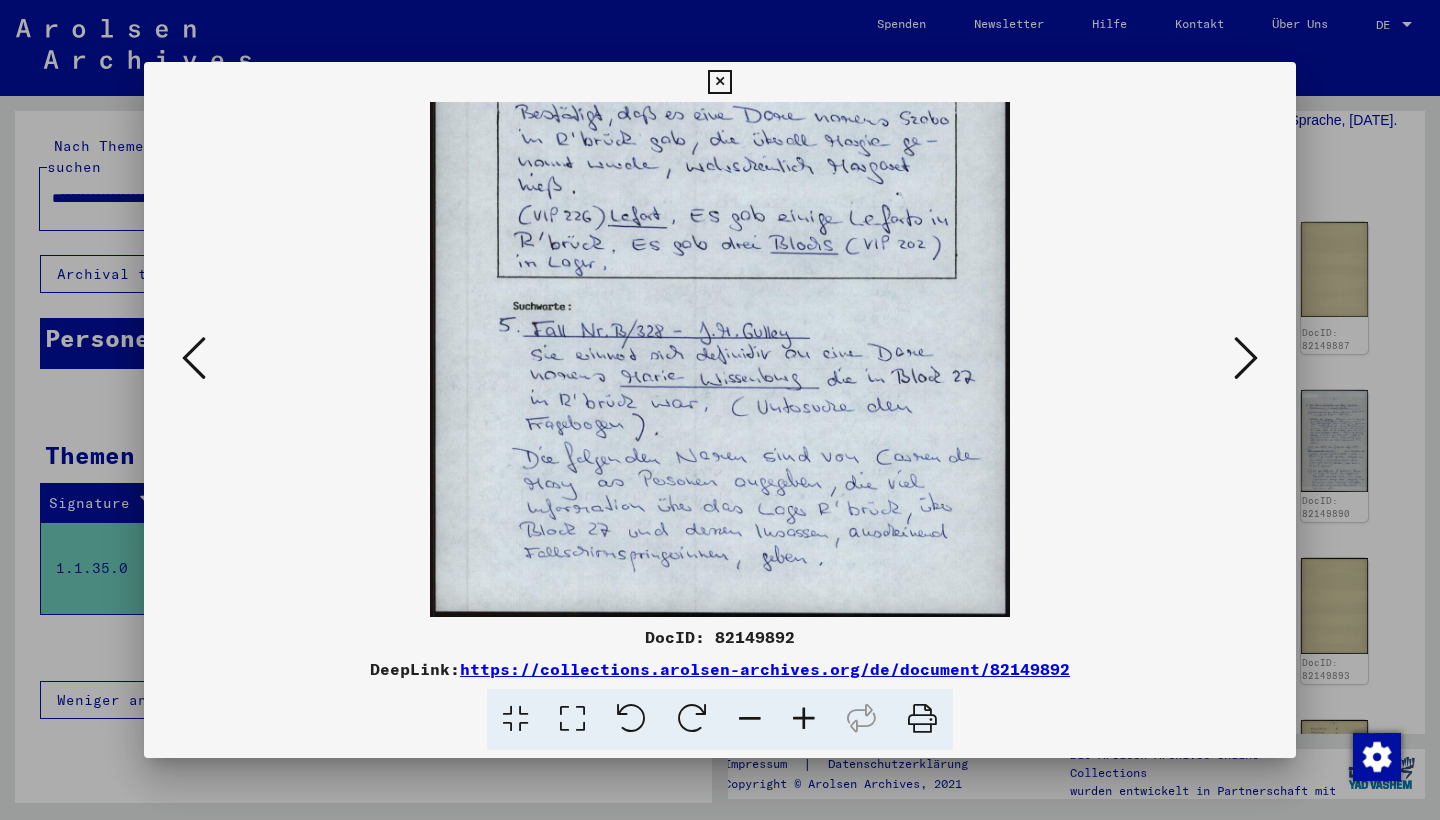 drag, startPoint x: 907, startPoint y: 425, endPoint x: 908, endPoint y: 403, distance: 22.022715 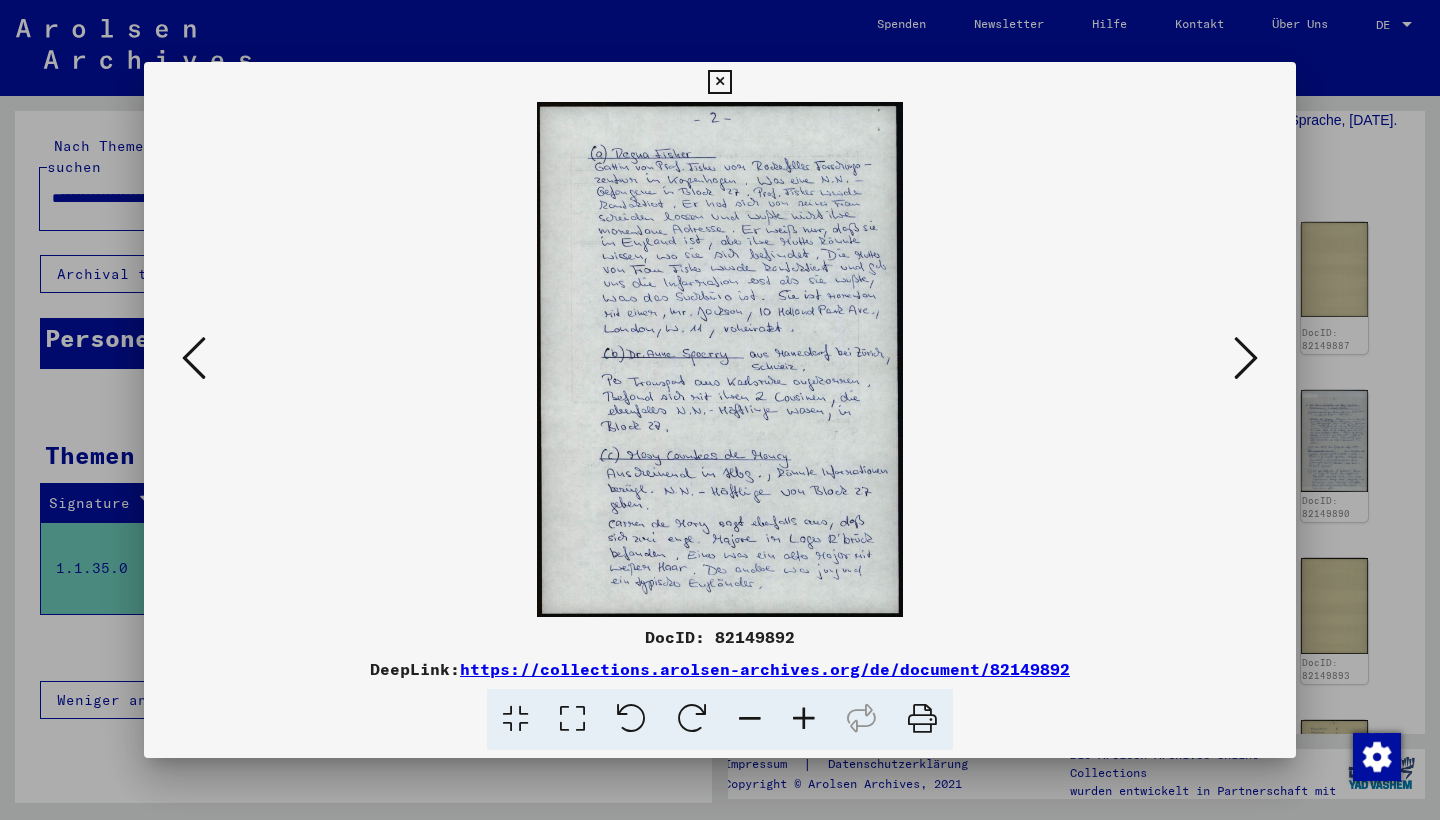 scroll, scrollTop: 0, scrollLeft: 0, axis: both 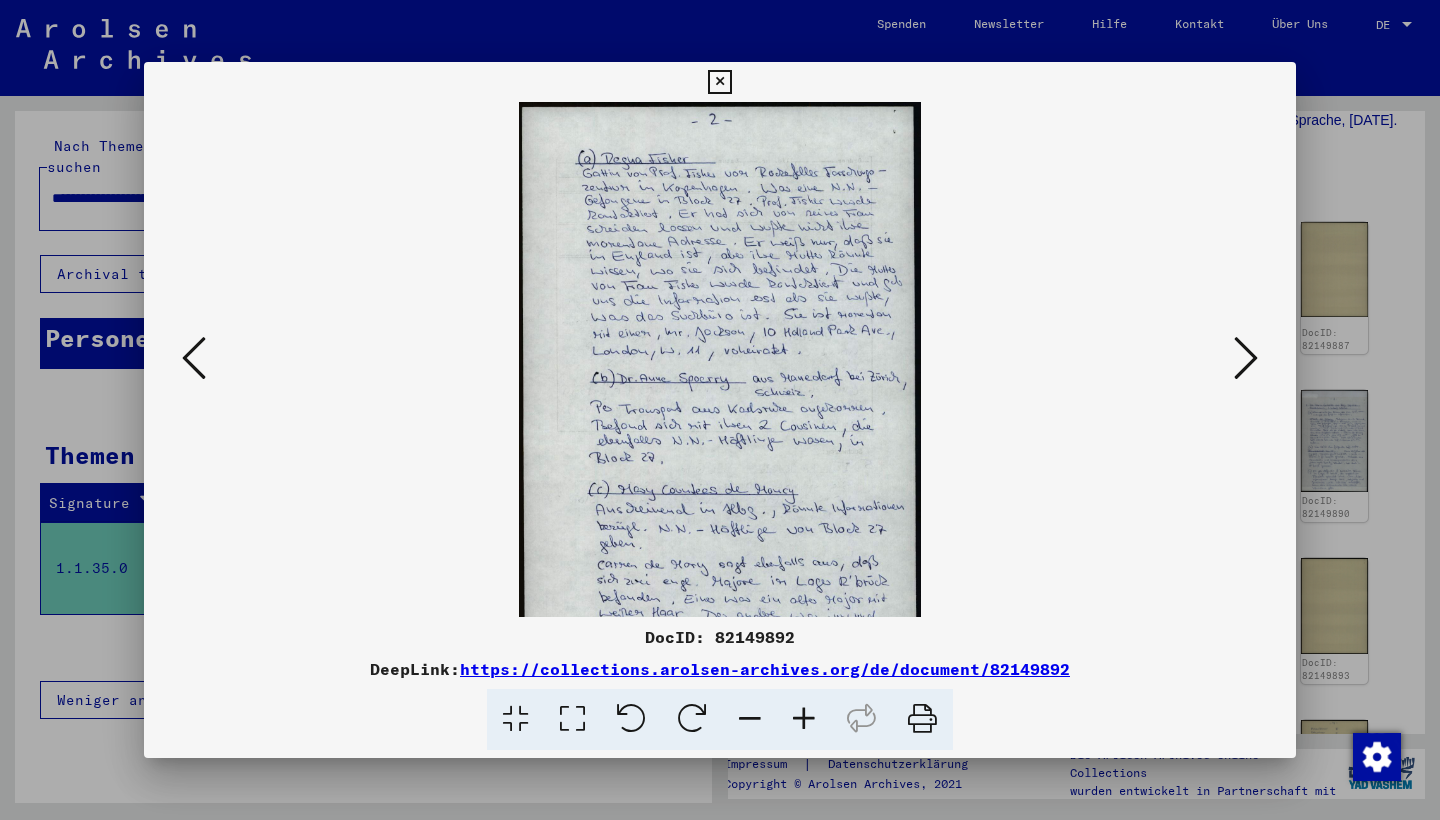 click at bounding box center [804, 719] 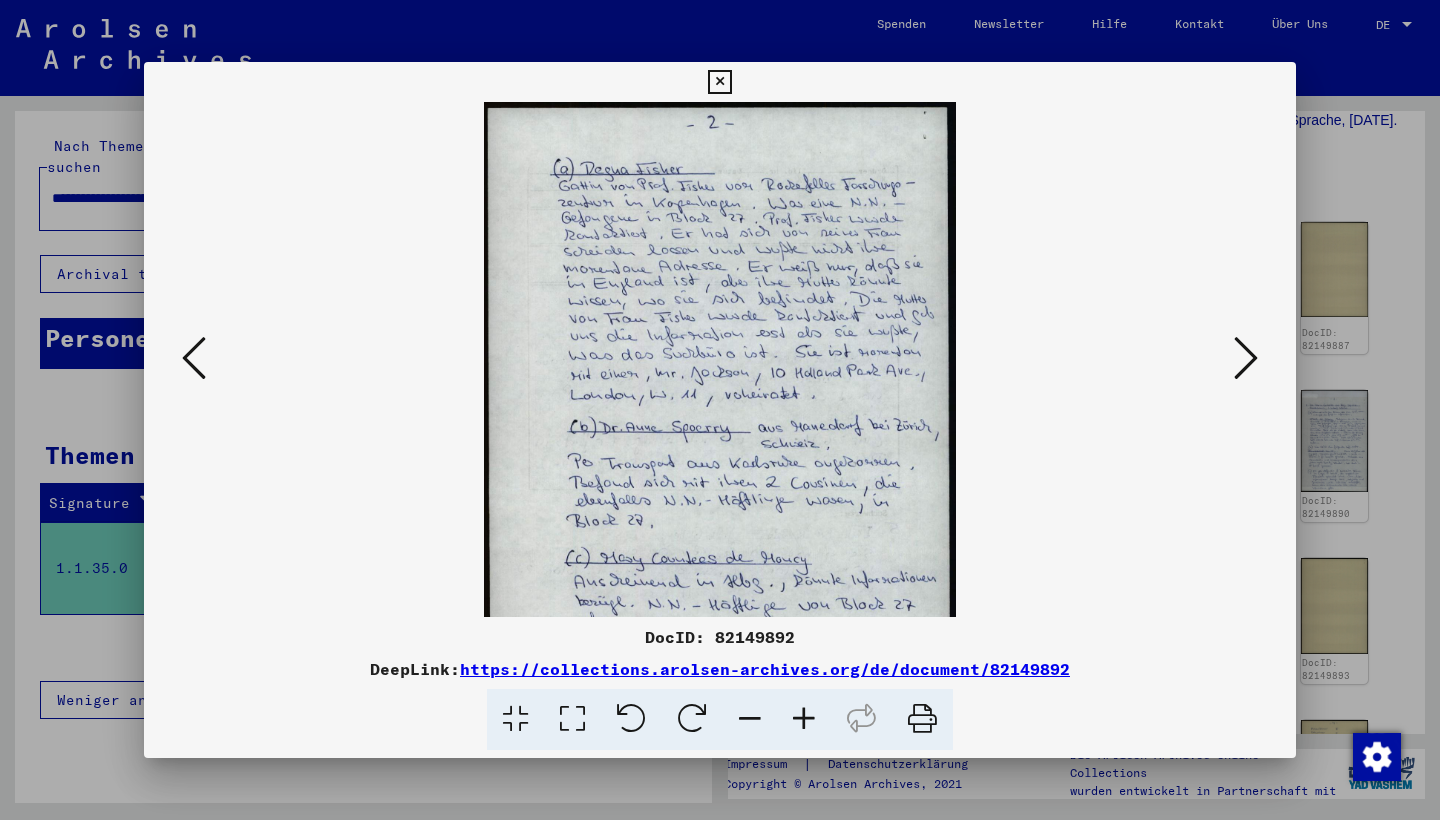 click at bounding box center [804, 719] 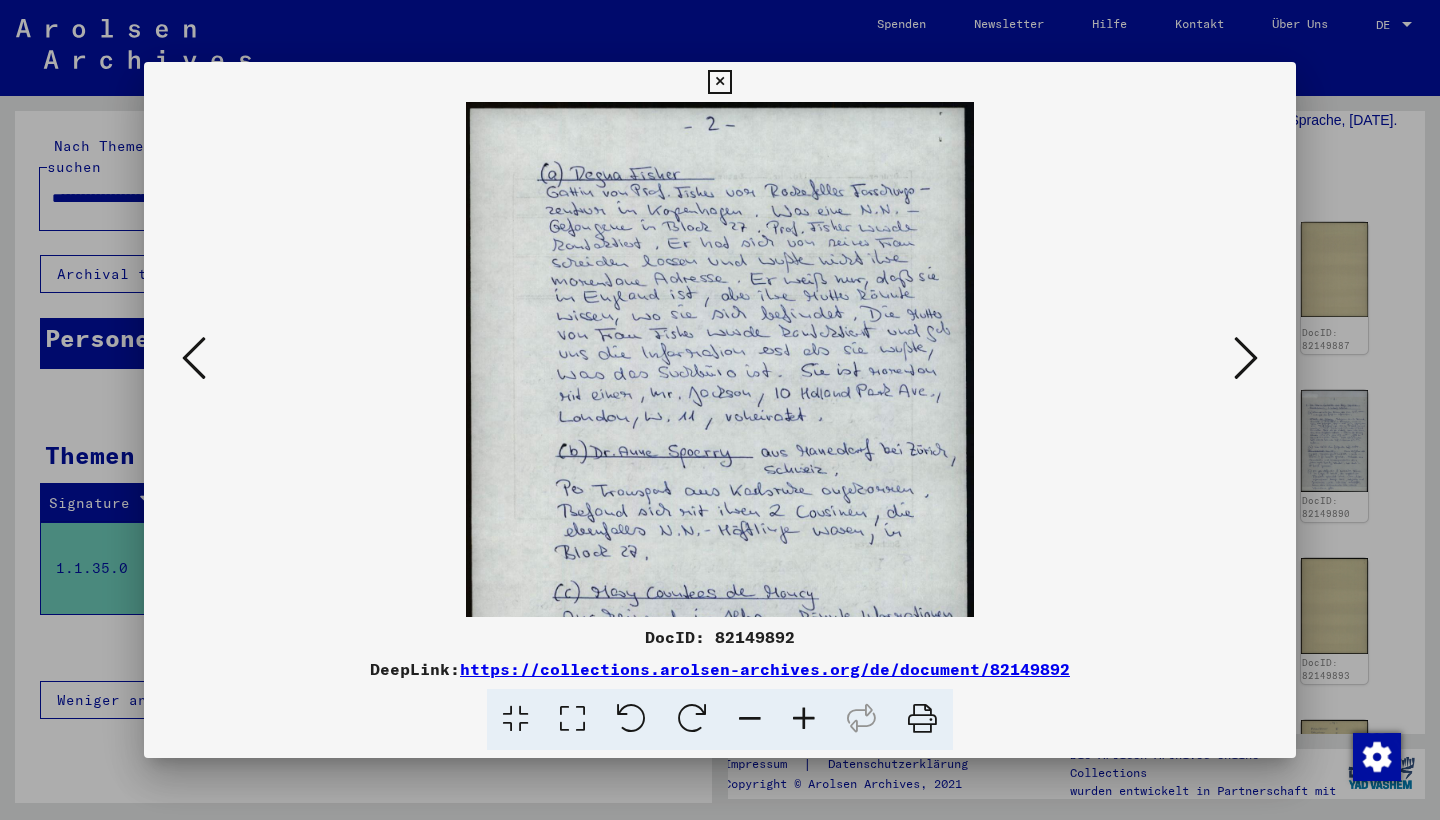 click at bounding box center [804, 719] 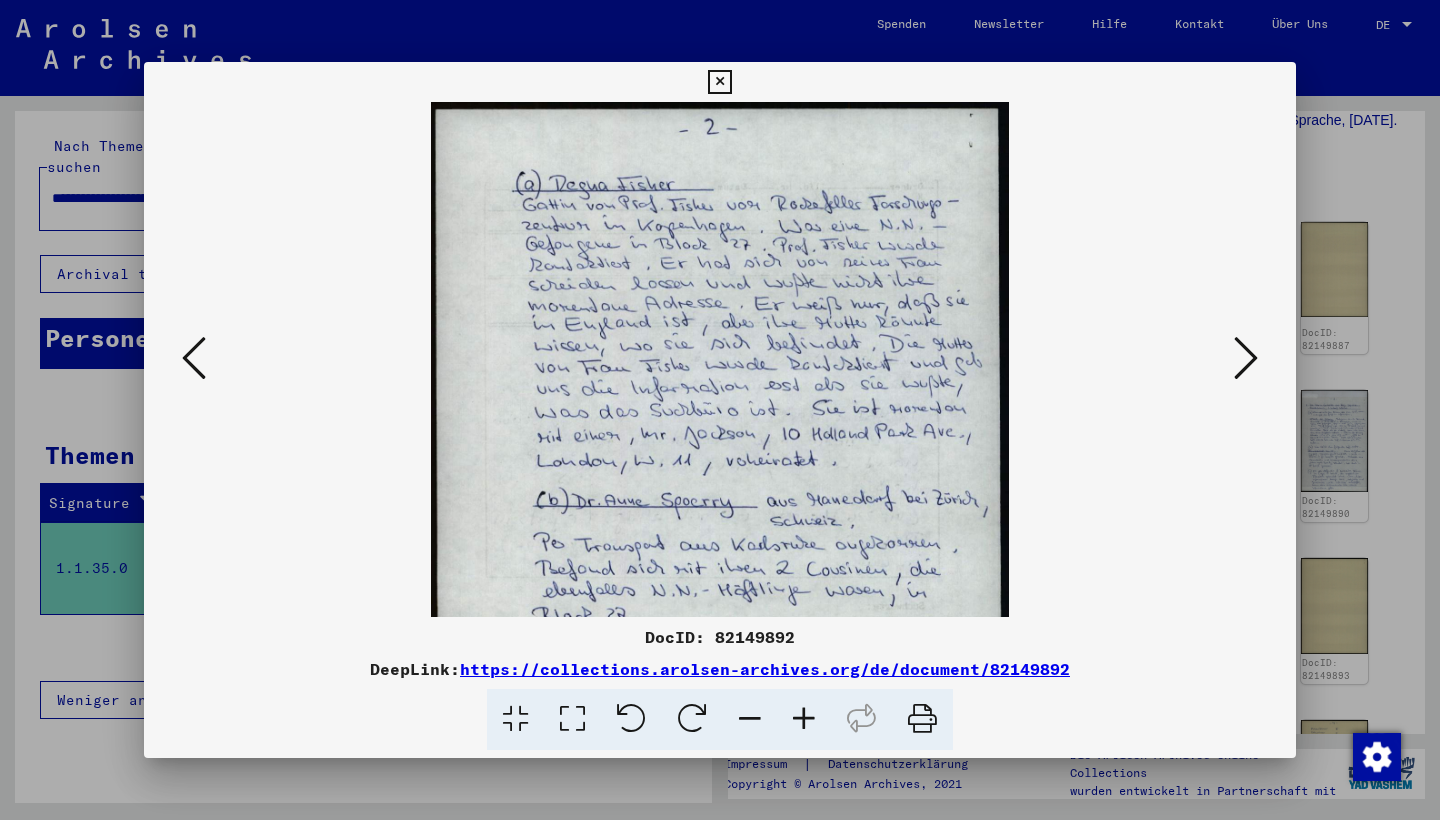 click at bounding box center [804, 719] 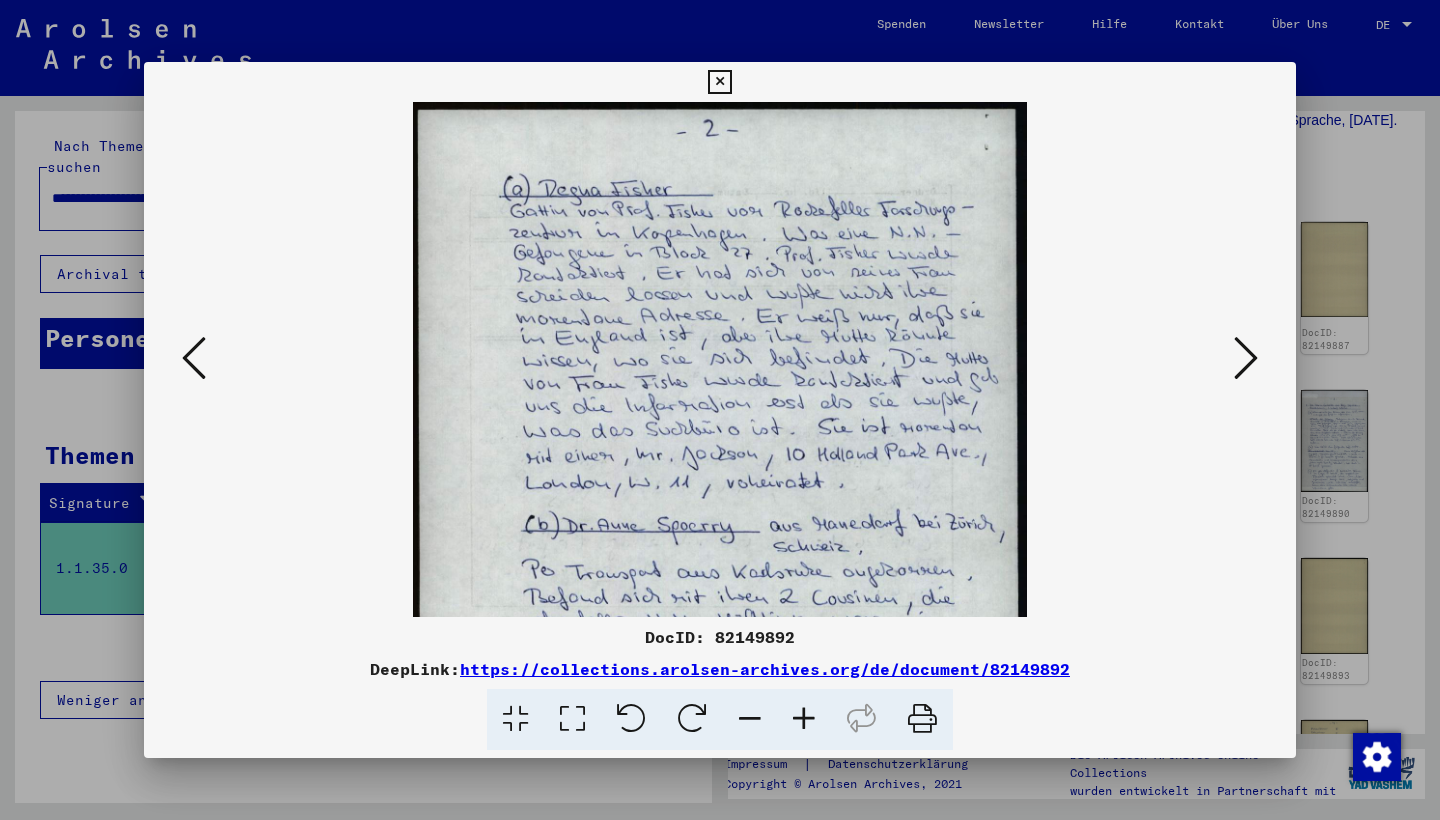 click at bounding box center [804, 719] 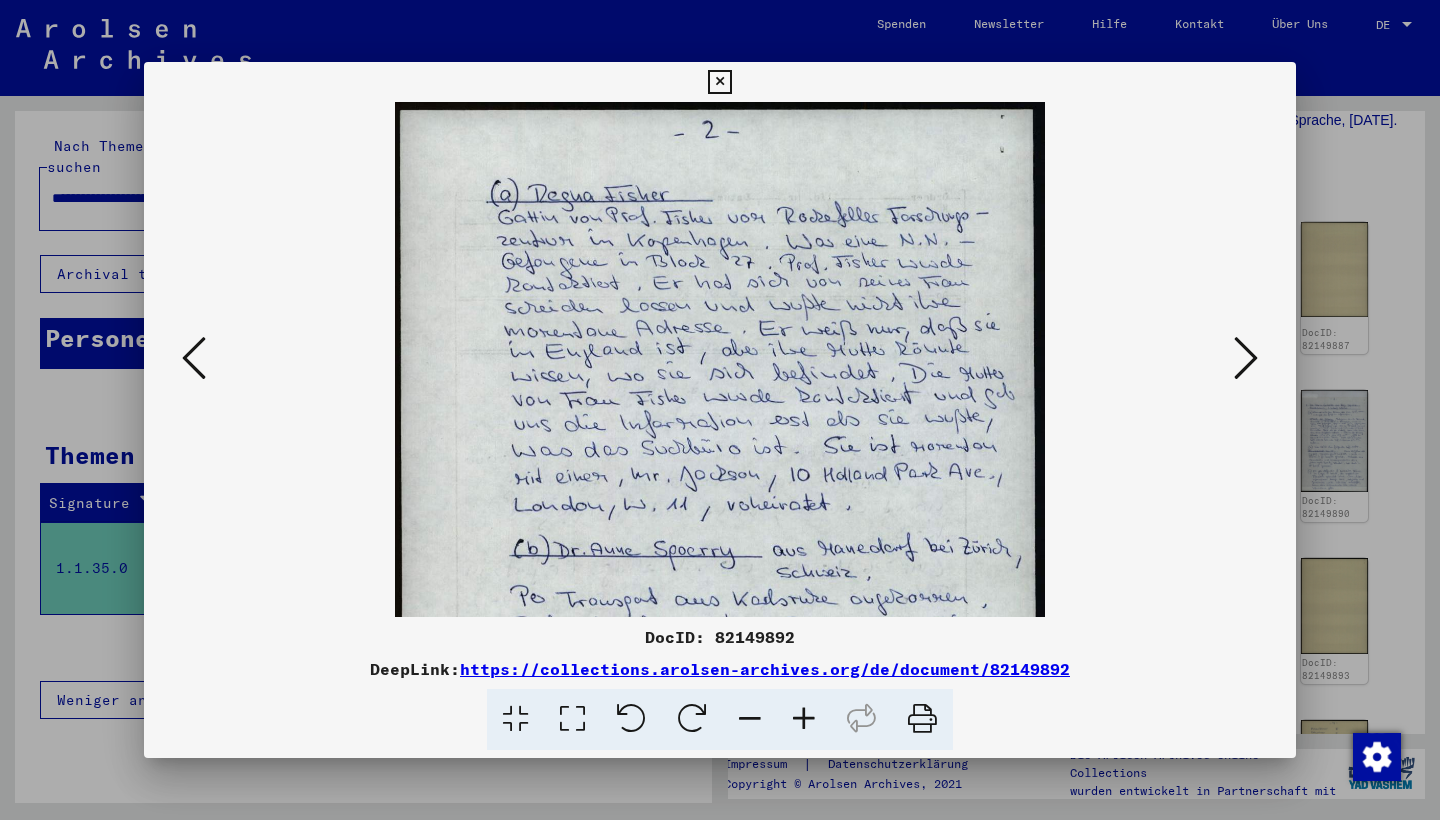 click at bounding box center [804, 719] 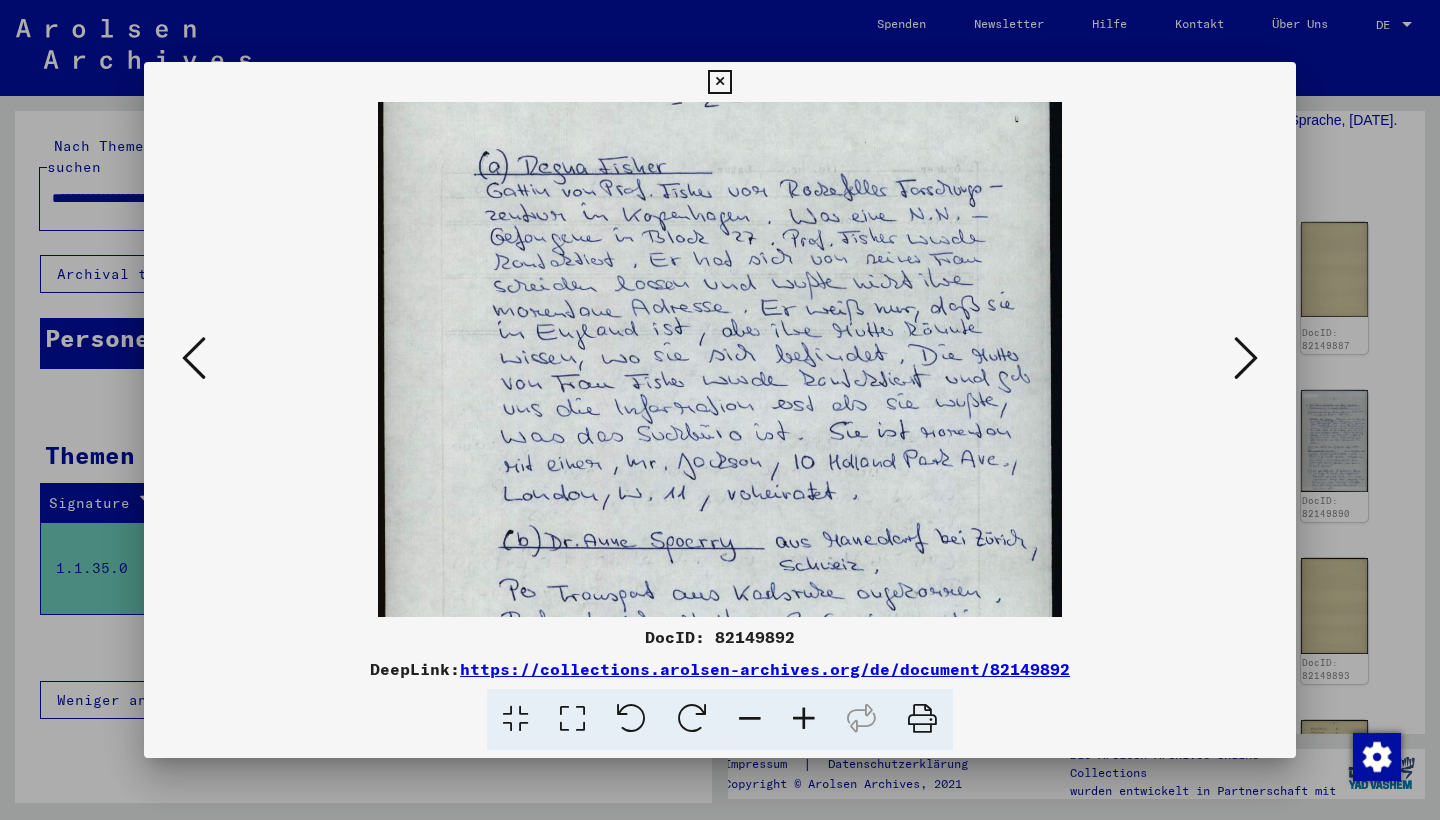 scroll, scrollTop: 35, scrollLeft: 0, axis: vertical 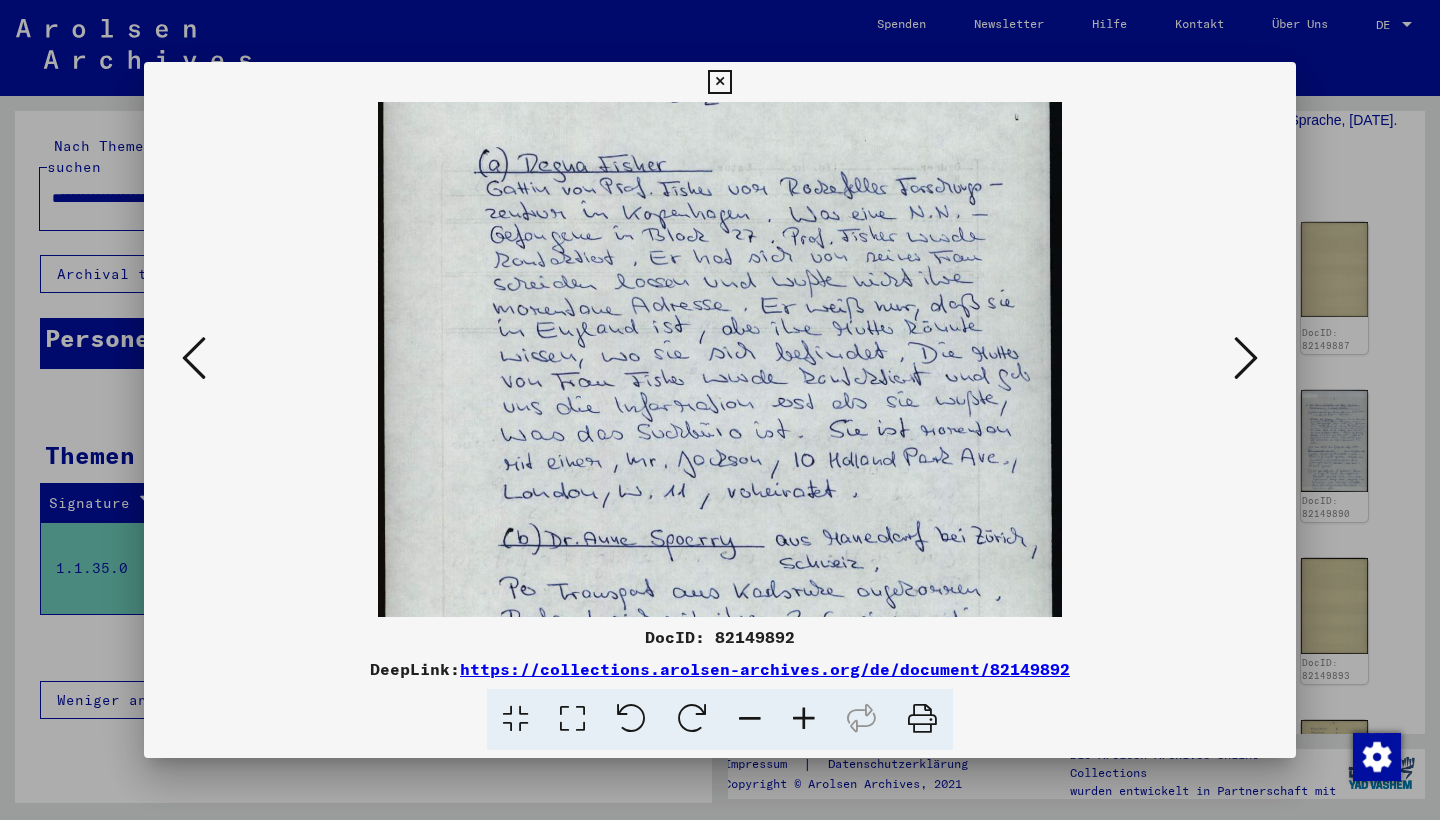 drag, startPoint x: 913, startPoint y: 275, endPoint x: 919, endPoint y: 240, distance: 35.510563 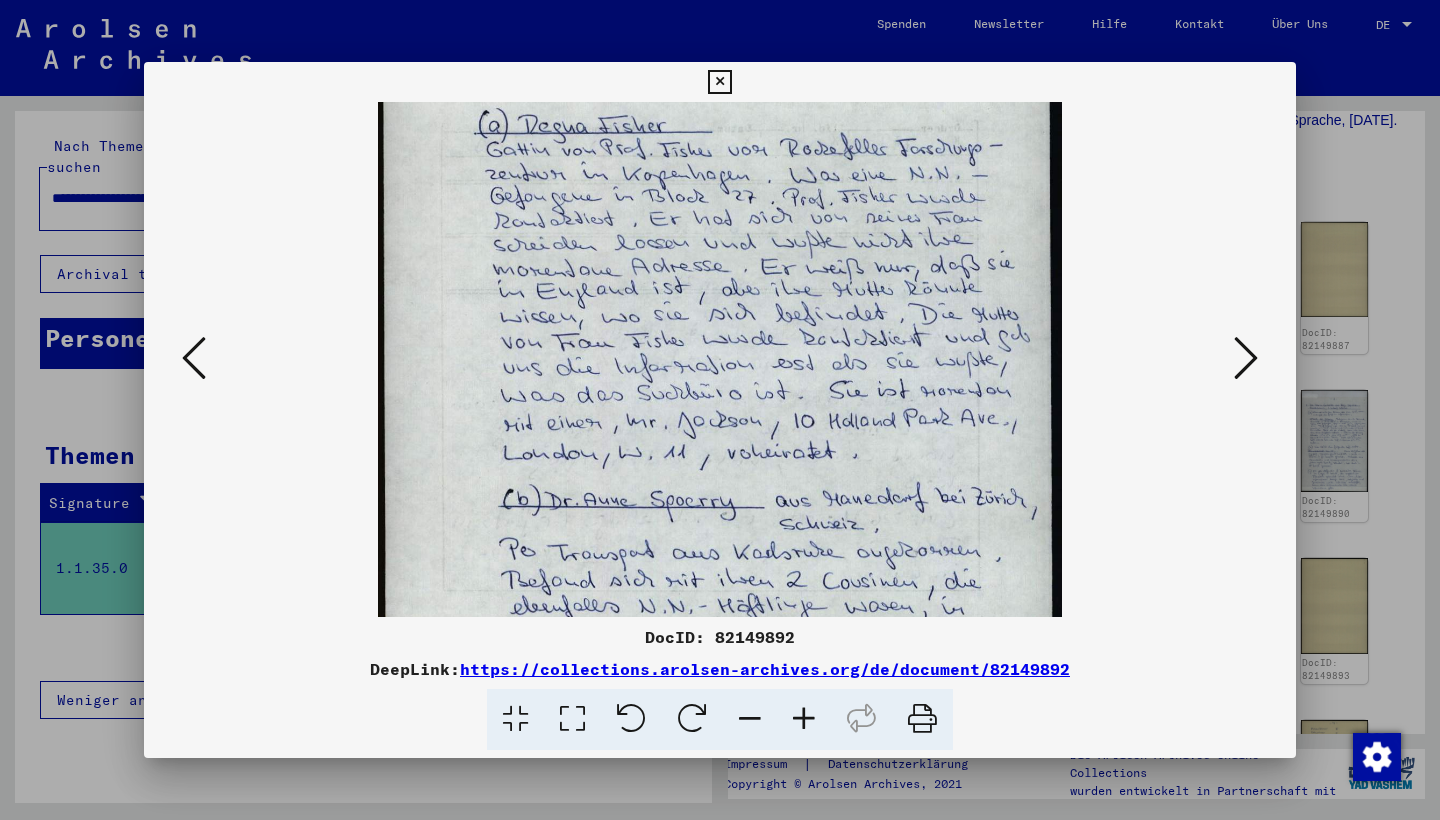 scroll, scrollTop: 75, scrollLeft: 0, axis: vertical 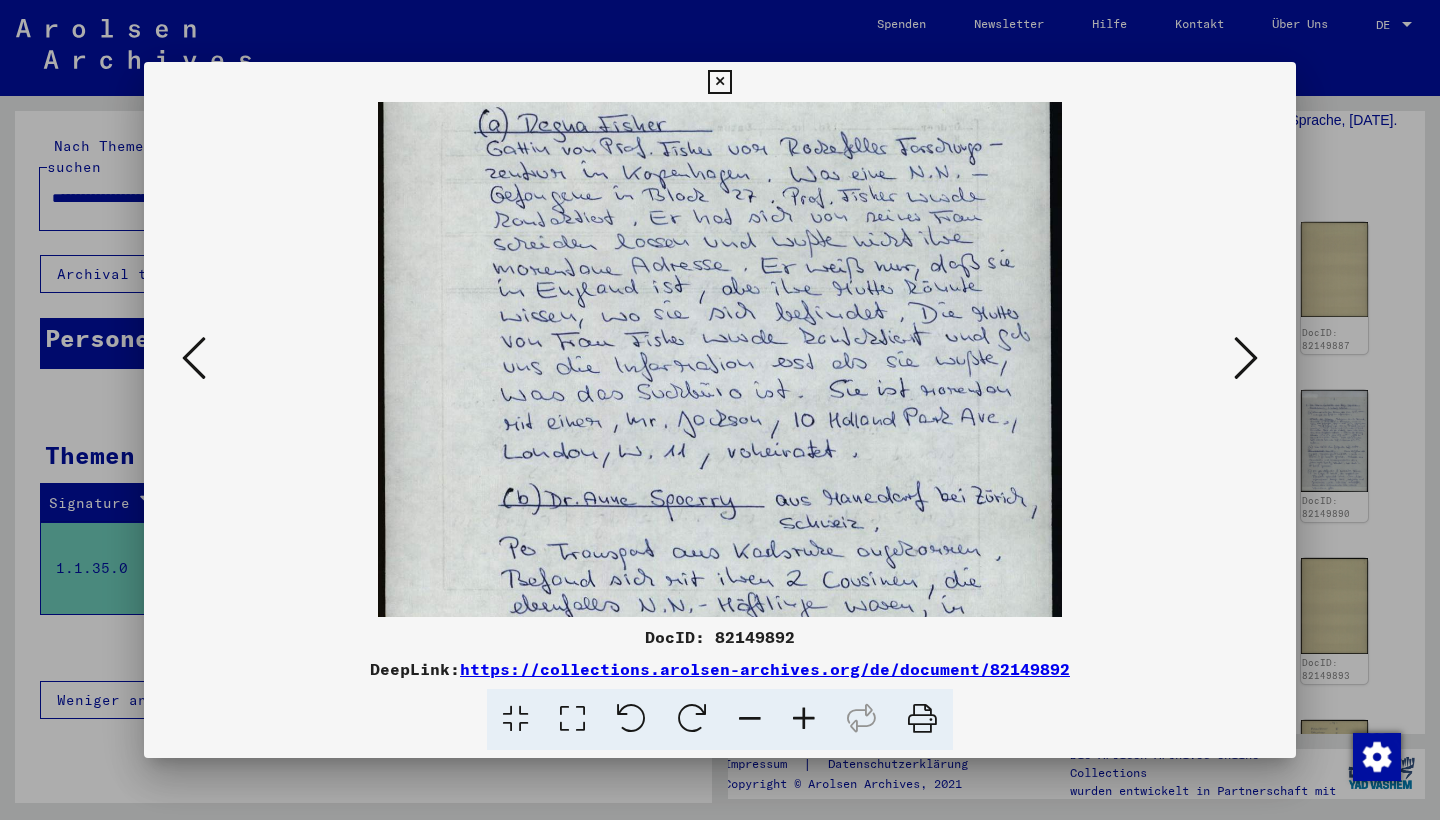 drag, startPoint x: 976, startPoint y: 256, endPoint x: 976, endPoint y: 216, distance: 40 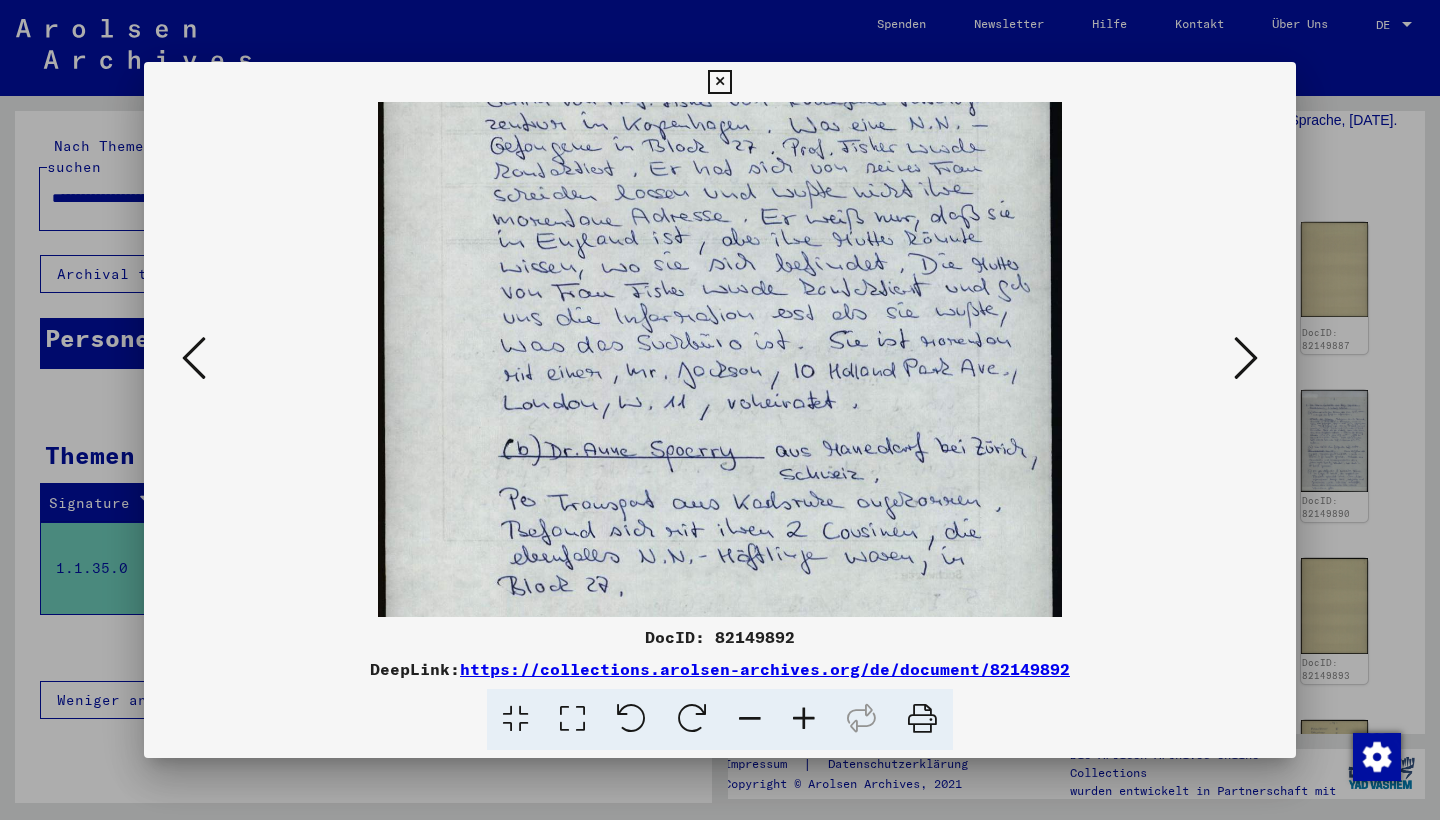 scroll, scrollTop: 130, scrollLeft: 0, axis: vertical 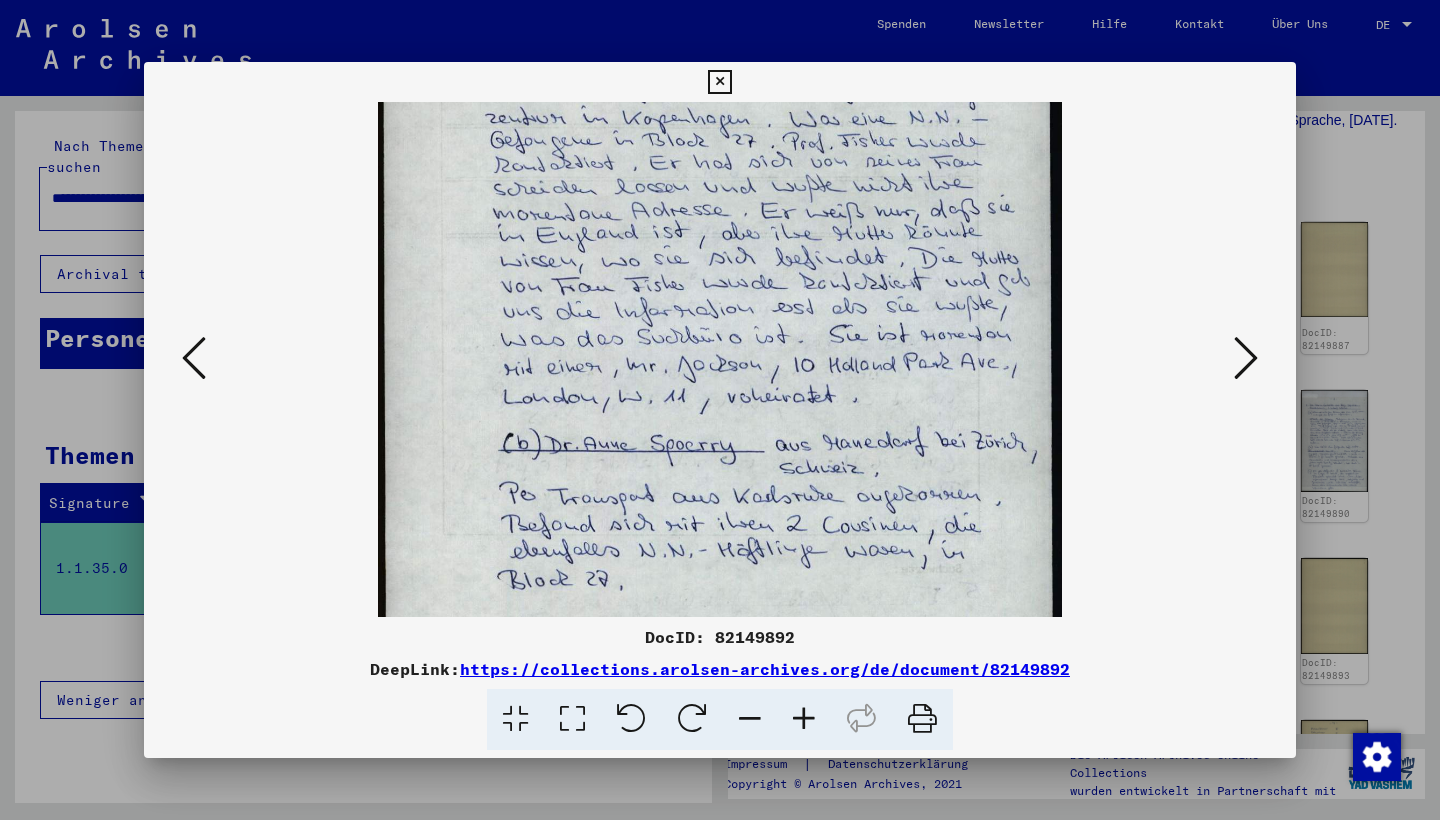 drag, startPoint x: 996, startPoint y: 235, endPoint x: 1007, endPoint y: 180, distance: 56.089214 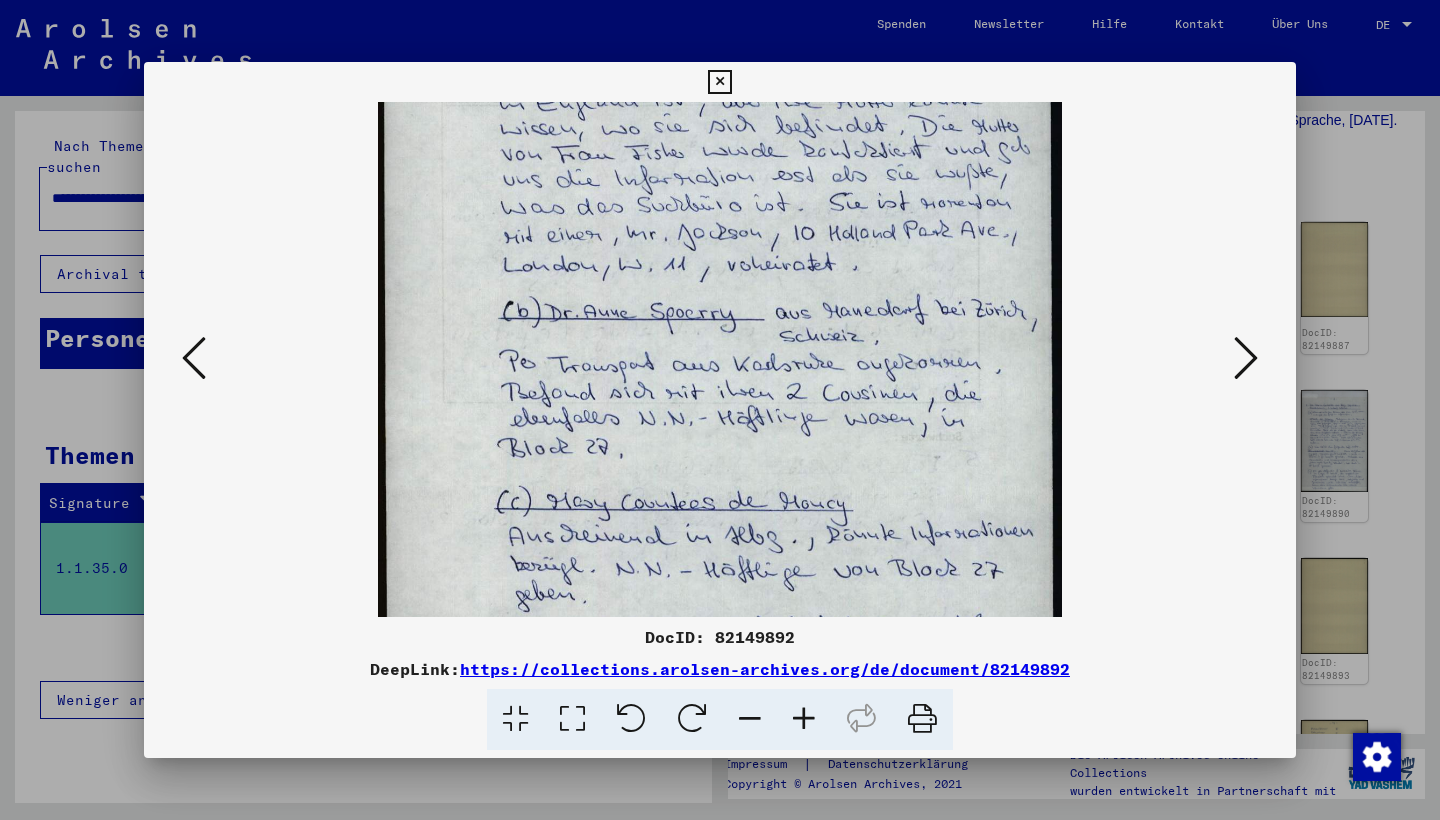 drag, startPoint x: 1006, startPoint y: 270, endPoint x: 951, endPoint y: 135, distance: 145.7738 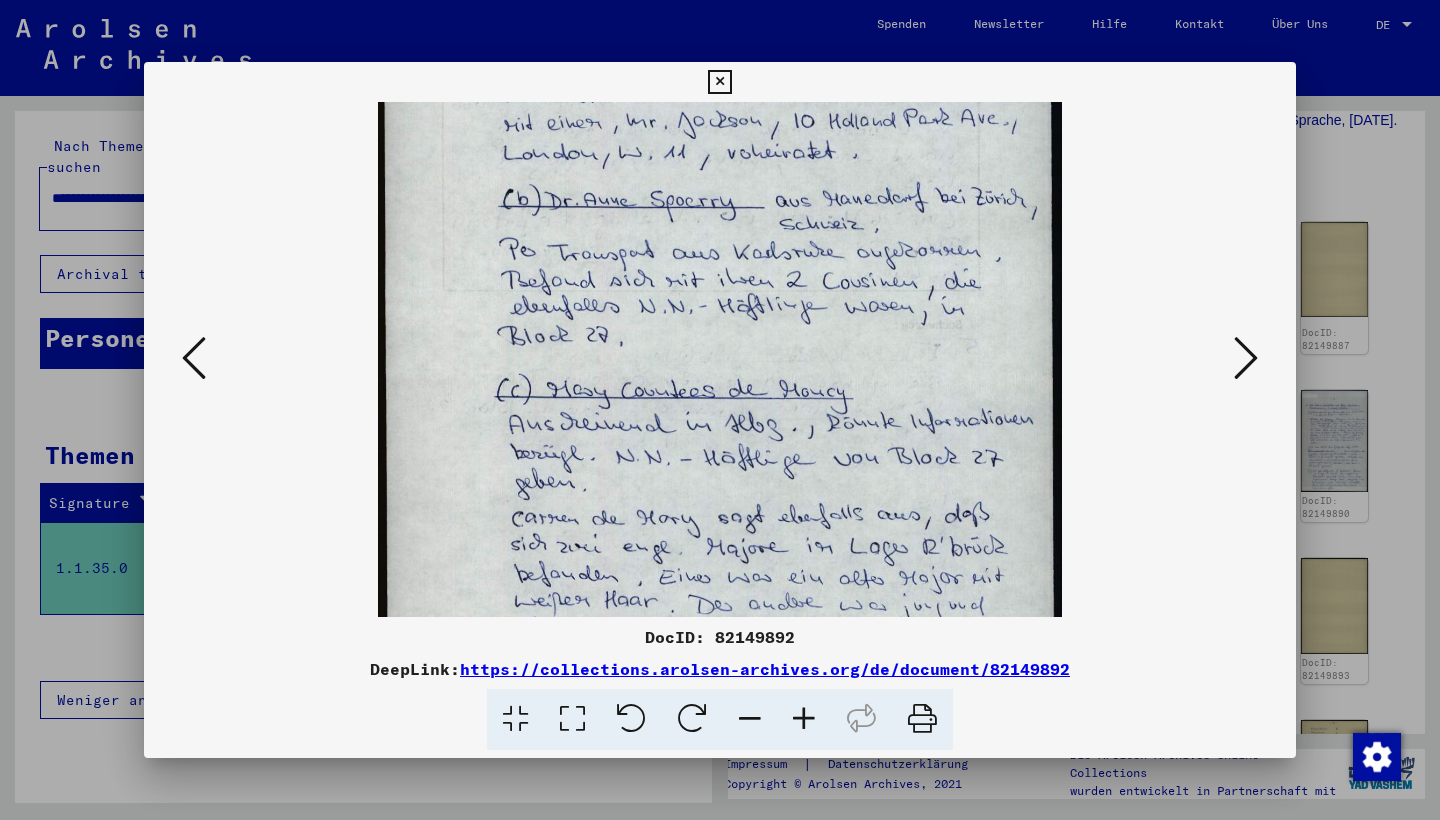 scroll, scrollTop: 376, scrollLeft: 0, axis: vertical 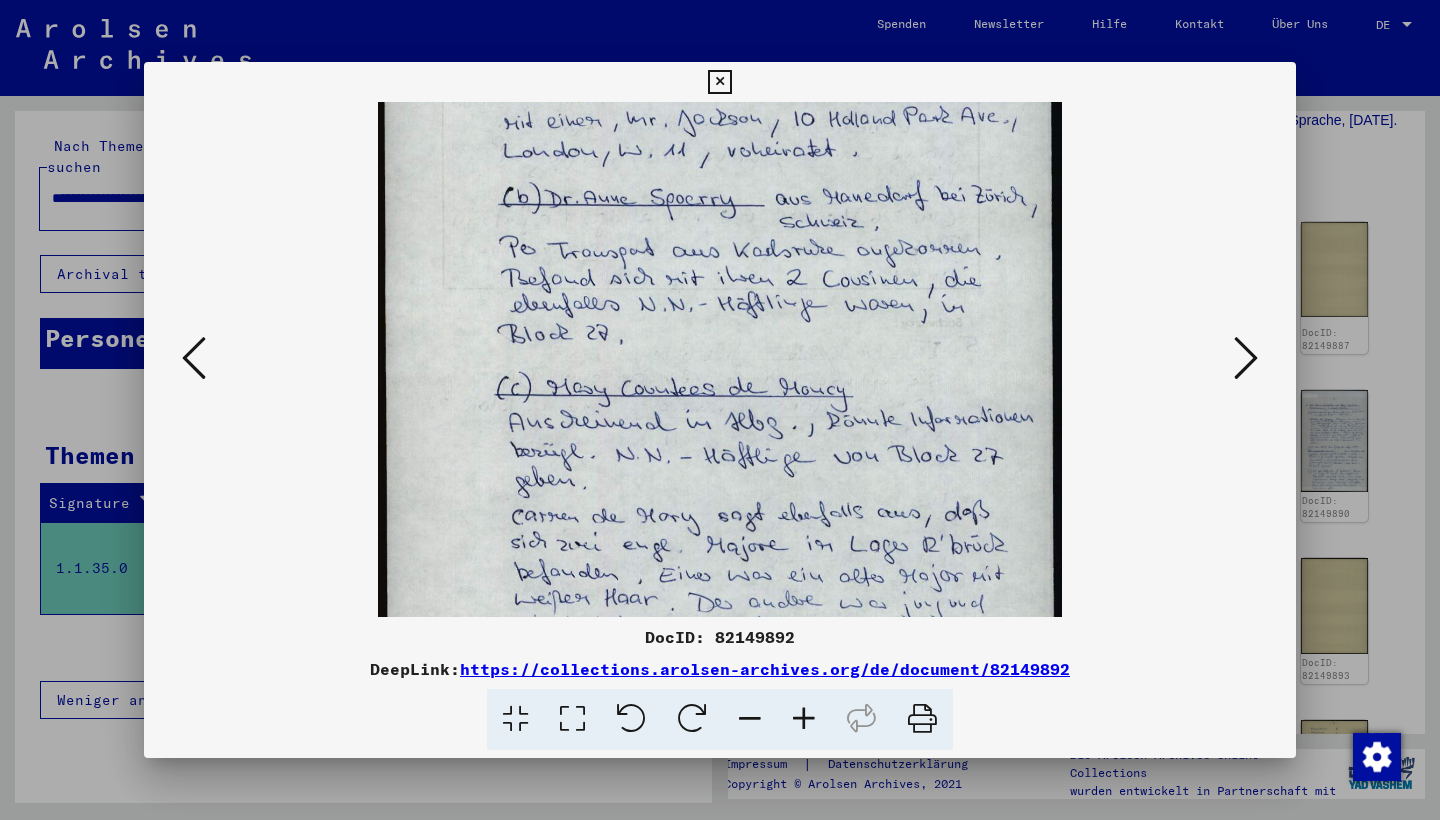 drag, startPoint x: 990, startPoint y: 242, endPoint x: 965, endPoint y: 132, distance: 112.805145 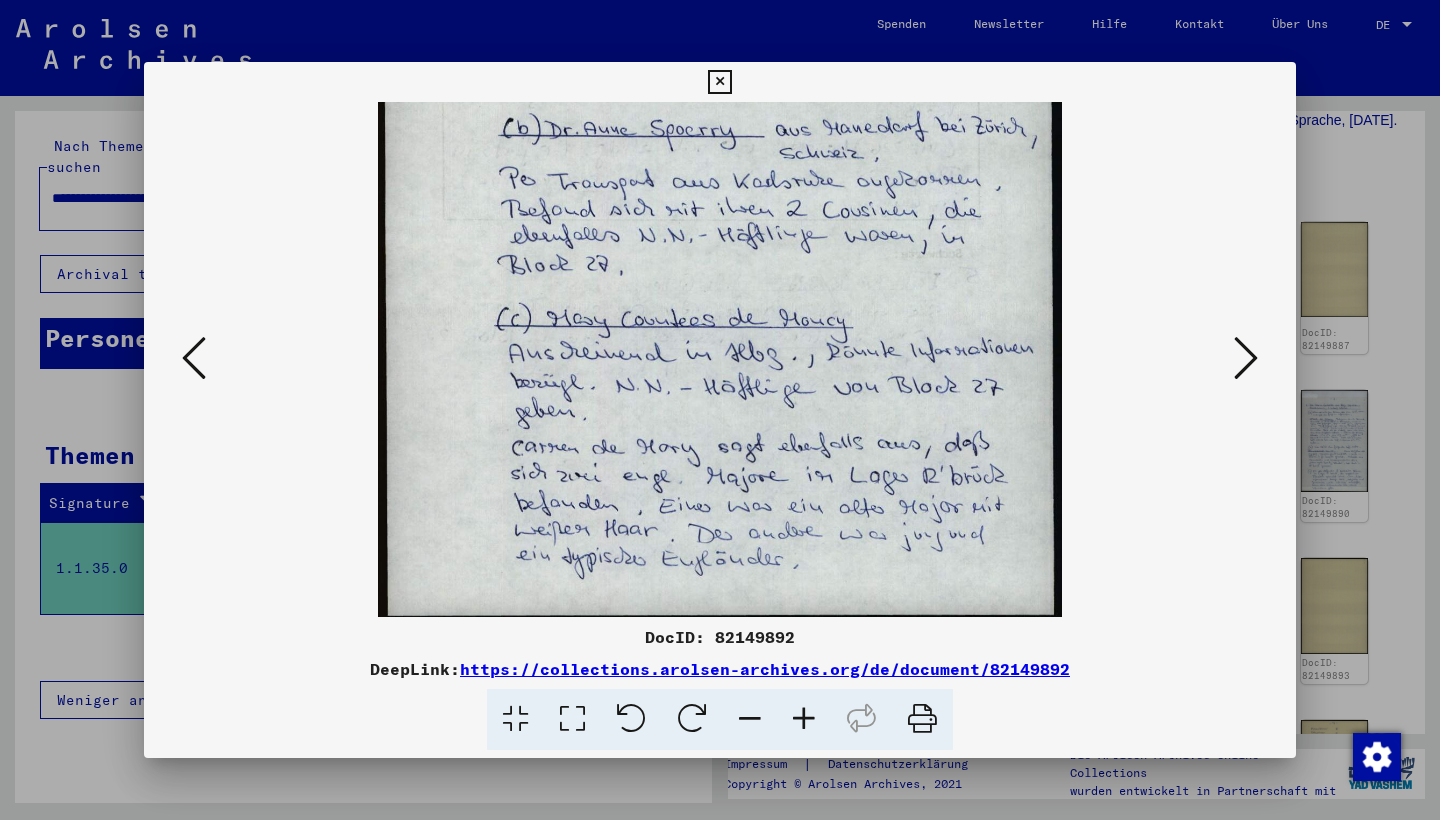 scroll, scrollTop: 450, scrollLeft: 0, axis: vertical 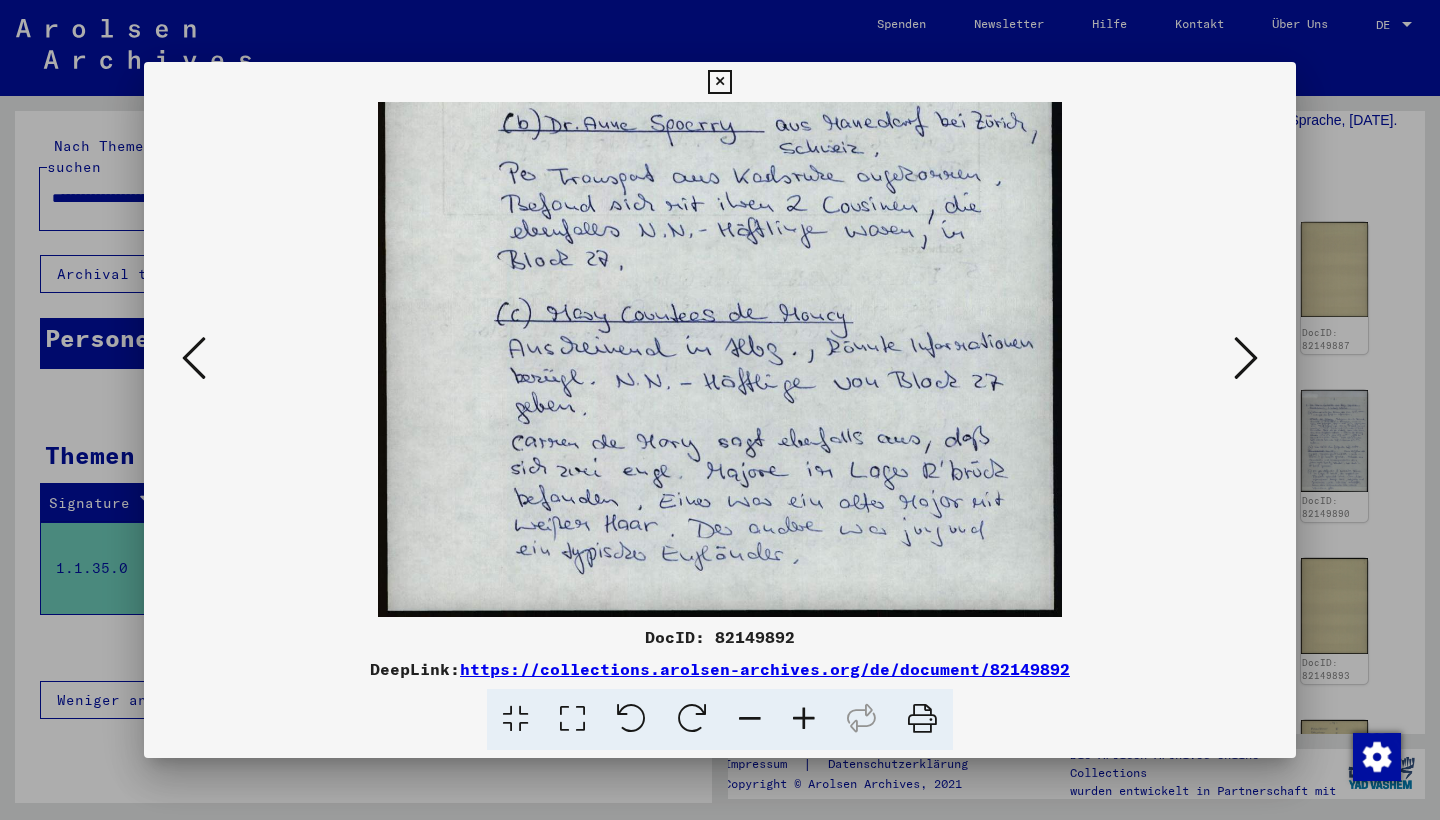 drag, startPoint x: 1011, startPoint y: 208, endPoint x: 999, endPoint y: 108, distance: 100.71743 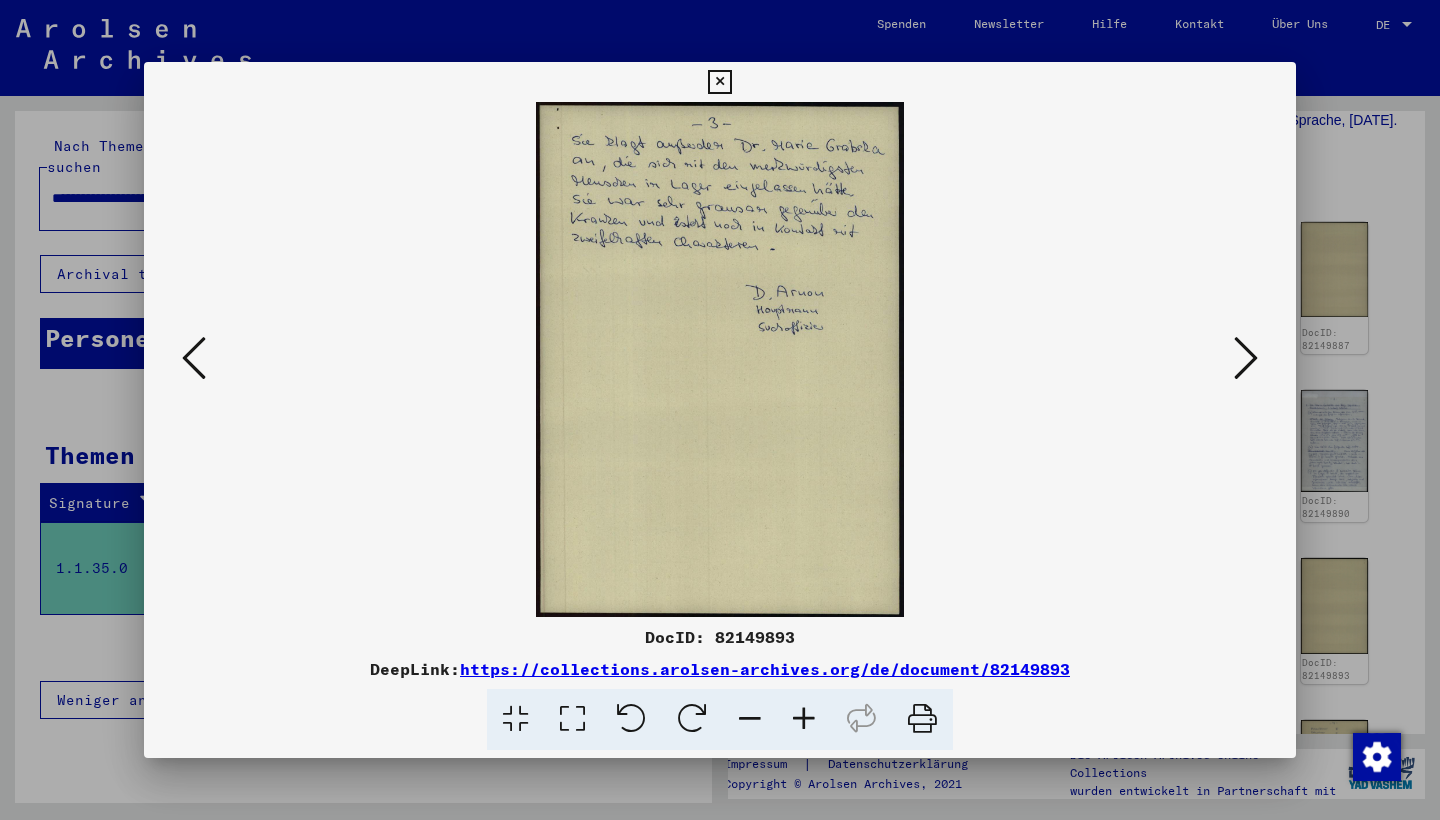 scroll, scrollTop: 0, scrollLeft: 0, axis: both 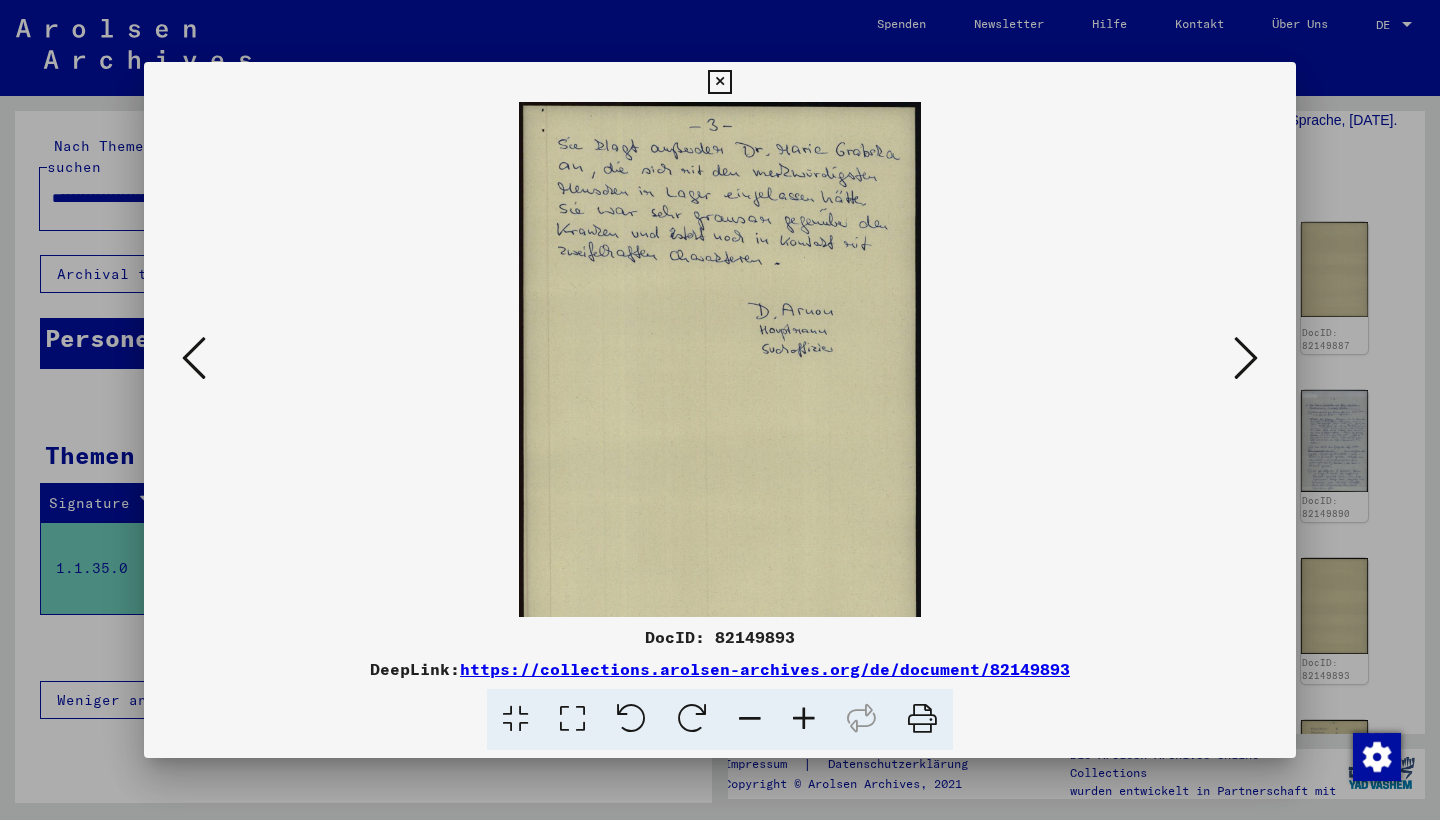 click at bounding box center [804, 719] 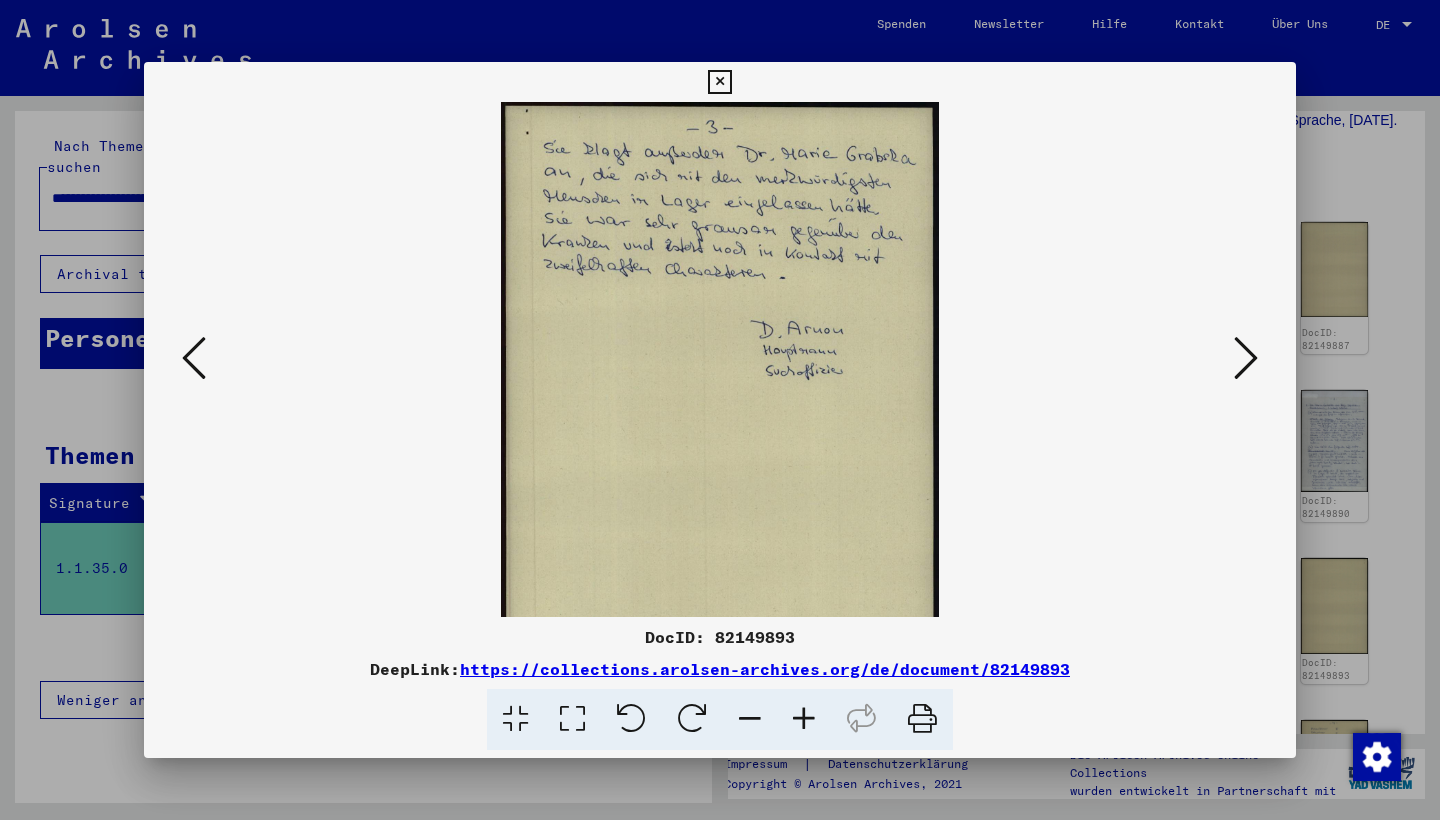 click at bounding box center [804, 719] 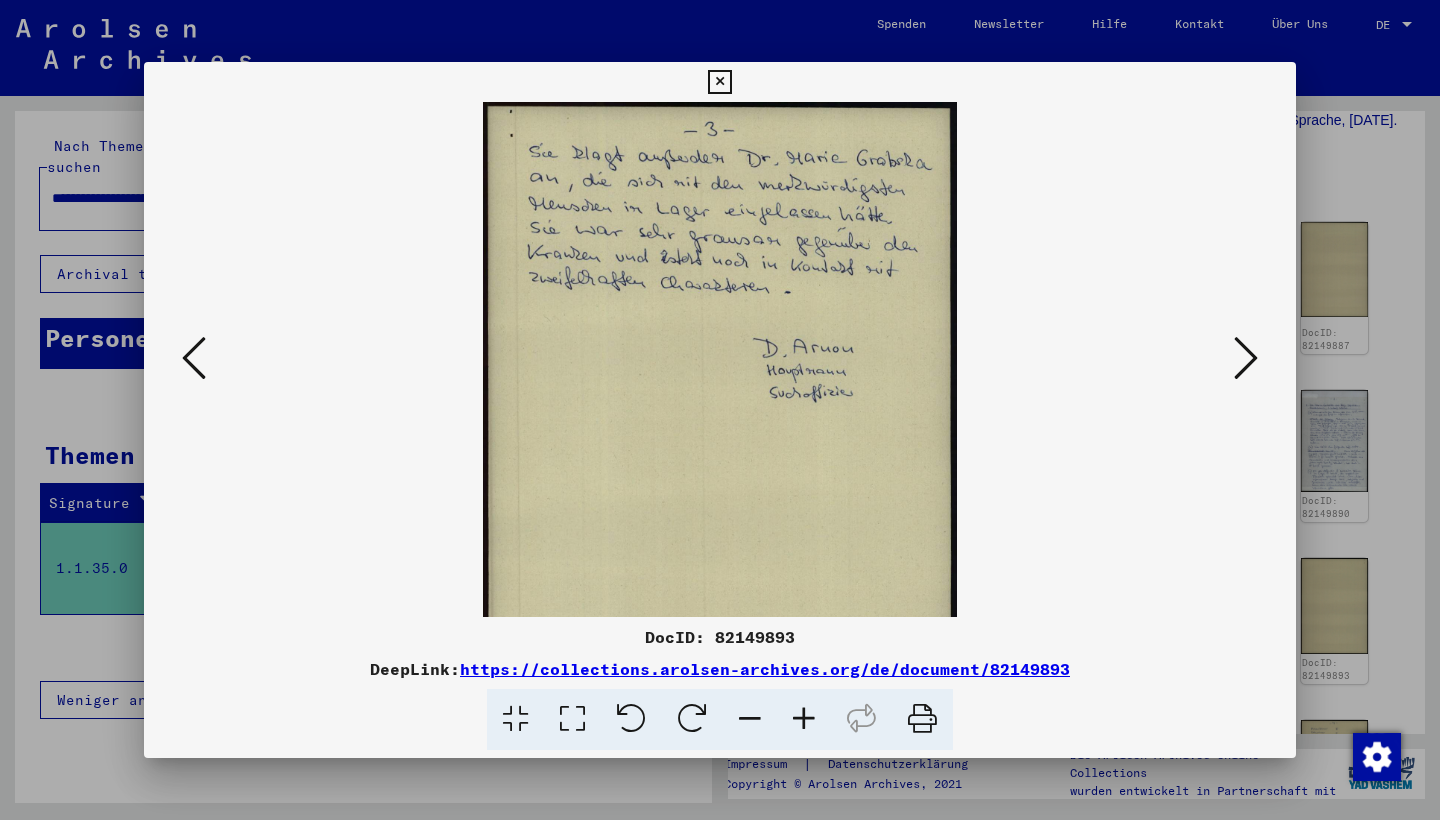 click at bounding box center [804, 719] 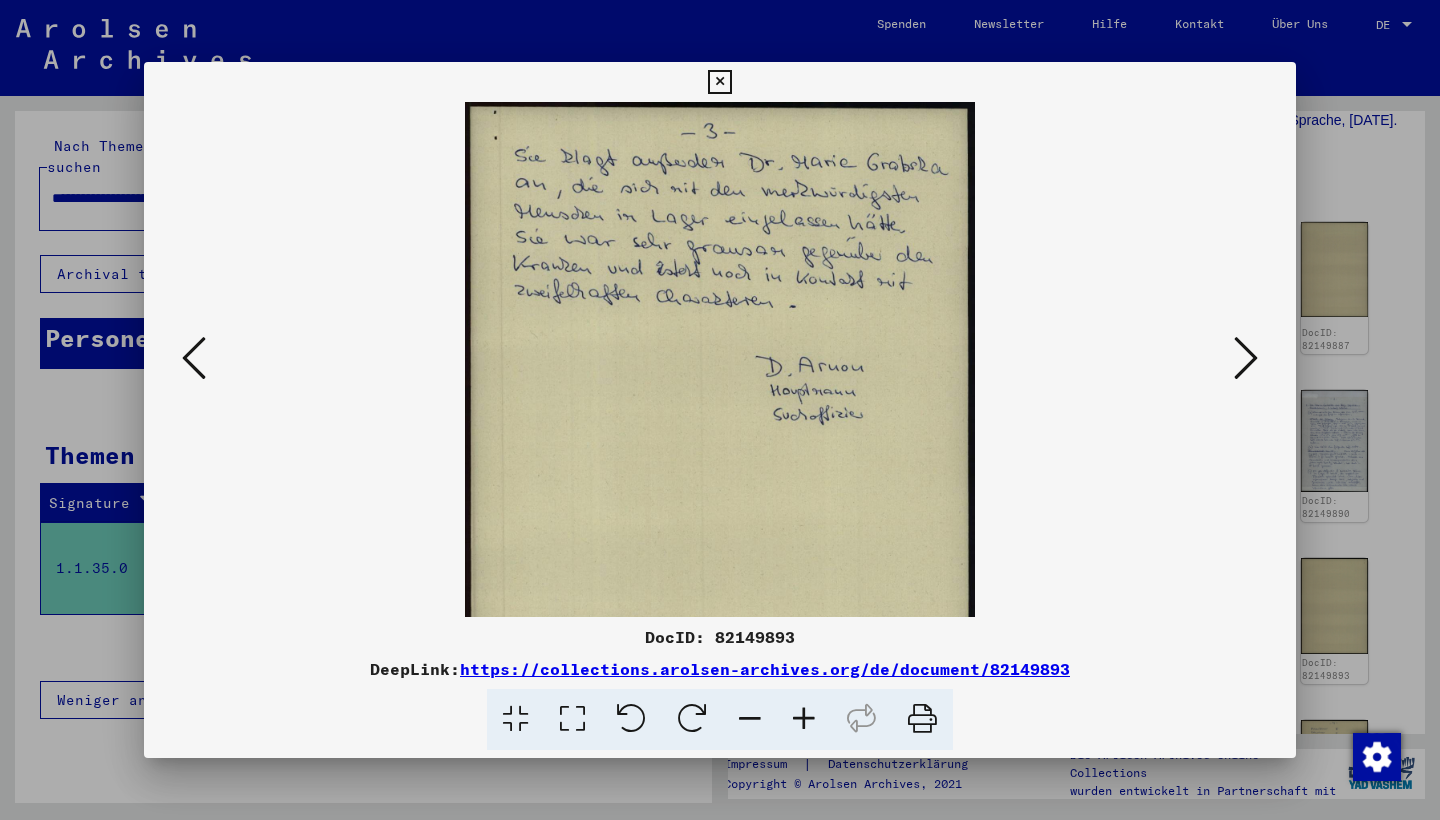 click at bounding box center (1246, 358) 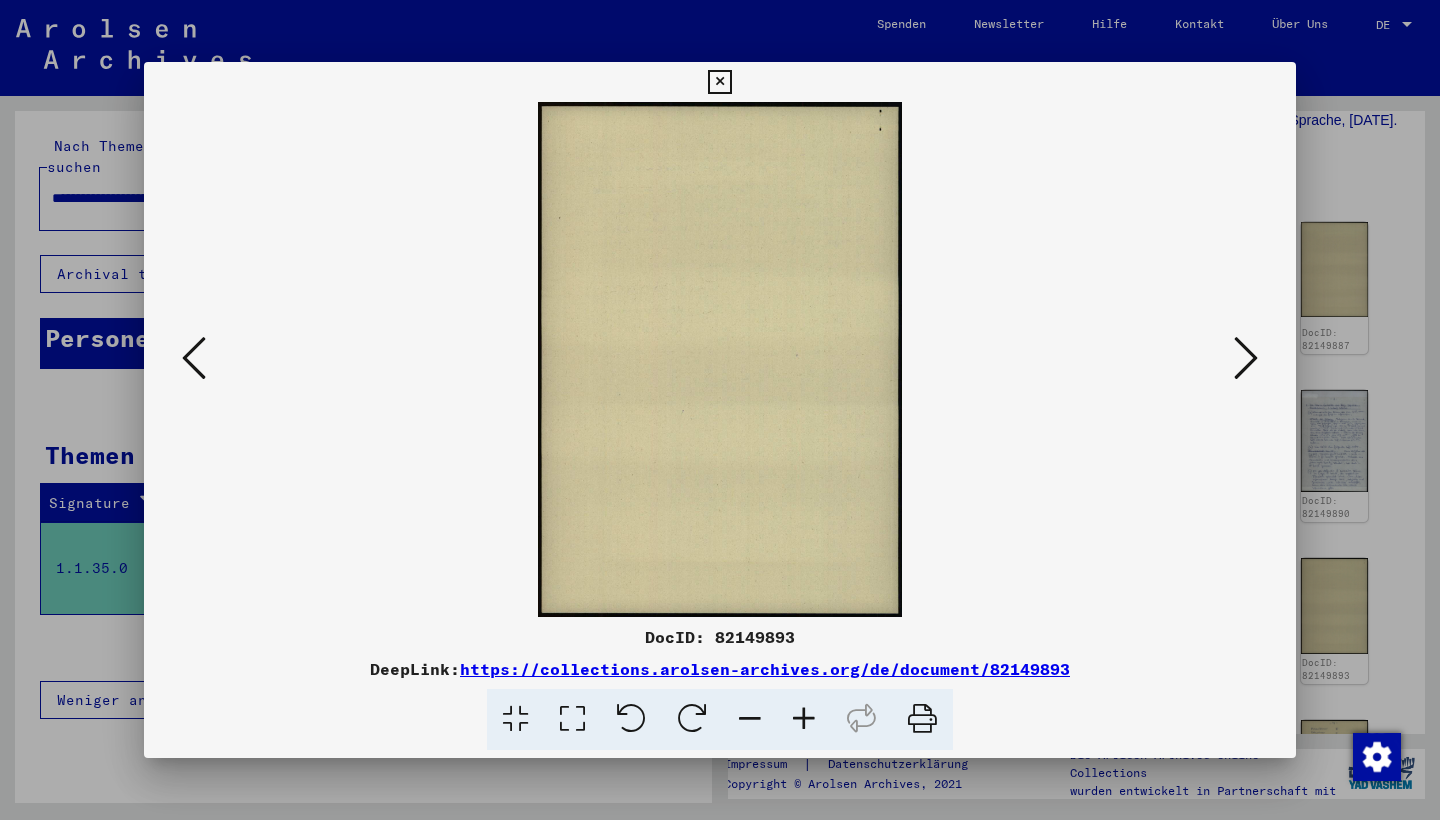 click at bounding box center [1246, 358] 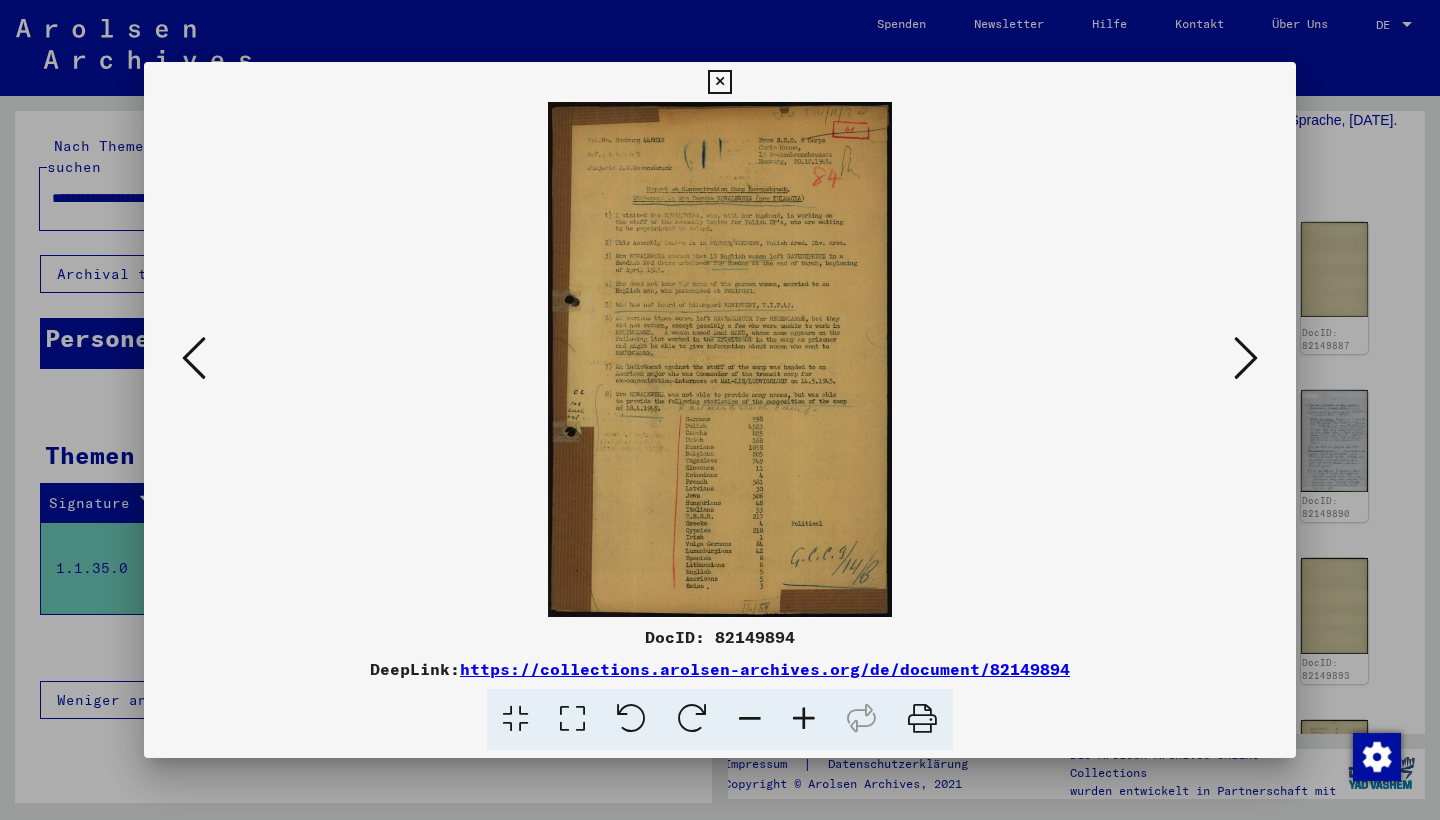 click at bounding box center [719, 82] 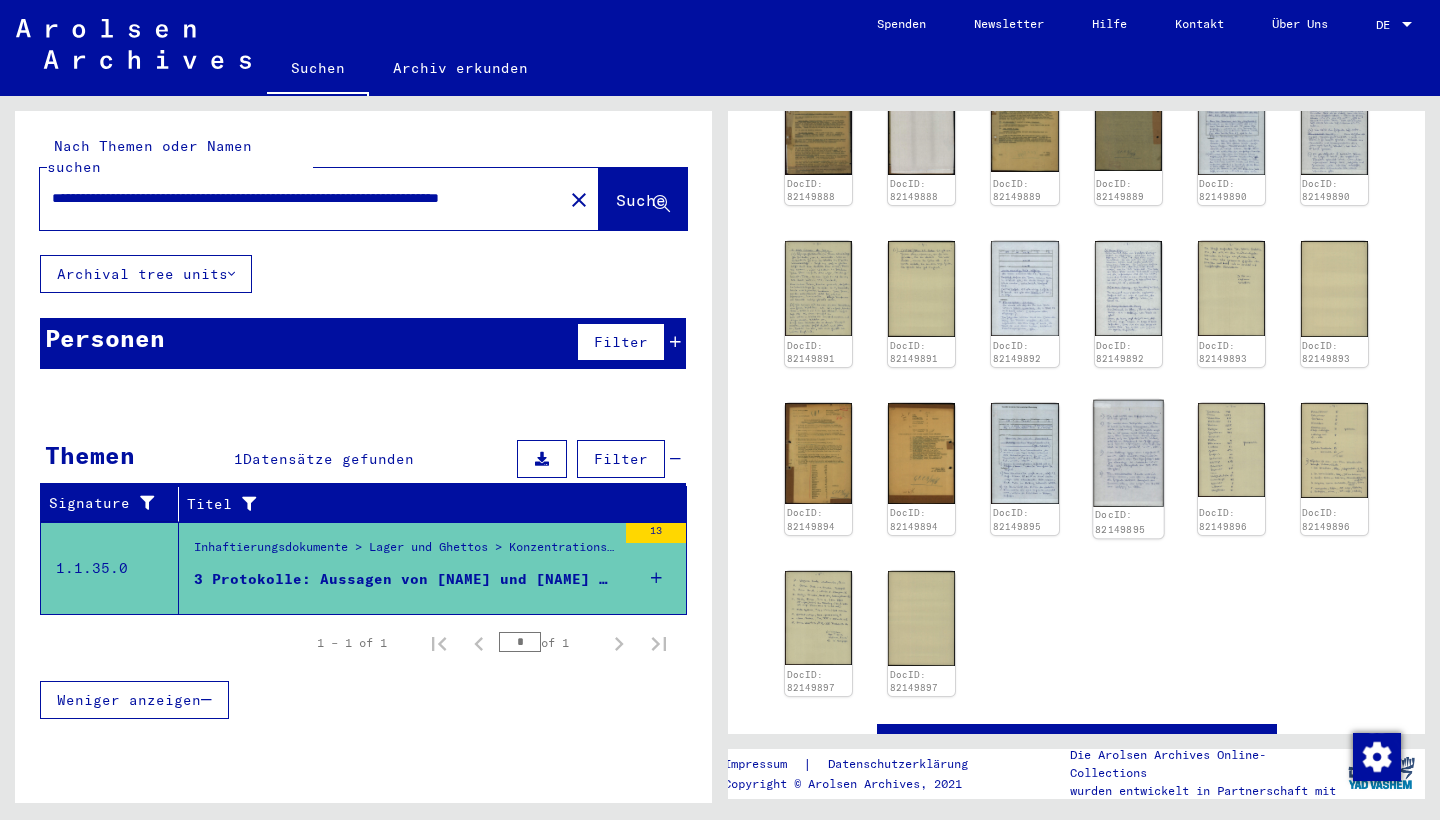 scroll, scrollTop: 769, scrollLeft: 0, axis: vertical 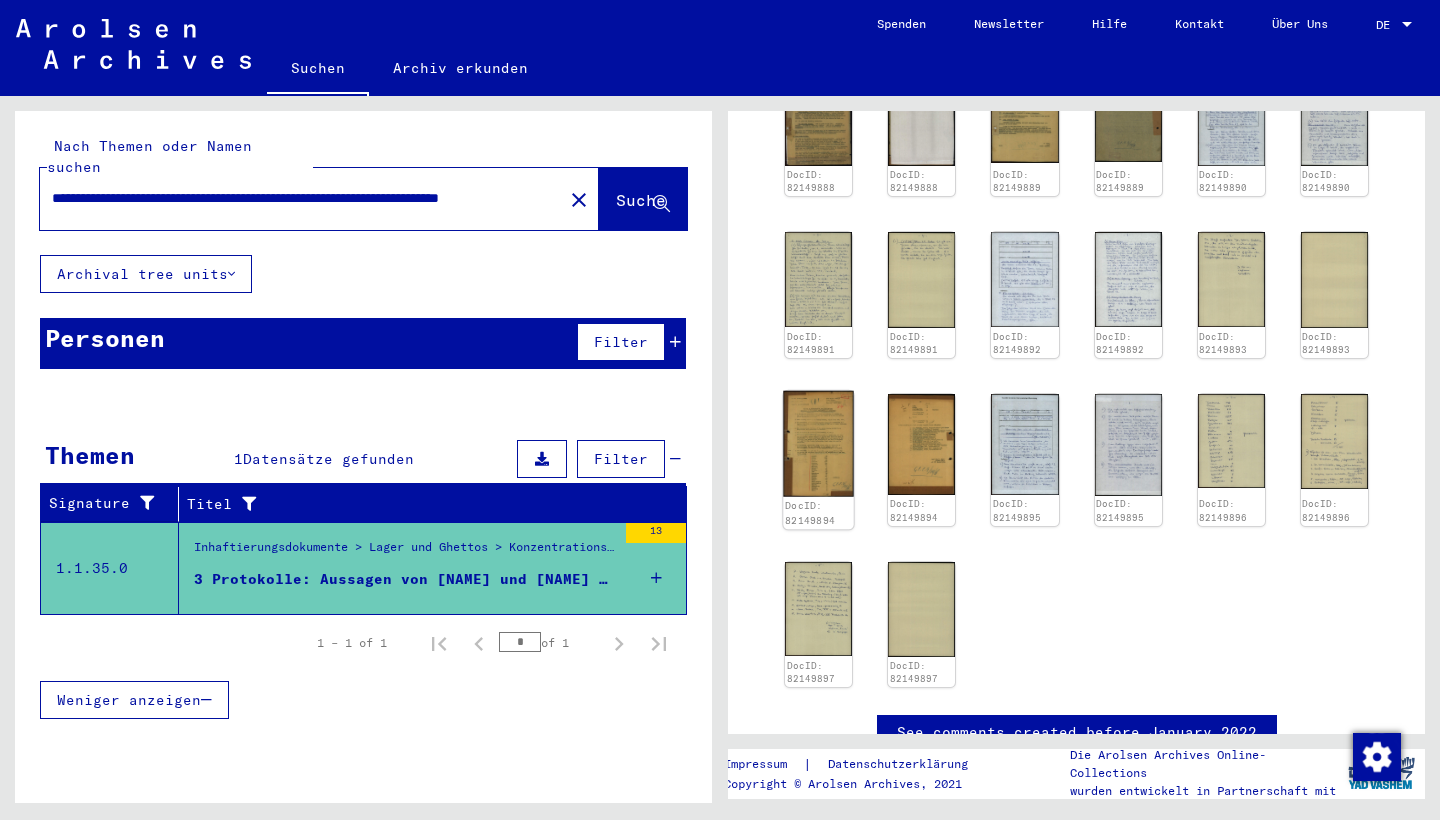 click 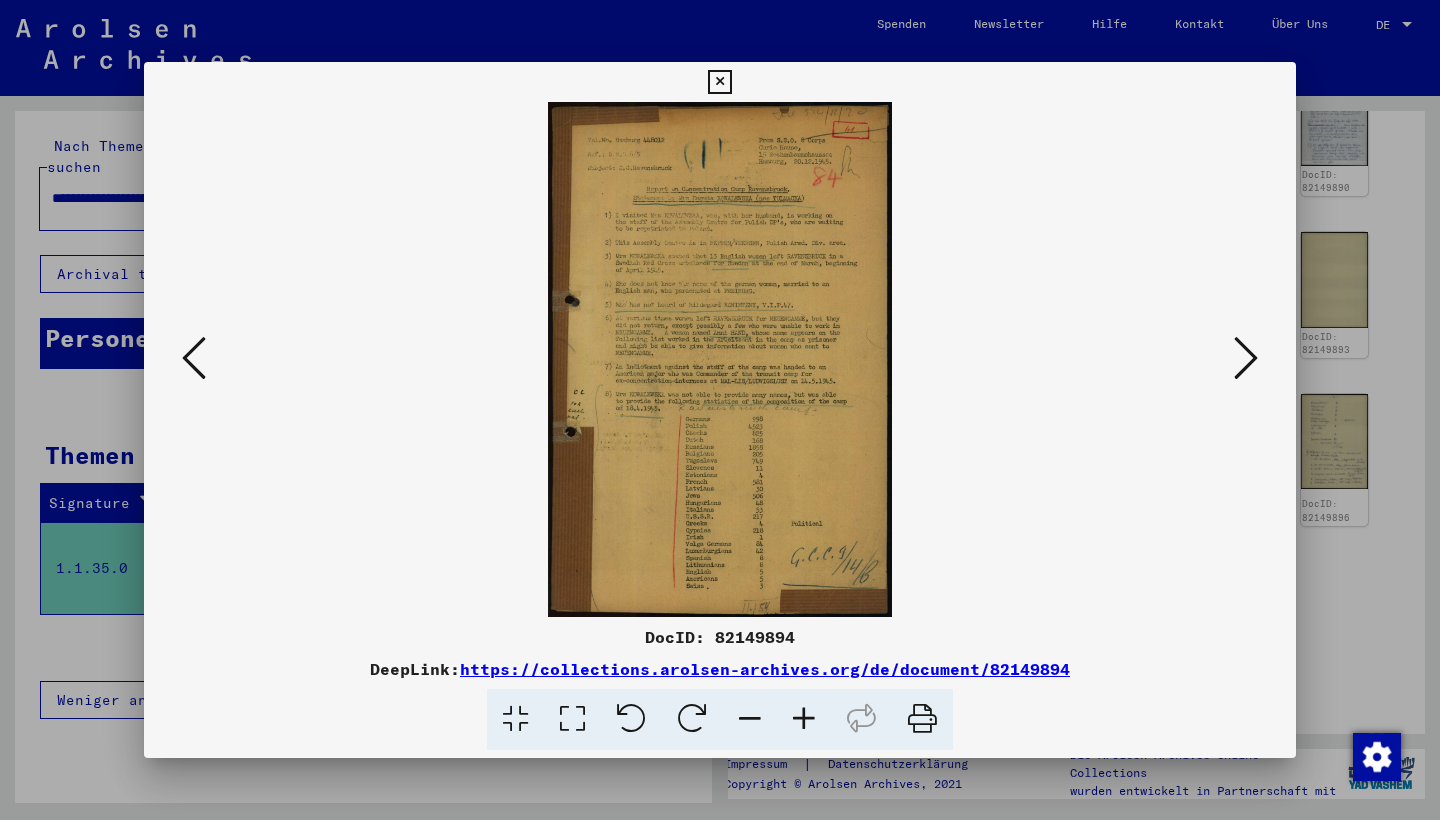 click at bounding box center [804, 719] 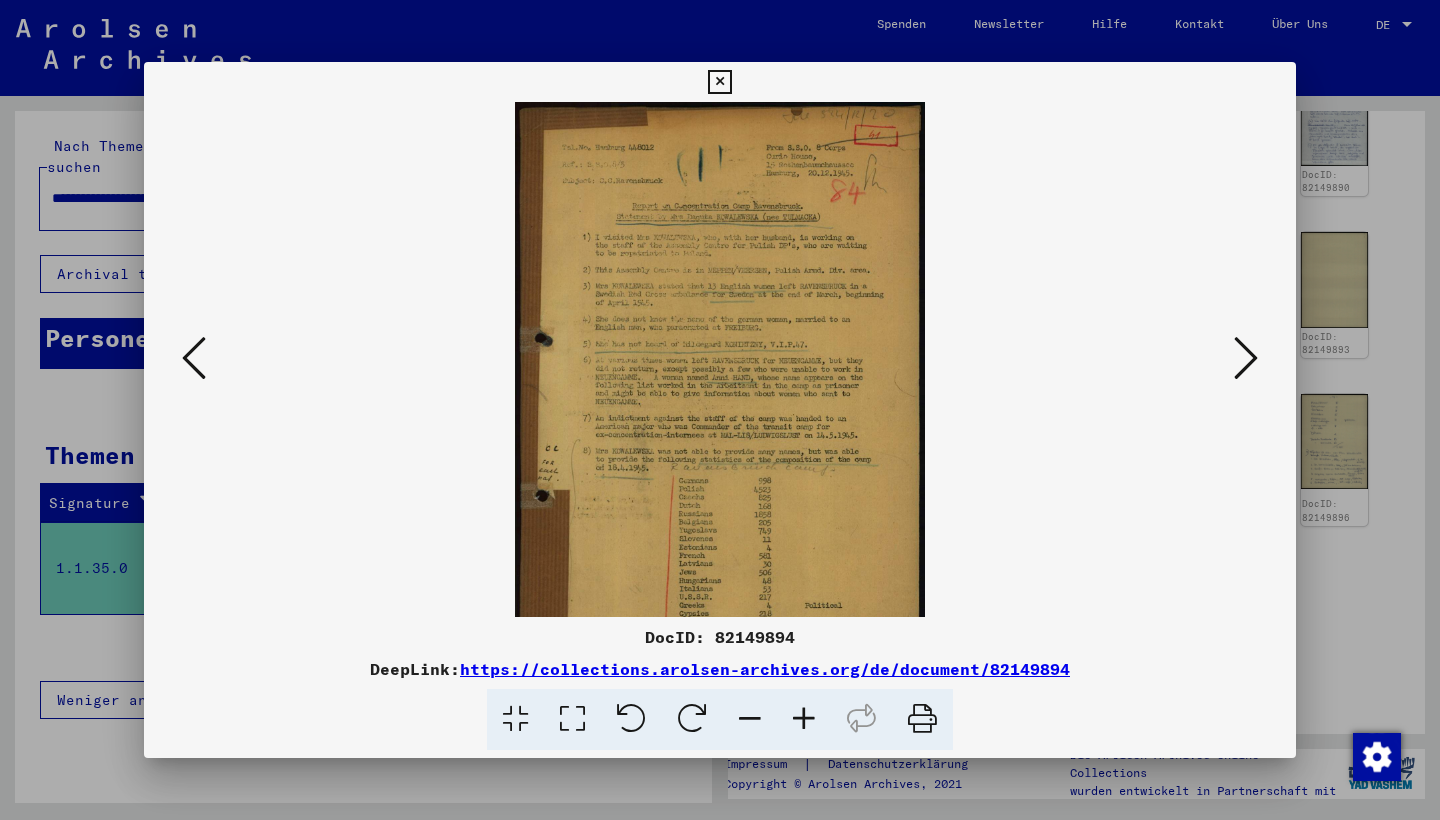 click at bounding box center (804, 719) 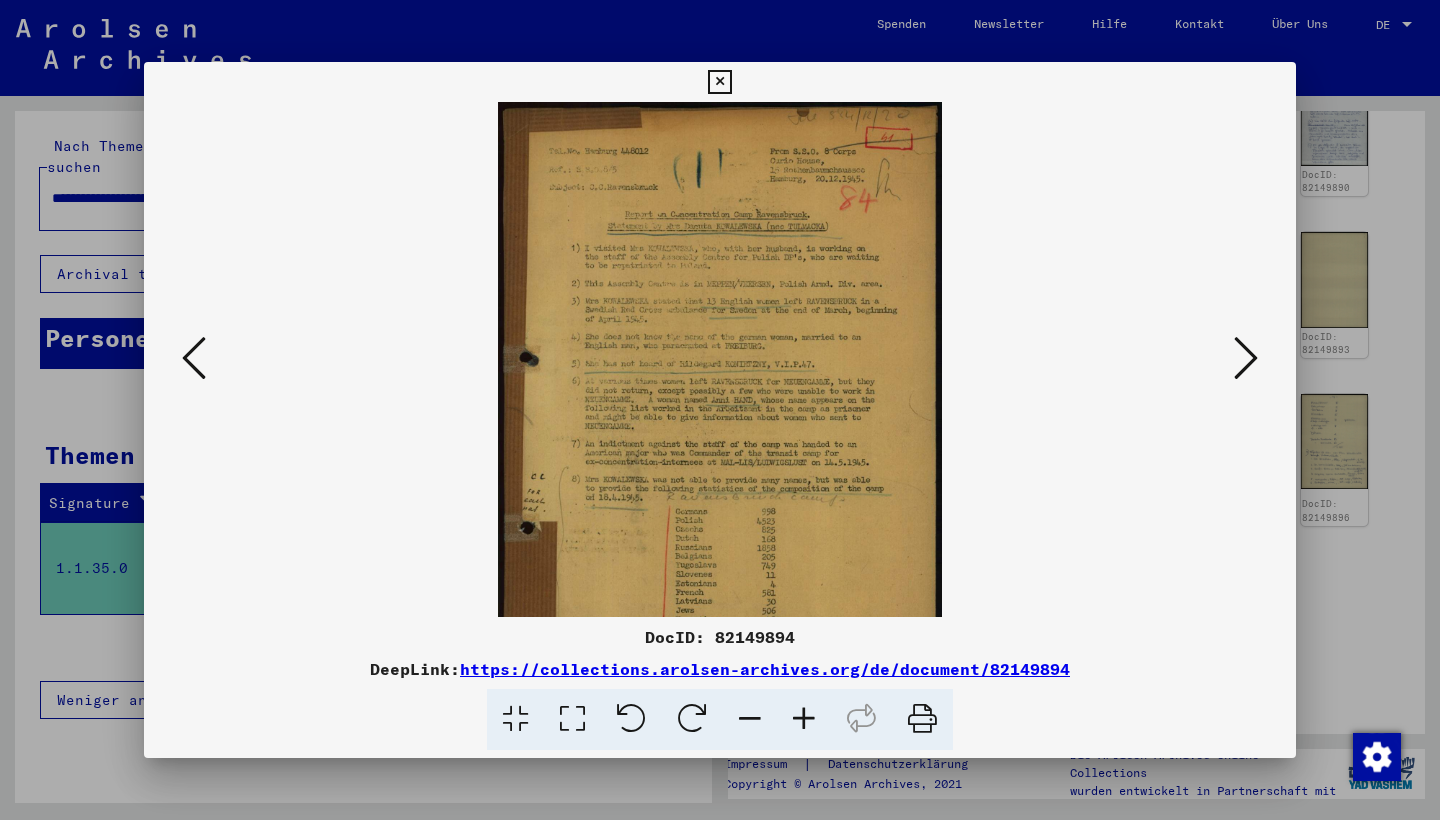click at bounding box center (804, 719) 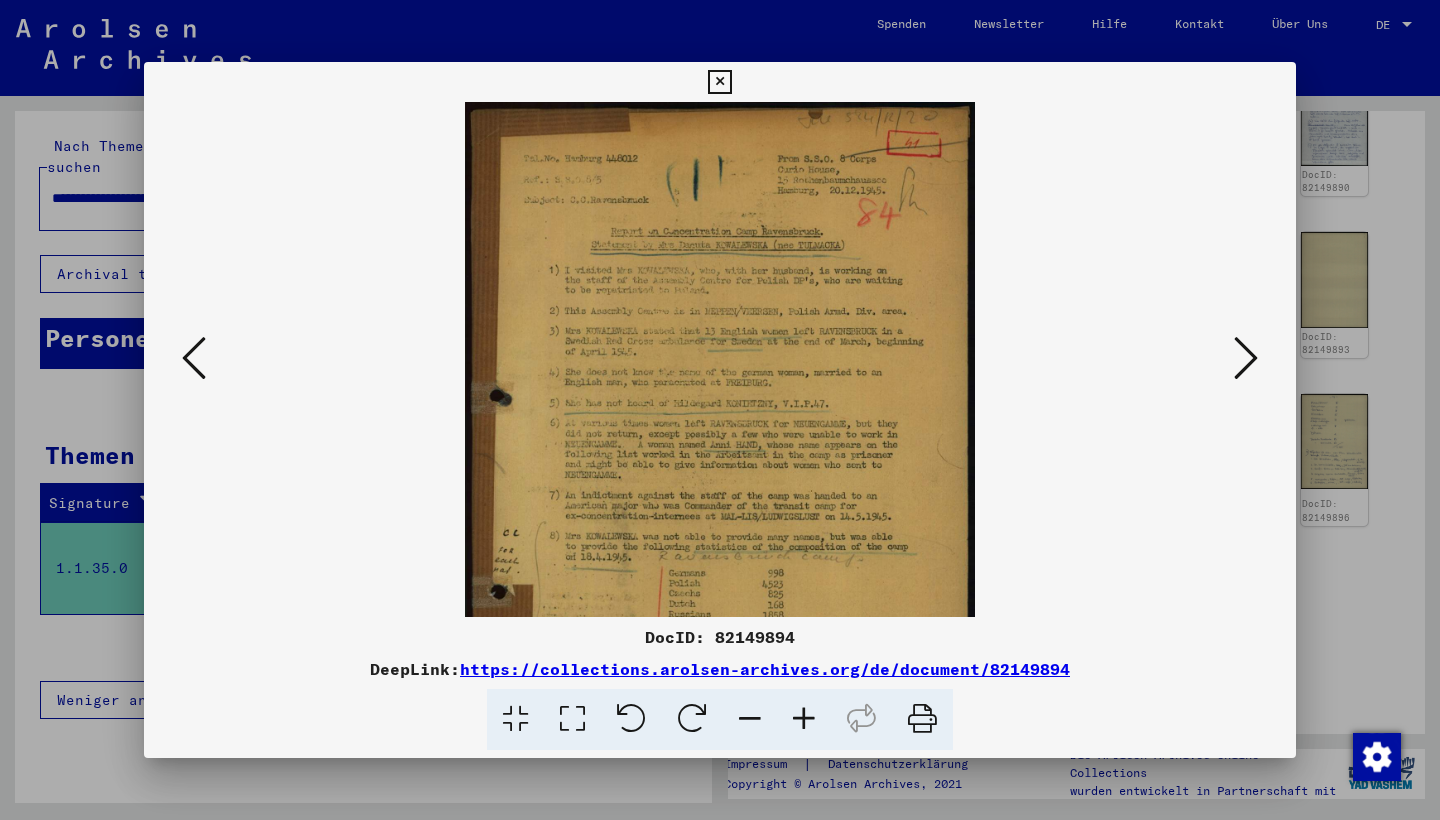 click at bounding box center [804, 719] 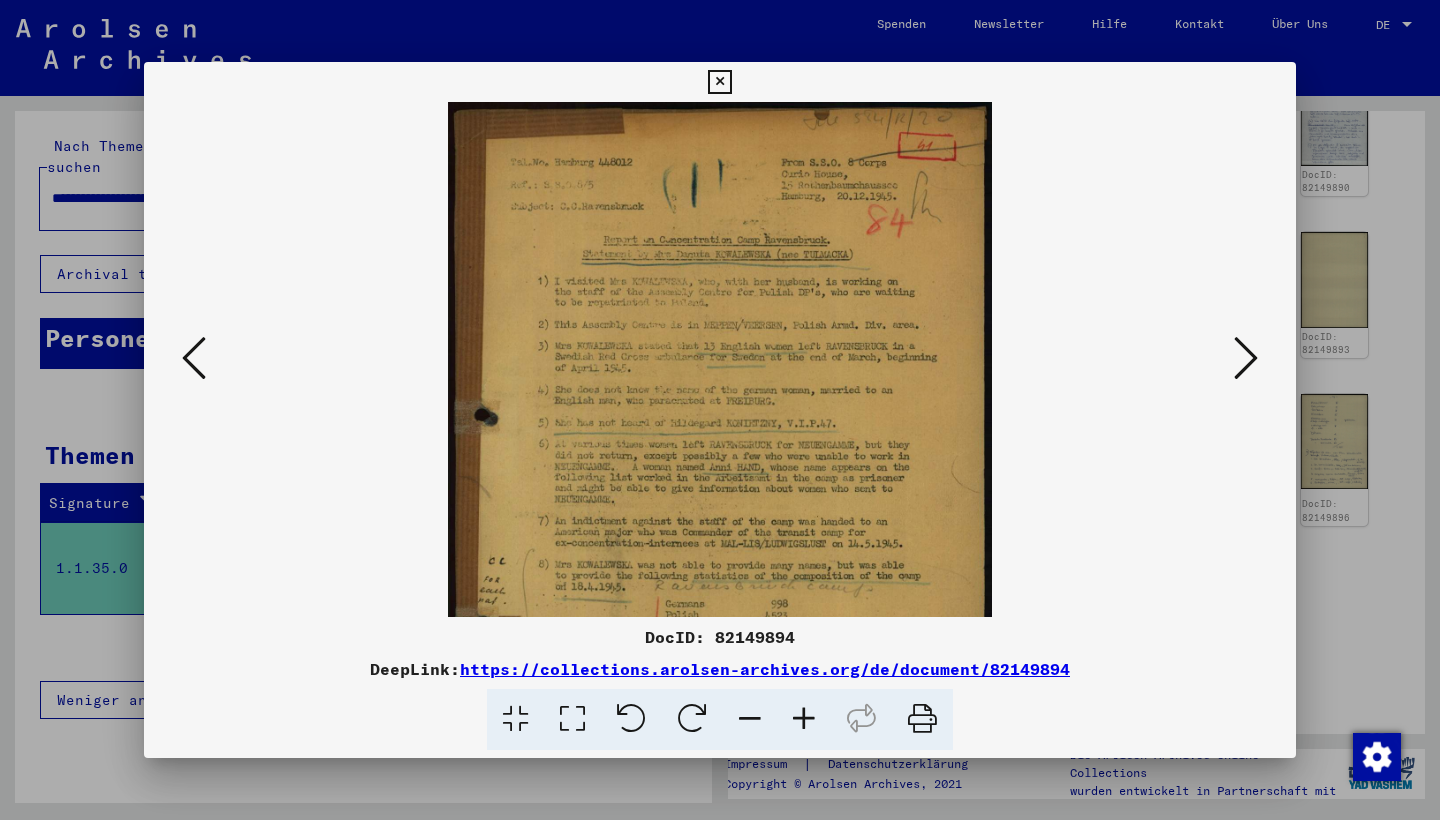 click at bounding box center [804, 719] 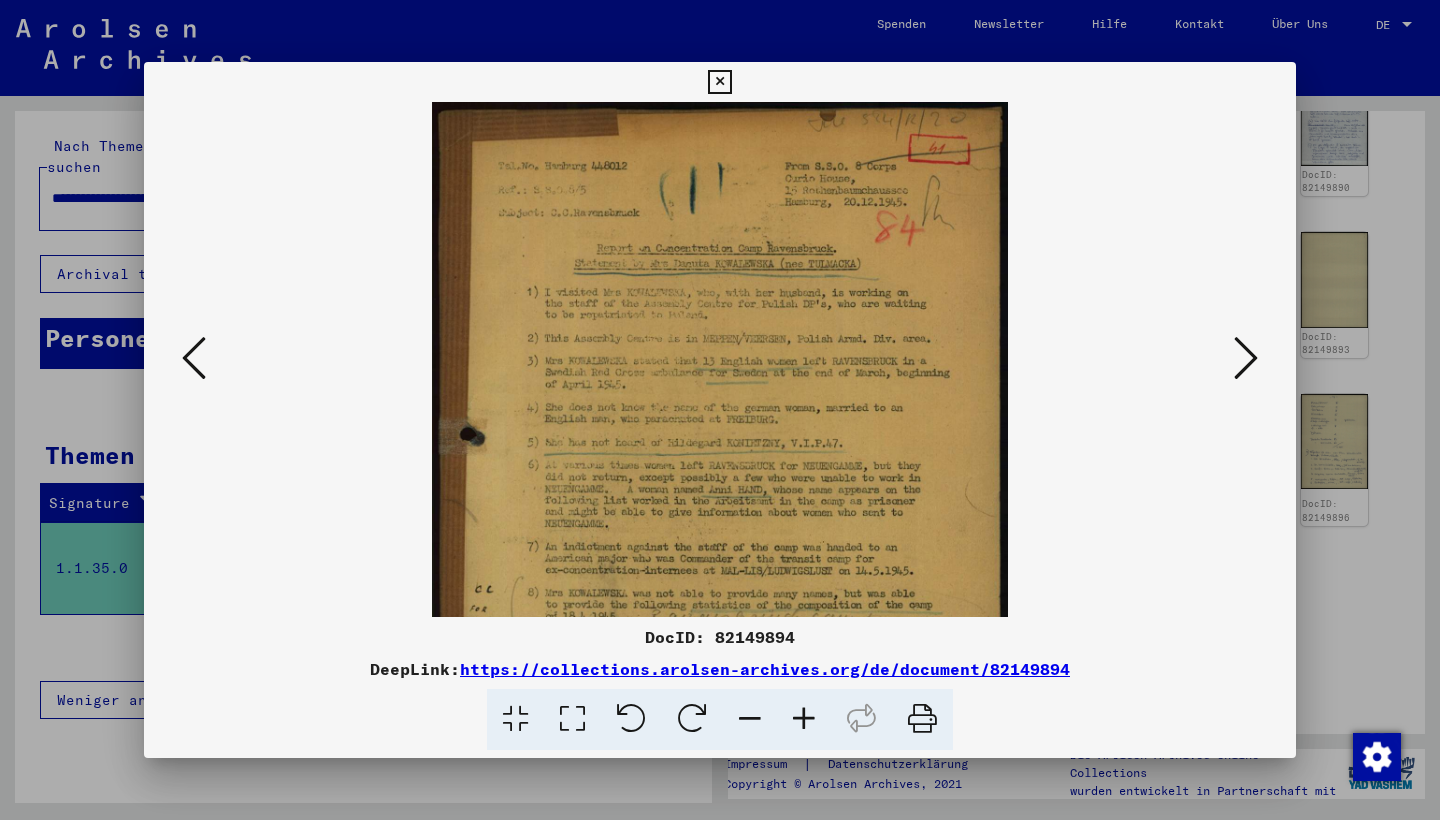 click at bounding box center [804, 719] 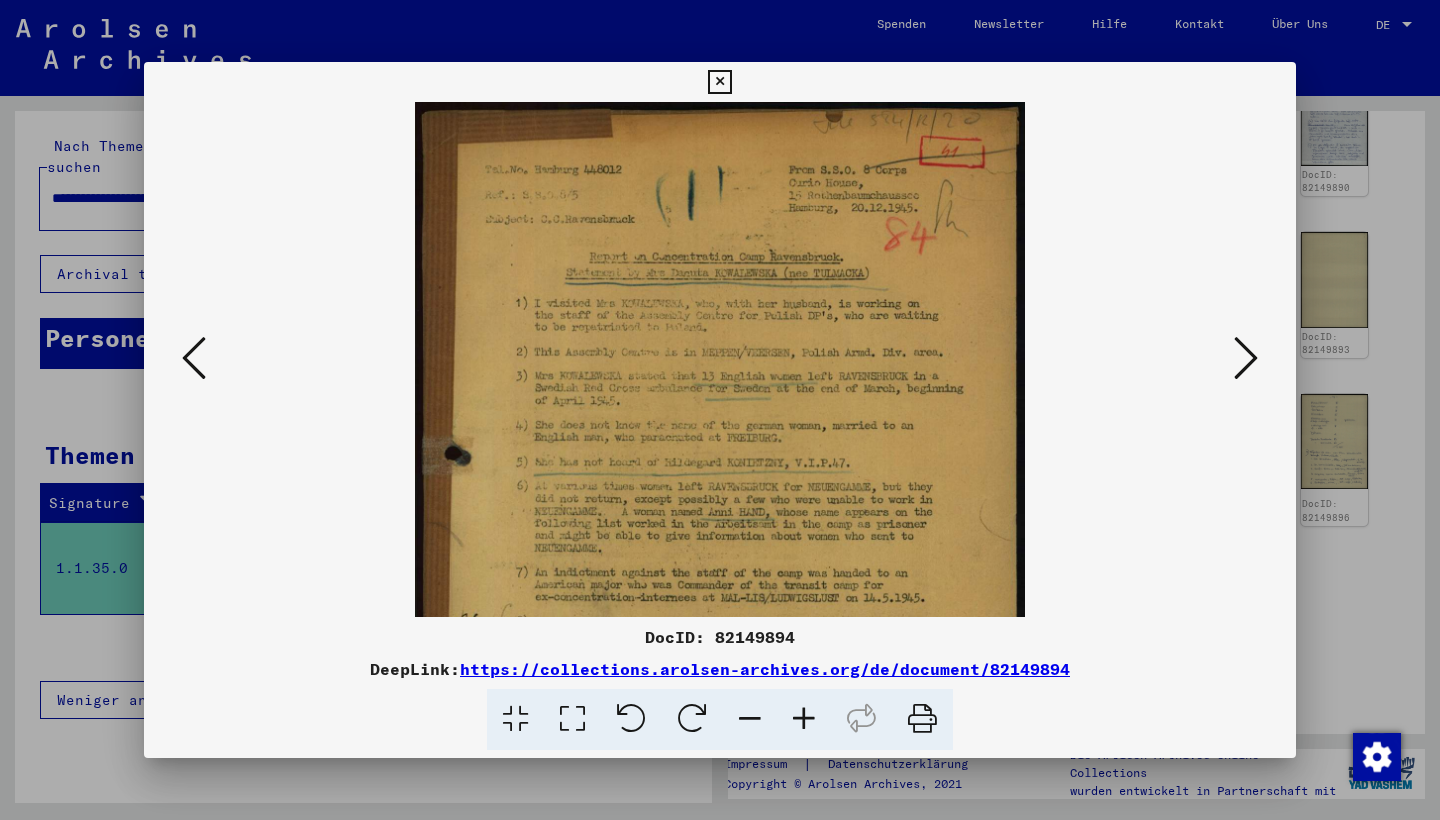 click at bounding box center (804, 719) 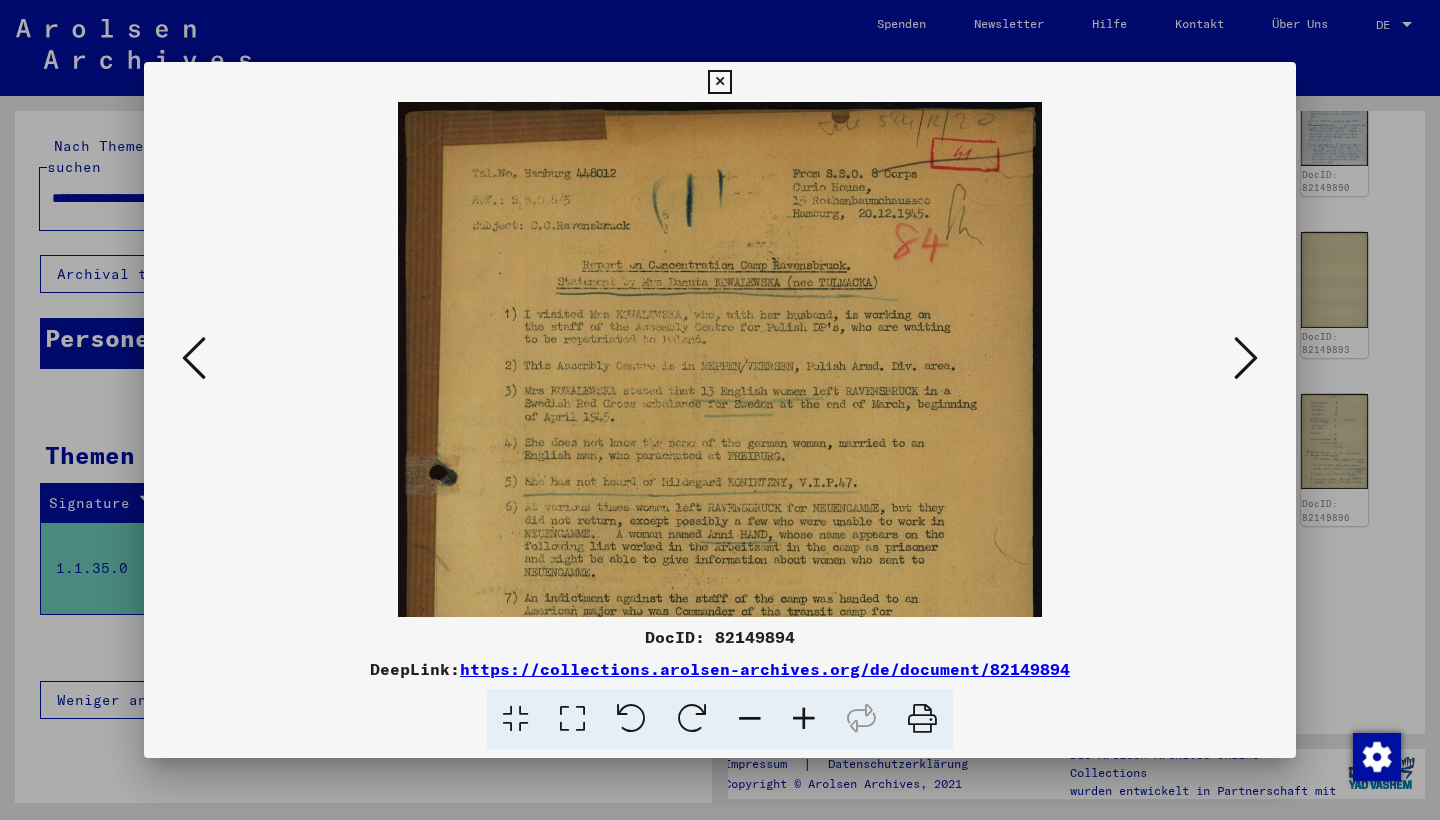click at bounding box center [804, 719] 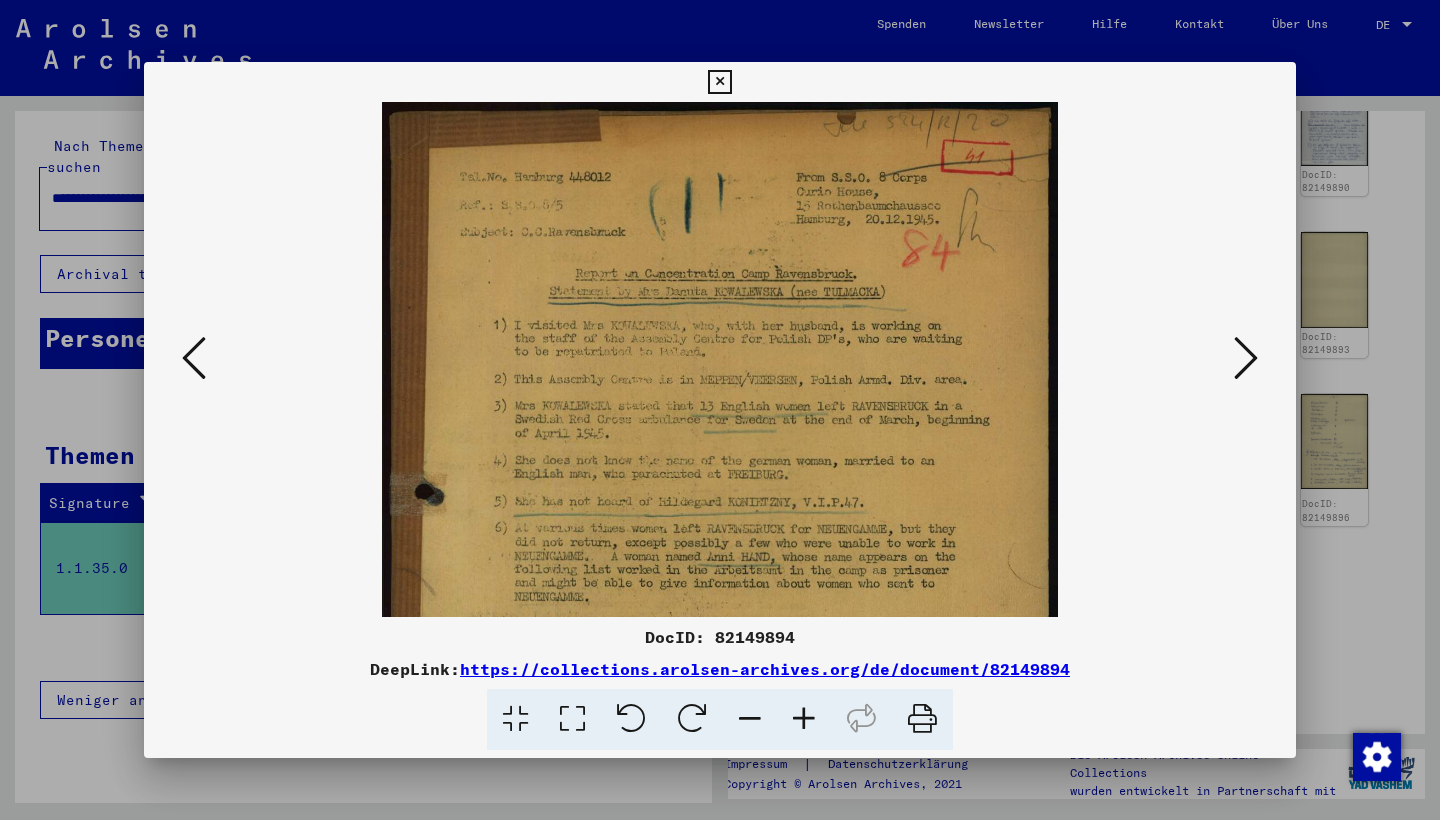click at bounding box center (804, 719) 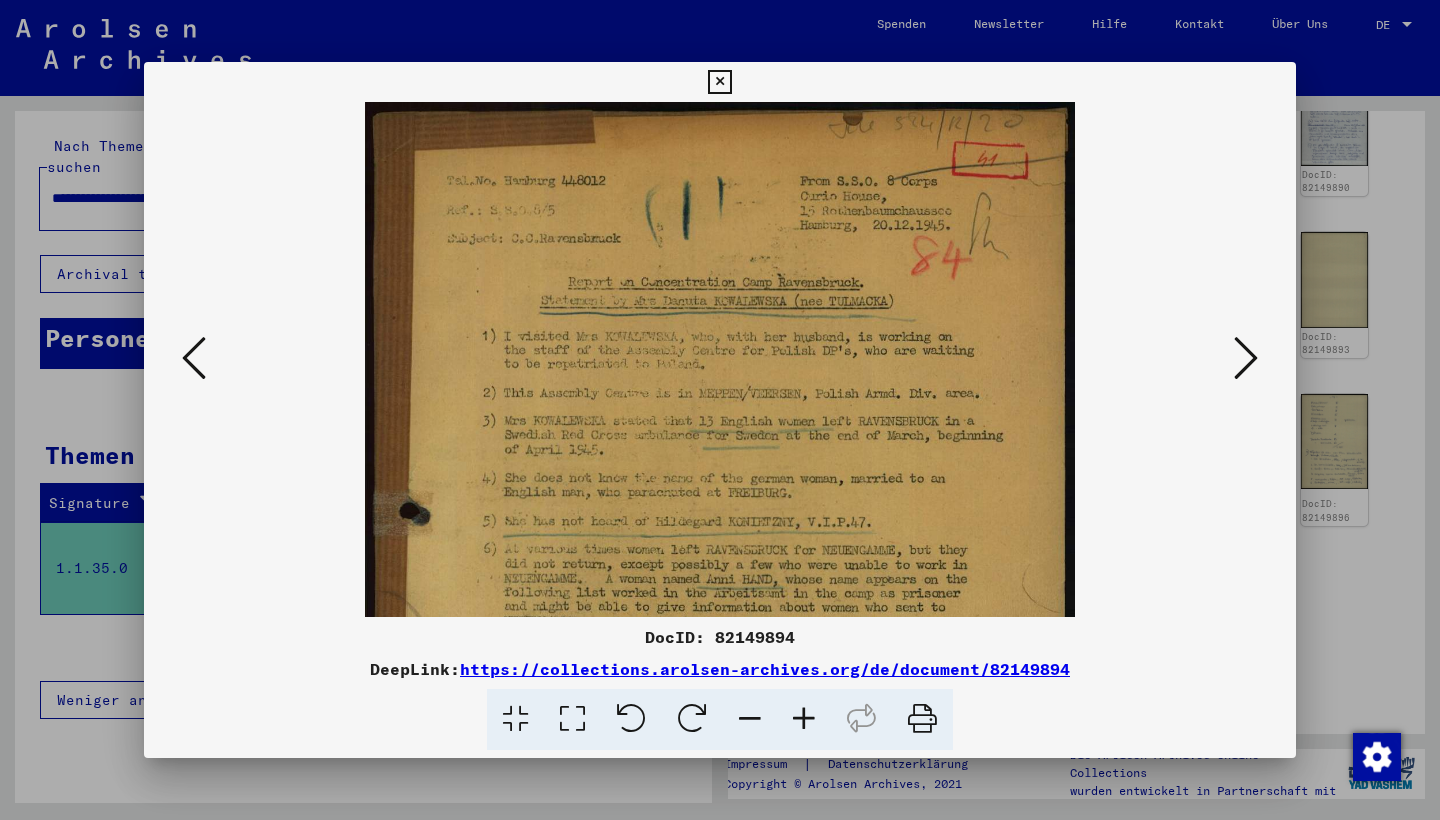 click at bounding box center (804, 719) 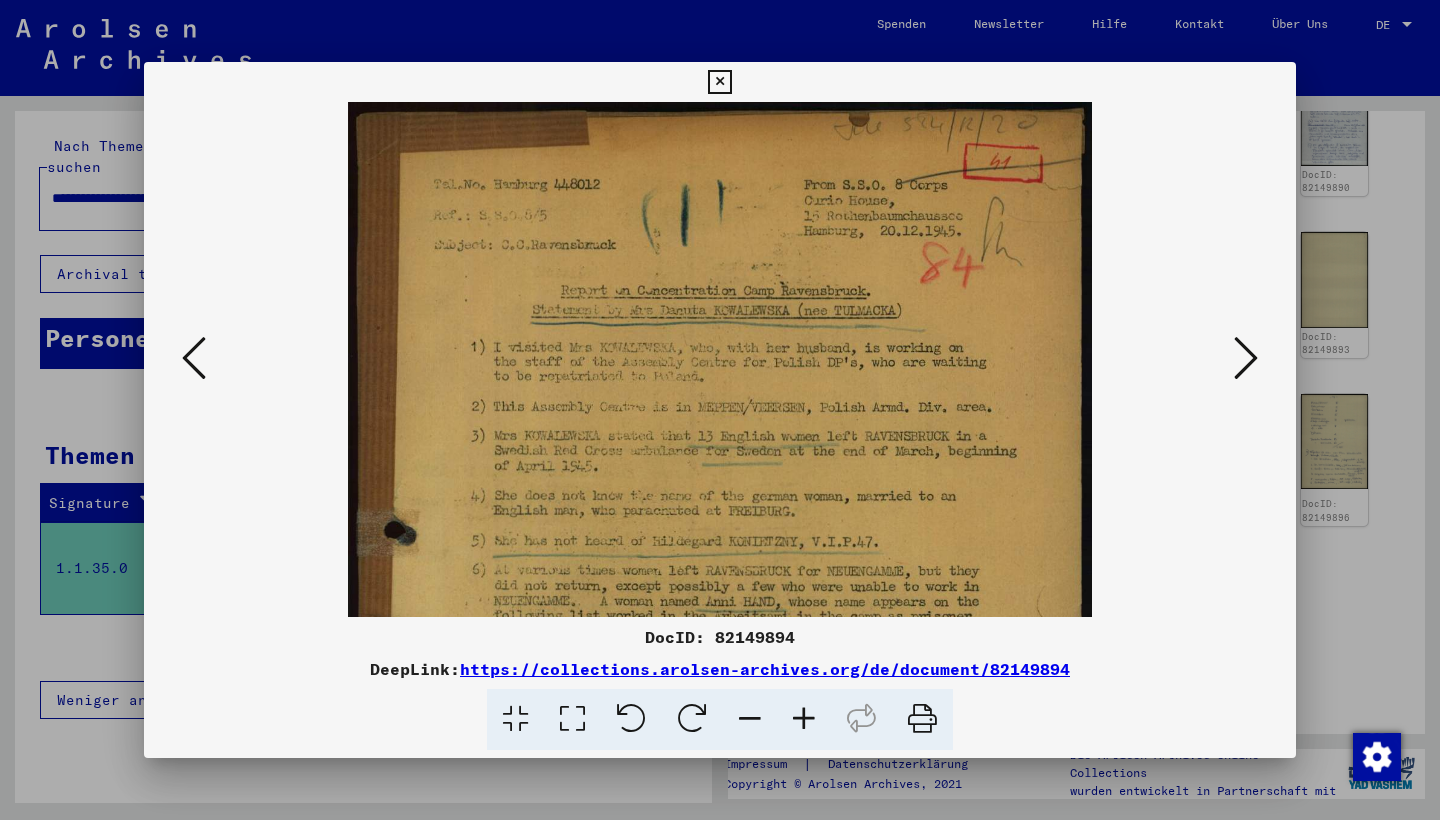 click at bounding box center [804, 719] 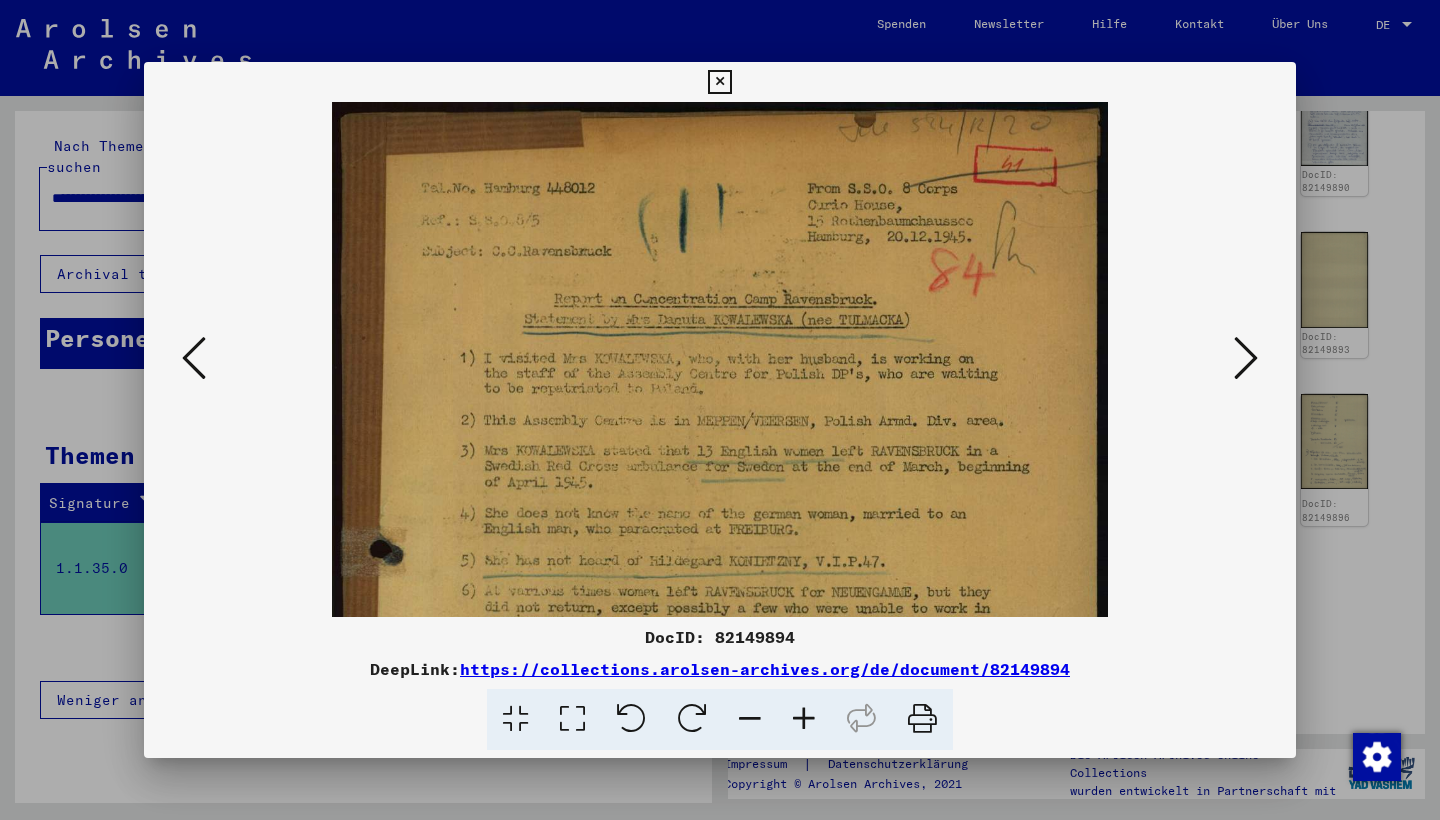 click at bounding box center (804, 719) 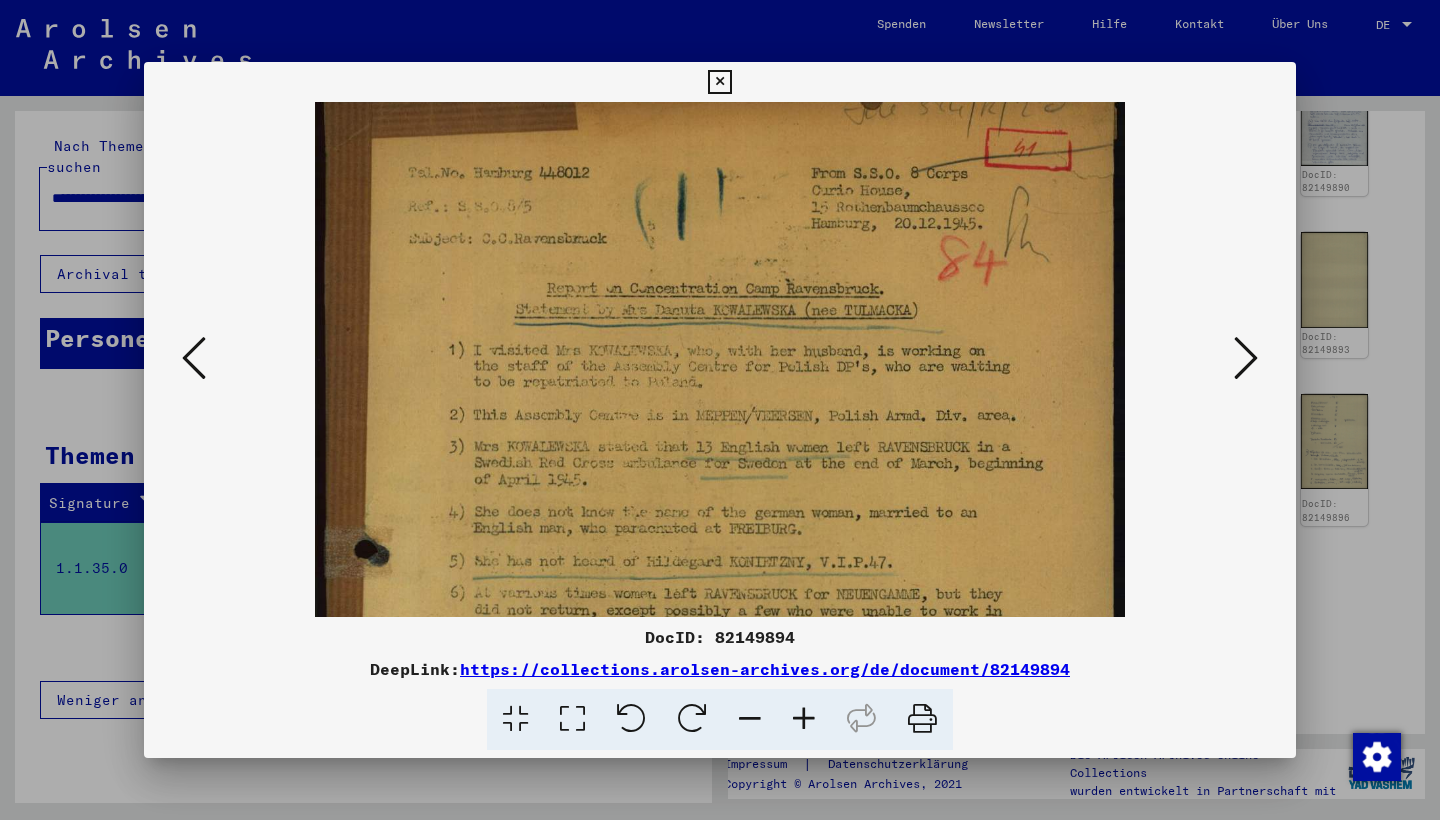 scroll, scrollTop: 29, scrollLeft: 0, axis: vertical 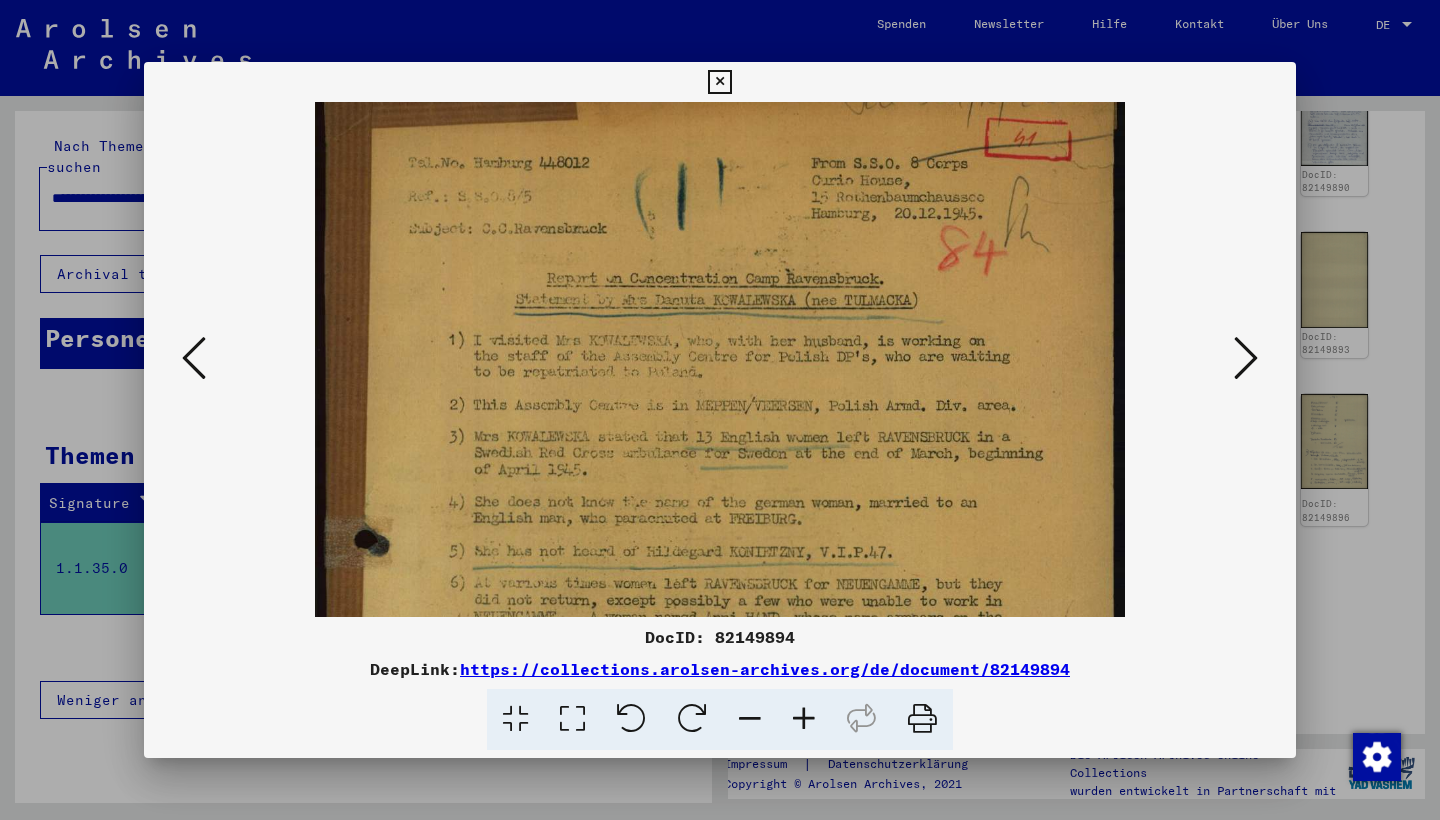 drag, startPoint x: 766, startPoint y: 397, endPoint x: 765, endPoint y: 368, distance: 29.017237 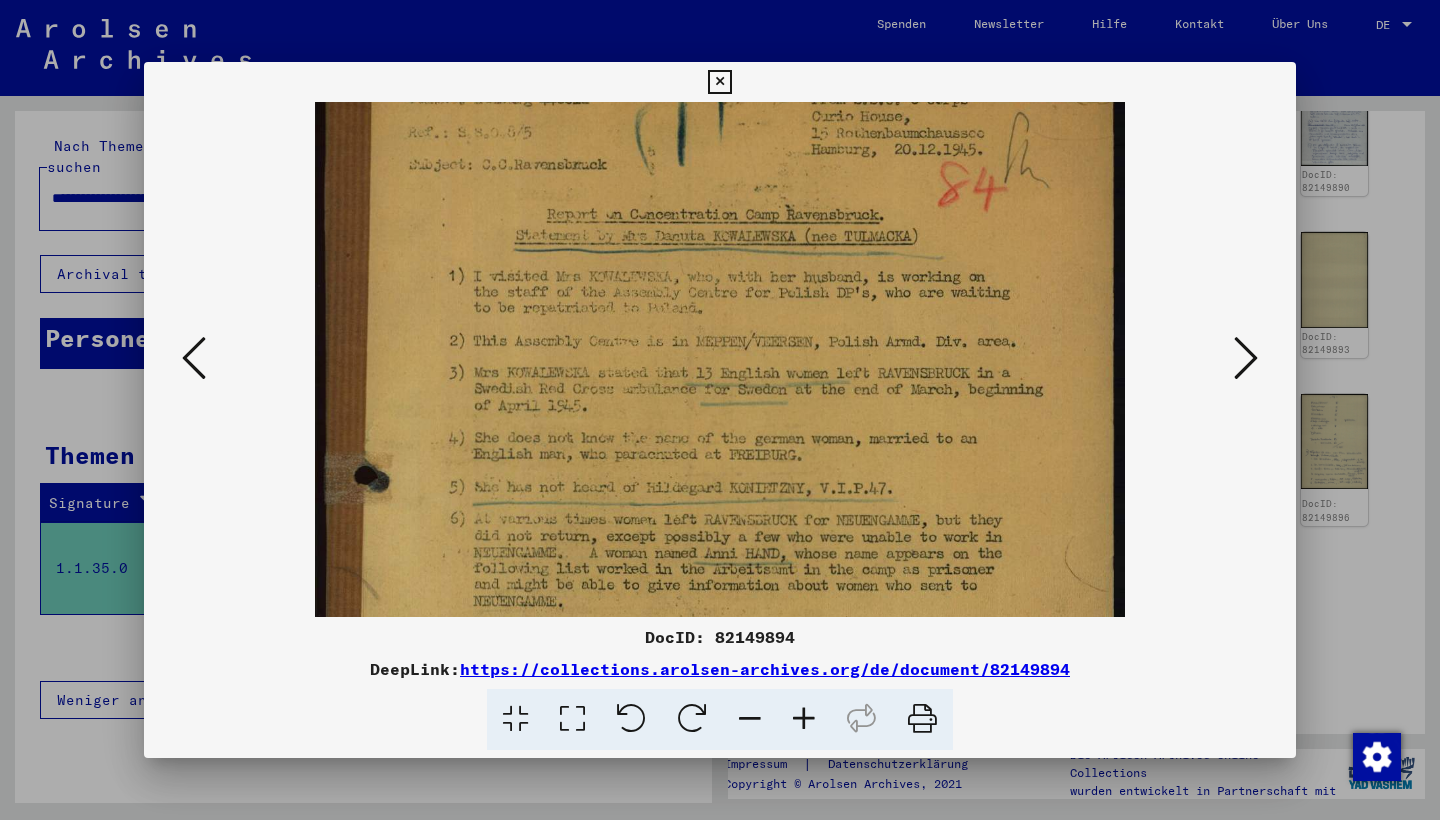 scroll, scrollTop: 102, scrollLeft: 0, axis: vertical 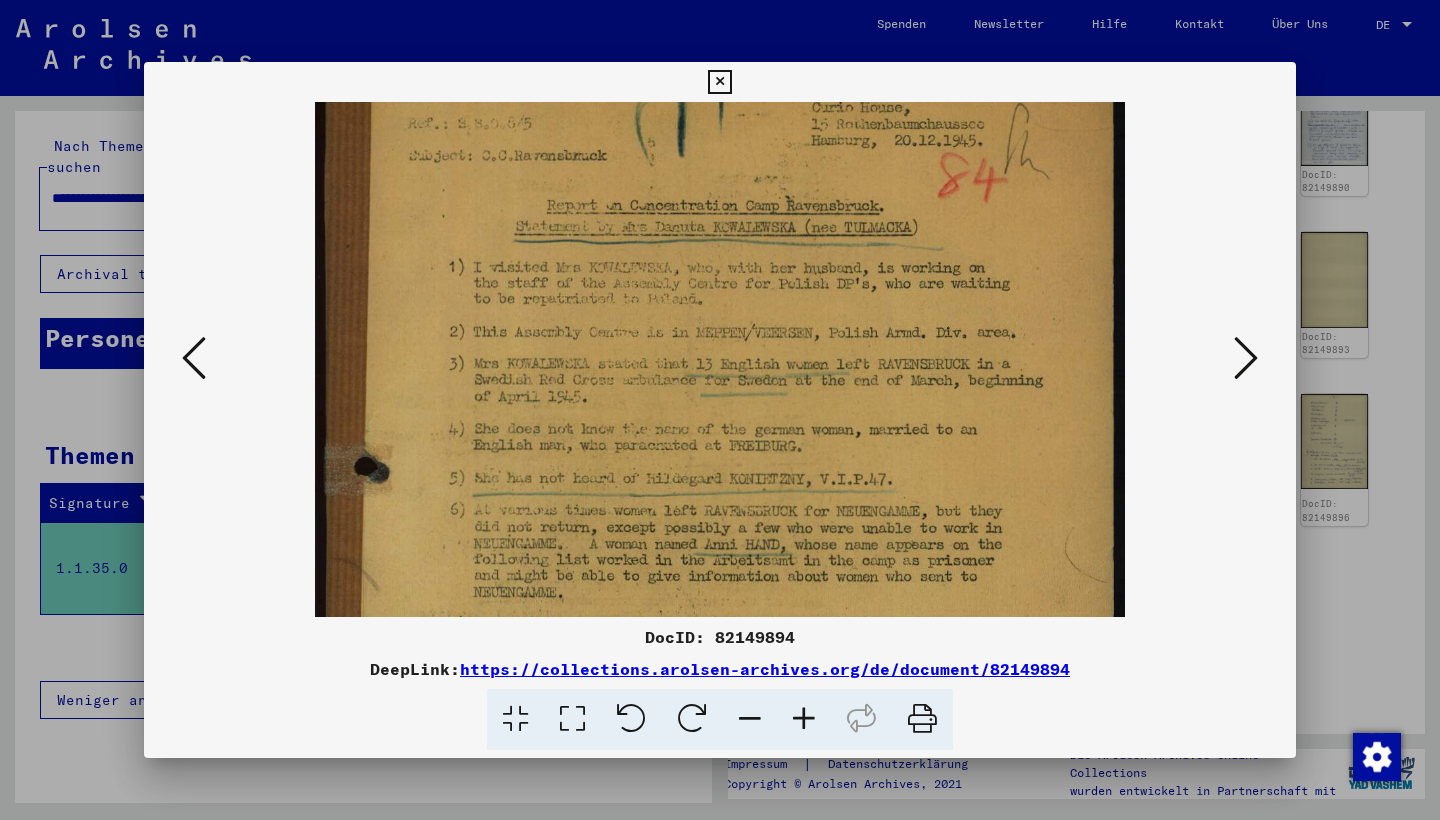 drag, startPoint x: 790, startPoint y: 374, endPoint x: 784, endPoint y: 301, distance: 73.24616 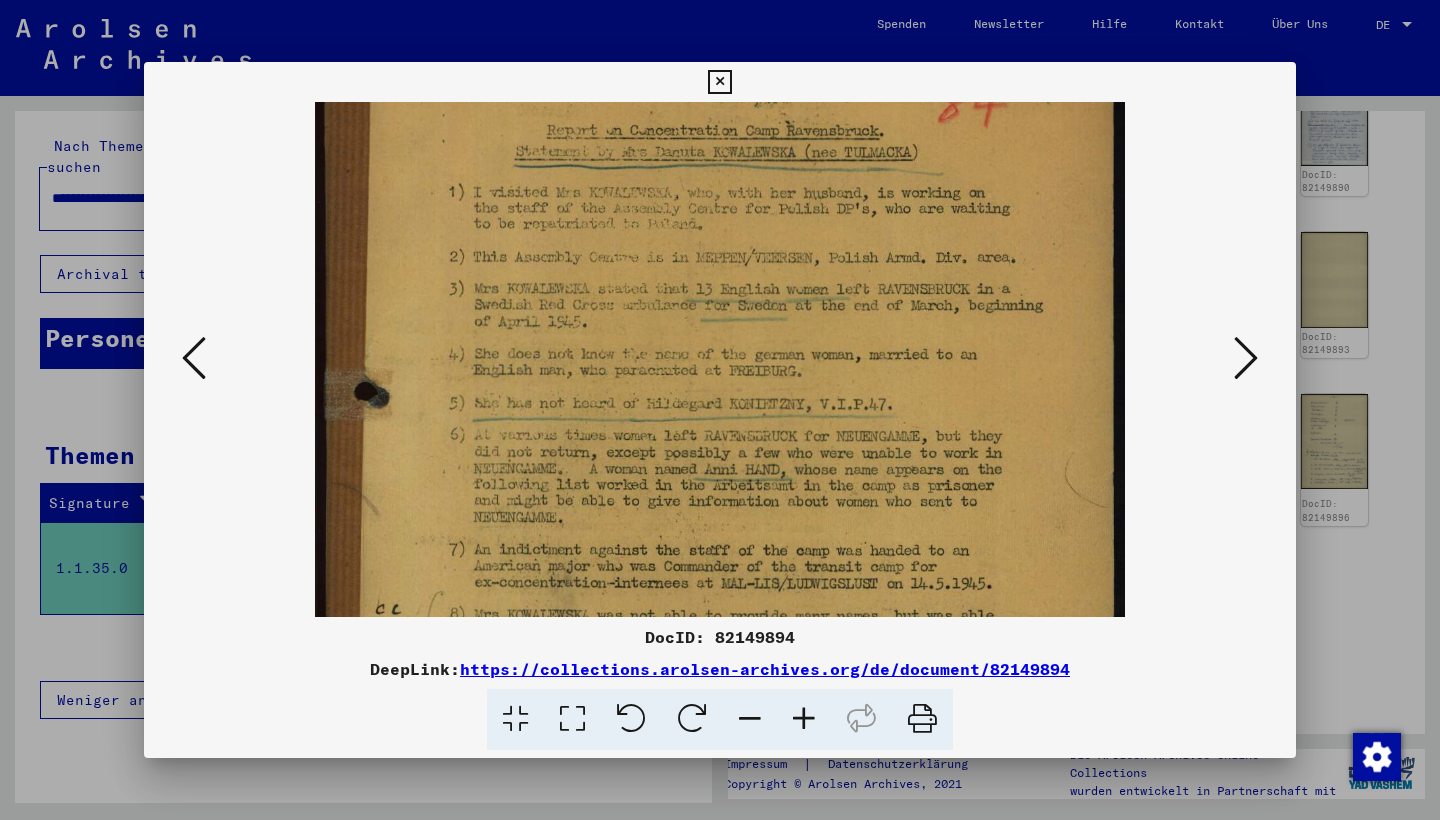 scroll, scrollTop: 179, scrollLeft: 0, axis: vertical 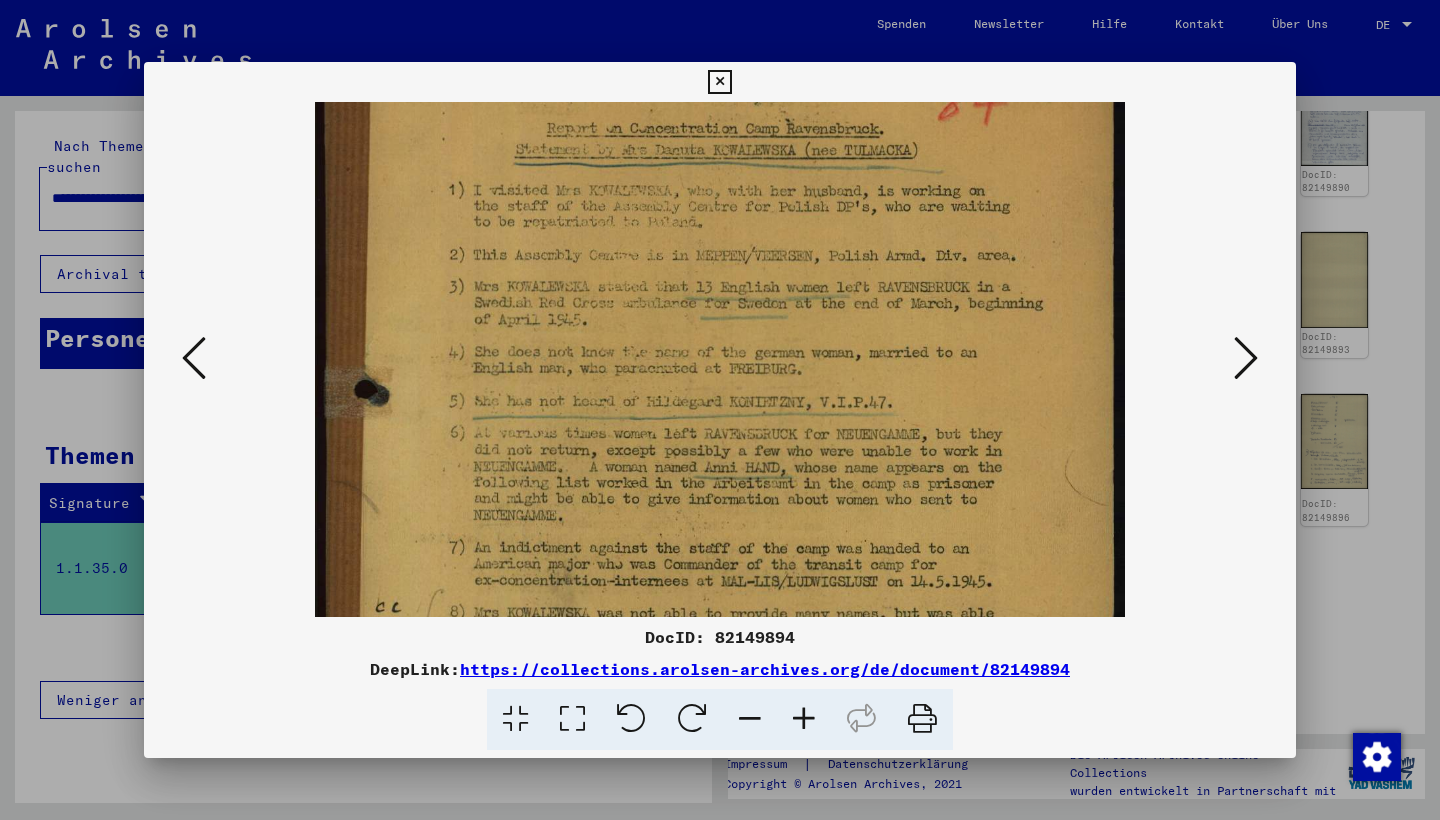 drag, startPoint x: 839, startPoint y: 383, endPoint x: 839, endPoint y: 306, distance: 77 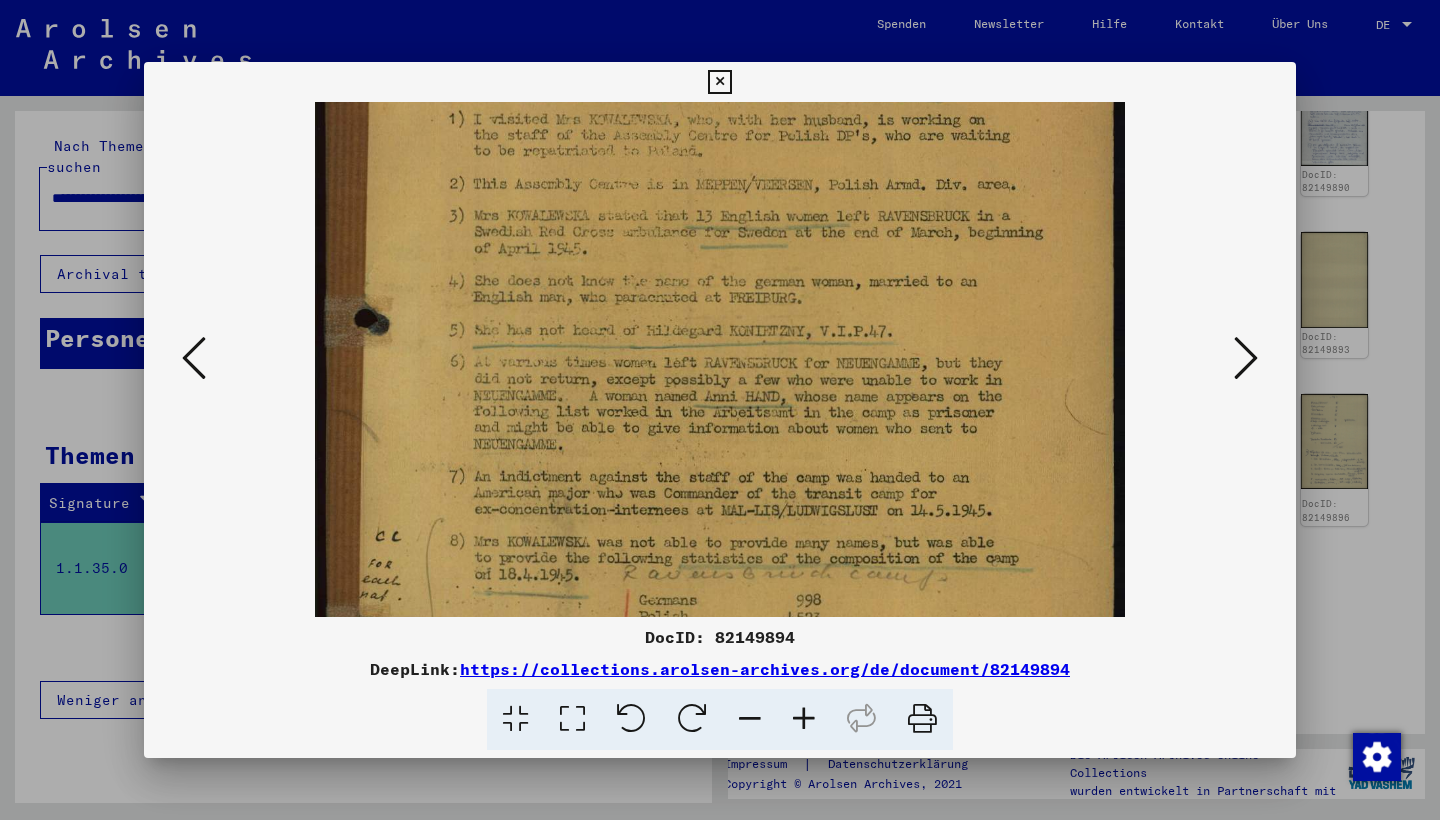 scroll, scrollTop: 257, scrollLeft: 0, axis: vertical 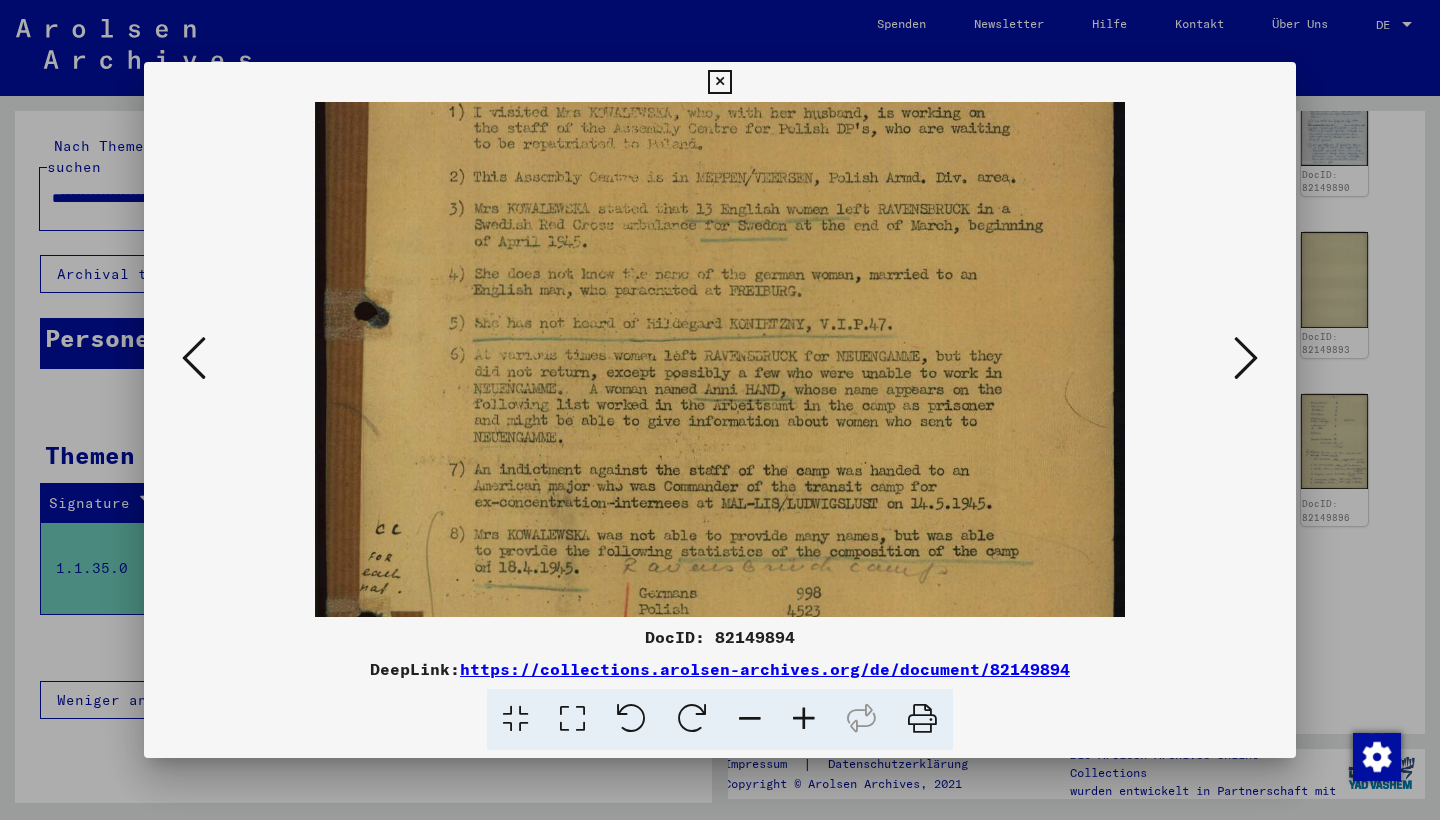 drag, startPoint x: 890, startPoint y: 322, endPoint x: 897, endPoint y: 244, distance: 78.31347 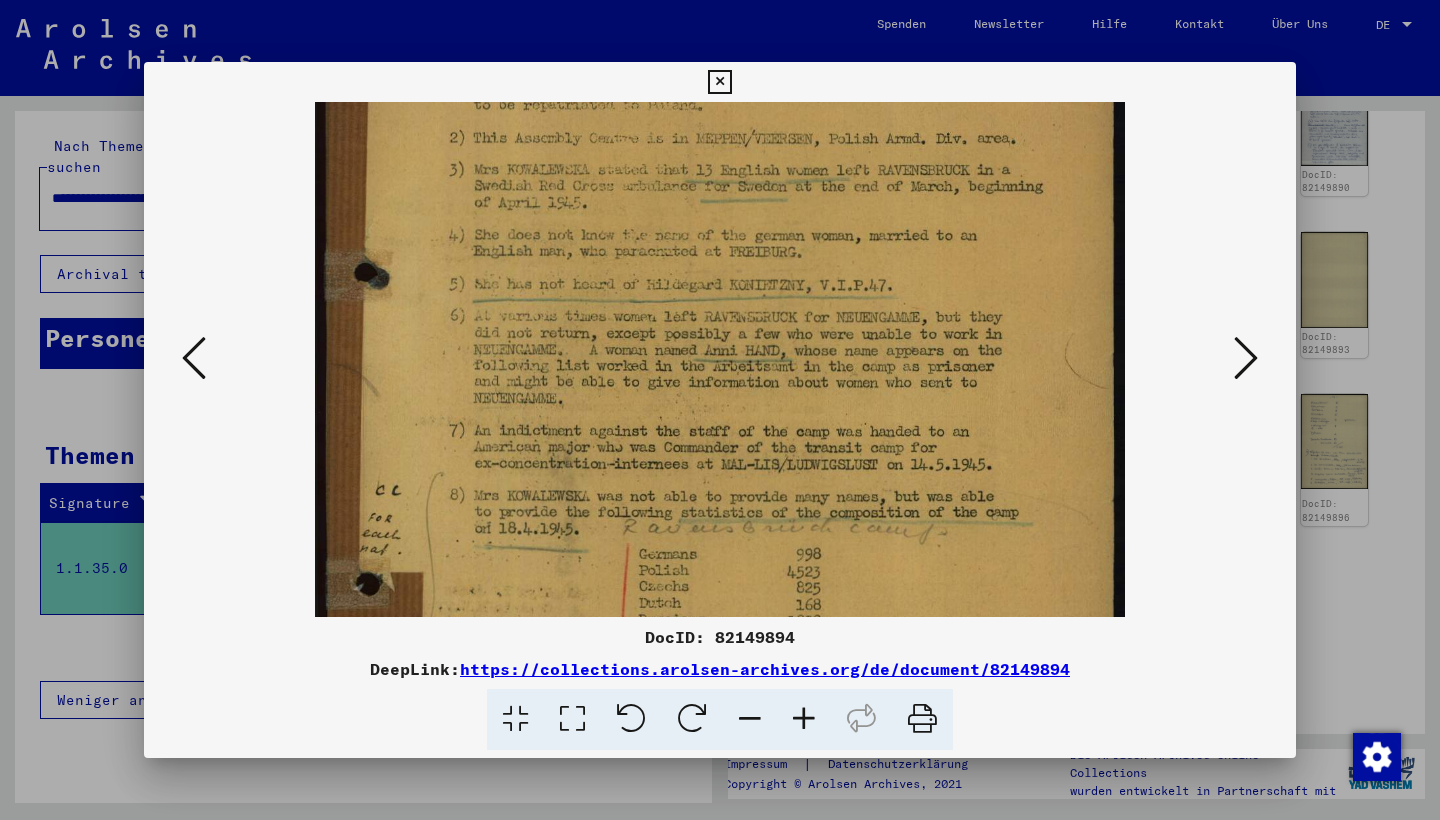 scroll, scrollTop: 311, scrollLeft: 0, axis: vertical 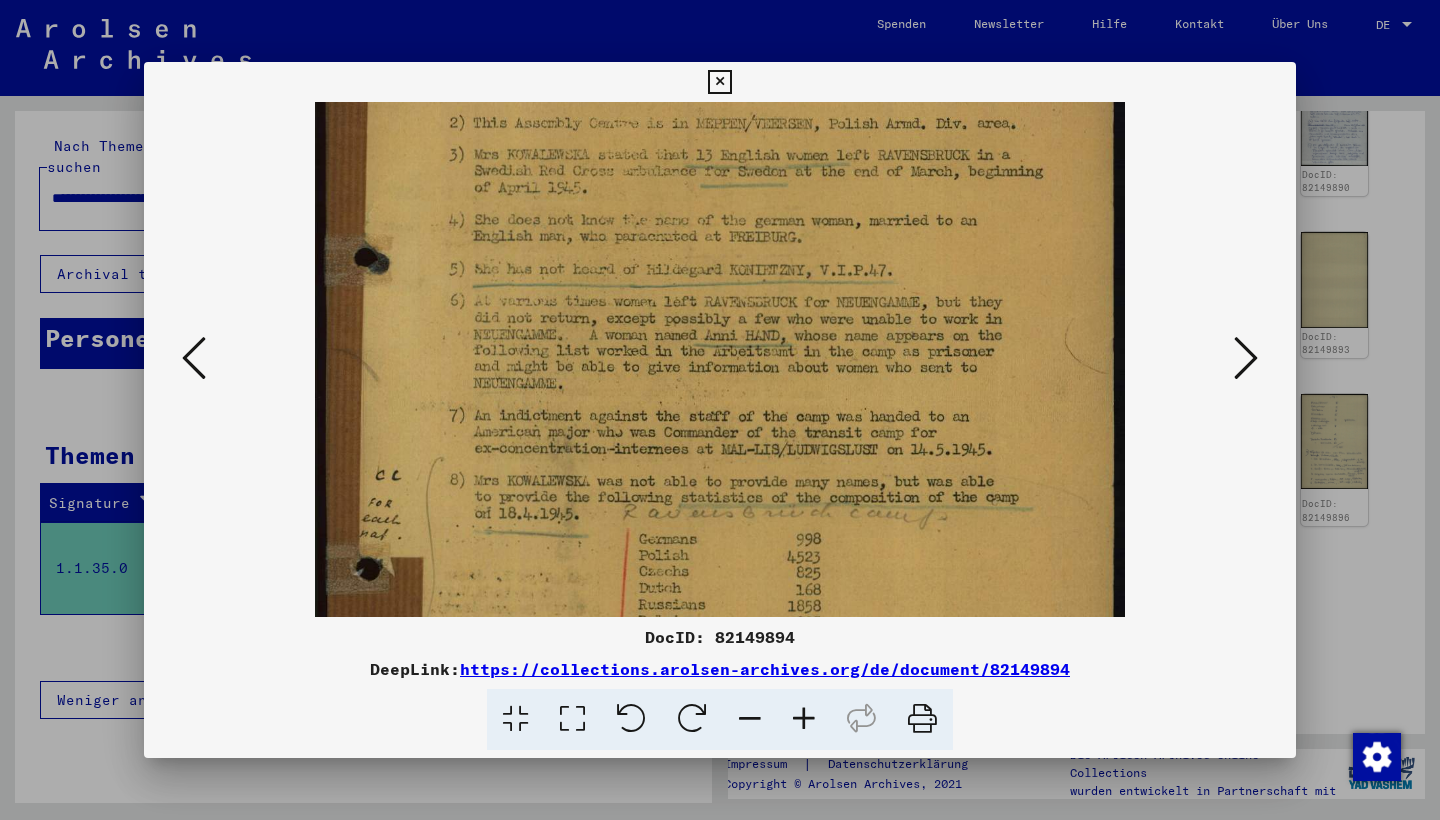 drag, startPoint x: 912, startPoint y: 304, endPoint x: 914, endPoint y: 250, distance: 54.037025 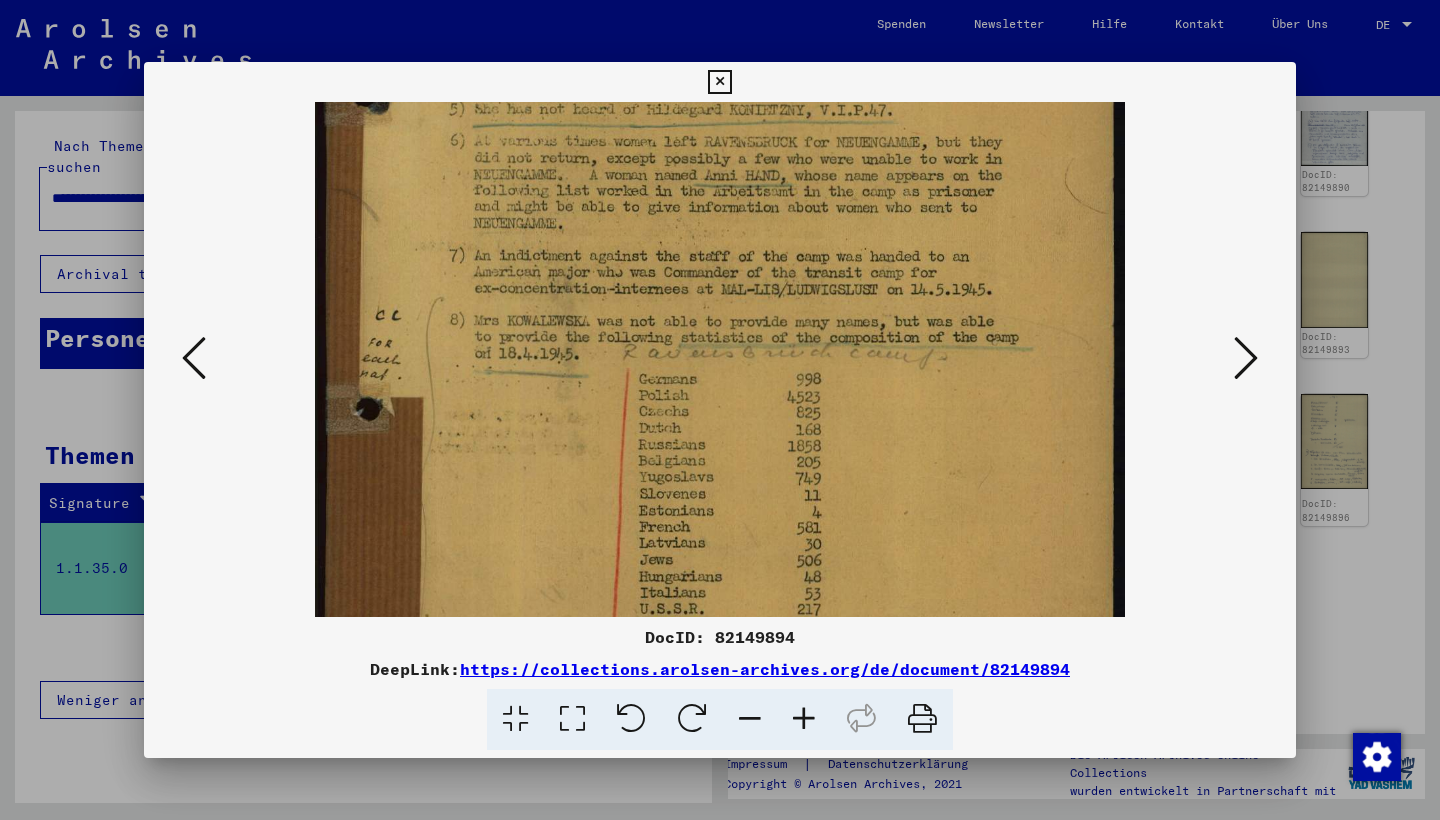 drag, startPoint x: 929, startPoint y: 378, endPoint x: 962, endPoint y: 221, distance: 160.43066 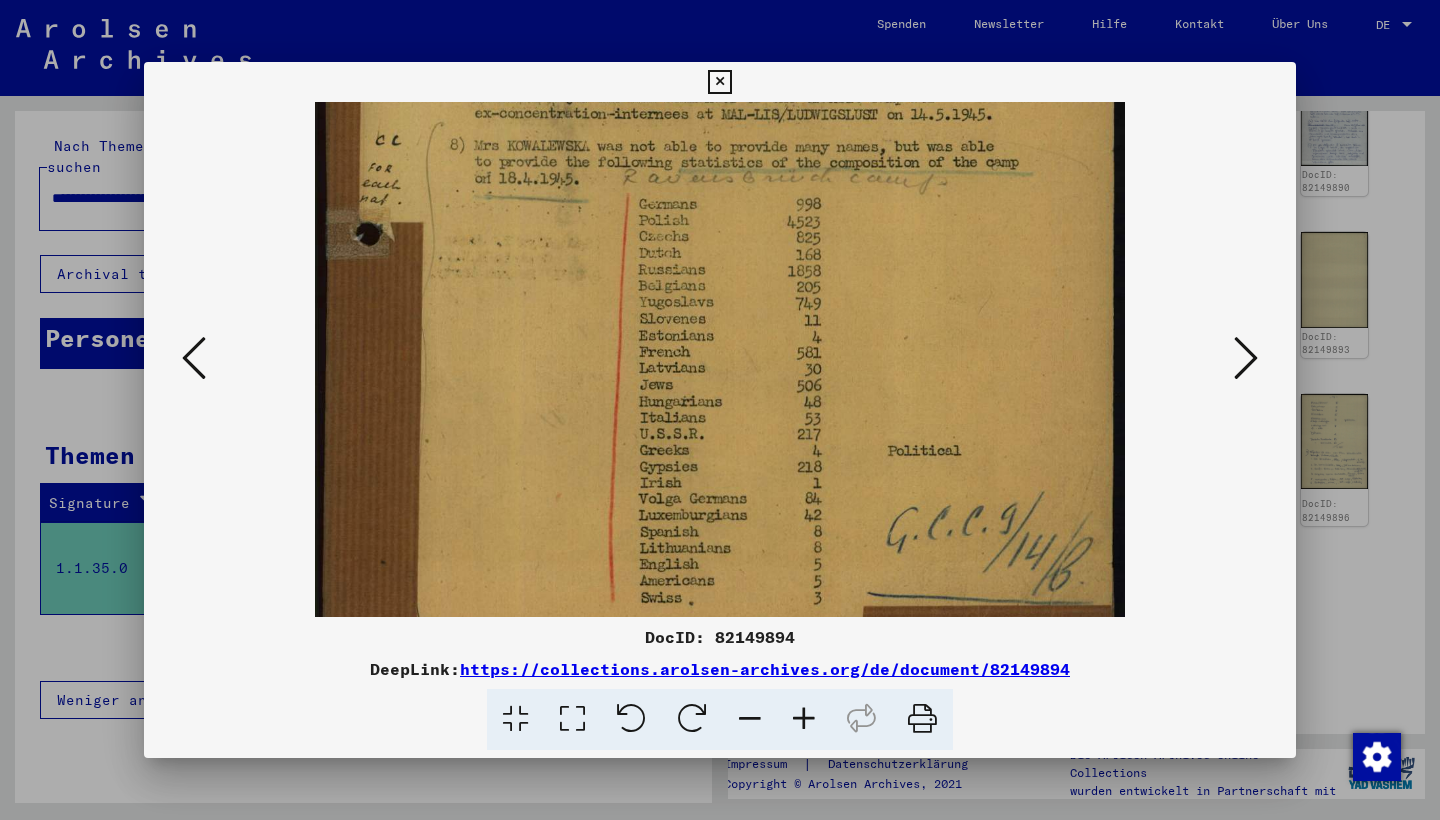 drag, startPoint x: 937, startPoint y: 326, endPoint x: 1028, endPoint y: 148, distance: 199.91248 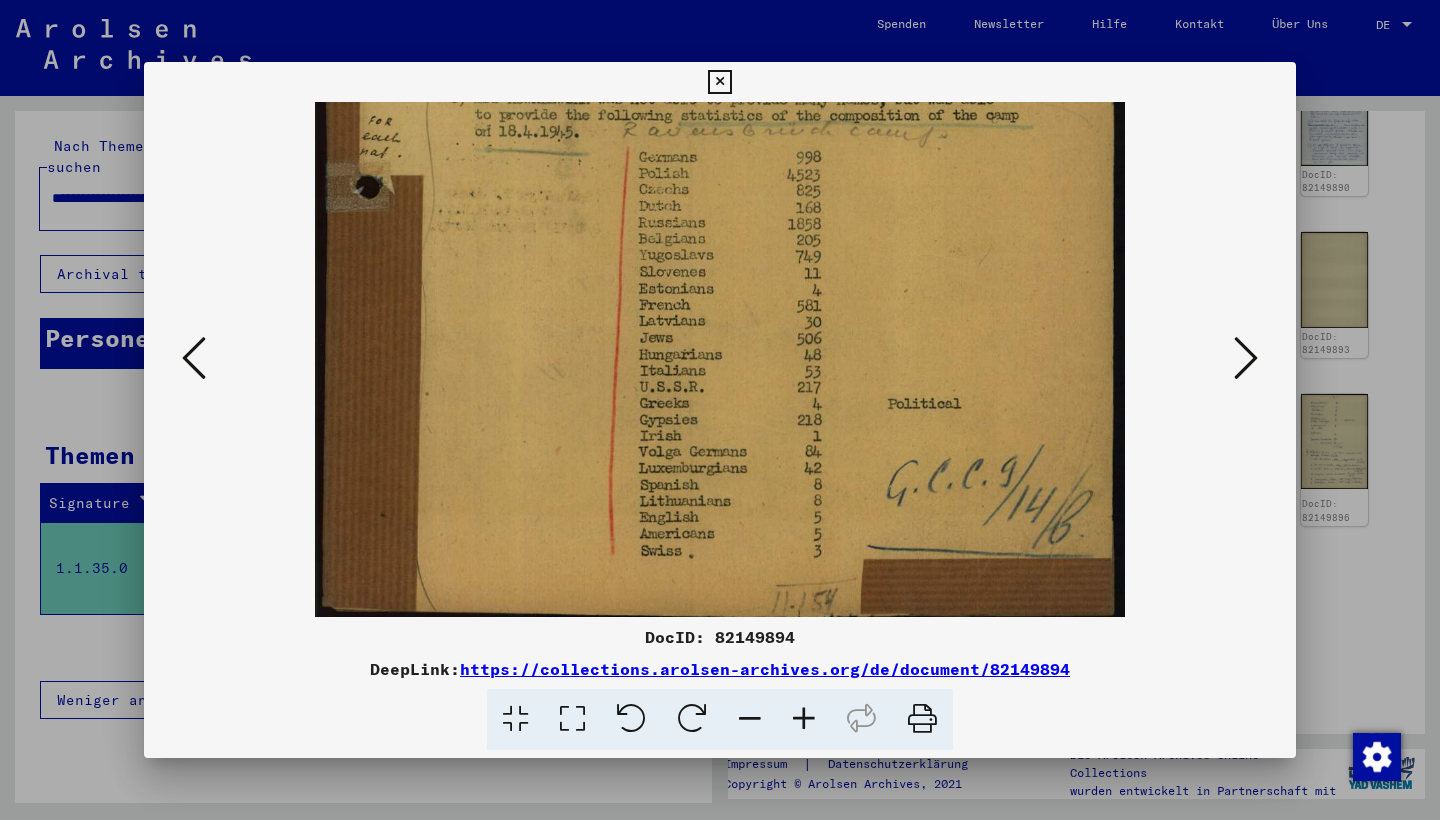 scroll, scrollTop: 700, scrollLeft: 0, axis: vertical 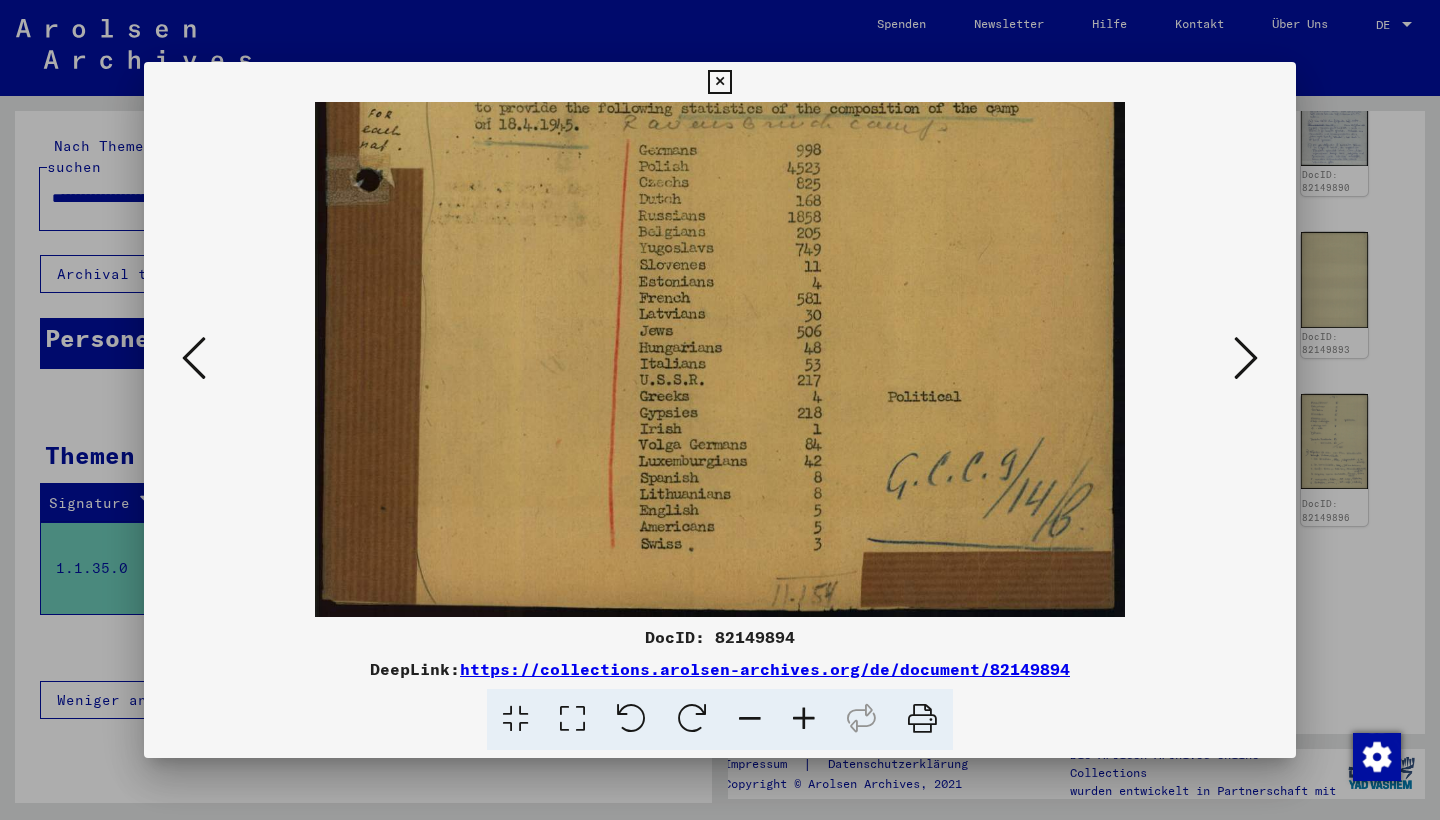 drag, startPoint x: 898, startPoint y: 414, endPoint x: 922, endPoint y: 347, distance: 71.168816 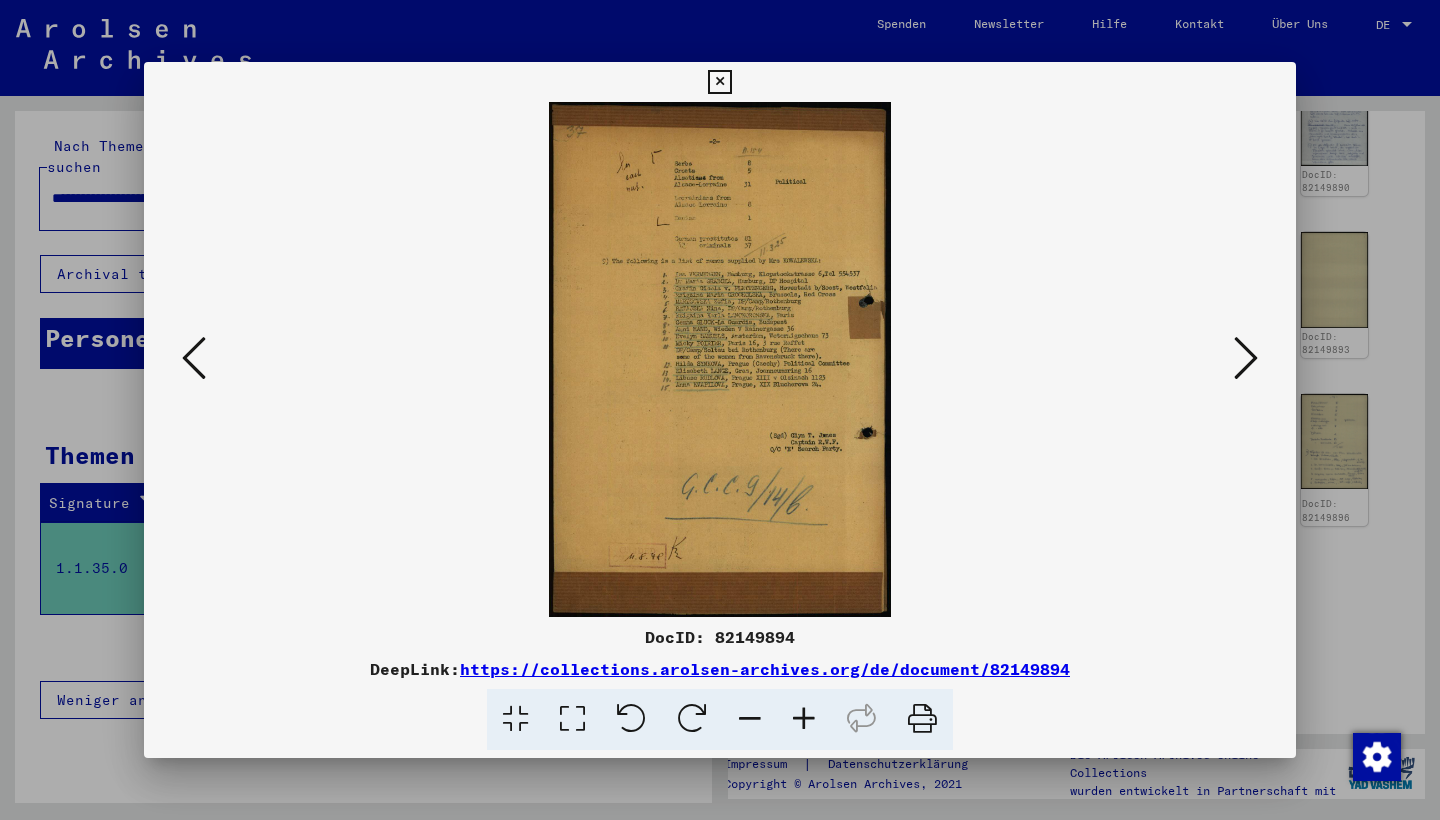 click at bounding box center [804, 719] 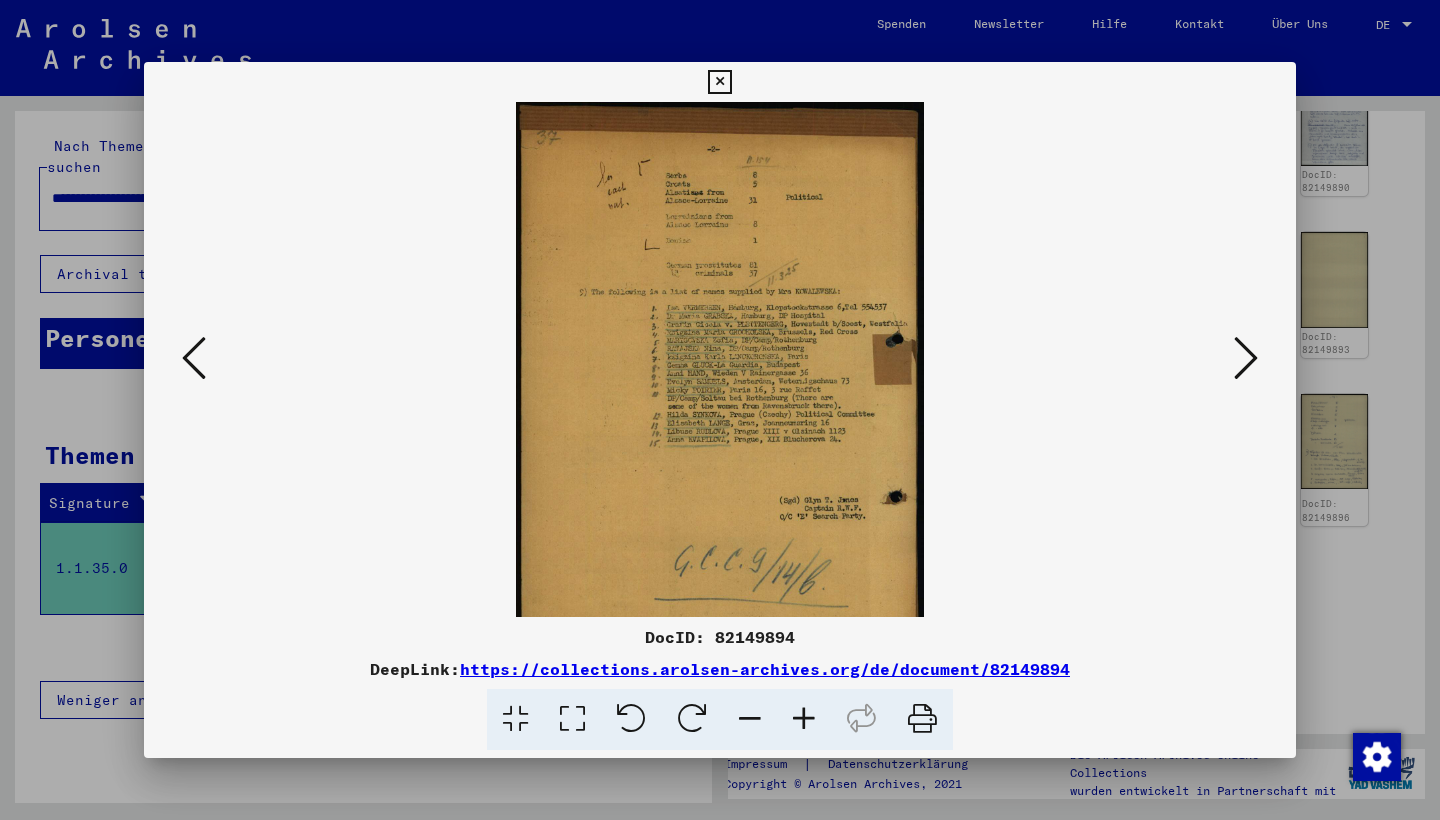 click at bounding box center [804, 719] 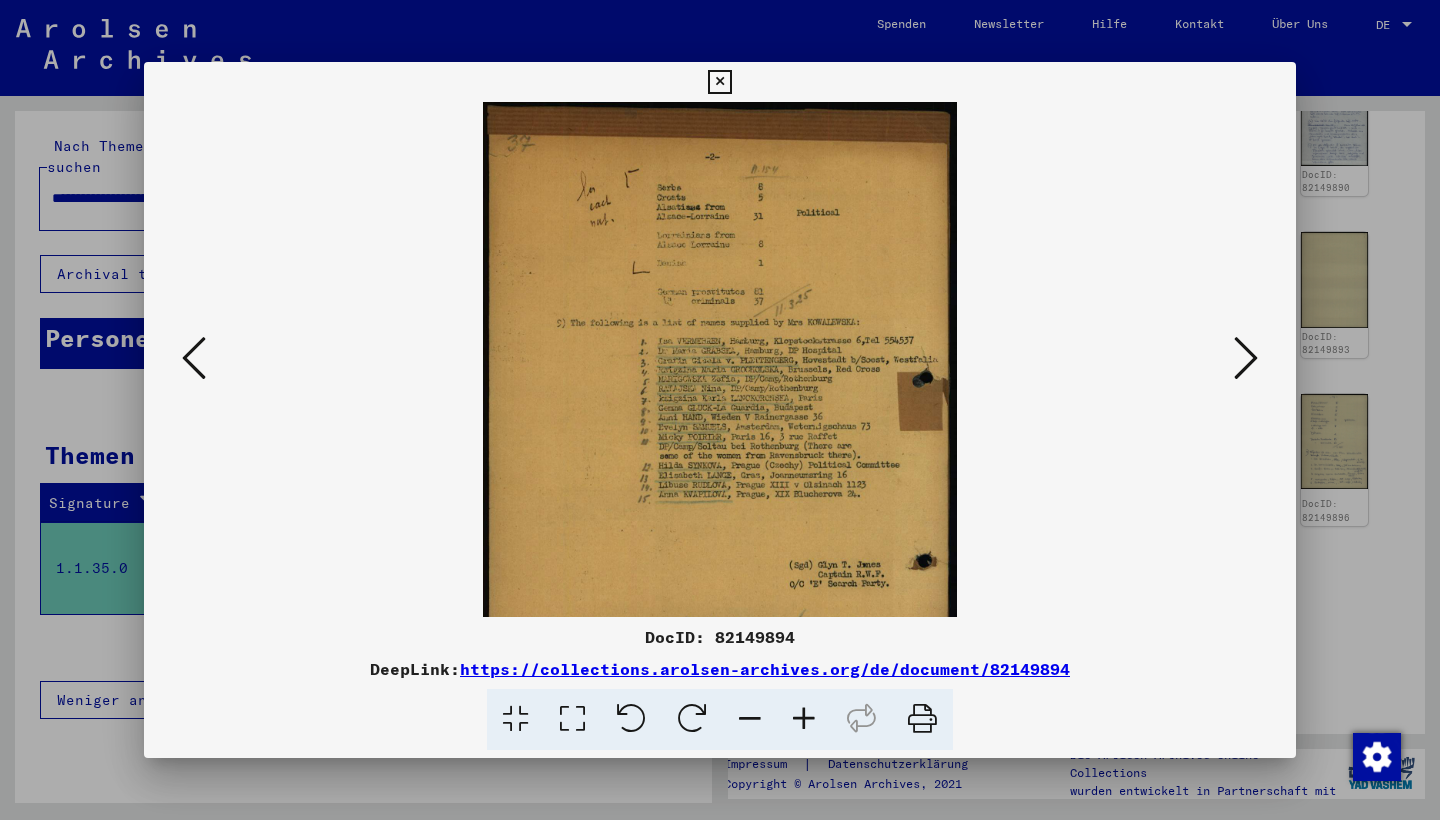 click at bounding box center (804, 719) 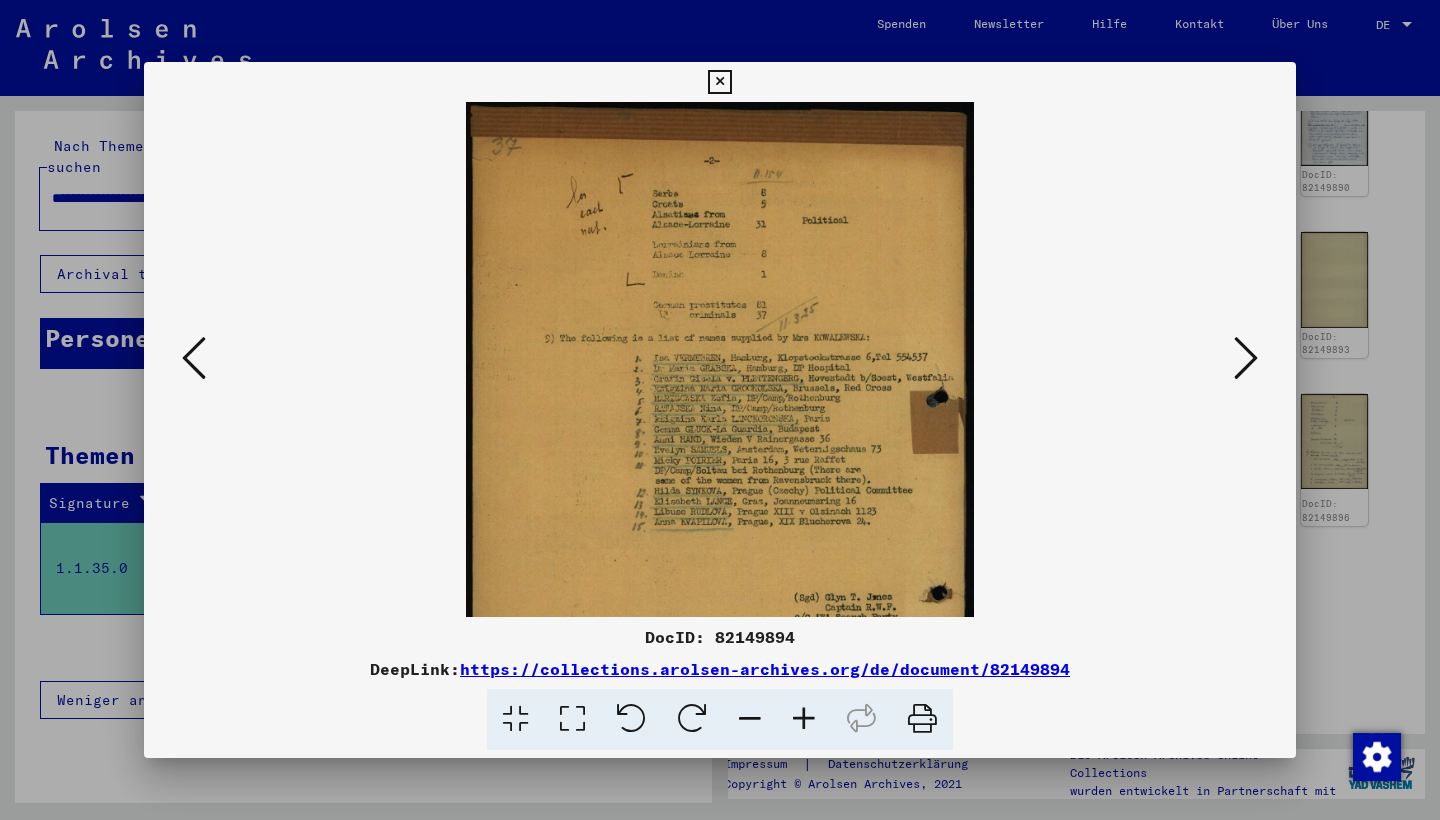 click at bounding box center (804, 719) 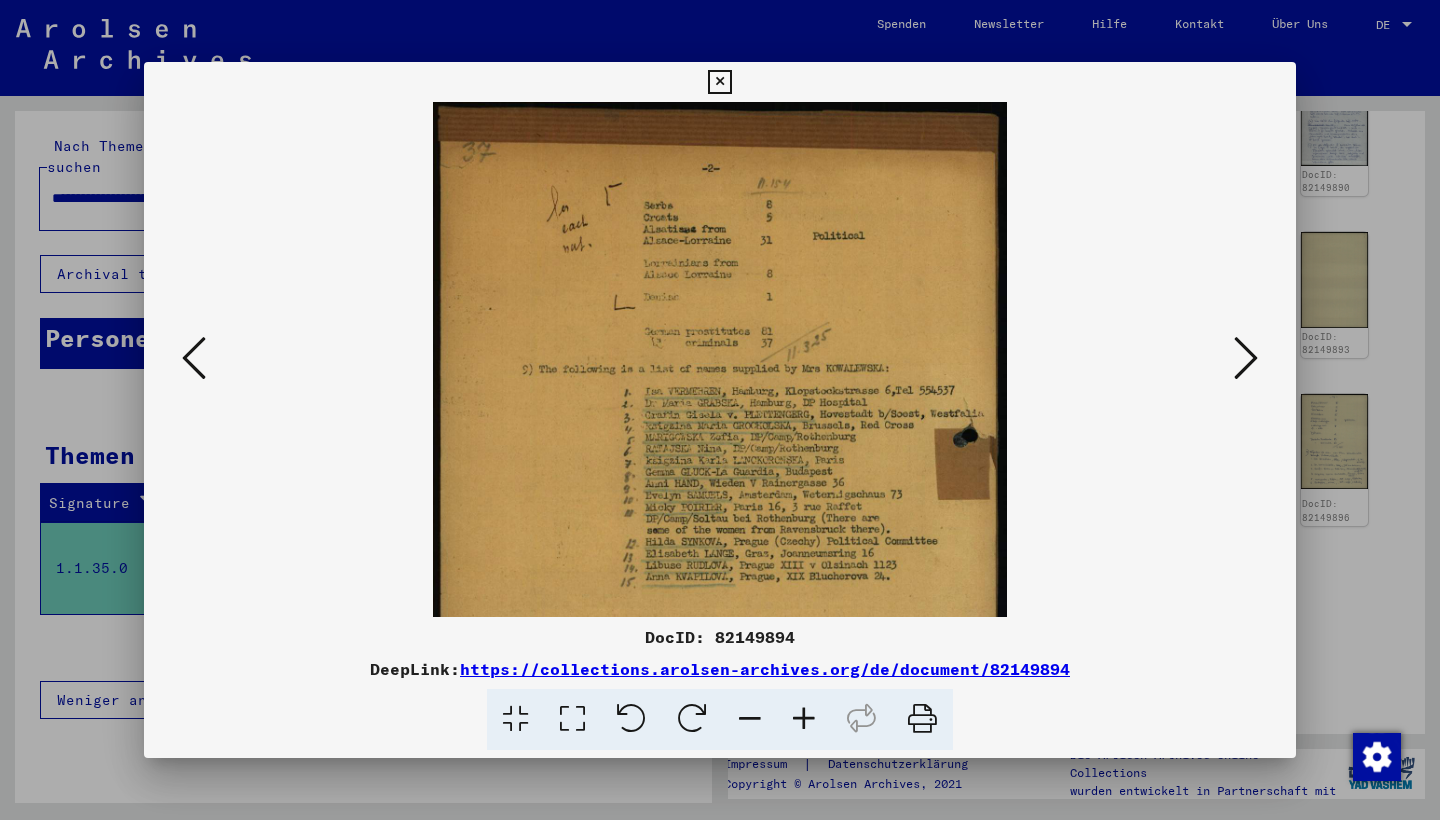 click at bounding box center (804, 719) 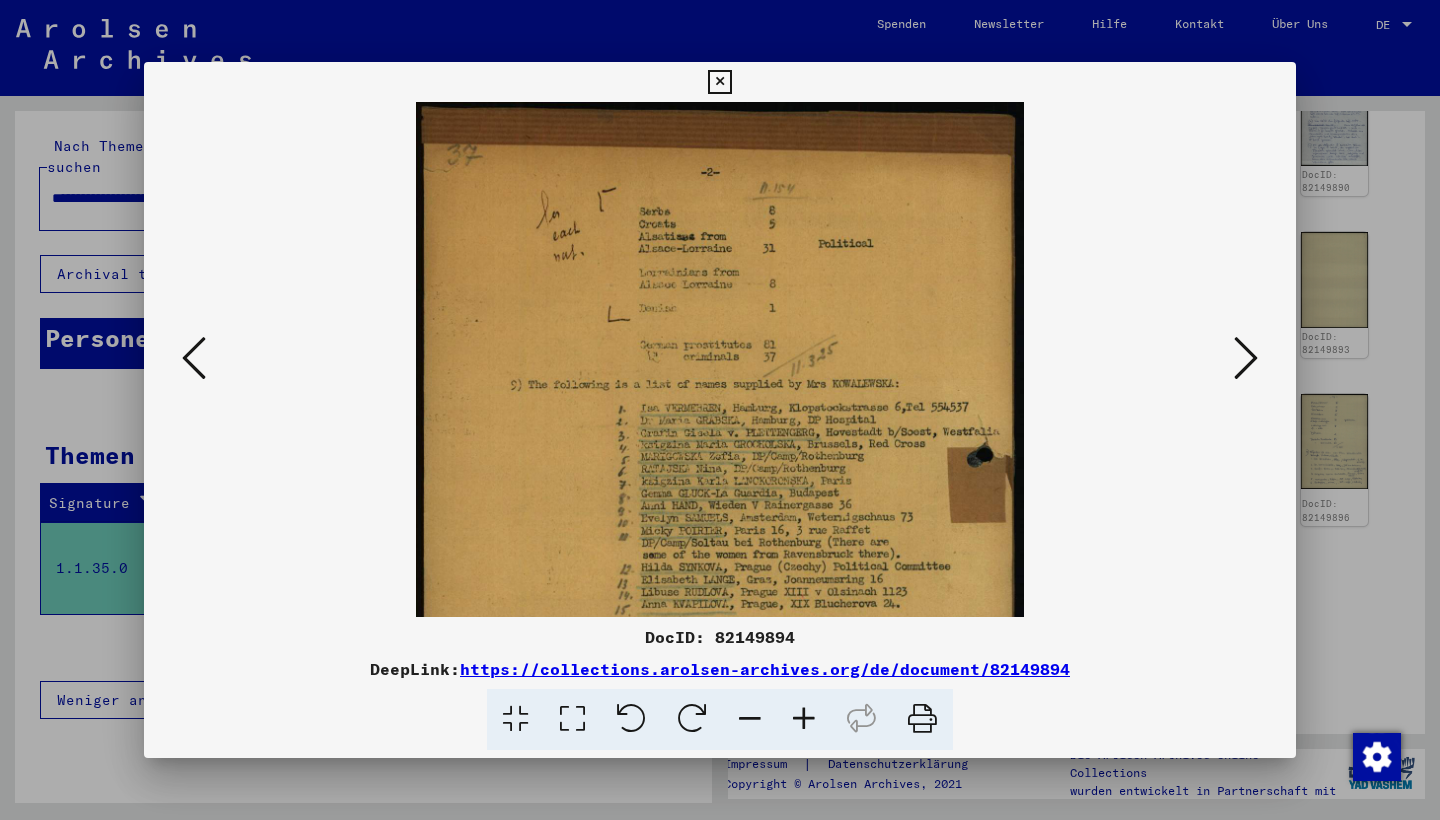 click at bounding box center (804, 719) 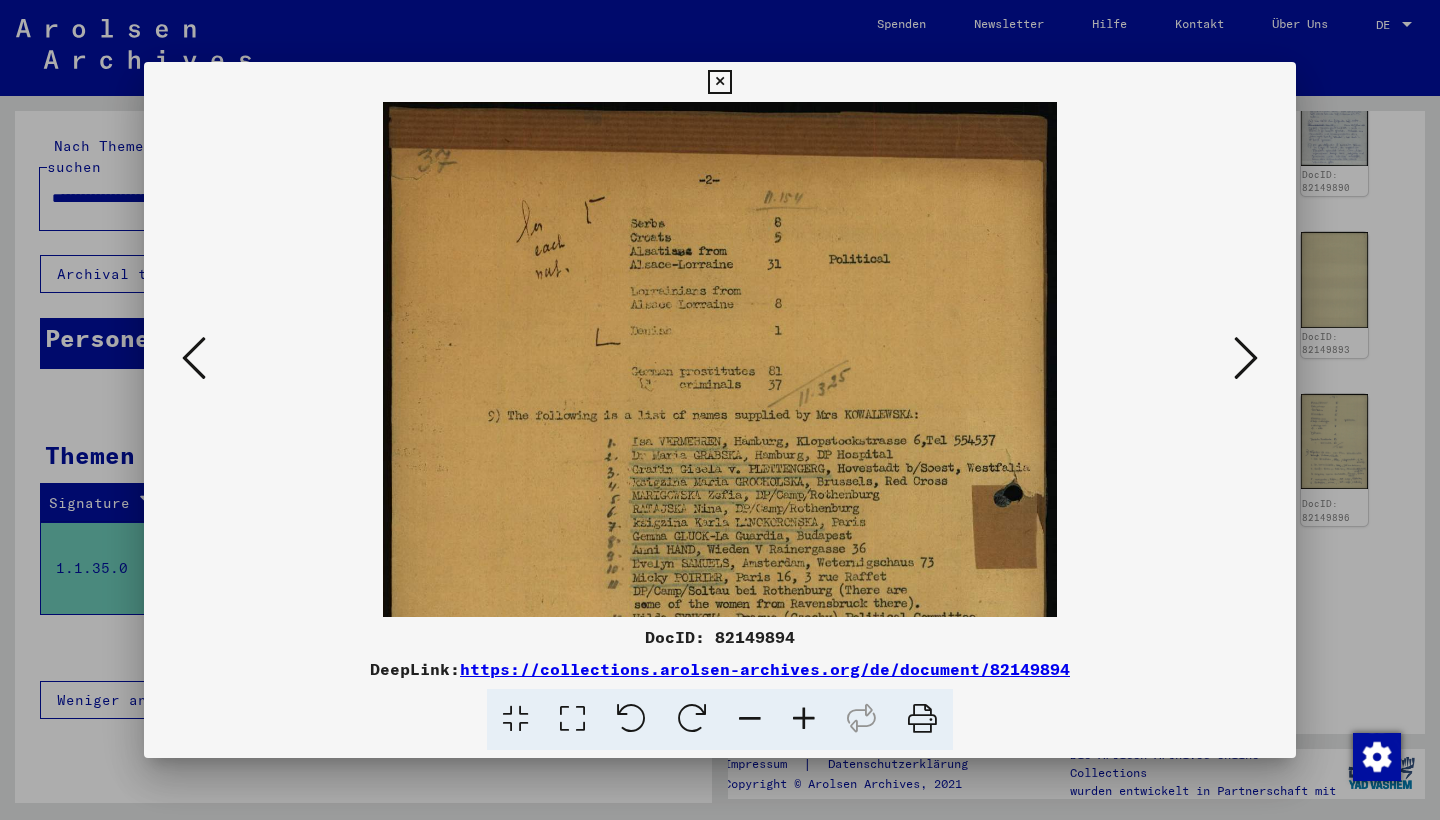click at bounding box center [804, 719] 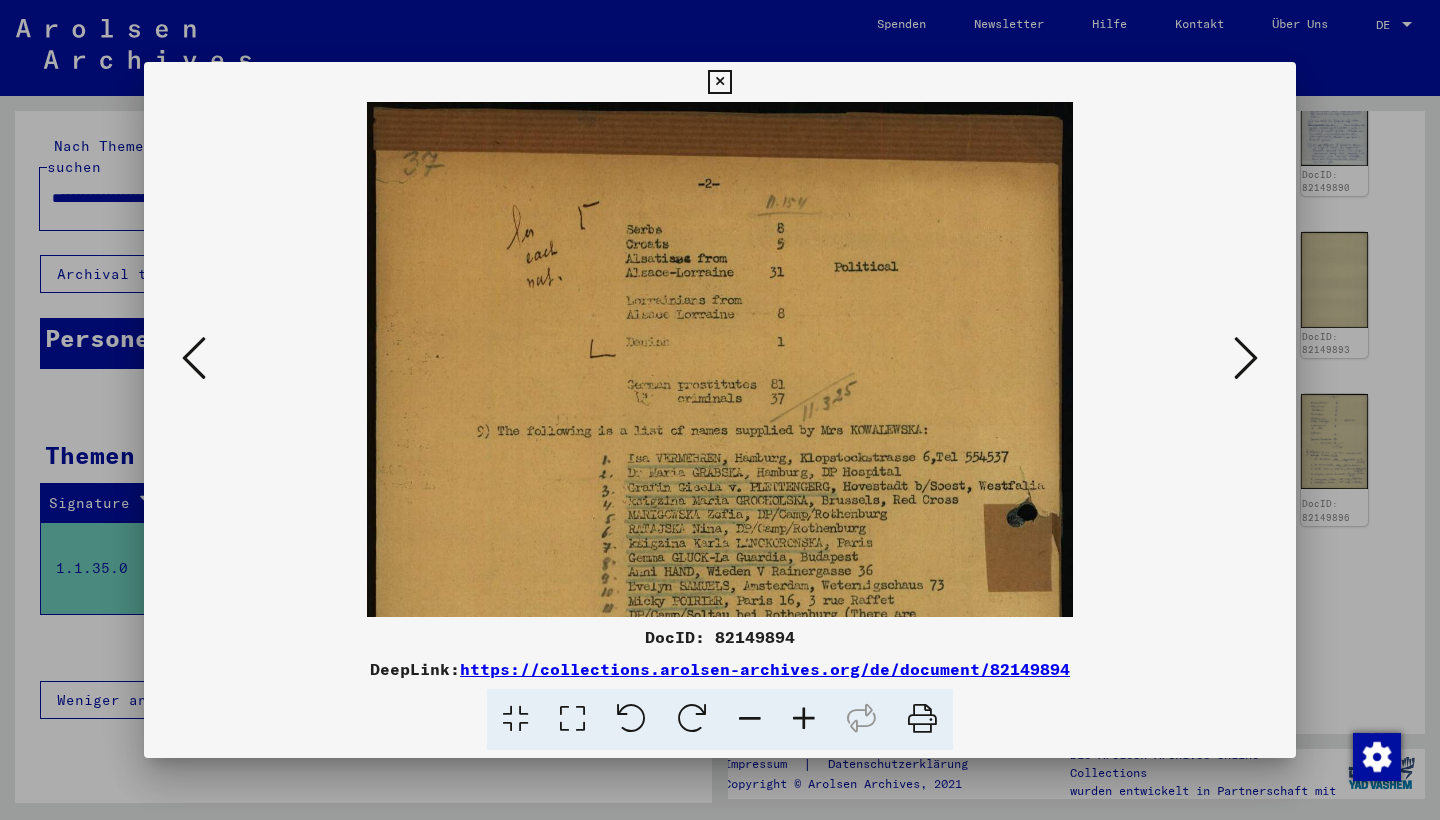 click at bounding box center (804, 719) 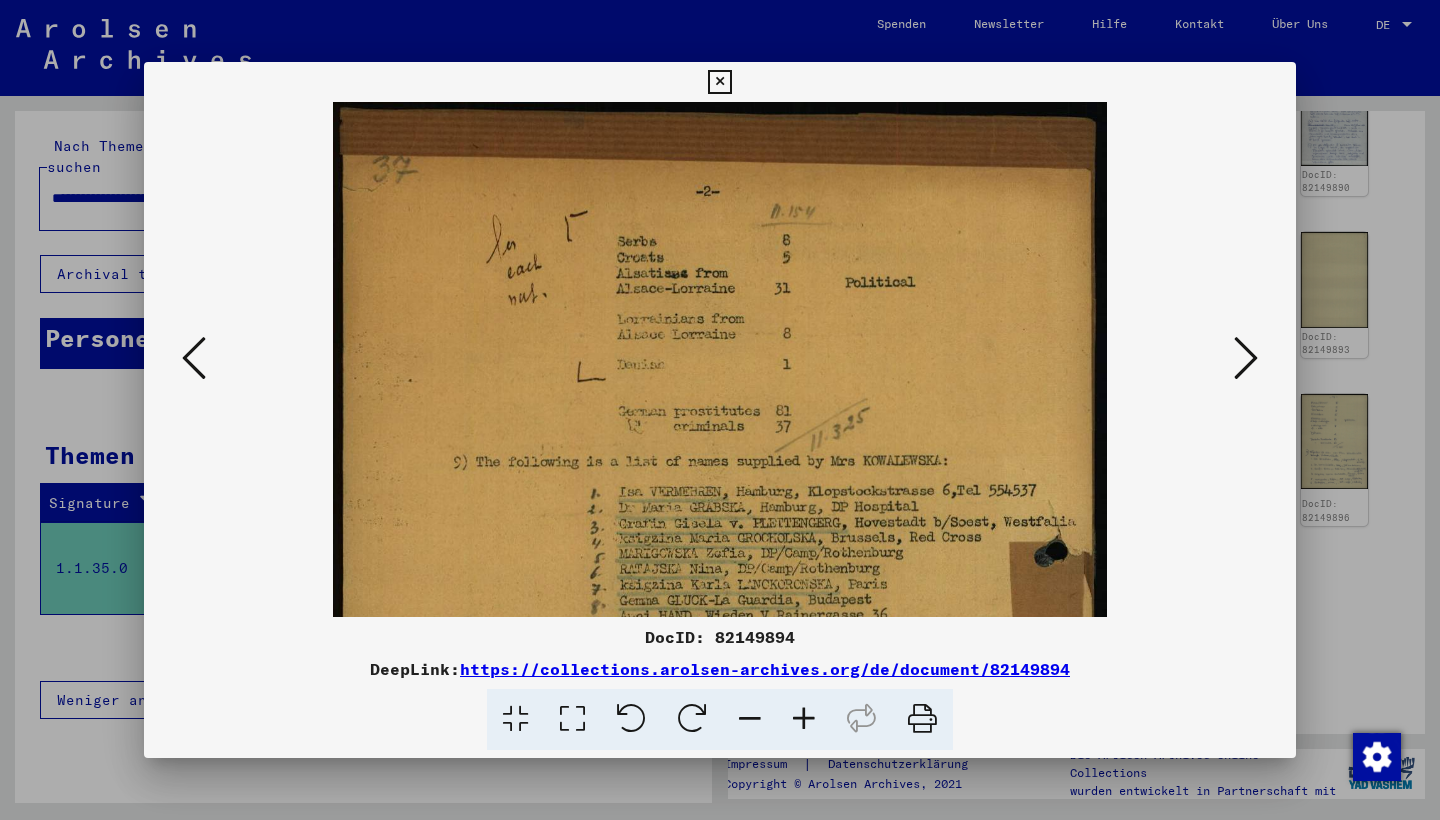 click at bounding box center (804, 719) 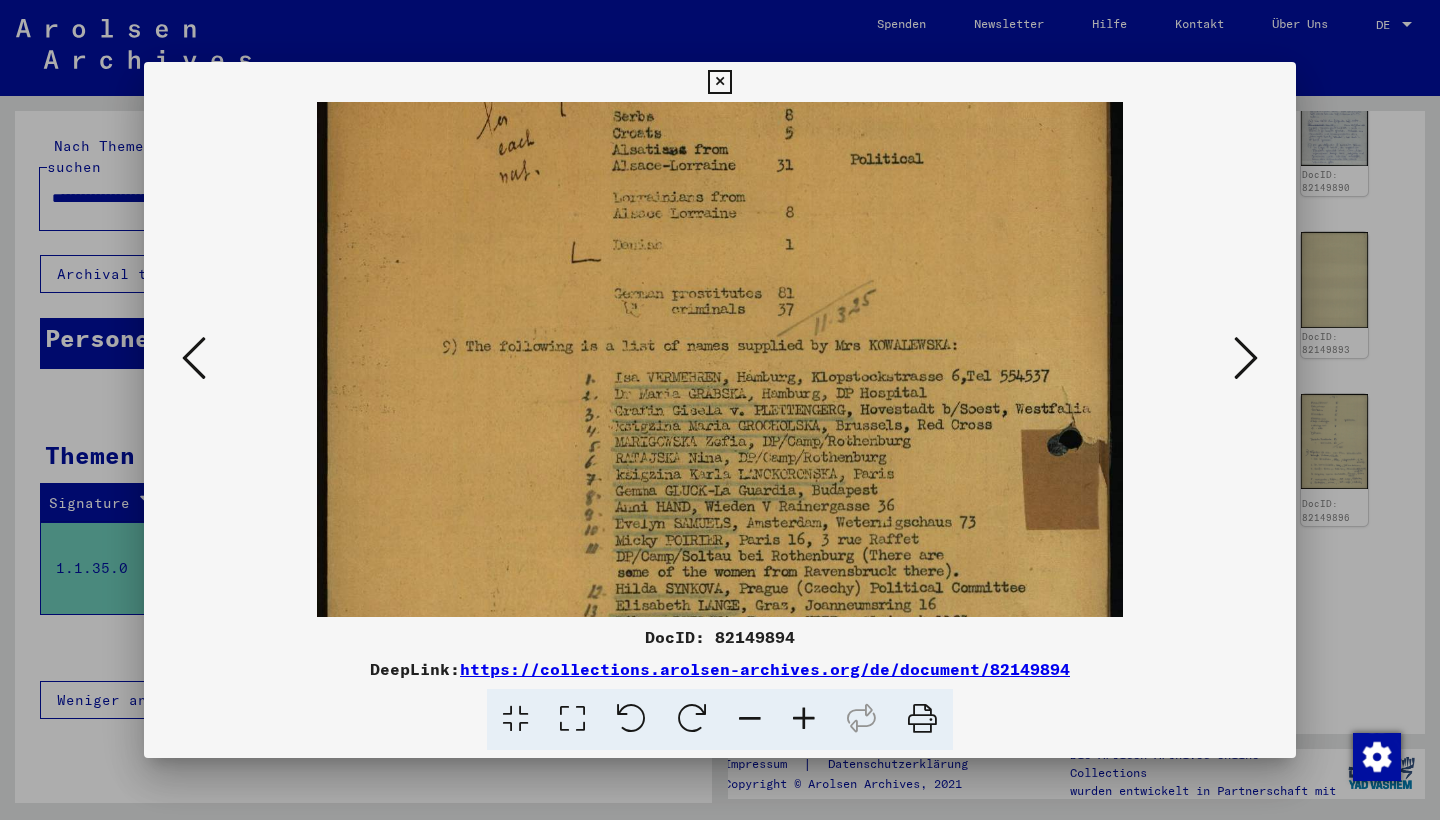 scroll, scrollTop: 132, scrollLeft: 0, axis: vertical 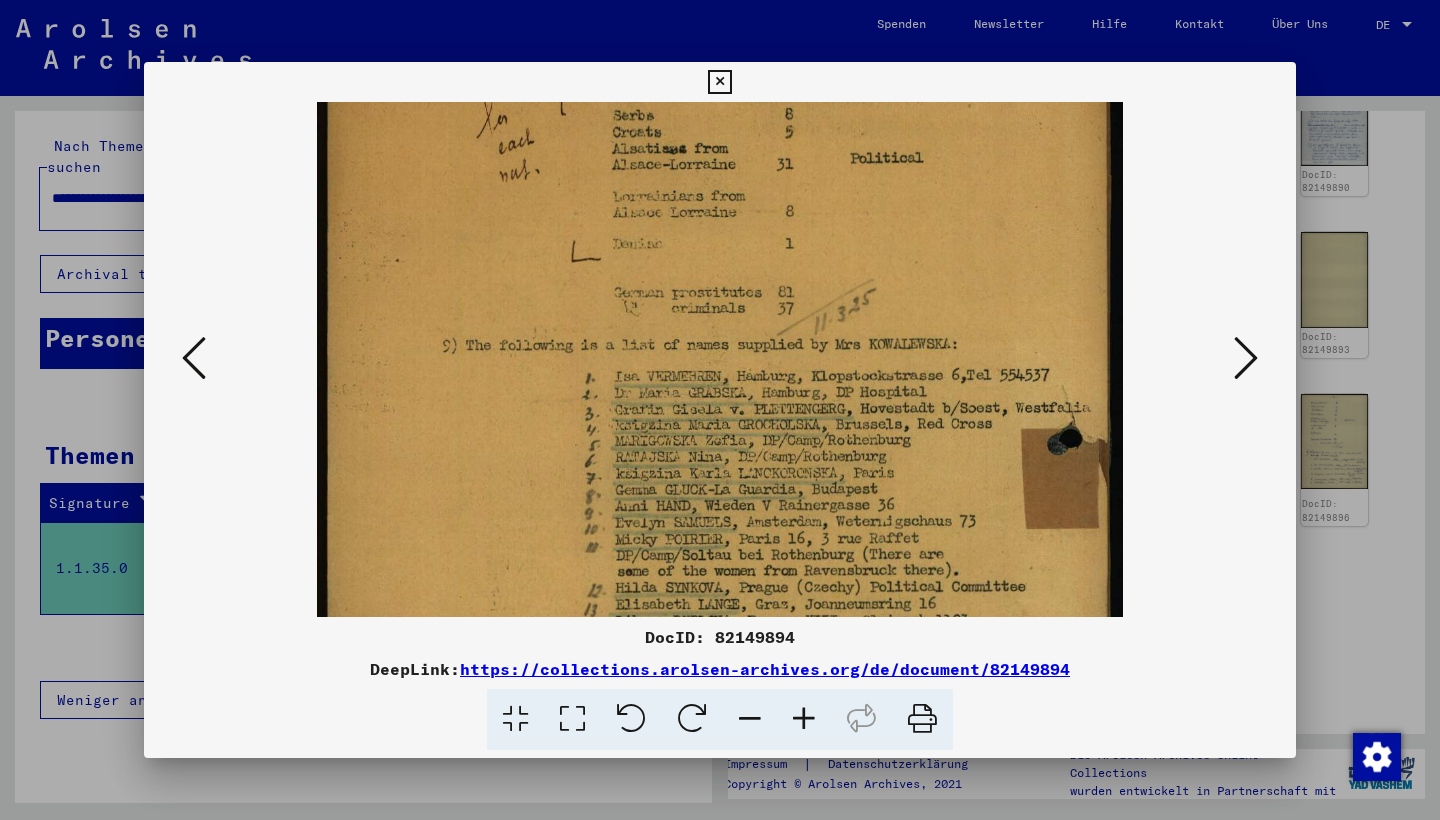 drag, startPoint x: 837, startPoint y: 507, endPoint x: 839, endPoint y: 376, distance: 131.01526 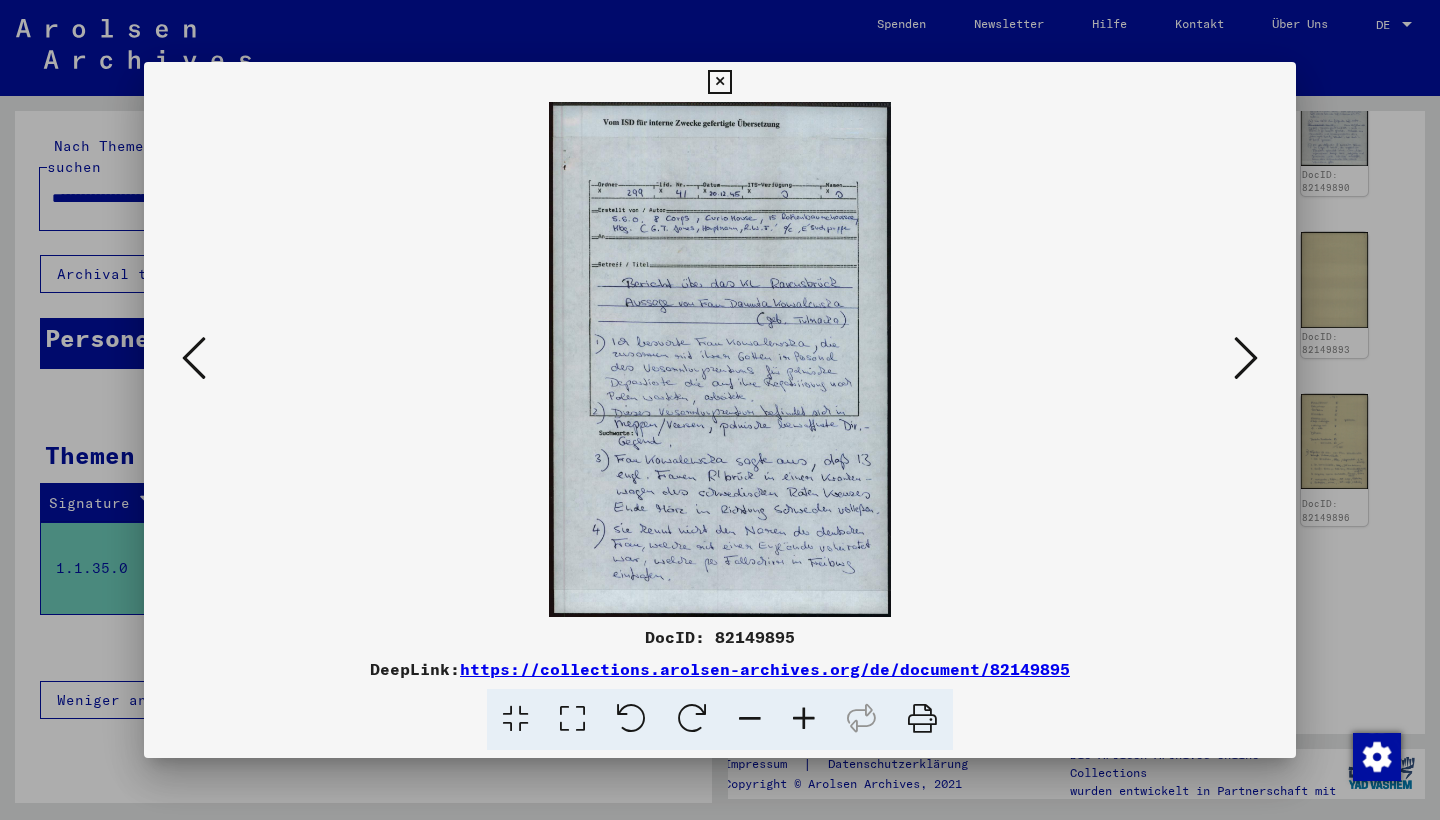 click at bounding box center [804, 719] 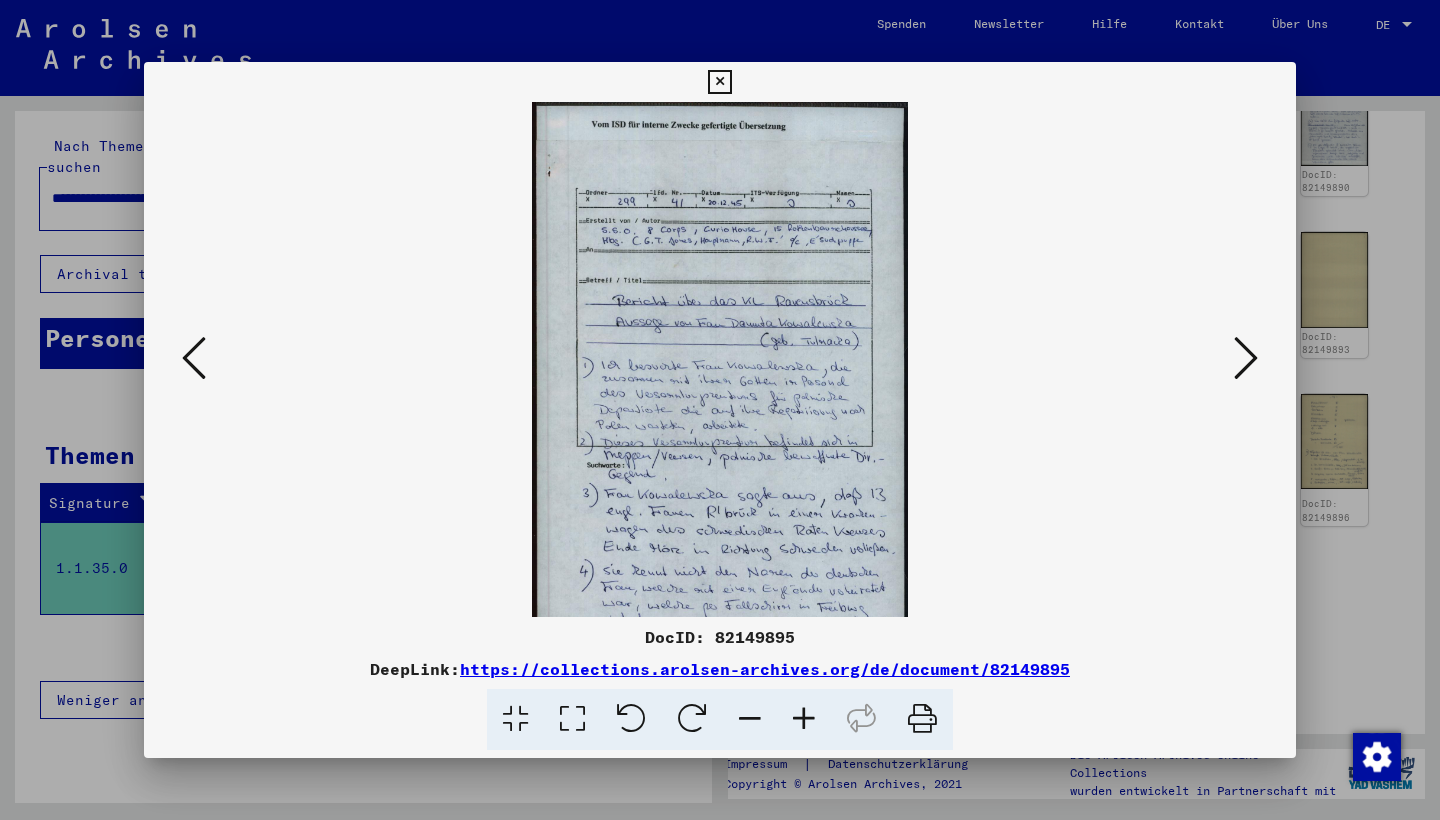 click at bounding box center [804, 719] 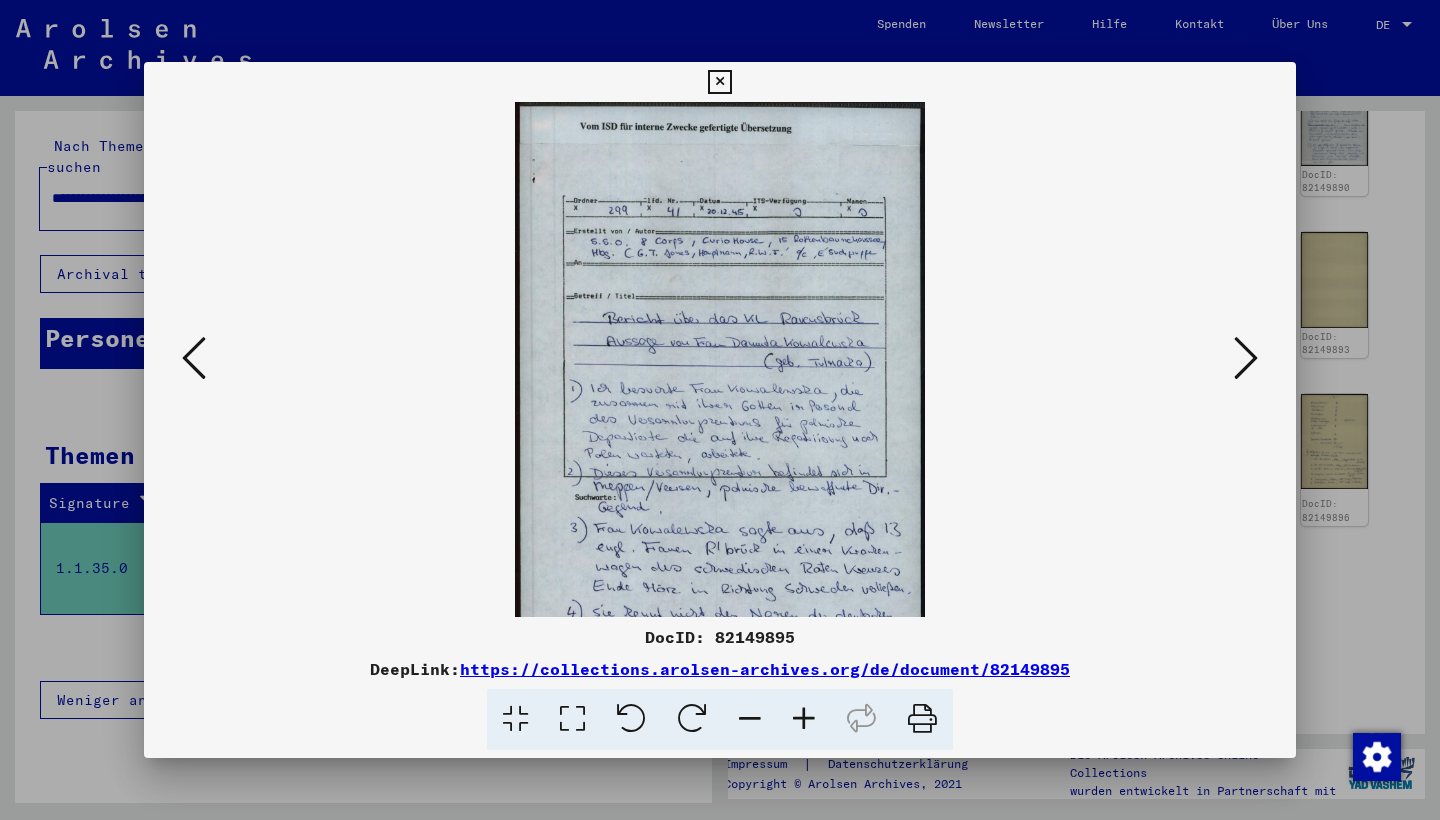 click at bounding box center (804, 719) 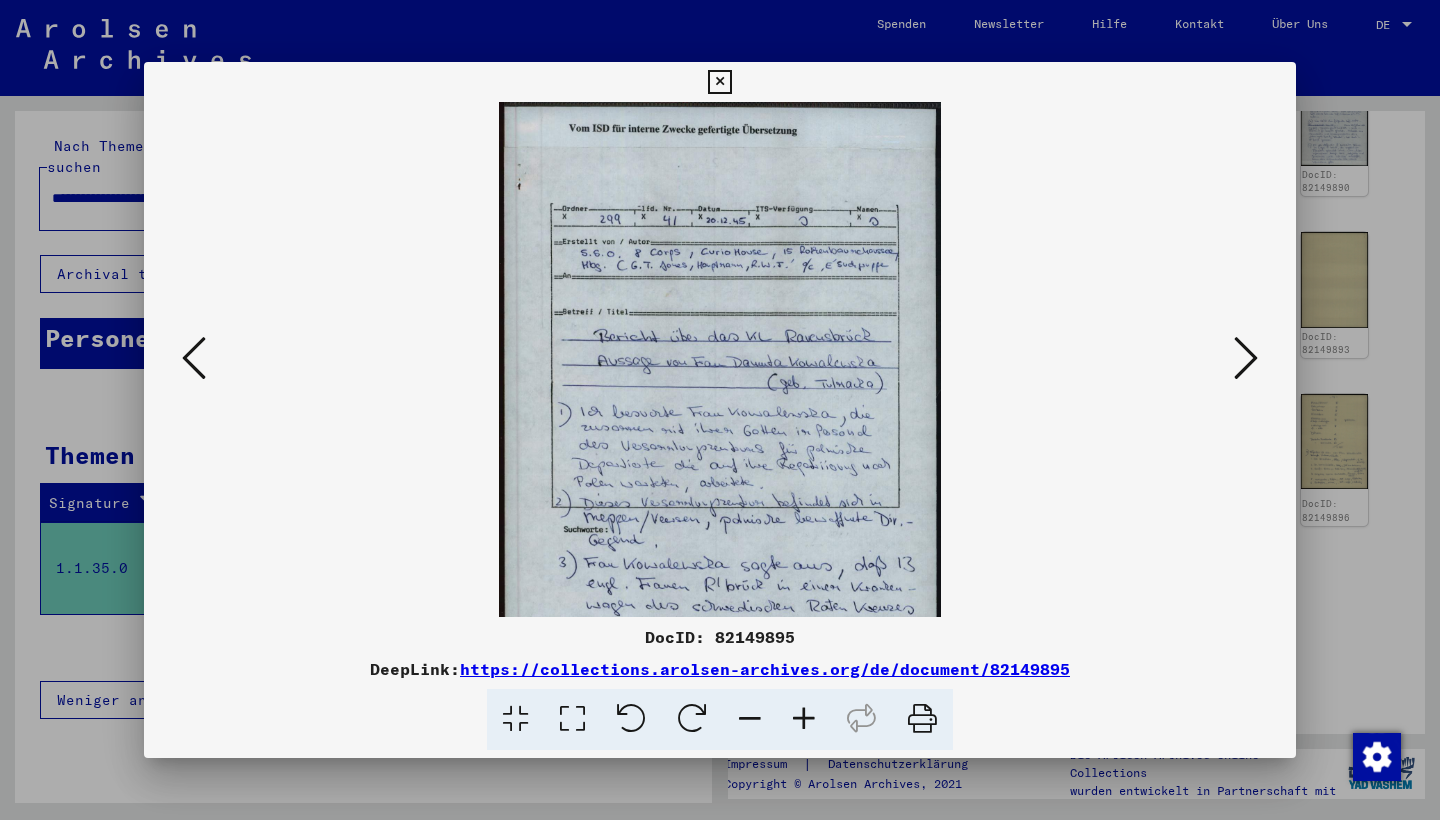 click at bounding box center [804, 719] 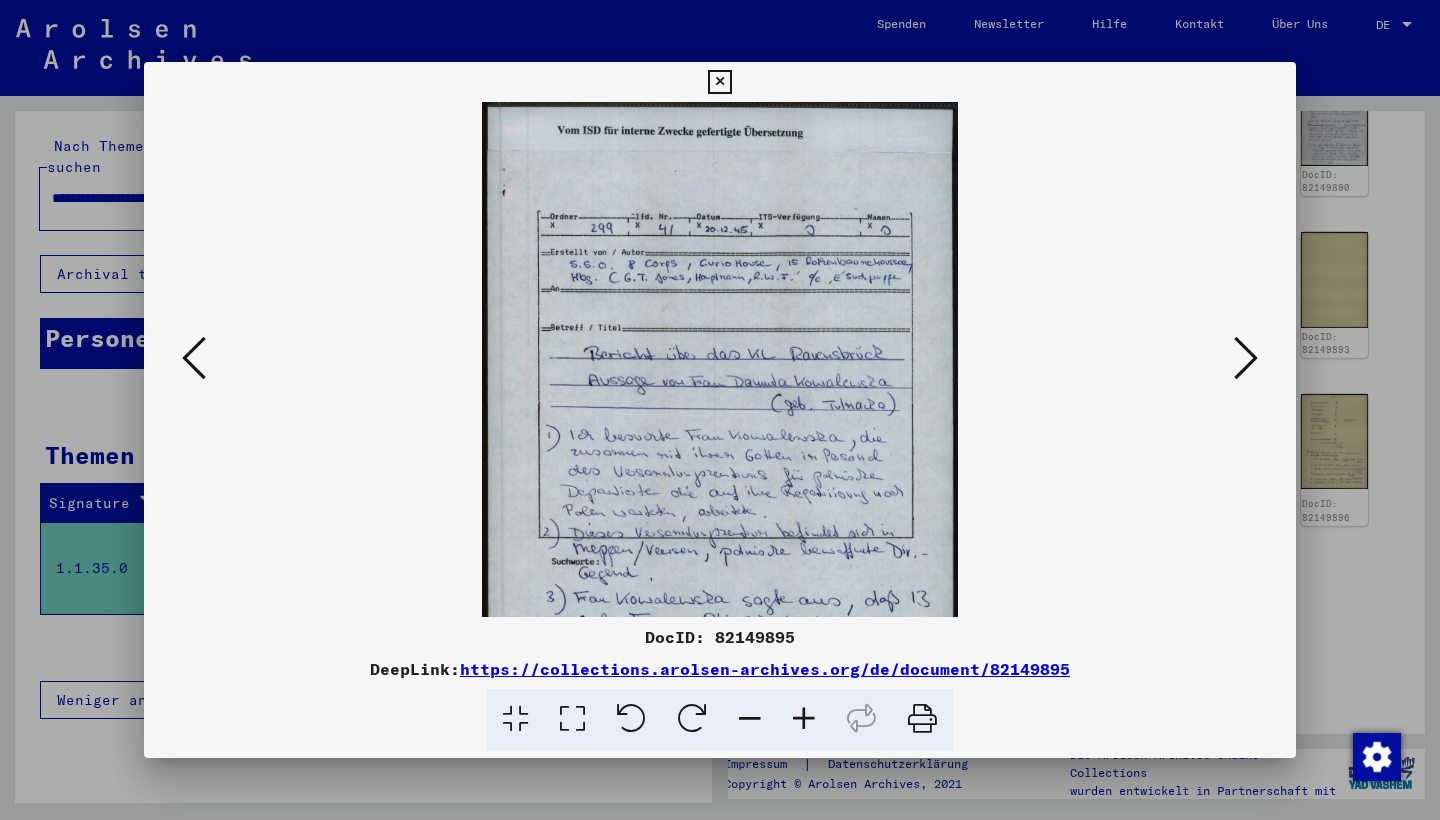 click at bounding box center (804, 719) 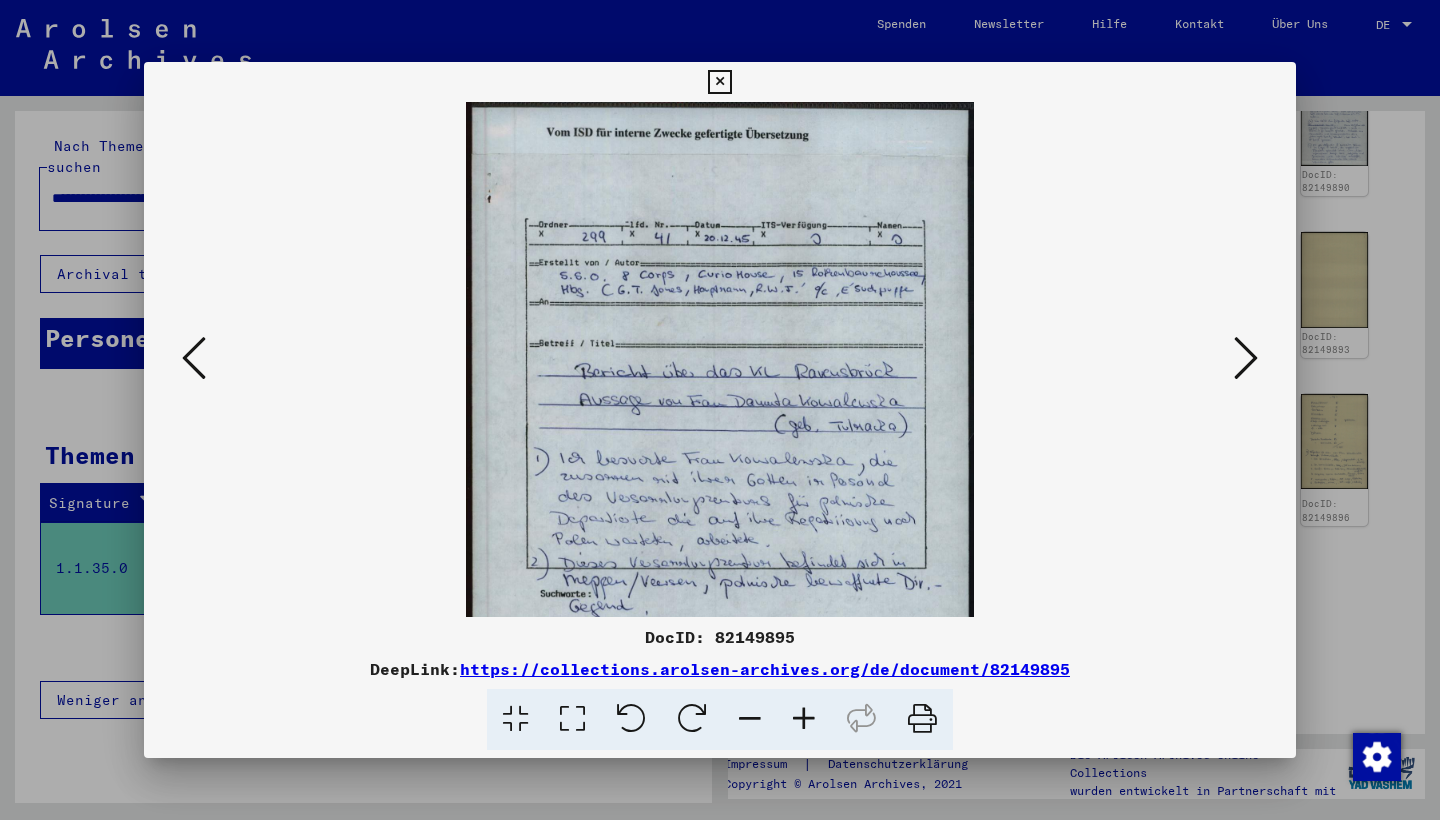 click at bounding box center (804, 719) 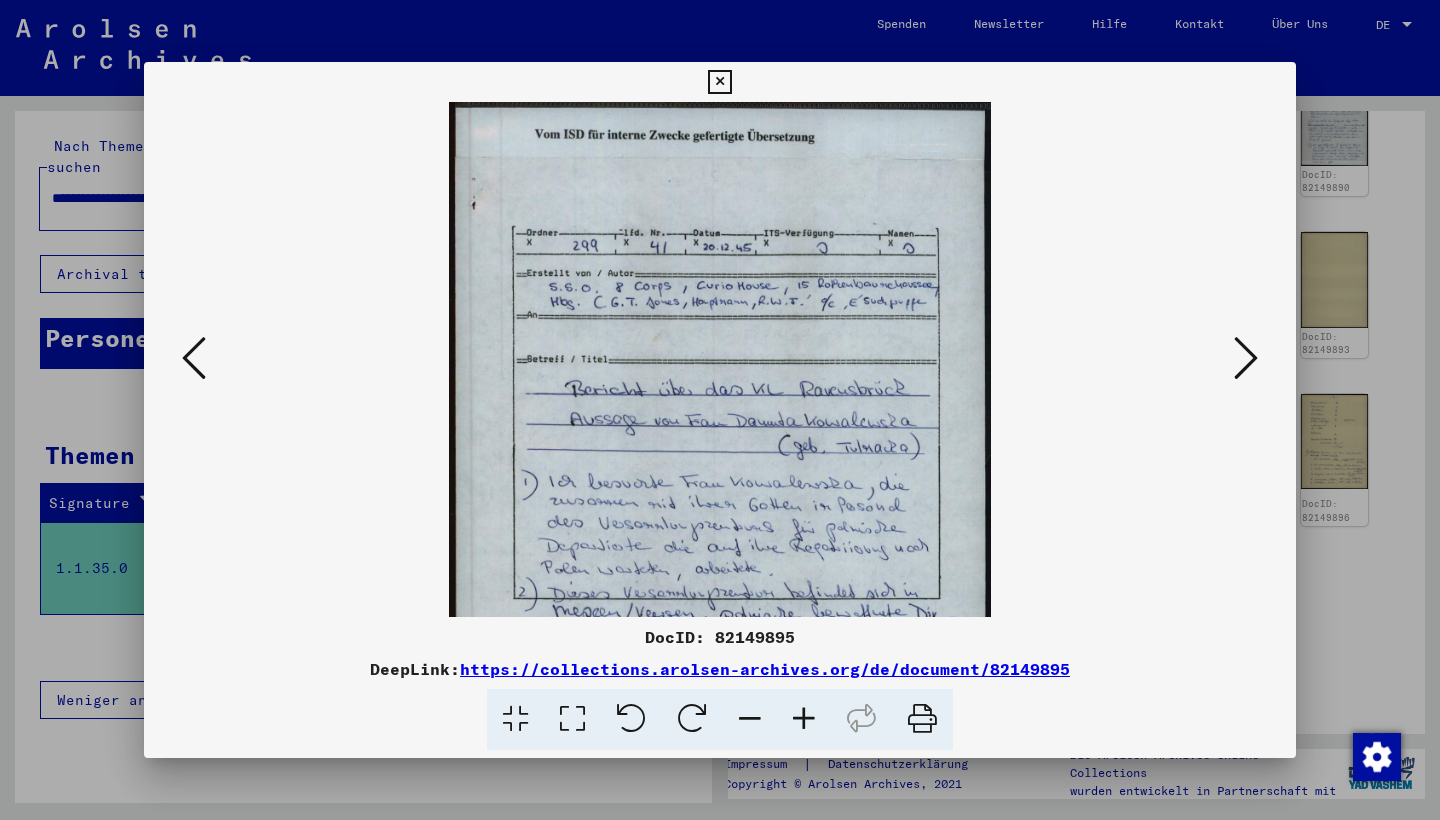 click at bounding box center [804, 719] 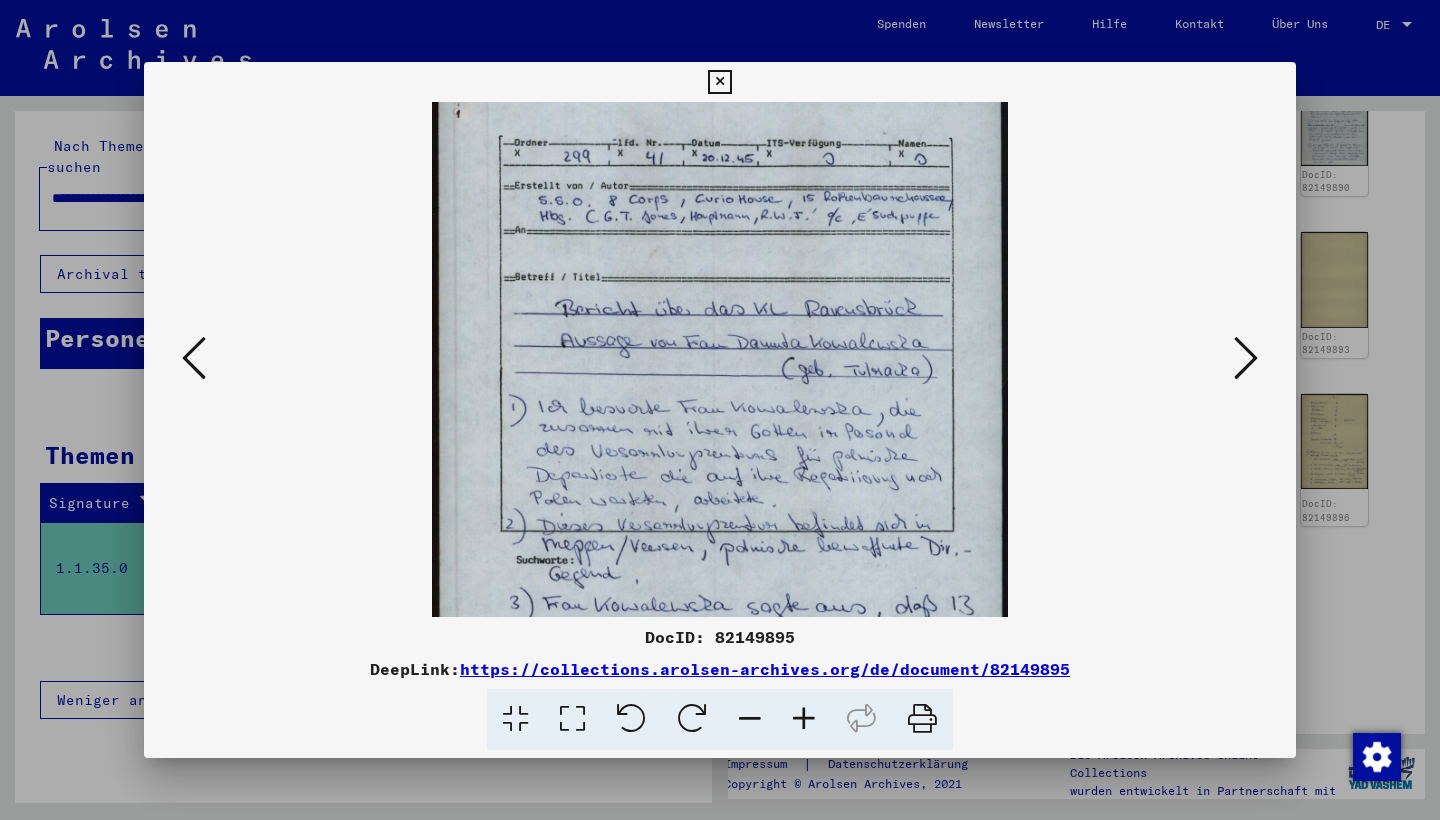 drag, startPoint x: 838, startPoint y: 608, endPoint x: 835, endPoint y: 509, distance: 99.04544 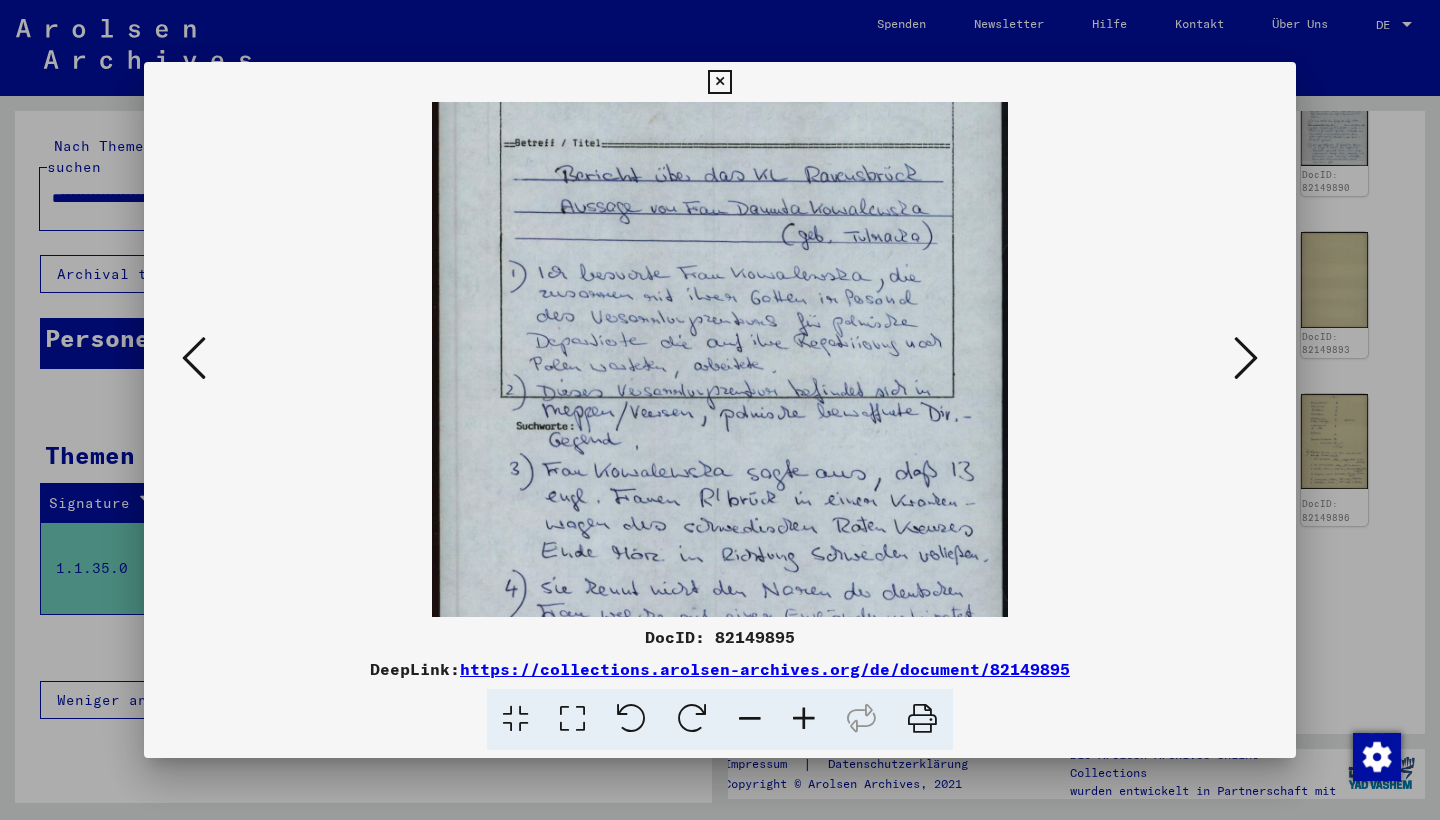 drag, startPoint x: 835, startPoint y: 509, endPoint x: 846, endPoint y: 378, distance: 131.46101 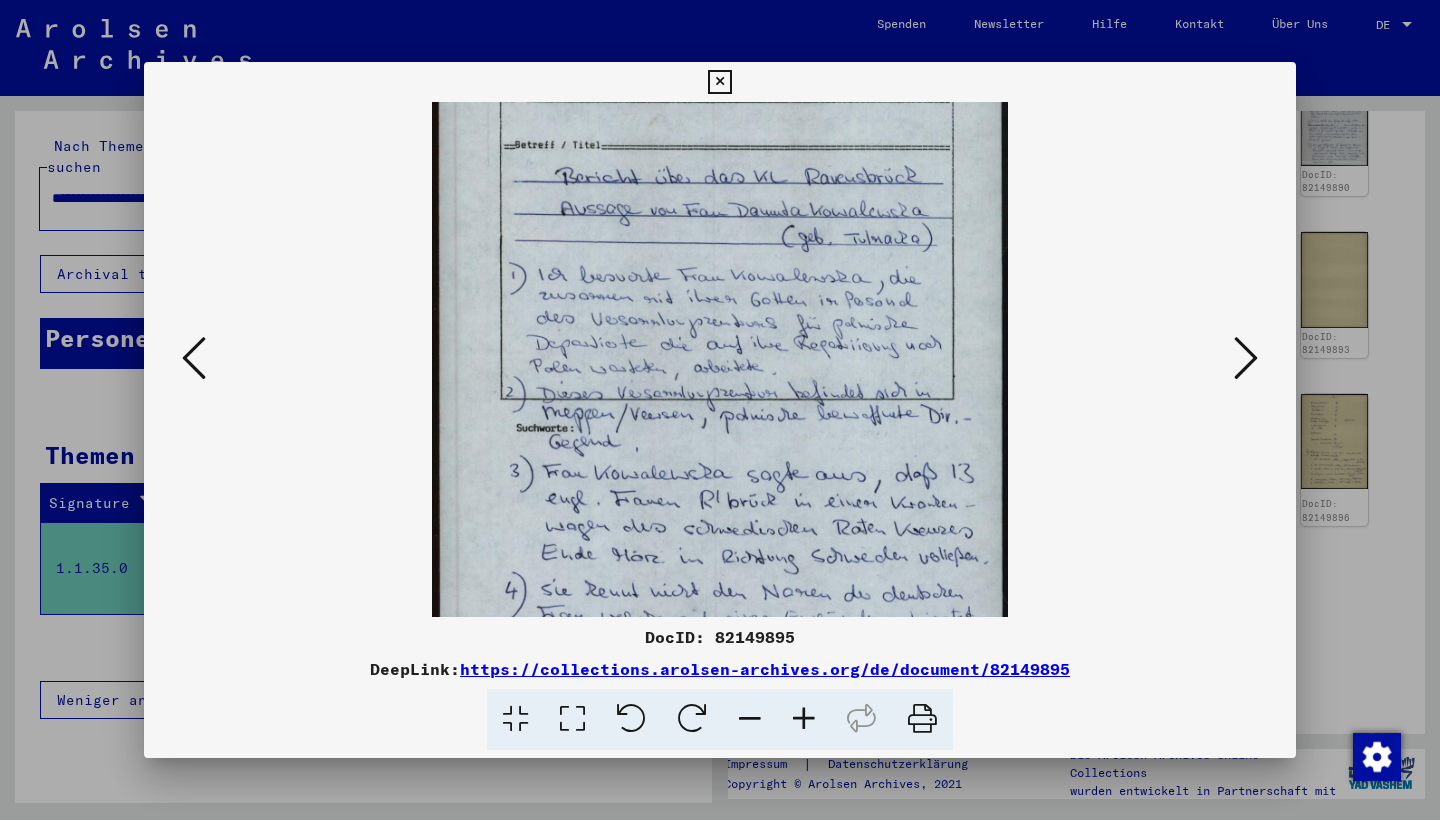 click at bounding box center [719, 304] 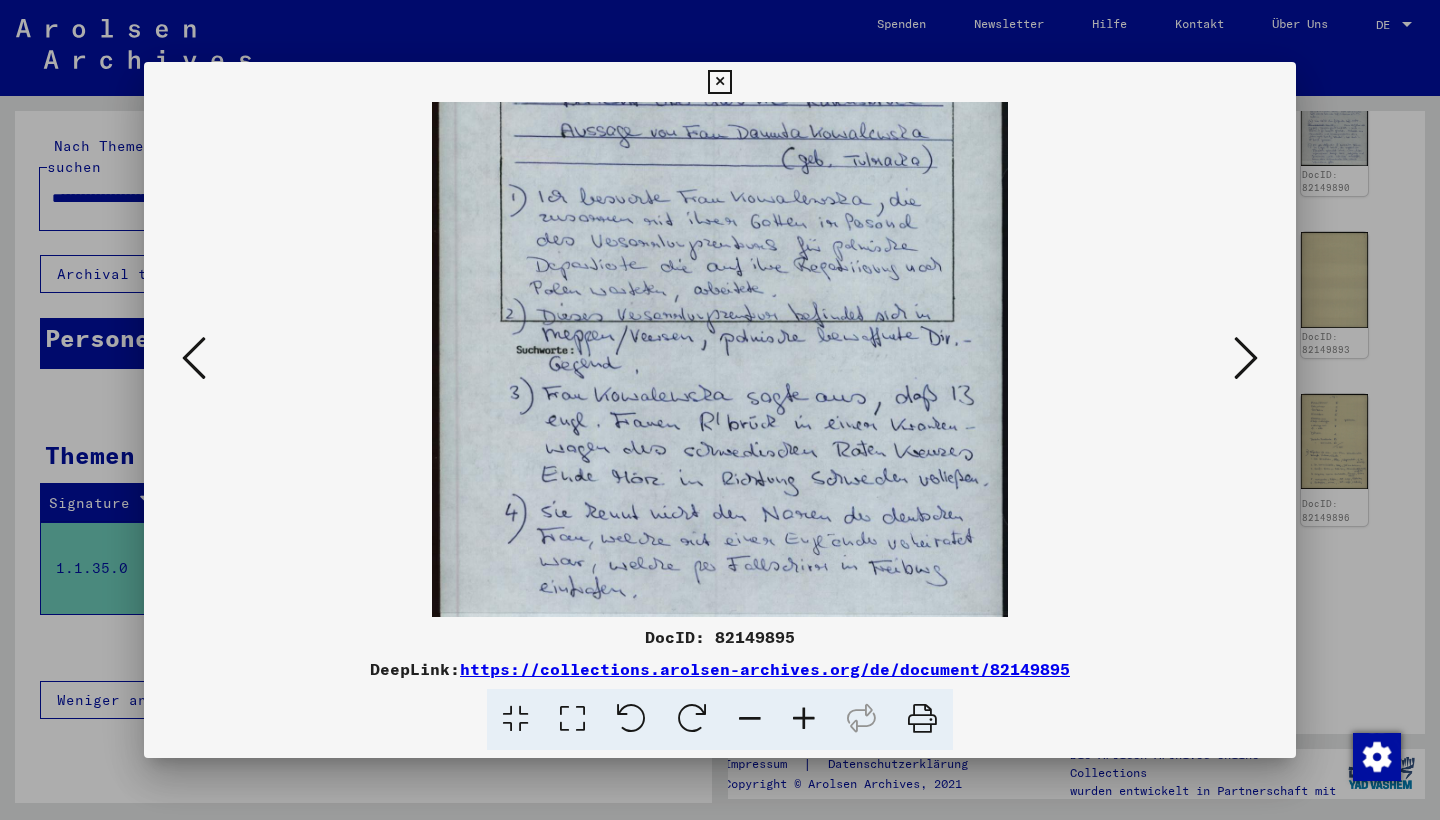 scroll, scrollTop: 318, scrollLeft: 0, axis: vertical 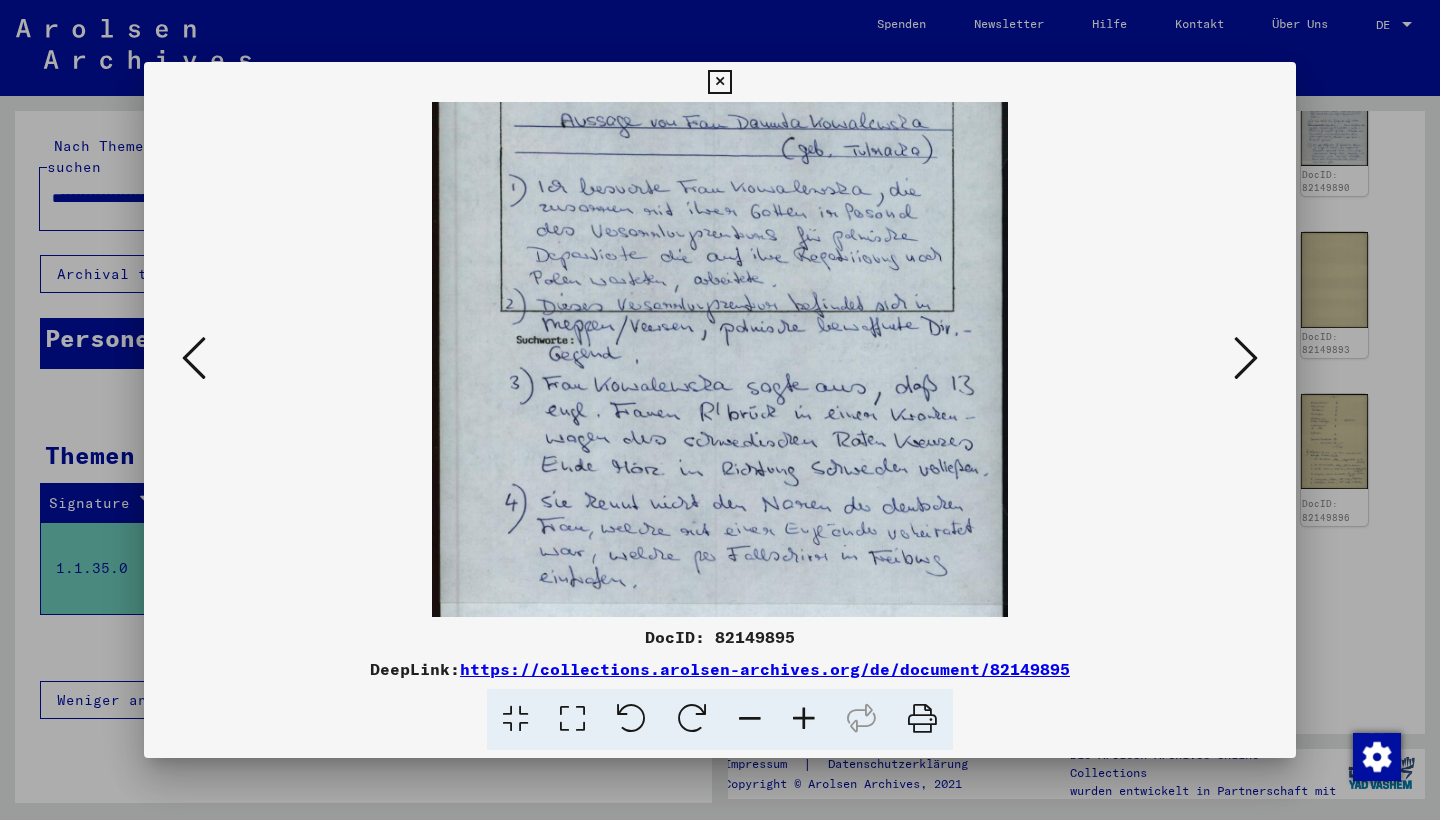 drag, startPoint x: 945, startPoint y: 354, endPoint x: 943, endPoint y: 266, distance: 88.02273 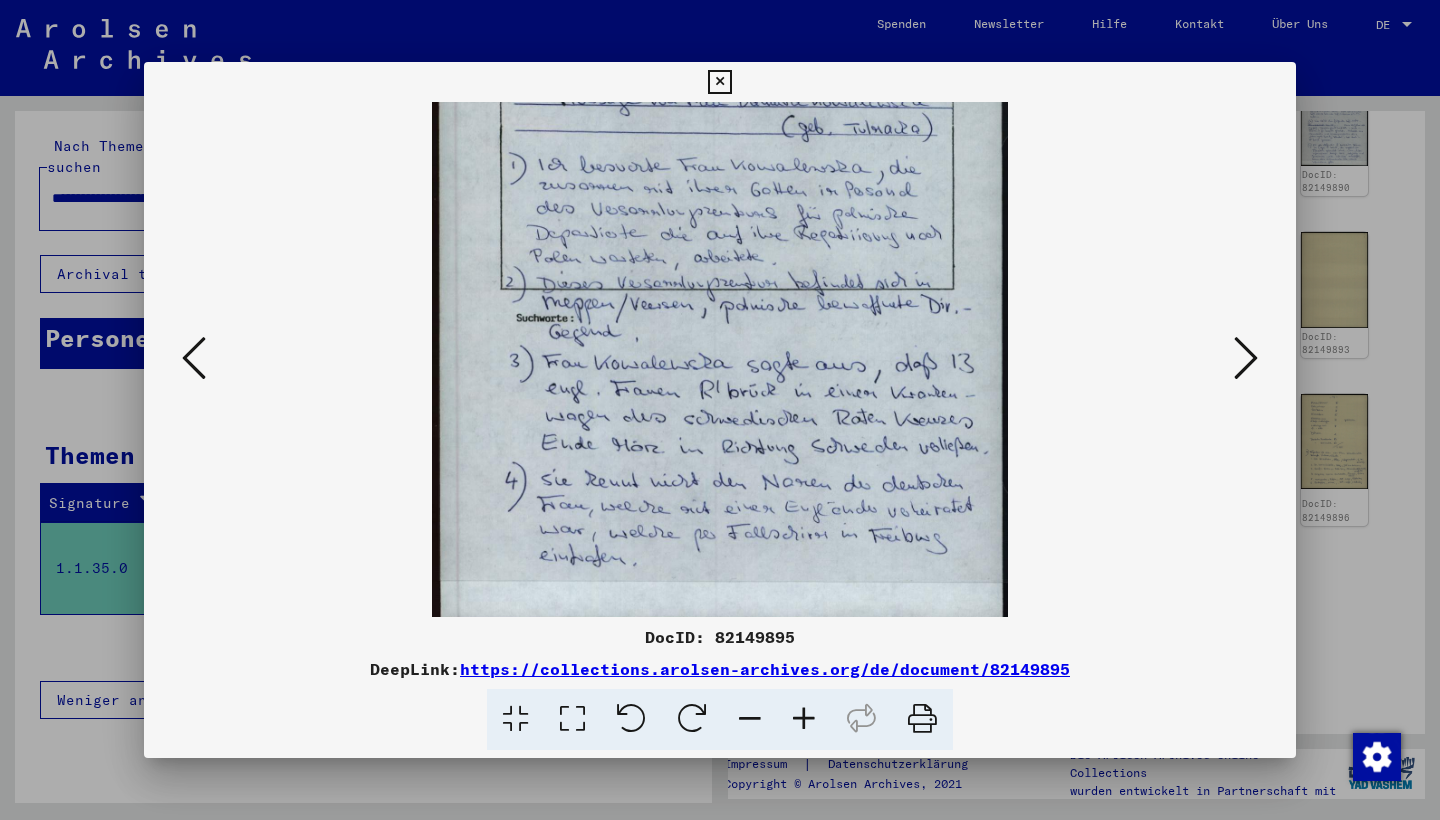 scroll, scrollTop: 350, scrollLeft: 0, axis: vertical 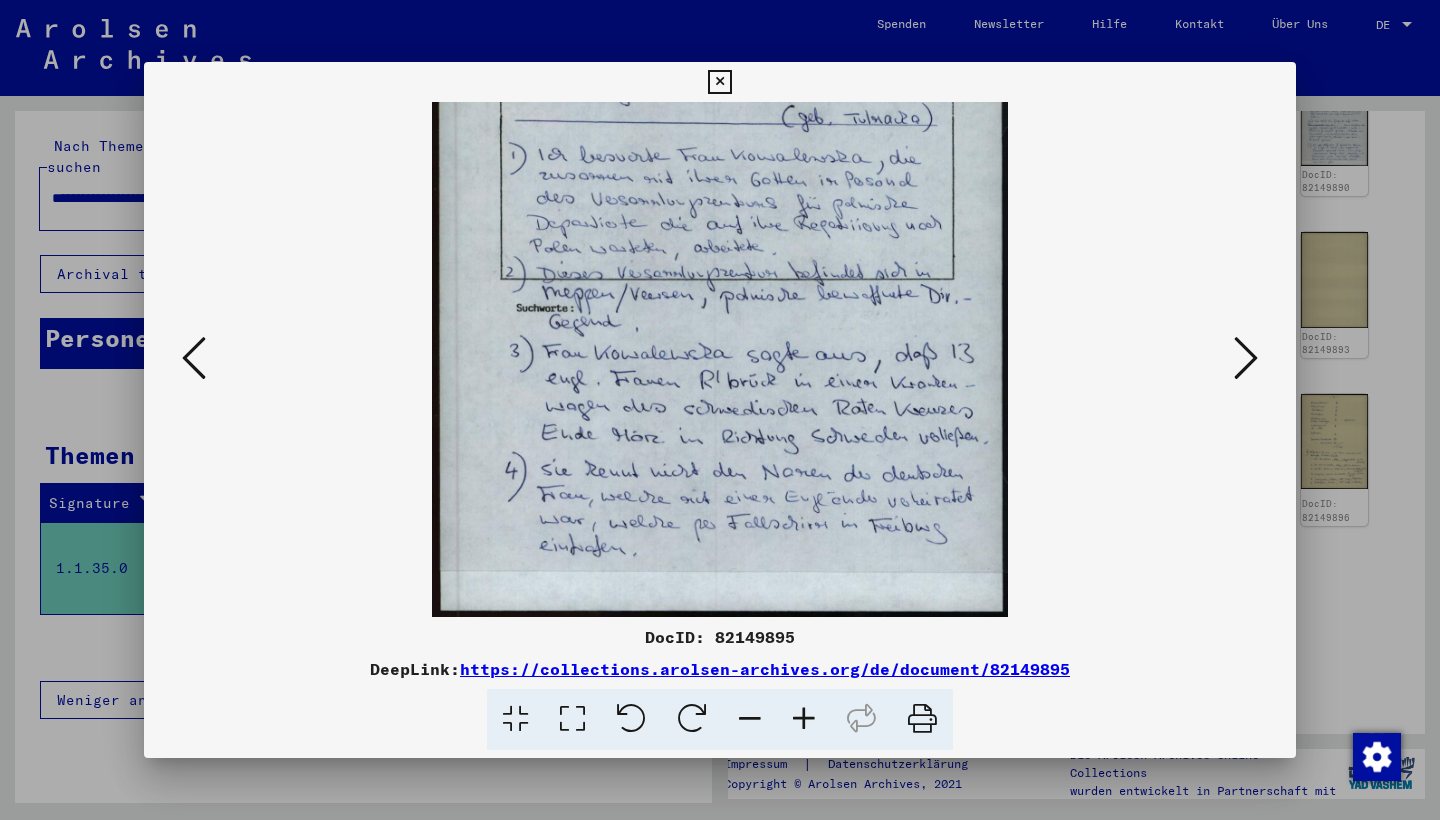 drag, startPoint x: 975, startPoint y: 476, endPoint x: 975, endPoint y: 432, distance: 44 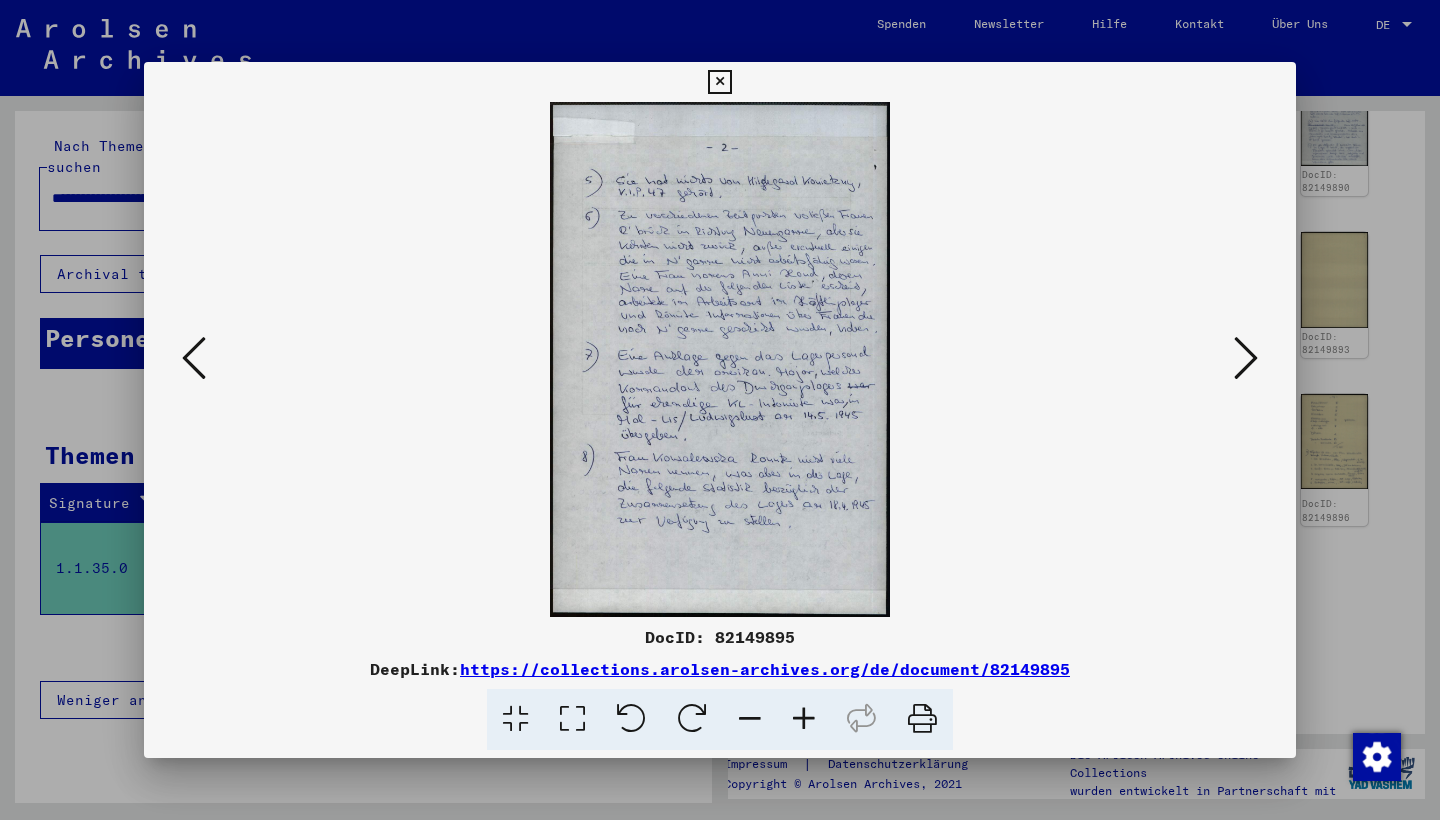 click at bounding box center [804, 719] 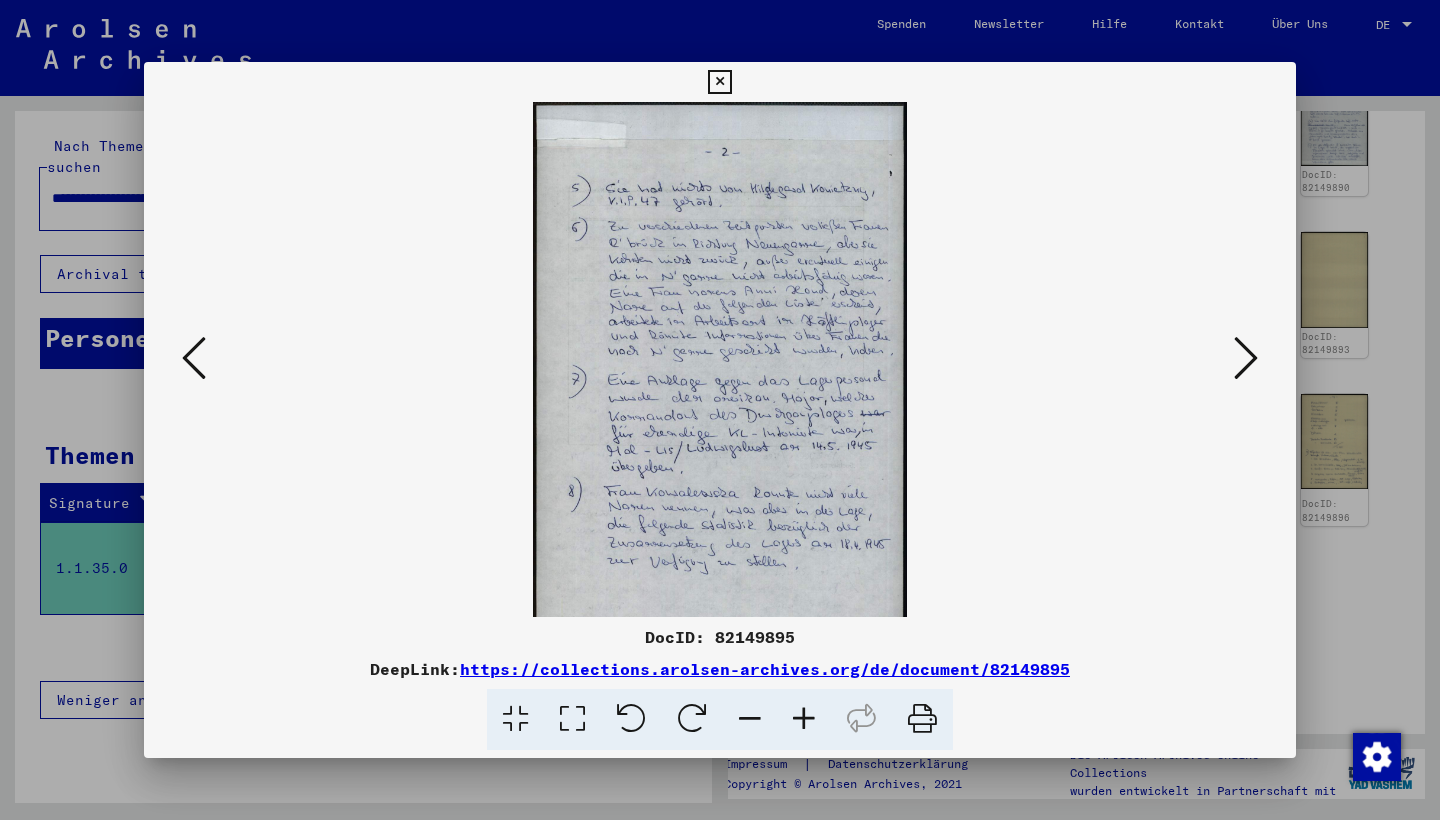 click at bounding box center [804, 719] 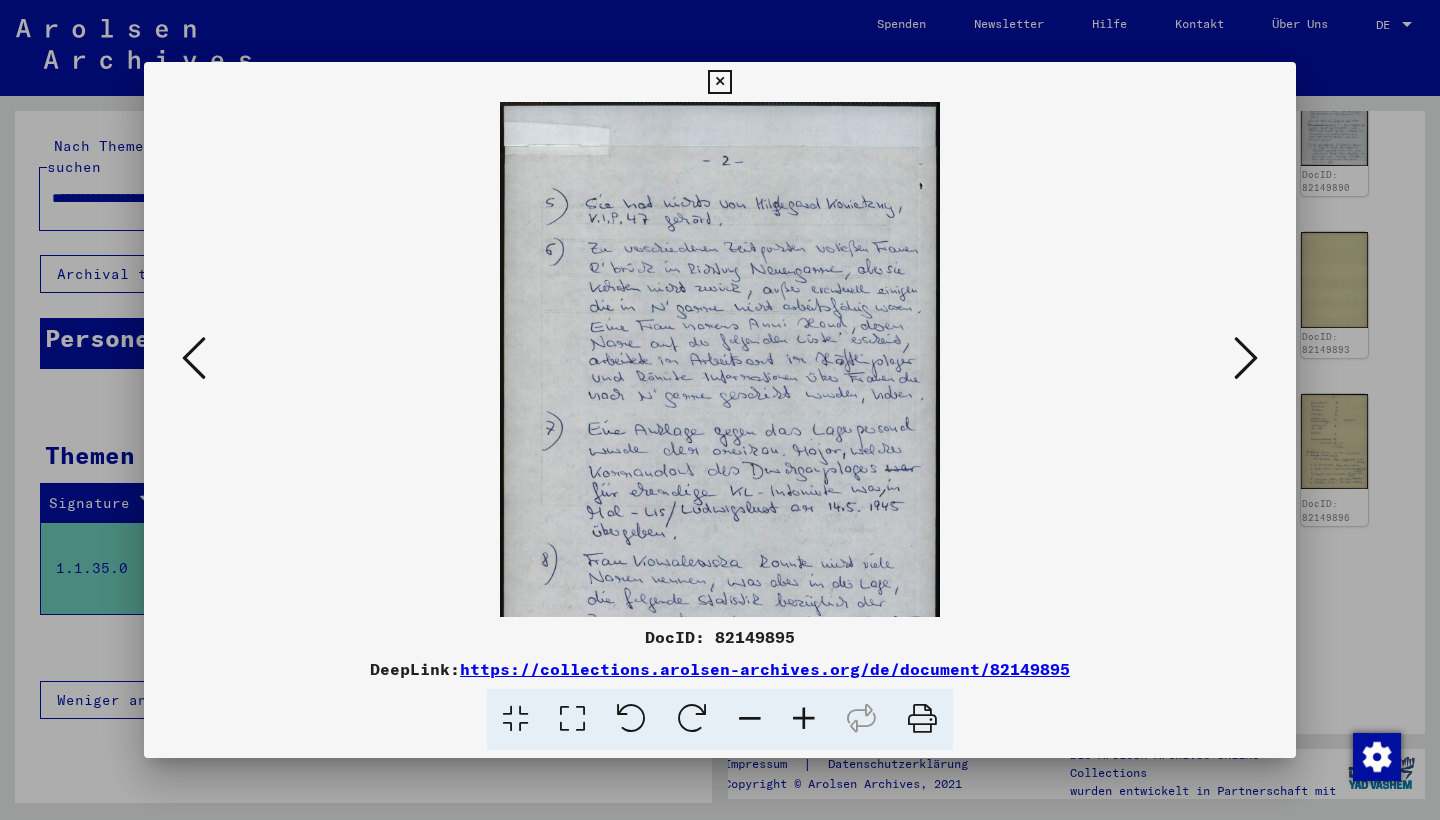 click at bounding box center [804, 719] 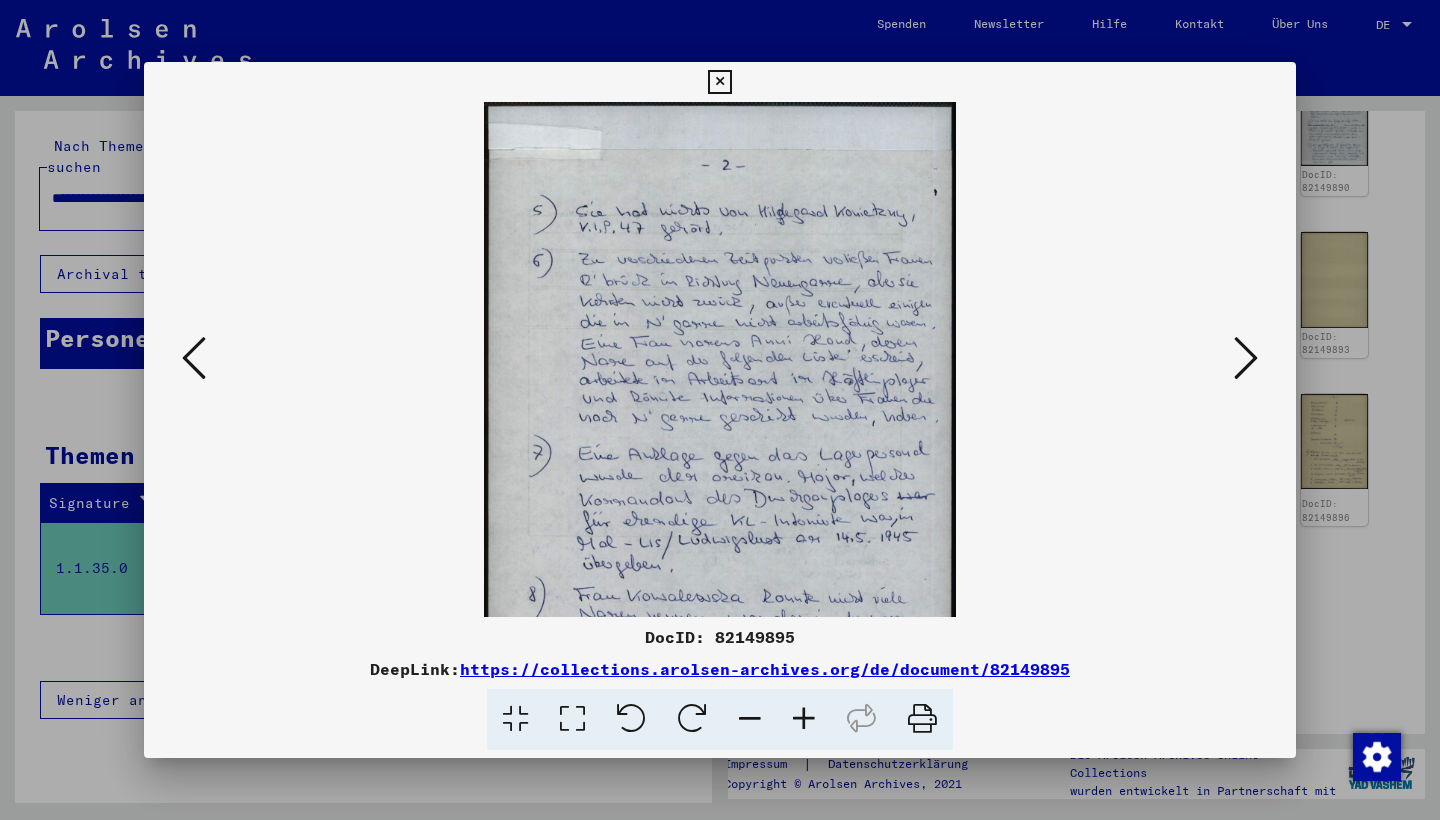 click at bounding box center (804, 719) 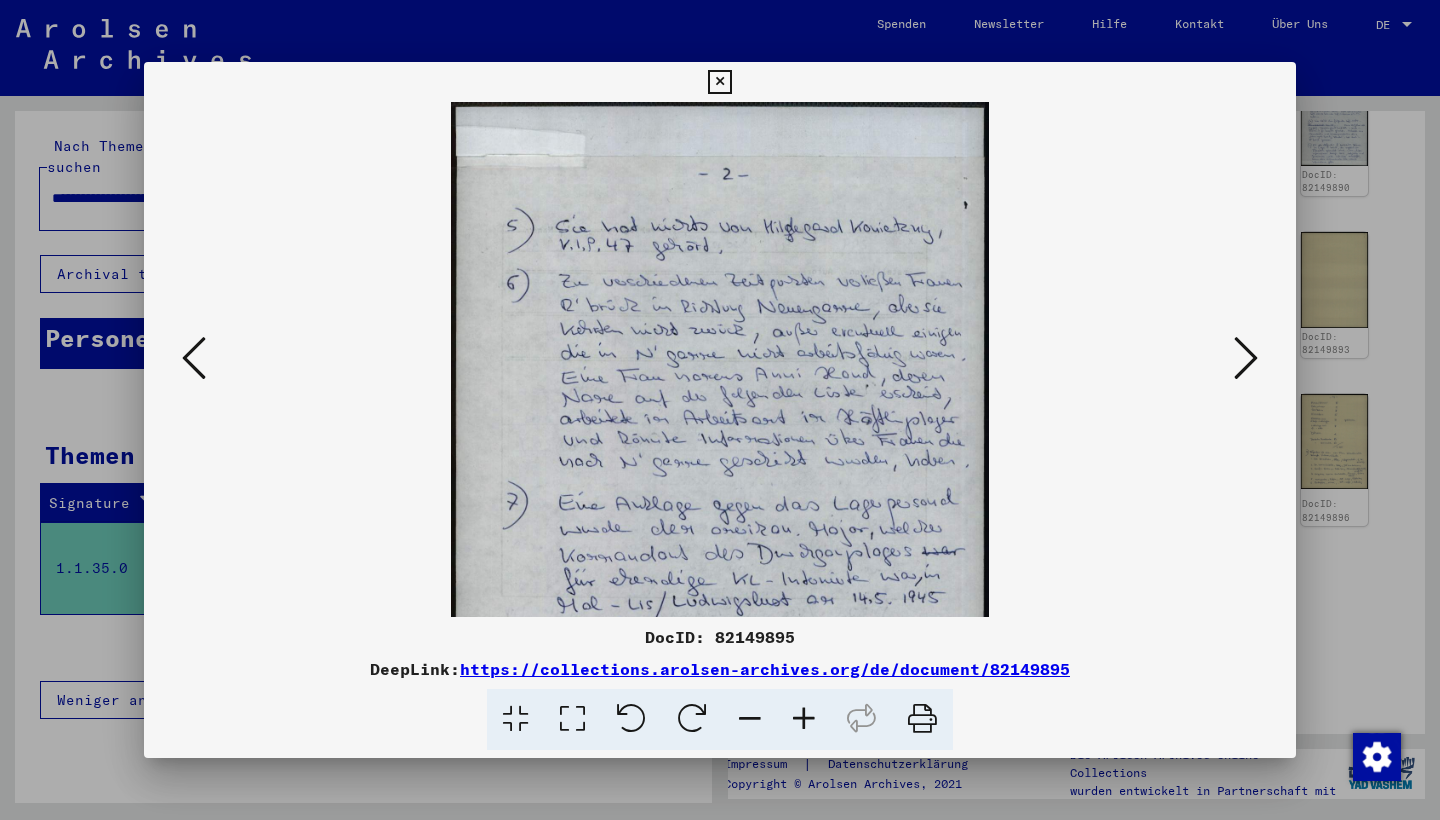 click at bounding box center (804, 719) 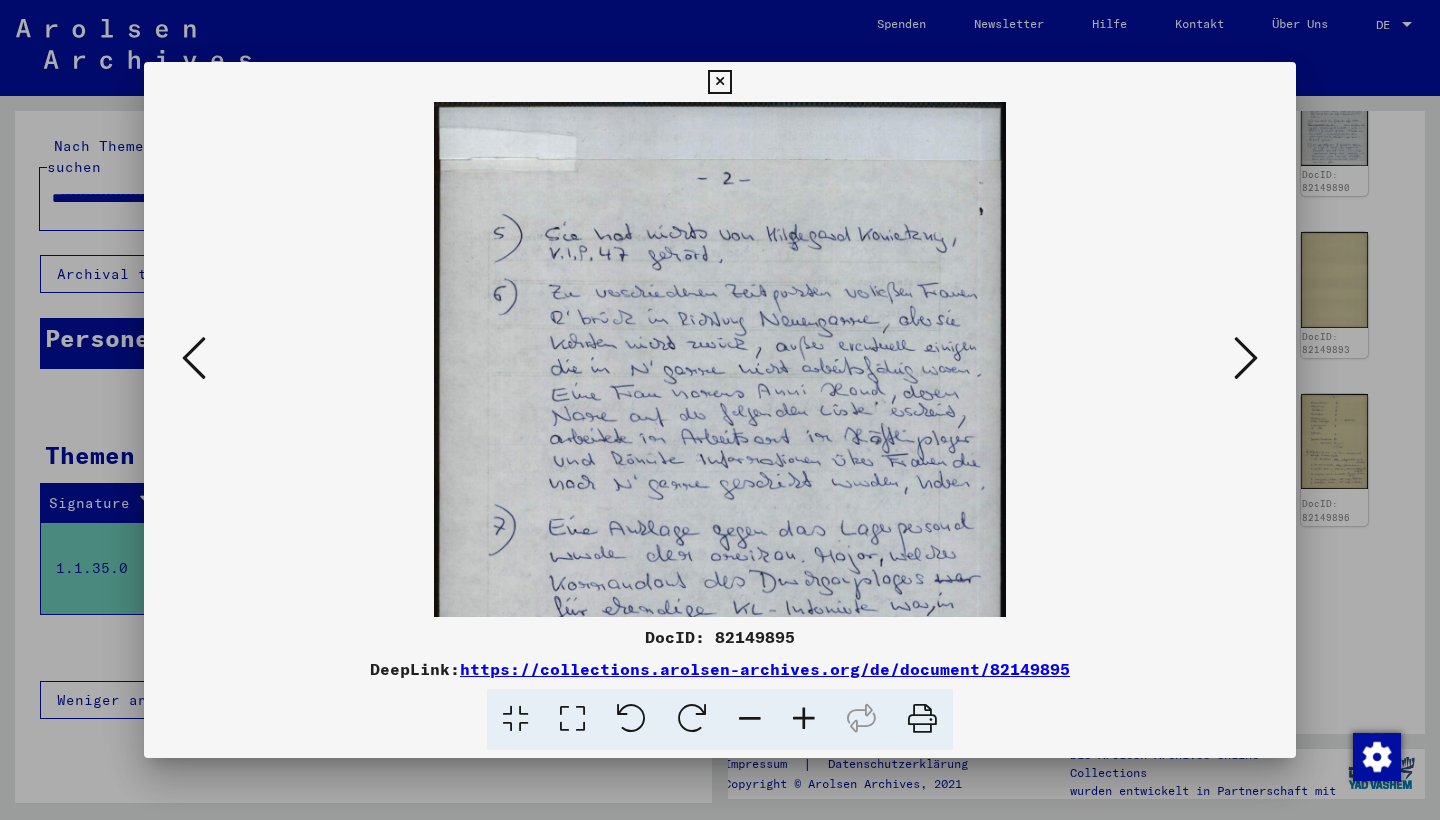 click at bounding box center [804, 719] 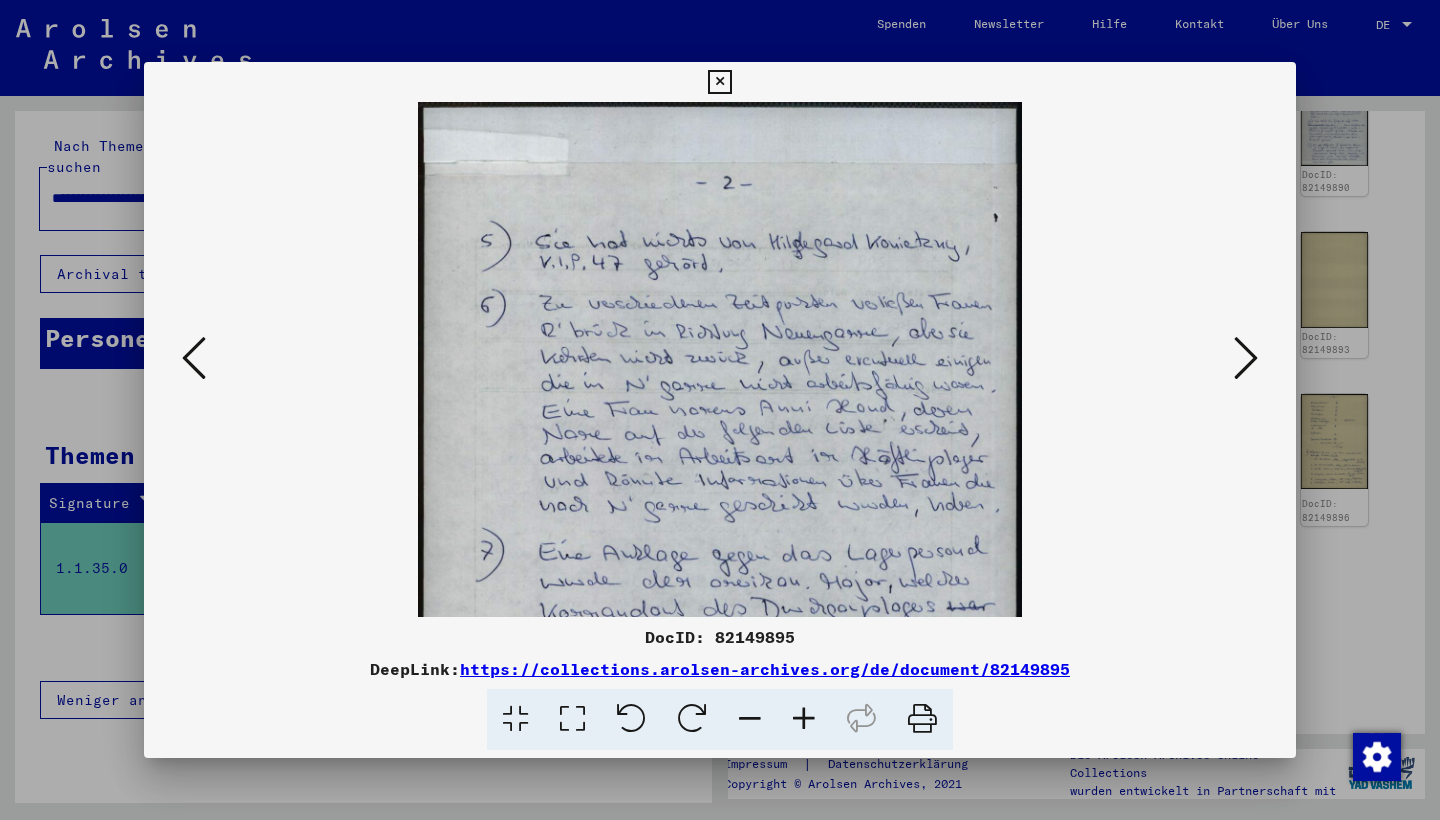 click at bounding box center [804, 719] 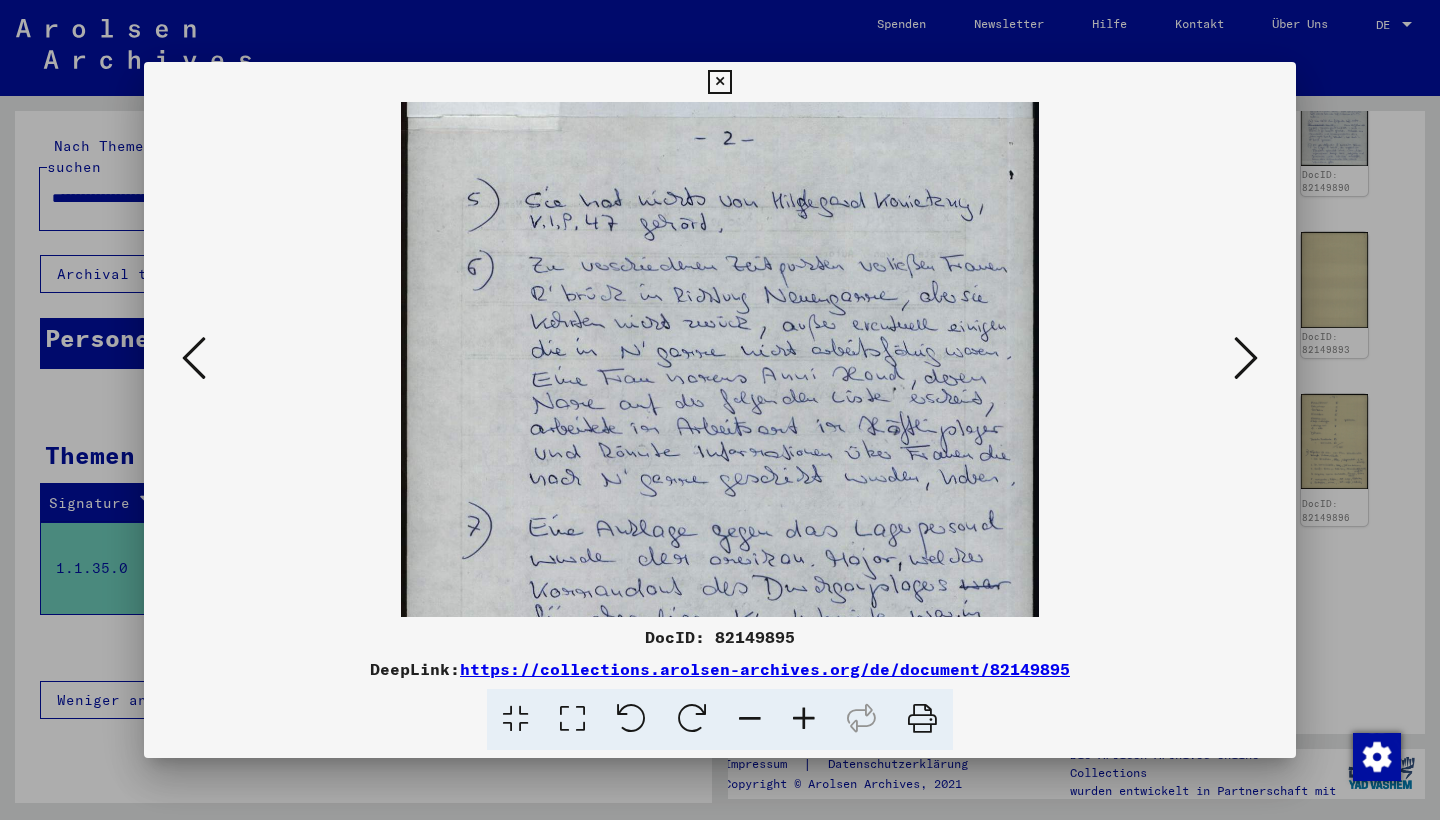 scroll, scrollTop: 59, scrollLeft: 0, axis: vertical 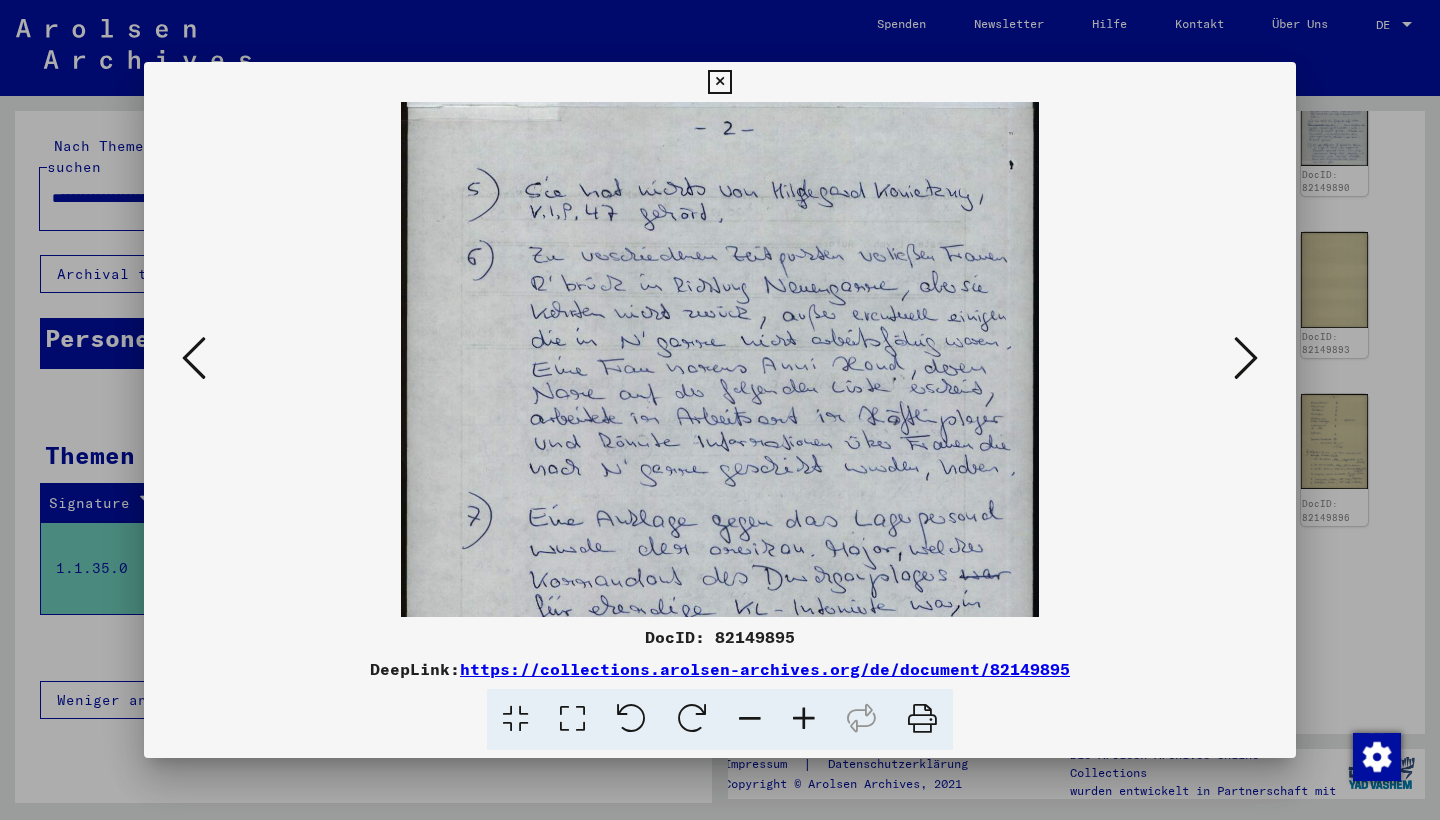 drag, startPoint x: 844, startPoint y: 569, endPoint x: 856, endPoint y: 510, distance: 60.207973 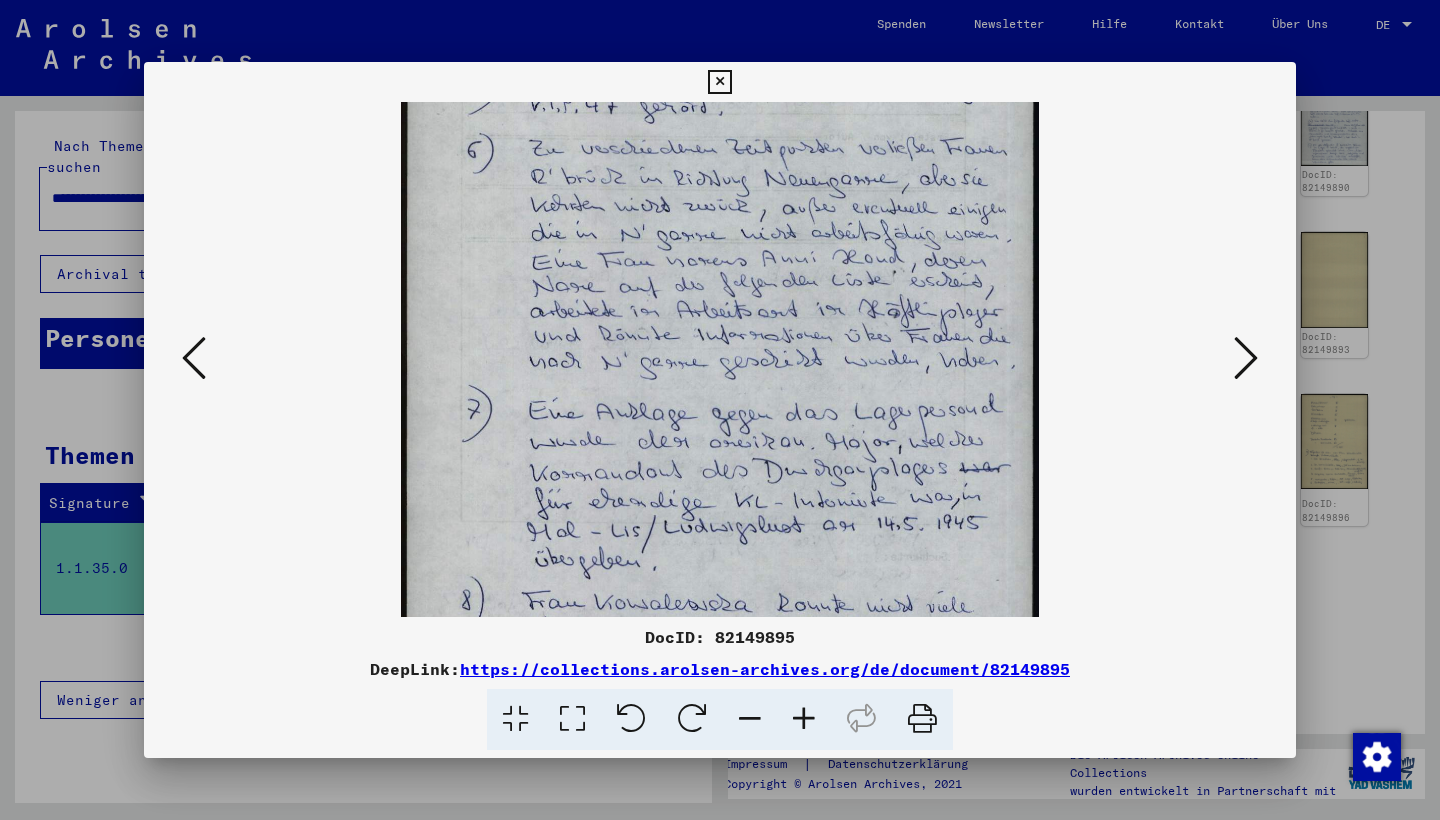 scroll, scrollTop: 167, scrollLeft: 0, axis: vertical 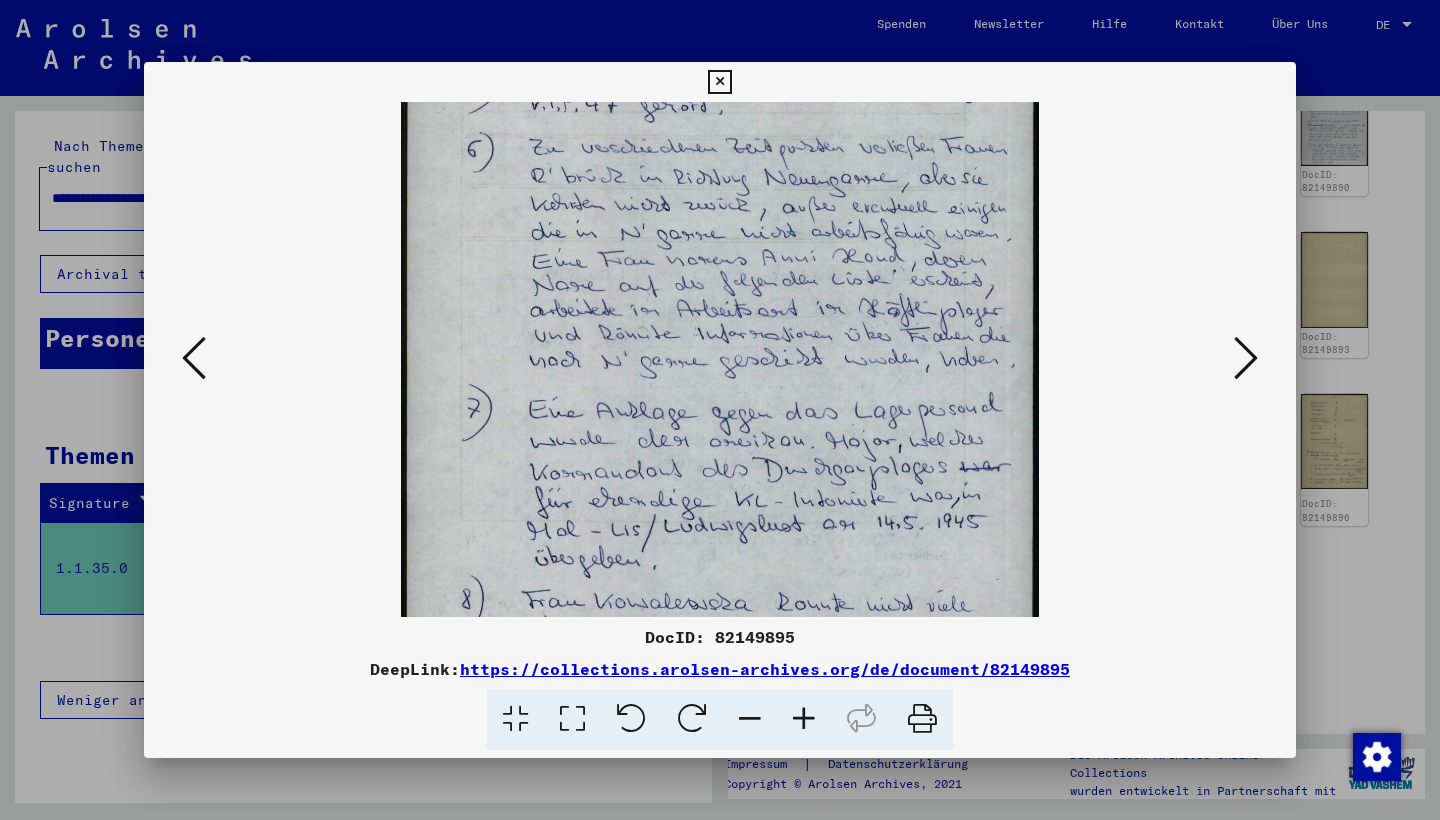drag, startPoint x: 856, startPoint y: 510, endPoint x: 886, endPoint y: 402, distance: 112.08925 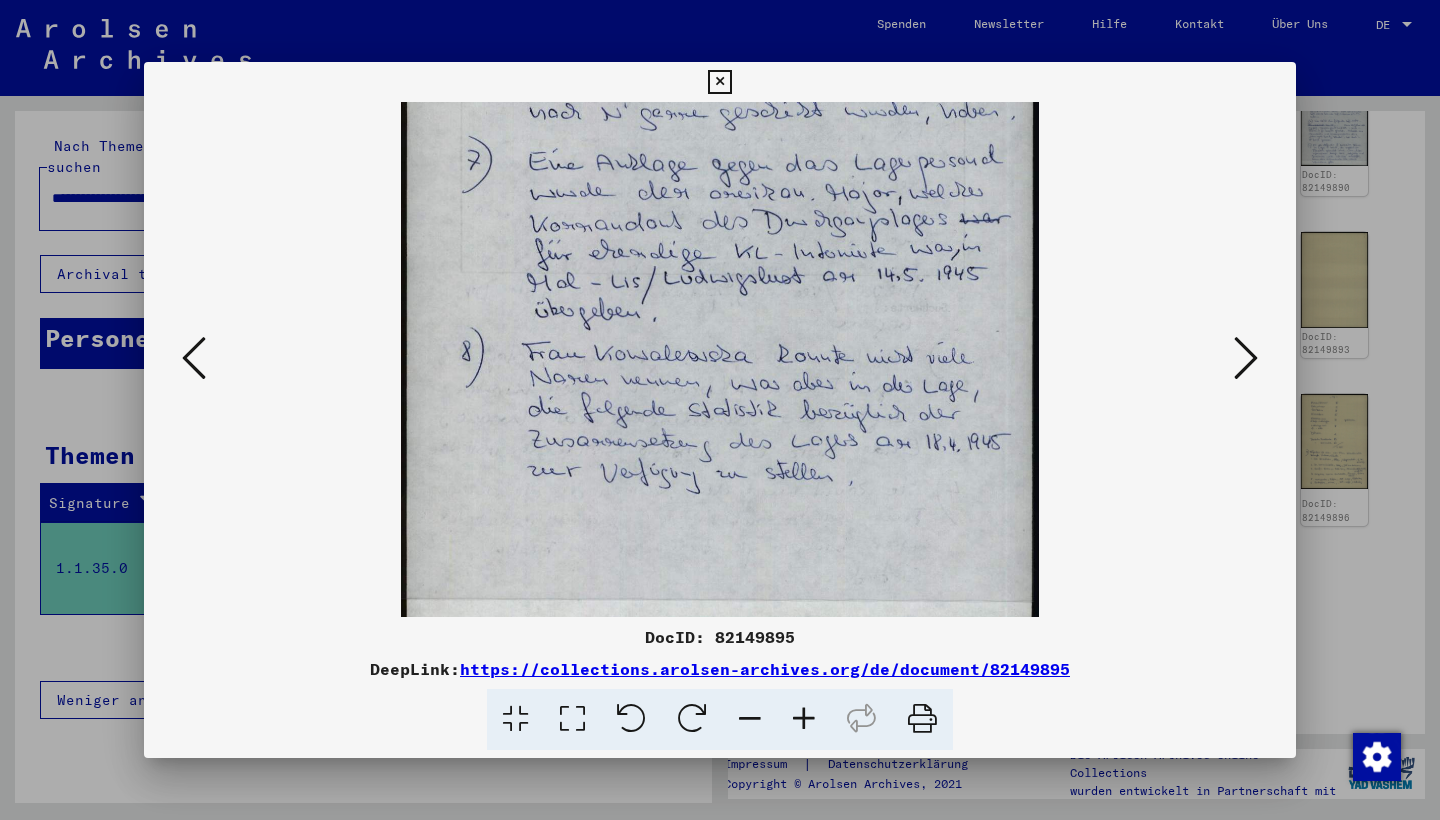 scroll, scrollTop: 450, scrollLeft: 0, axis: vertical 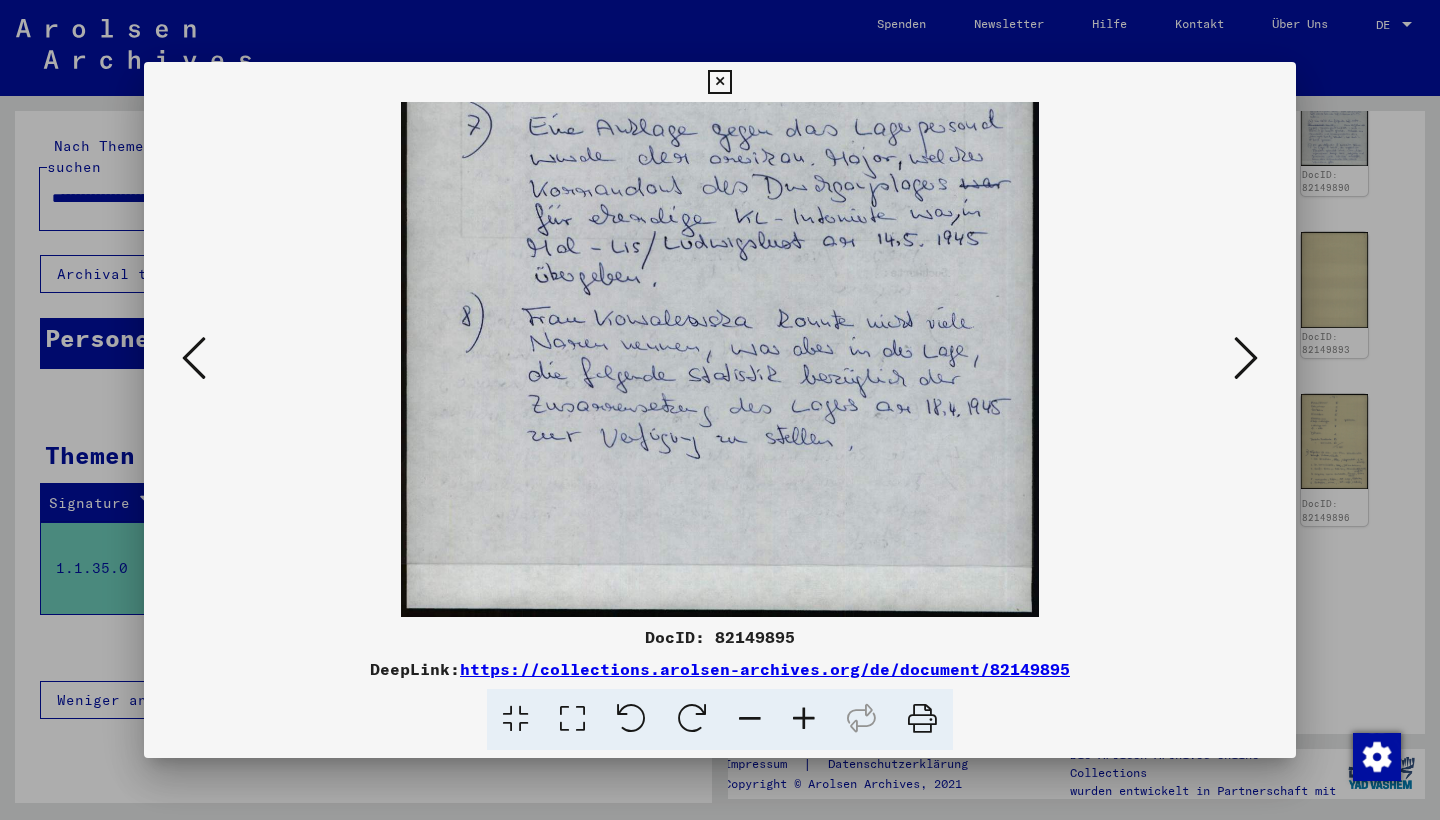 drag, startPoint x: 886, startPoint y: 402, endPoint x: 976, endPoint y: 66, distance: 347.8448 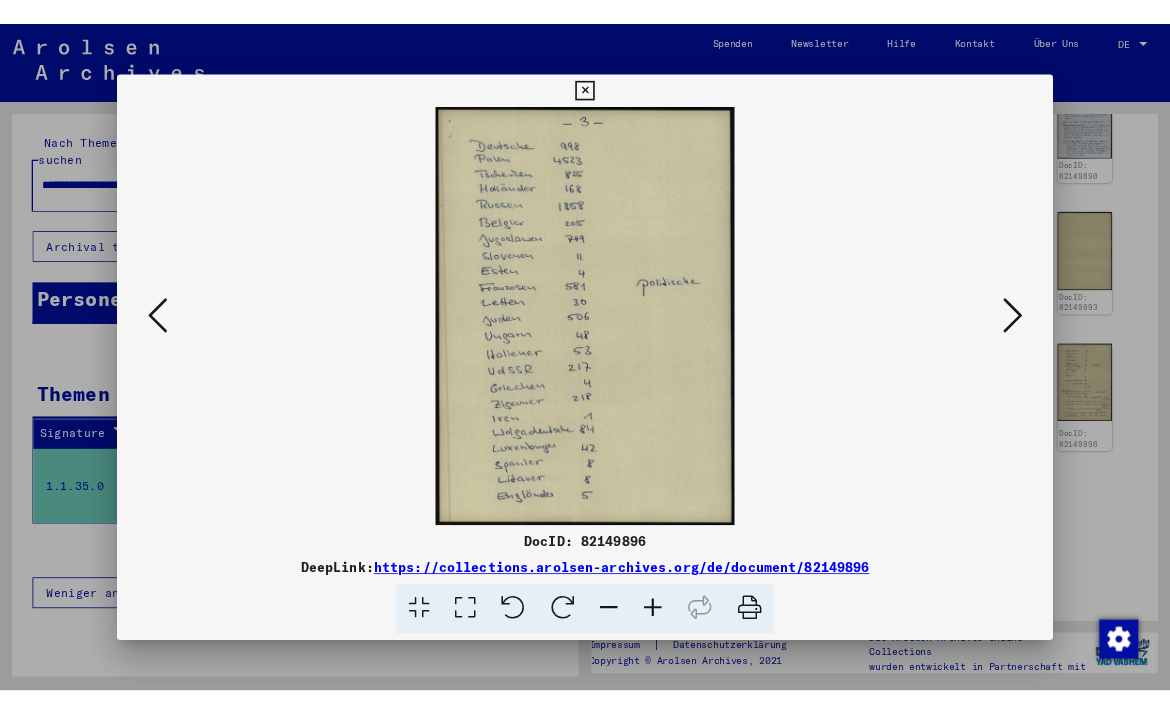 scroll, scrollTop: 0, scrollLeft: 0, axis: both 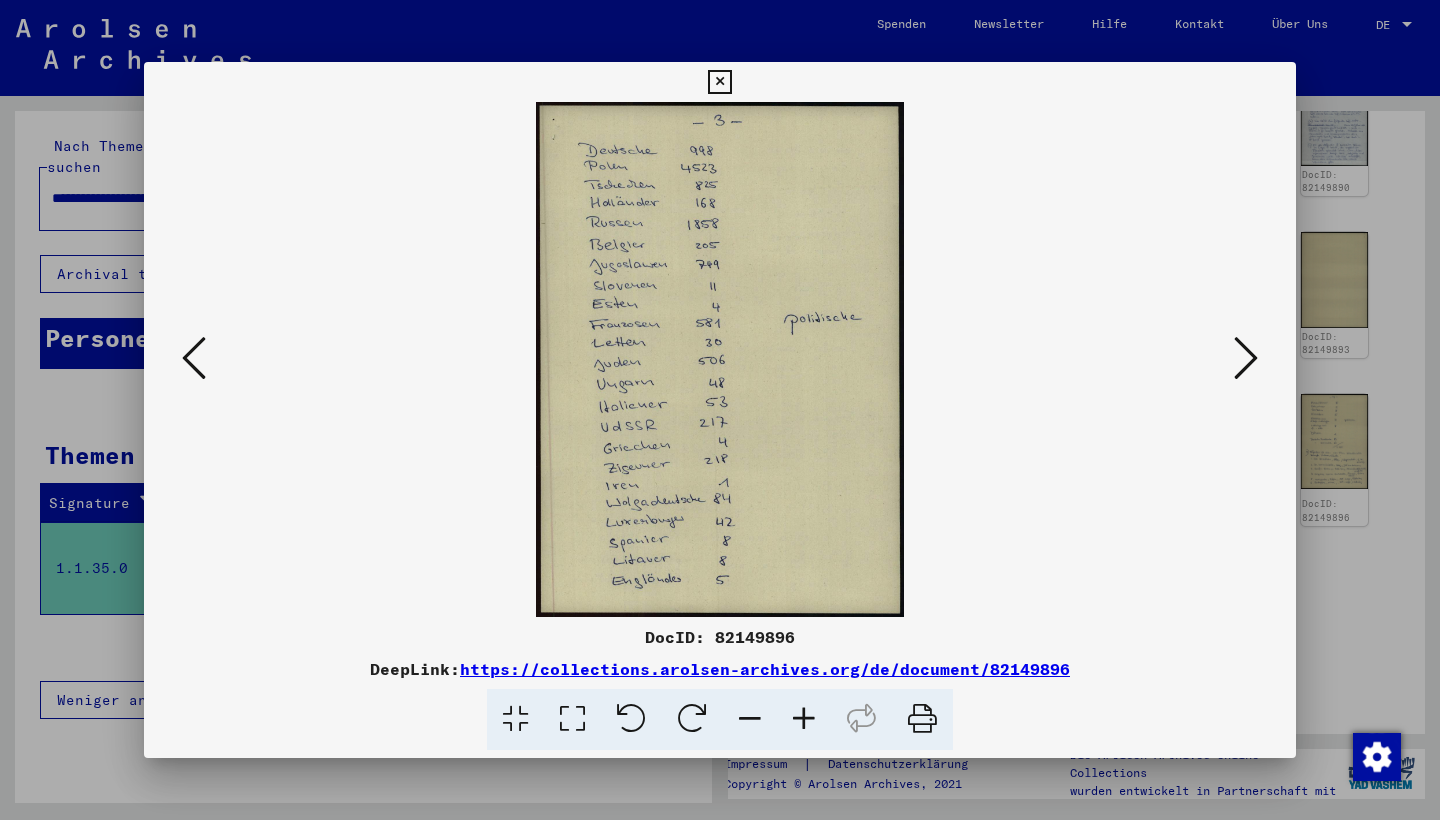 click at bounding box center [1246, 358] 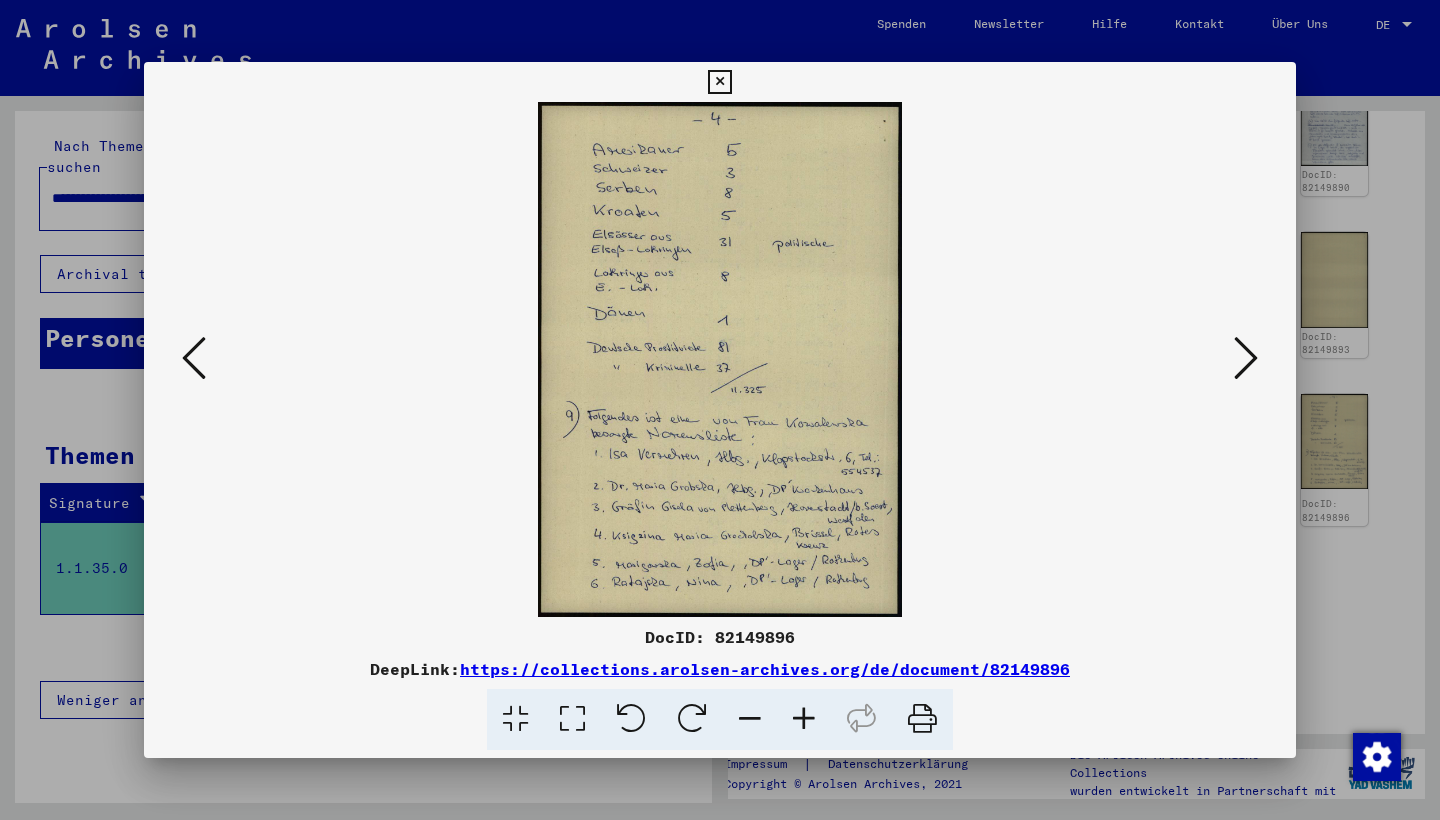 click at bounding box center (1246, 358) 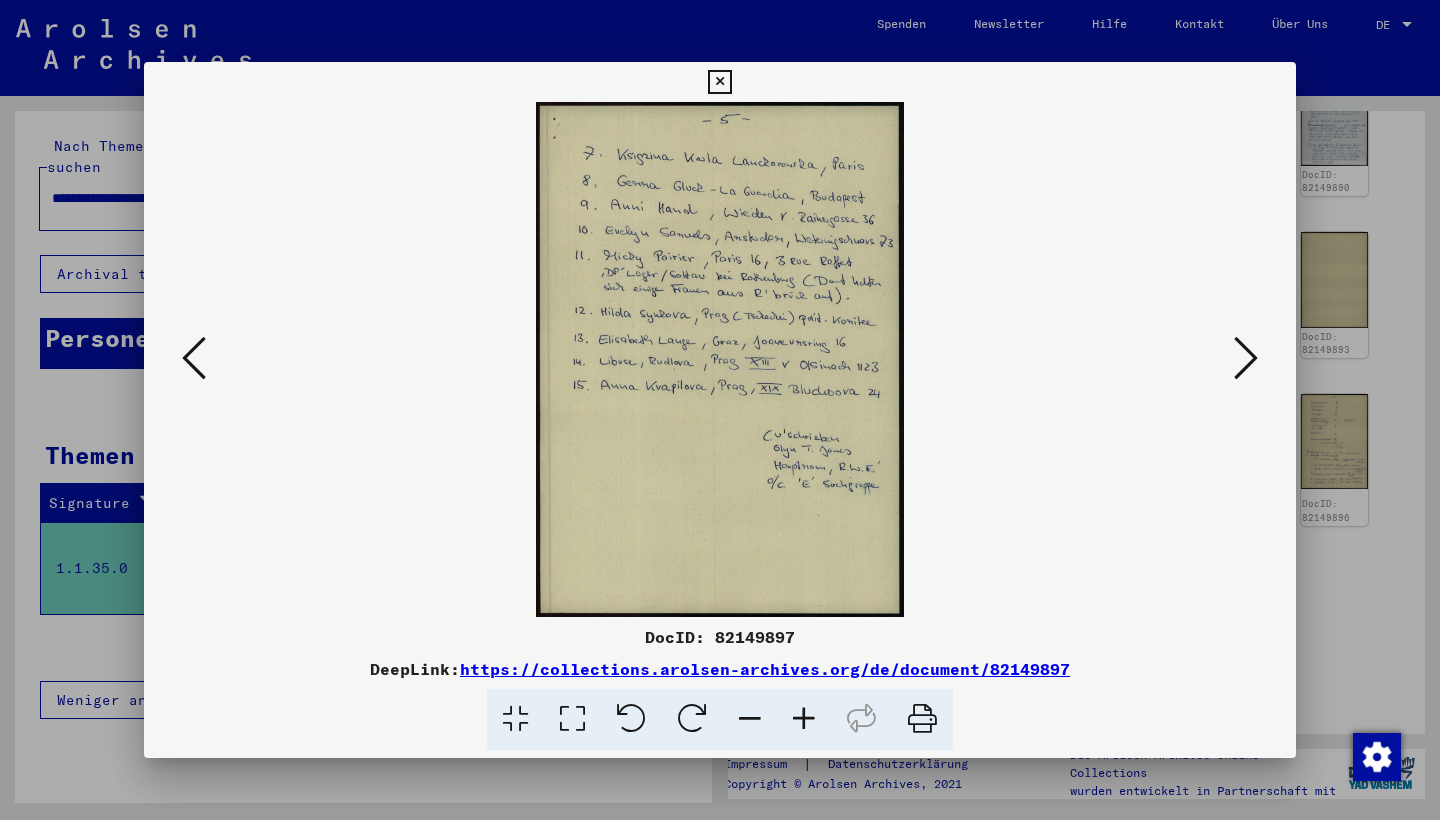 click at bounding box center [1246, 358] 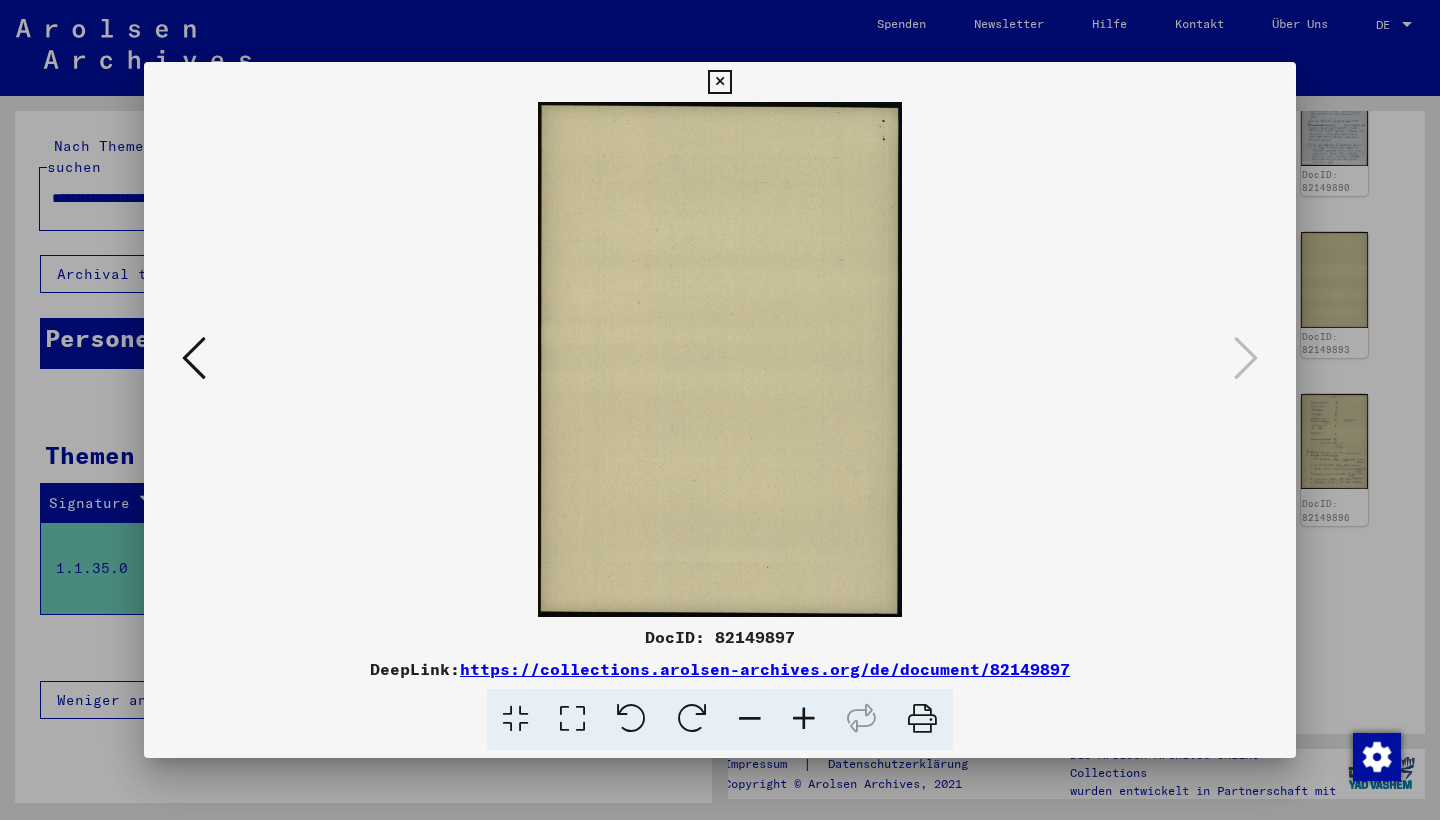 click at bounding box center [719, 82] 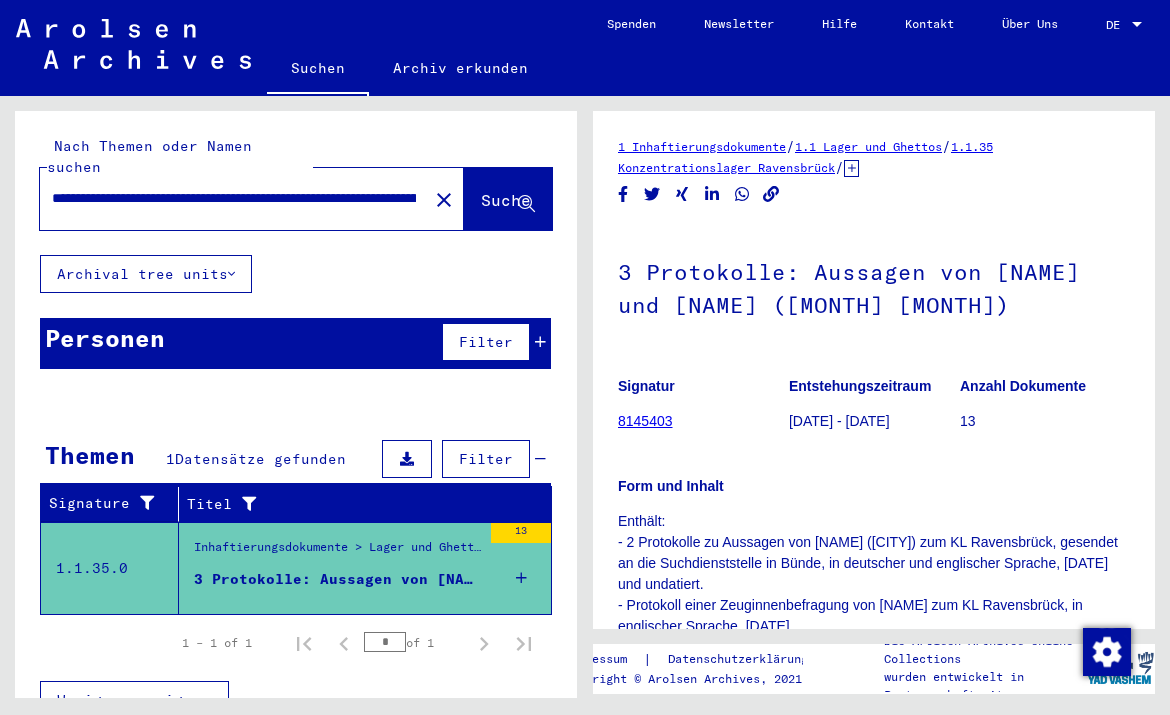 scroll, scrollTop: 0, scrollLeft: 0, axis: both 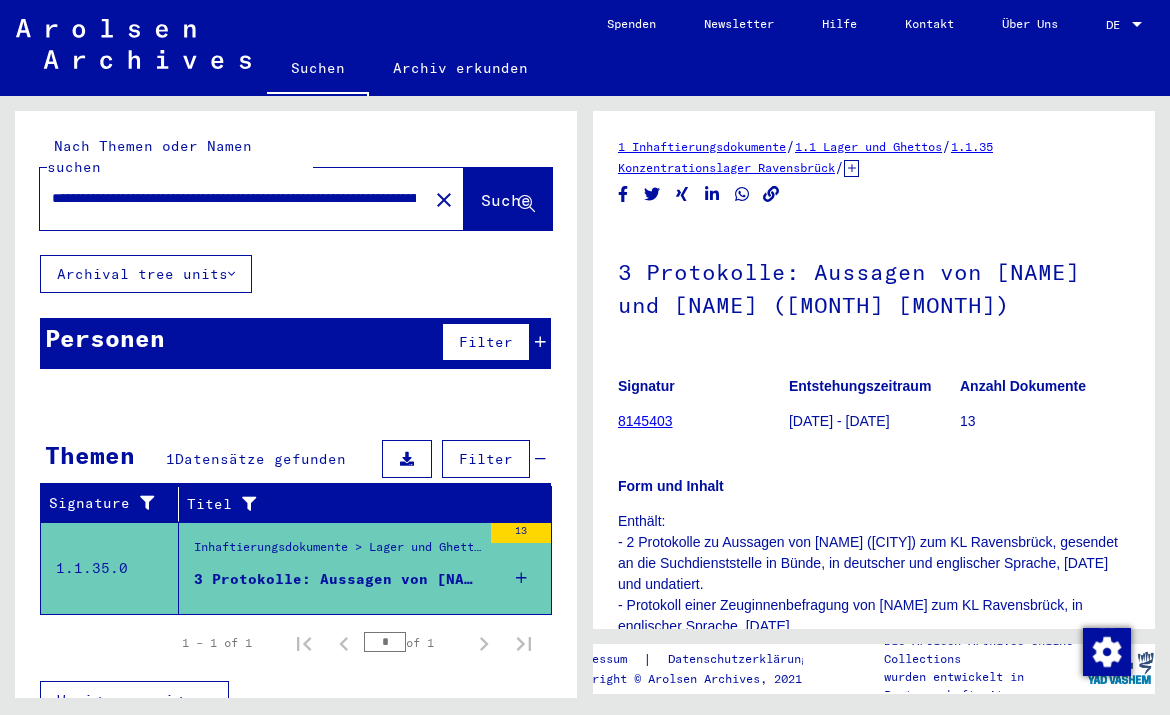 click on "close" 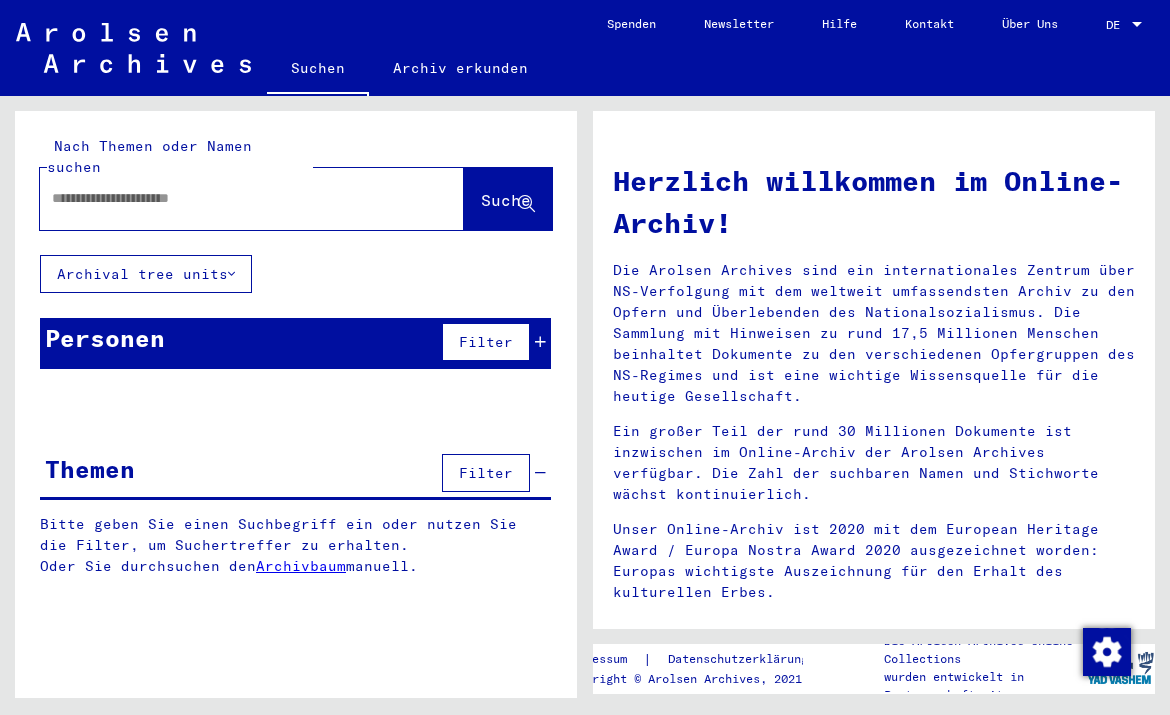 click at bounding box center [228, 198] 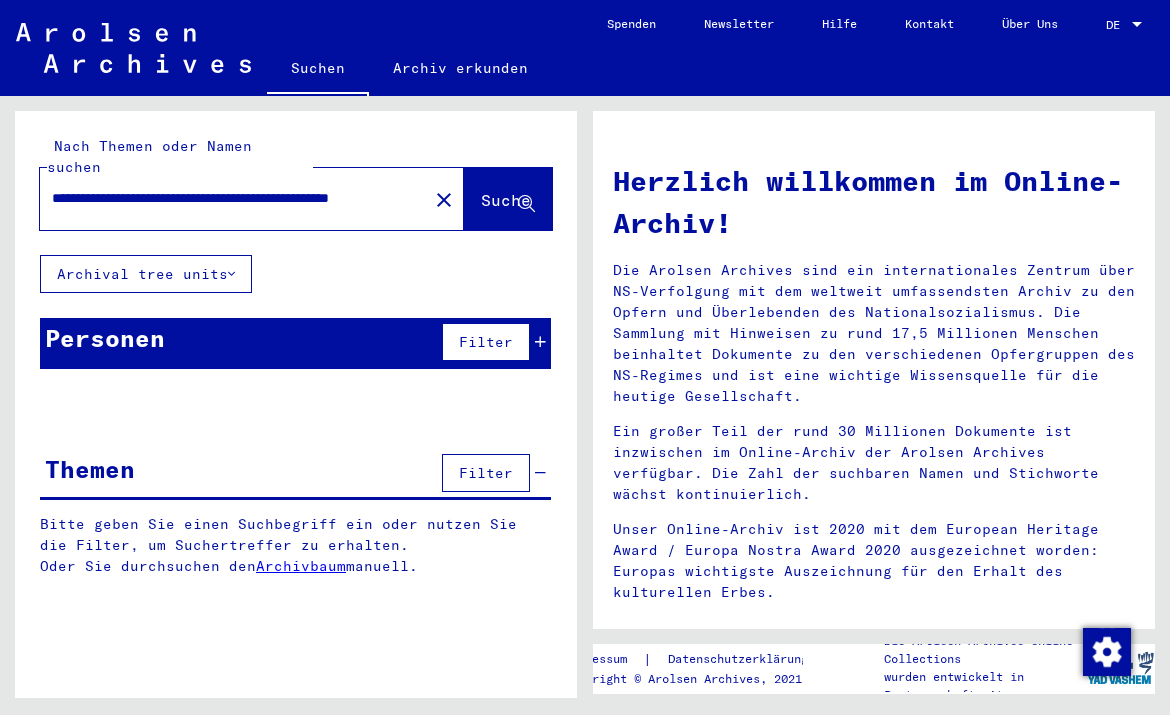 type on "**********" 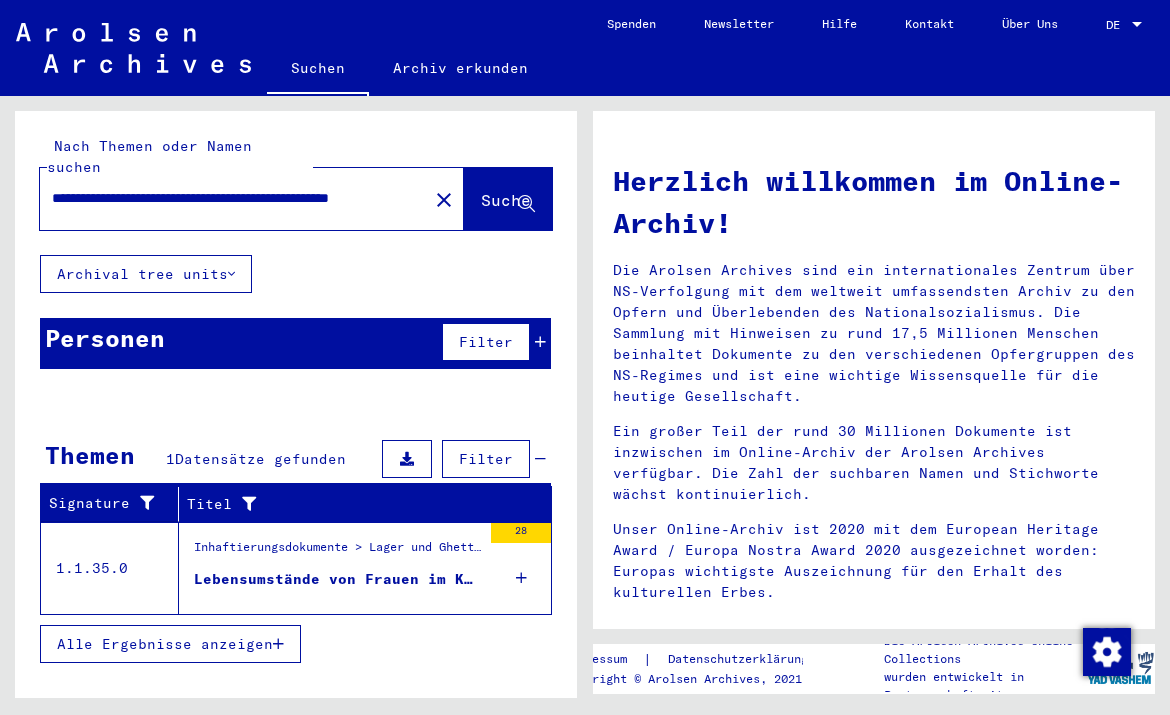 click on "Inhaftierungsdokumente > Lager und Ghettos > Konzentrationslager Ravensbrück > Allgemeine Informationen Konzentrationslager Ravensbrück" at bounding box center (337, 552) 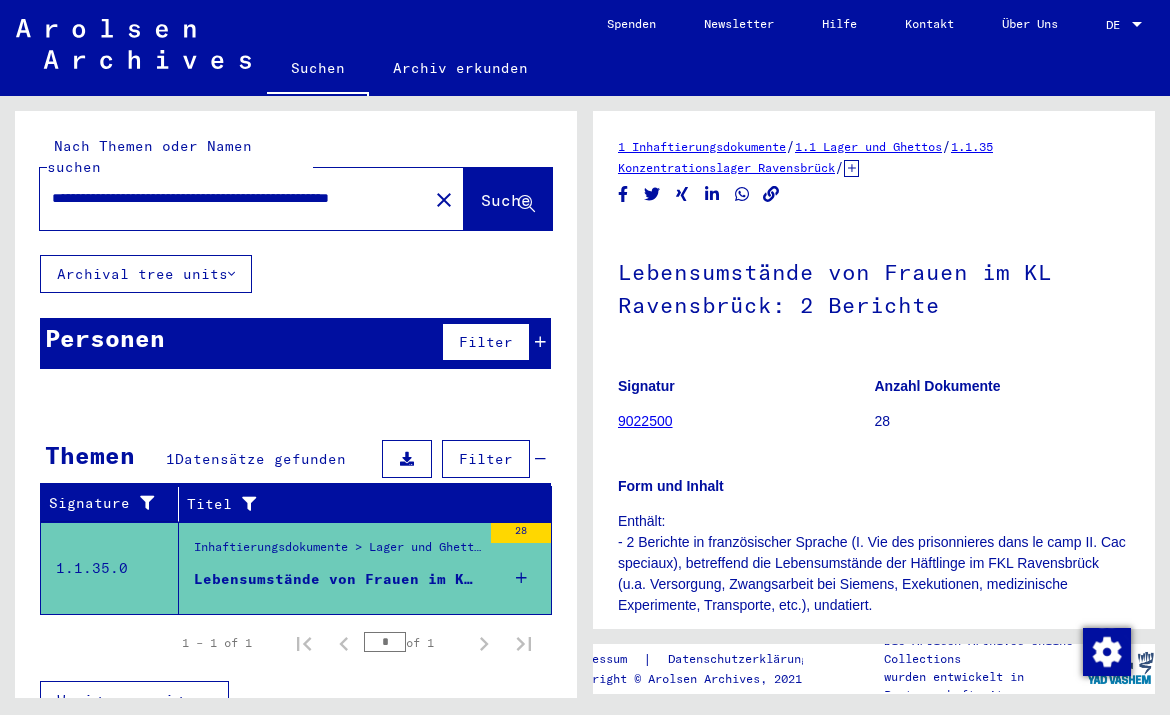 scroll, scrollTop: 0, scrollLeft: 0, axis: both 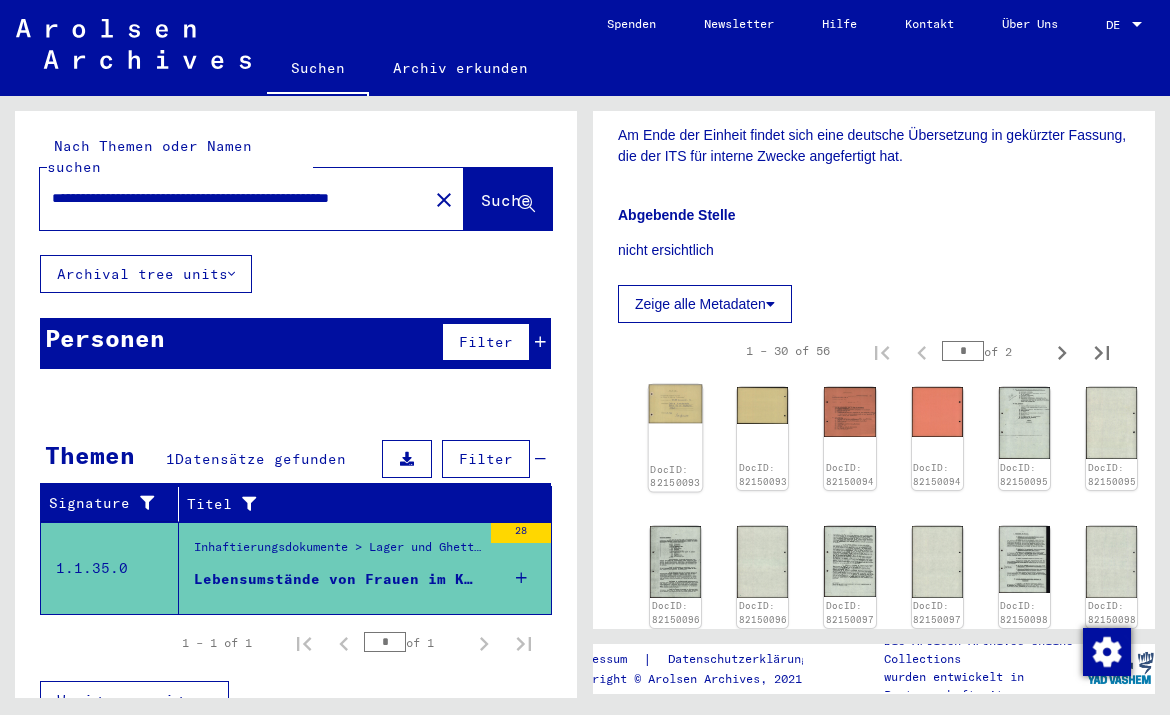 click 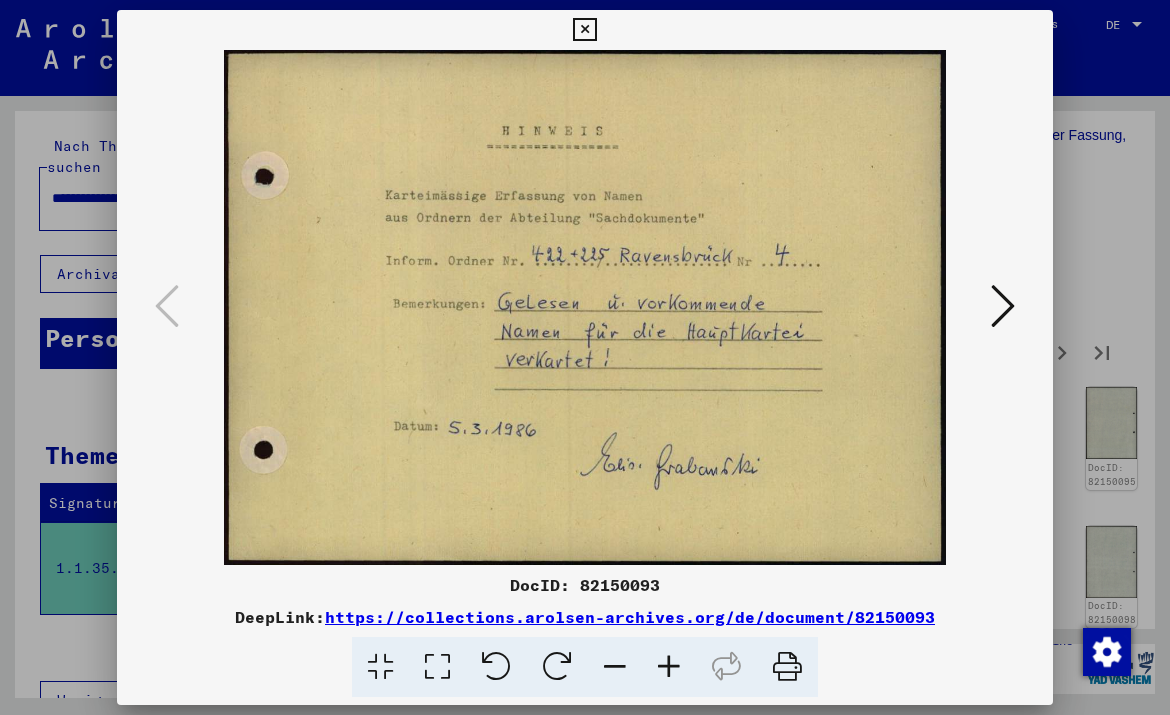 click at bounding box center [1003, 306] 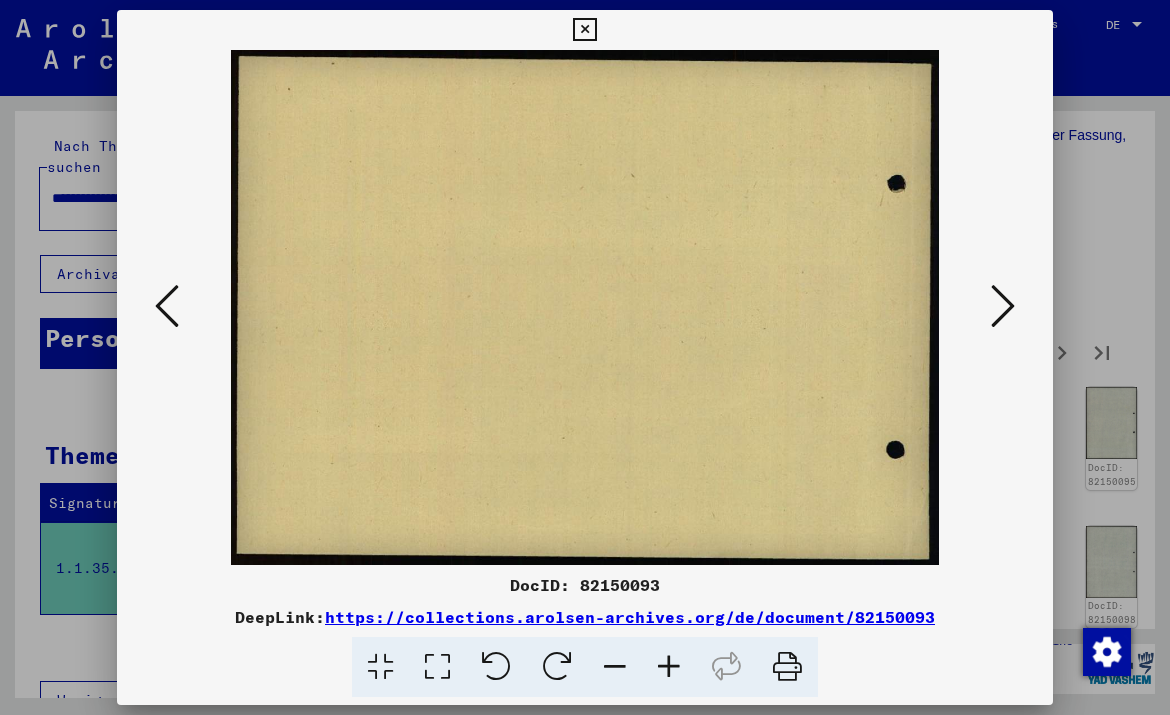 click at bounding box center [1003, 306] 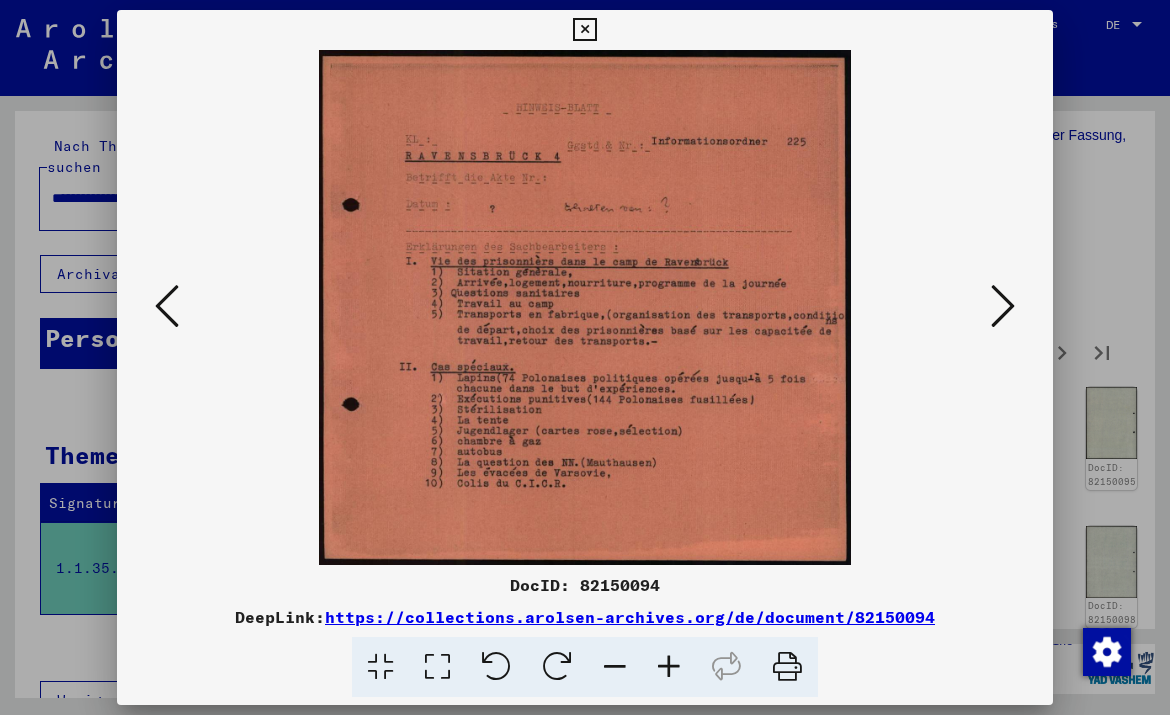 click at bounding box center (585, 357) 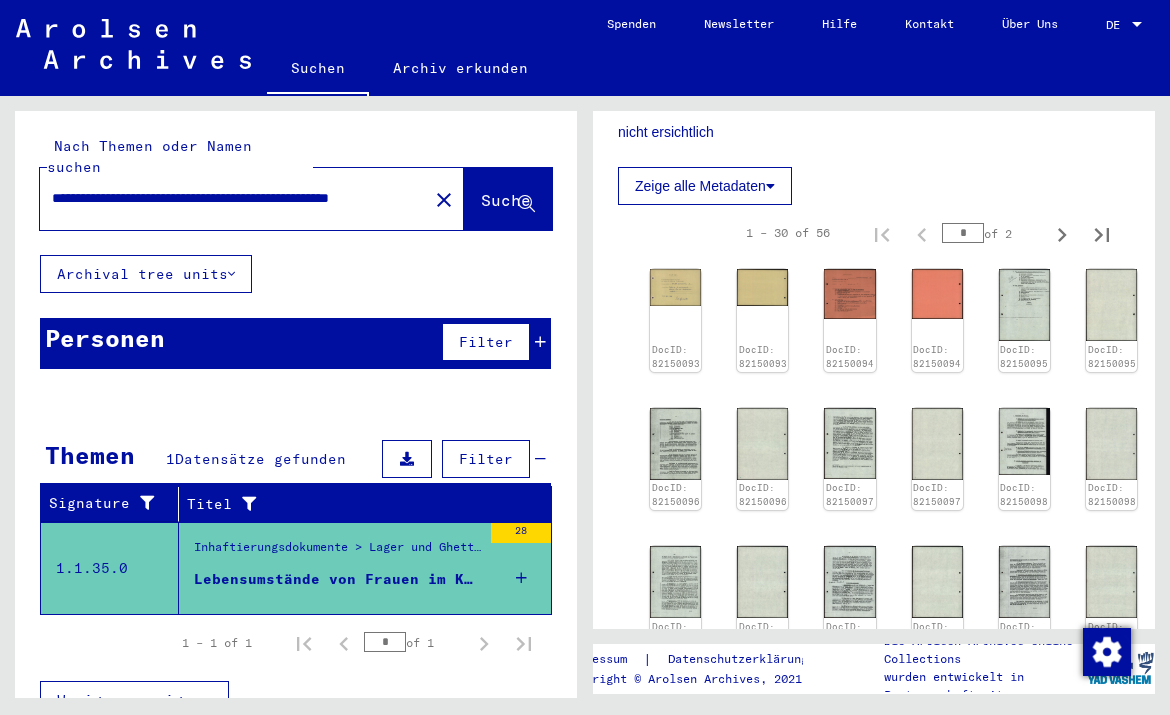 scroll, scrollTop: 731, scrollLeft: 0, axis: vertical 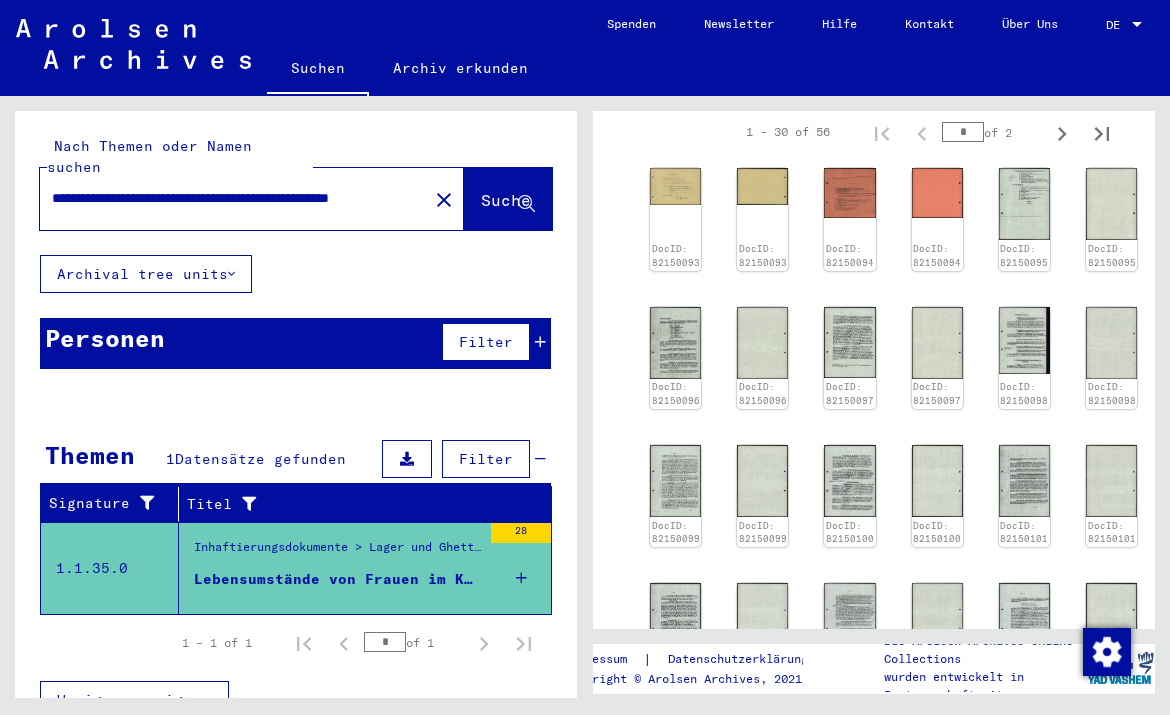 click on "[YEAR] - [YEAR]" 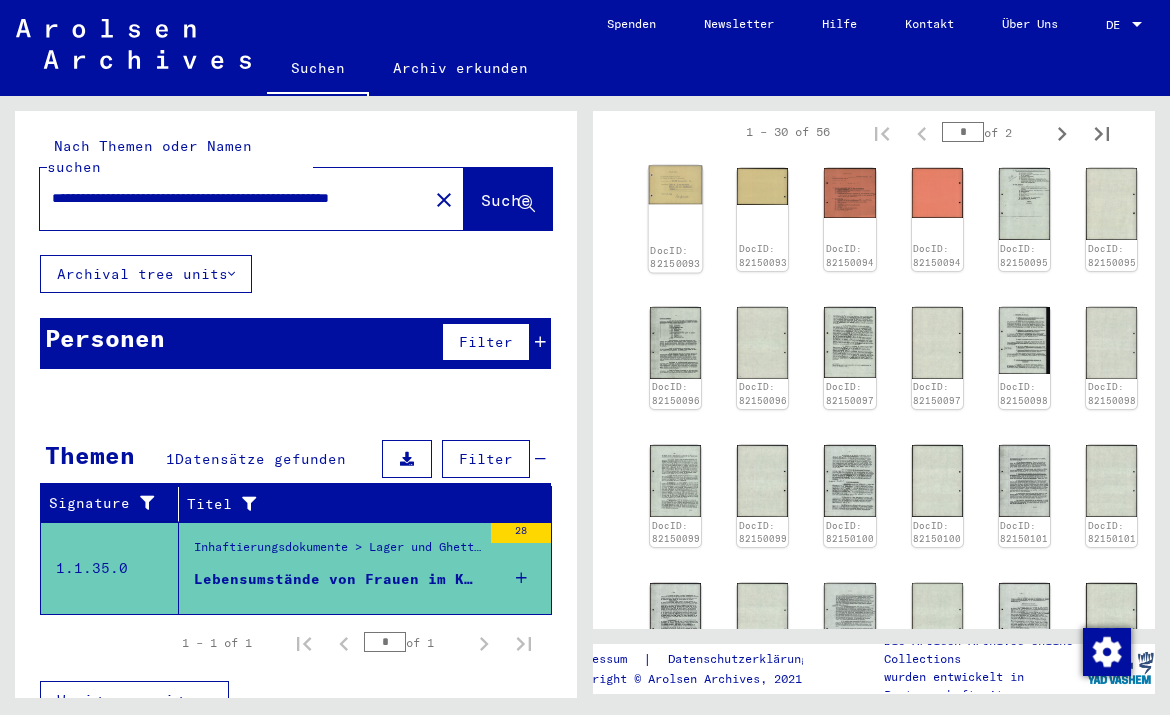 click 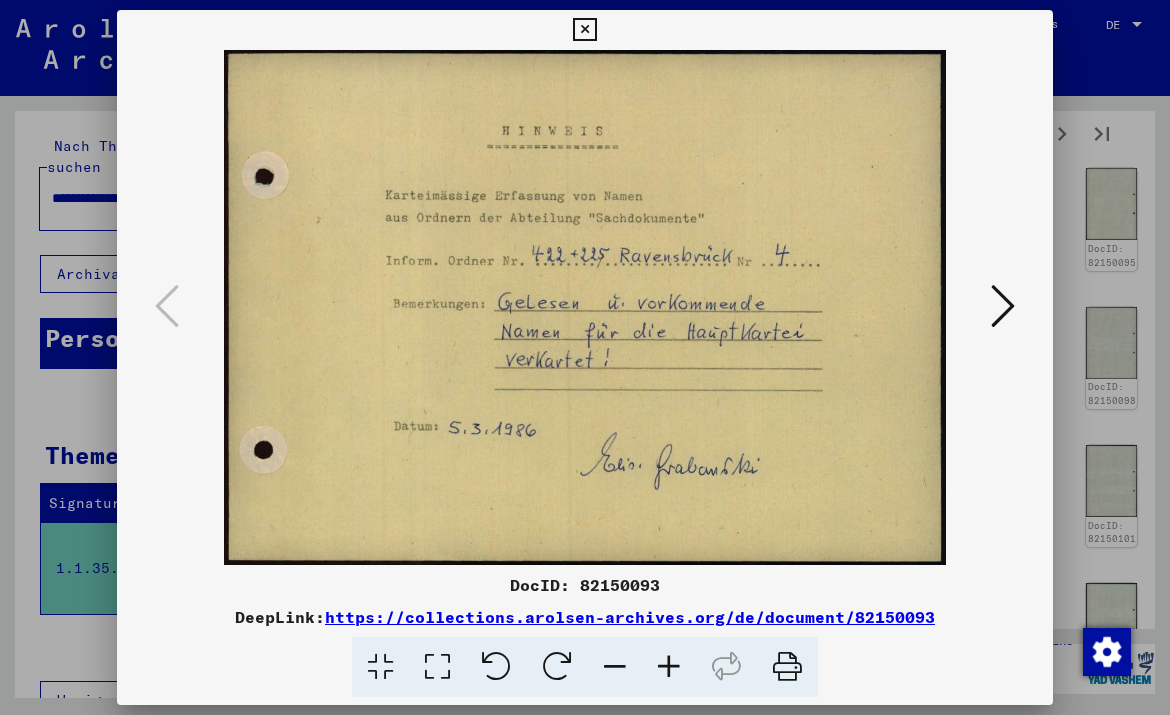 click at bounding box center [1003, 306] 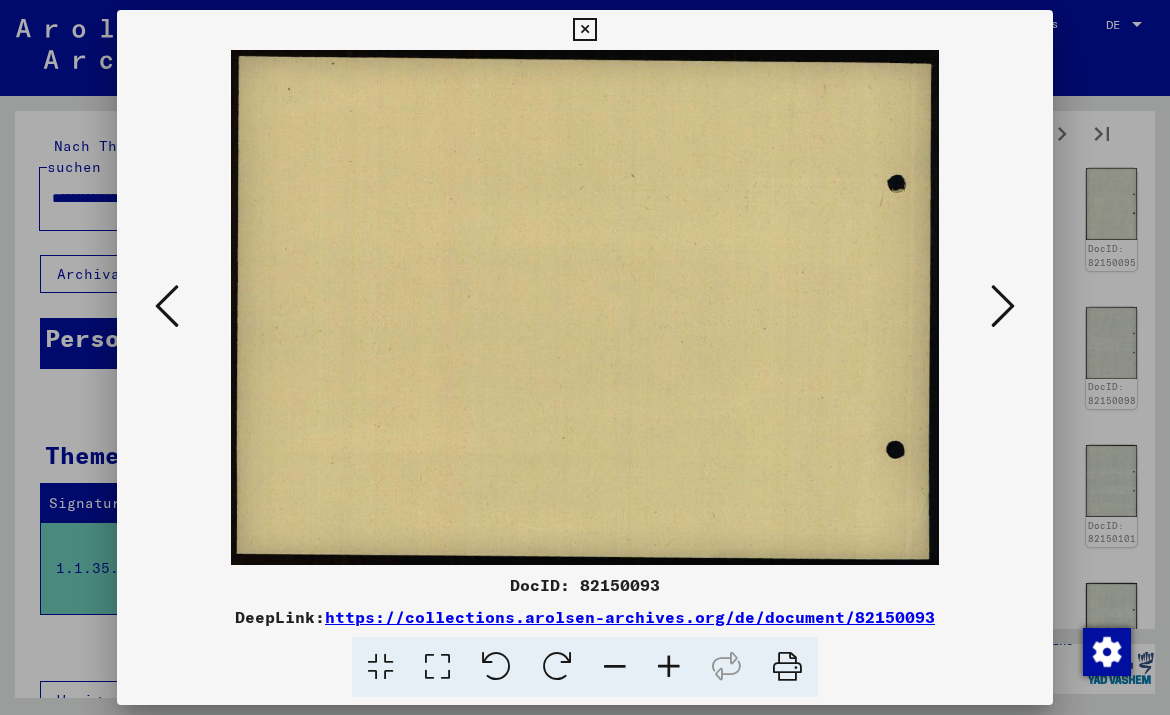 click at bounding box center (1003, 306) 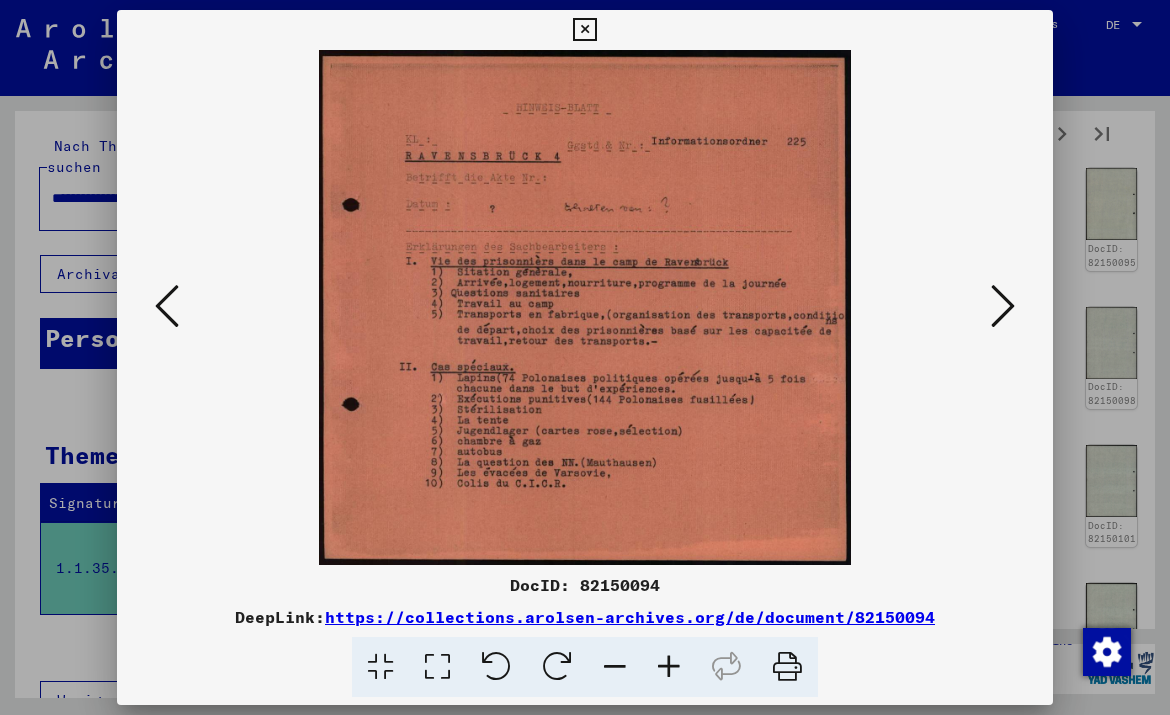 click at bounding box center [669, 667] 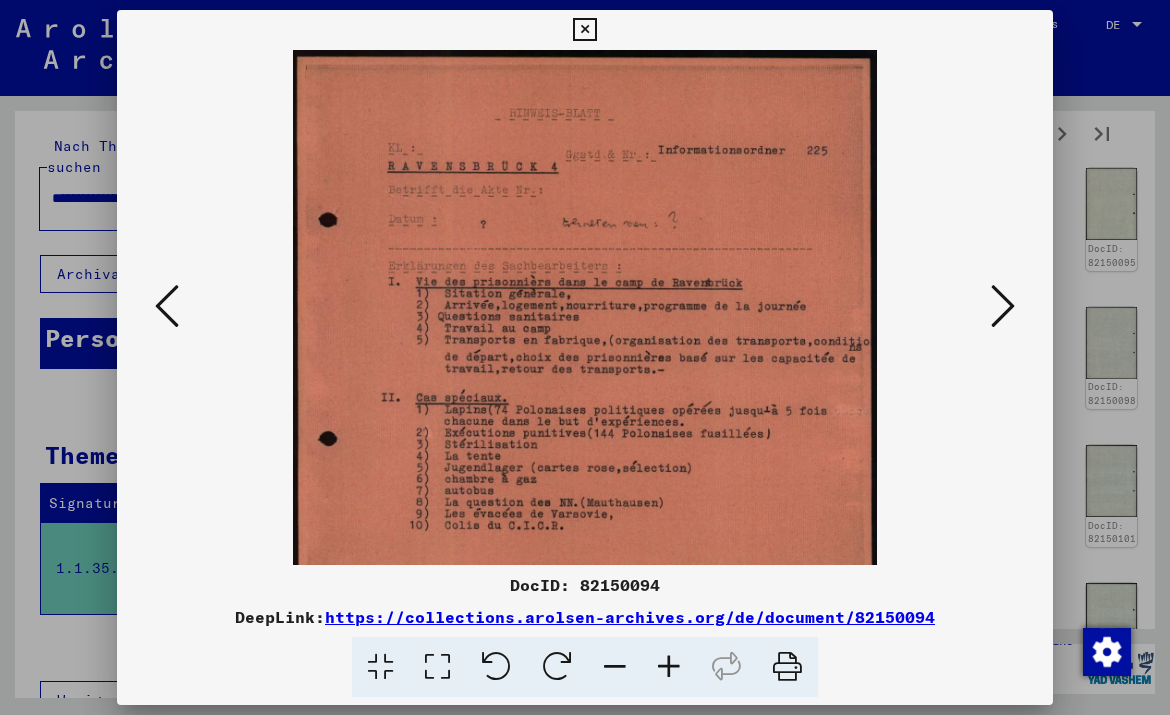 click at bounding box center (669, 667) 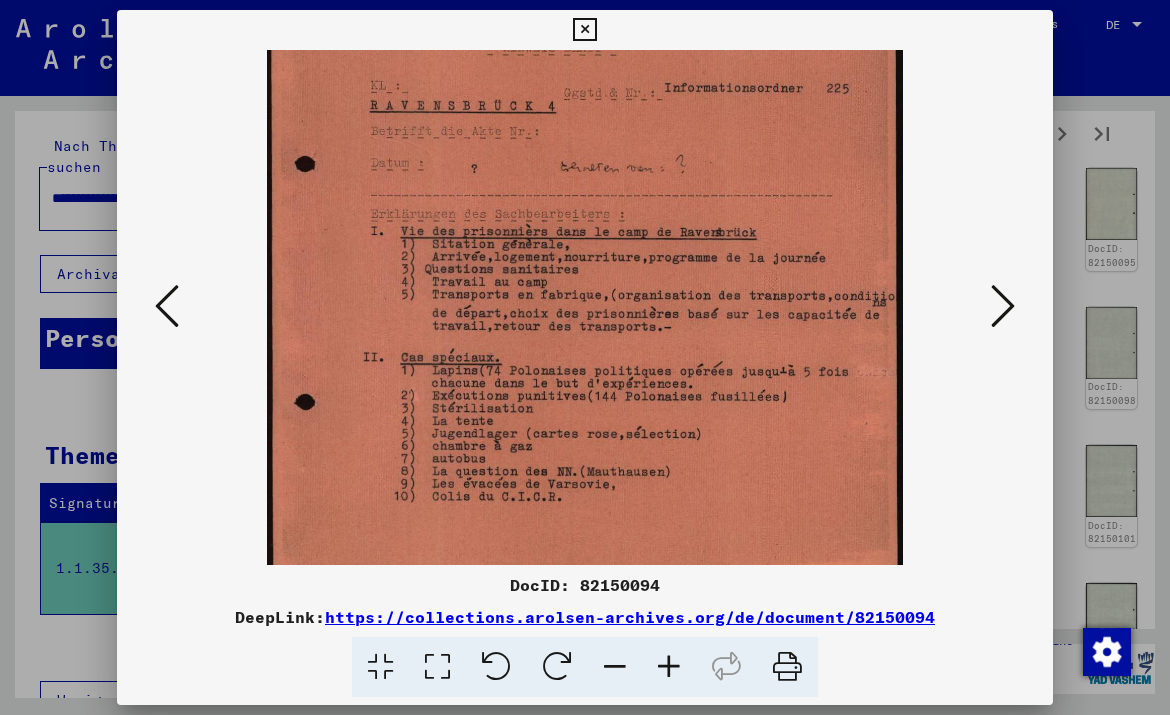 scroll, scrollTop: 73, scrollLeft: 0, axis: vertical 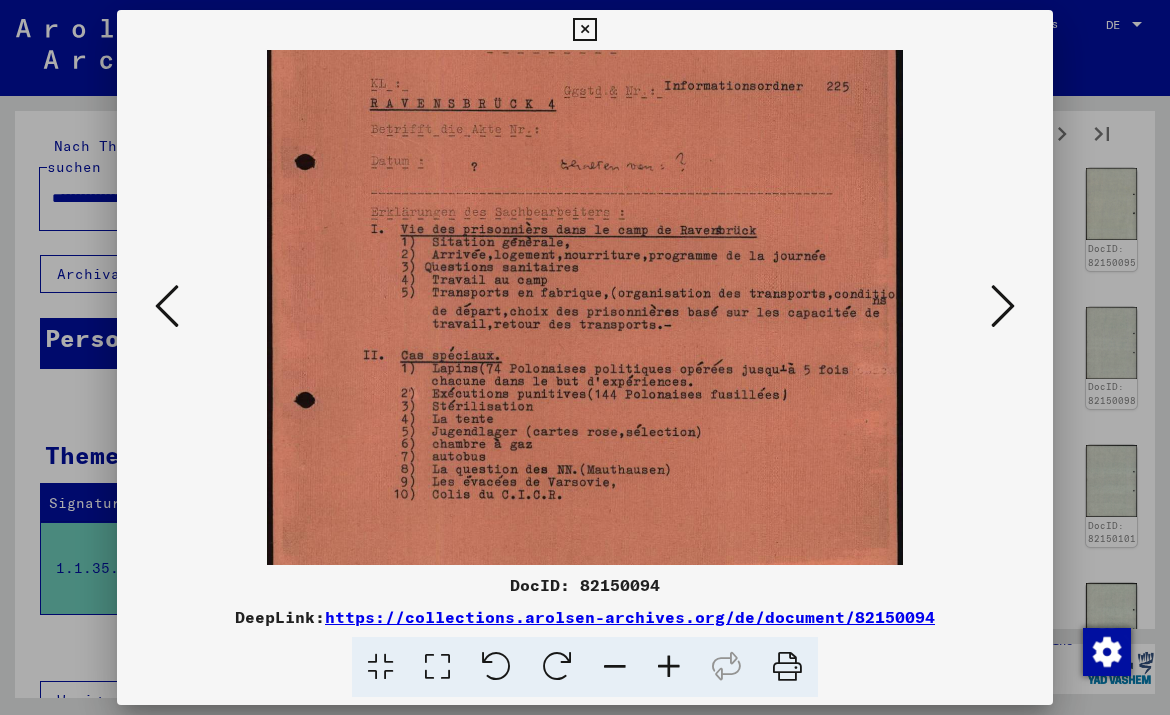 drag, startPoint x: 652, startPoint y: 470, endPoint x: 658, endPoint y: 397, distance: 73.24616 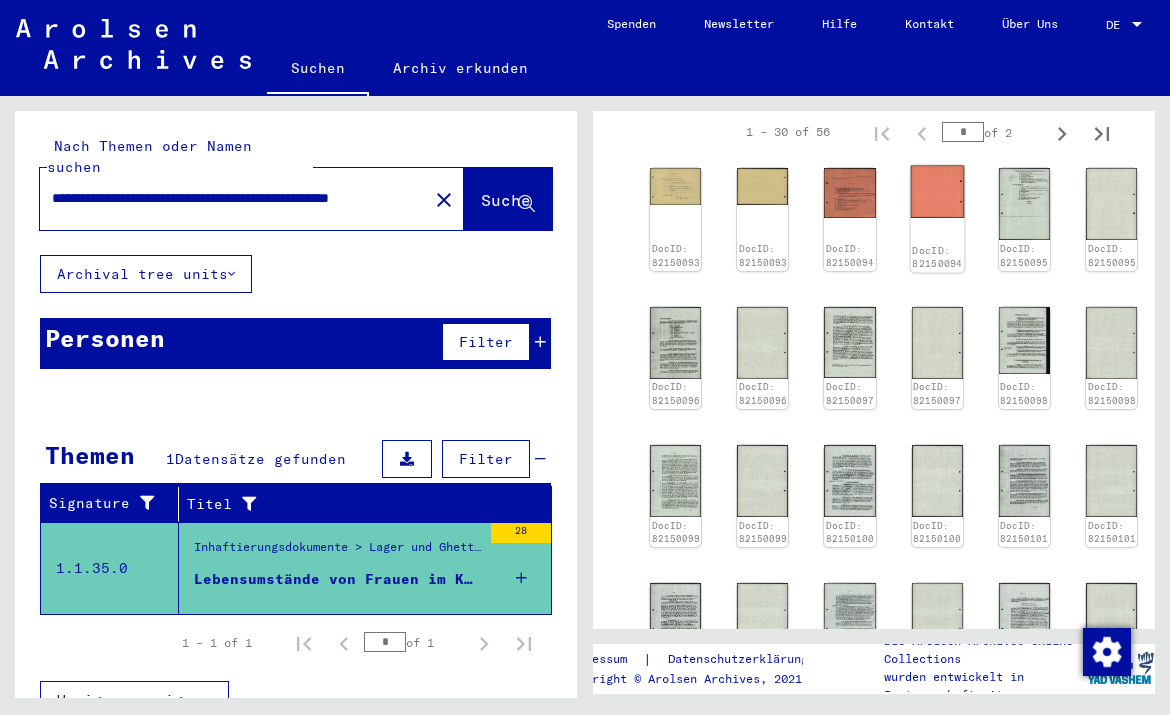 click 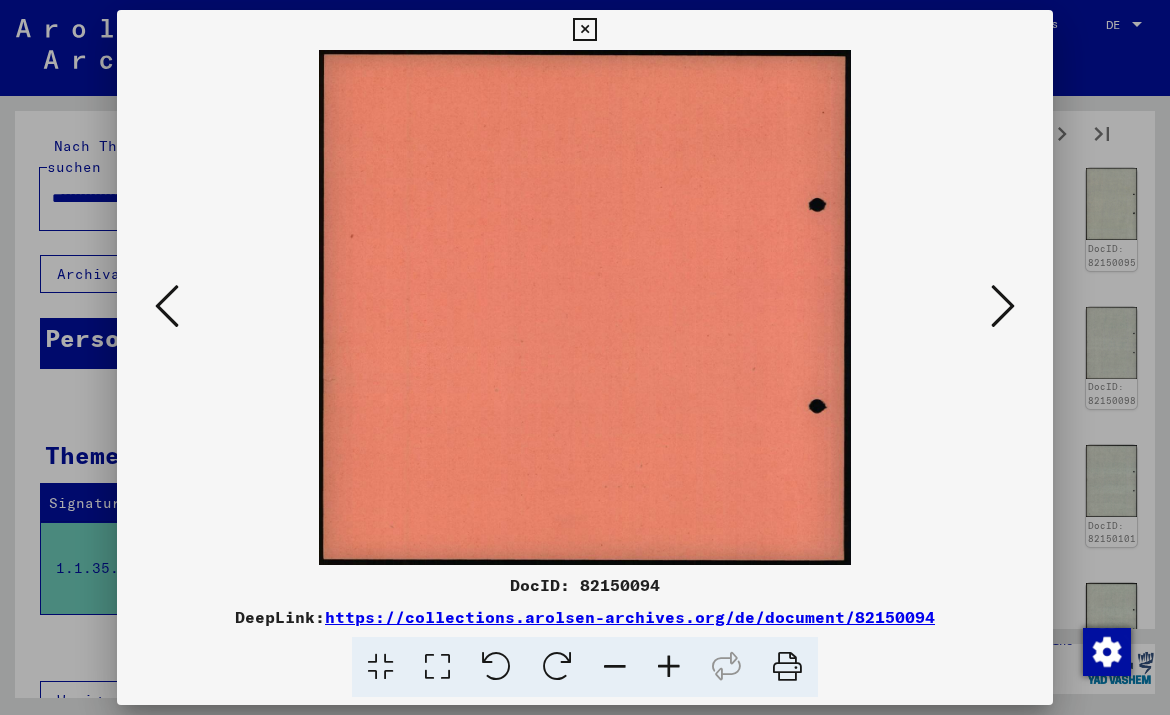 click at bounding box center (1003, 306) 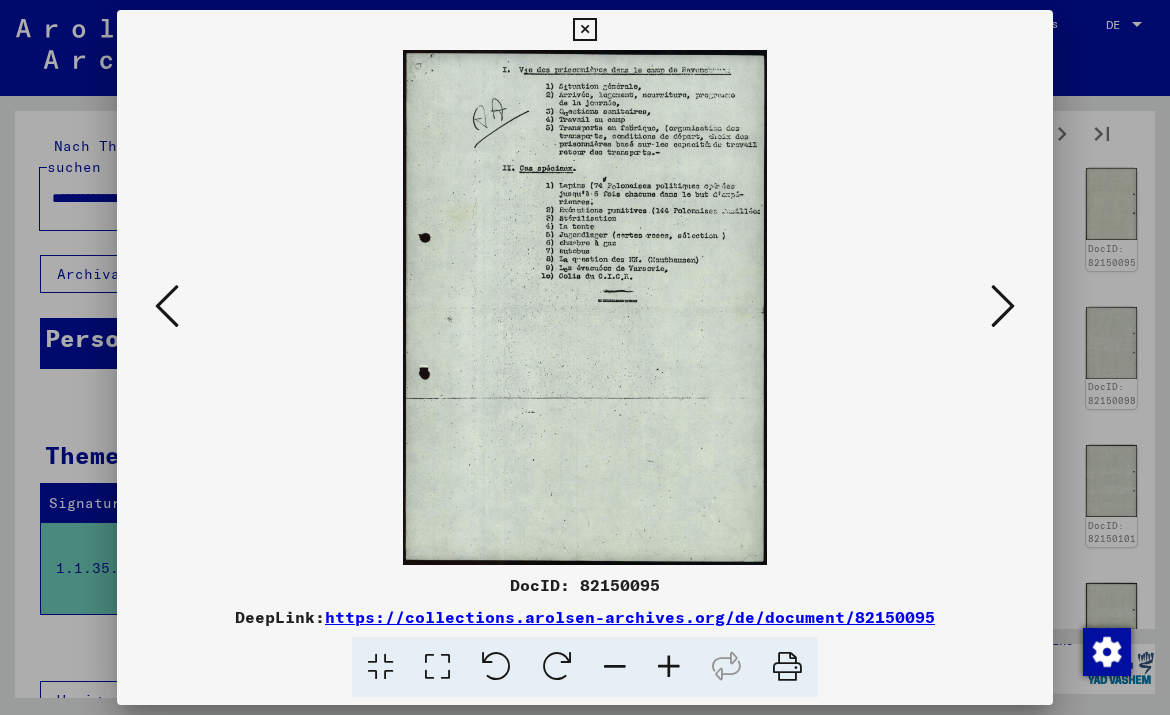 click at bounding box center [669, 667] 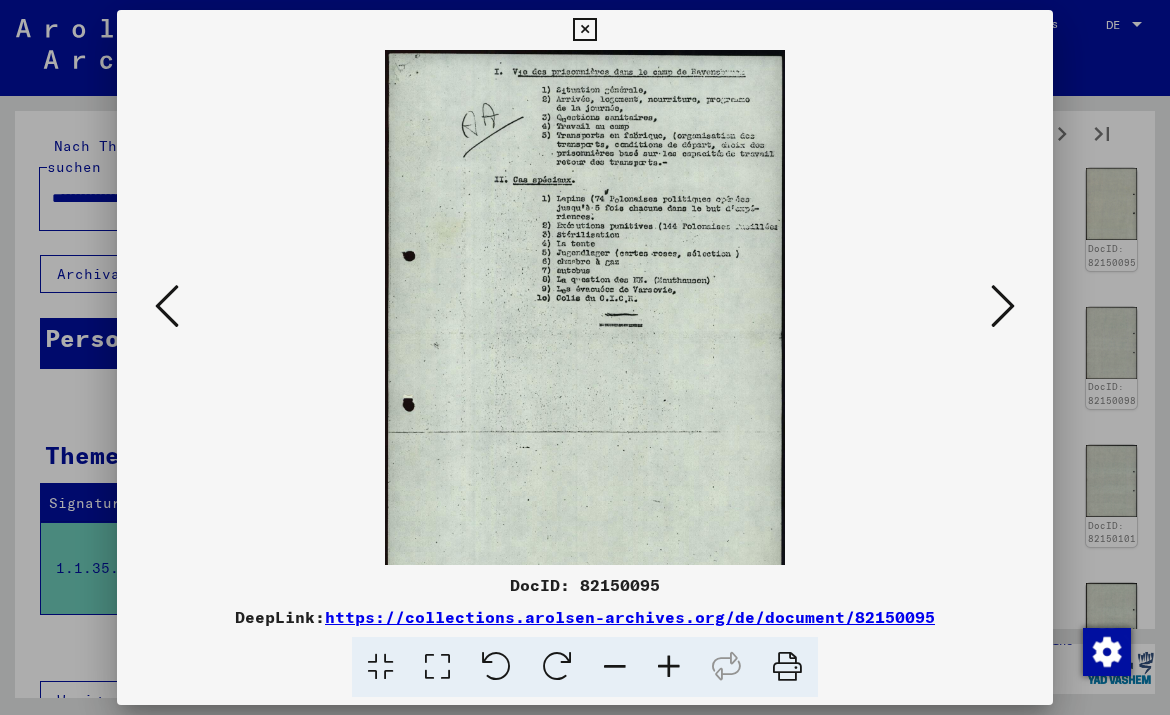 click at bounding box center [669, 667] 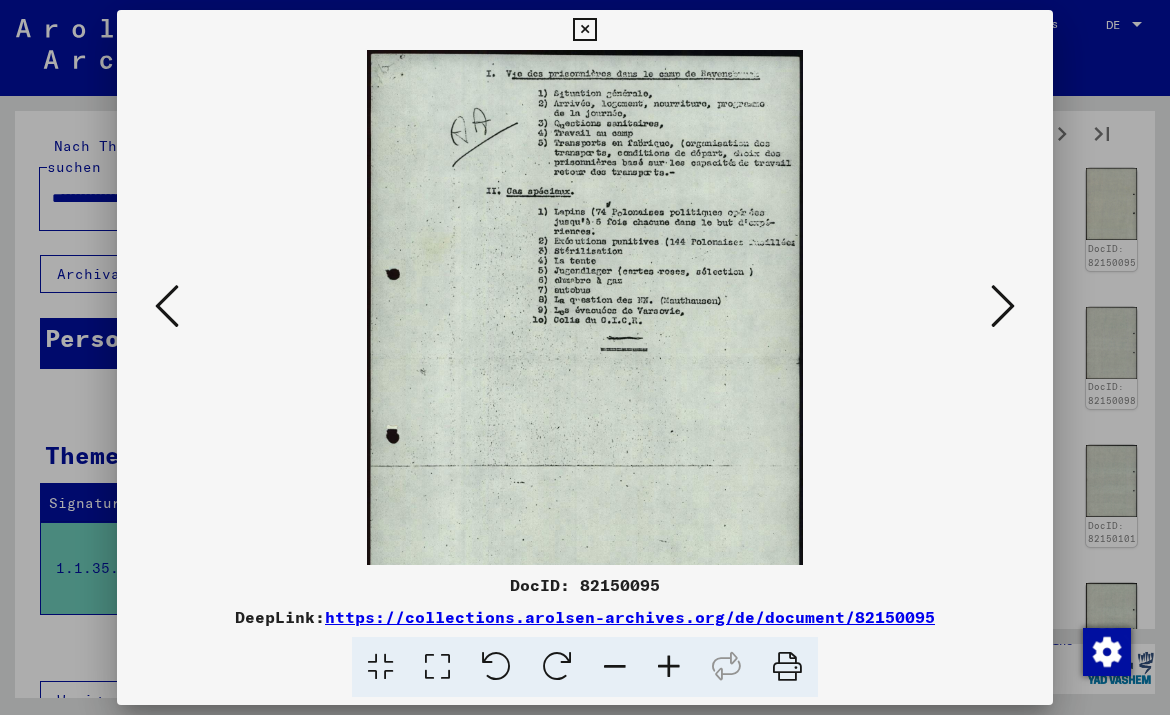click at bounding box center [669, 667] 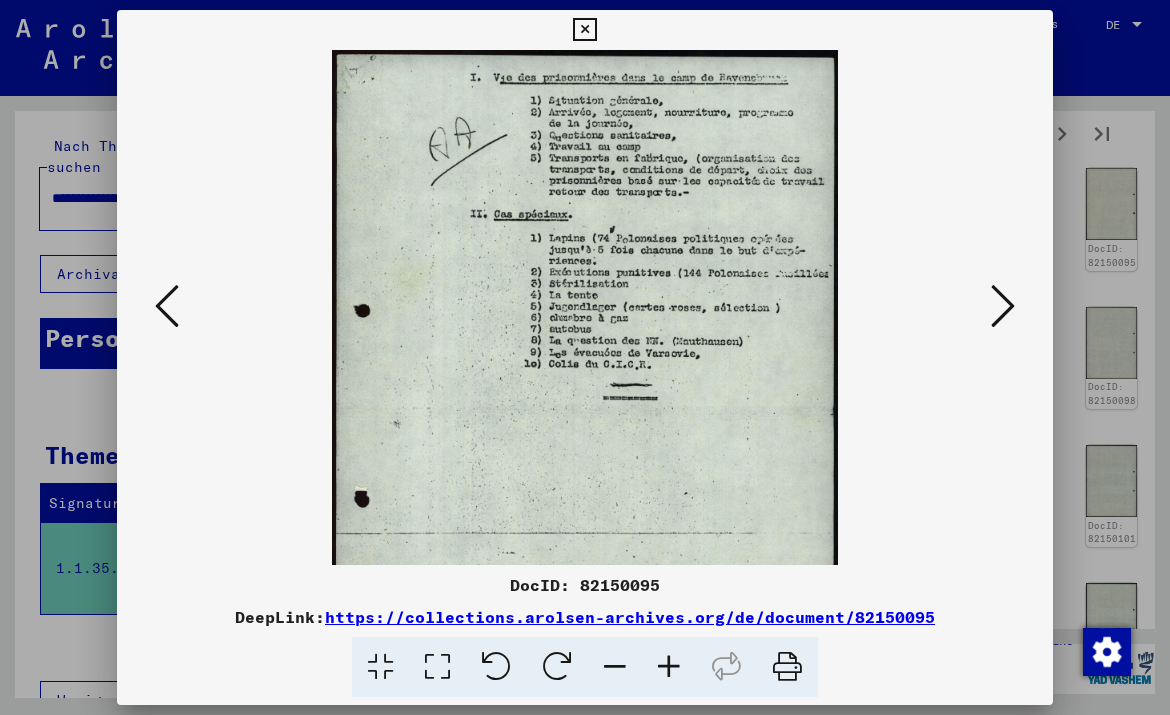 click at bounding box center [669, 667] 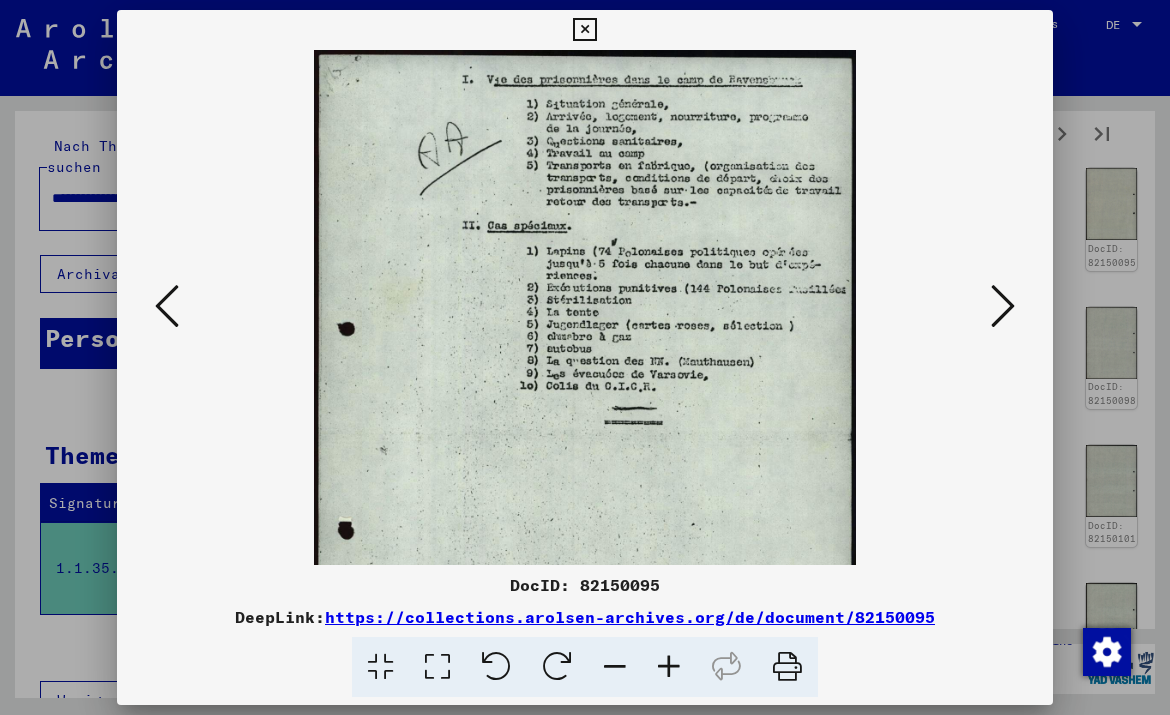 click at bounding box center [669, 667] 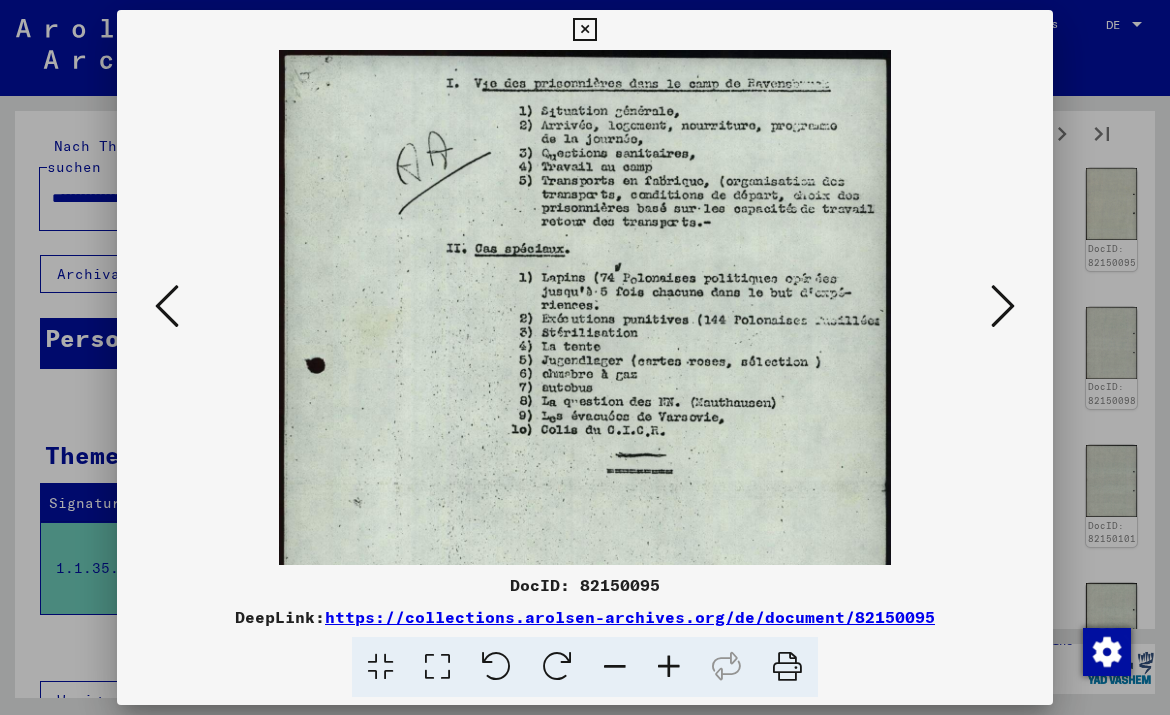 click at bounding box center (1003, 306) 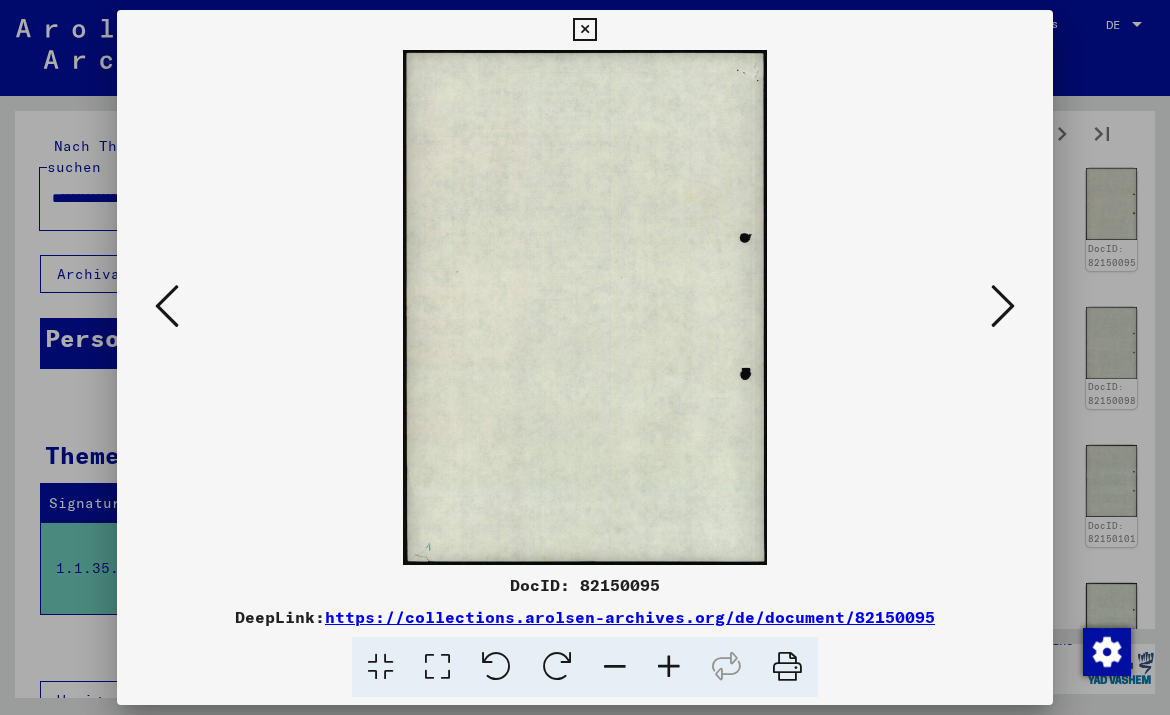 click at bounding box center [1003, 306] 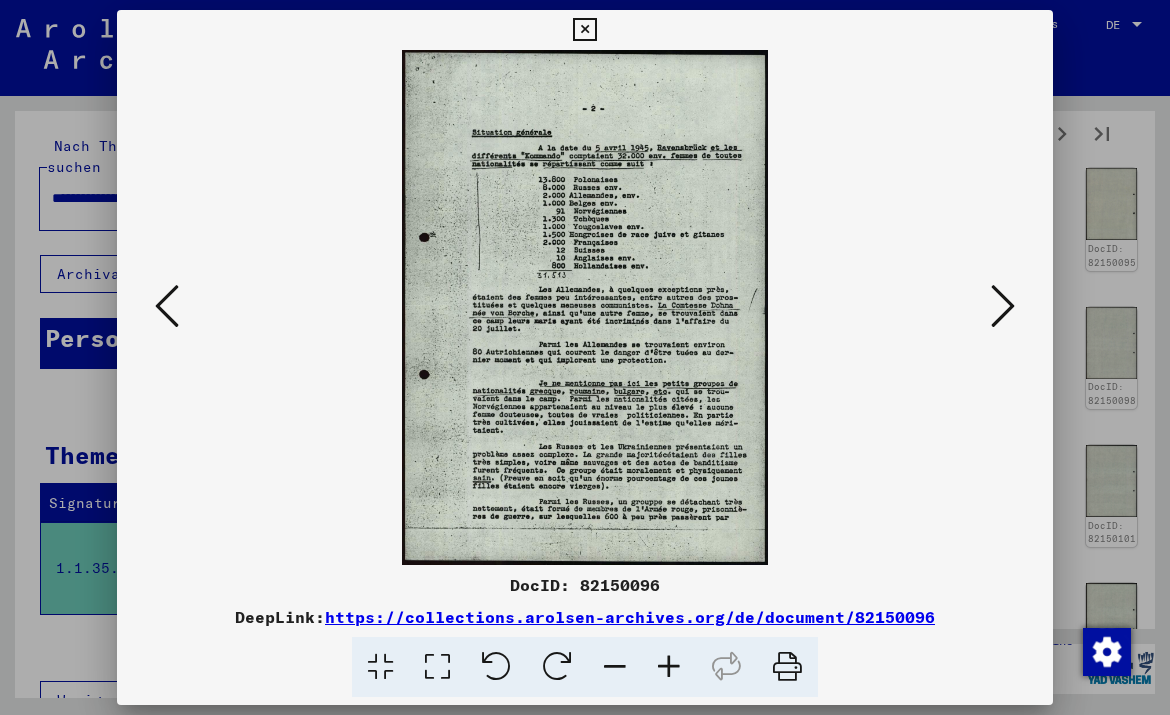 click at bounding box center [669, 667] 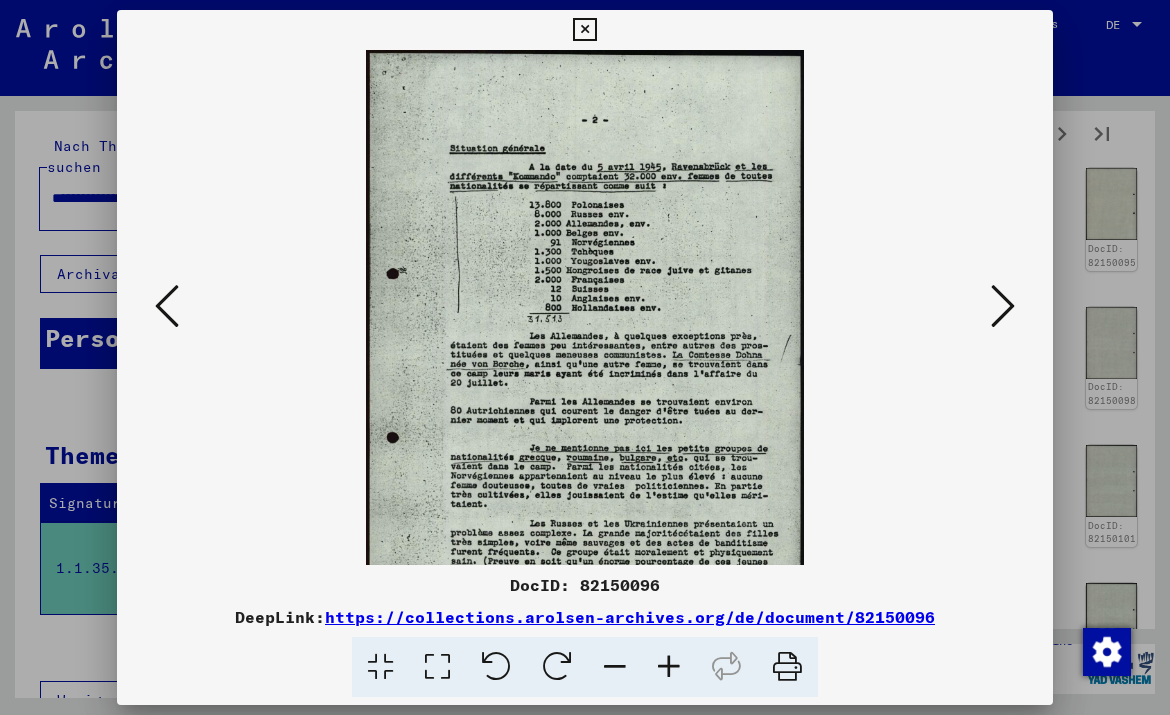 click at bounding box center (669, 667) 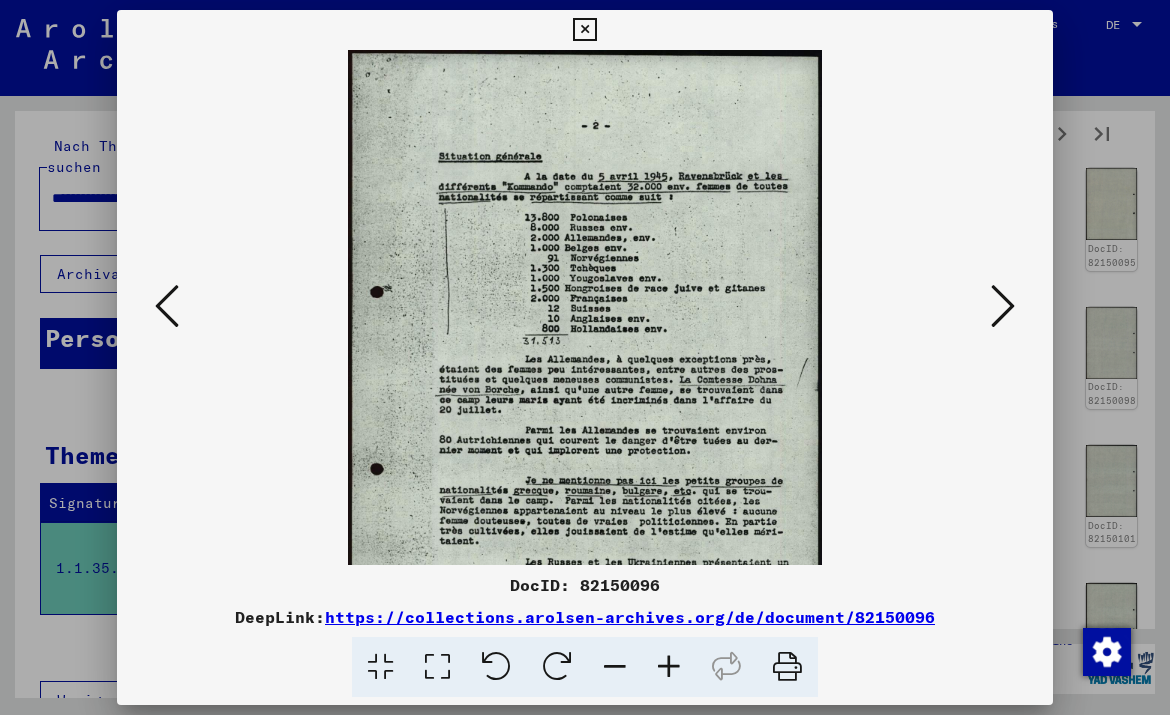 click at bounding box center (669, 667) 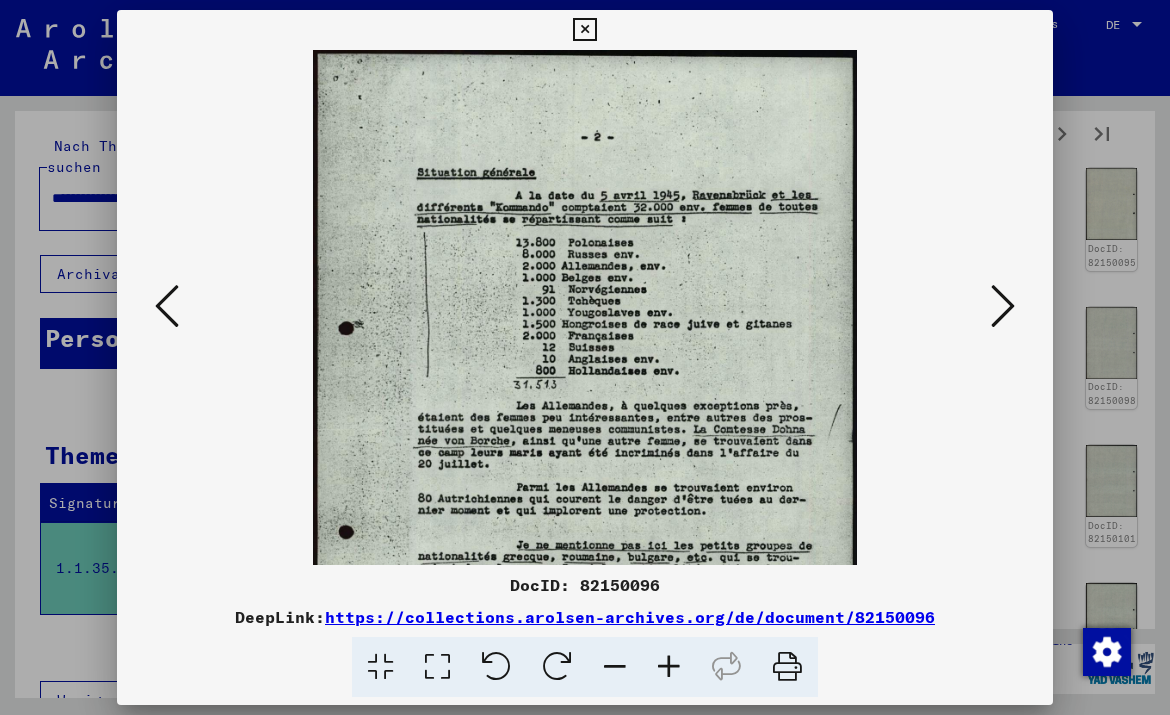 click at bounding box center [669, 667] 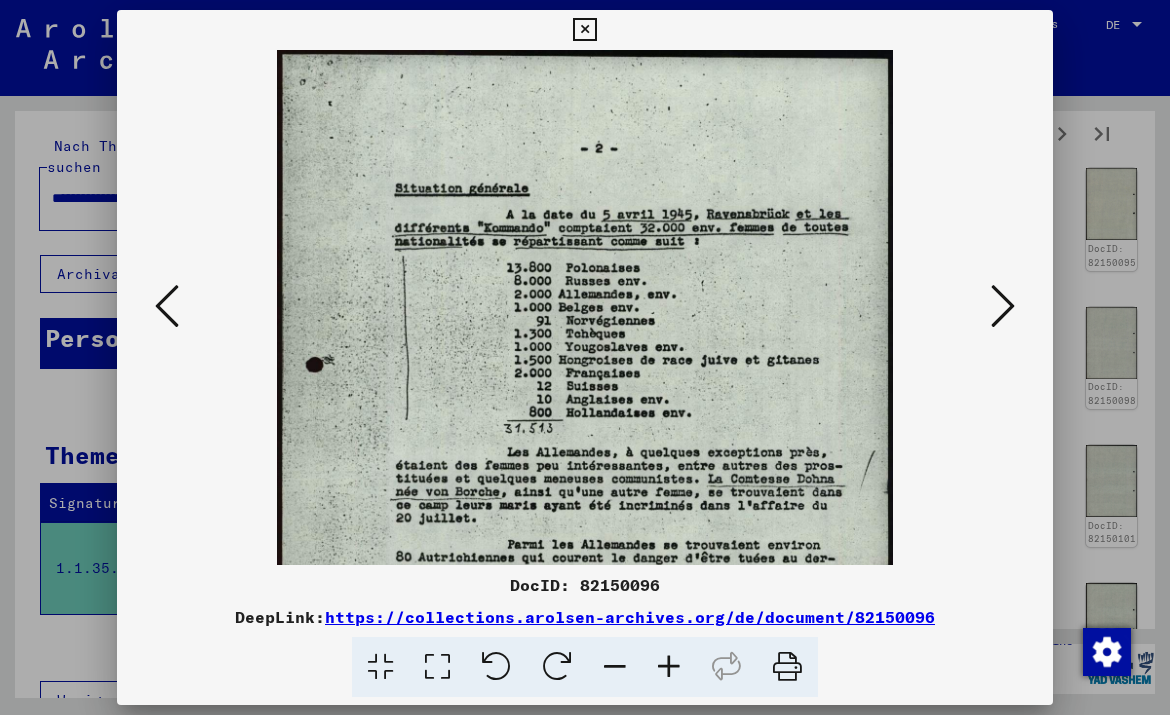 click at bounding box center [669, 667] 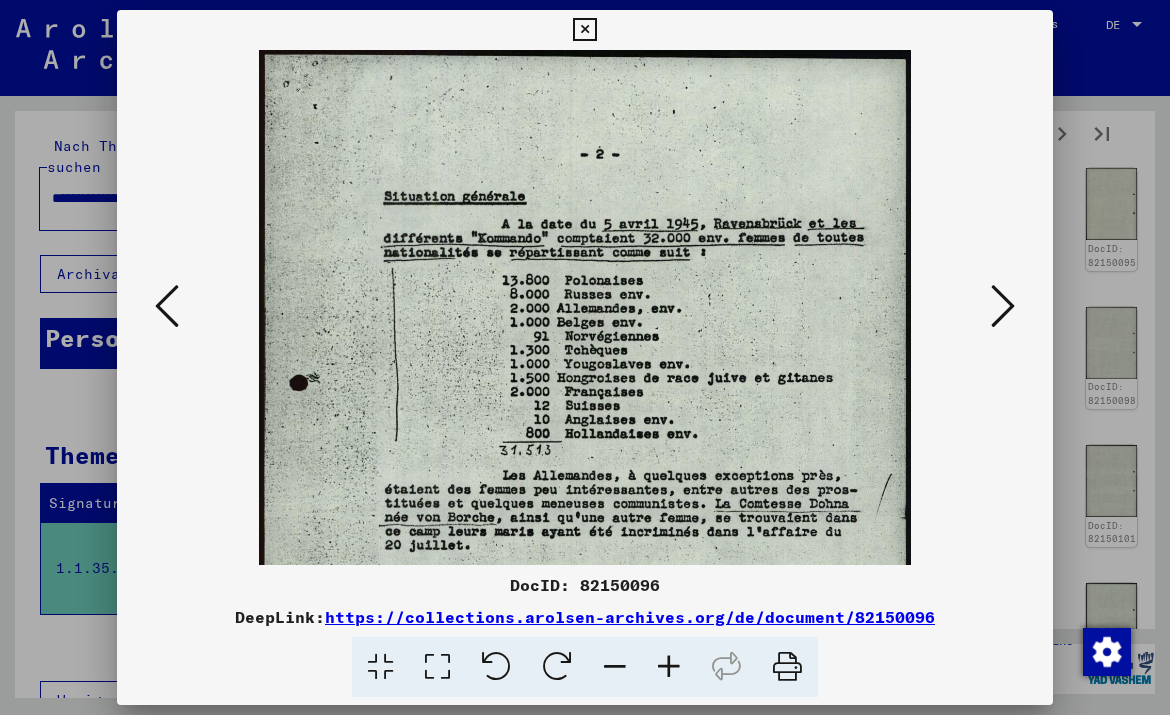 click at bounding box center (669, 667) 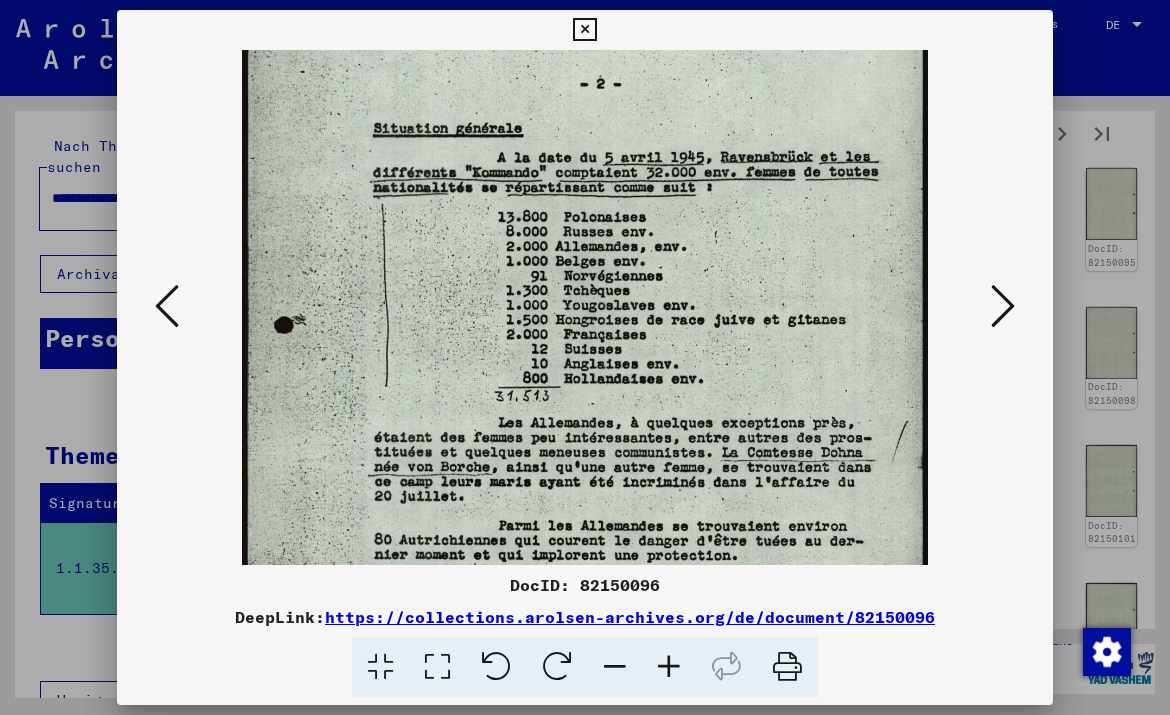 scroll, scrollTop: 77, scrollLeft: 0, axis: vertical 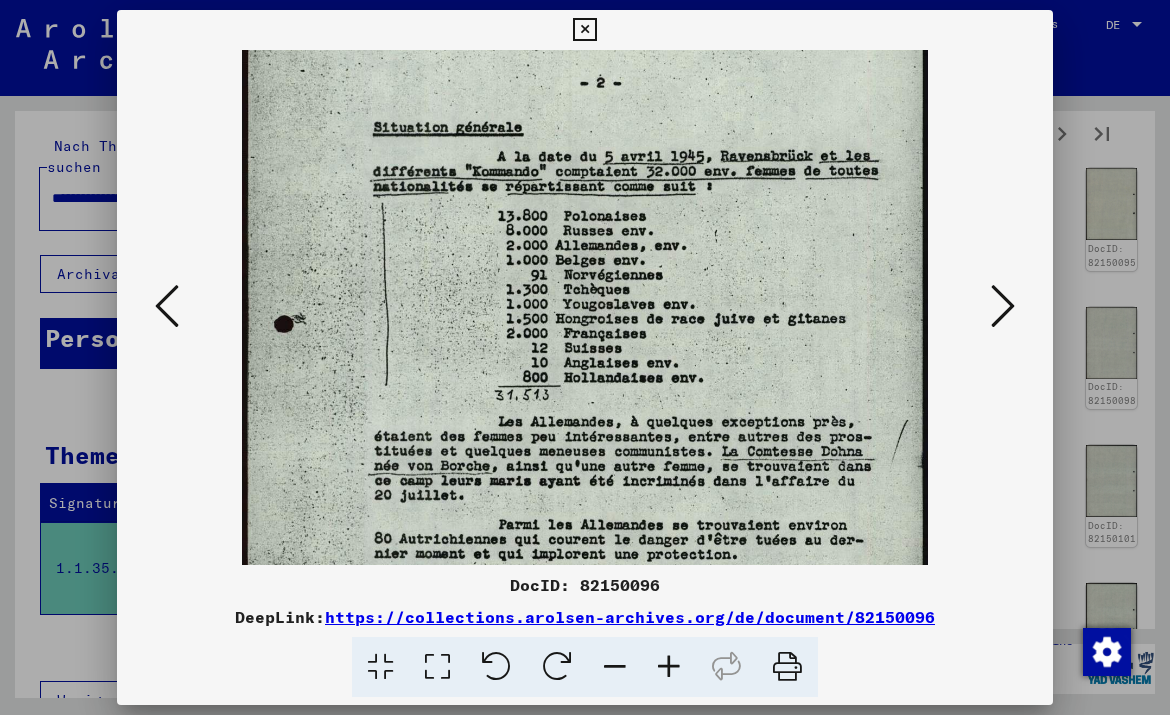 drag, startPoint x: 677, startPoint y: 302, endPoint x: 682, endPoint y: 225, distance: 77.16217 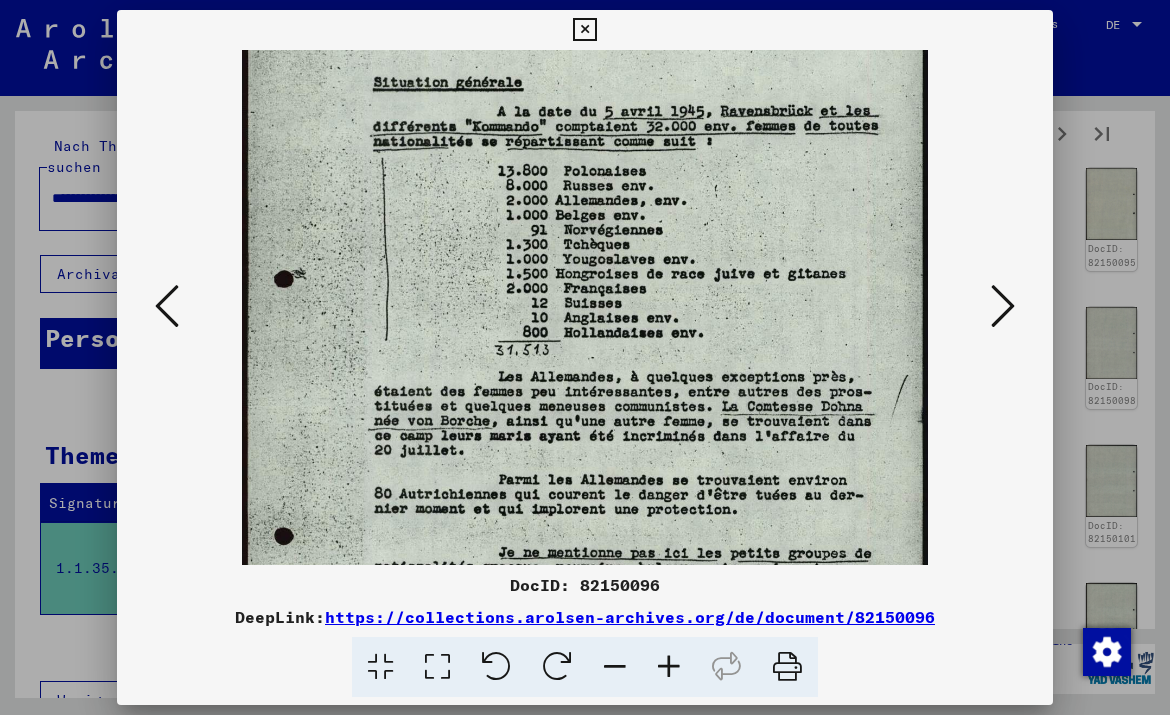 scroll, scrollTop: 123, scrollLeft: 0, axis: vertical 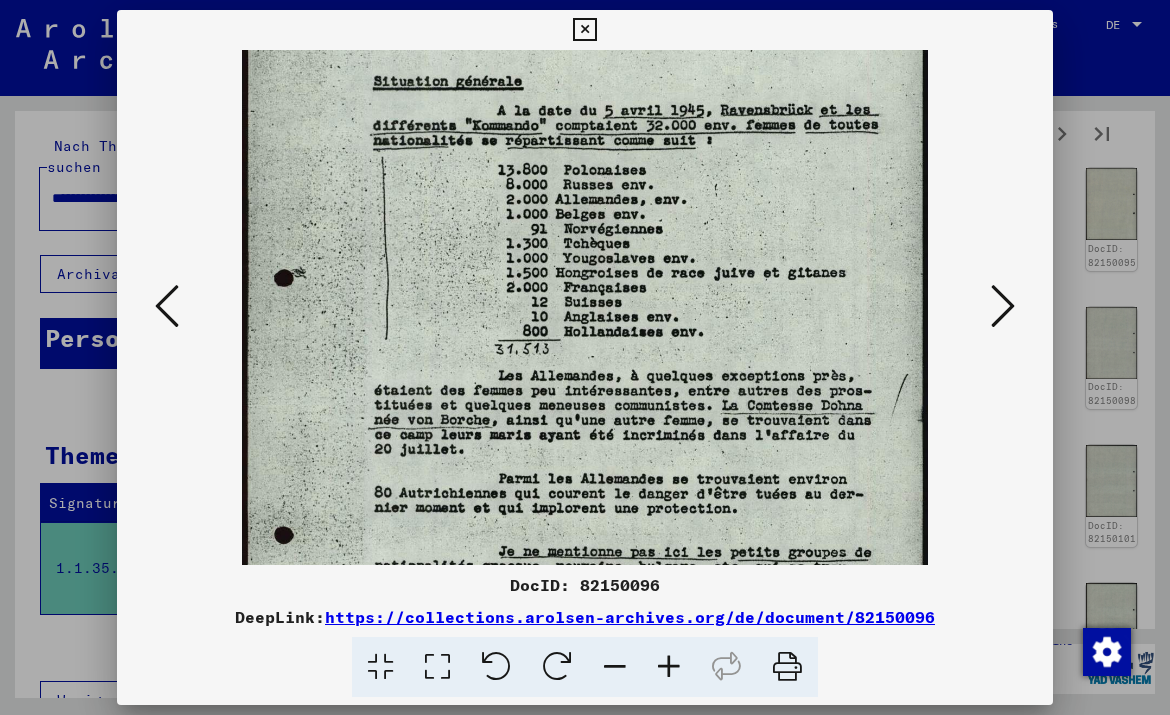 drag, startPoint x: 759, startPoint y: 205, endPoint x: 762, endPoint y: 159, distance: 46.09772 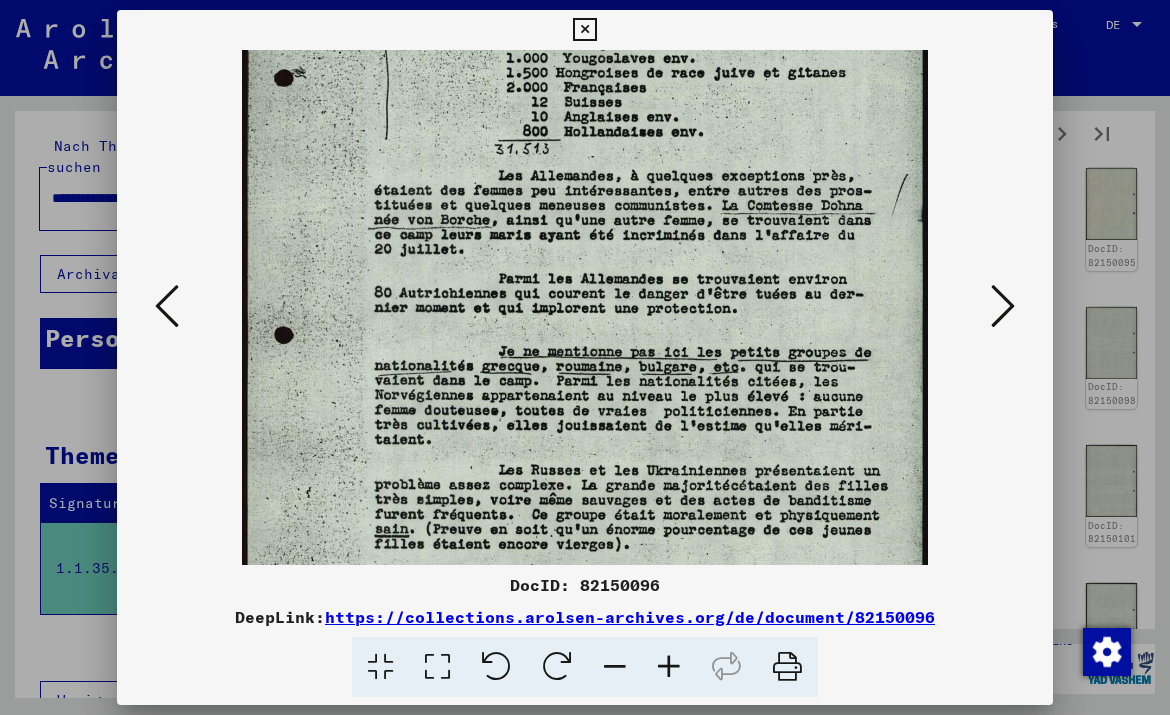 scroll, scrollTop: 326, scrollLeft: 0, axis: vertical 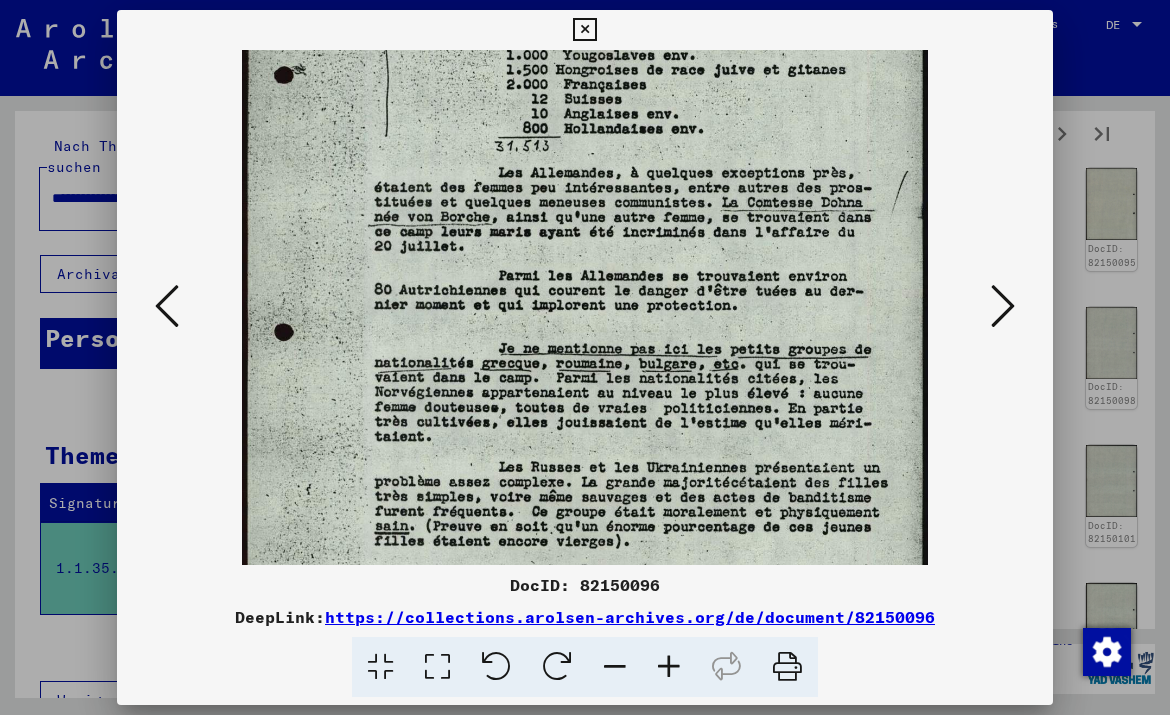 drag, startPoint x: 653, startPoint y: 359, endPoint x: 681, endPoint y: 156, distance: 204.92194 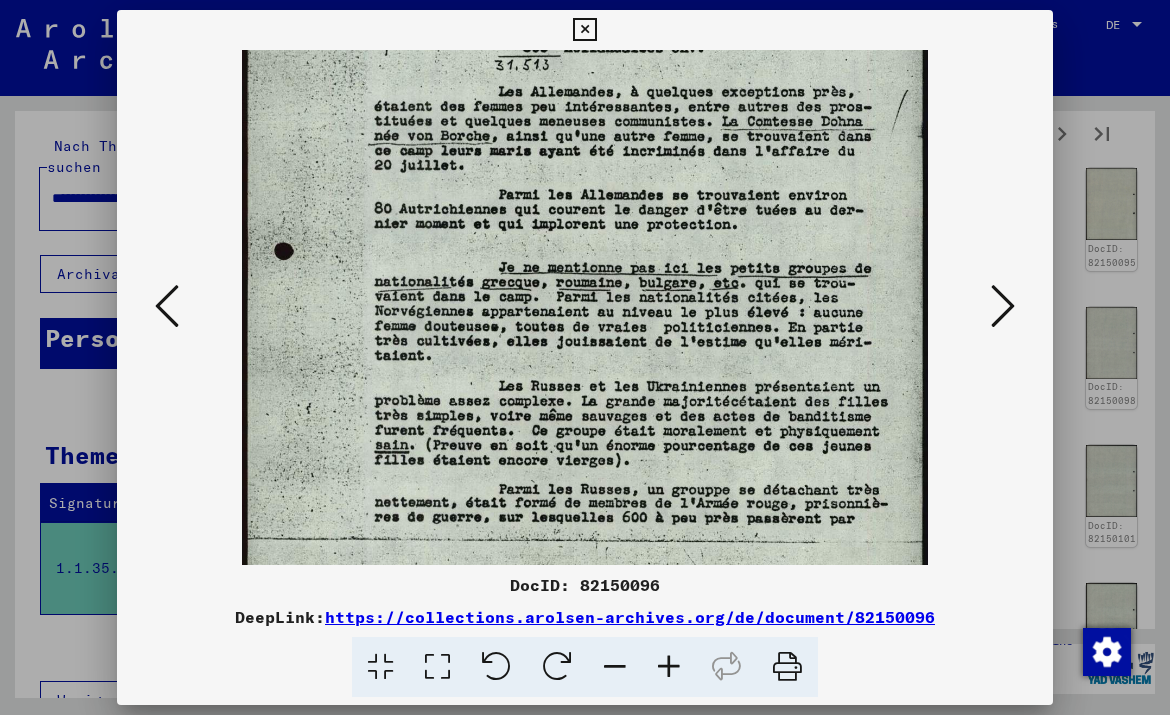scroll, scrollTop: 415, scrollLeft: 0, axis: vertical 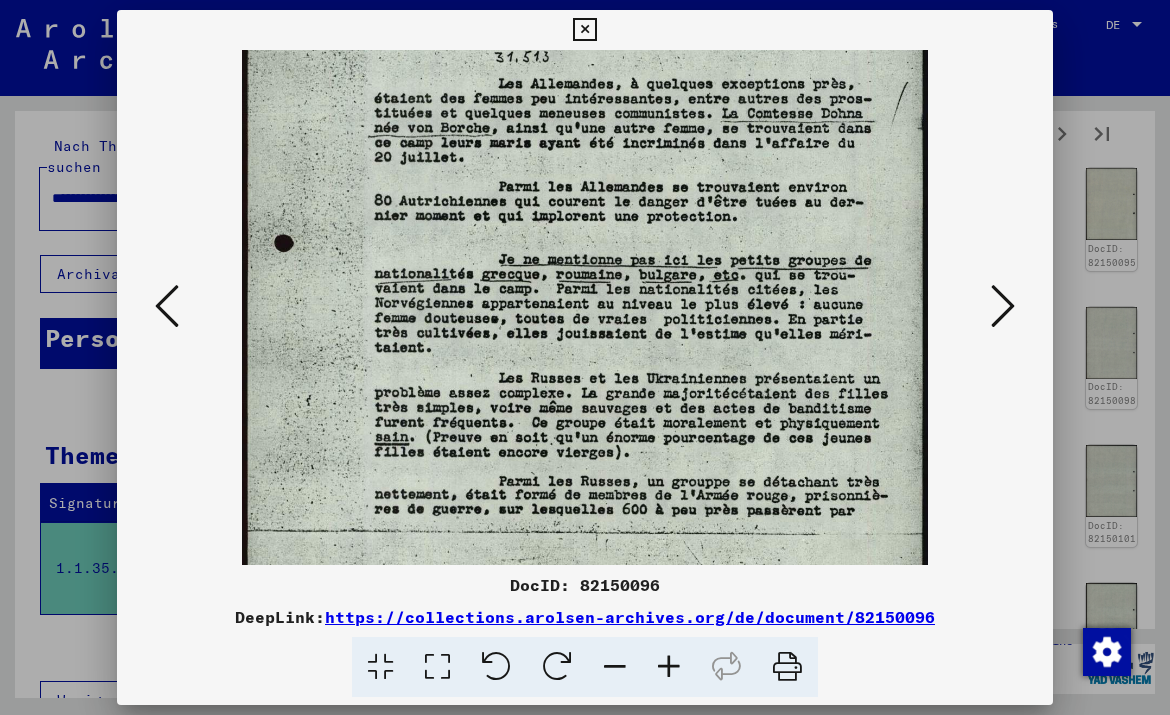 drag, startPoint x: 728, startPoint y: 258, endPoint x: 749, endPoint y: 169, distance: 91.44397 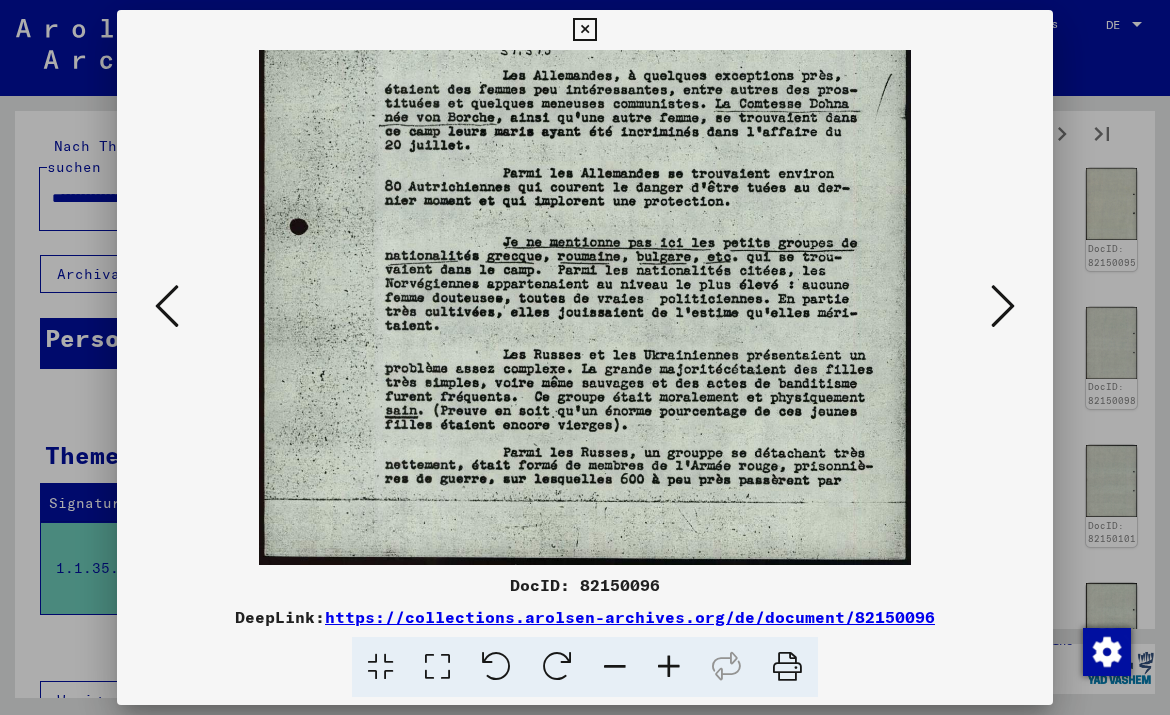 click at bounding box center (615, 667) 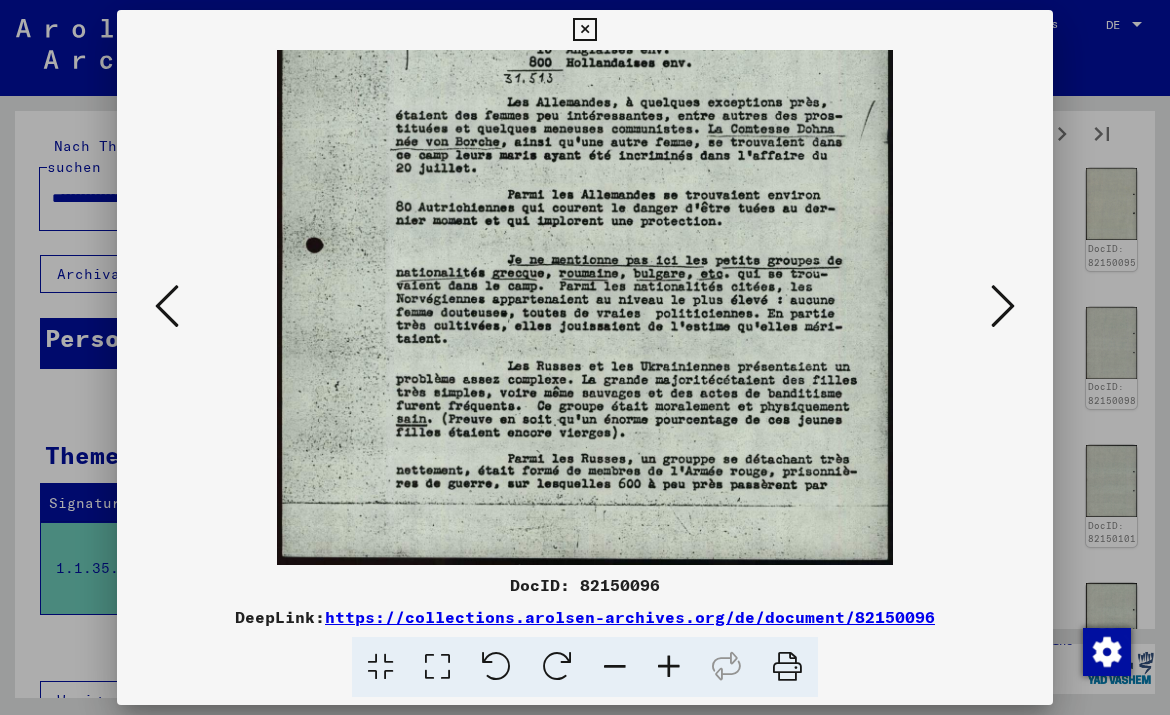 click at bounding box center [615, 667] 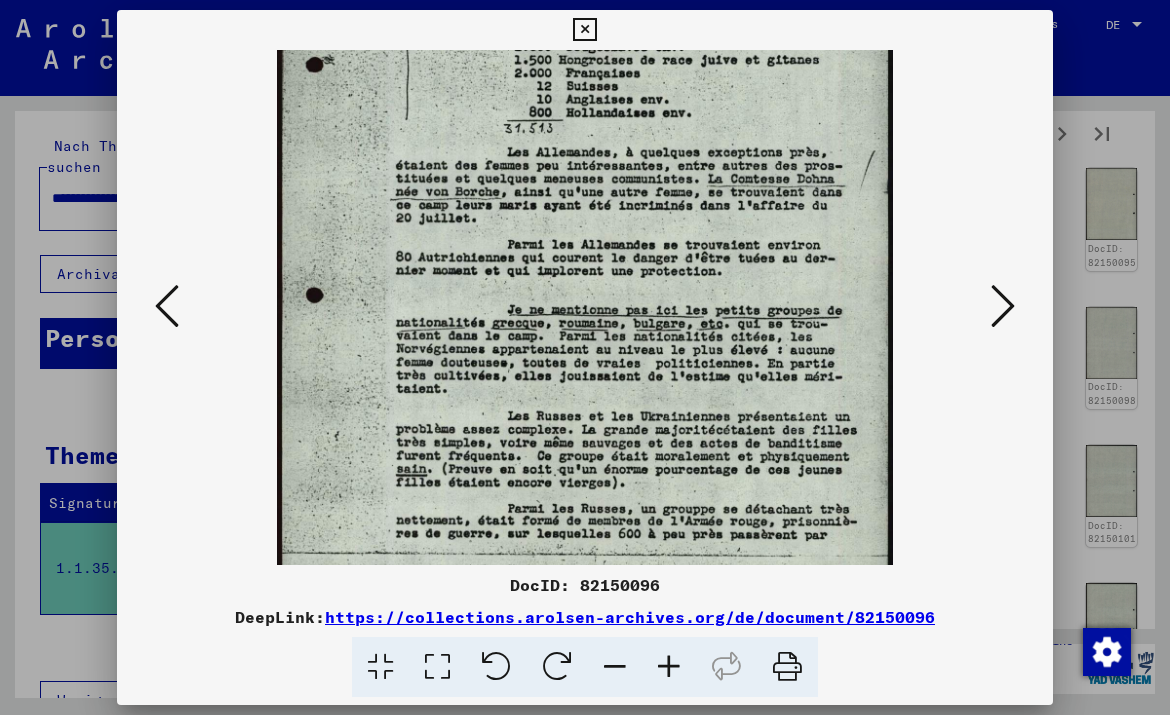 click at bounding box center [615, 667] 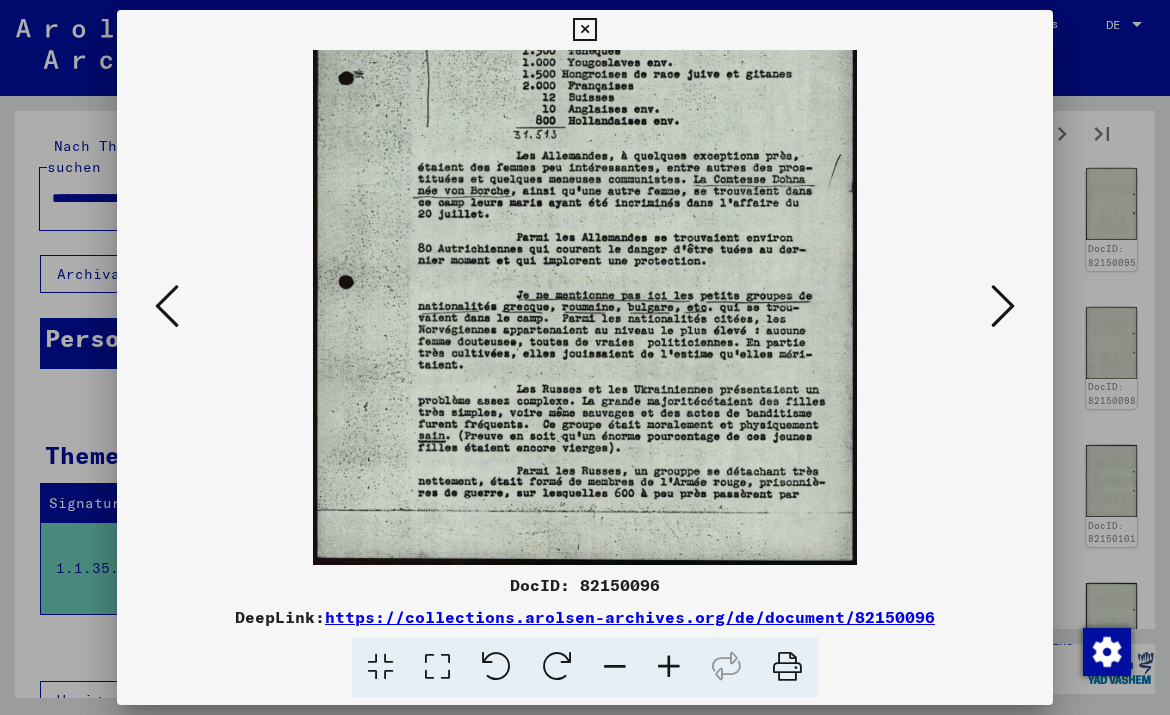 click at bounding box center (615, 667) 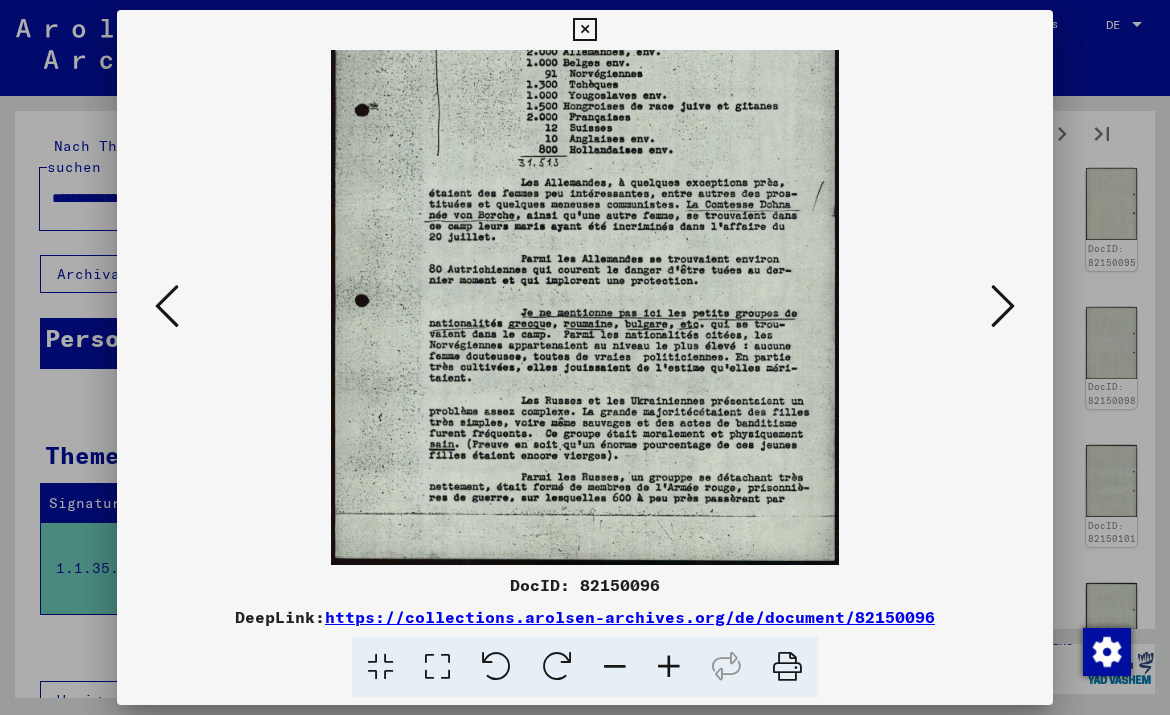 click at bounding box center [615, 667] 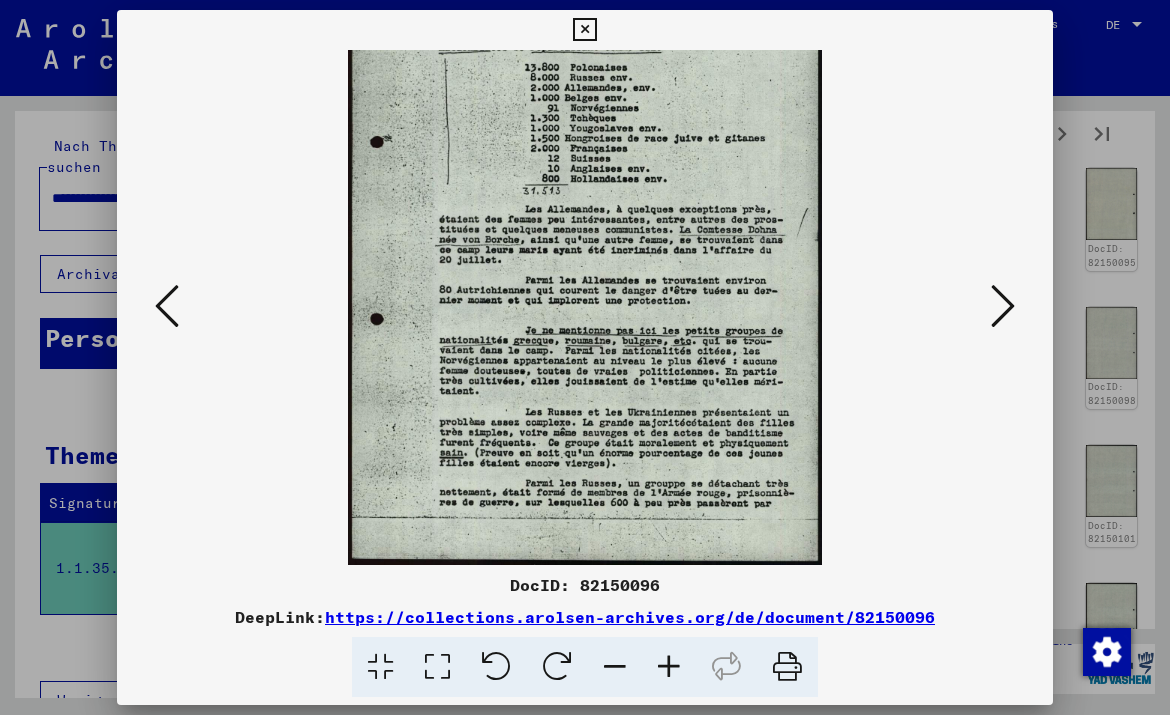 click at bounding box center [615, 667] 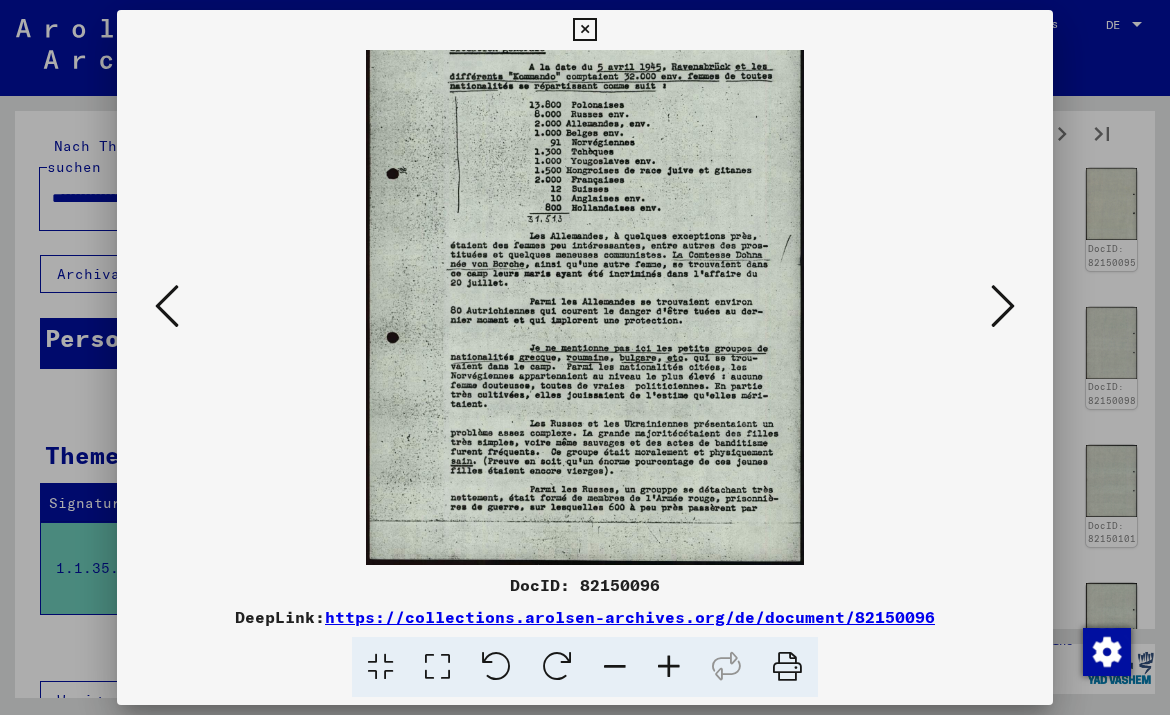 click at bounding box center [615, 667] 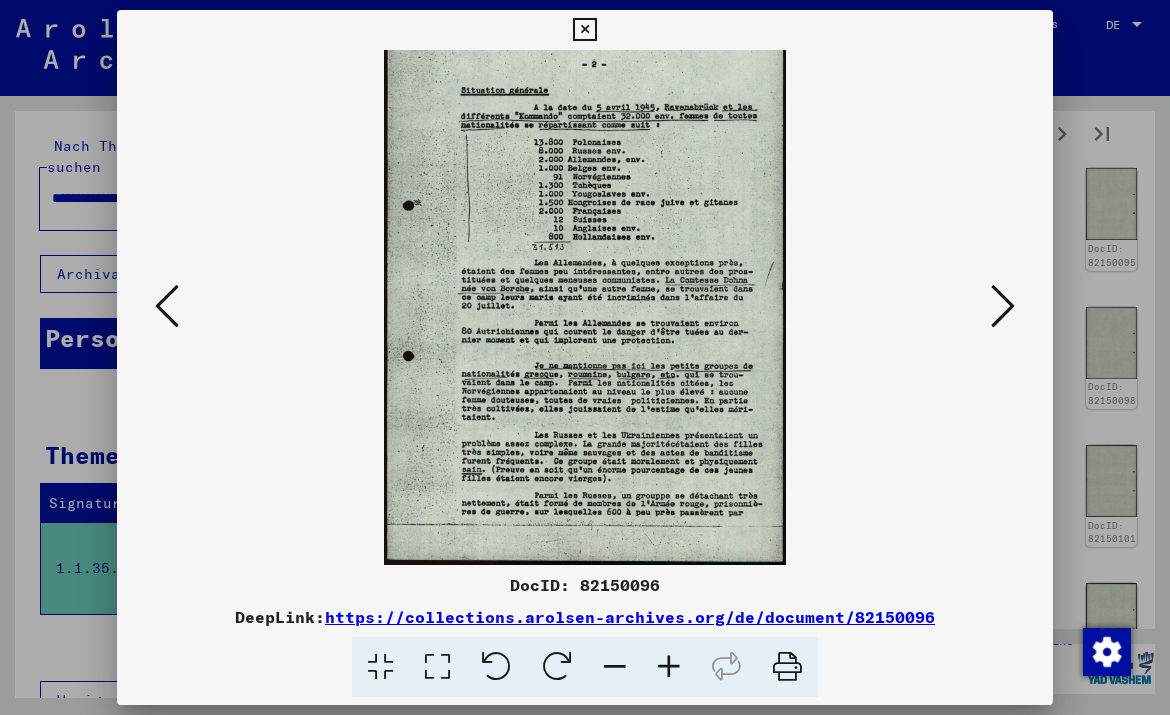 click at bounding box center (1003, 306) 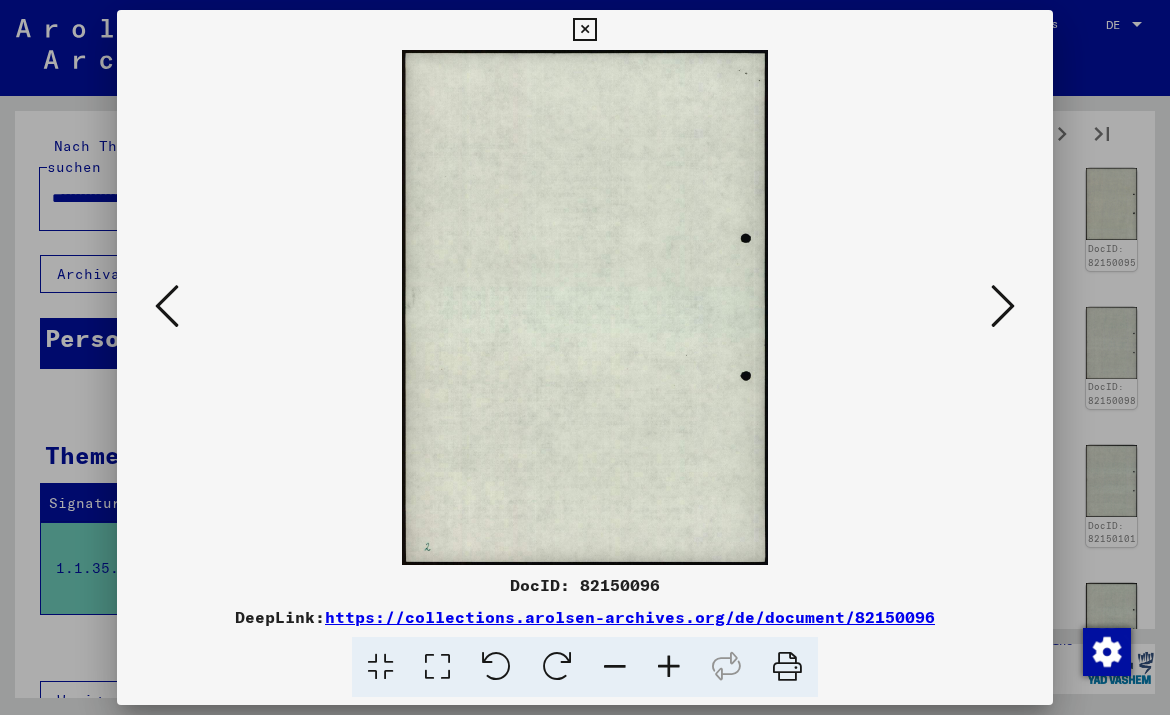 click at bounding box center [1003, 306] 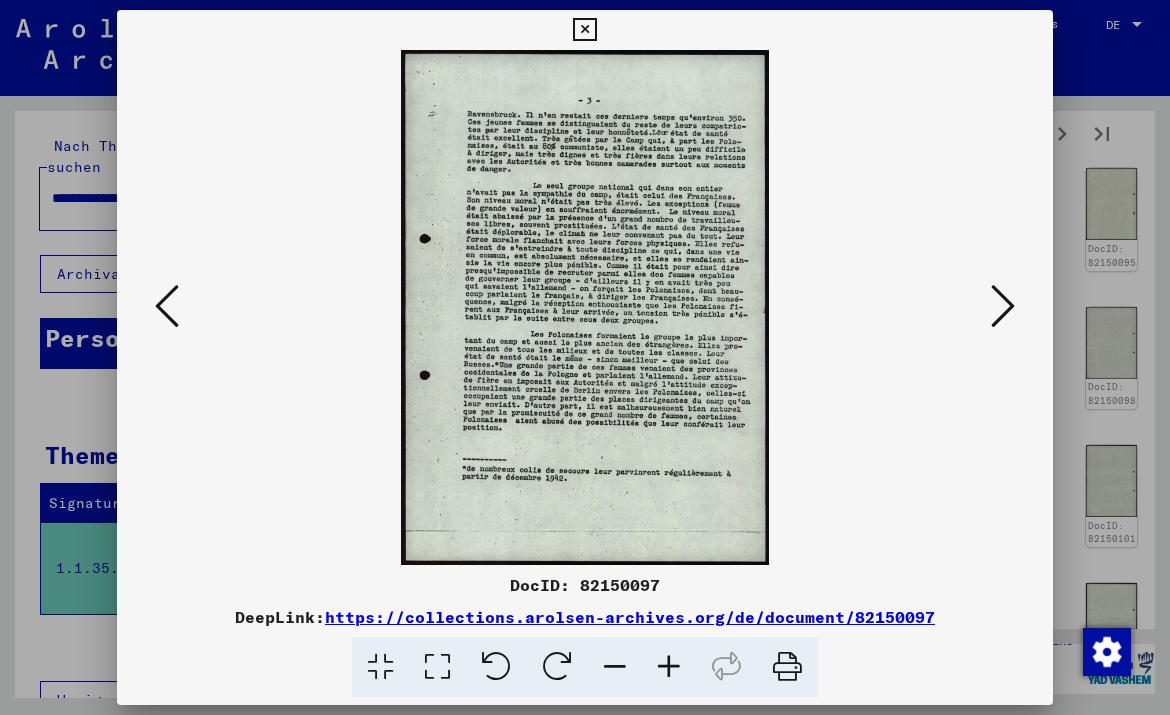 click at bounding box center [669, 667] 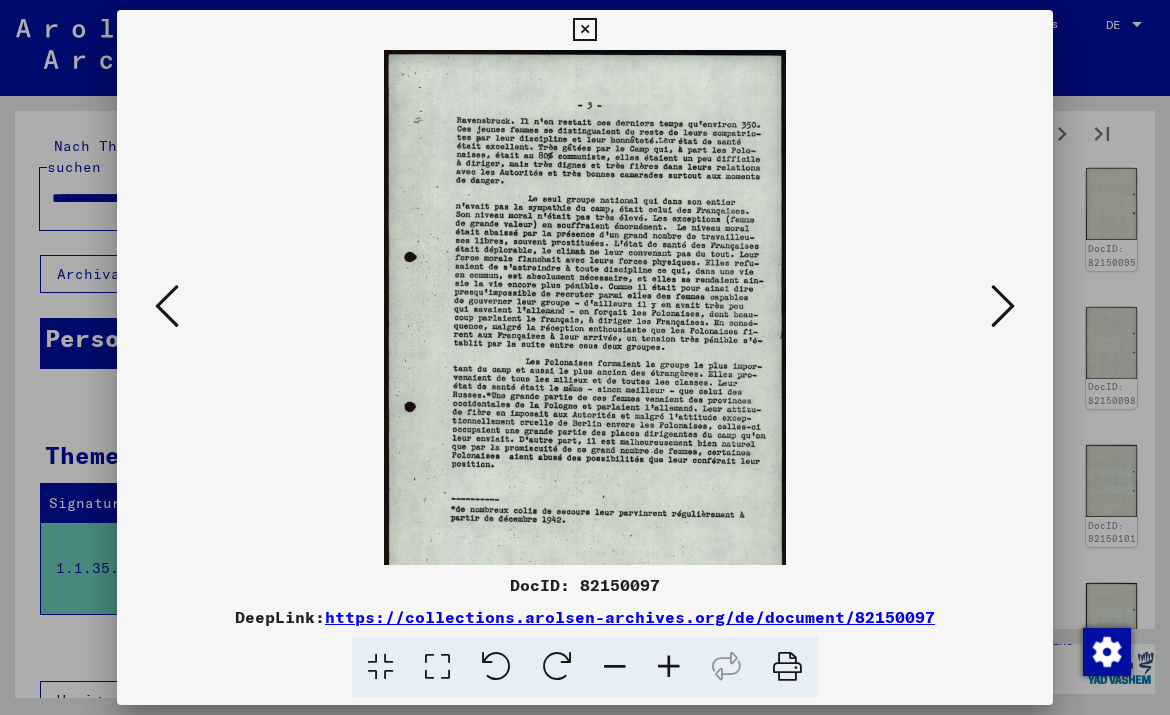 click at bounding box center (669, 667) 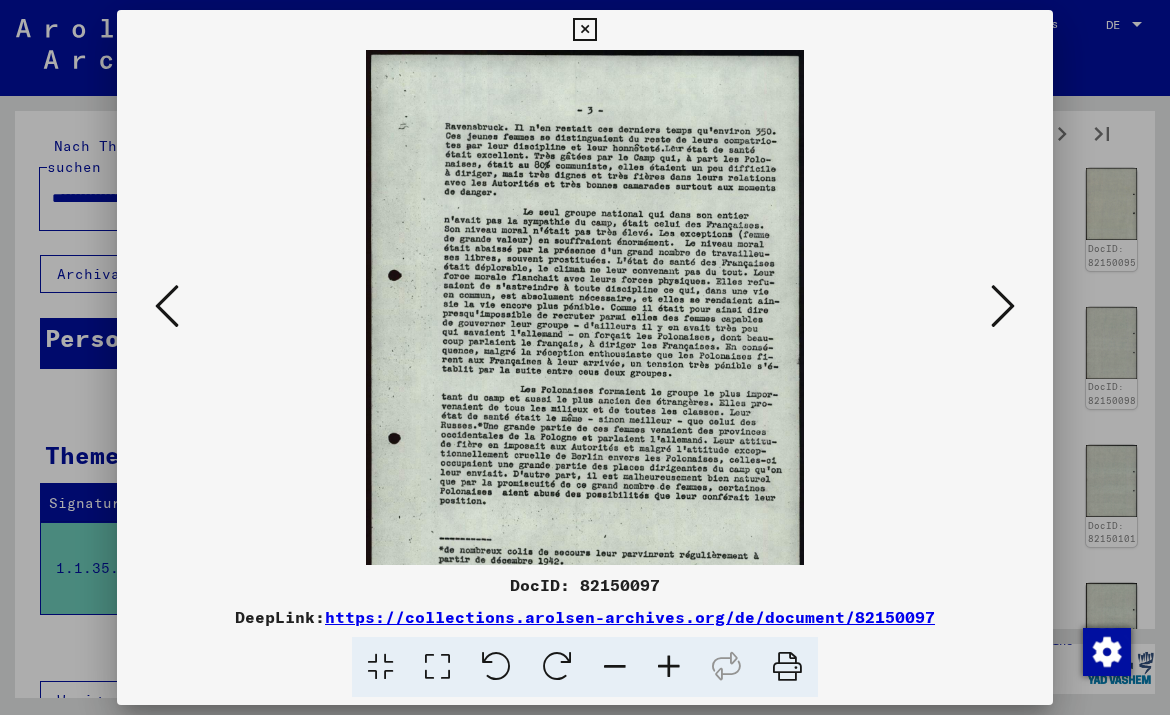 click at bounding box center [669, 667] 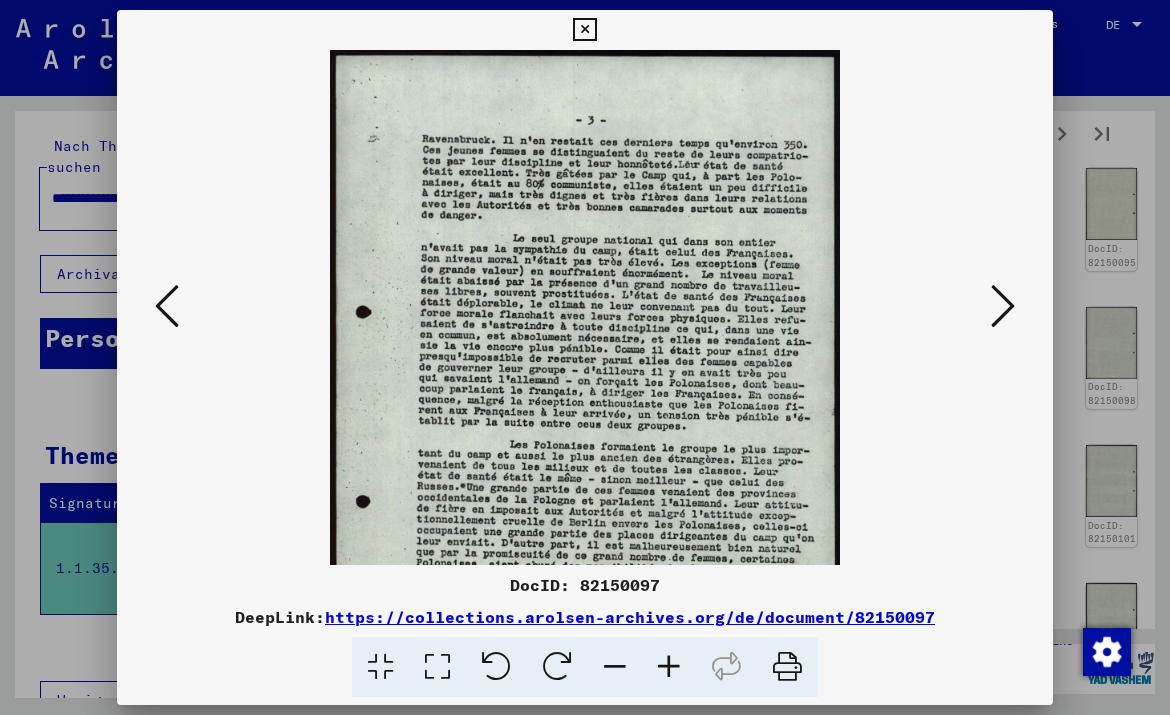 click at bounding box center (669, 667) 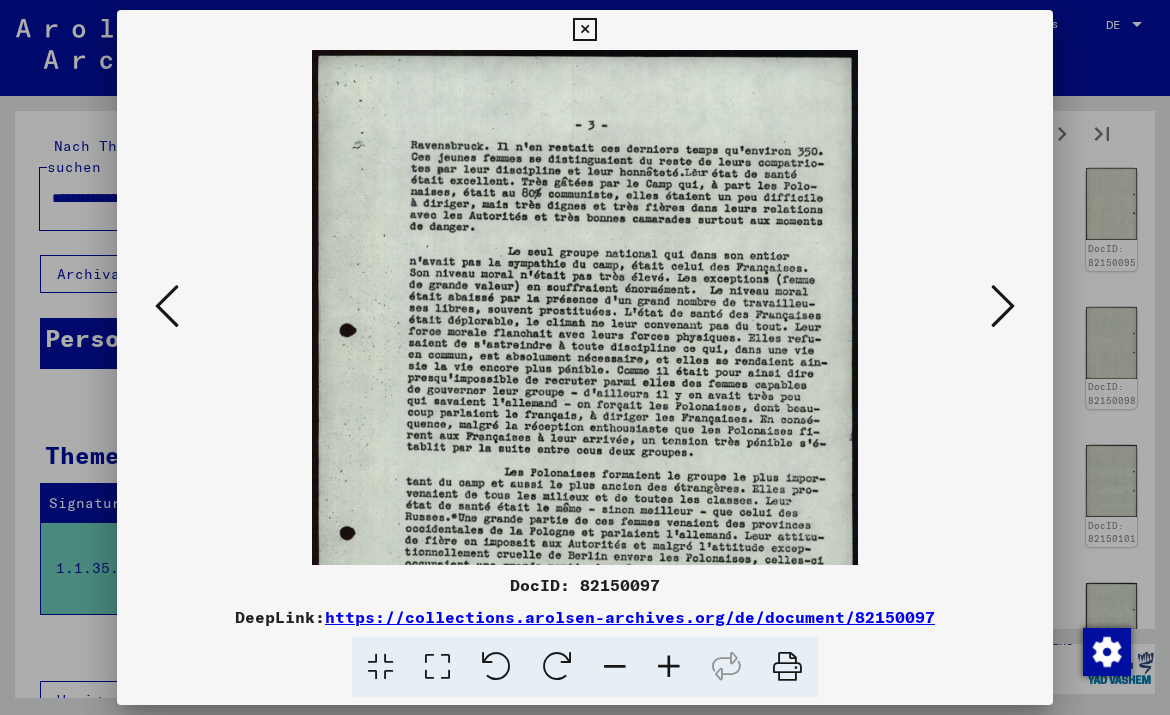 click at bounding box center (669, 667) 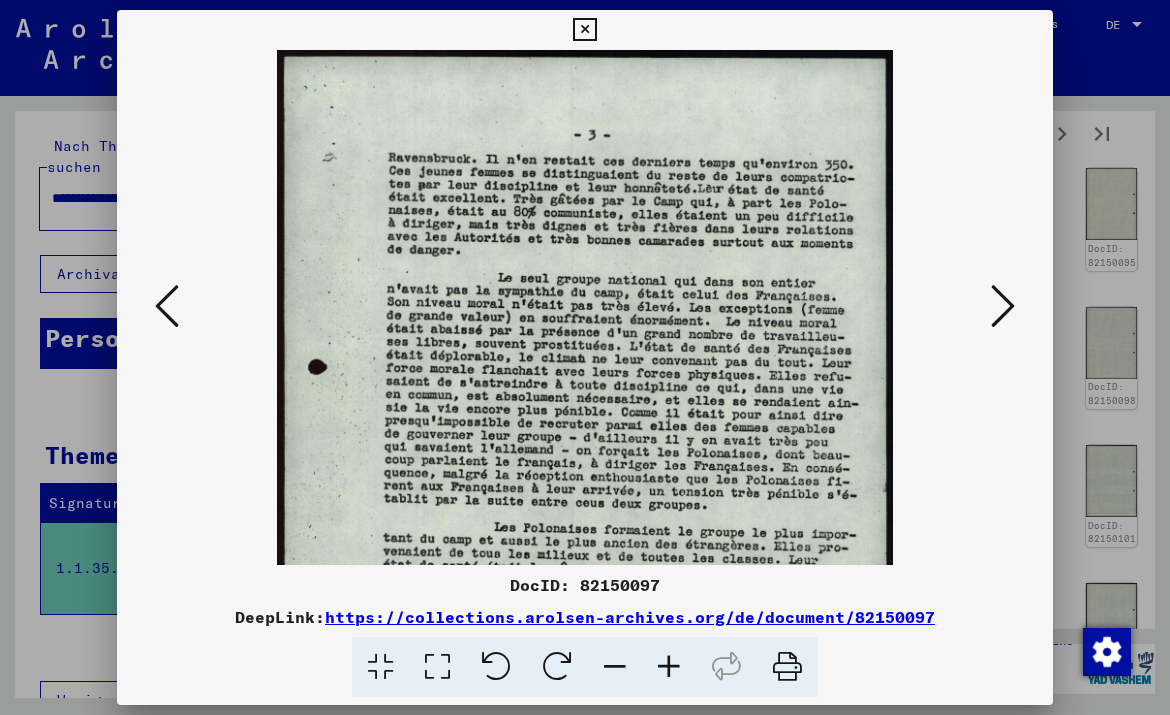 click at bounding box center [669, 667] 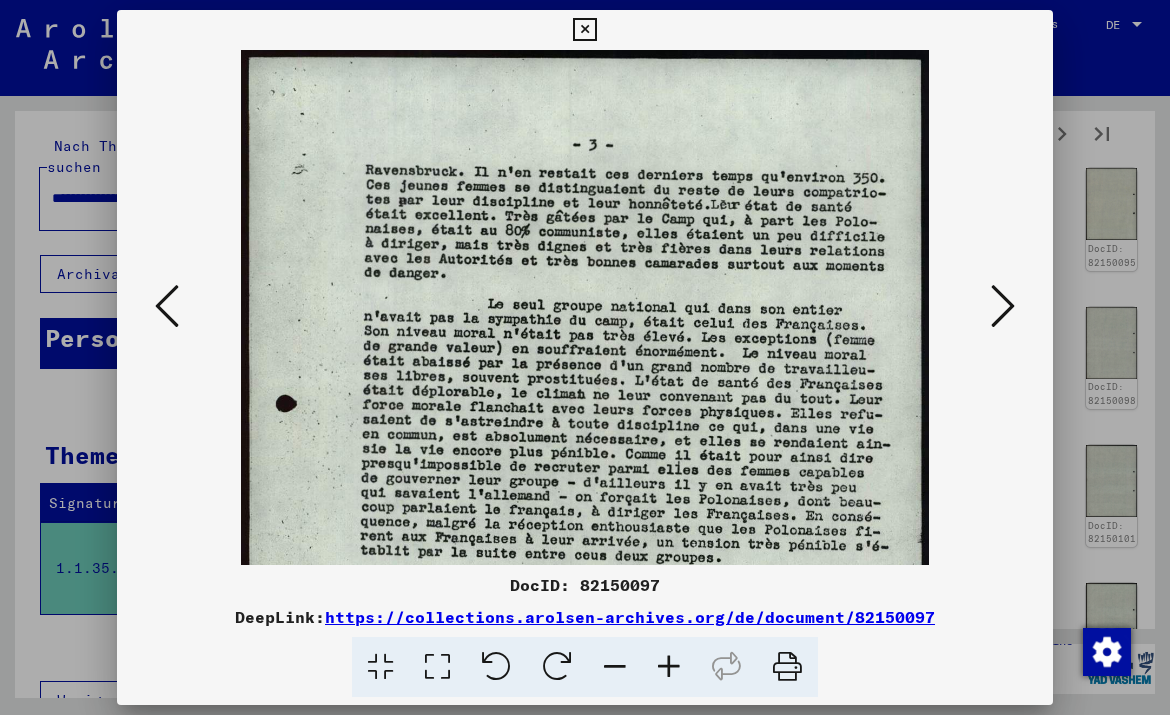 click at bounding box center [669, 667] 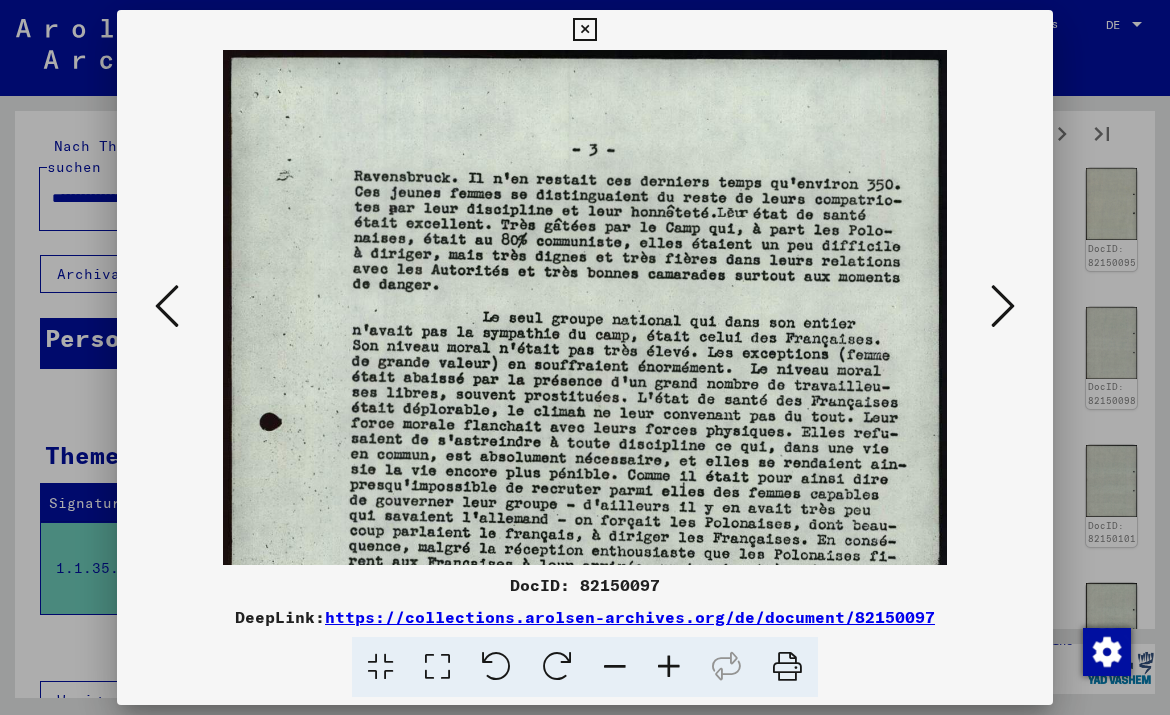 click at bounding box center [669, 667] 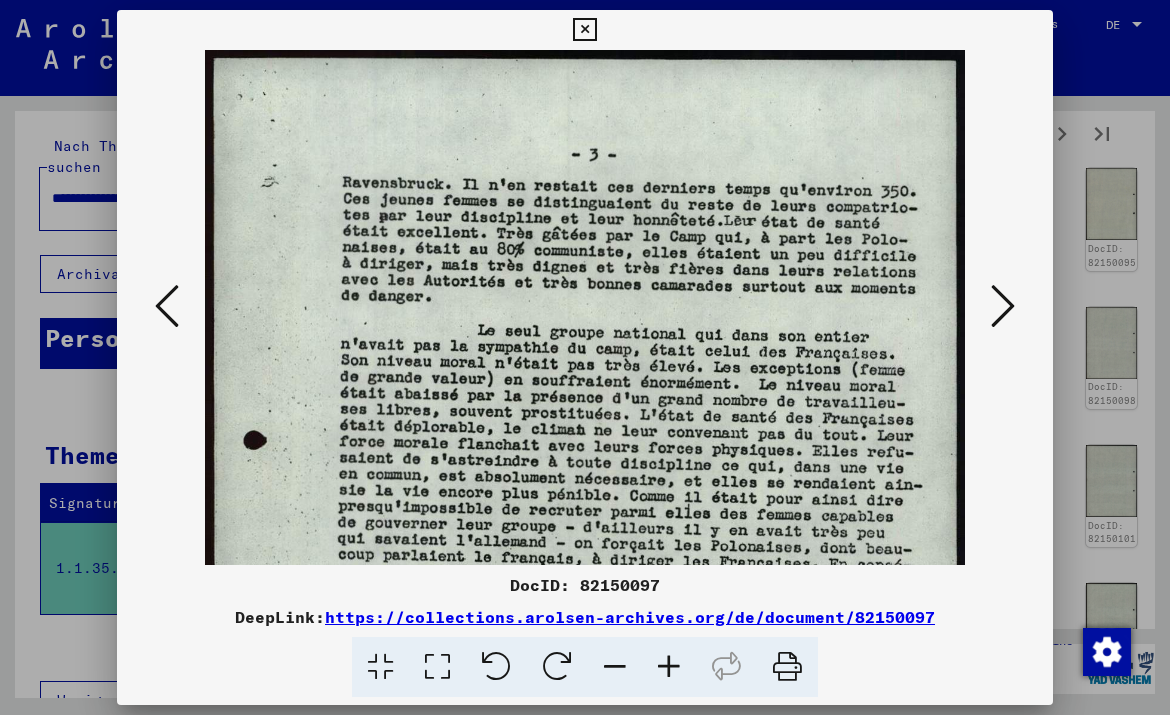 click at bounding box center [669, 667] 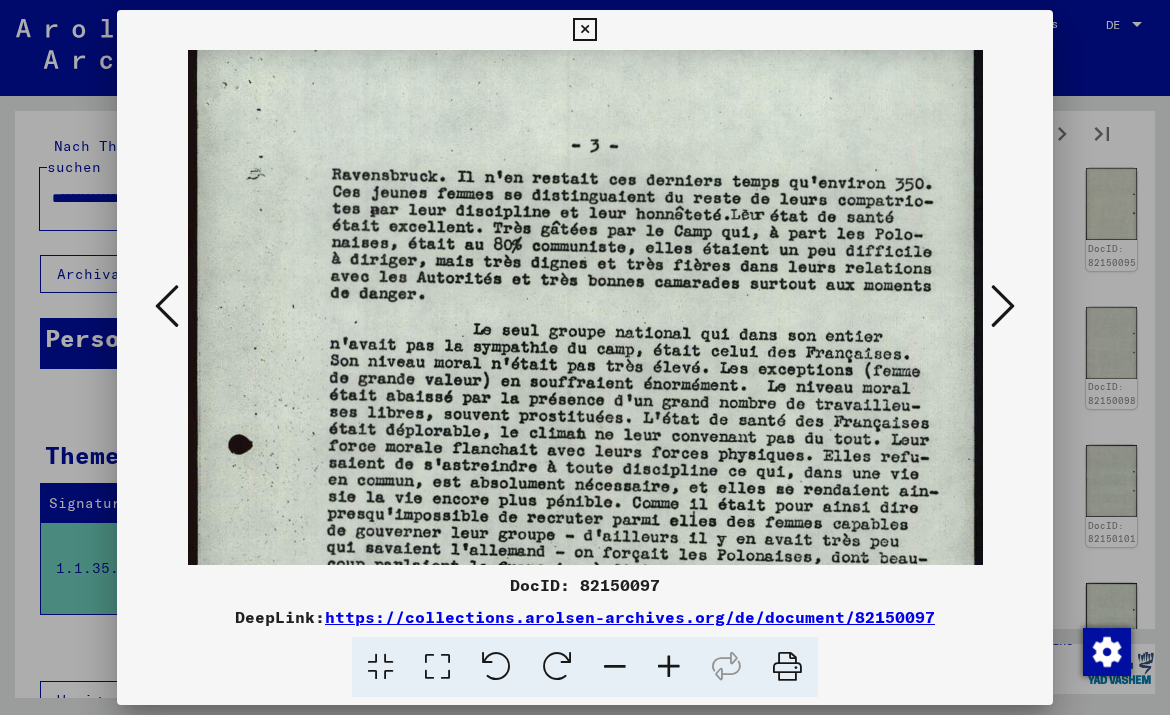 scroll, scrollTop: 19, scrollLeft: 0, axis: vertical 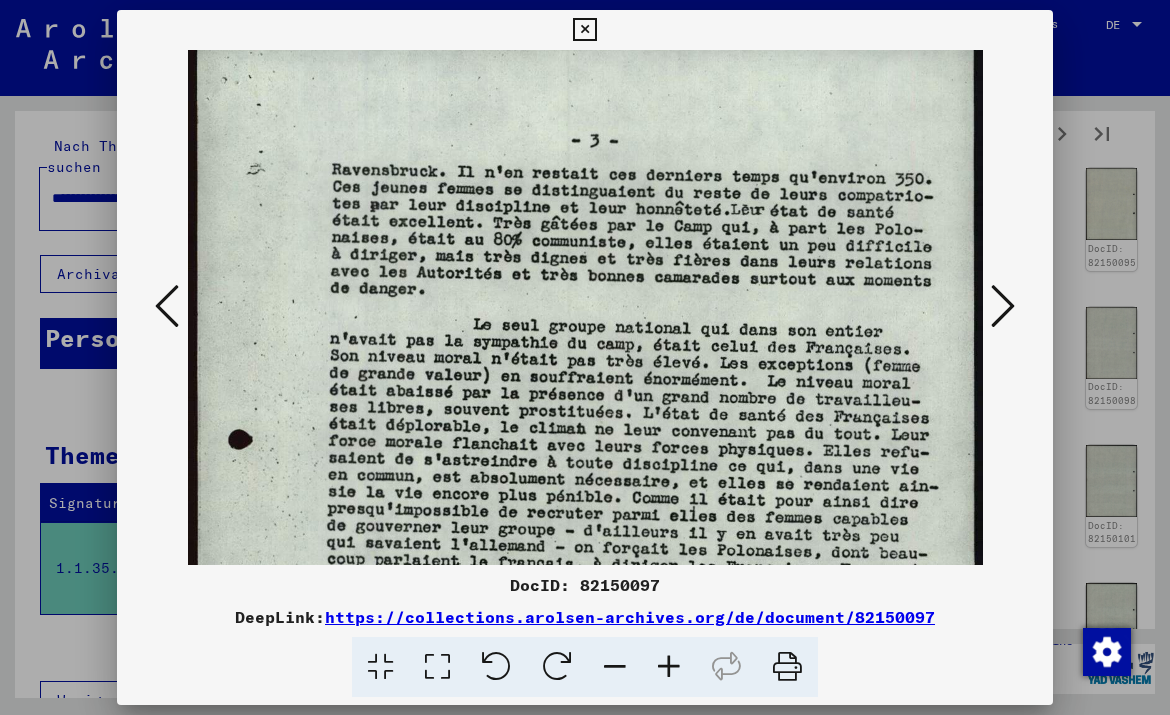 drag, startPoint x: 954, startPoint y: 255, endPoint x: 954, endPoint y: 236, distance: 19 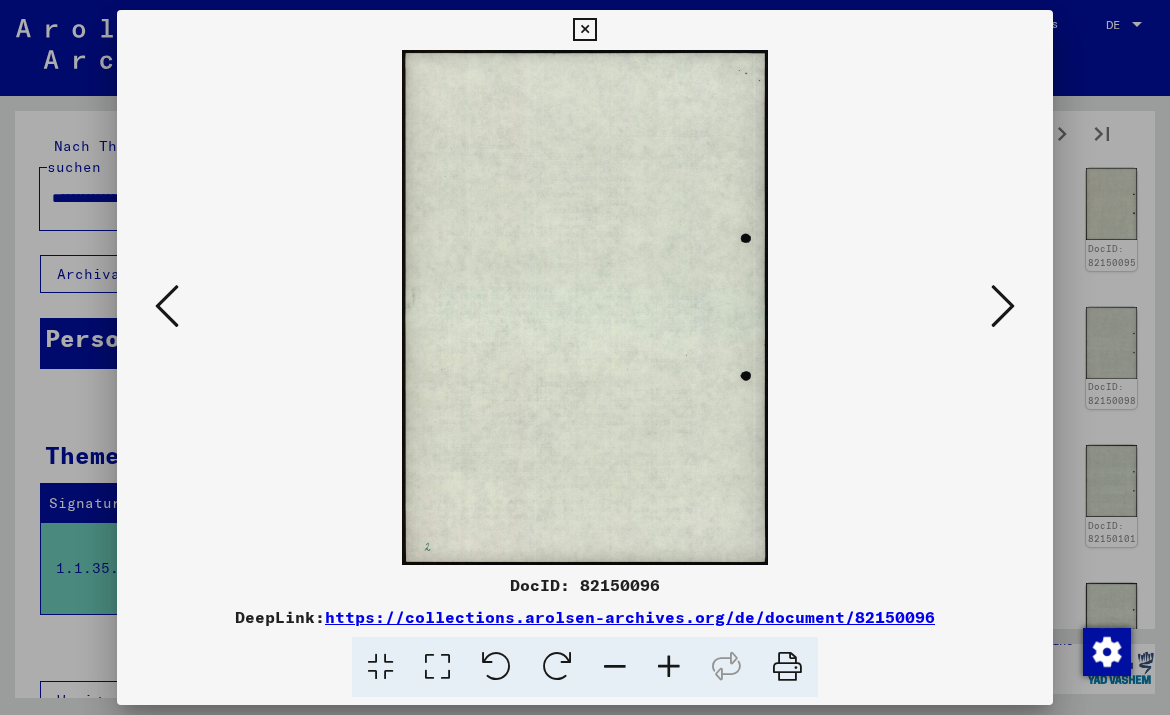 click at bounding box center (167, 307) 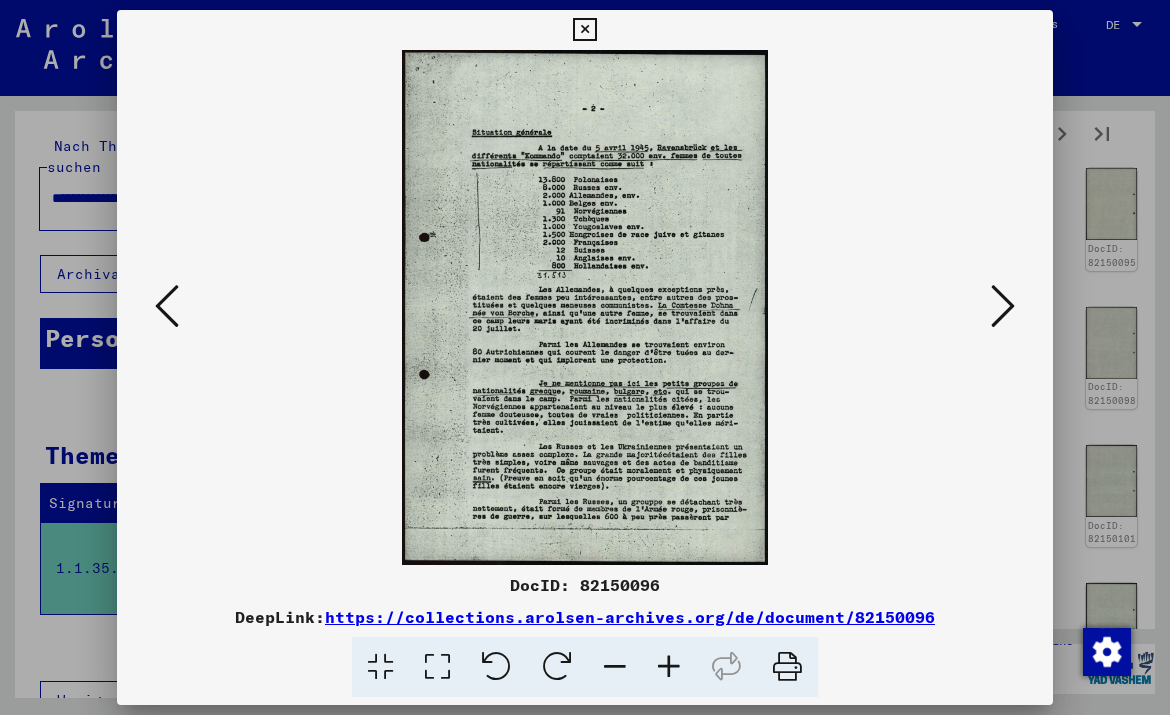 click at bounding box center [1003, 306] 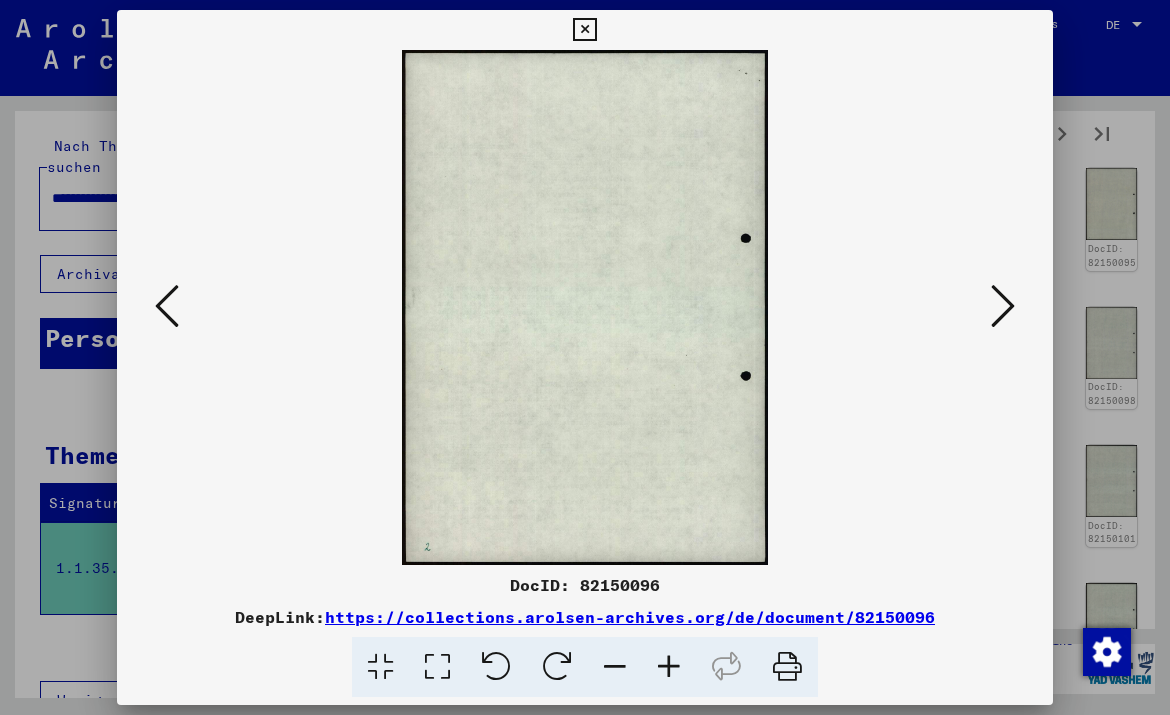 click at bounding box center (1003, 306) 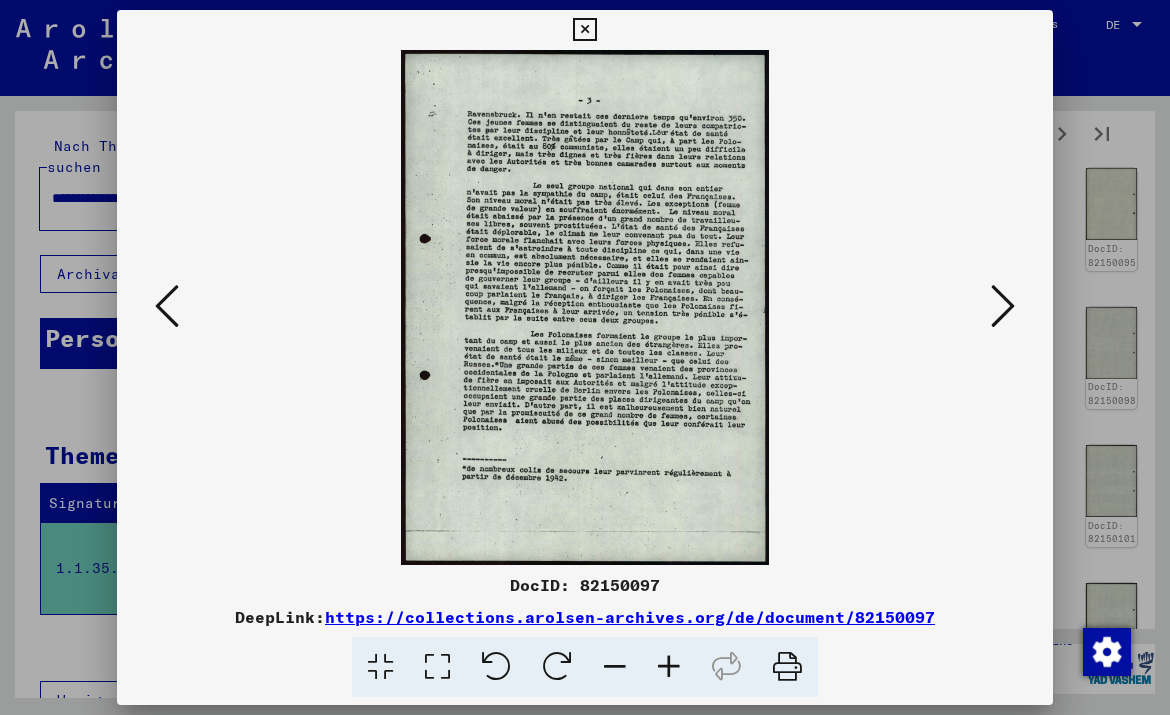 click at bounding box center [669, 667] 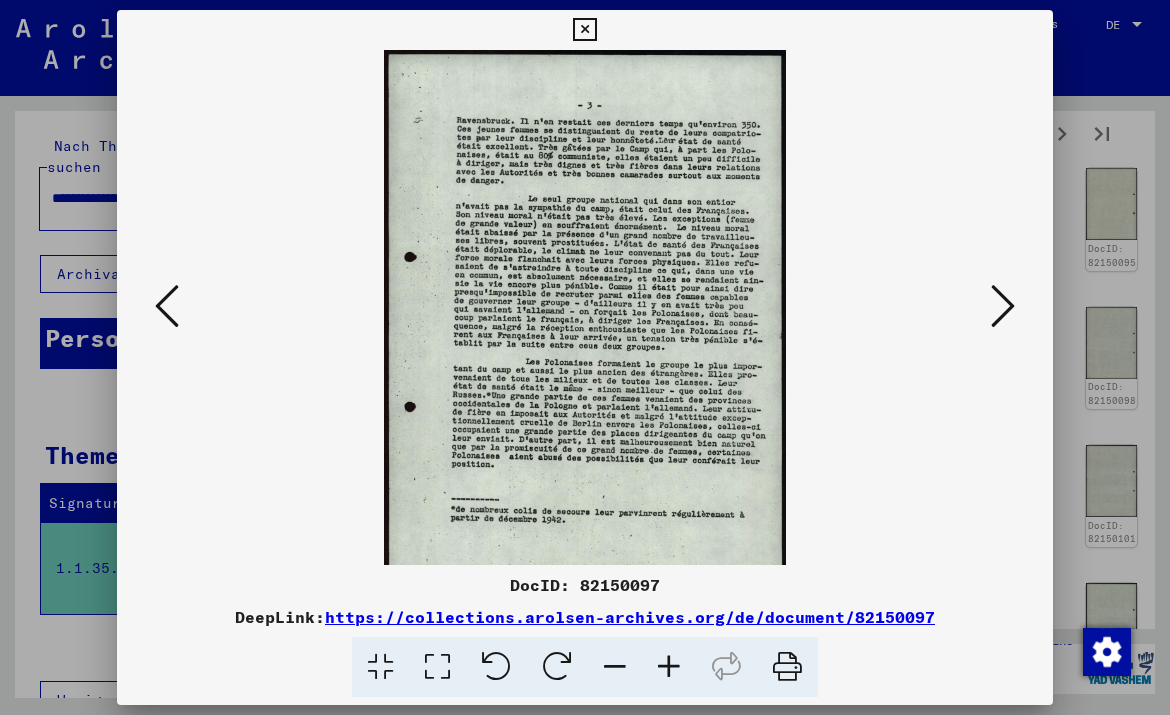 click at bounding box center (669, 667) 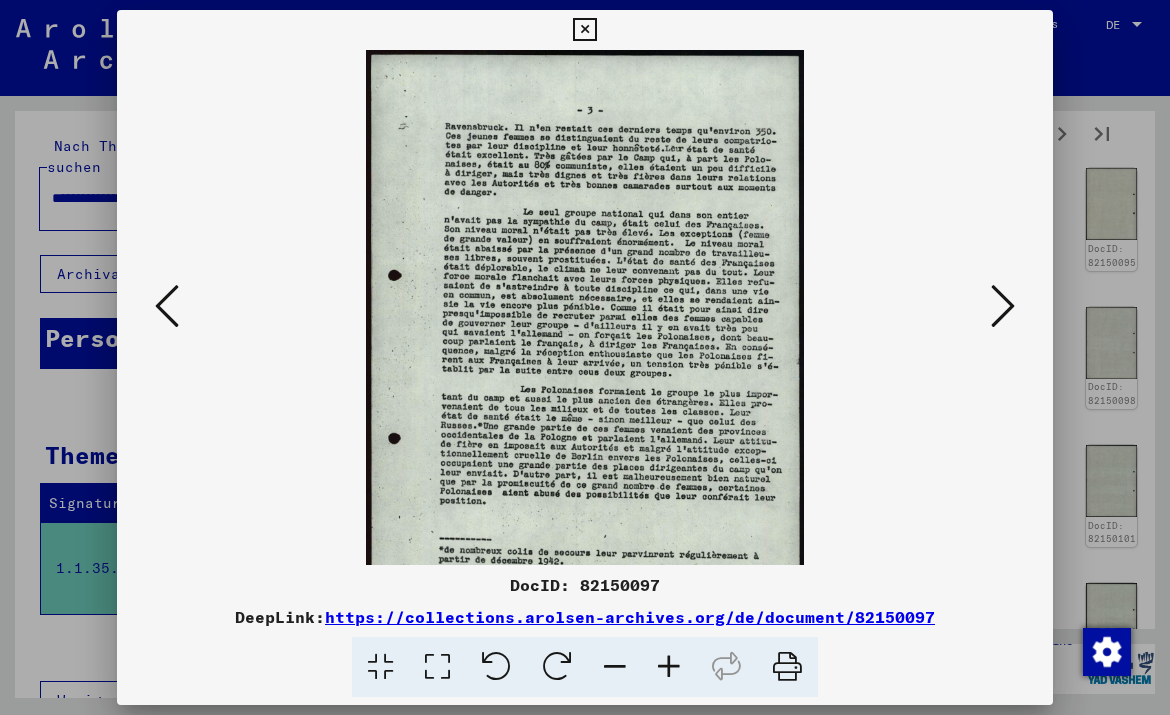 click at bounding box center [669, 667] 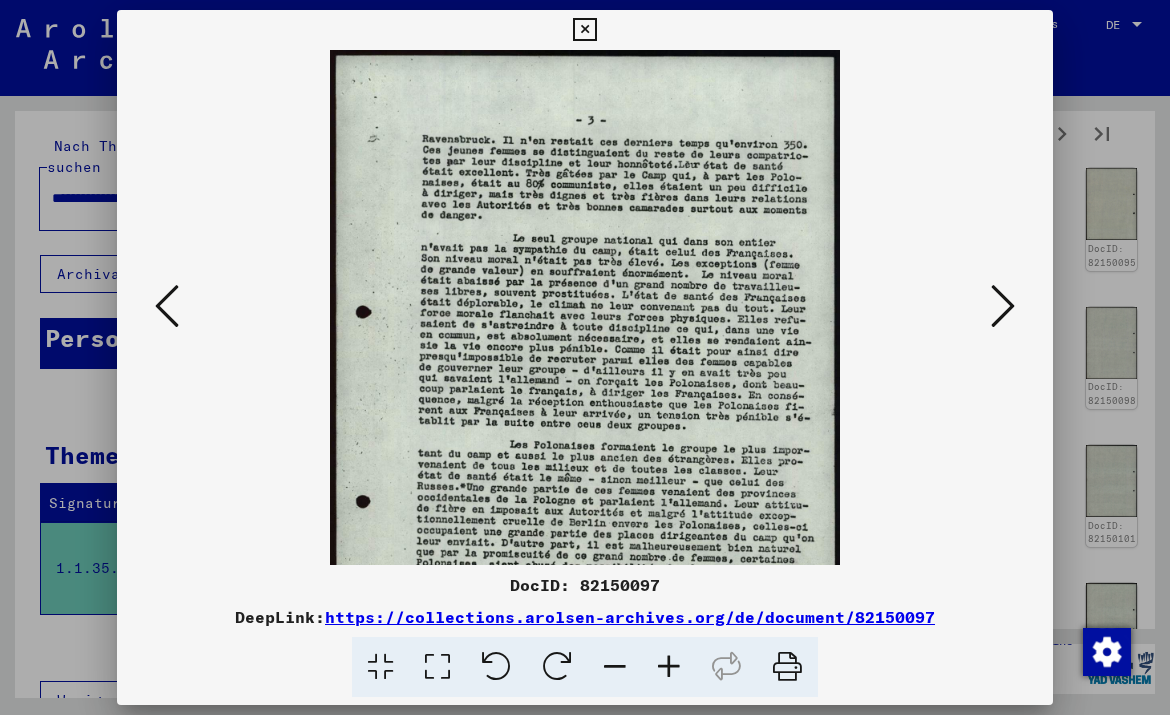 click at bounding box center (669, 667) 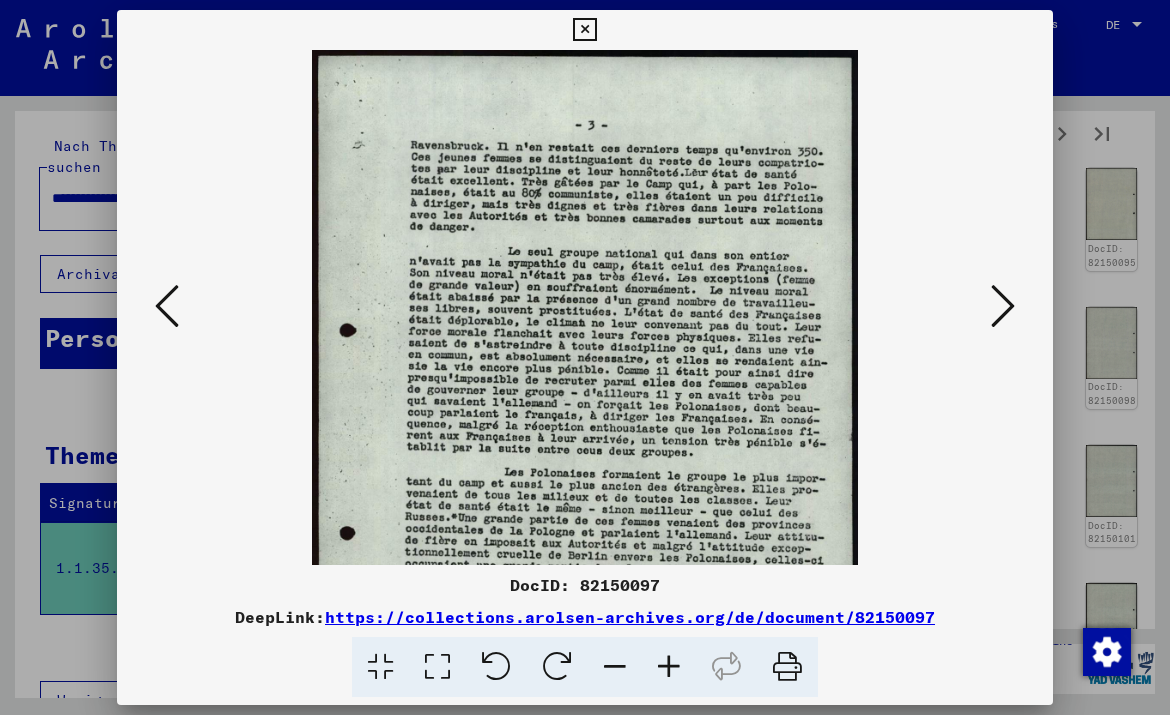 click at bounding box center [669, 667] 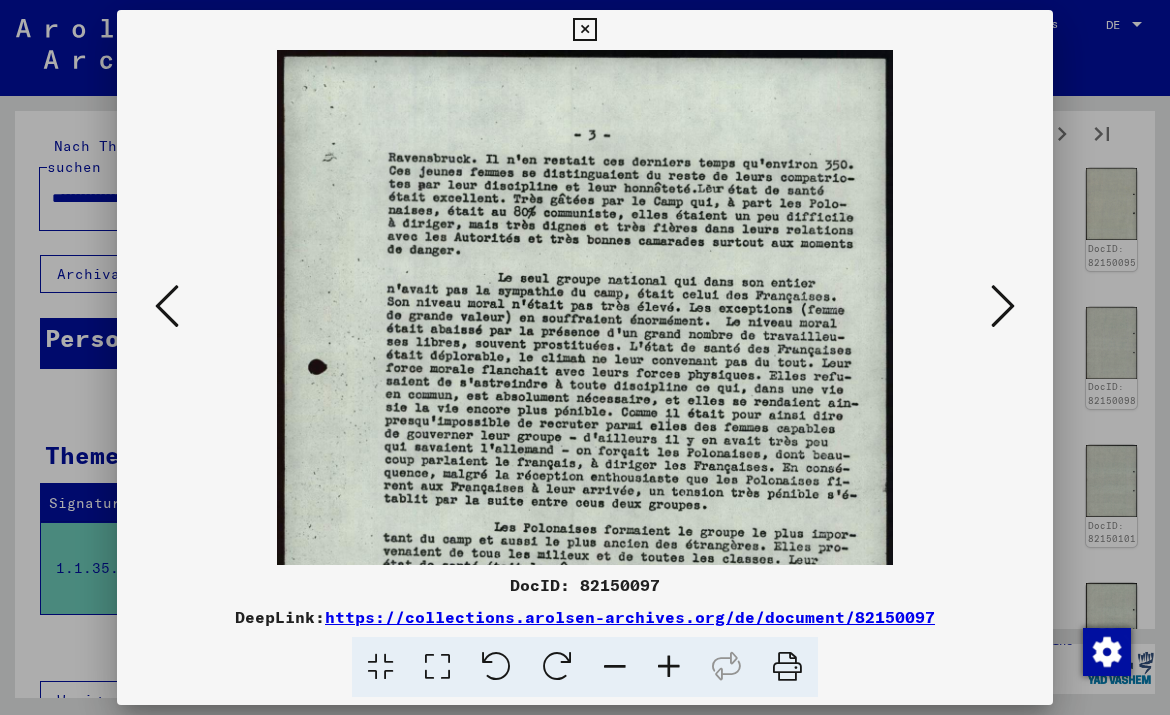 click at bounding box center (669, 667) 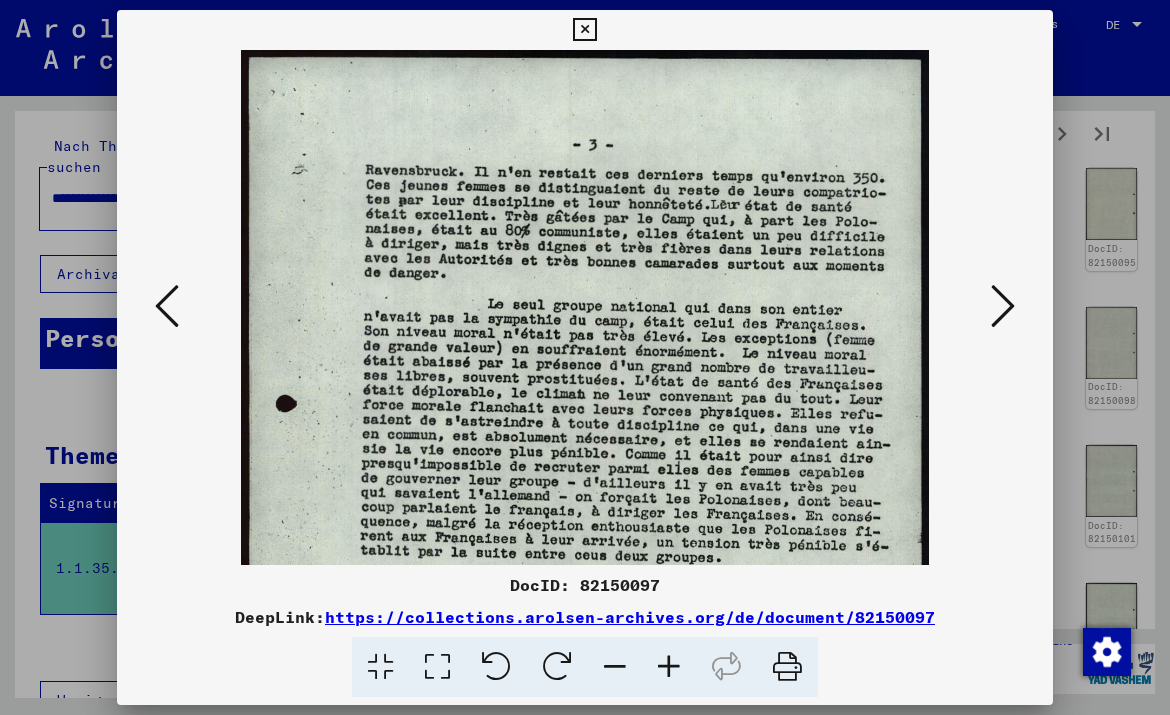 click at bounding box center [669, 667] 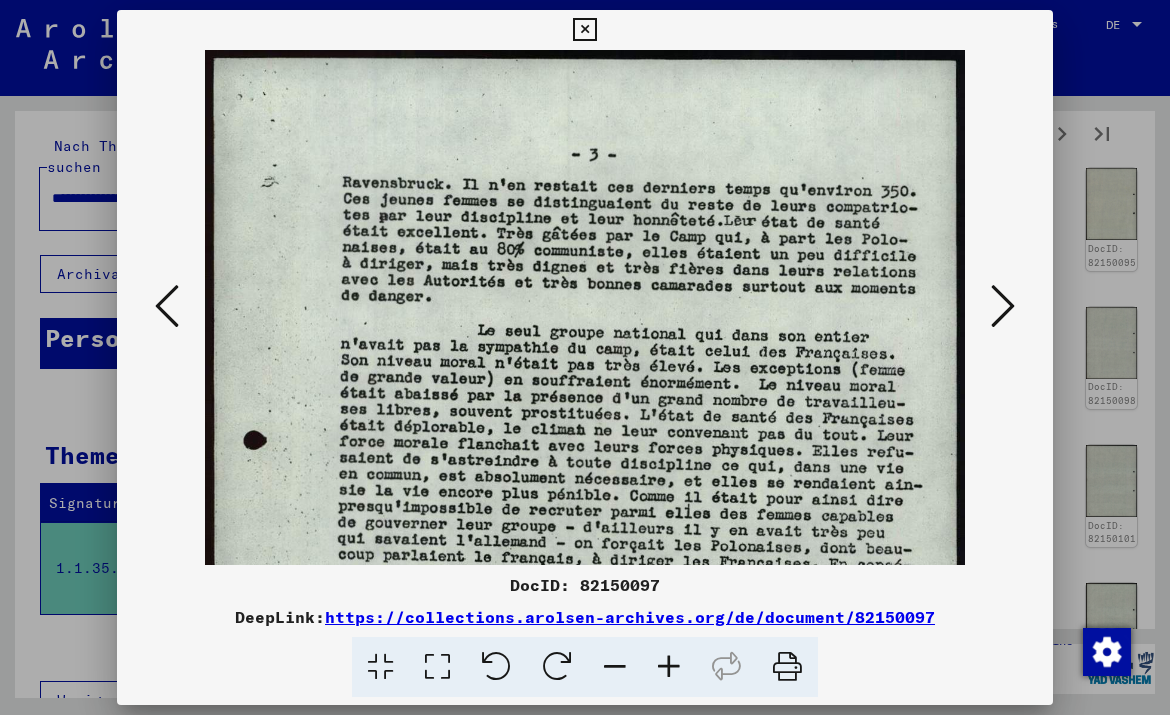 click at bounding box center [669, 667] 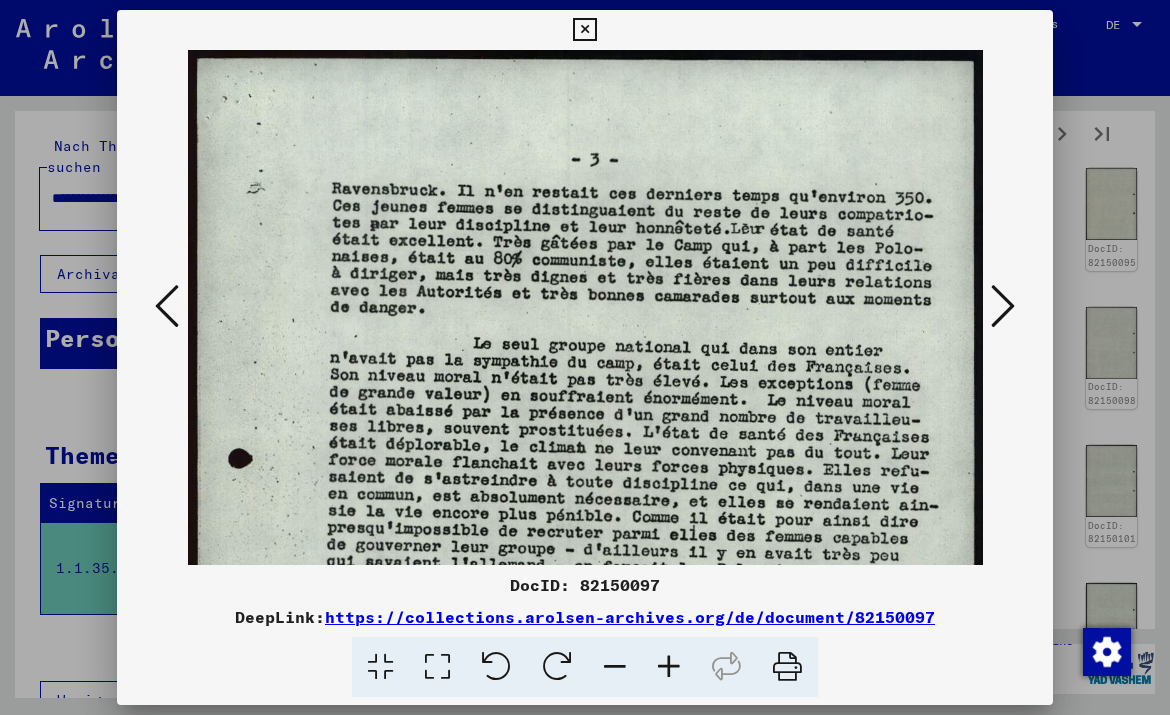 click at bounding box center (669, 667) 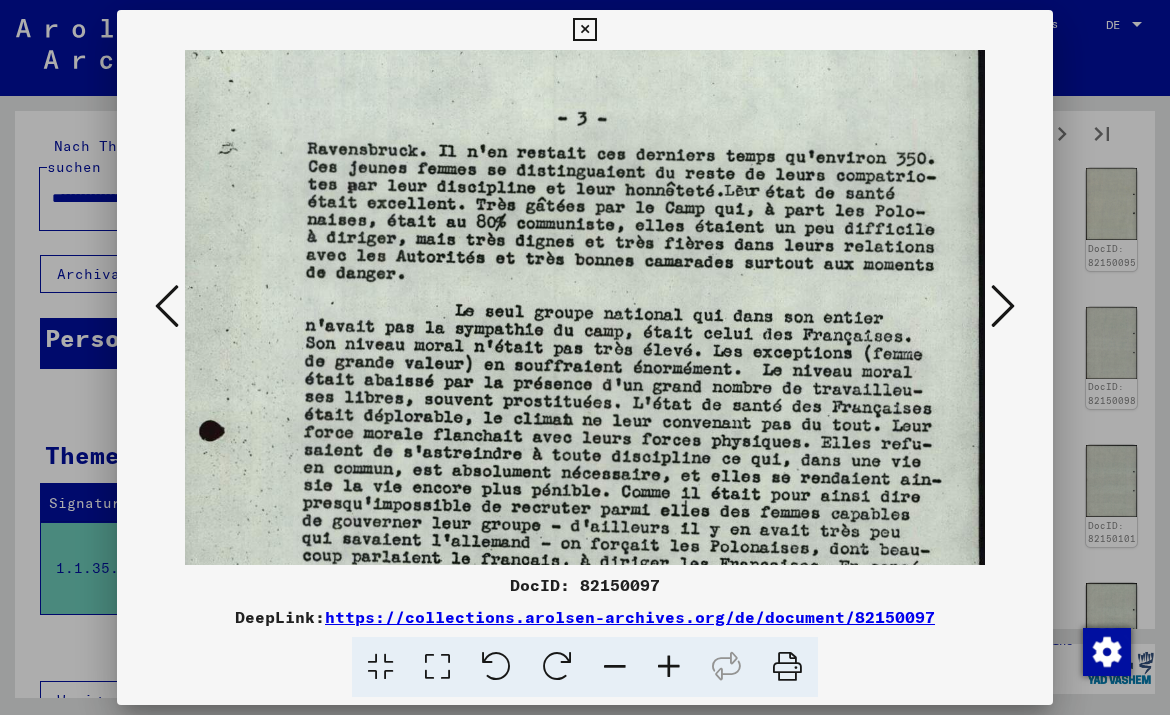 scroll, scrollTop: 48, scrollLeft: 29, axis: both 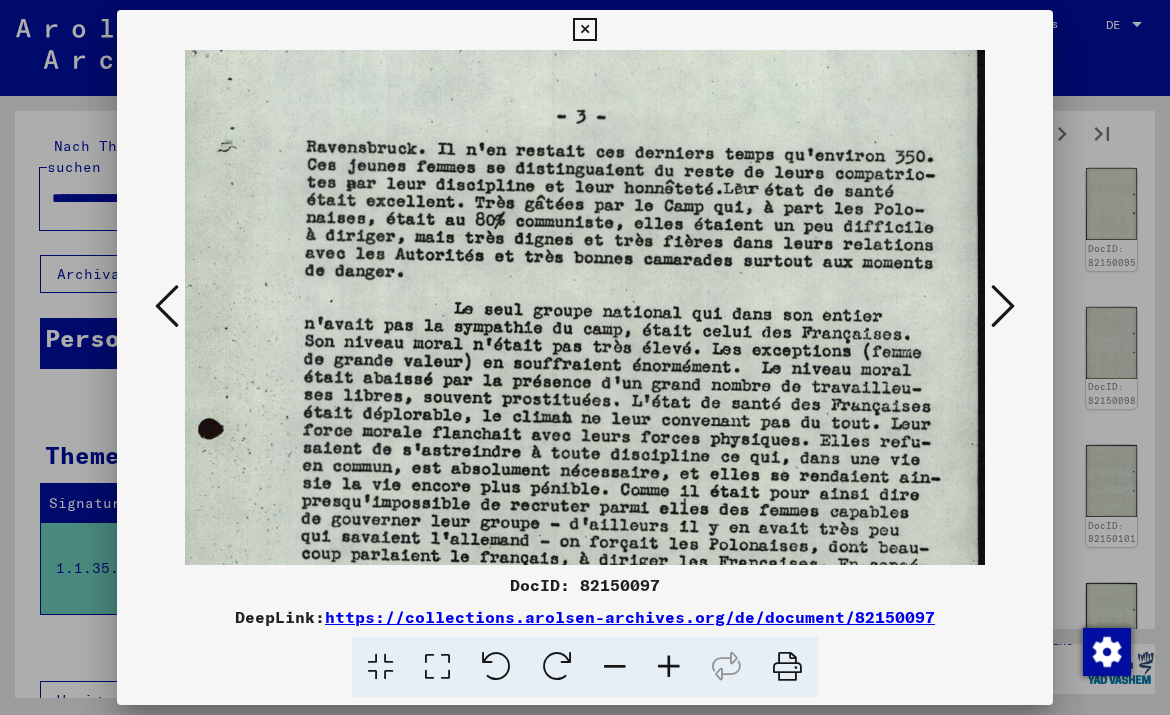 drag, startPoint x: 724, startPoint y: 406, endPoint x: 695, endPoint y: 359, distance: 55.226807 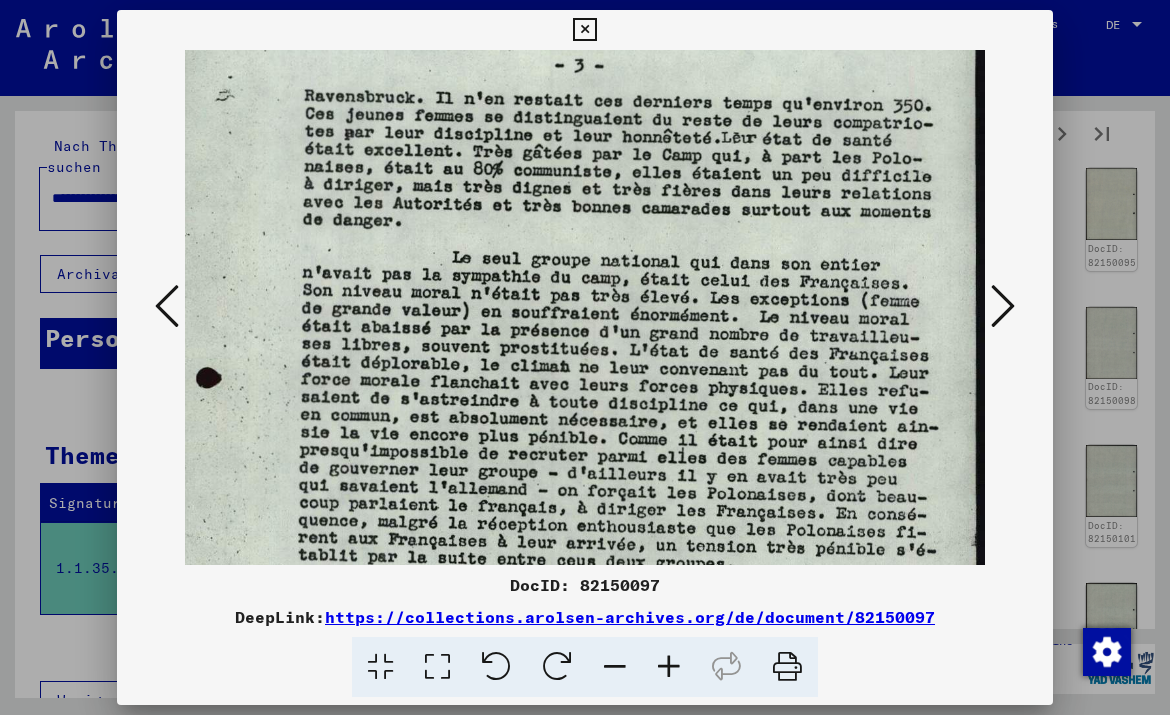 scroll, scrollTop: 103, scrollLeft: 31, axis: both 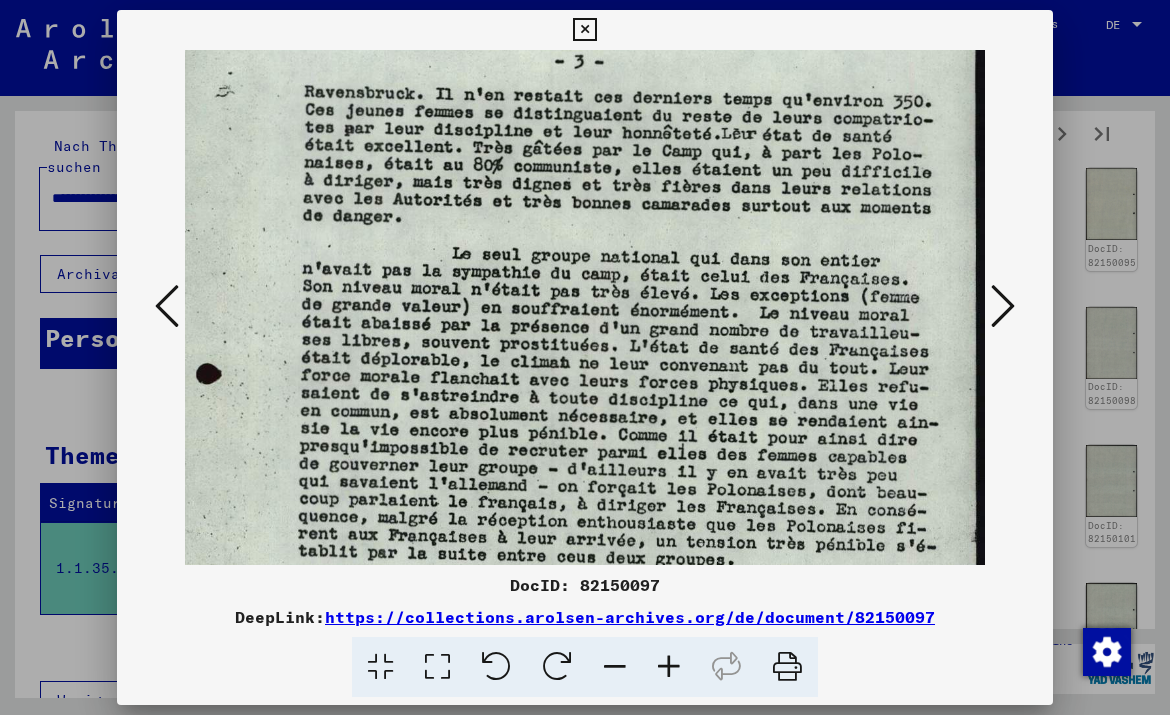drag, startPoint x: 907, startPoint y: 292, endPoint x: 898, endPoint y: 237, distance: 55.7315 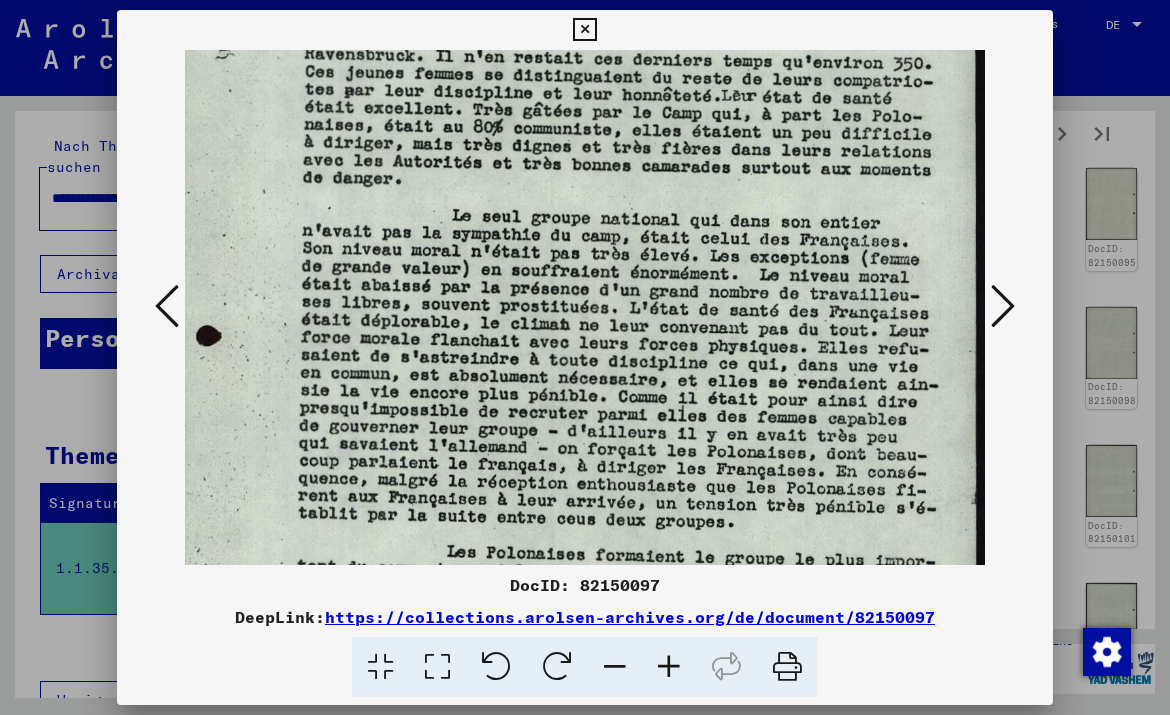 scroll, scrollTop: 142, scrollLeft: 31, axis: both 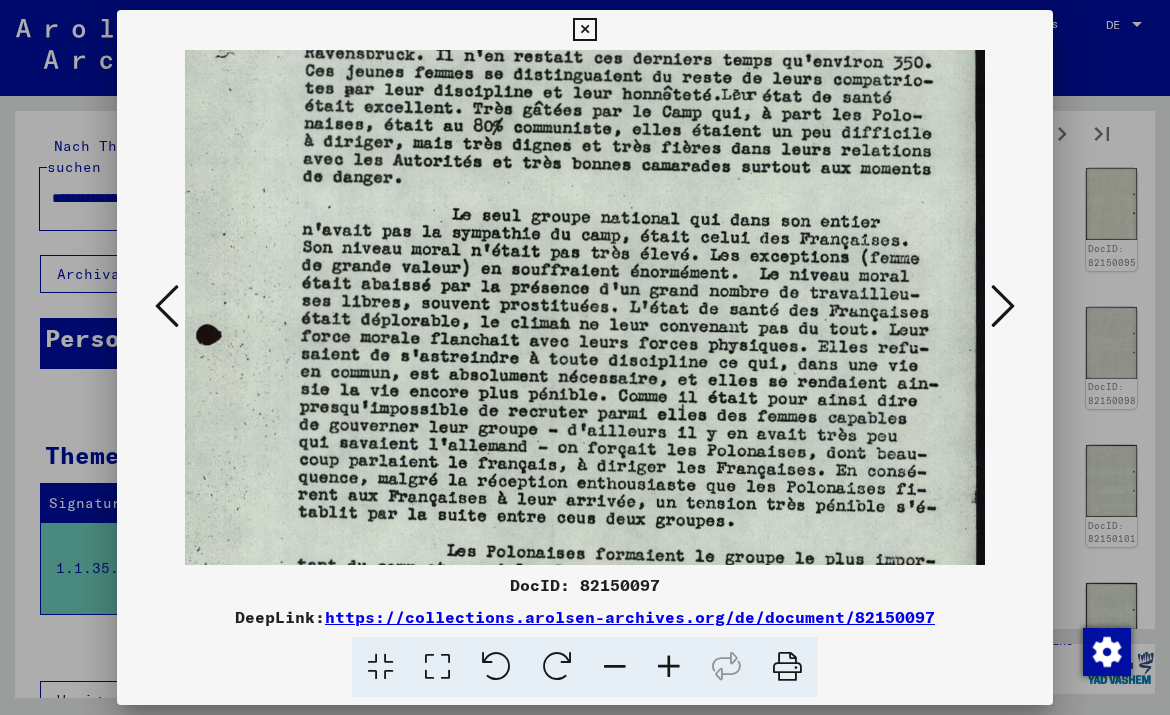 drag, startPoint x: 897, startPoint y: 261, endPoint x: 892, endPoint y: 222, distance: 39.319206 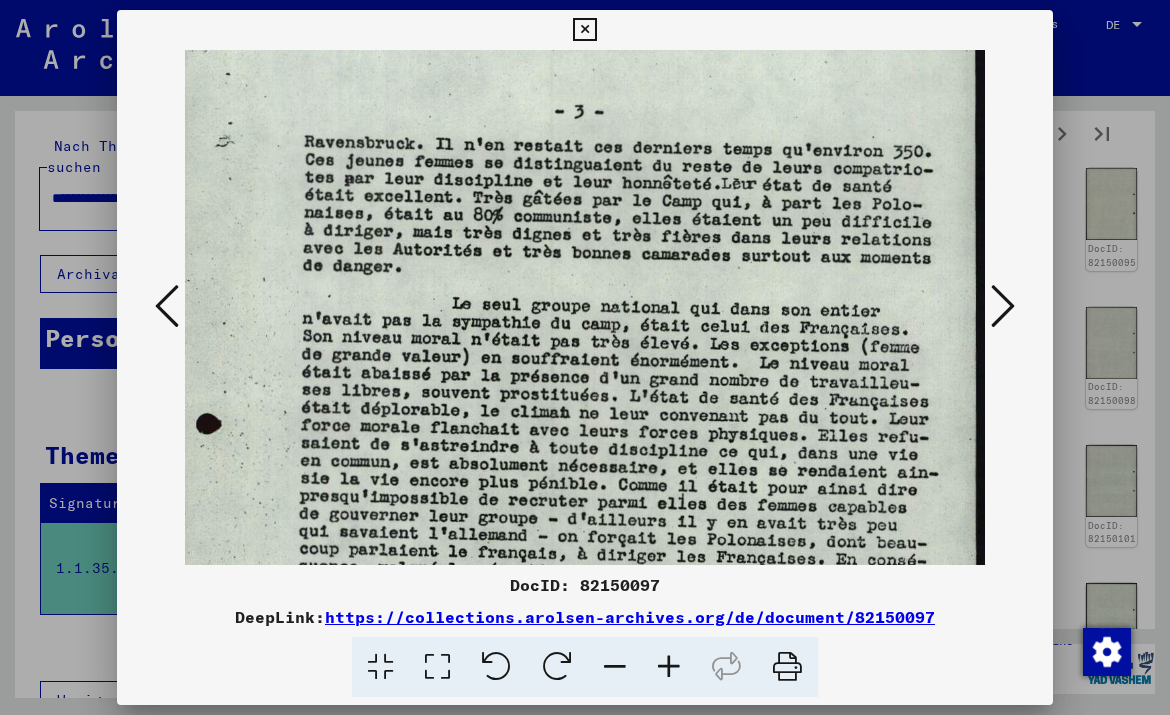 scroll, scrollTop: 51, scrollLeft: 31, axis: both 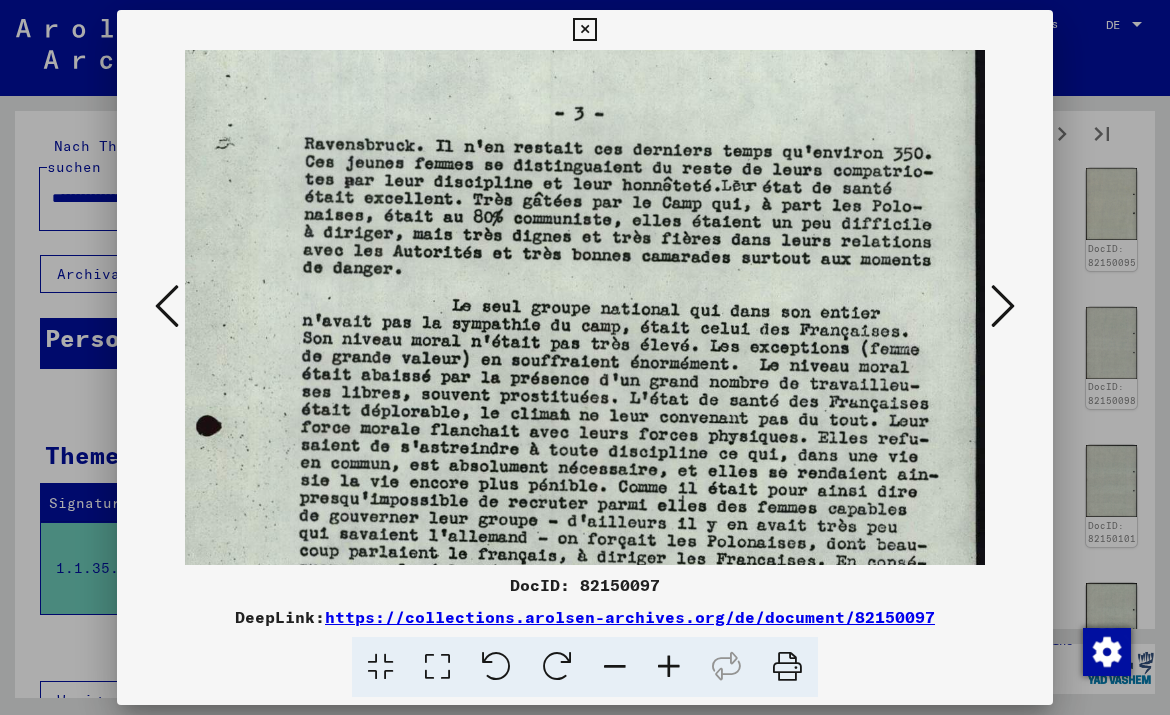 drag, startPoint x: 906, startPoint y: 219, endPoint x: 904, endPoint y: 310, distance: 91.02197 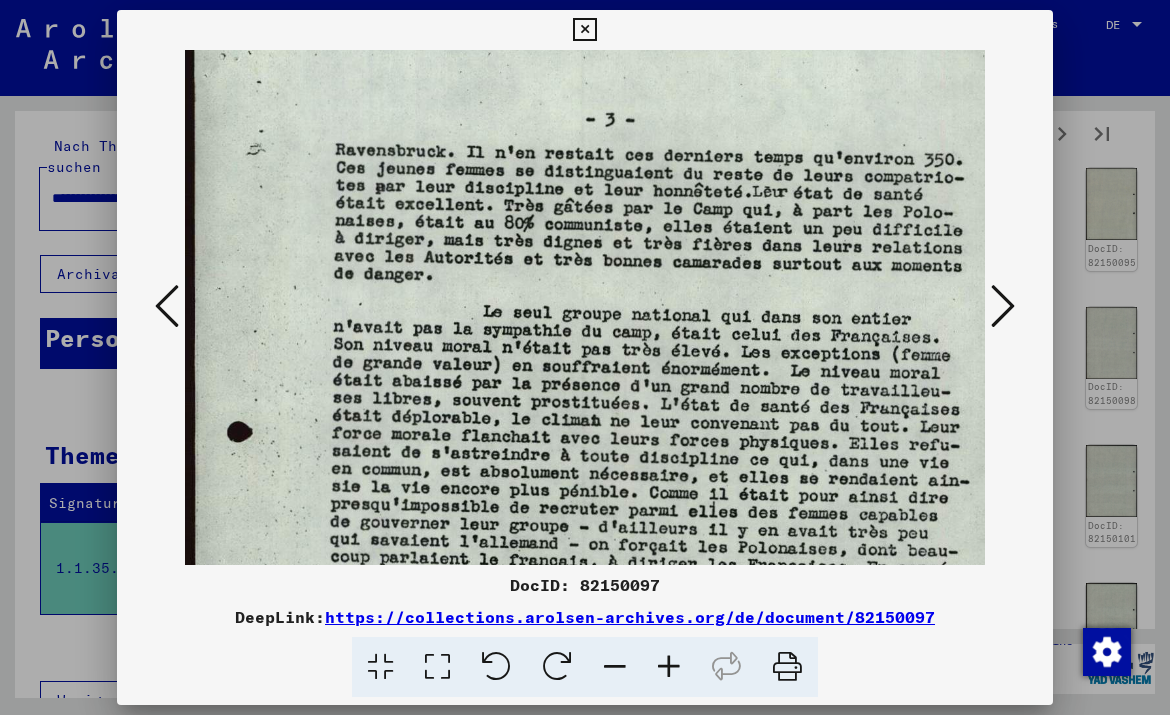 scroll, scrollTop: 36, scrollLeft: 0, axis: vertical 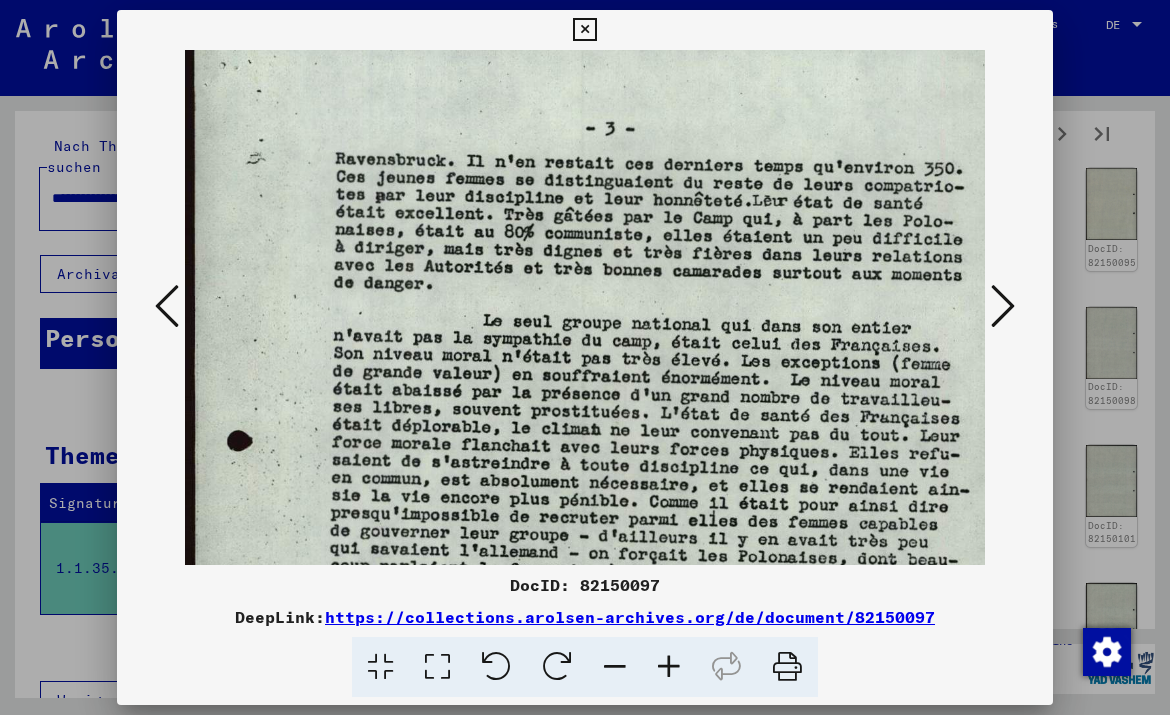 drag, startPoint x: 301, startPoint y: 143, endPoint x: 335, endPoint y: 153, distance: 35.44009 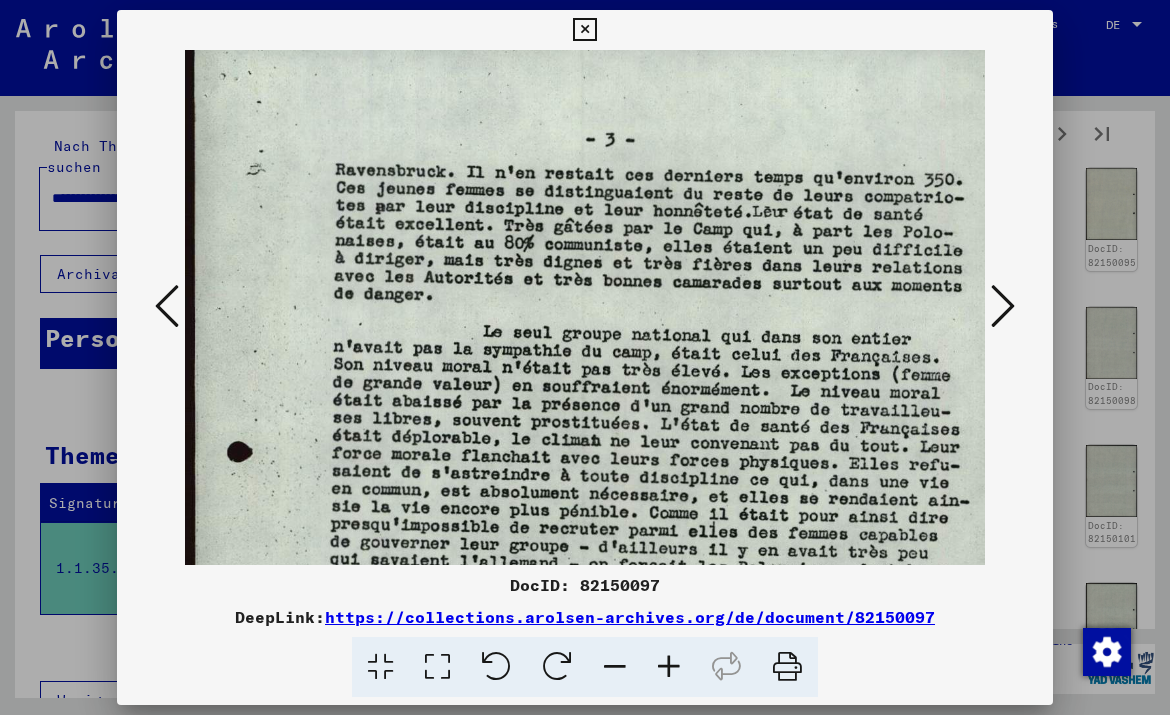 scroll, scrollTop: 24, scrollLeft: 0, axis: vertical 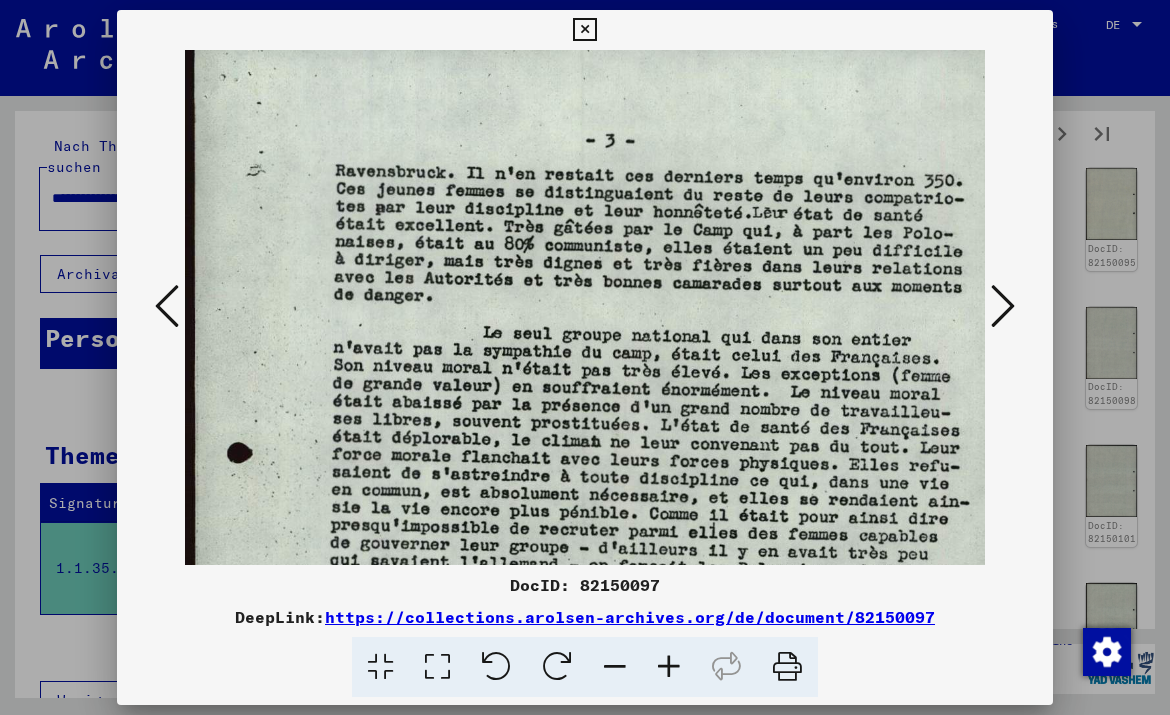 drag, startPoint x: 339, startPoint y: 152, endPoint x: 381, endPoint y: 169, distance: 45.310043 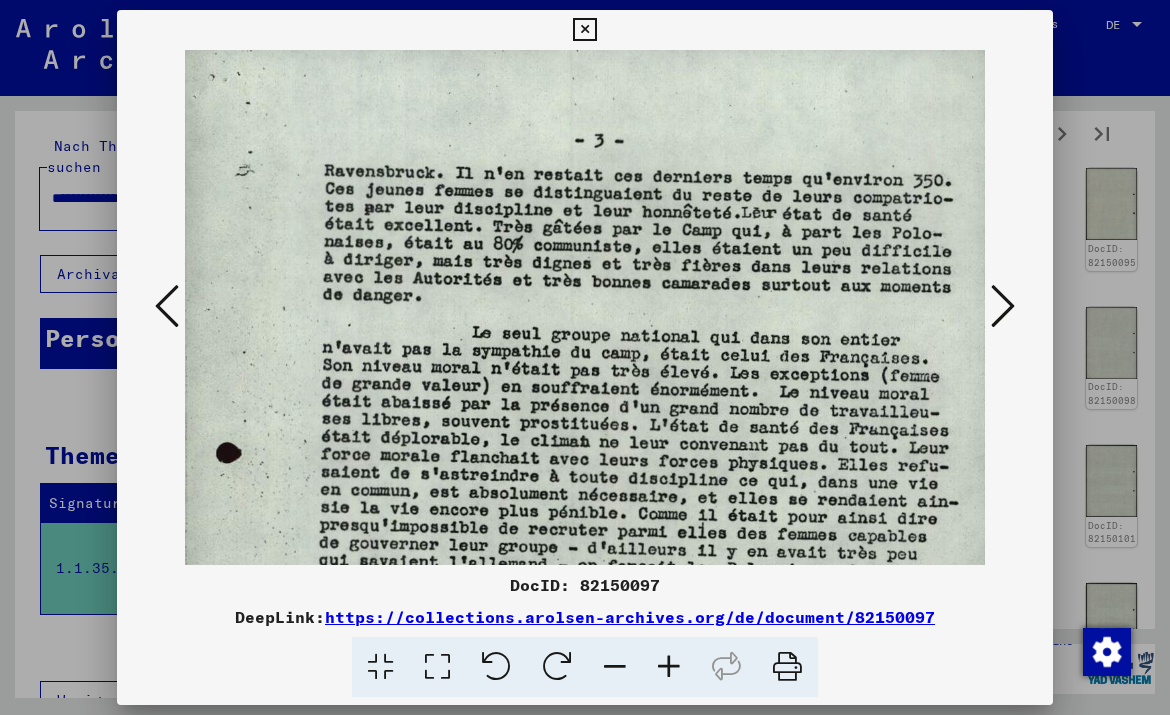 scroll, scrollTop: 24, scrollLeft: 14, axis: both 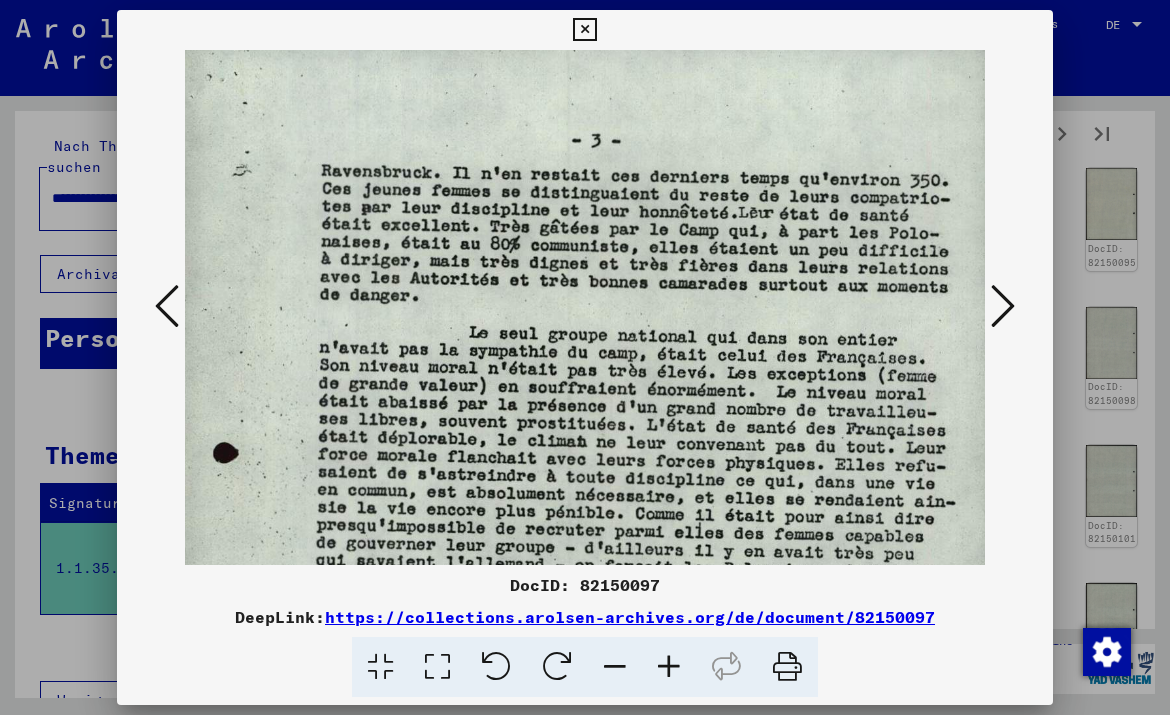 drag, startPoint x: 371, startPoint y: 169, endPoint x: 357, endPoint y: 169, distance: 14 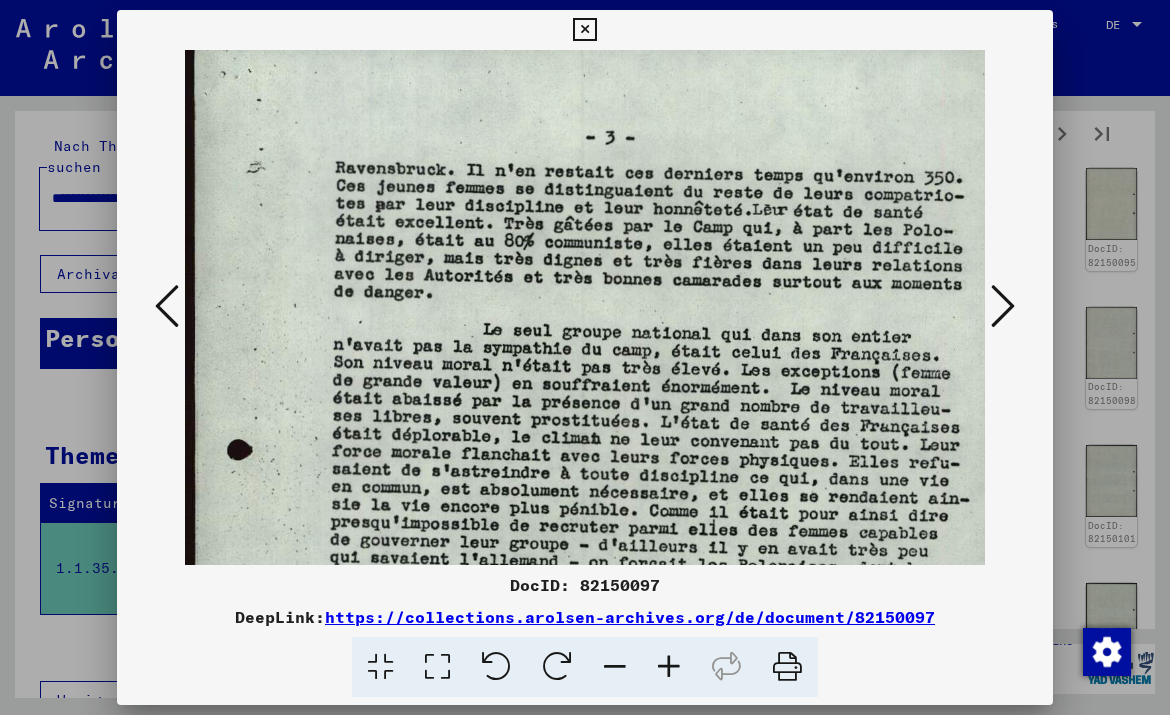 scroll, scrollTop: 27, scrollLeft: 0, axis: vertical 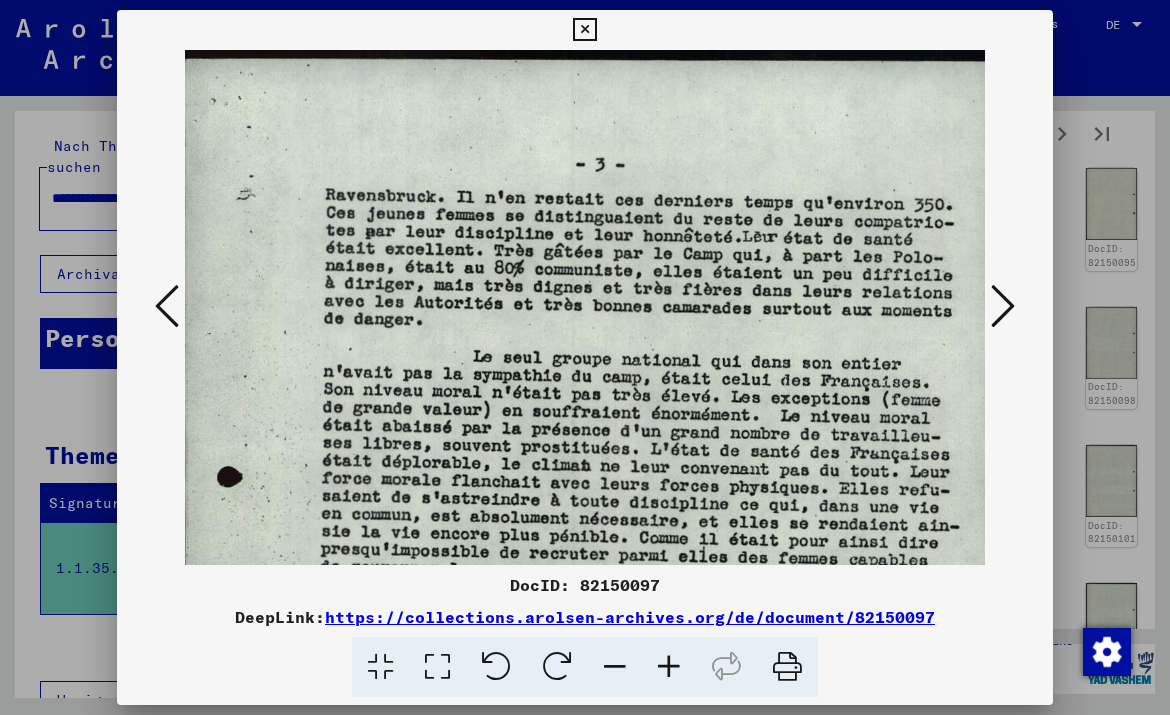 drag, startPoint x: 338, startPoint y: 162, endPoint x: 415, endPoint y: 285, distance: 145.11375 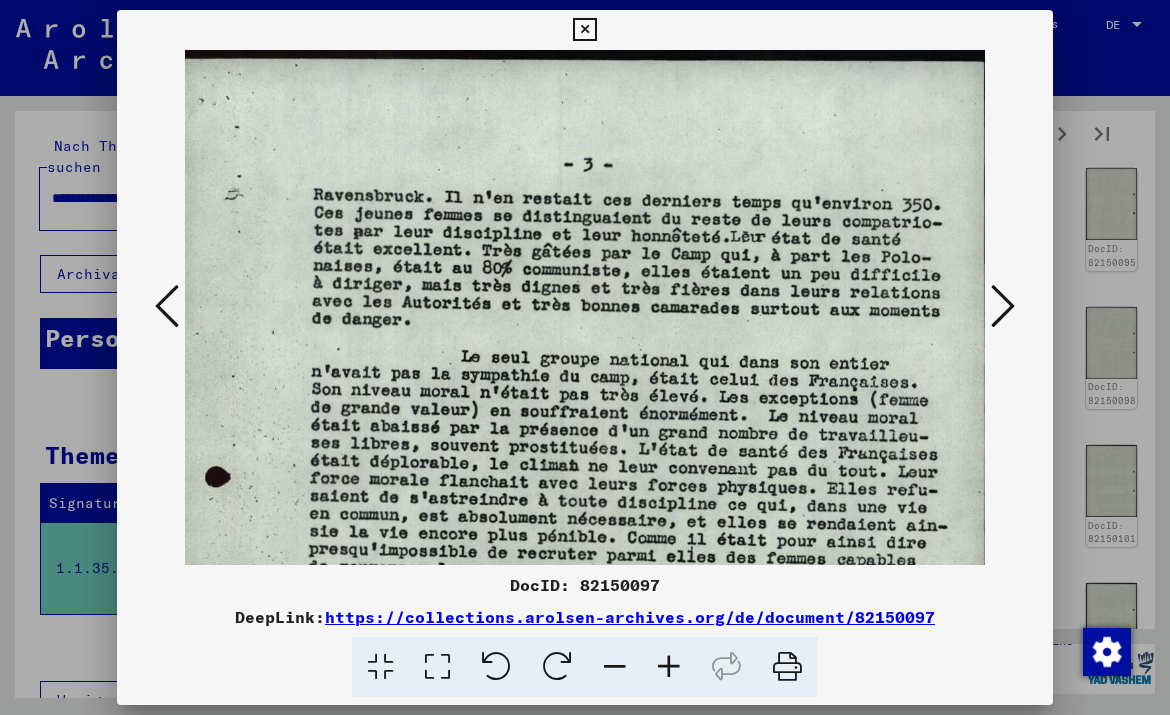 scroll, scrollTop: 0, scrollLeft: 31, axis: horizontal 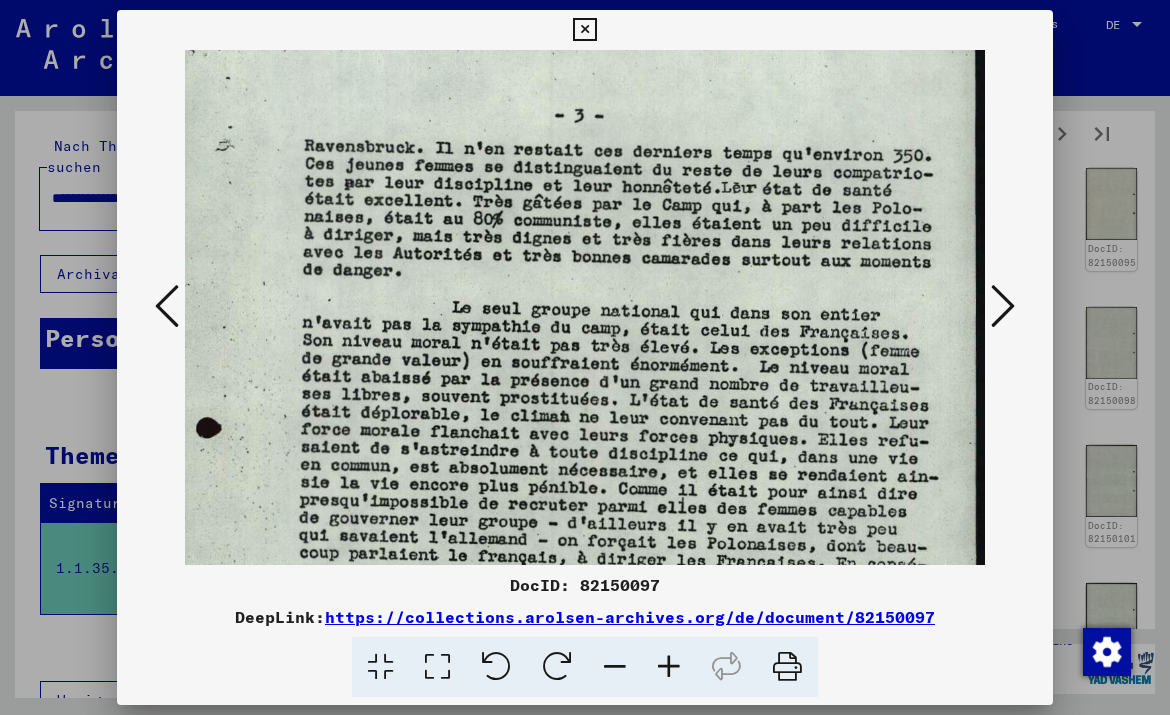 drag, startPoint x: 425, startPoint y: 310, endPoint x: 197, endPoint y: 262, distance: 232.99785 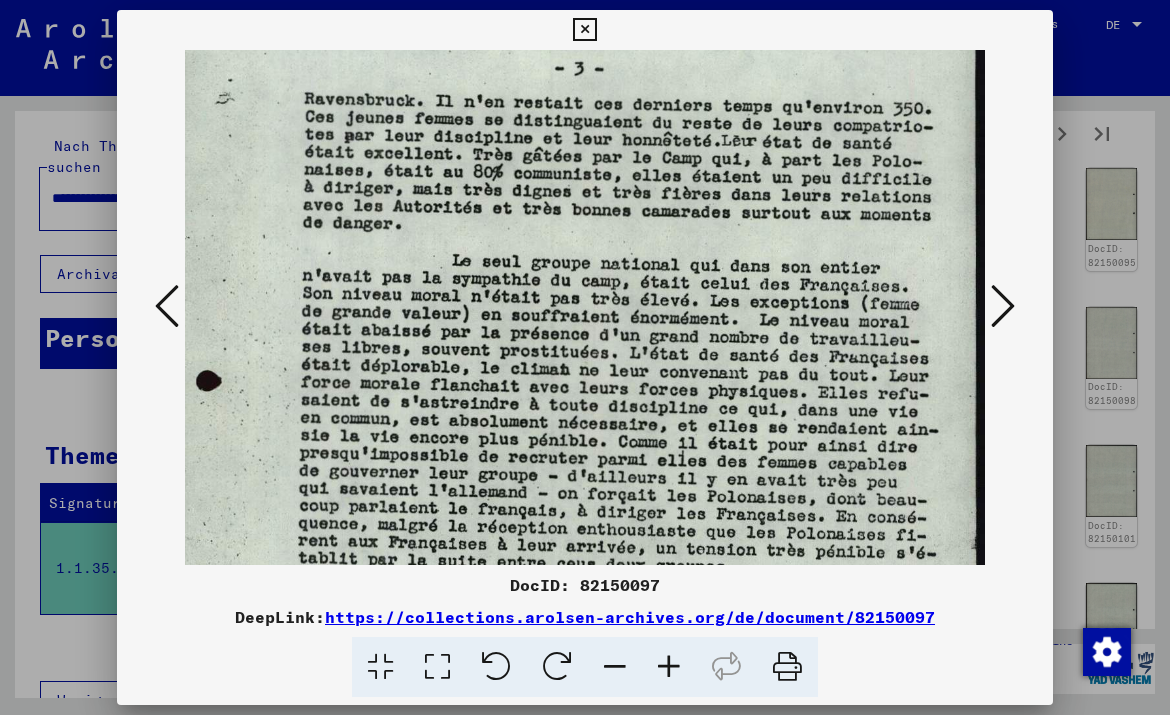 drag, startPoint x: 384, startPoint y: 270, endPoint x: 315, endPoint y: 221, distance: 84.6286 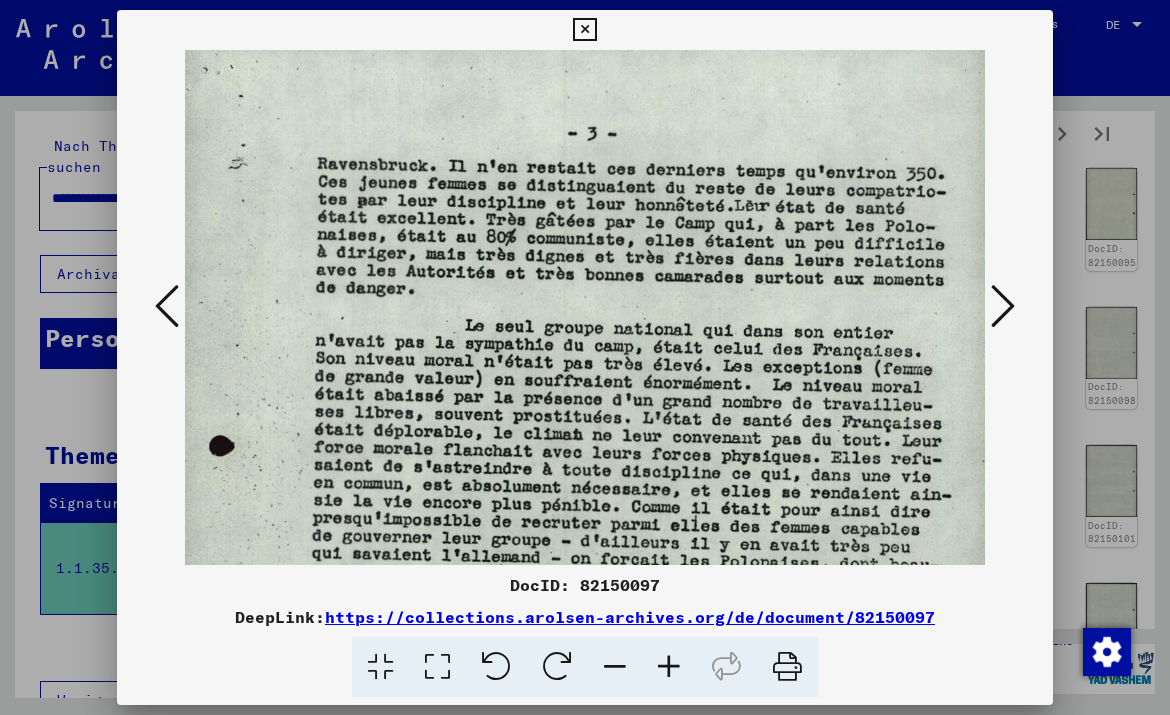 scroll, scrollTop: 1, scrollLeft: 22, axis: both 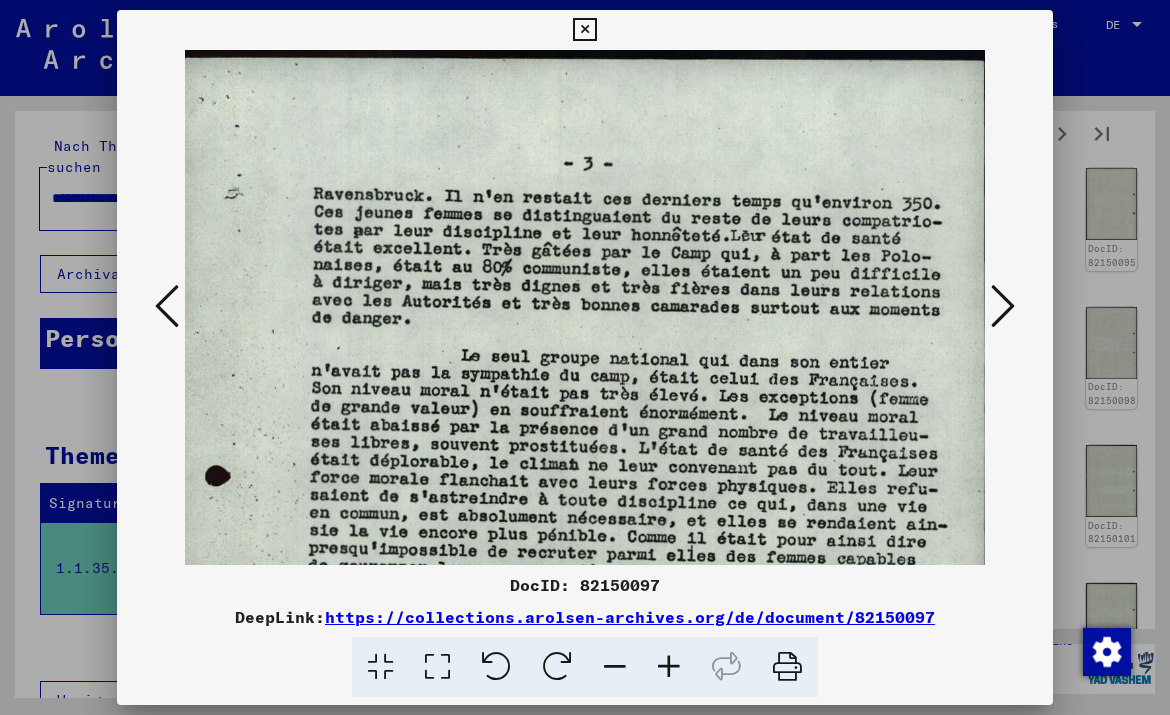 drag, startPoint x: 306, startPoint y: 91, endPoint x: 315, endPoint y: 187, distance: 96.42095 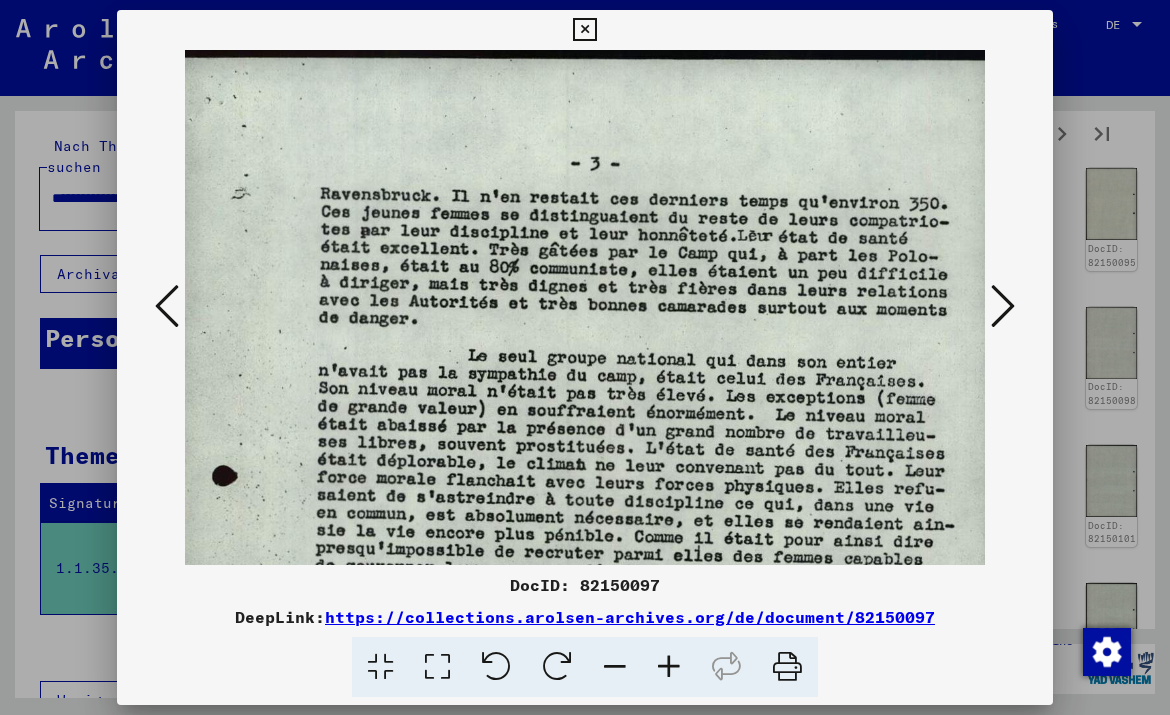 click at bounding box center [615, 667] 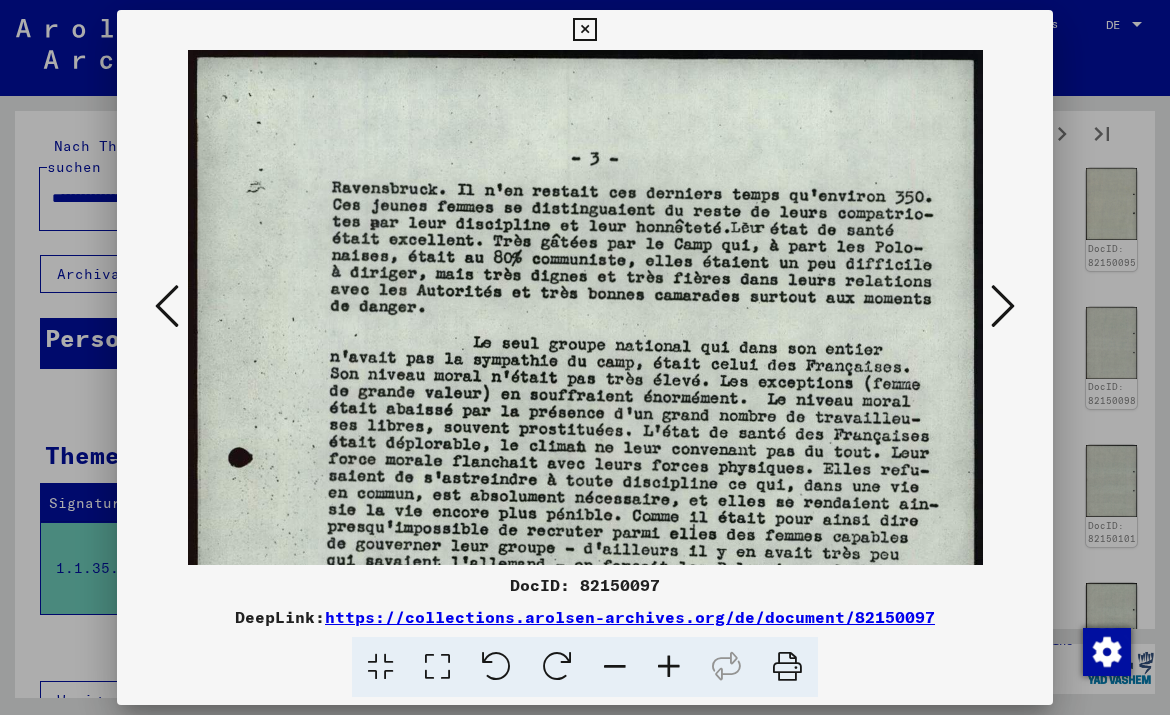 click at bounding box center [615, 667] 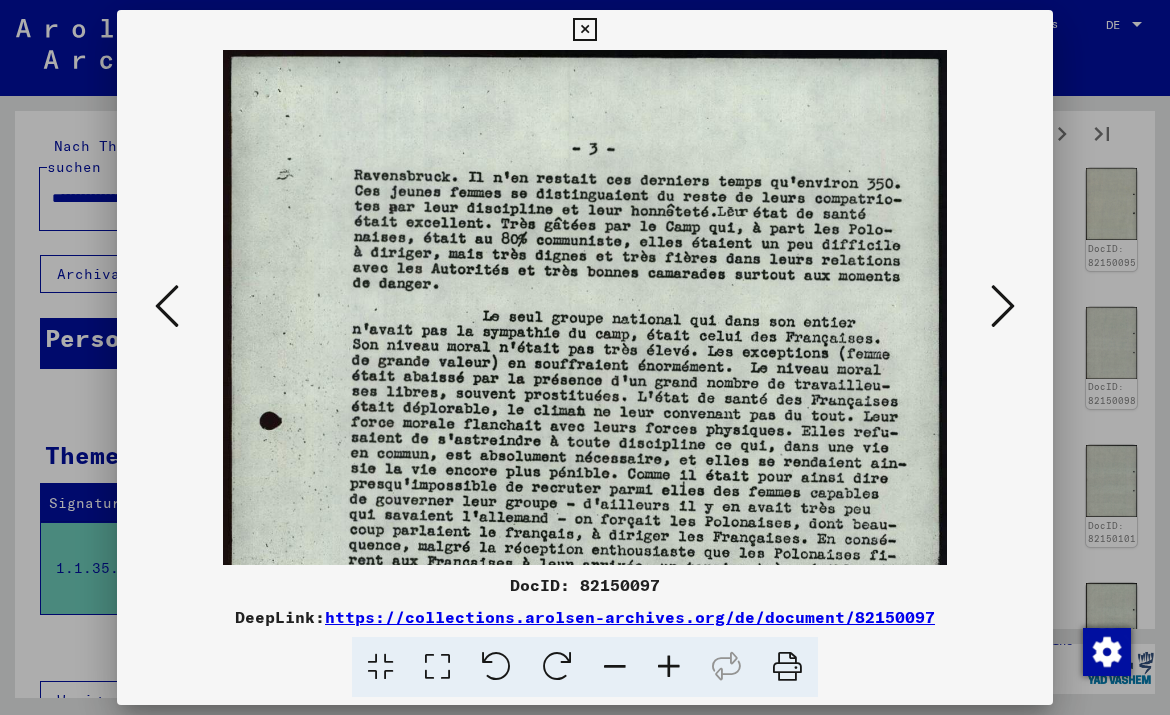 click at bounding box center [615, 667] 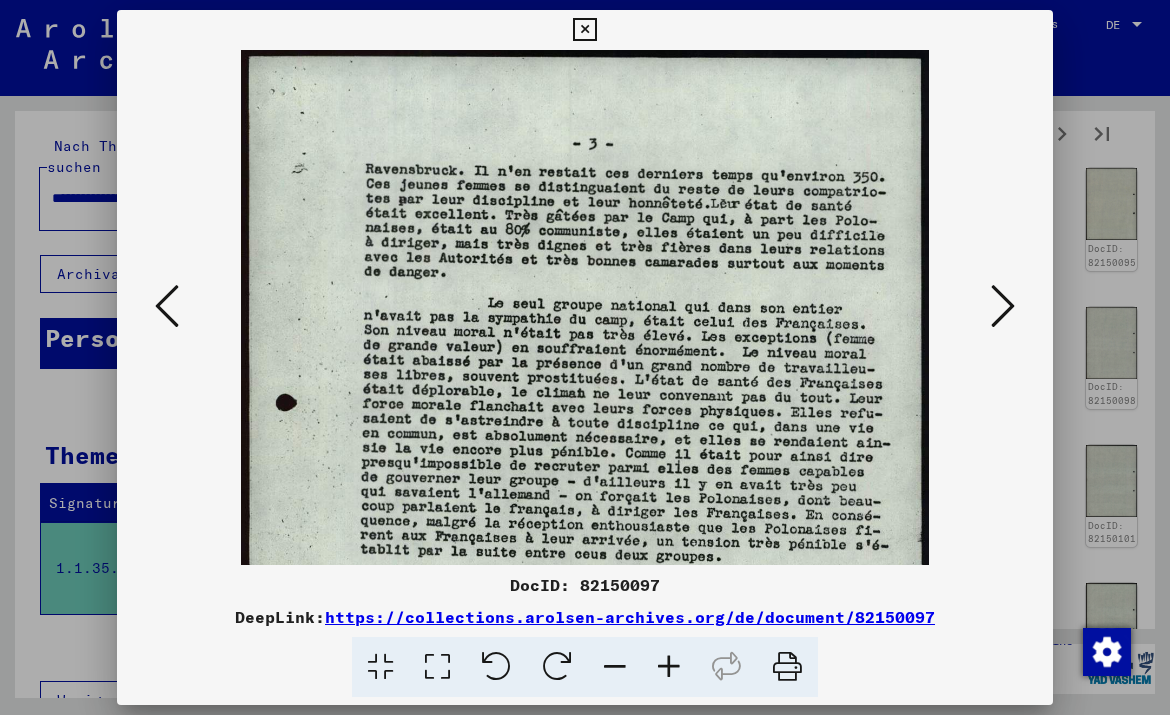 click at bounding box center [615, 667] 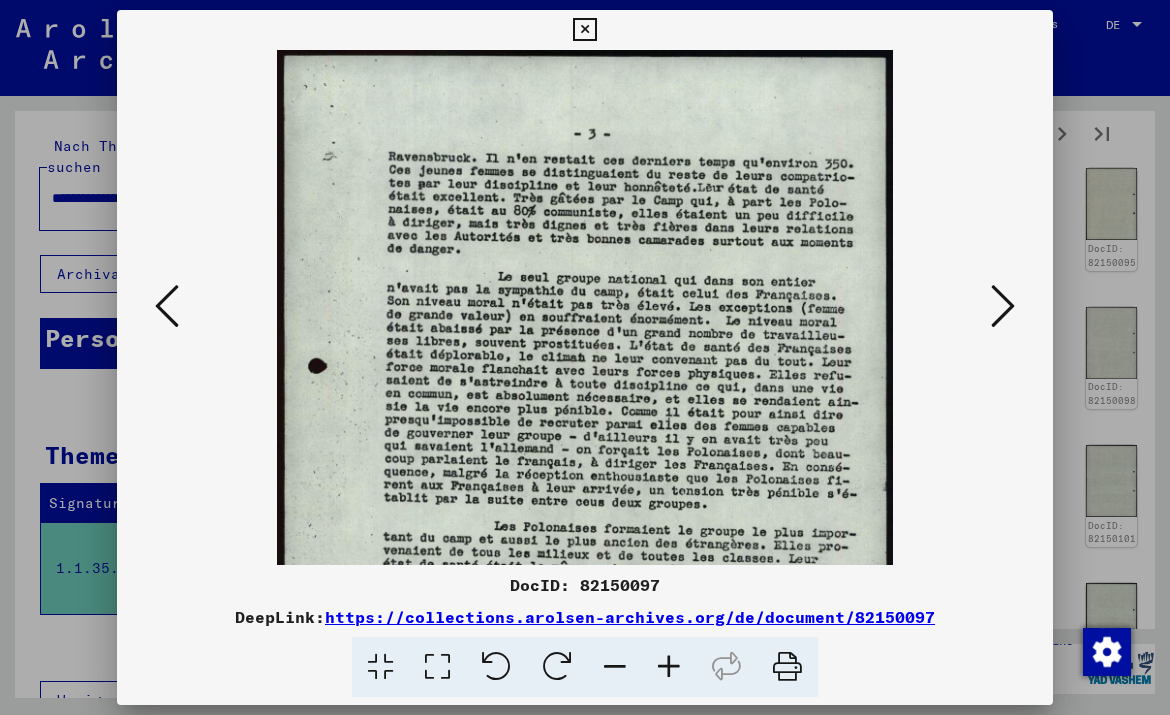 click at bounding box center (615, 667) 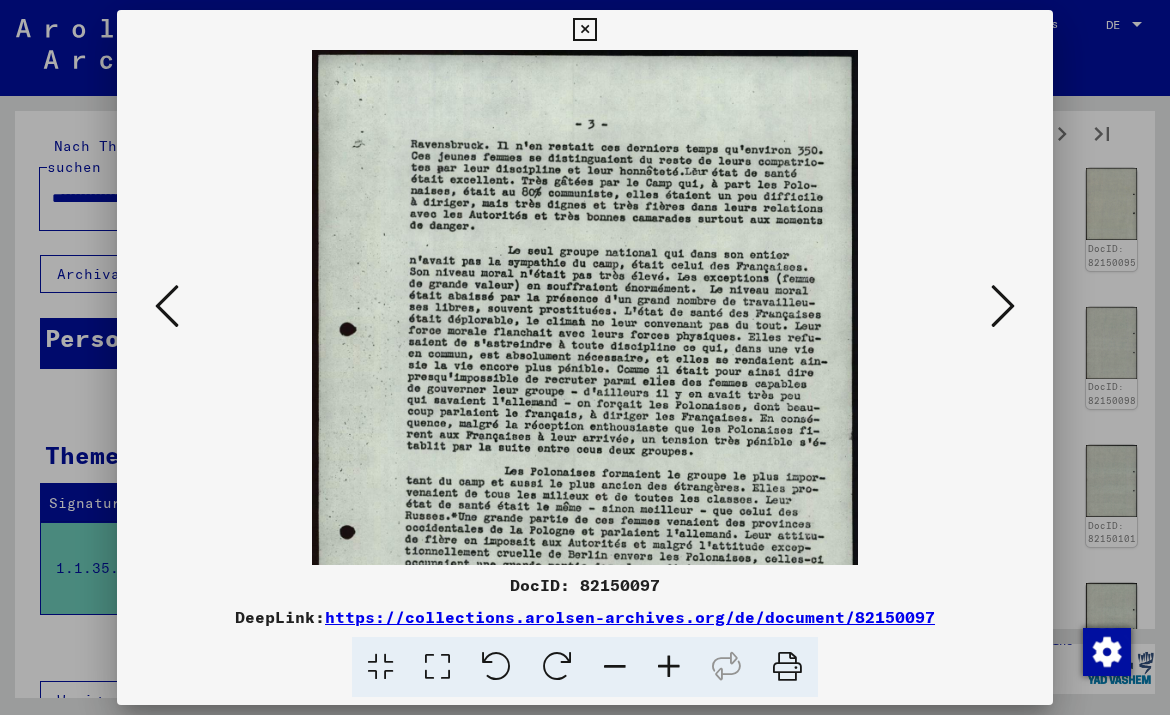 click at bounding box center [615, 667] 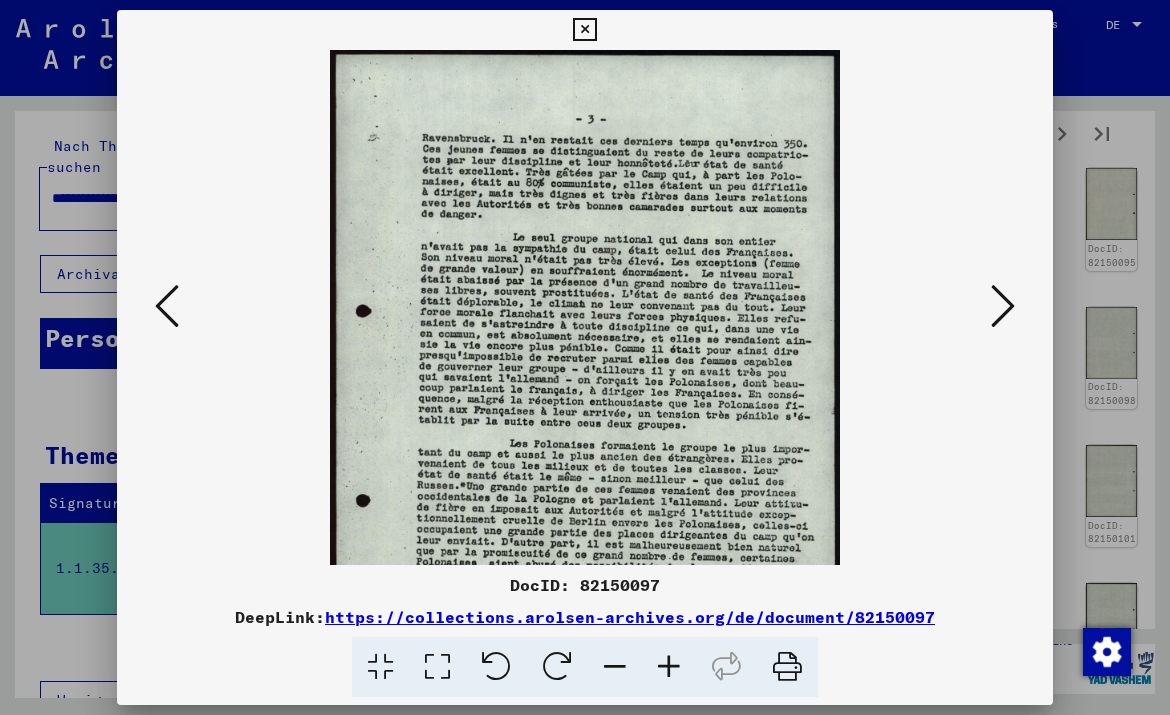 click at bounding box center (615, 667) 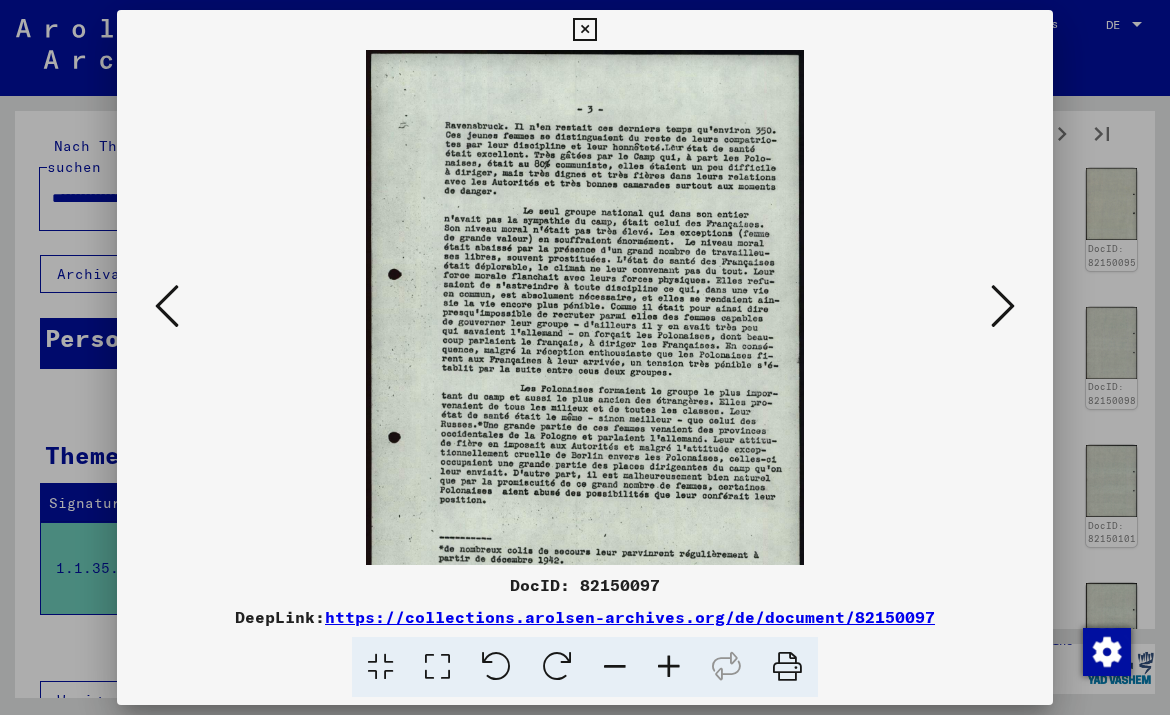 click at bounding box center (615, 667) 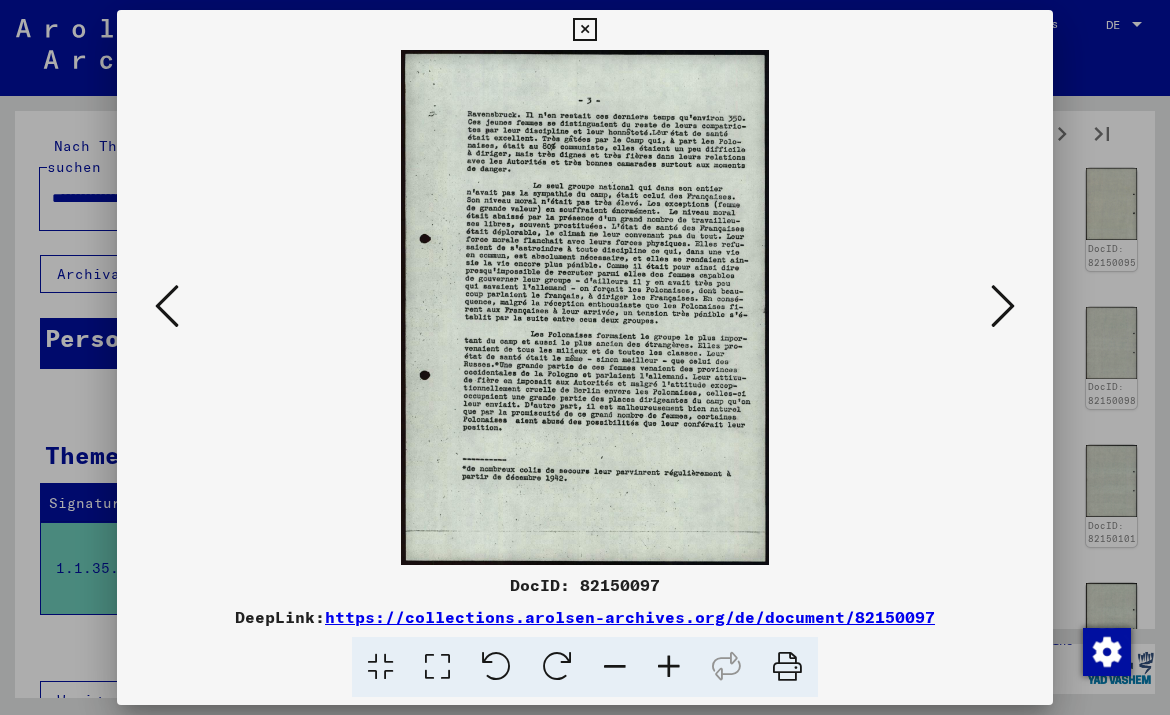 scroll, scrollTop: 0, scrollLeft: 0, axis: both 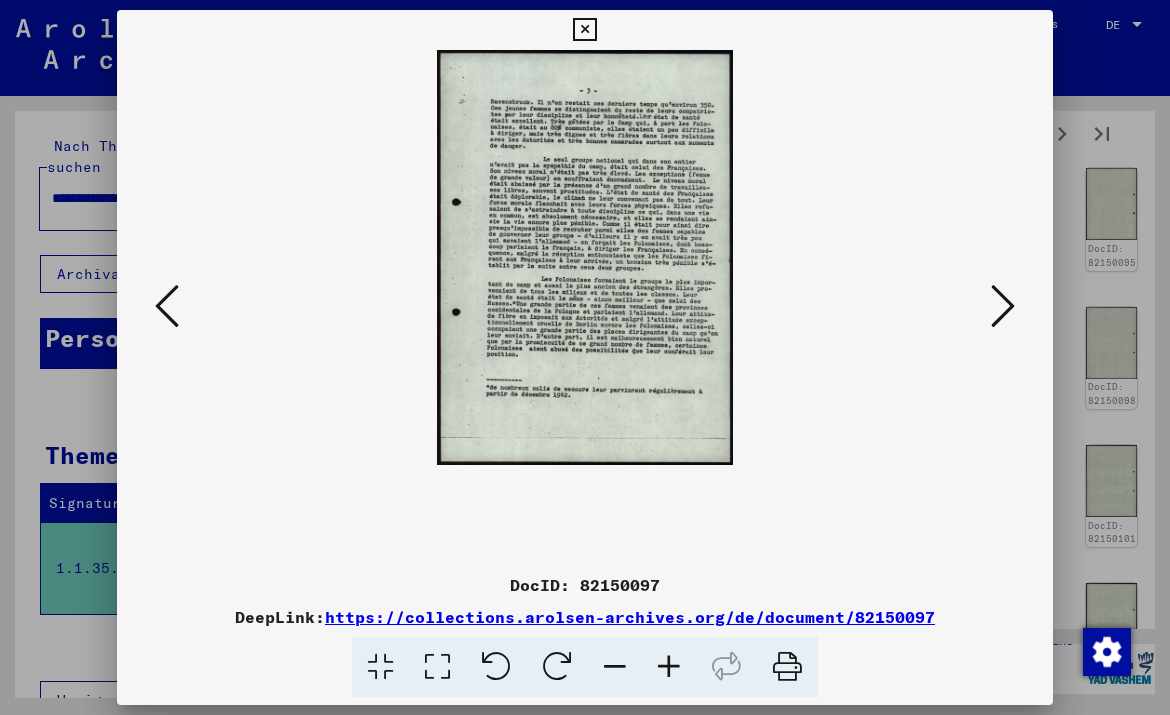 click at bounding box center [615, 667] 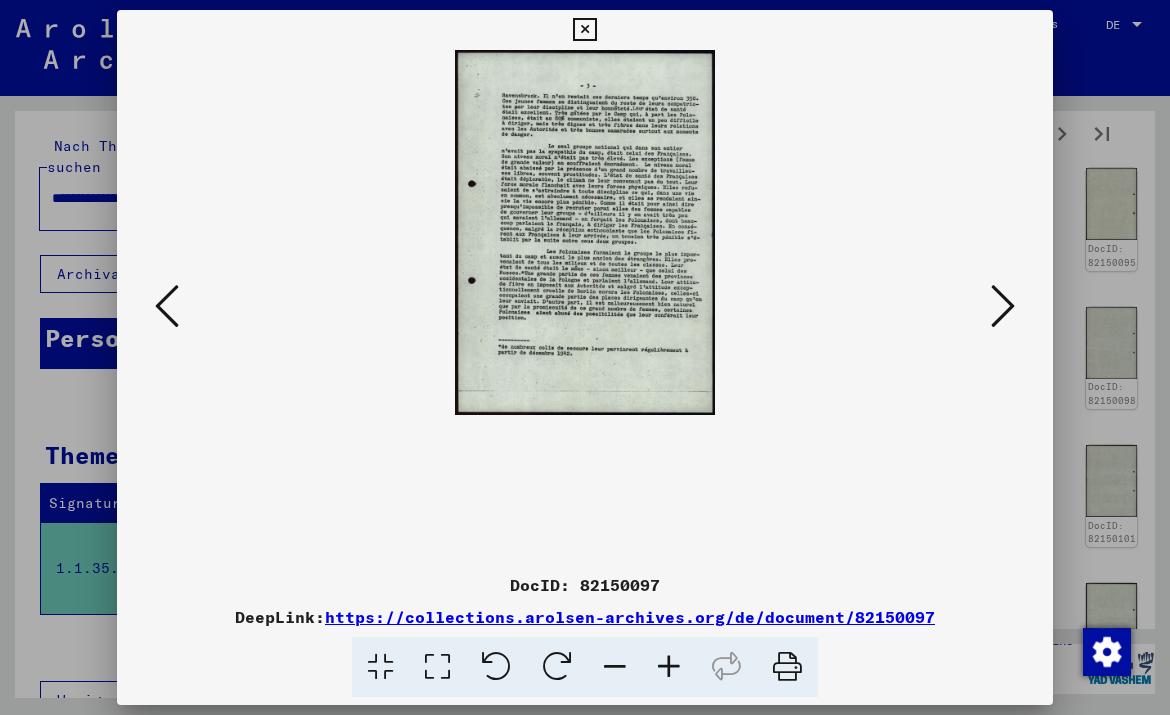 drag, startPoint x: 503, startPoint y: 95, endPoint x: 530, endPoint y: 115, distance: 33.600594 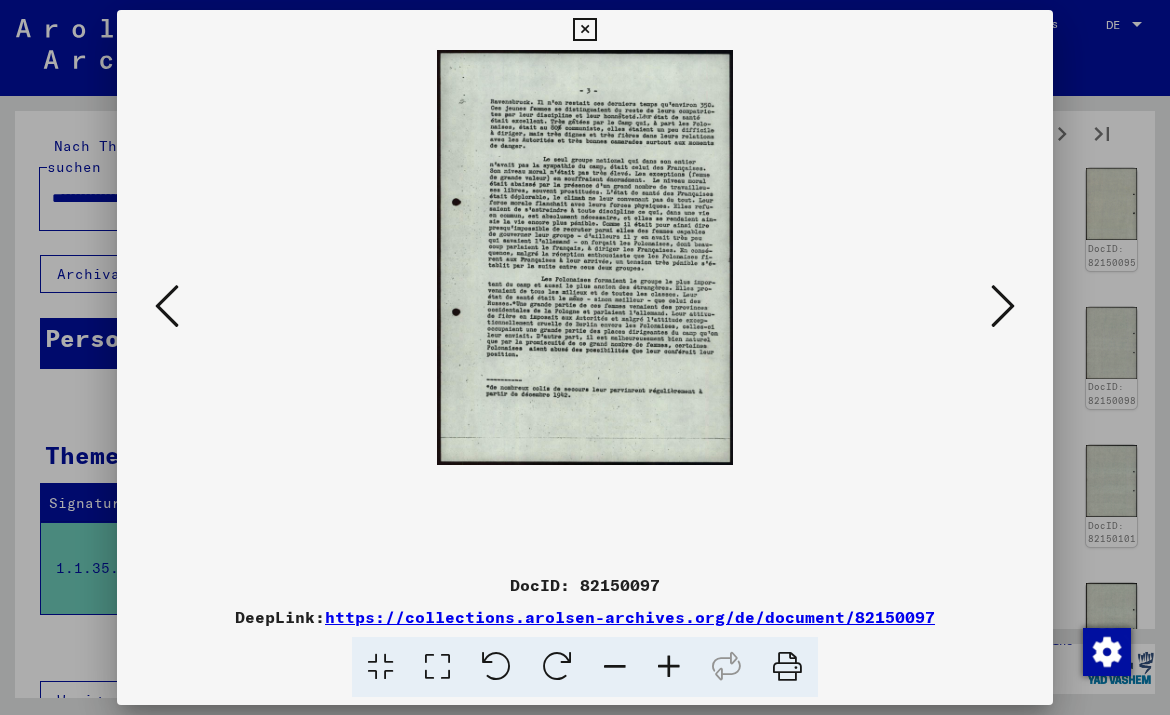 click at bounding box center [669, 667] 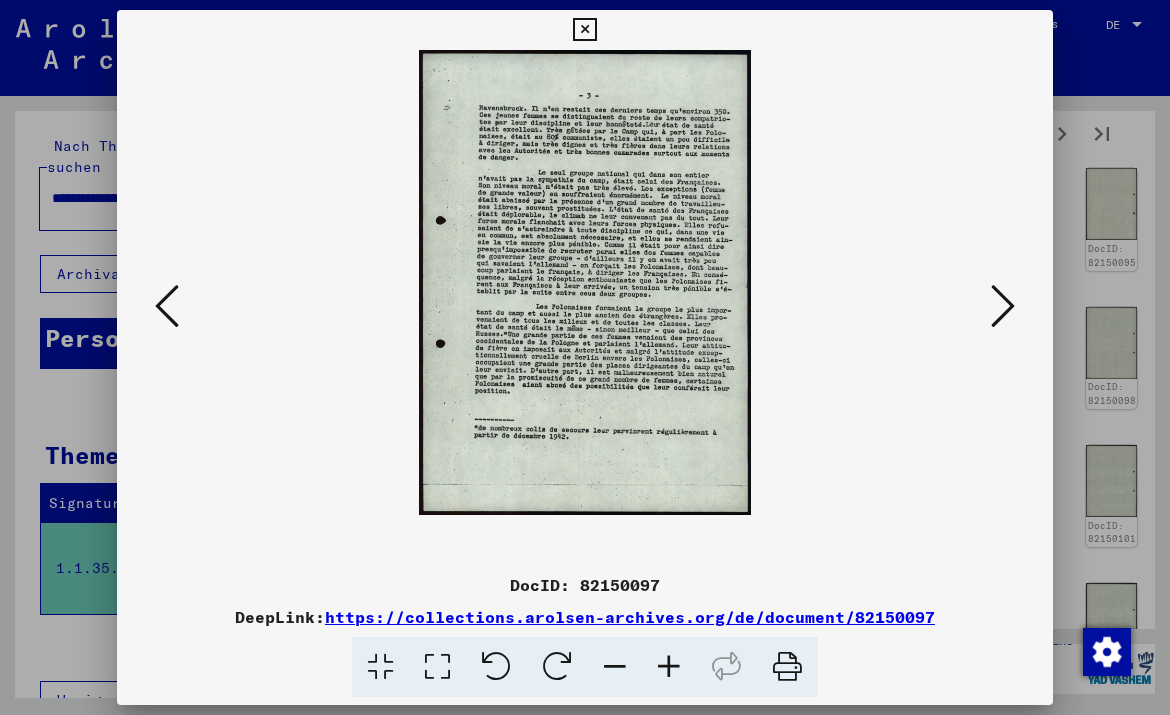 click at bounding box center (669, 667) 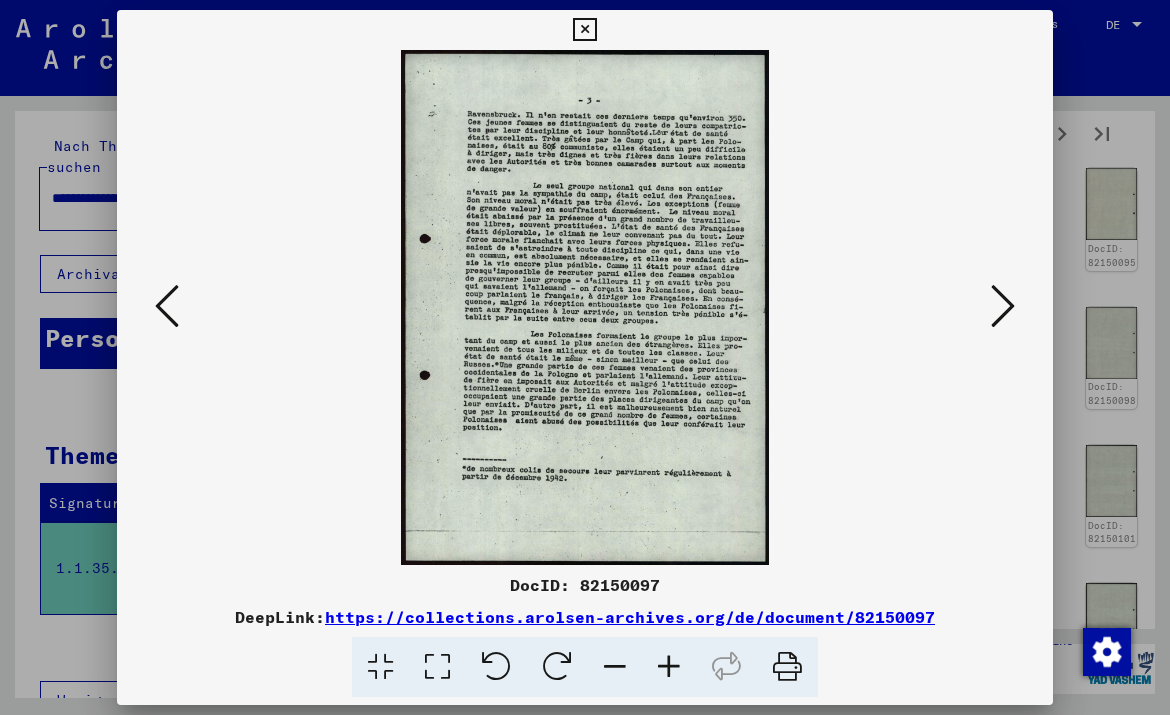 click at bounding box center (669, 667) 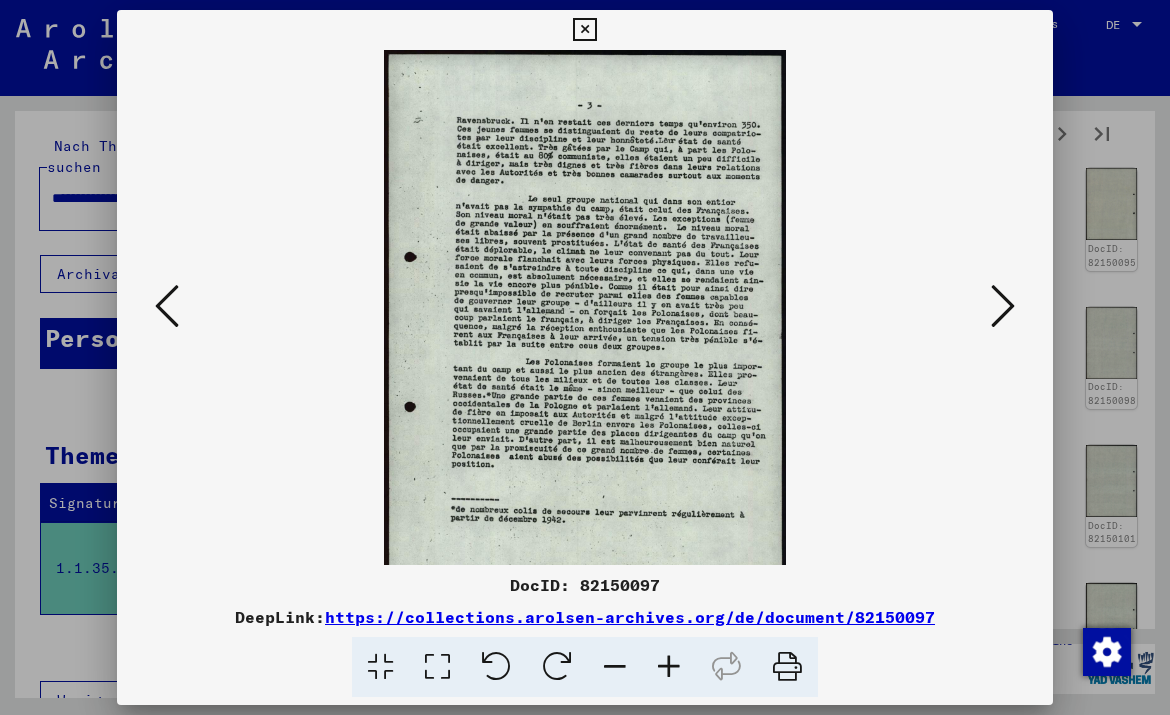 click at bounding box center [669, 667] 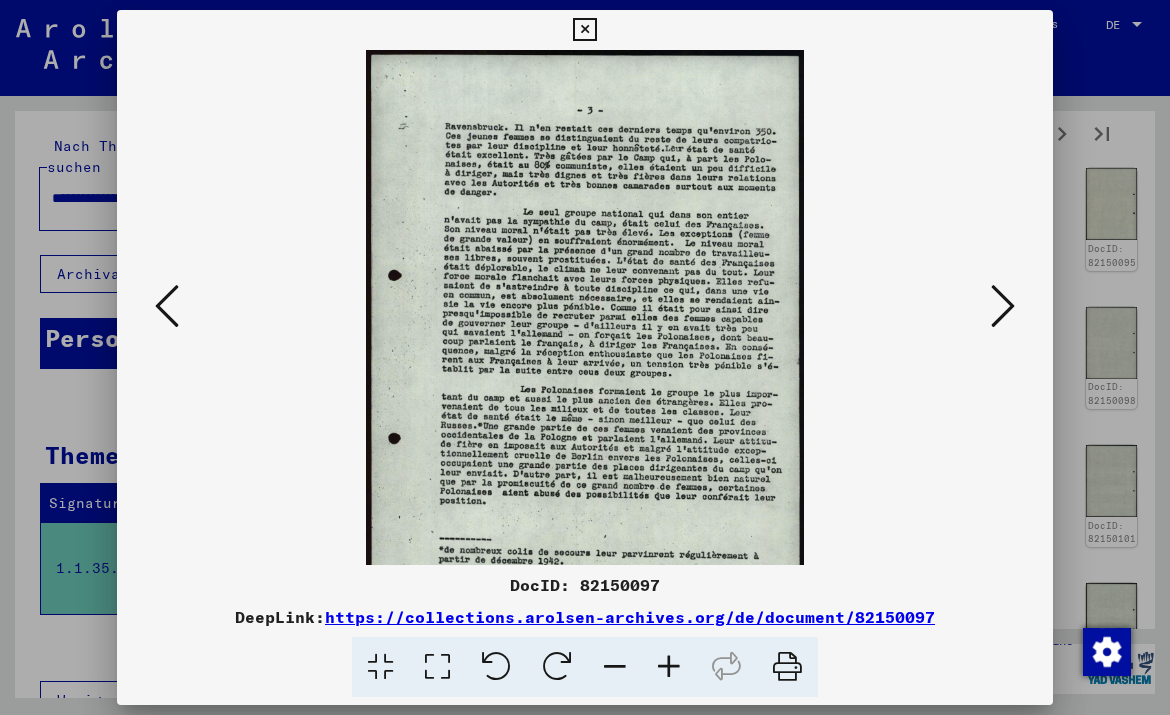 click at bounding box center [669, 667] 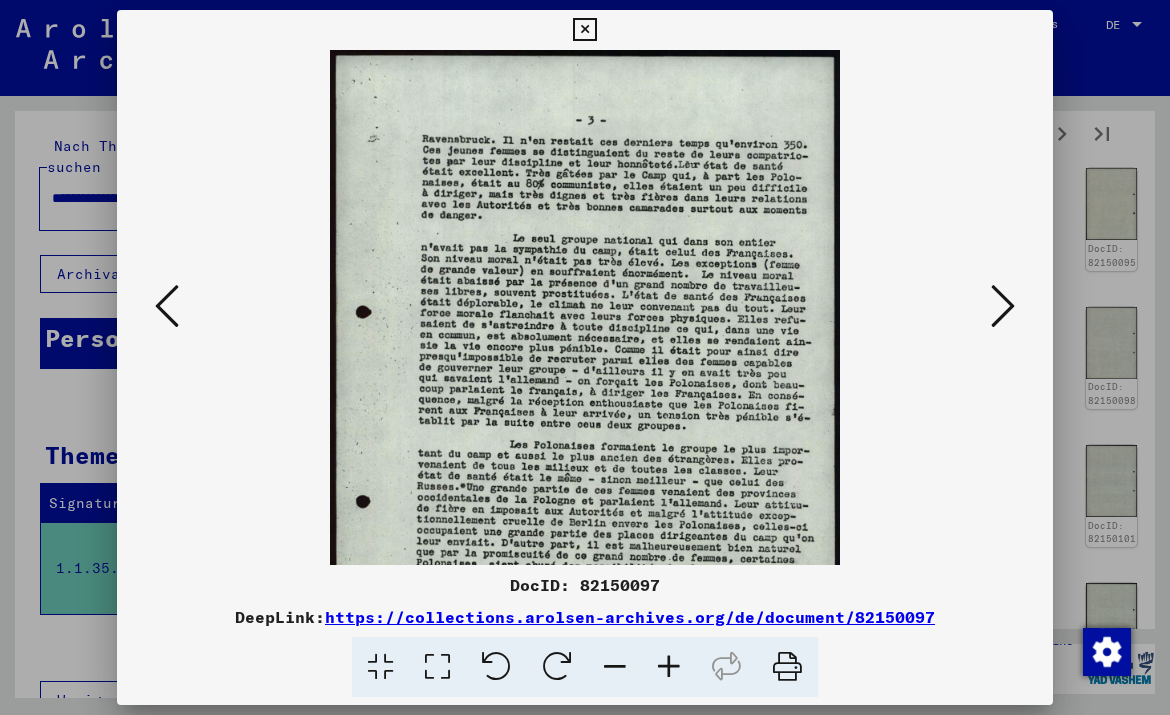click at bounding box center (669, 667) 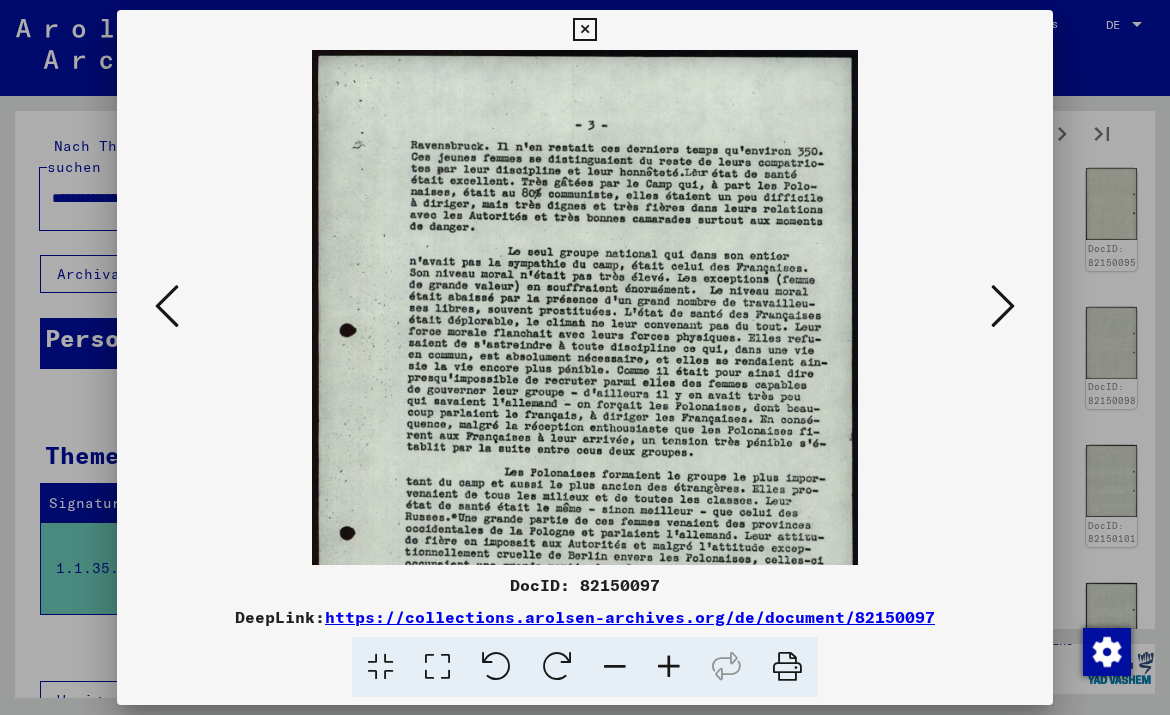 click at bounding box center [669, 667] 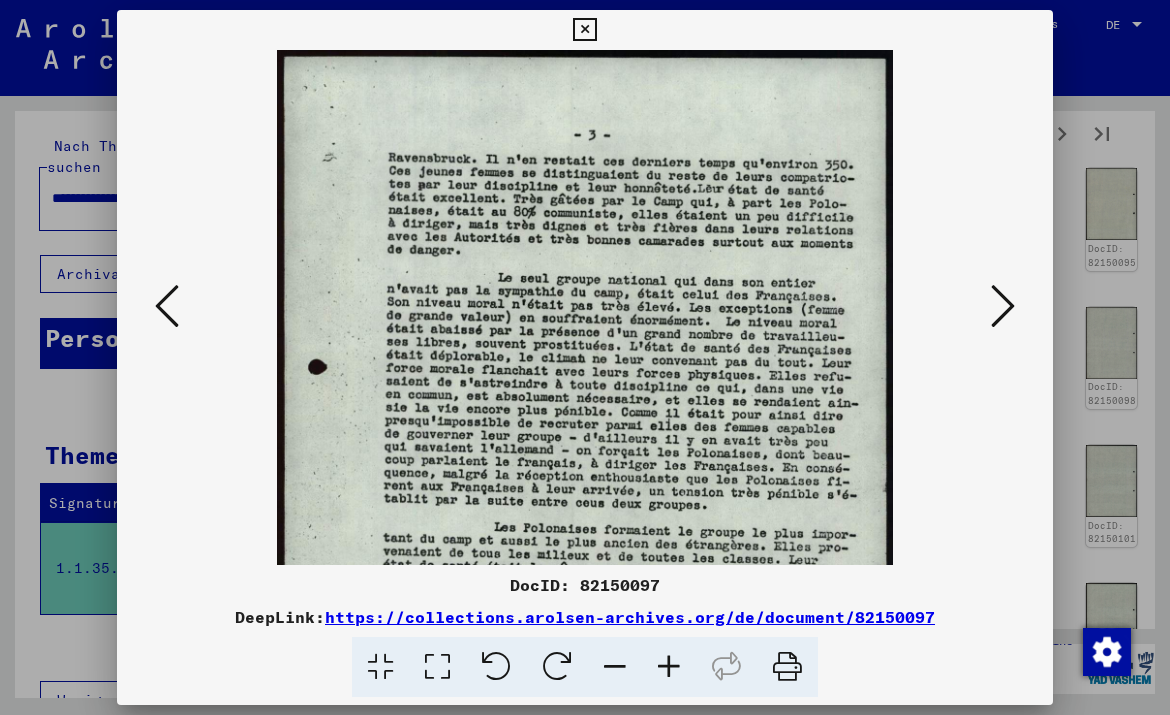 click at bounding box center [669, 667] 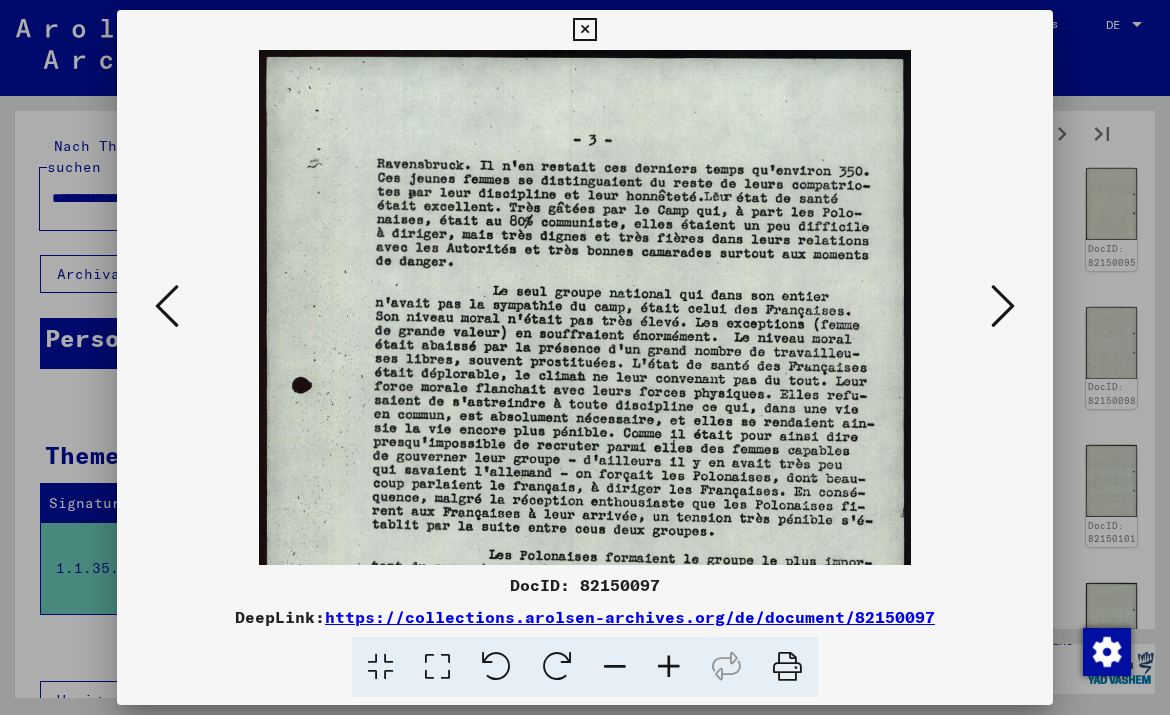 click at bounding box center [669, 667] 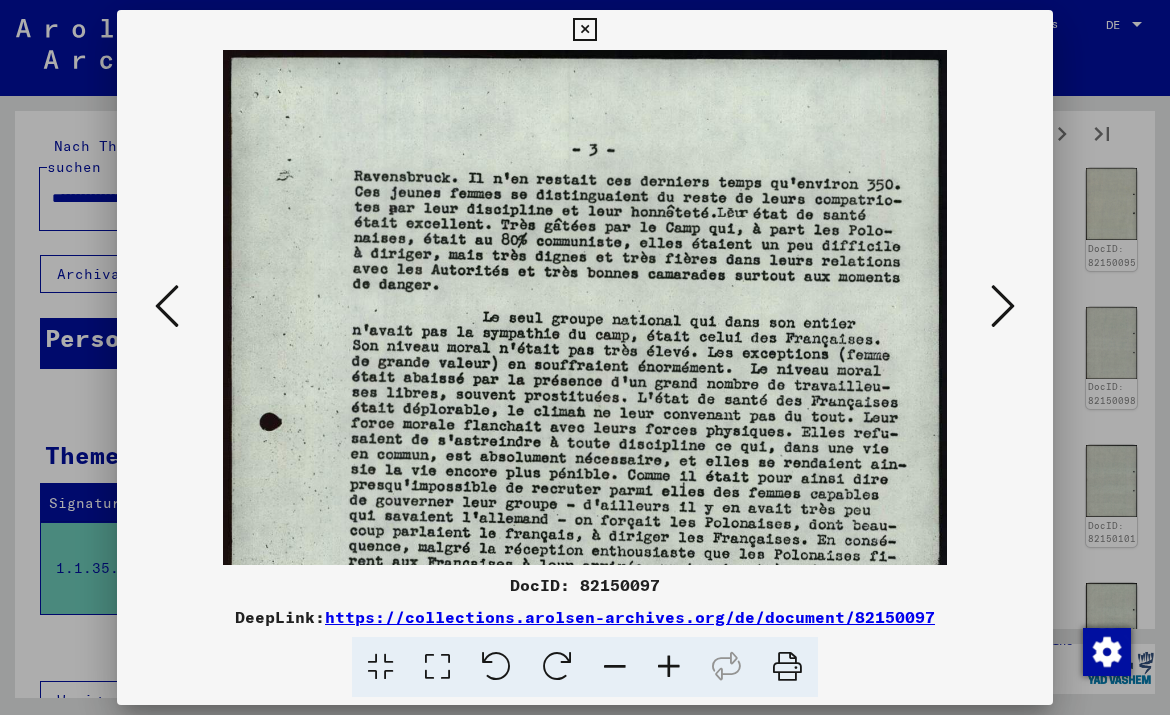 click at bounding box center (669, 667) 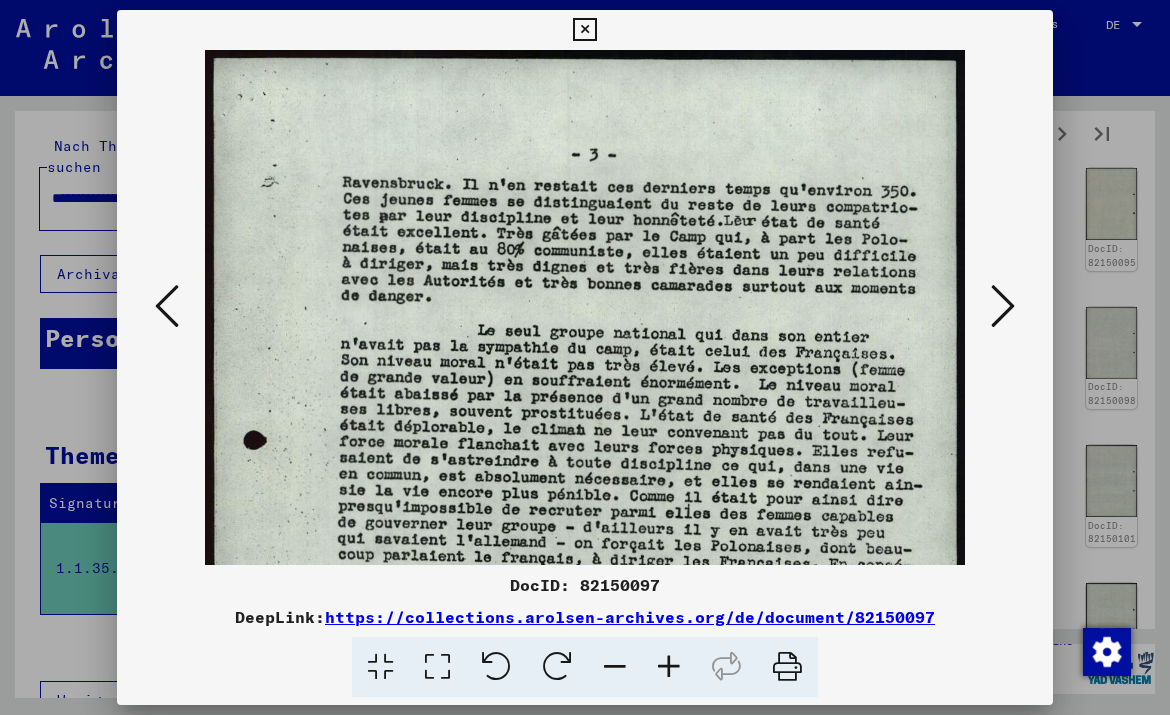 click at bounding box center [669, 667] 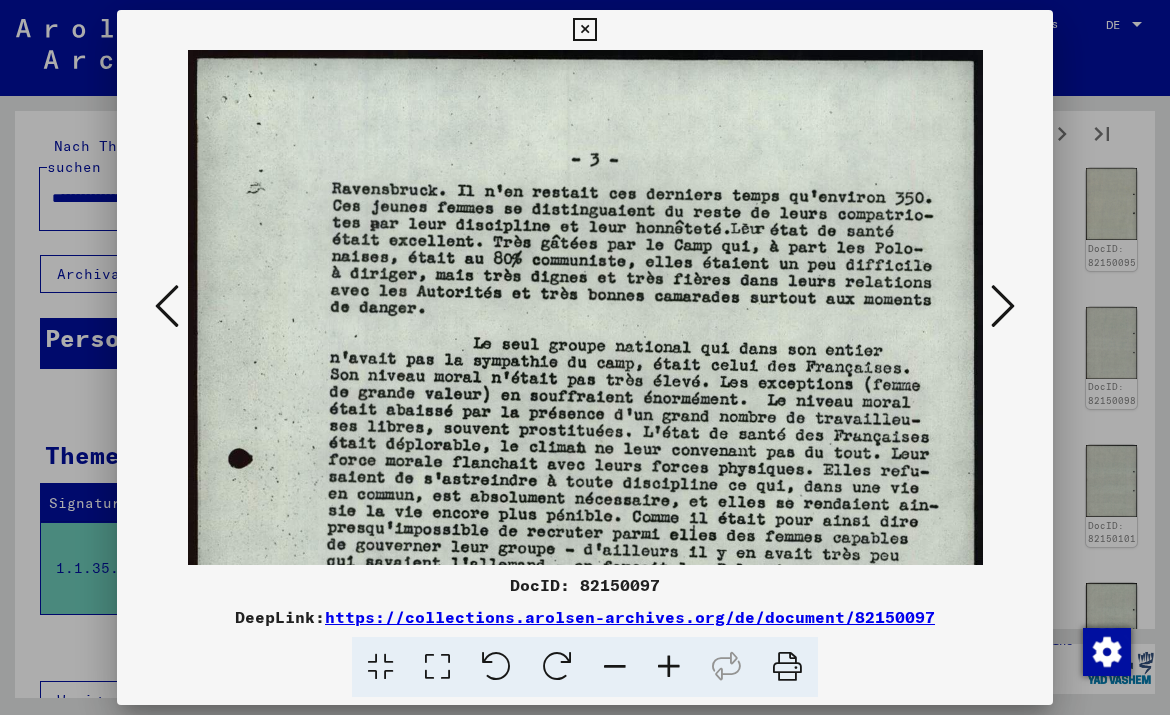 click at bounding box center [669, 667] 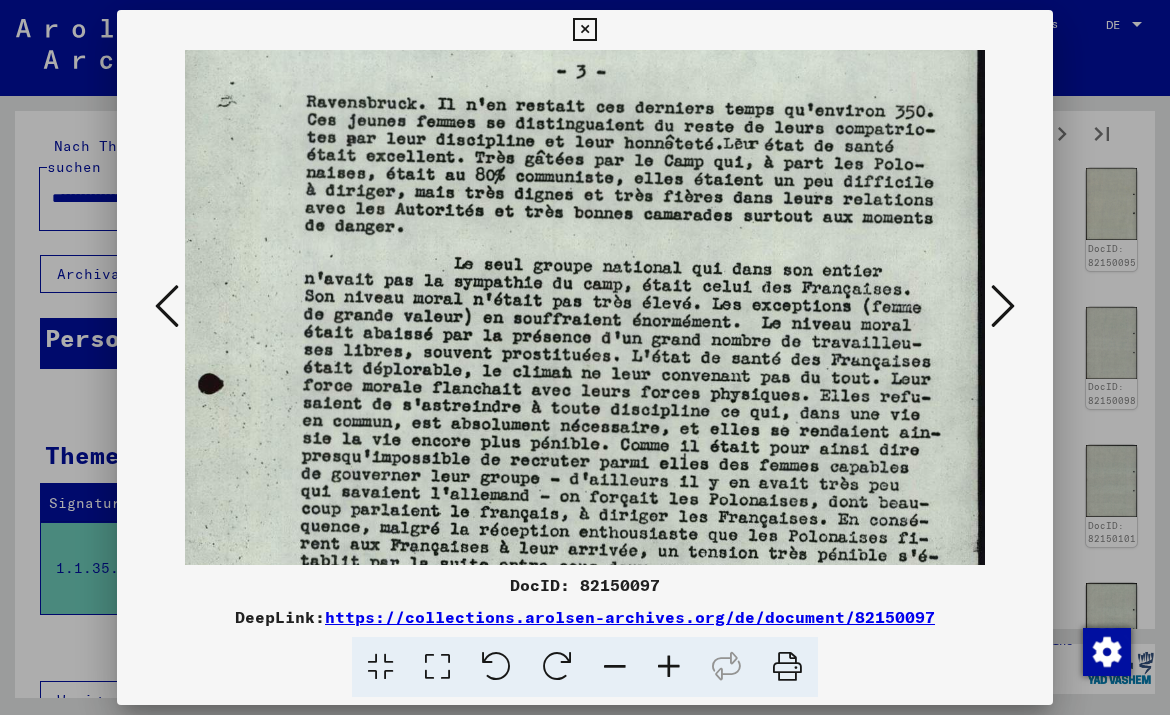 scroll, scrollTop: 80, scrollLeft: 29, axis: both 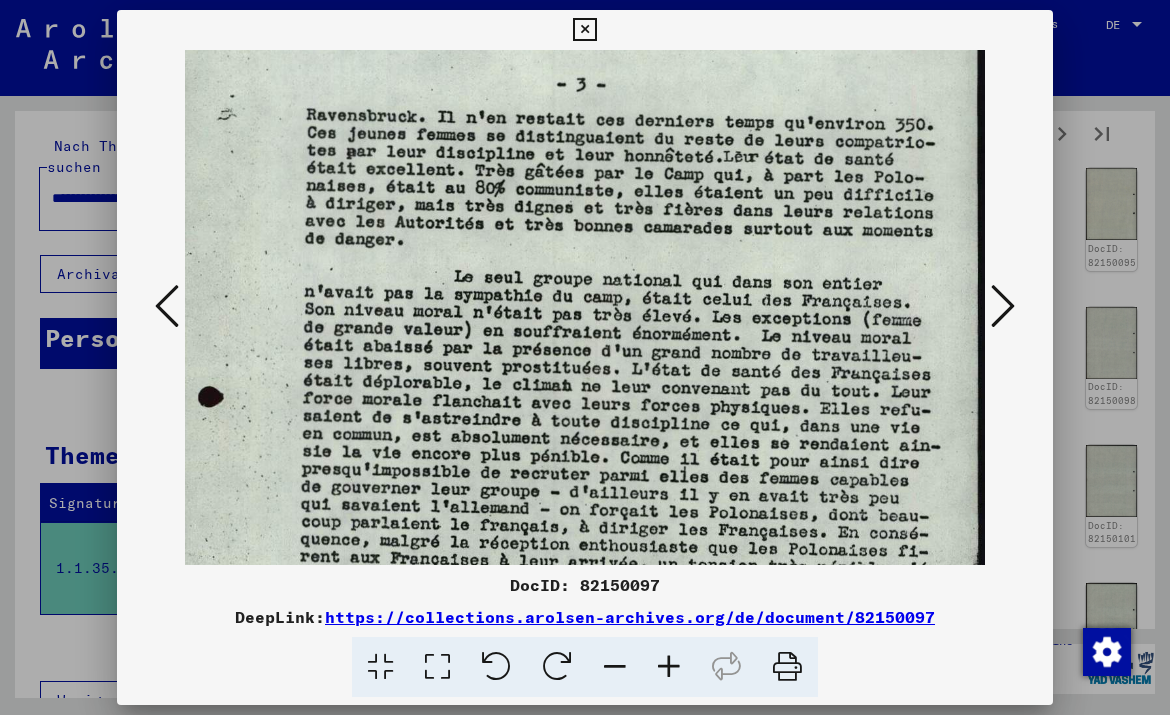drag, startPoint x: 803, startPoint y: 389, endPoint x: 766, endPoint y: 309, distance: 88.14193 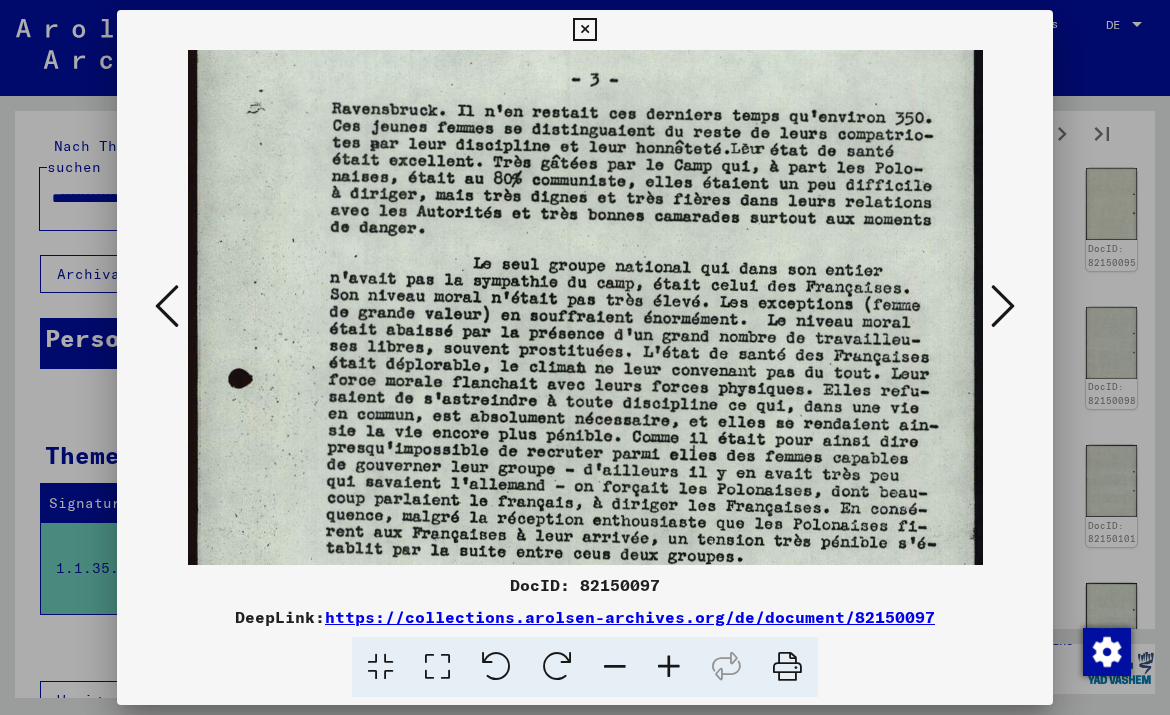 click at bounding box center [615, 667] 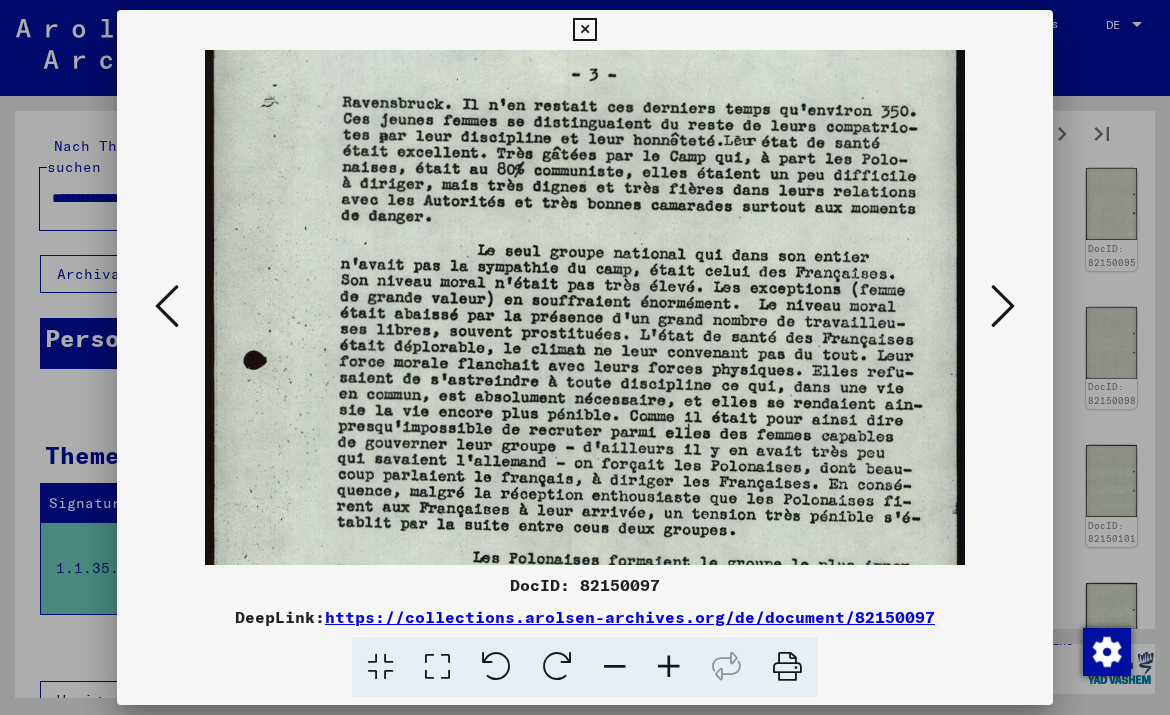 click at bounding box center (615, 667) 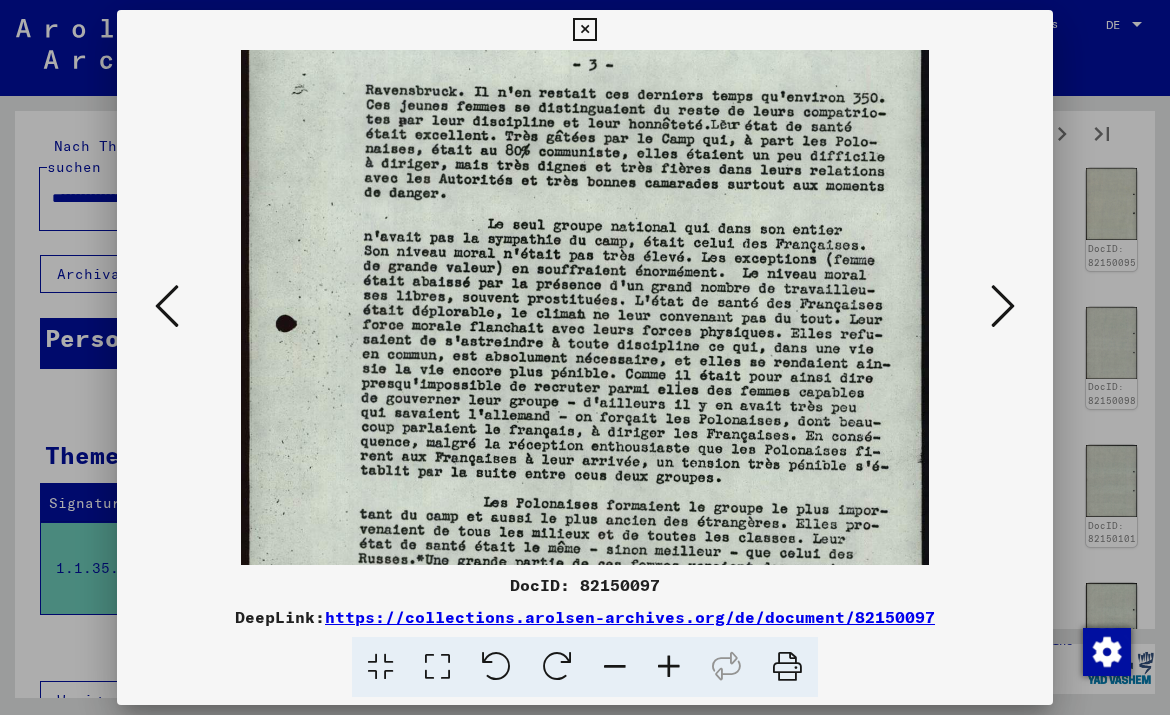 click at bounding box center [615, 667] 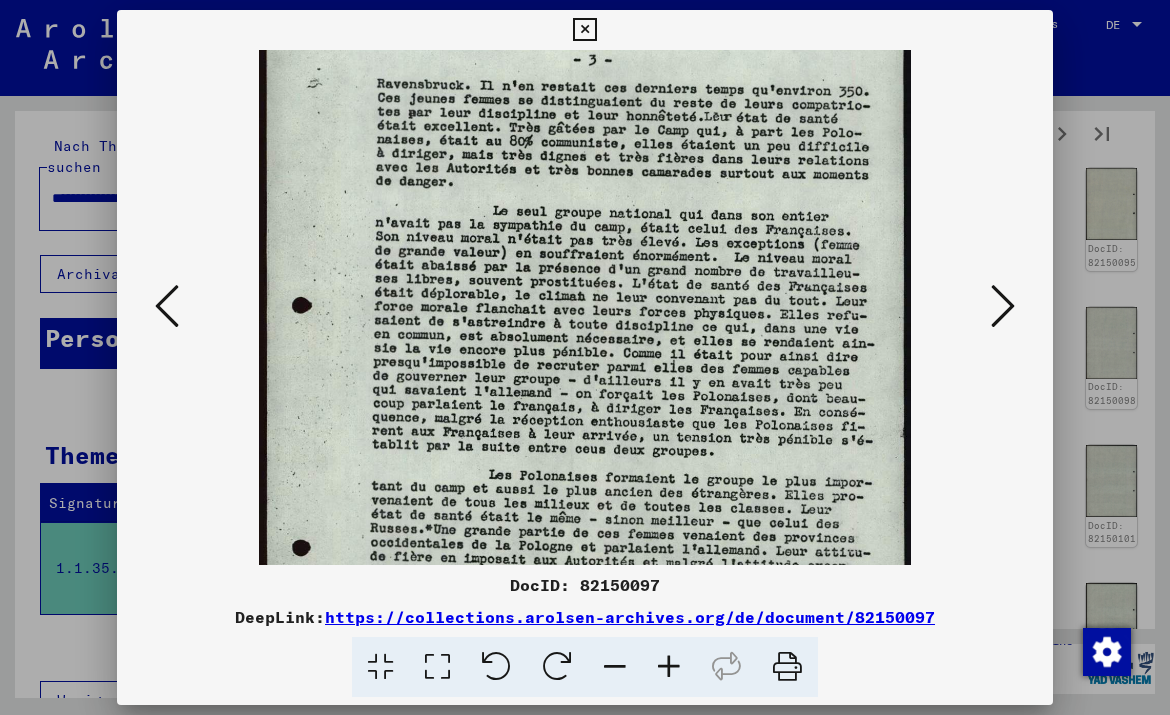 click at bounding box center [615, 667] 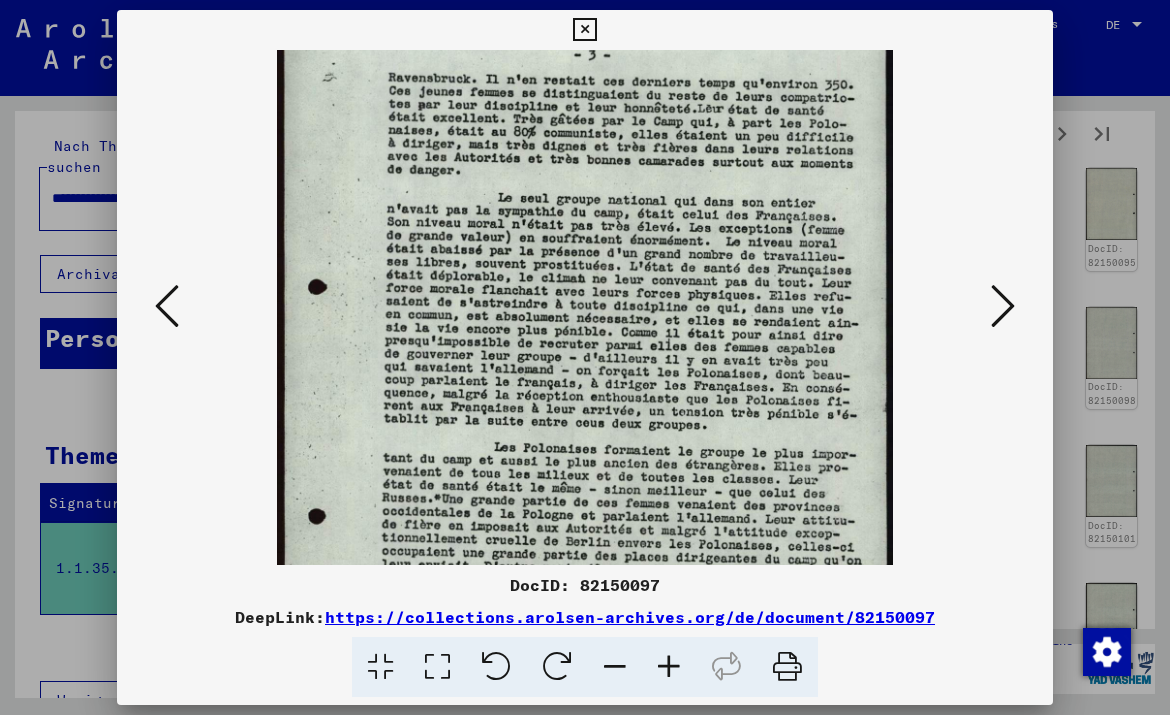 click at bounding box center [615, 667] 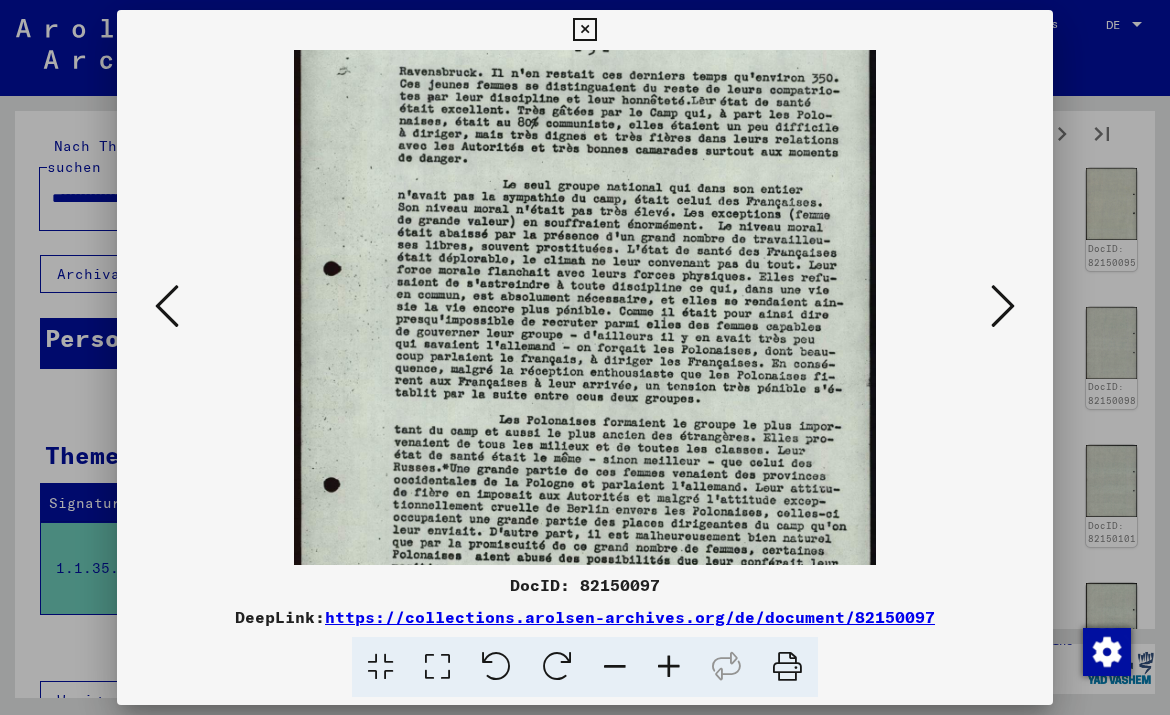 click at bounding box center [615, 667] 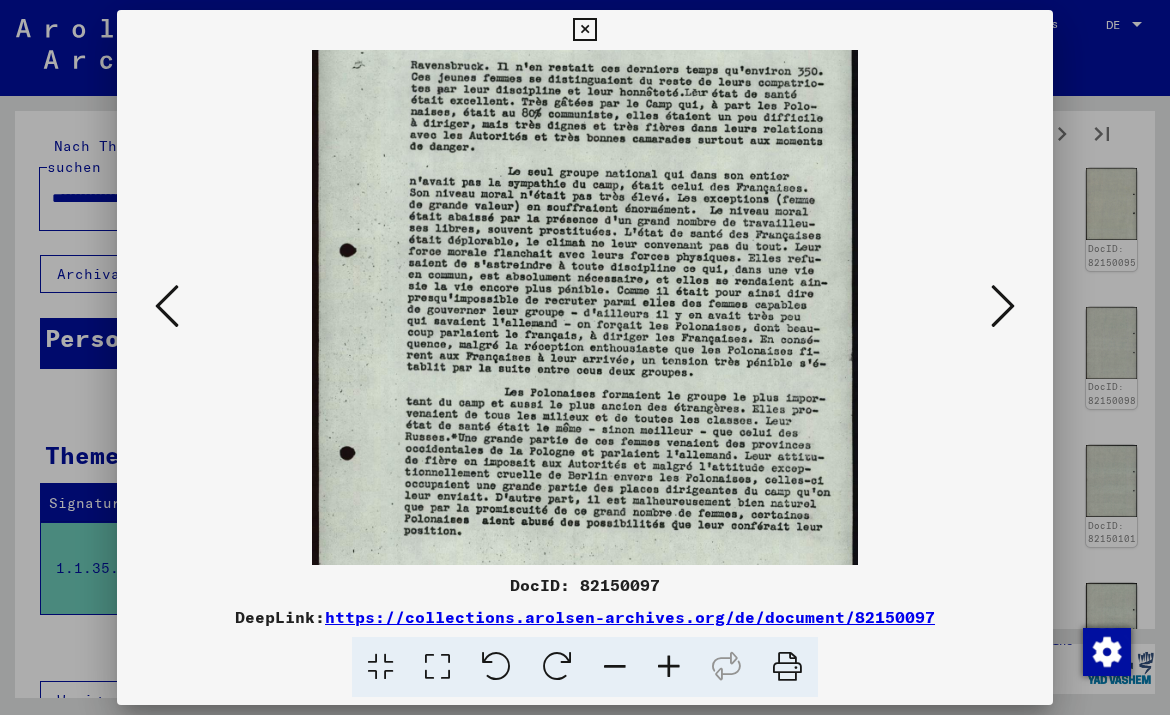 click at bounding box center [615, 667] 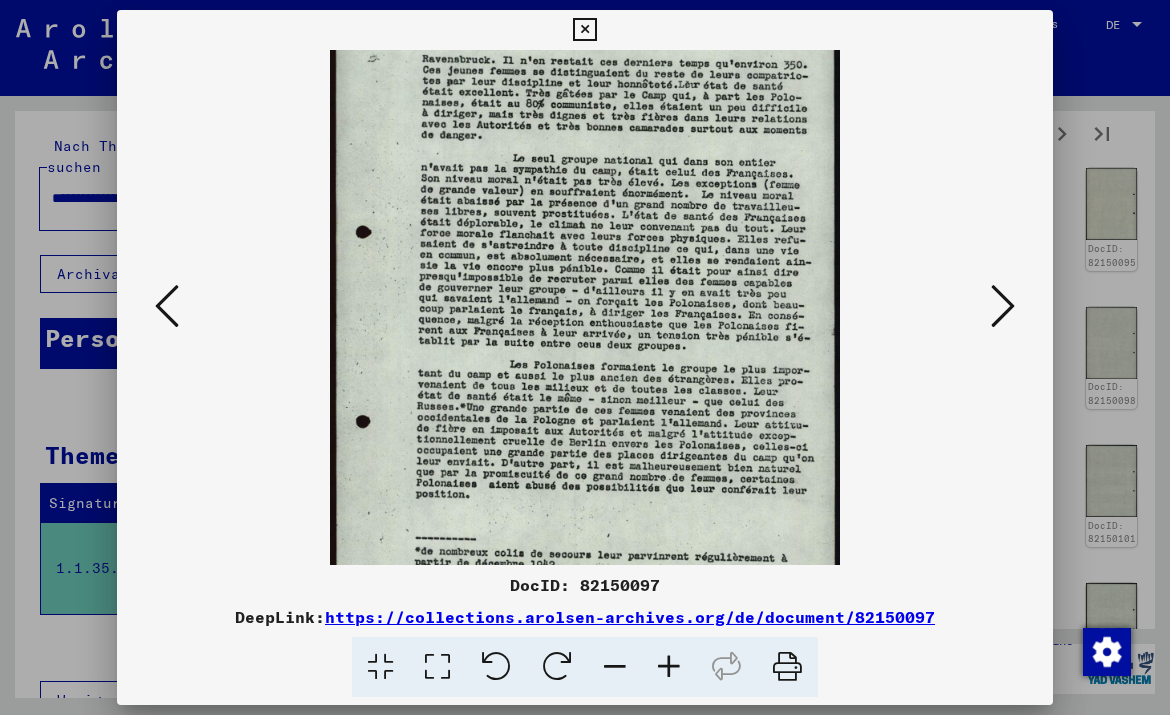 click at bounding box center [615, 667] 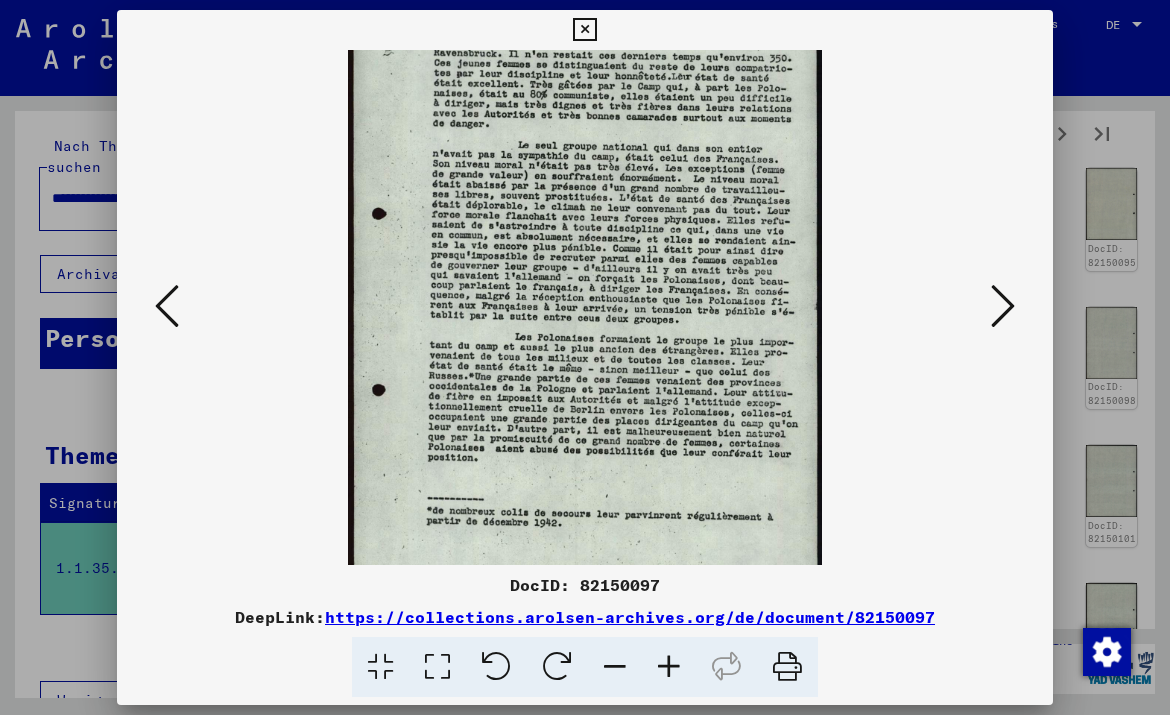 click at bounding box center [615, 667] 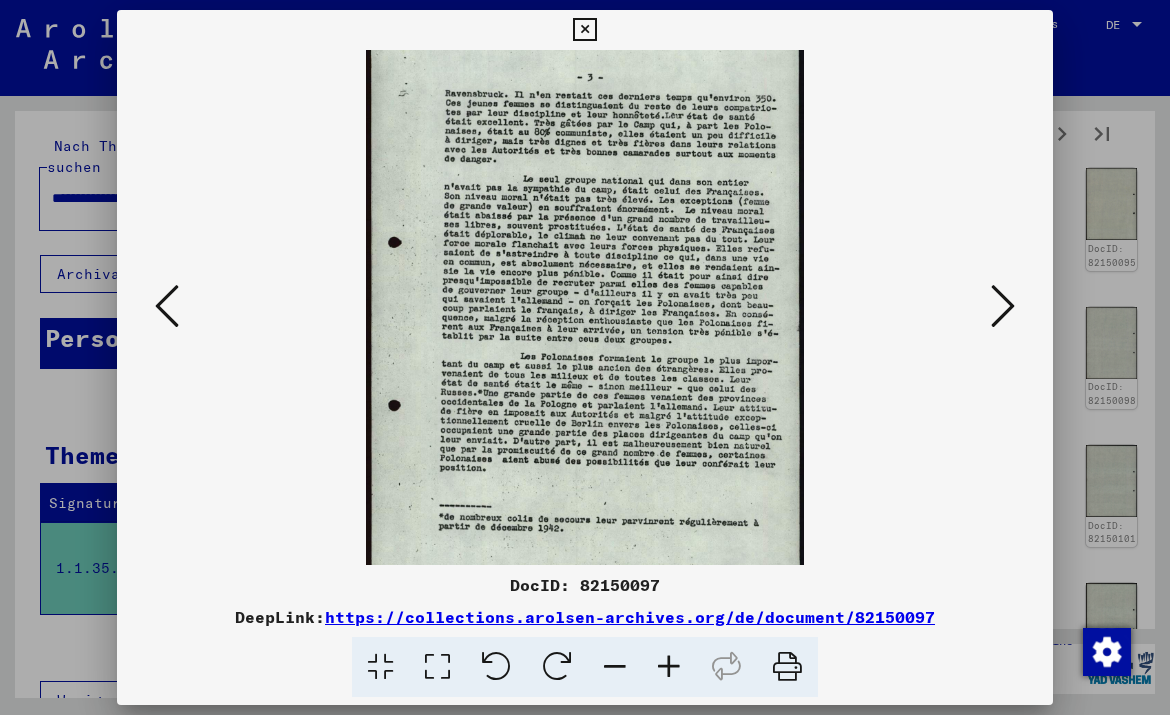 scroll, scrollTop: 31, scrollLeft: 0, axis: vertical 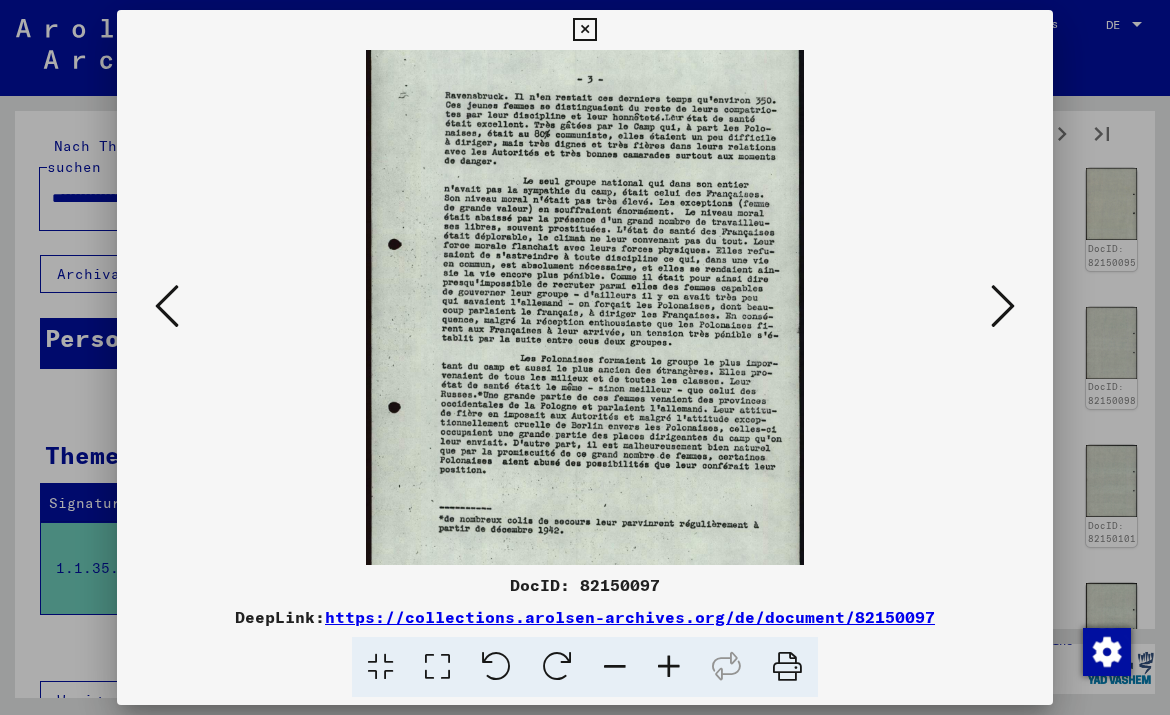 drag, startPoint x: 691, startPoint y: 392, endPoint x: 691, endPoint y: 441, distance: 49 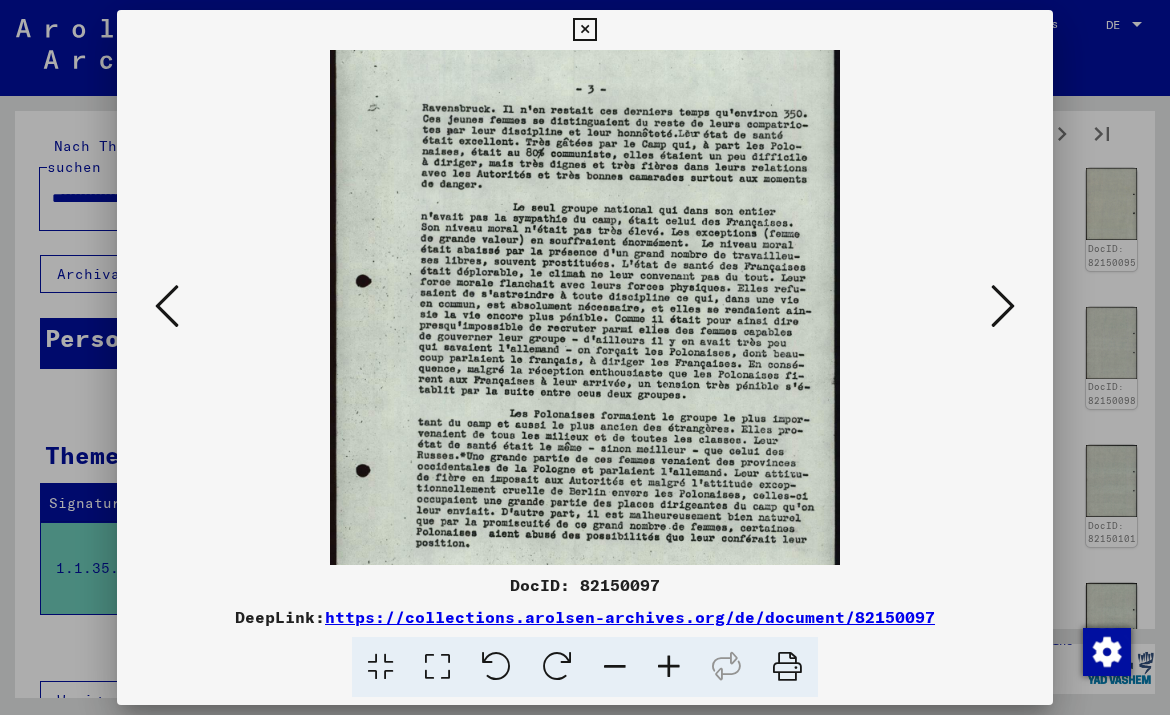 click at bounding box center (669, 667) 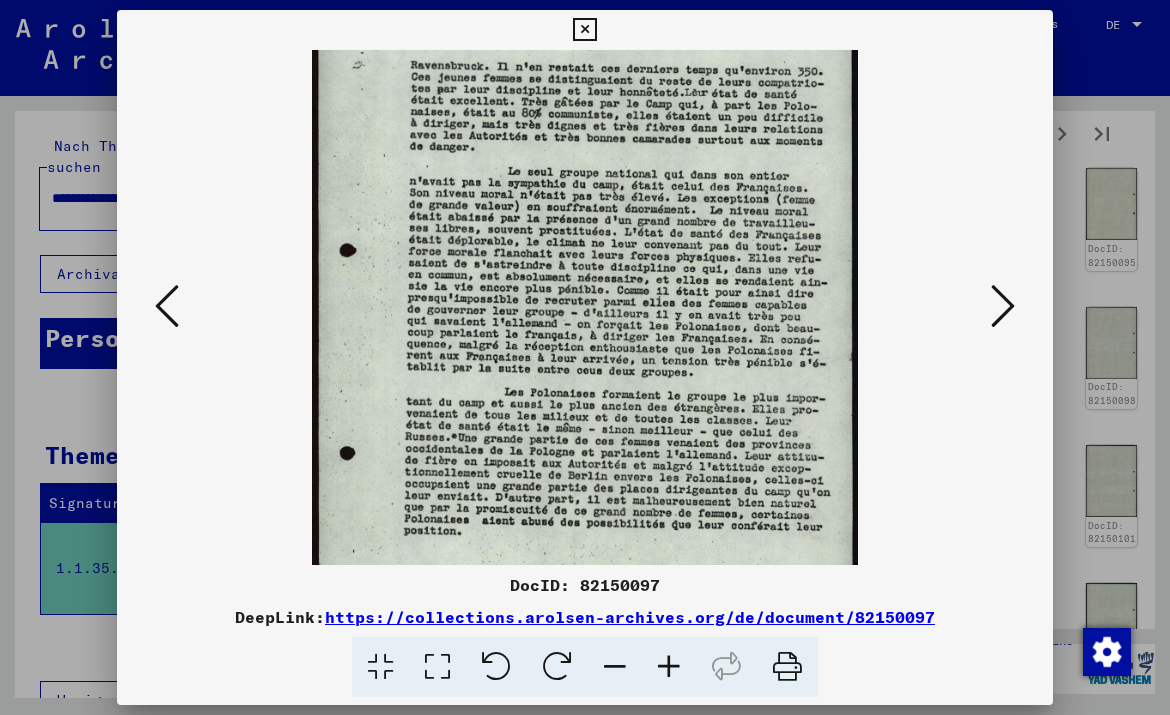 scroll, scrollTop: 101, scrollLeft: 0, axis: vertical 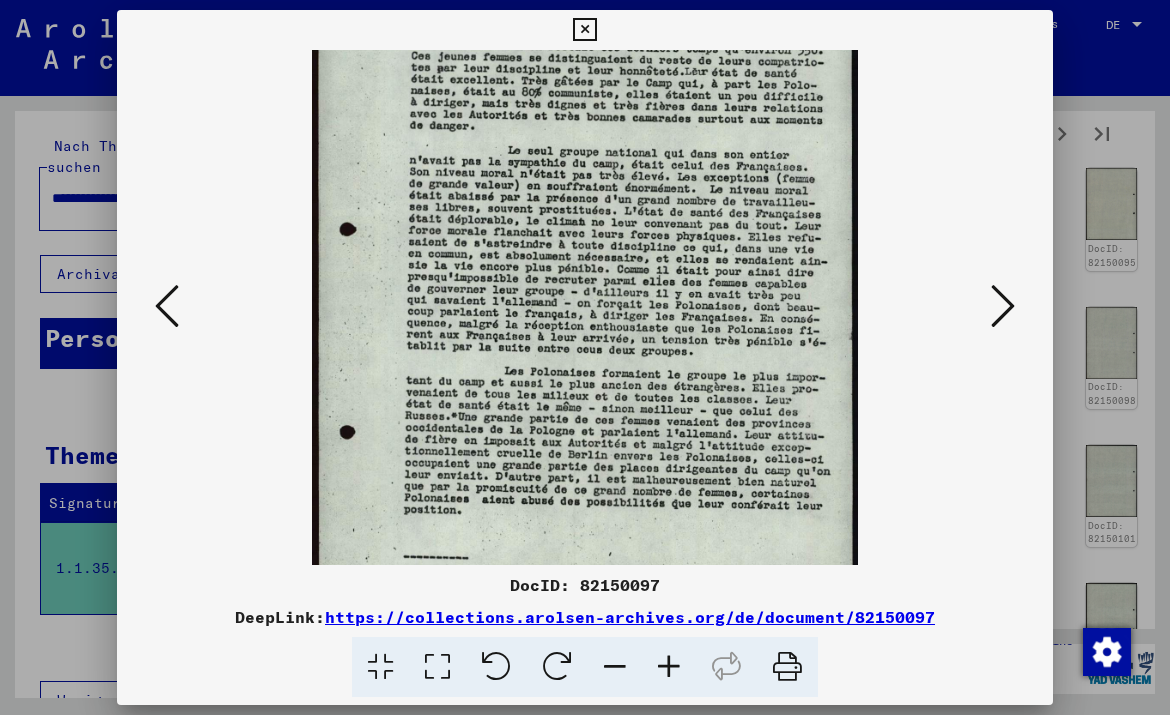 drag, startPoint x: 639, startPoint y: 440, endPoint x: 641, endPoint y: 370, distance: 70.028564 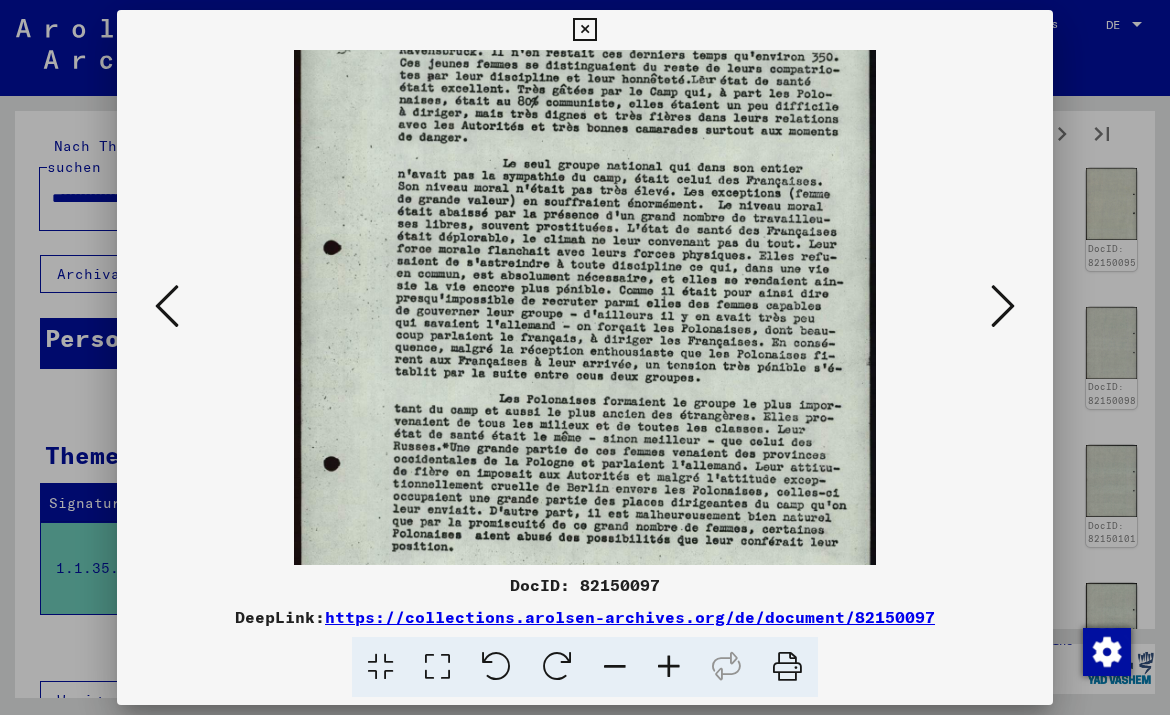 click at bounding box center (669, 667) 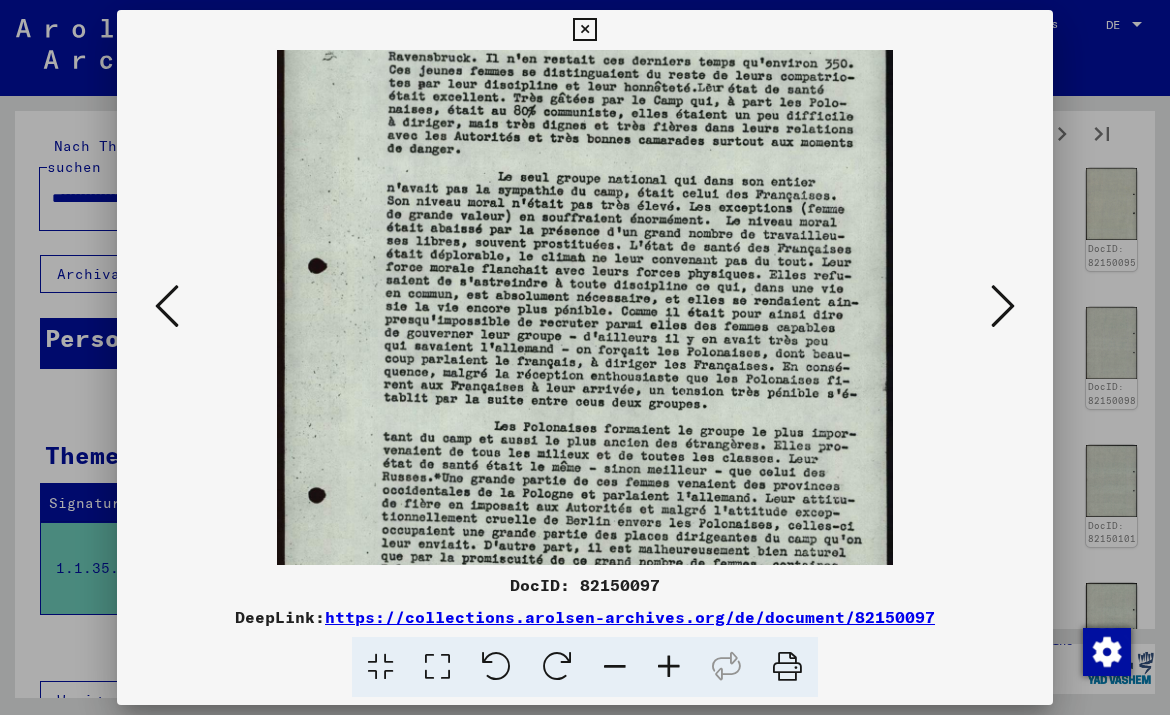 click at bounding box center (669, 667) 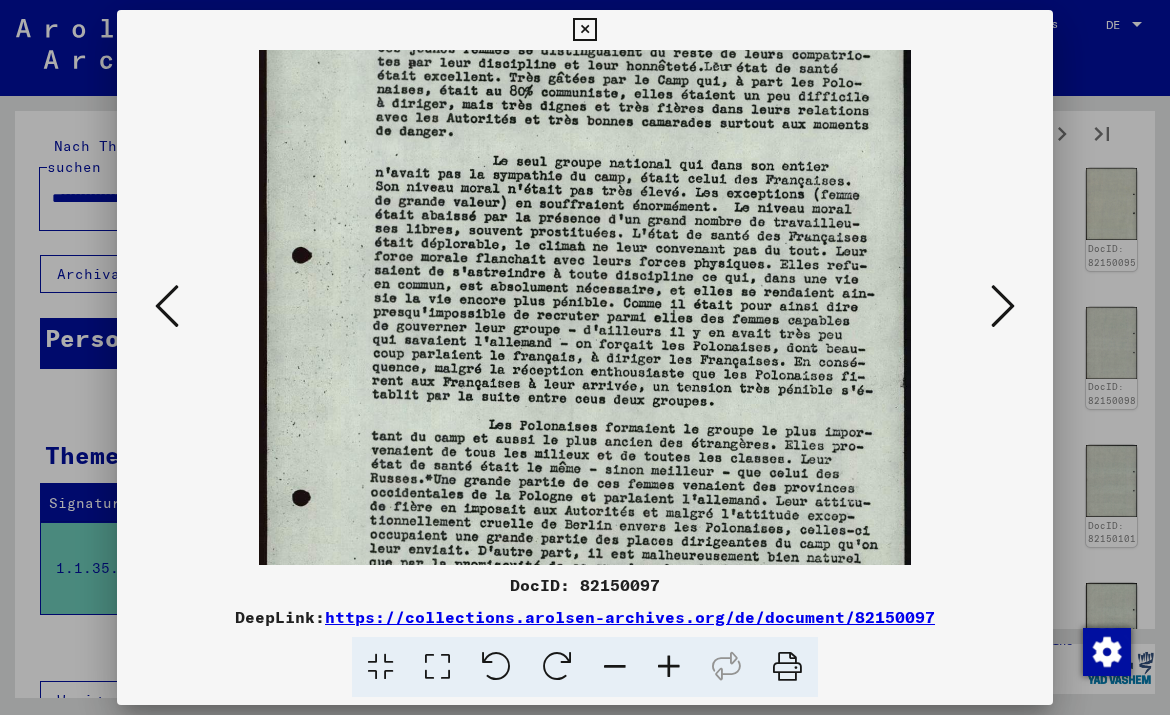 scroll, scrollTop: 138, scrollLeft: 0, axis: vertical 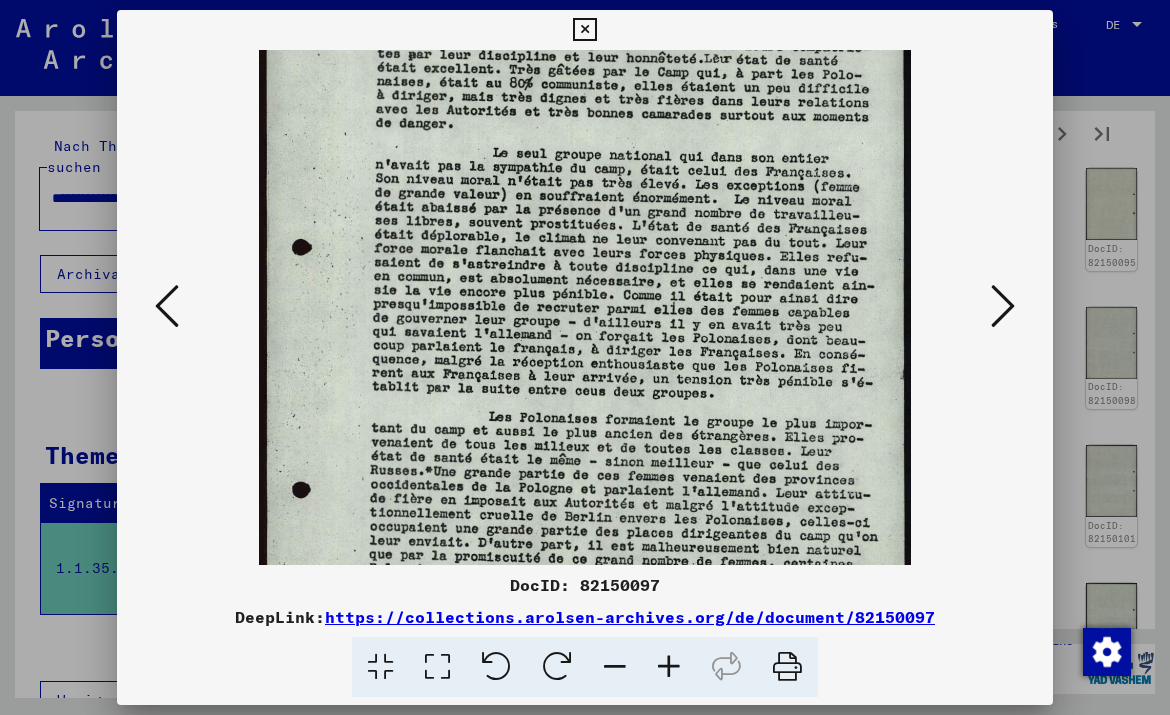 drag, startPoint x: 730, startPoint y: 331, endPoint x: 735, endPoint y: 294, distance: 37.336308 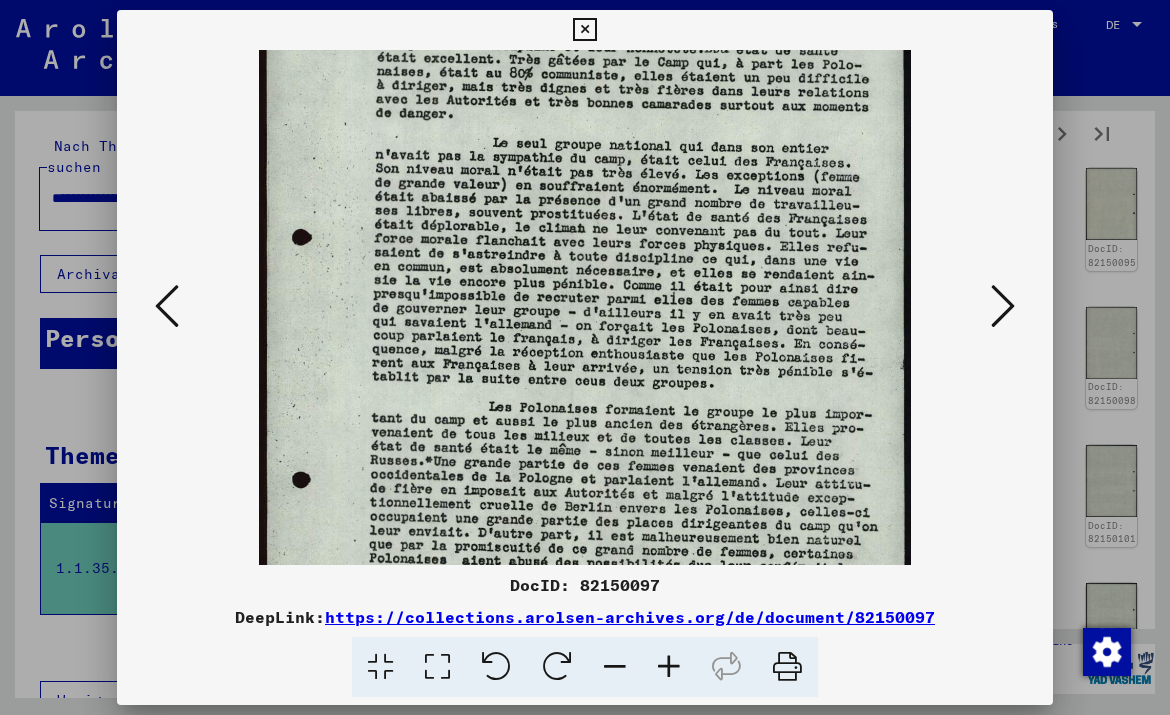 scroll, scrollTop: 152, scrollLeft: 0, axis: vertical 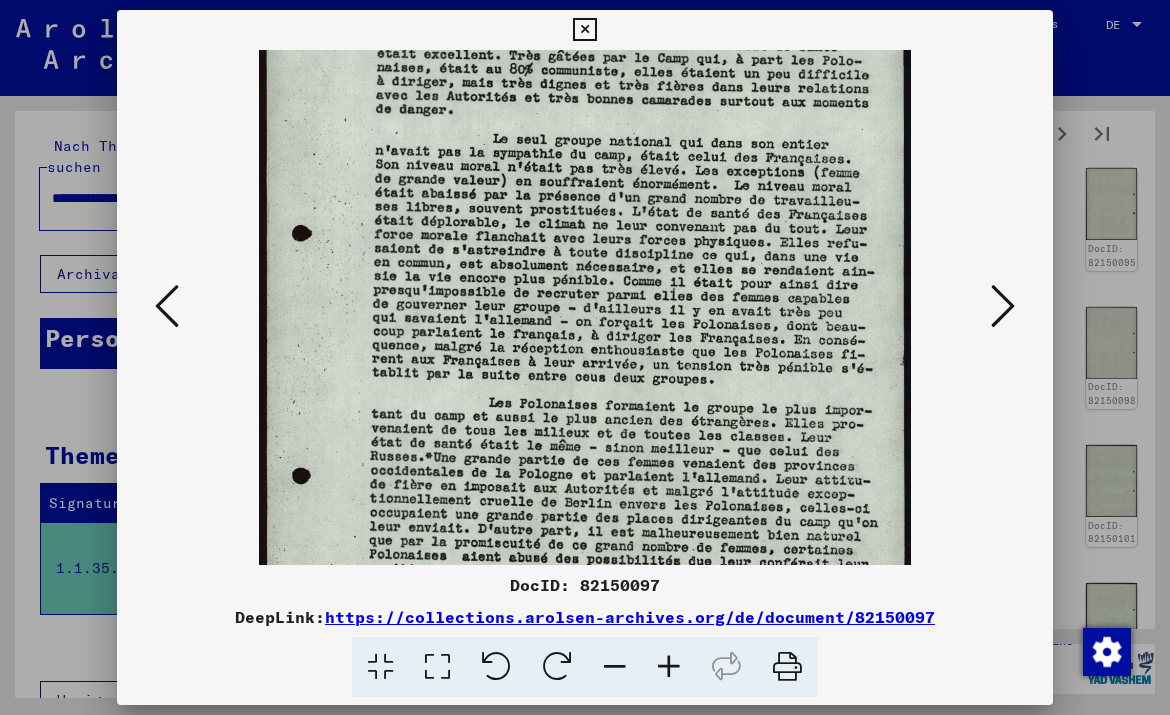 drag, startPoint x: 821, startPoint y: 343, endPoint x: 822, endPoint y: 329, distance: 14.035668 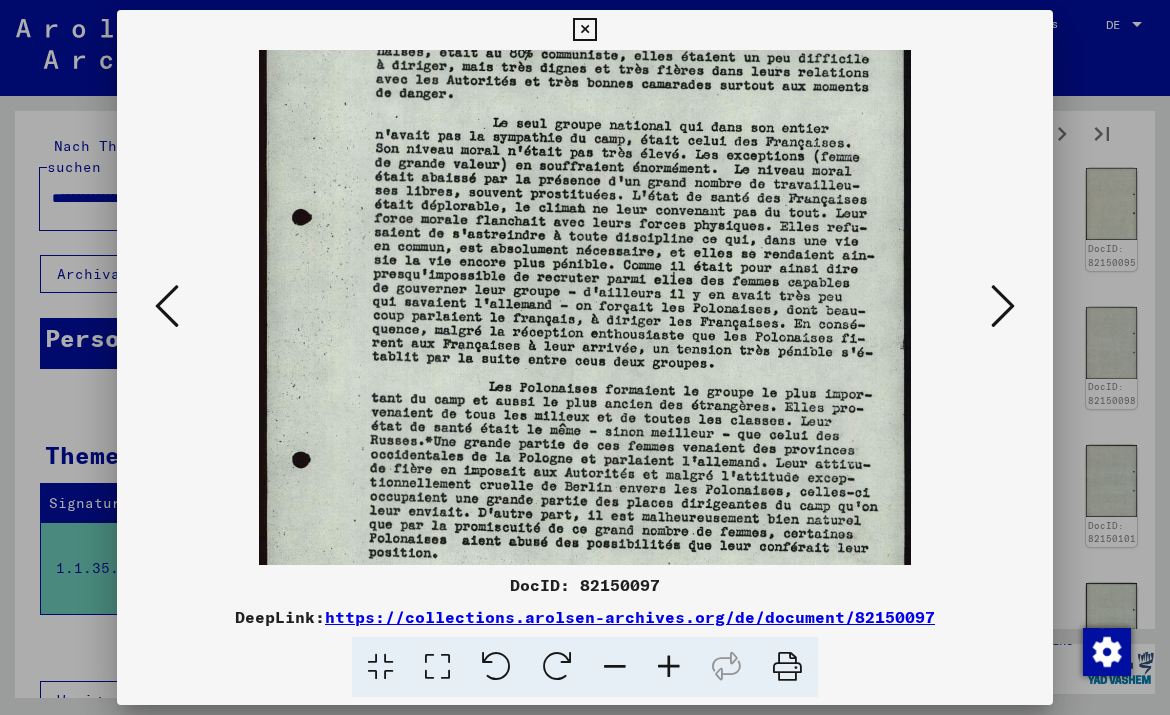 scroll, scrollTop: 179, scrollLeft: 0, axis: vertical 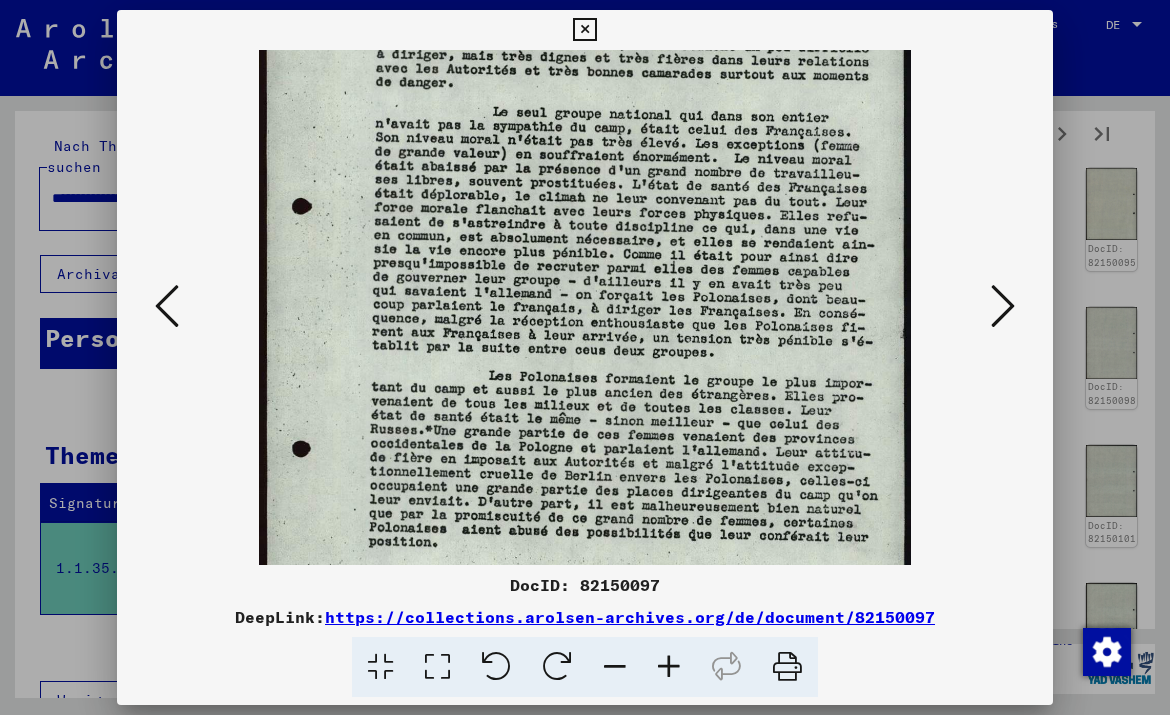drag, startPoint x: 866, startPoint y: 261, endPoint x: 866, endPoint y: 234, distance: 27 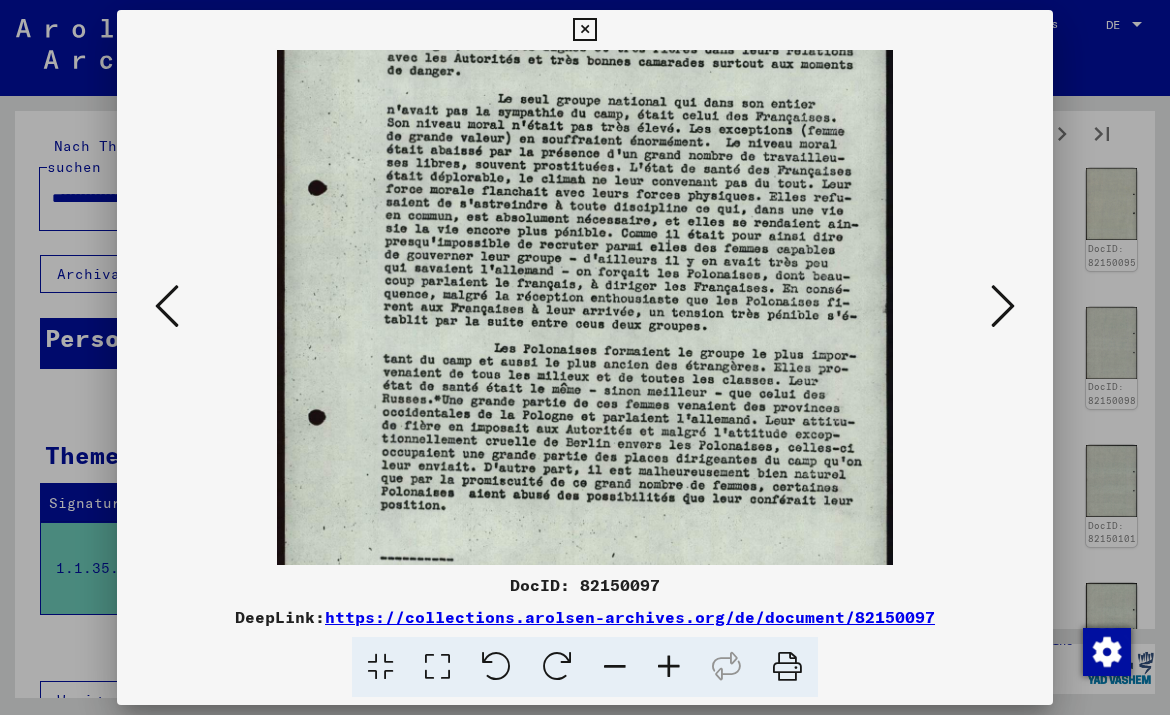 click at bounding box center [615, 667] 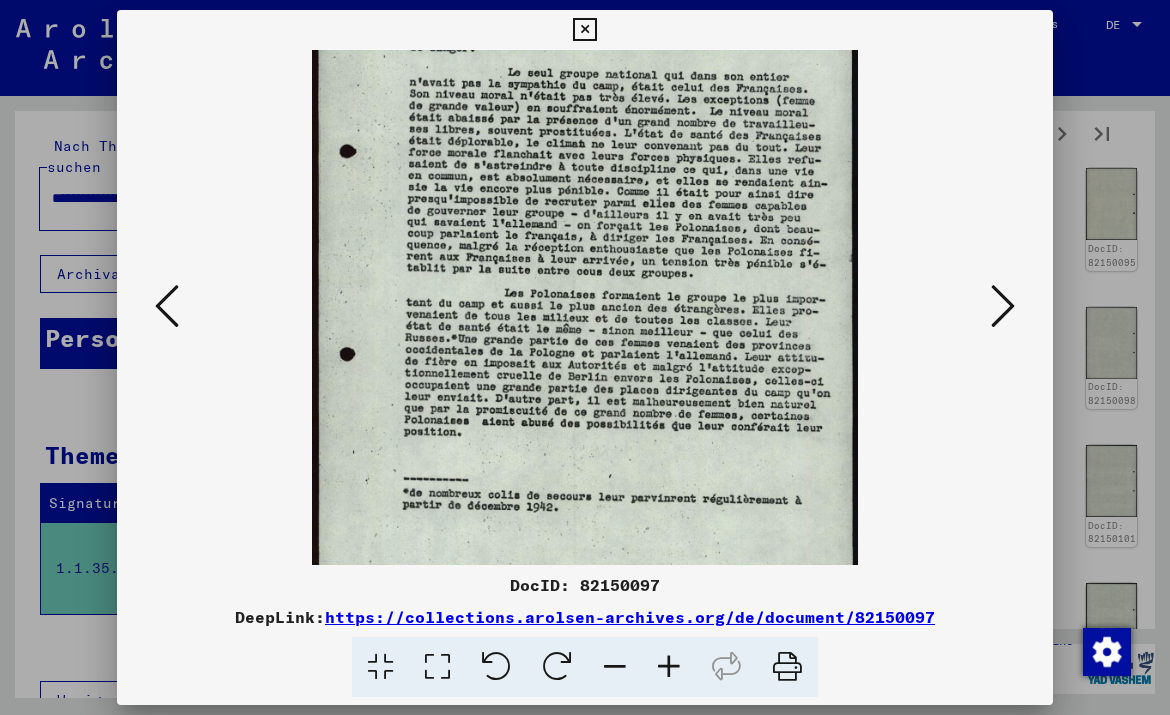 click at bounding box center (615, 667) 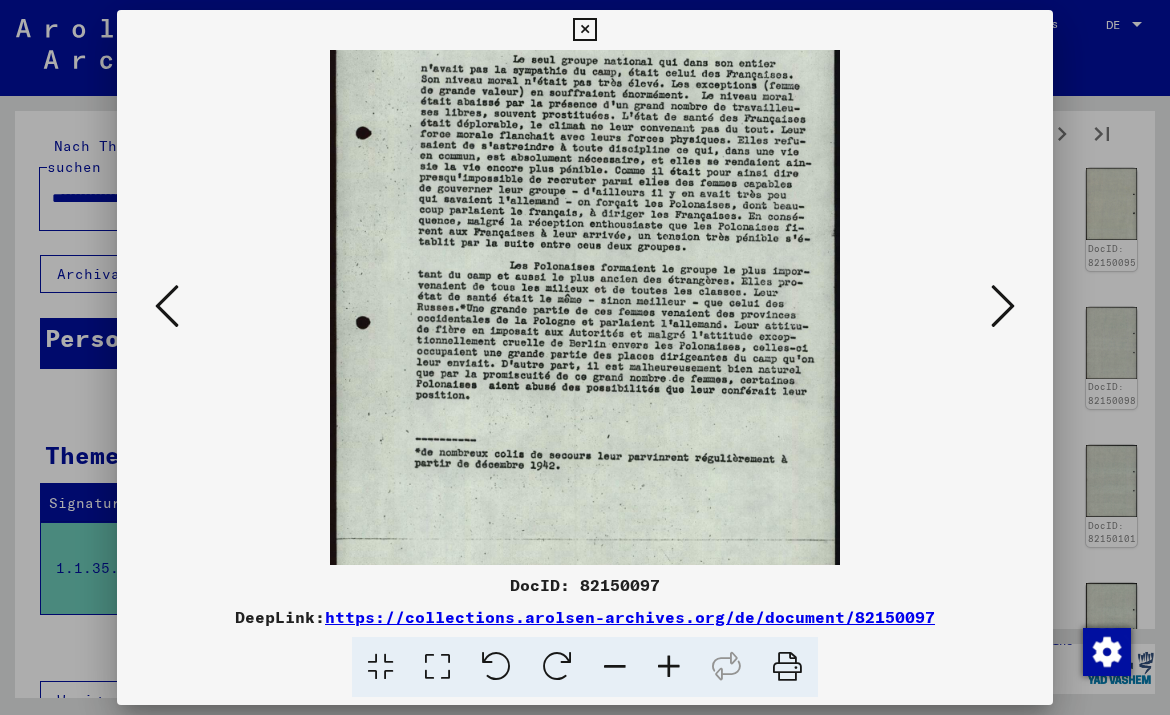 click at bounding box center (615, 667) 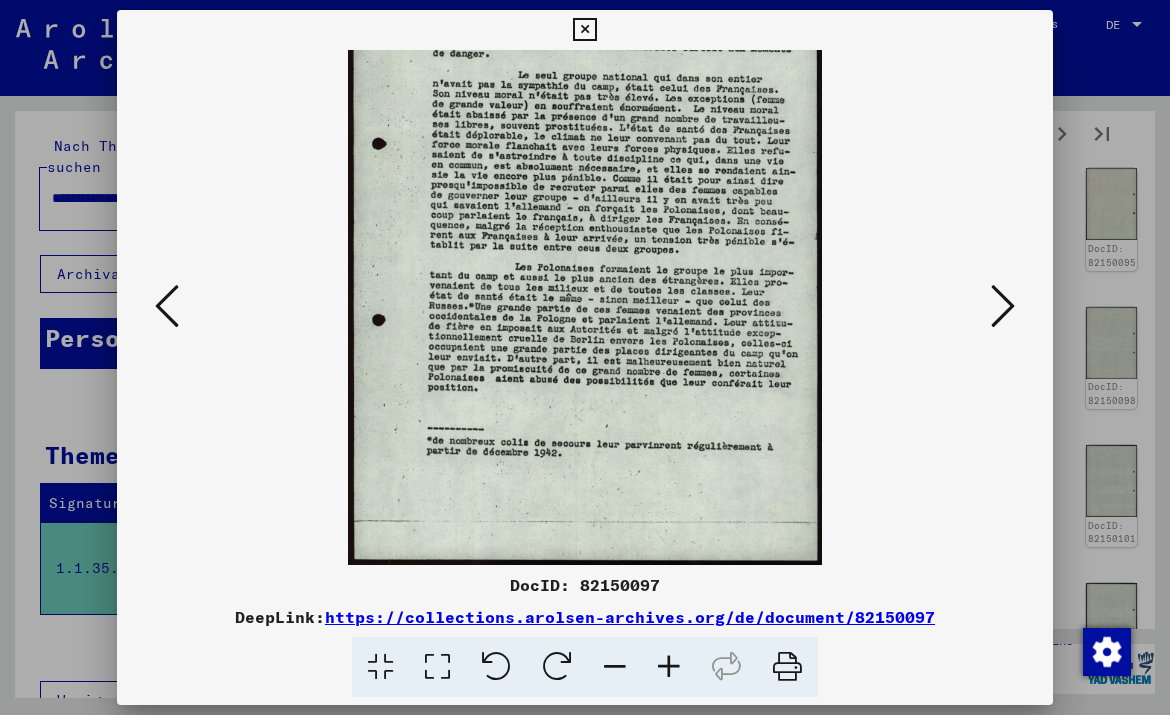 click at bounding box center (615, 667) 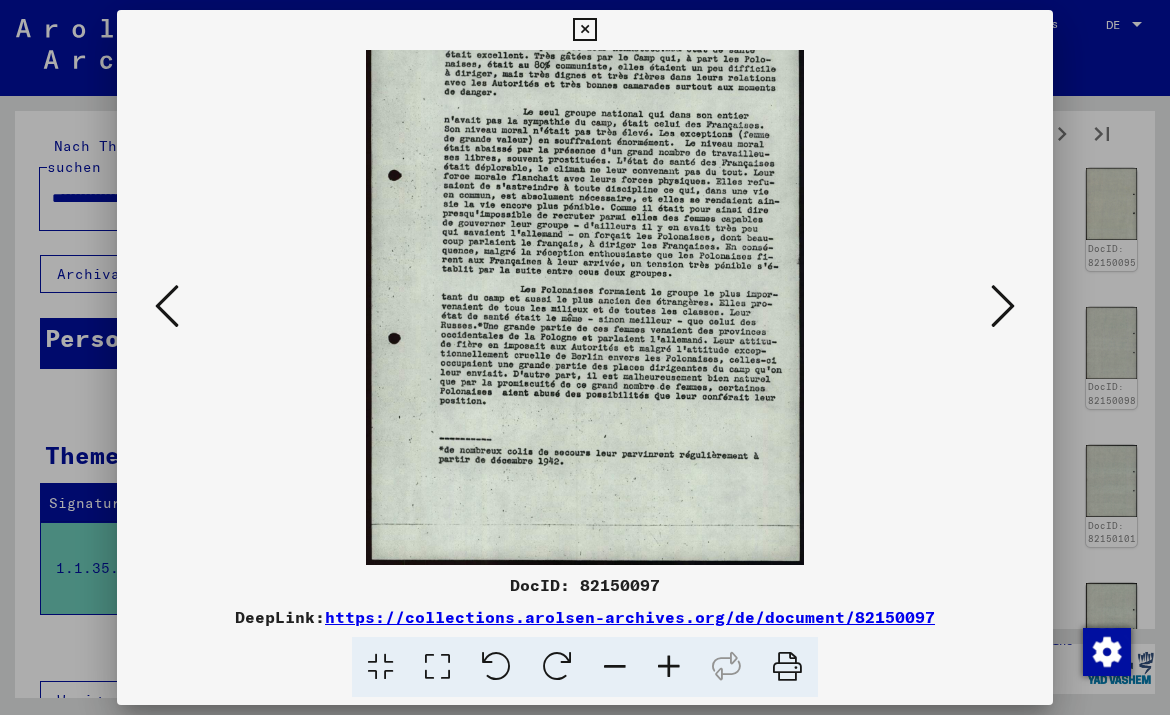 click at bounding box center [615, 667] 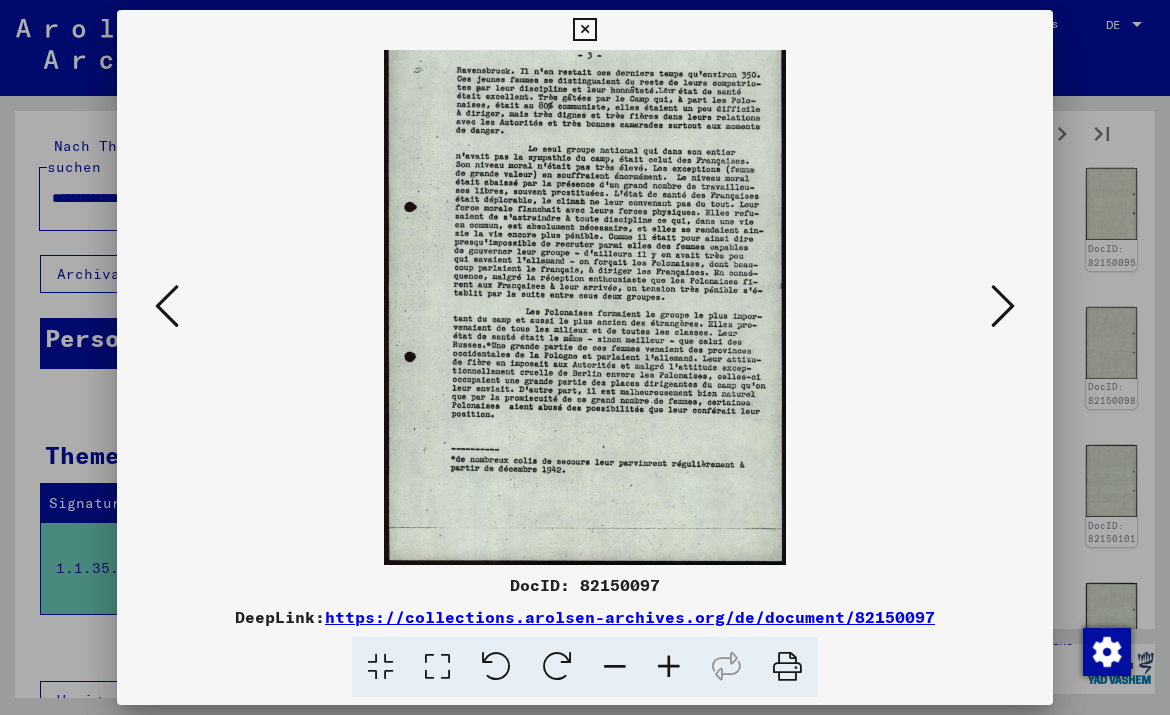click at bounding box center [584, 30] 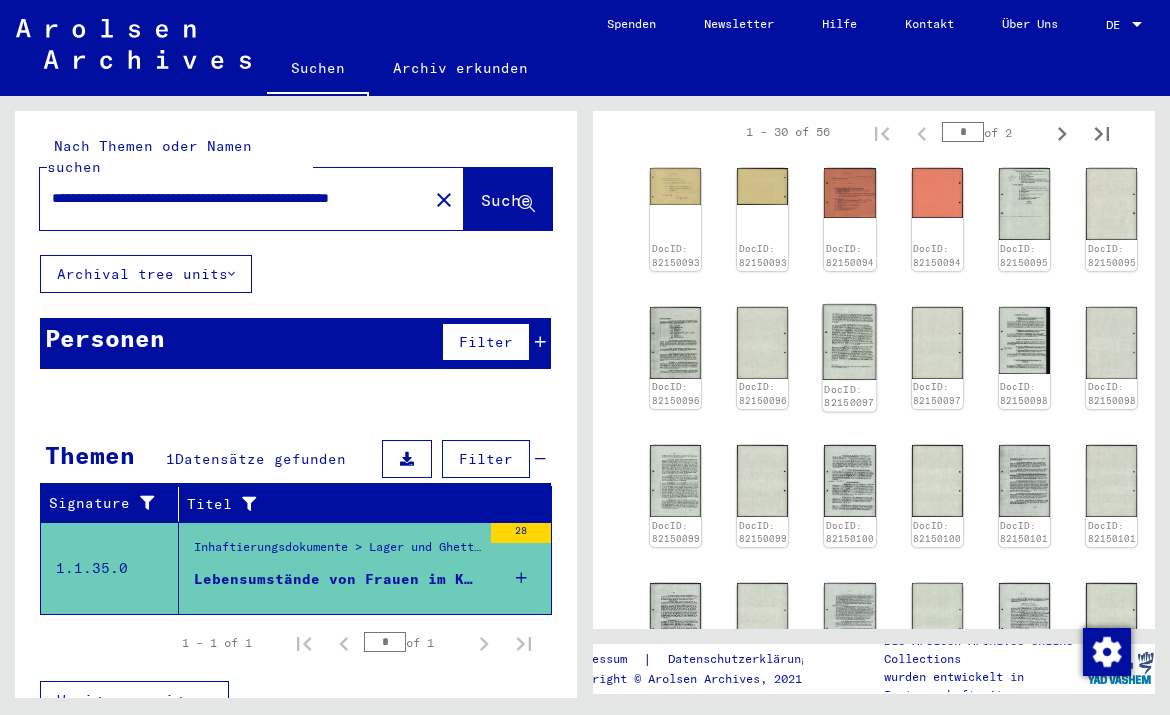 click 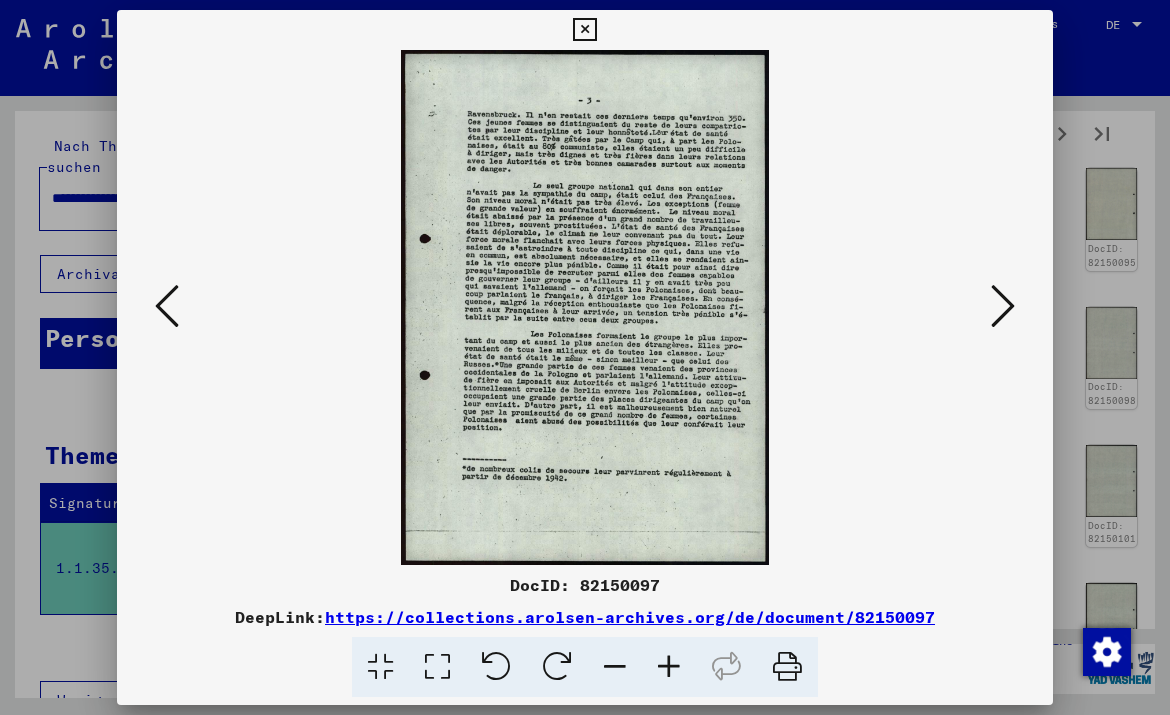 click at bounding box center [1003, 306] 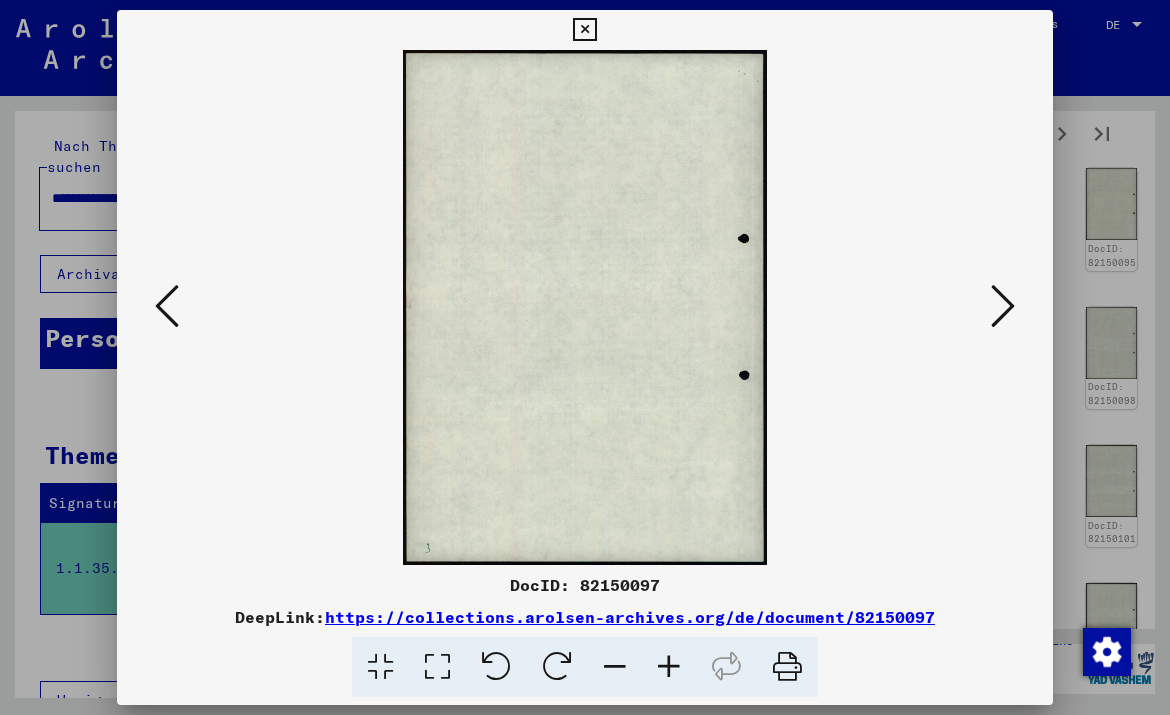 click at bounding box center [1003, 306] 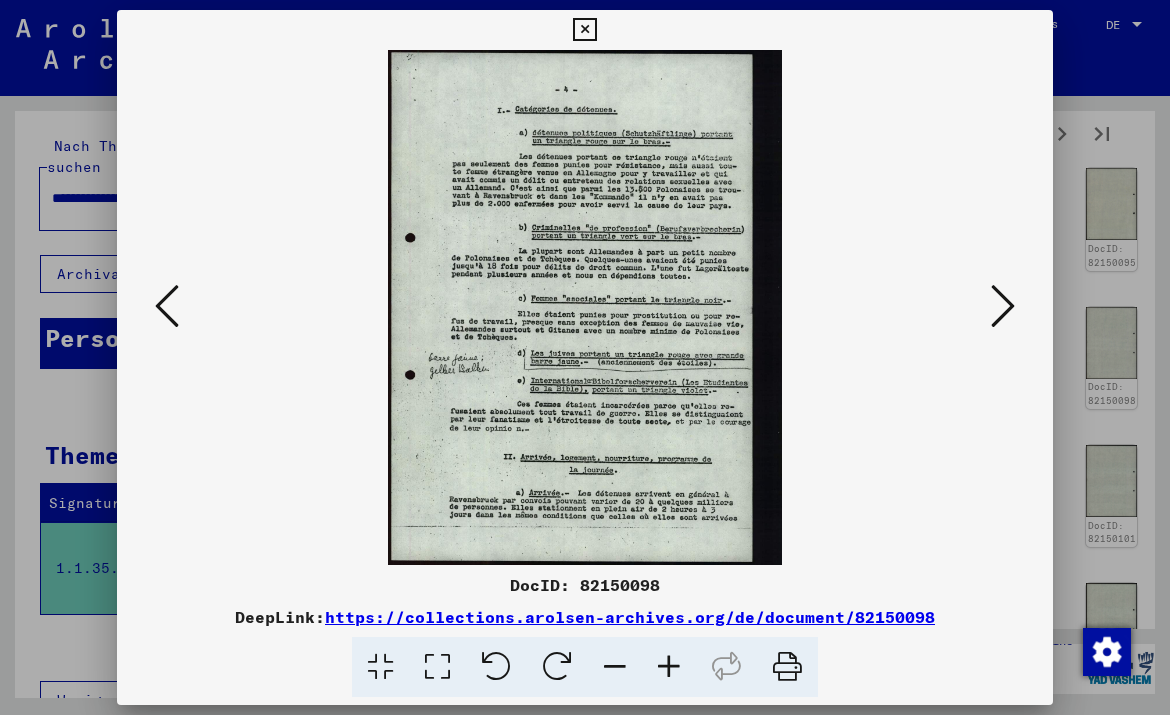 click at bounding box center (585, 357) 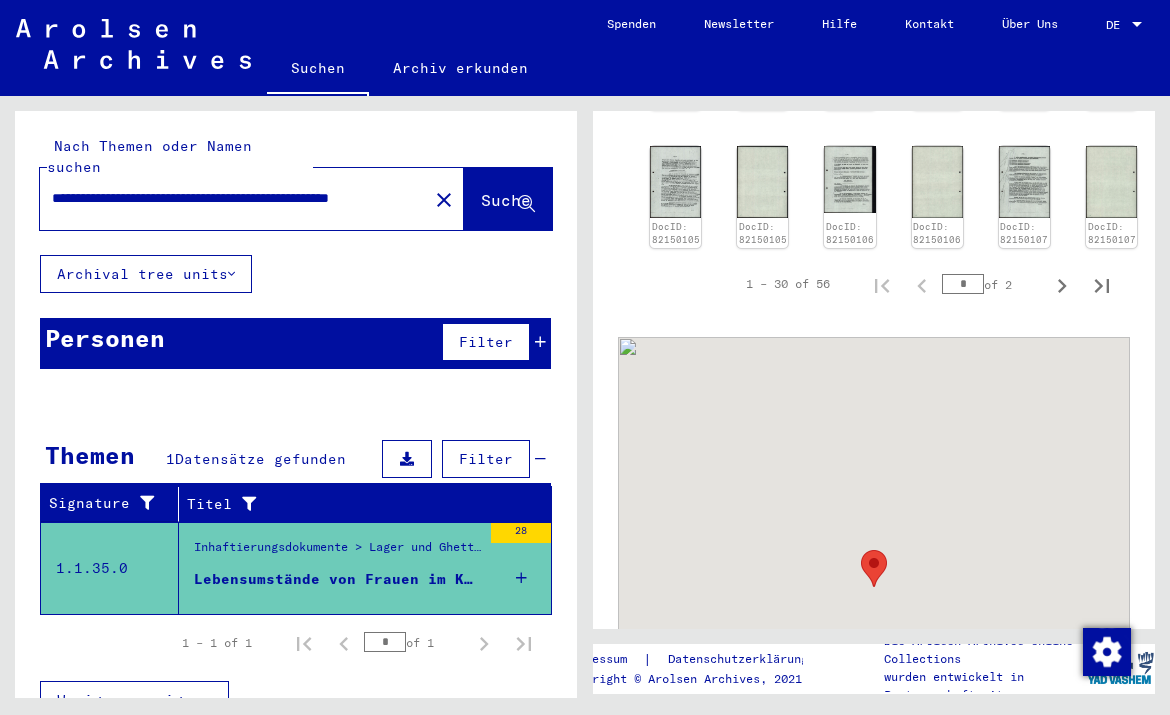 scroll, scrollTop: 1314, scrollLeft: 0, axis: vertical 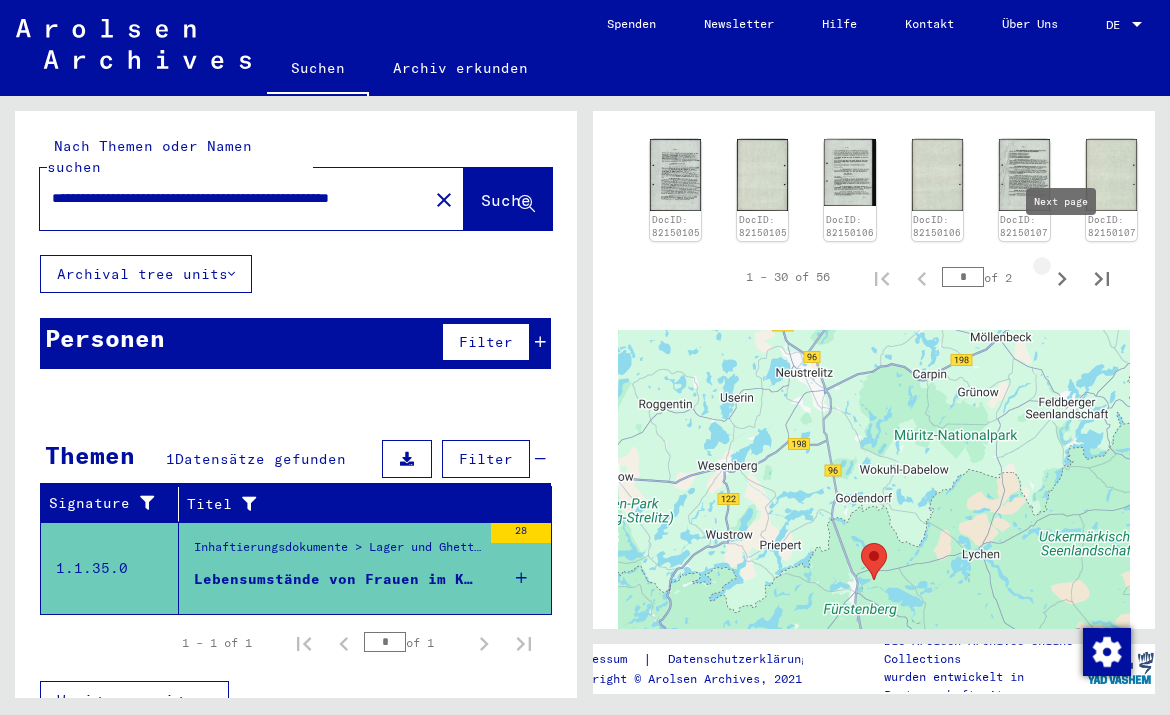 click 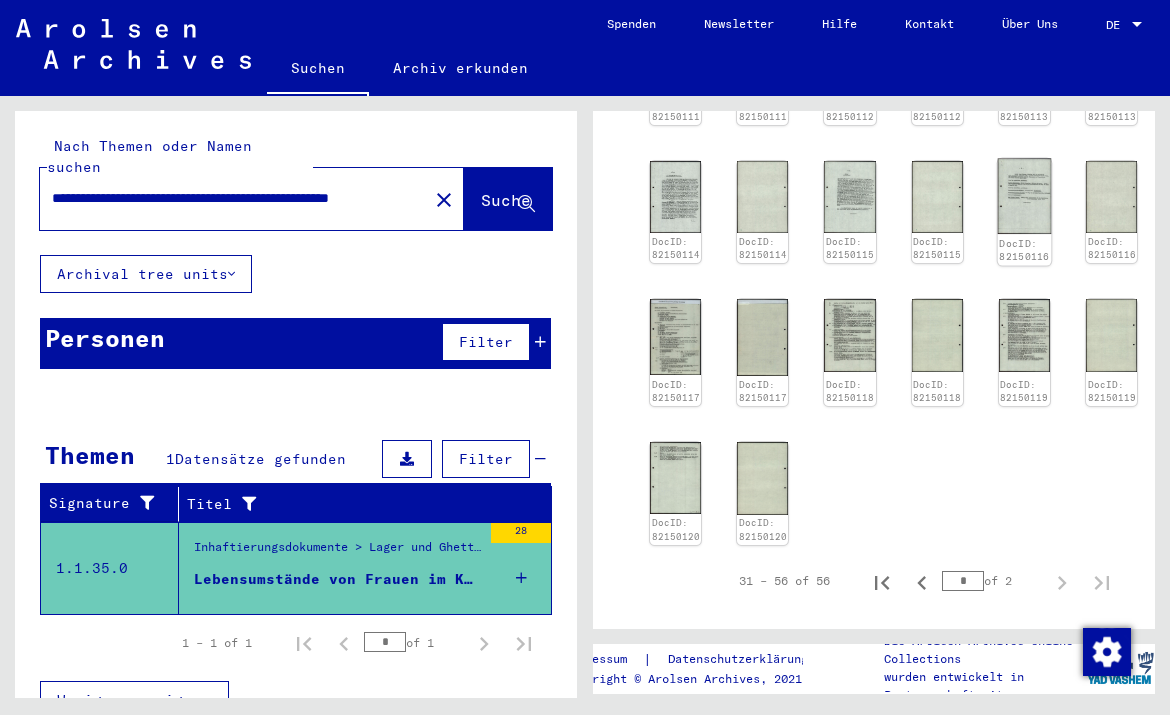 scroll, scrollTop: 1027, scrollLeft: 0, axis: vertical 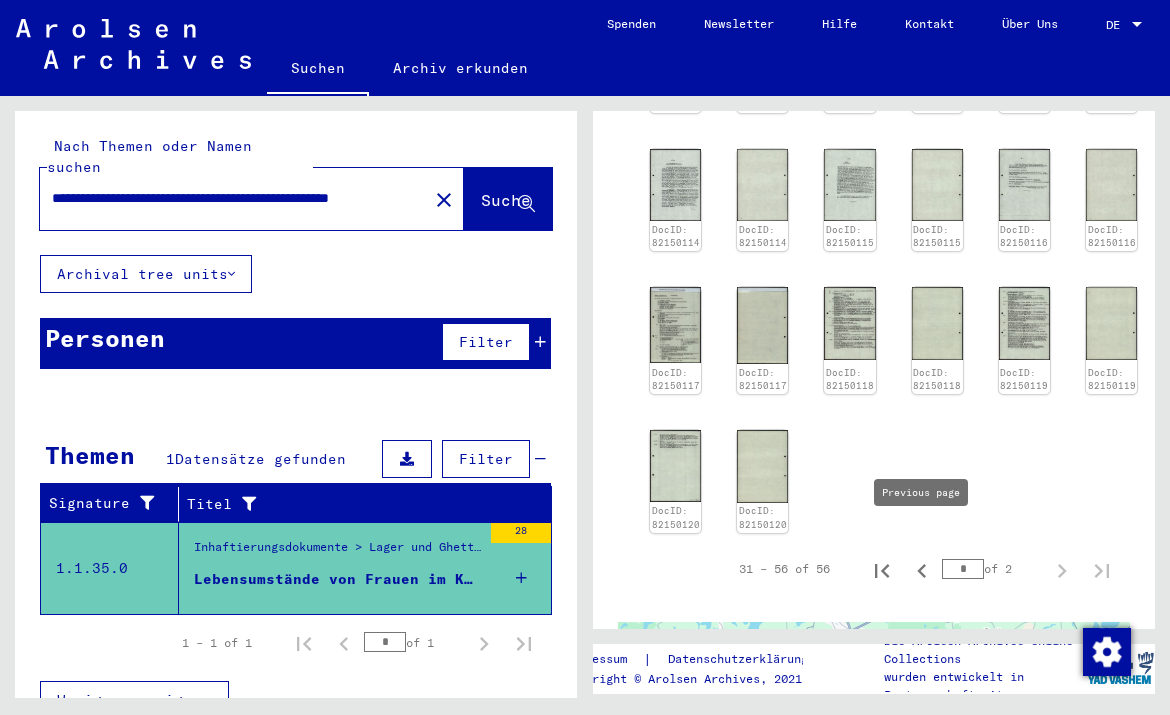 click 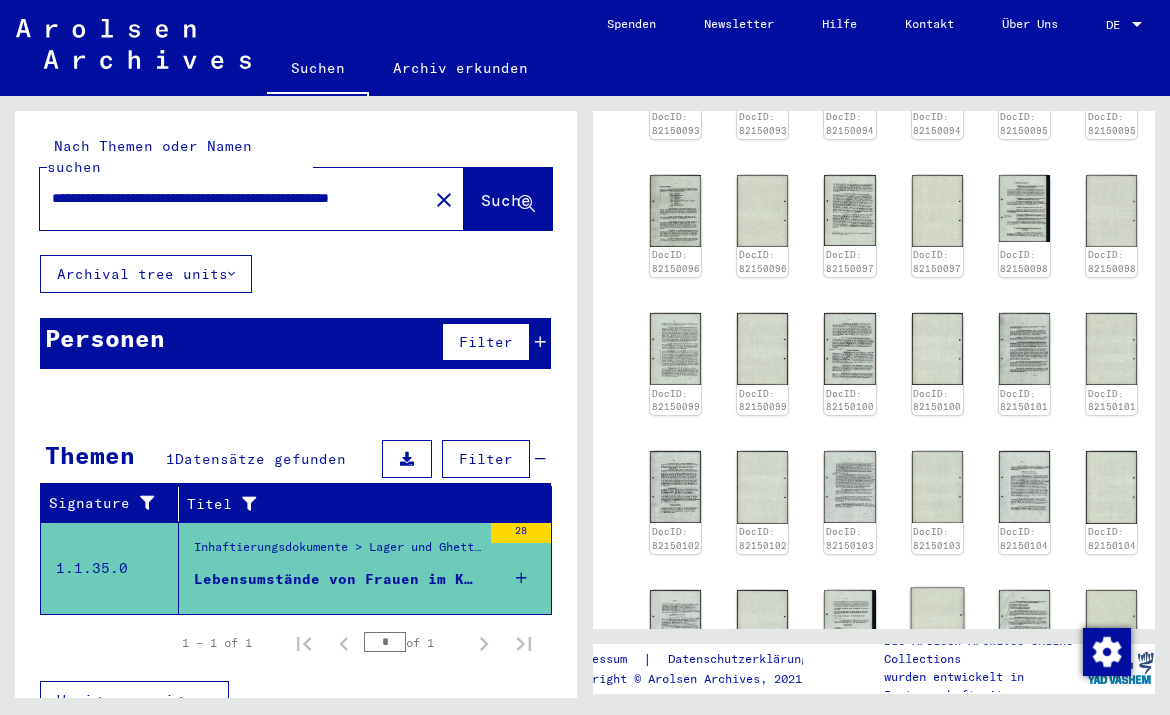 scroll, scrollTop: 830, scrollLeft: 0, axis: vertical 